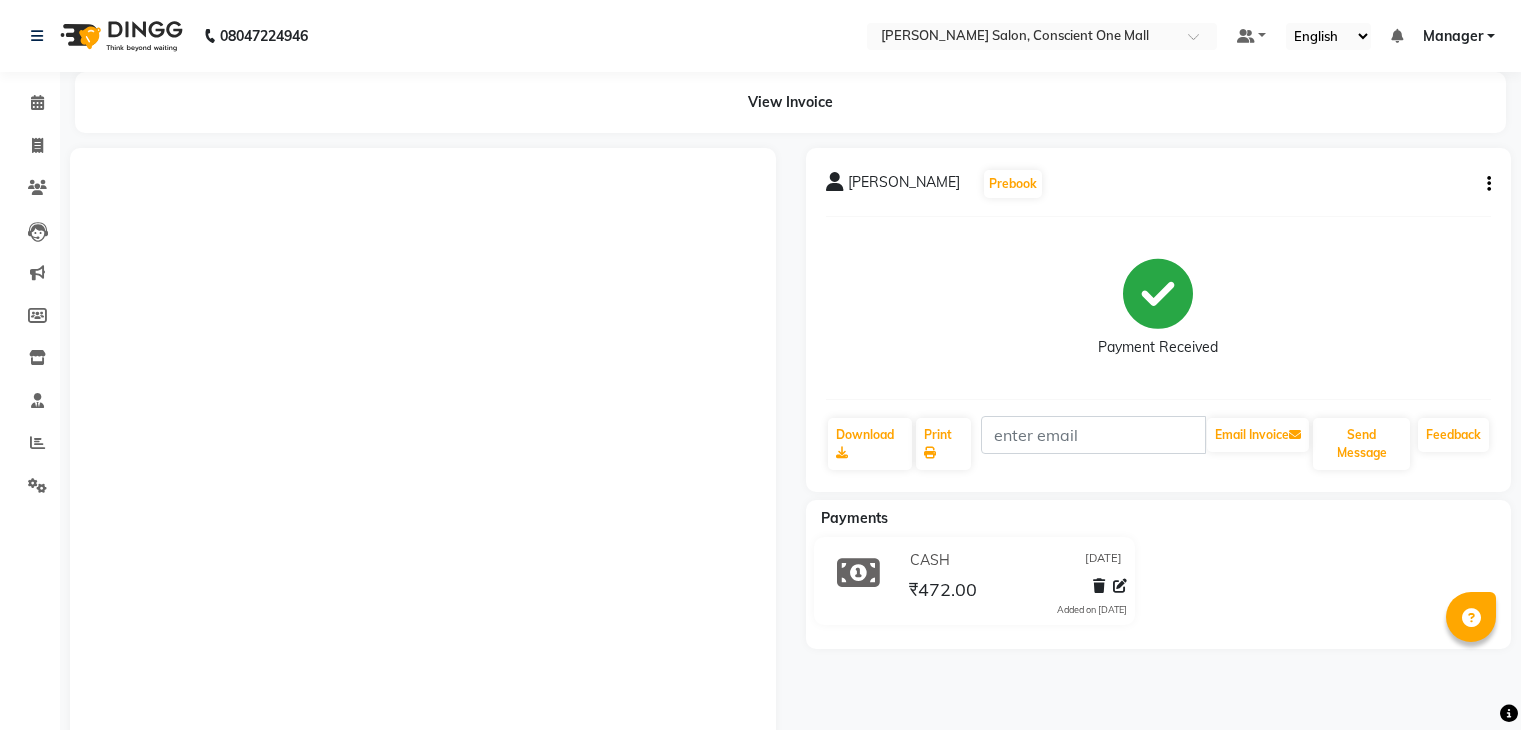 scroll, scrollTop: 0, scrollLeft: 0, axis: both 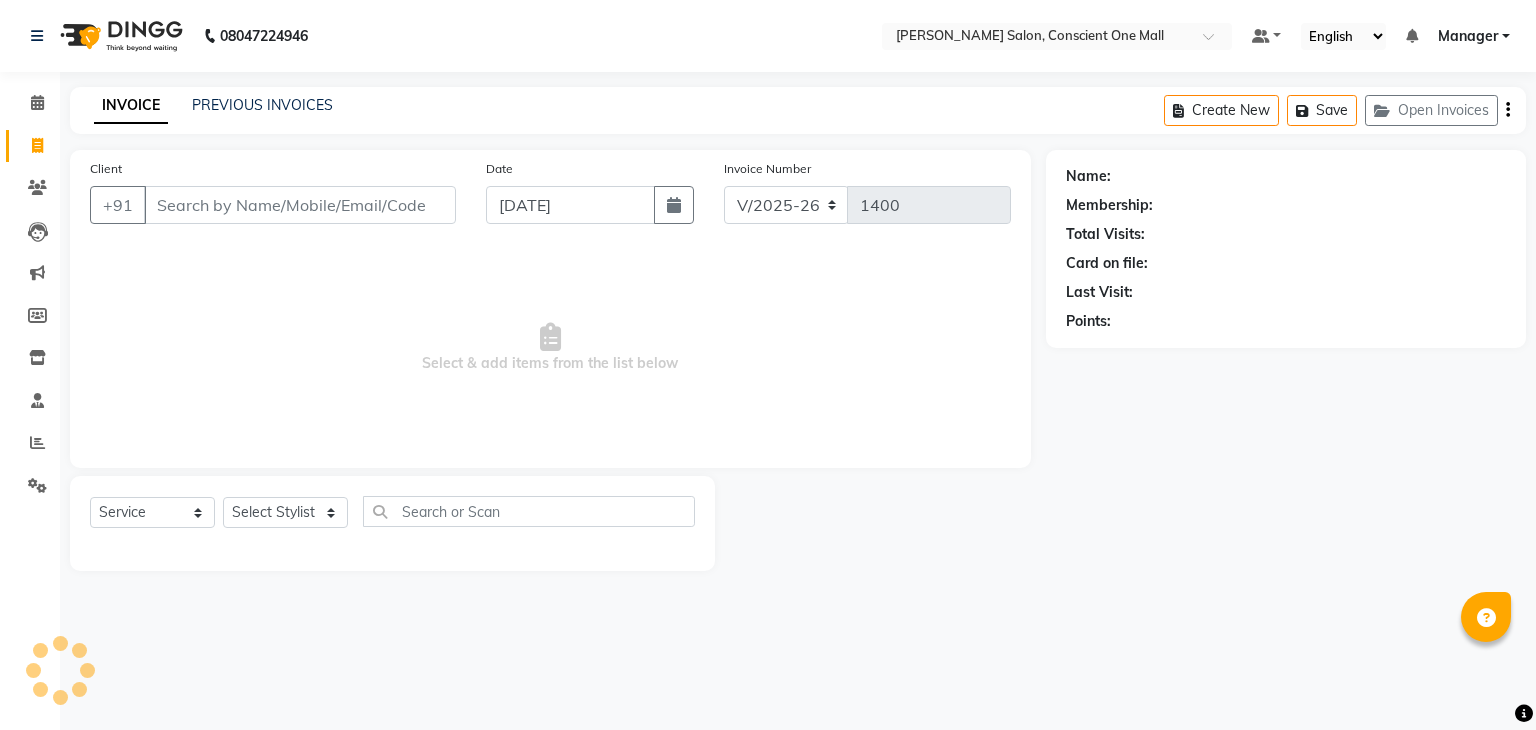 select on "7575" 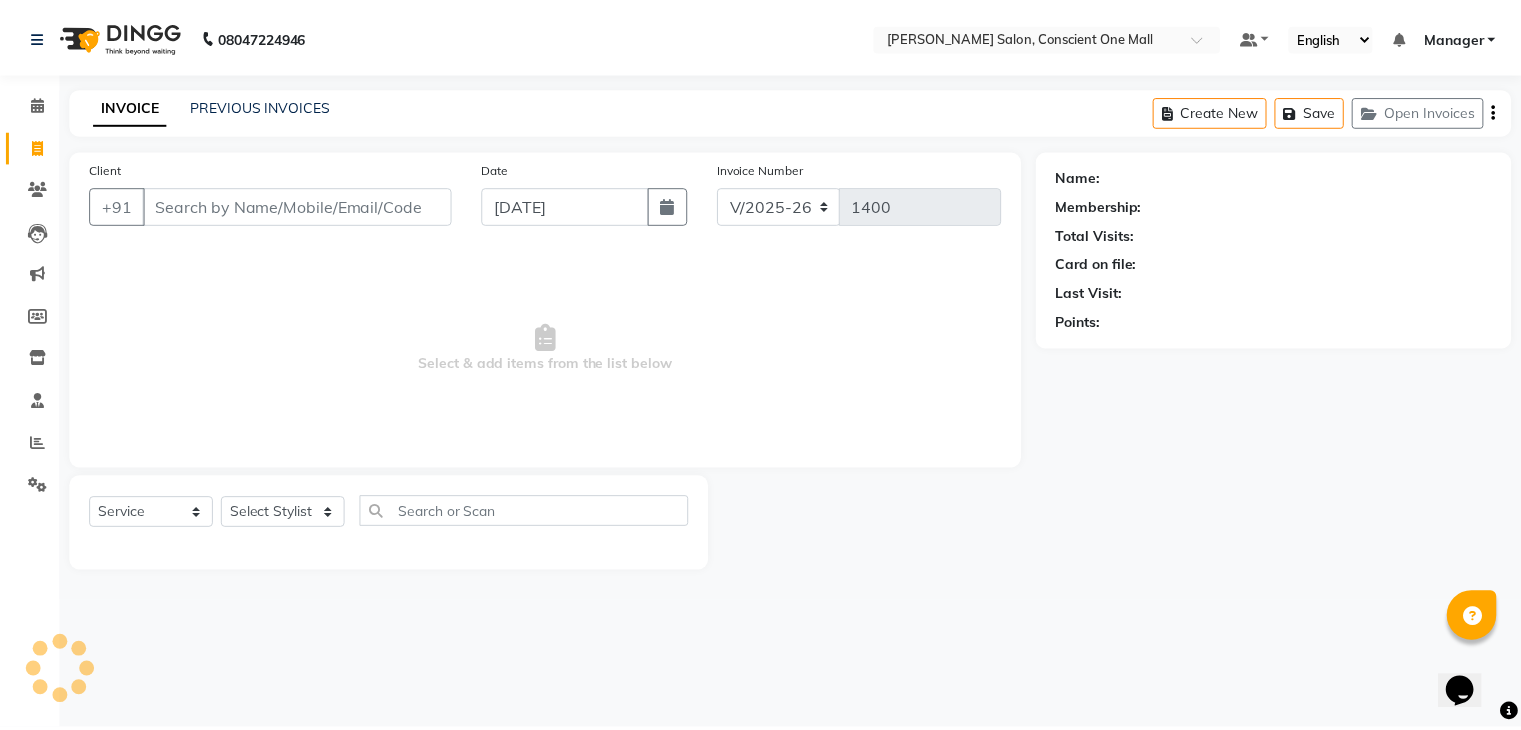 scroll, scrollTop: 0, scrollLeft: 0, axis: both 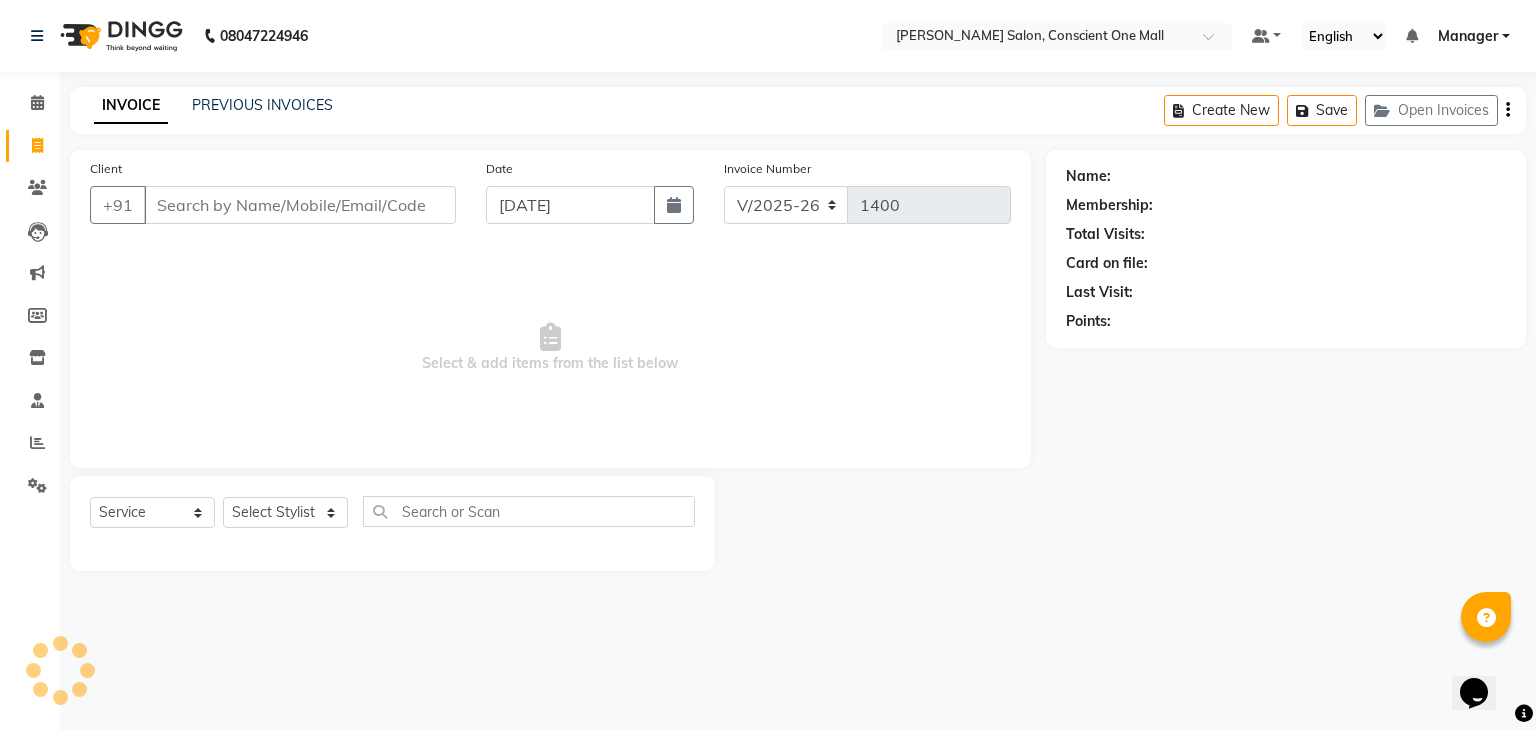 select on "67304" 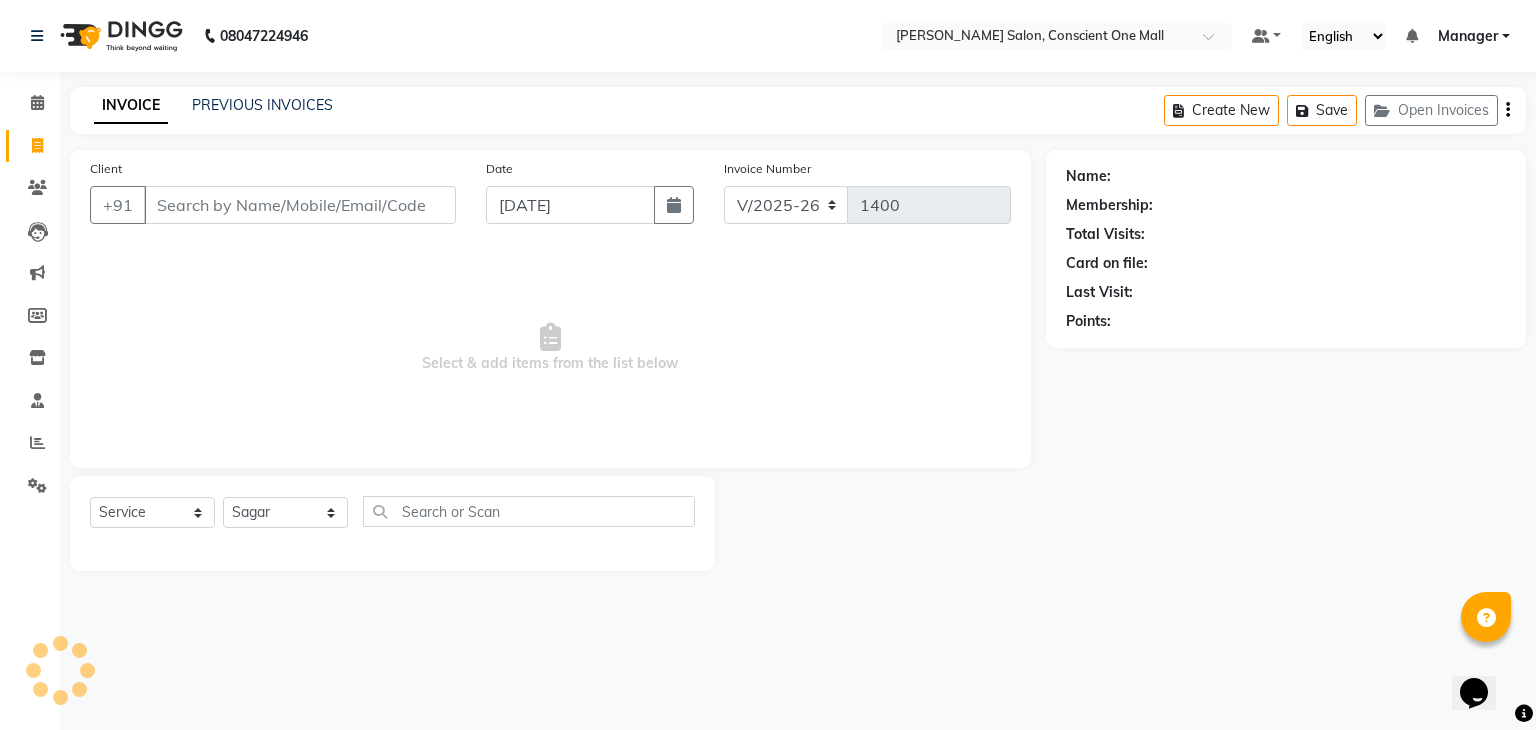 click on "Select Stylist [PERSON_NAME] [PERSON_NAME] [PERSON_NAME] [PERSON_NAME] [PERSON_NAME] [PERSON_NAME] kajal [PERSON_NAME] Manager [PERSON_NAME] [PERSON_NAME] [PERSON_NAME] neha [PERSON_NAME] [PERSON_NAME] Sachin [PERSON_NAME] SAMEER [PERSON_NAME] Saurabh [PERSON_NAME]" 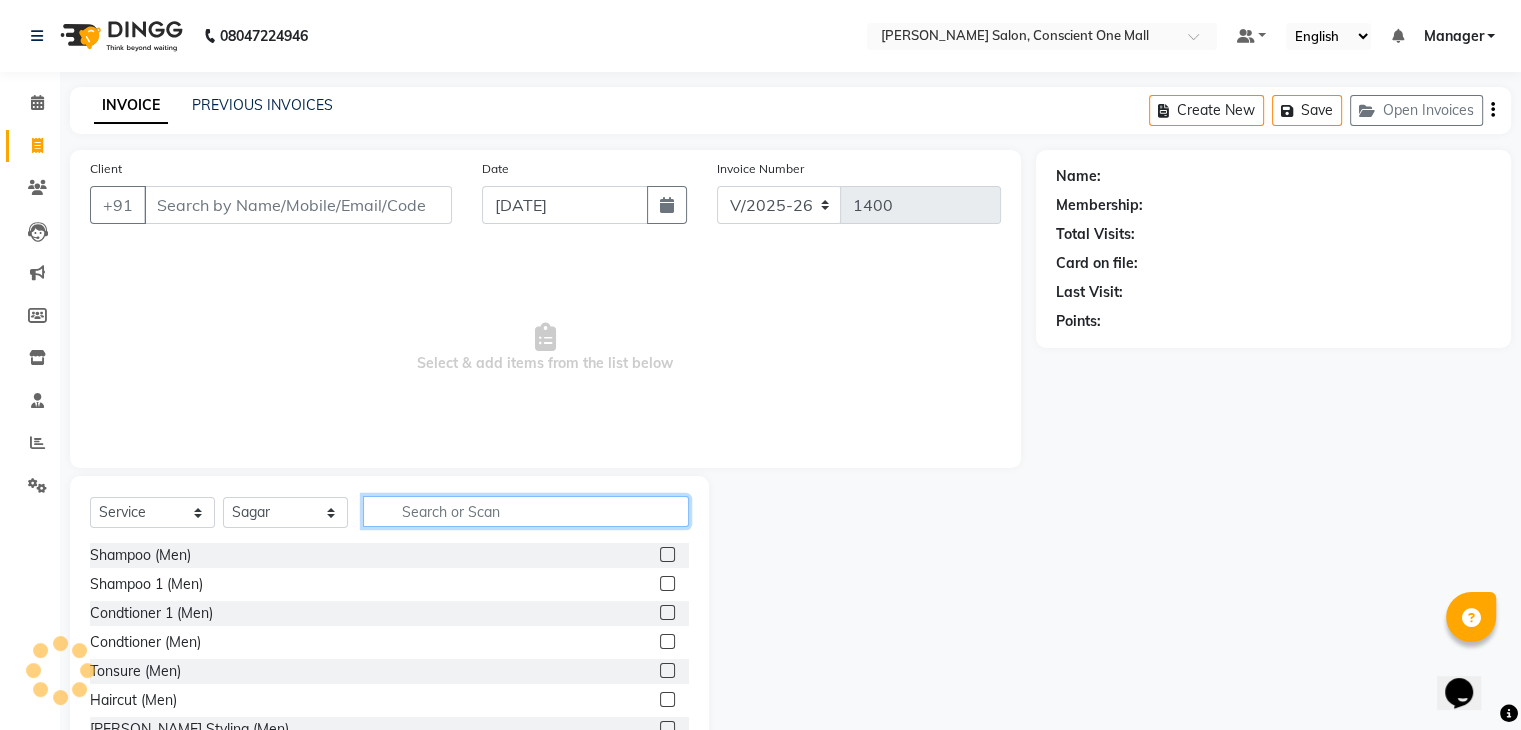 click 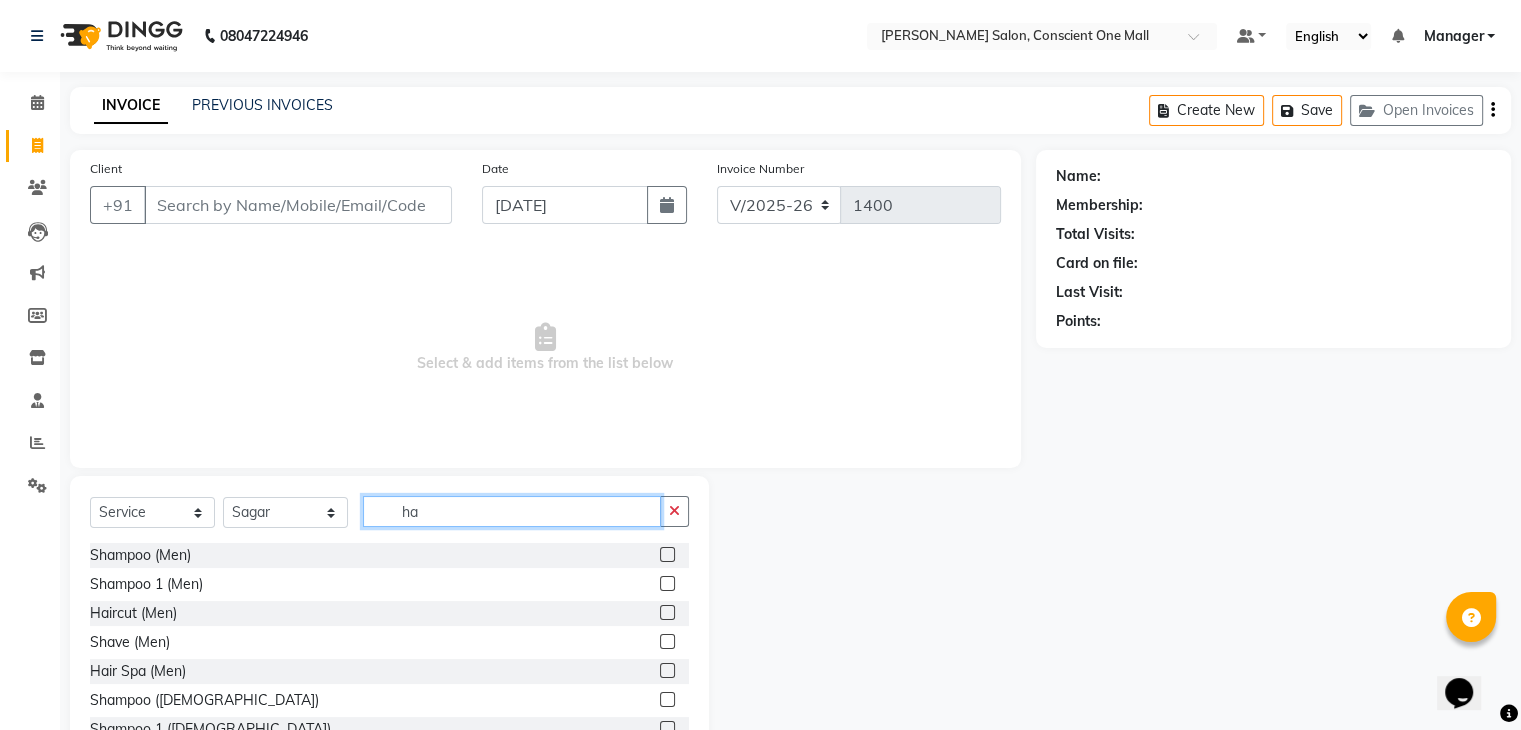 type on "h" 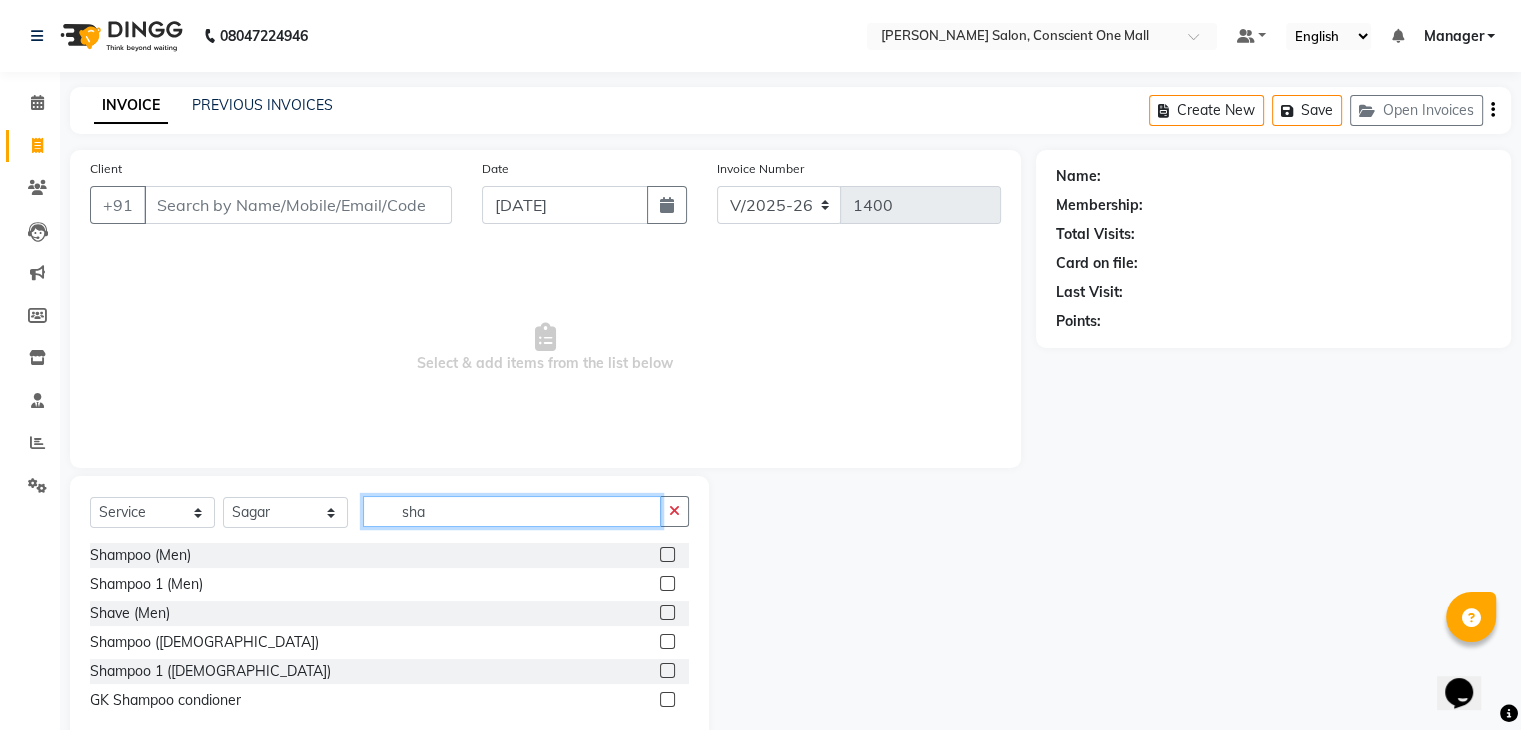 type on "sha" 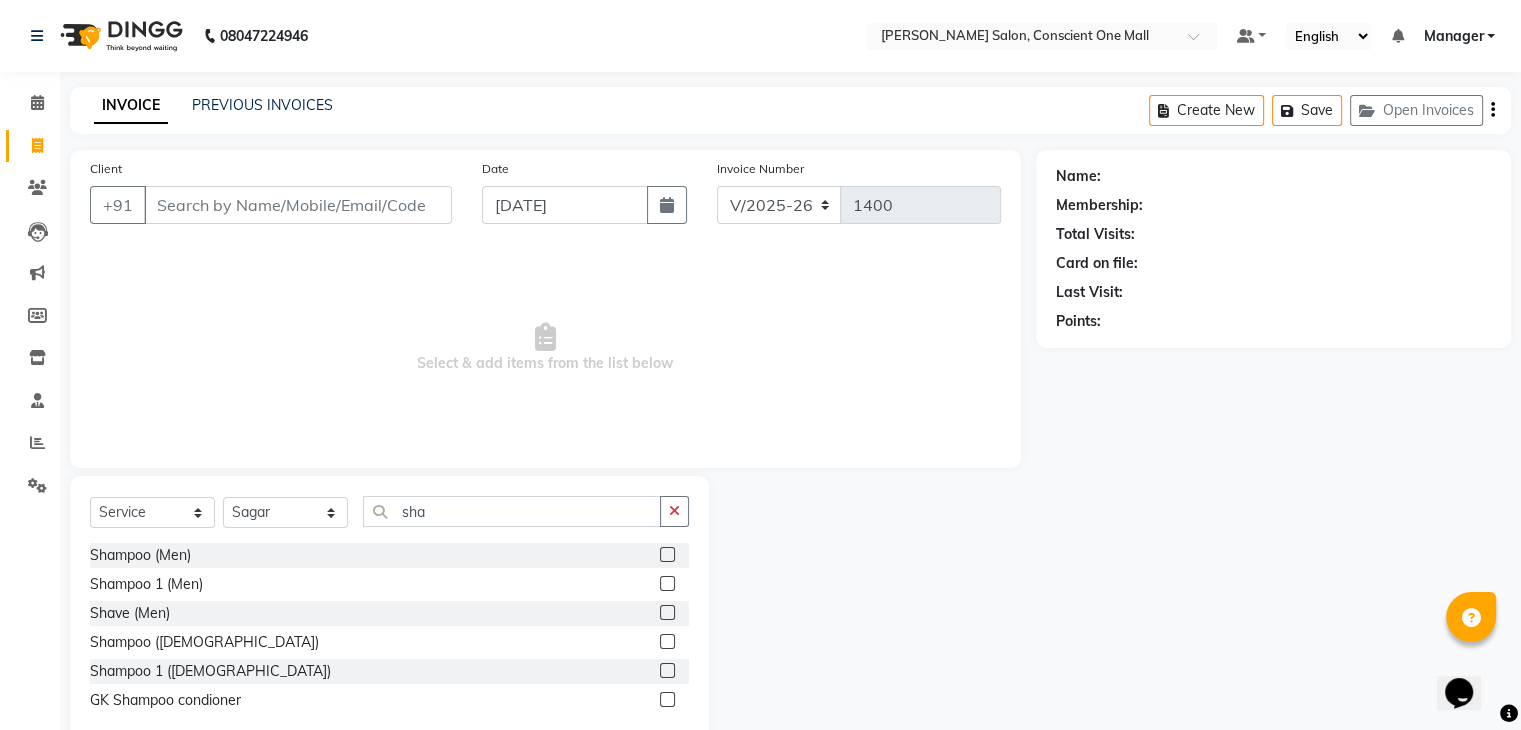 click 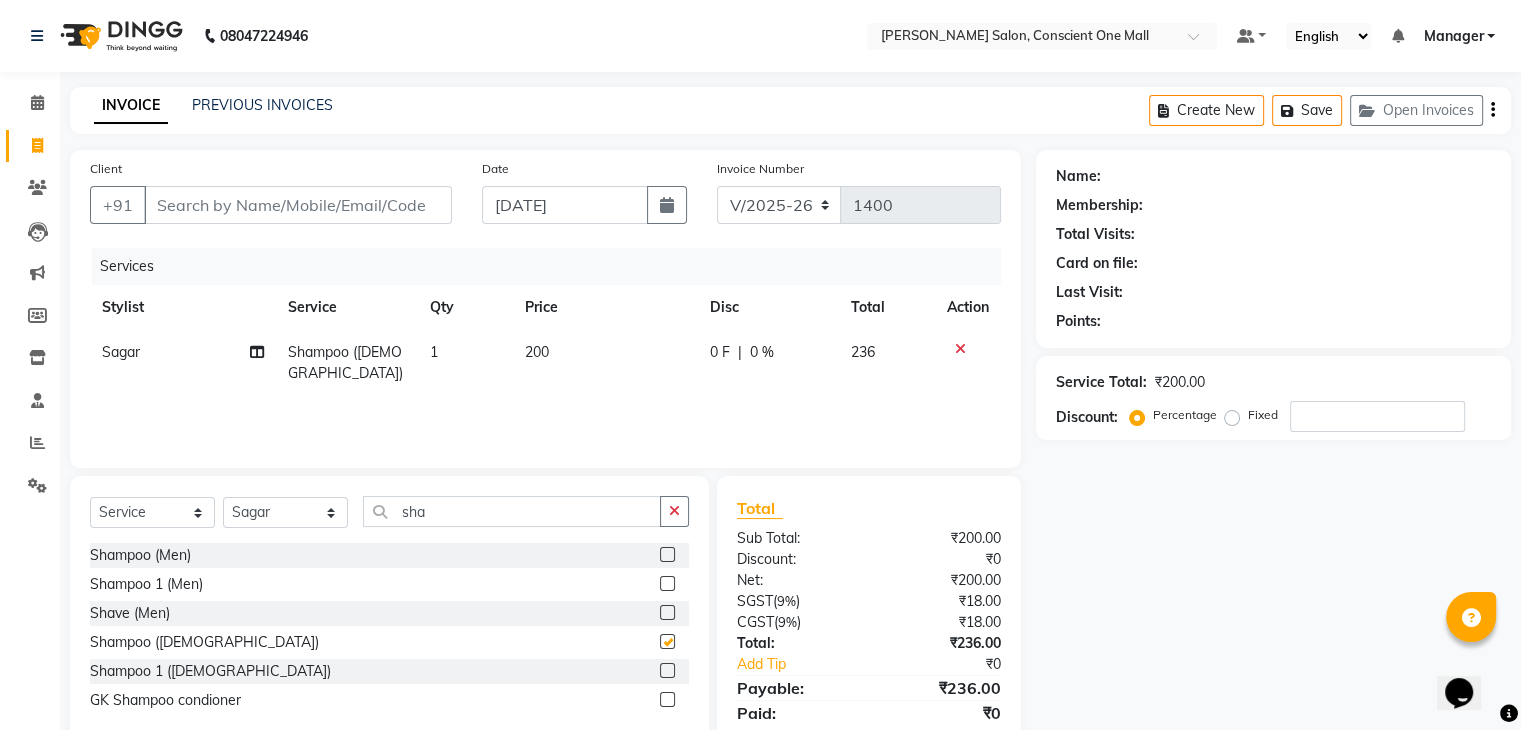 checkbox on "false" 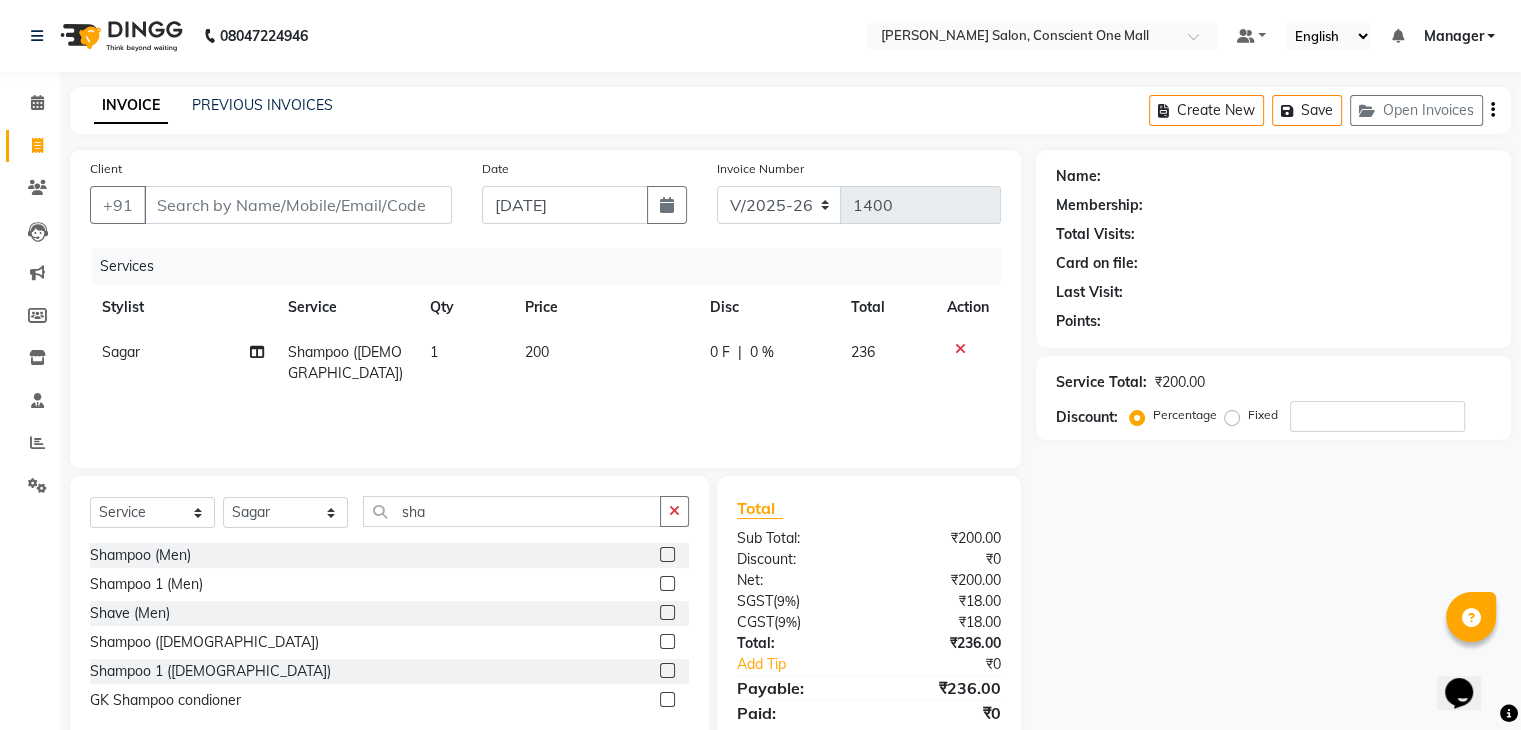 click on "Price" 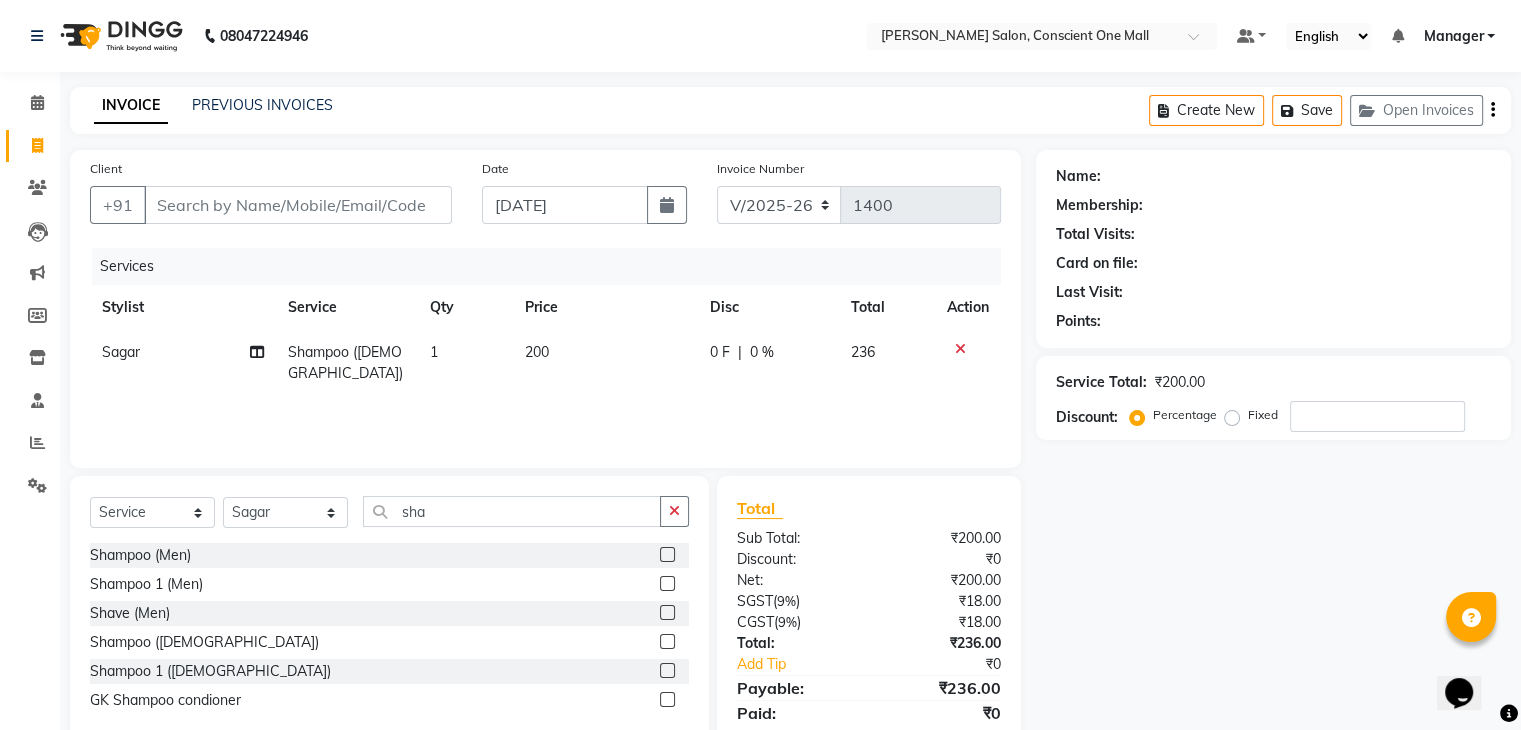 click on "200" 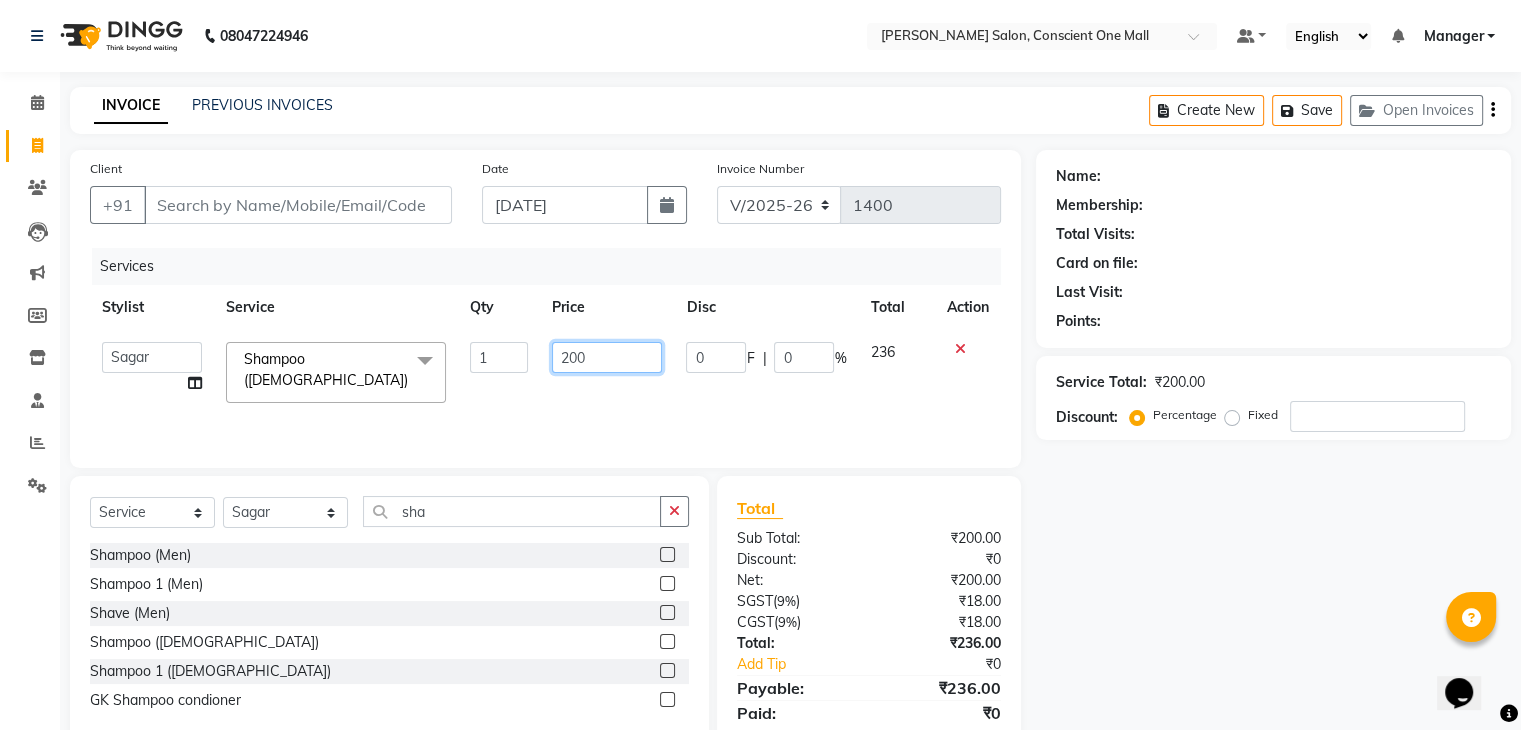 click on "200" 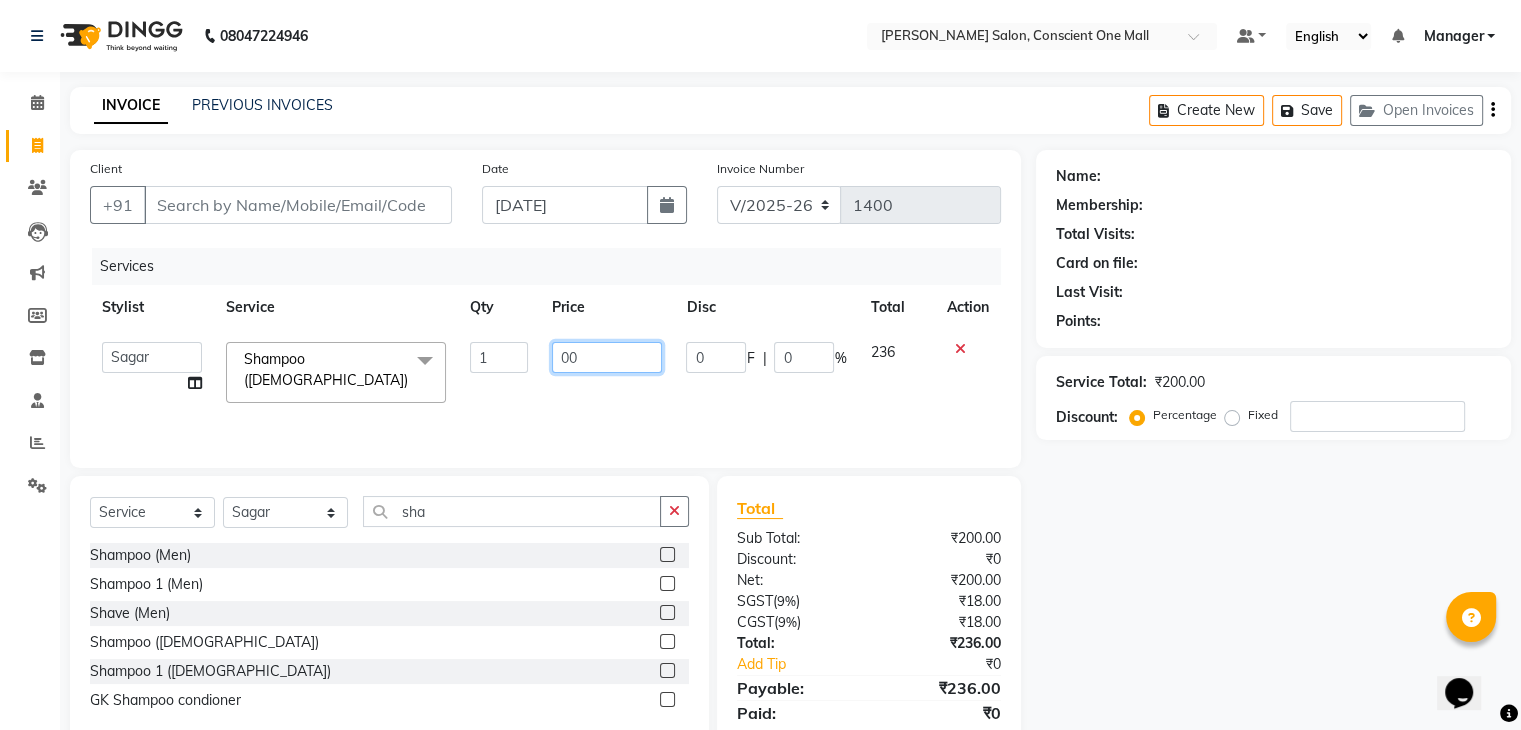 type on "400" 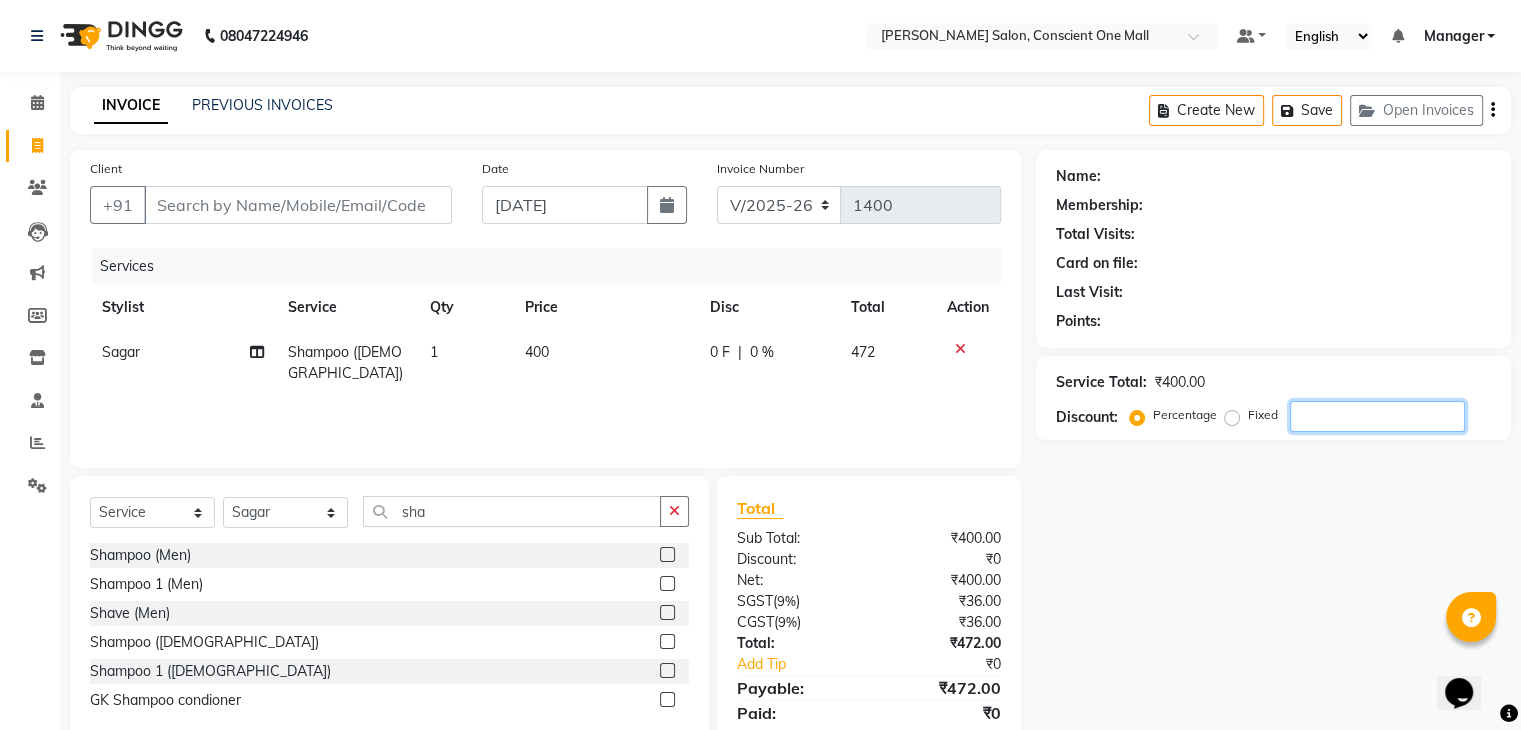 click 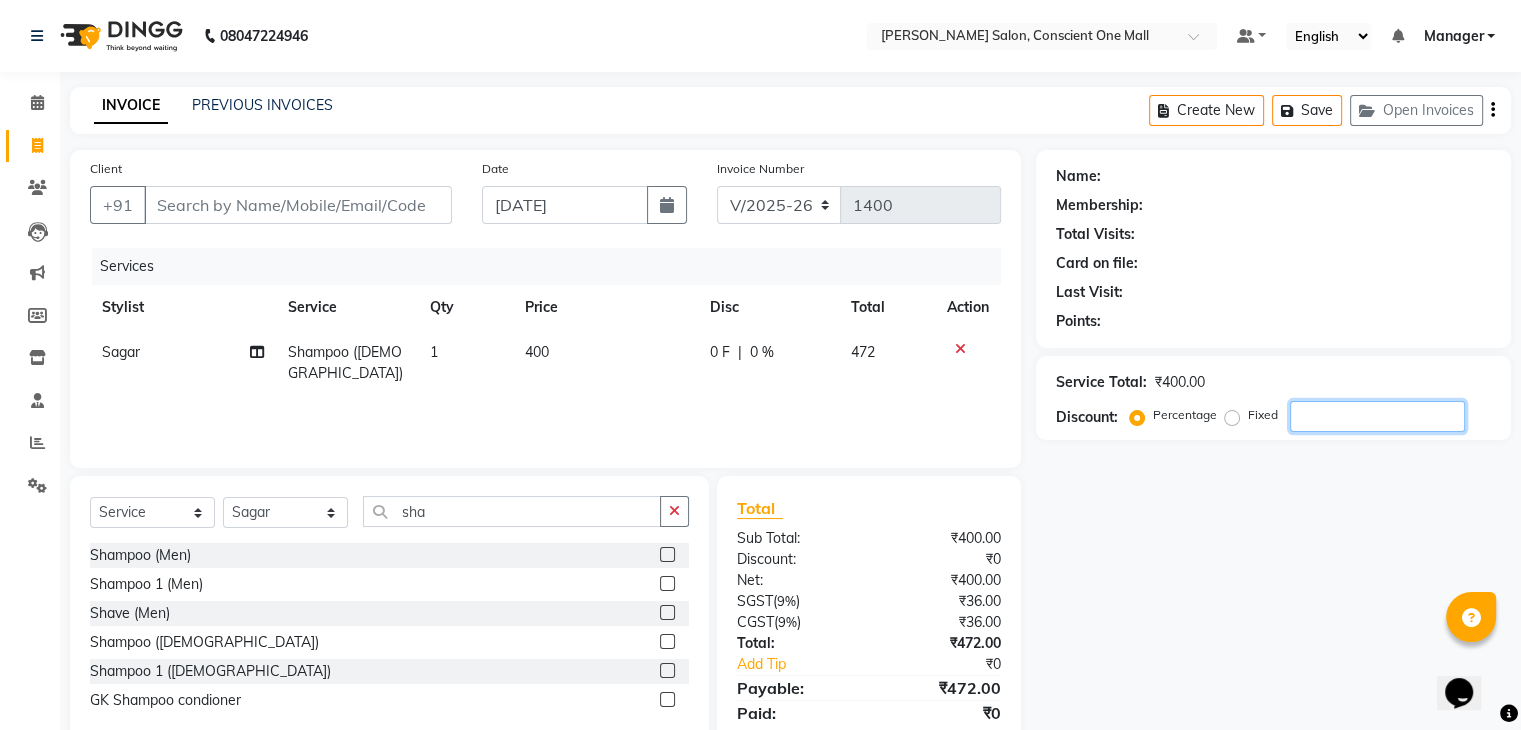 scroll, scrollTop: 71, scrollLeft: 0, axis: vertical 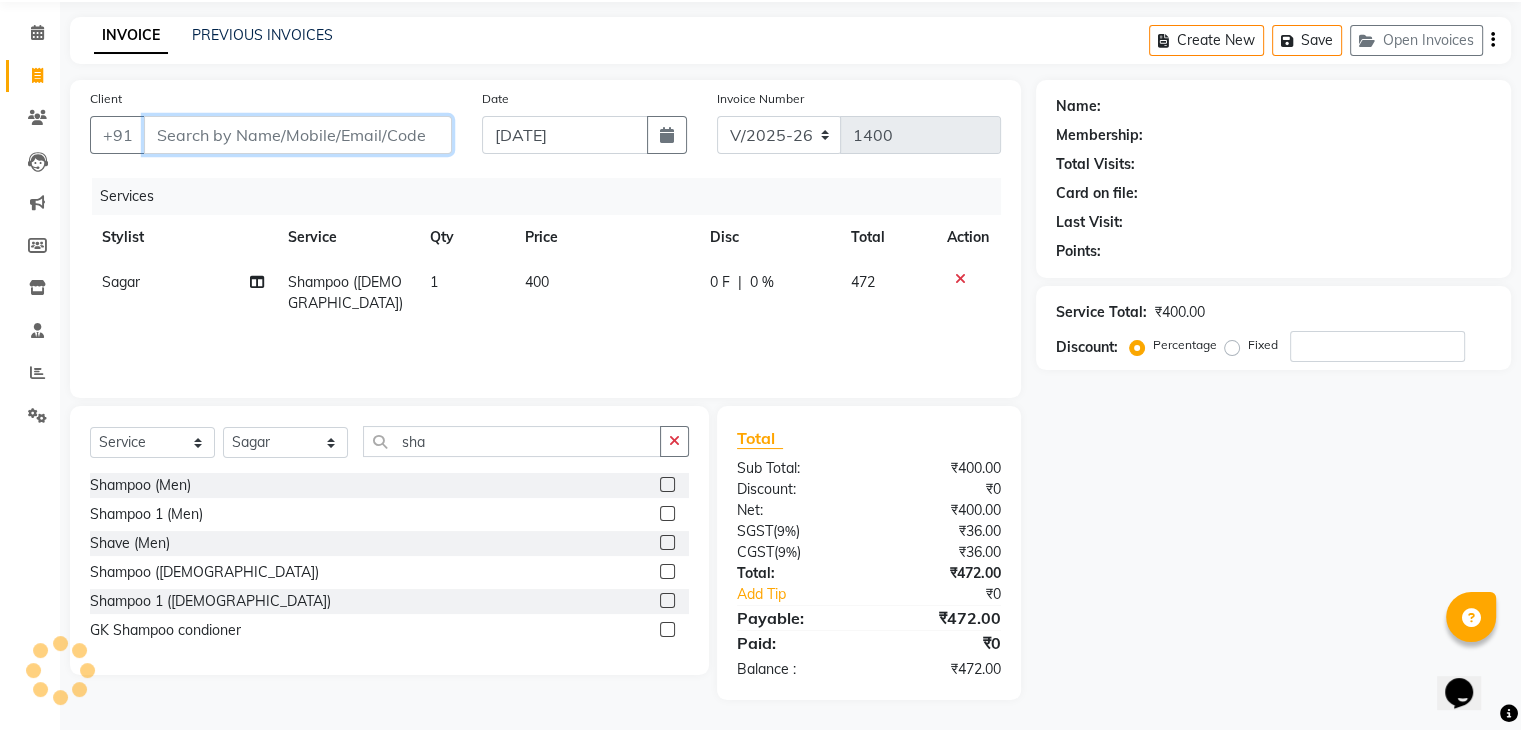click on "Client" at bounding box center (298, 135) 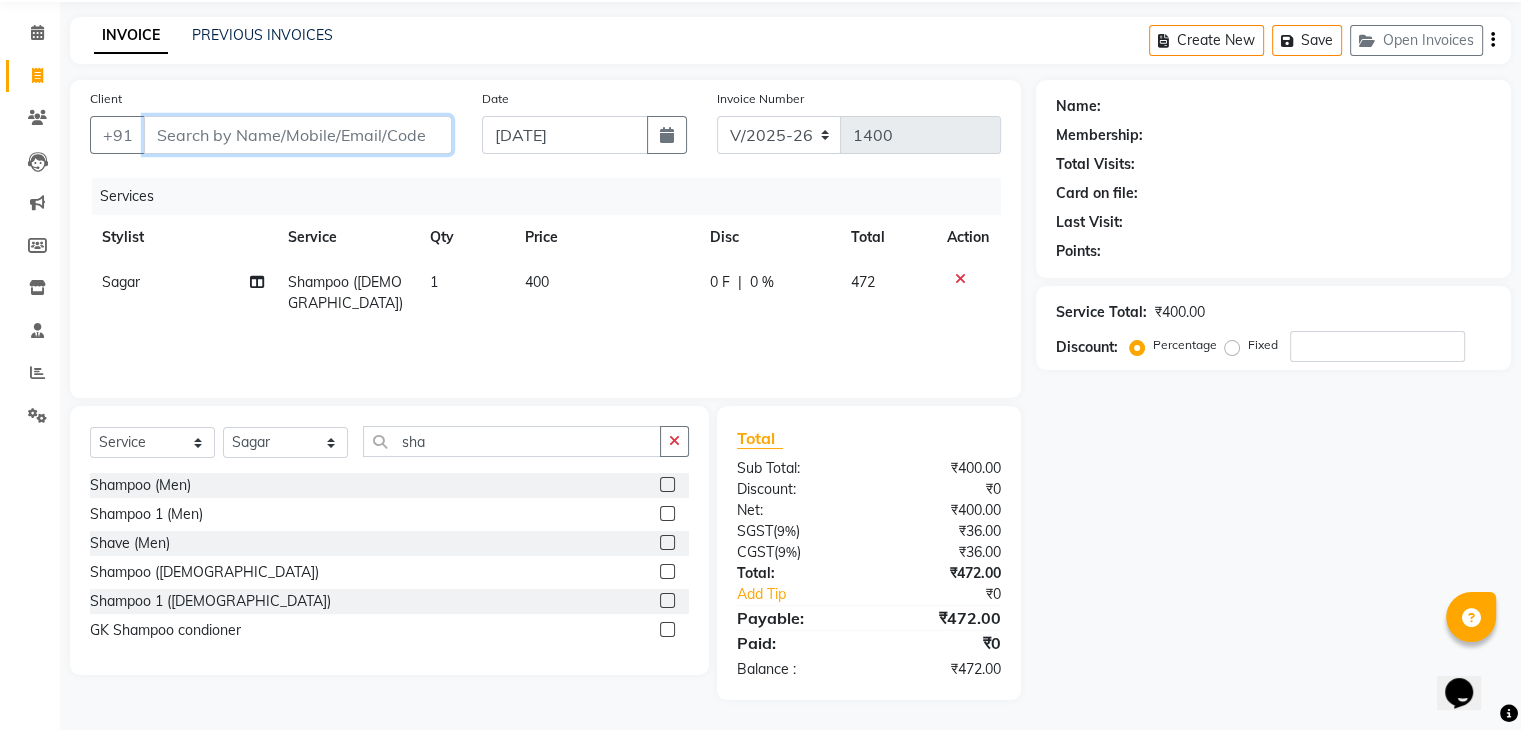 type on "s" 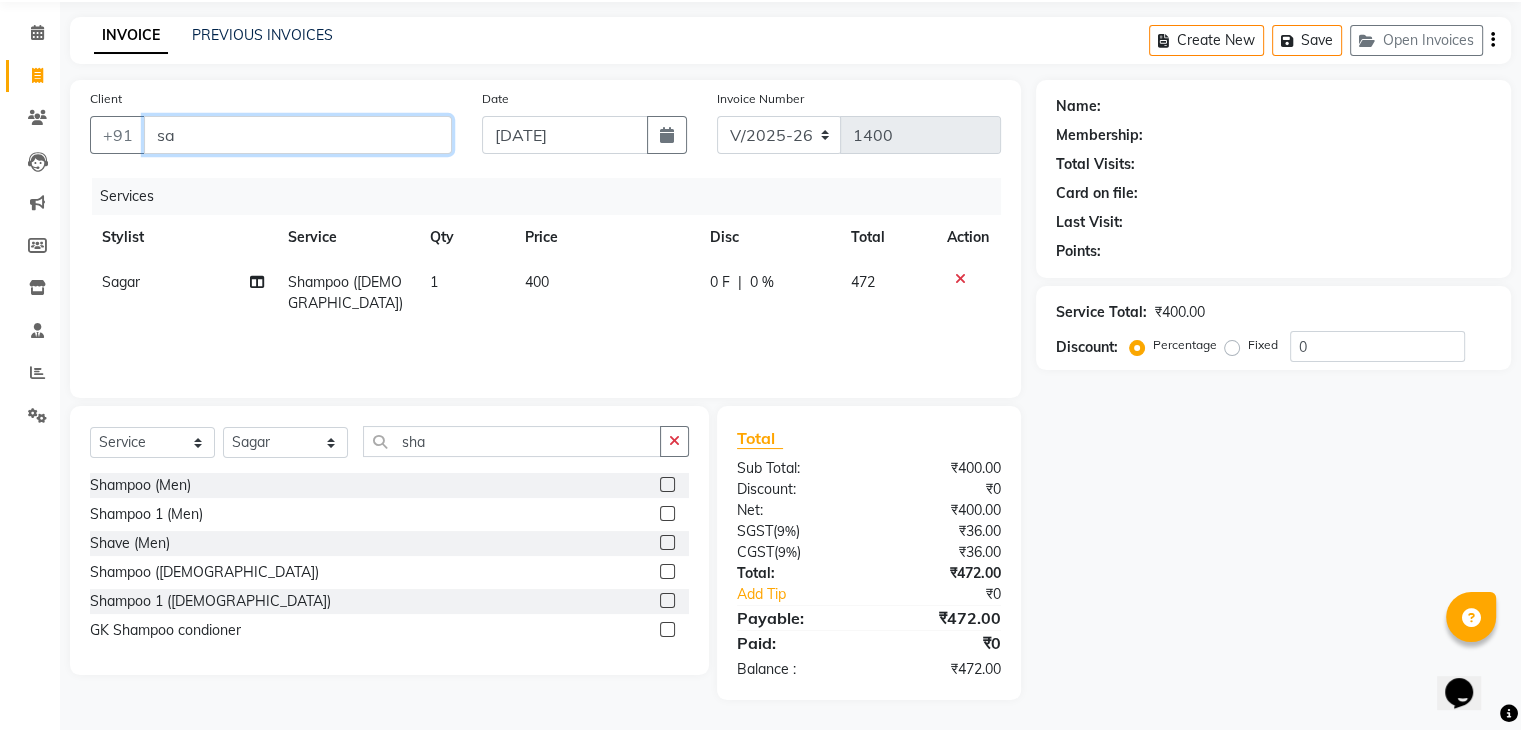 type on "s" 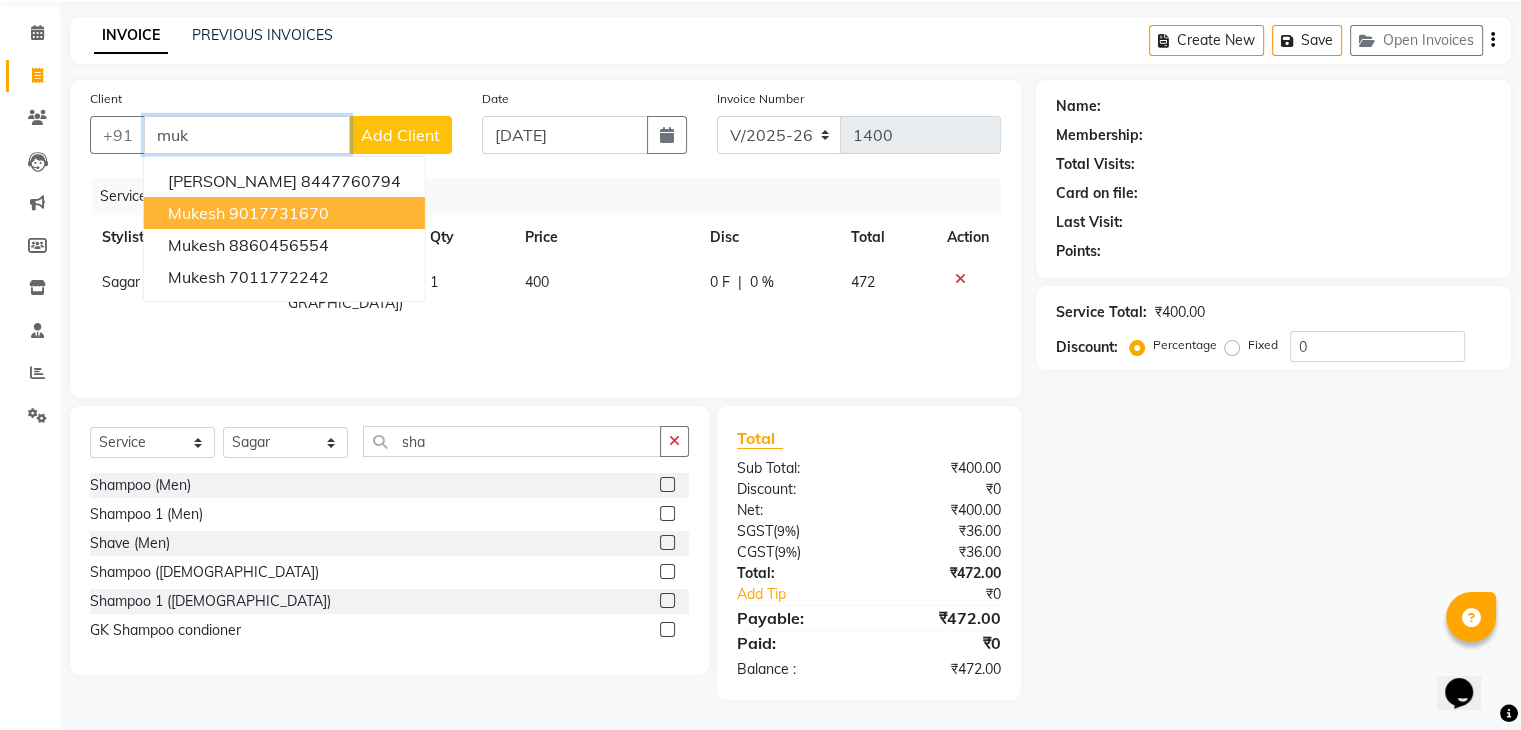 click on "9017731670" at bounding box center [279, 213] 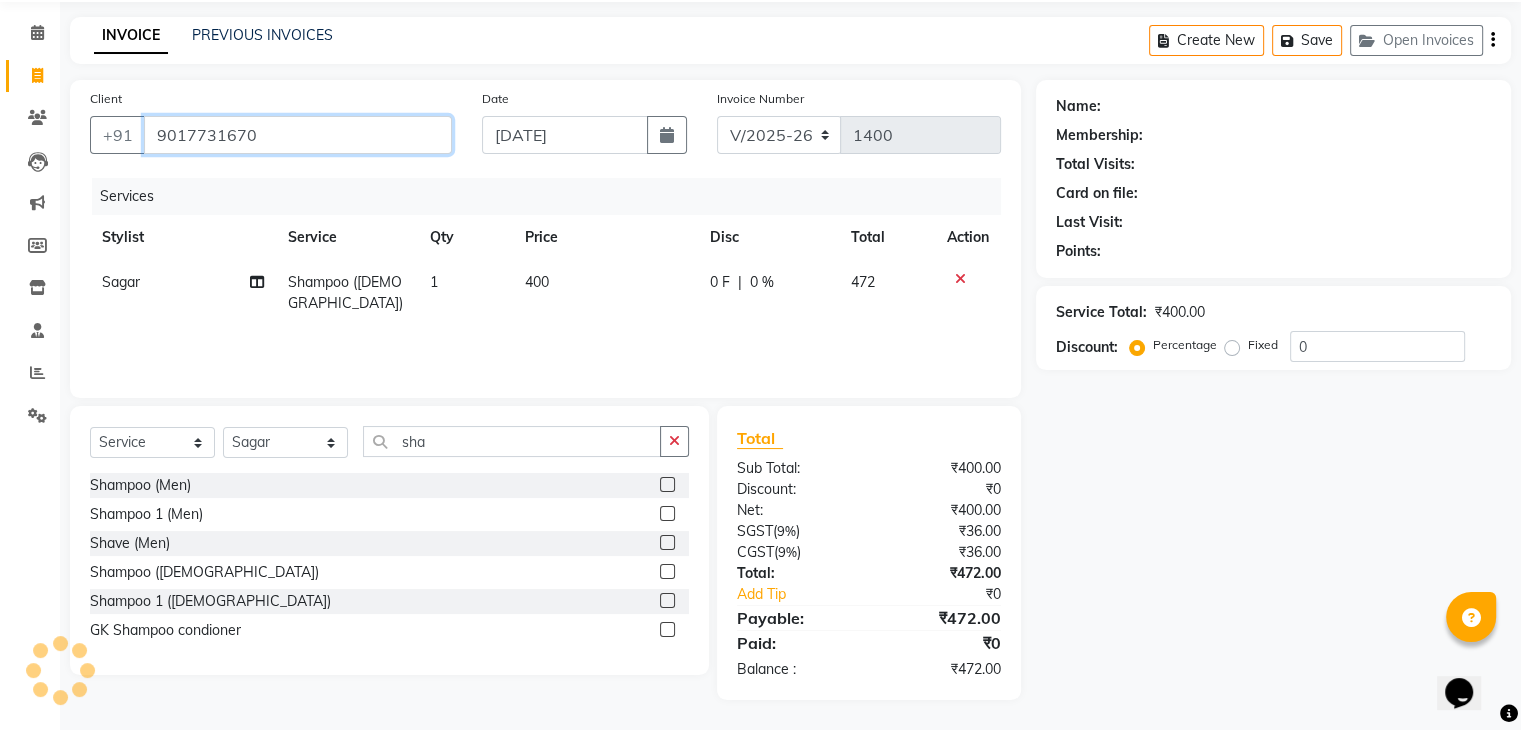 type on "9017731670" 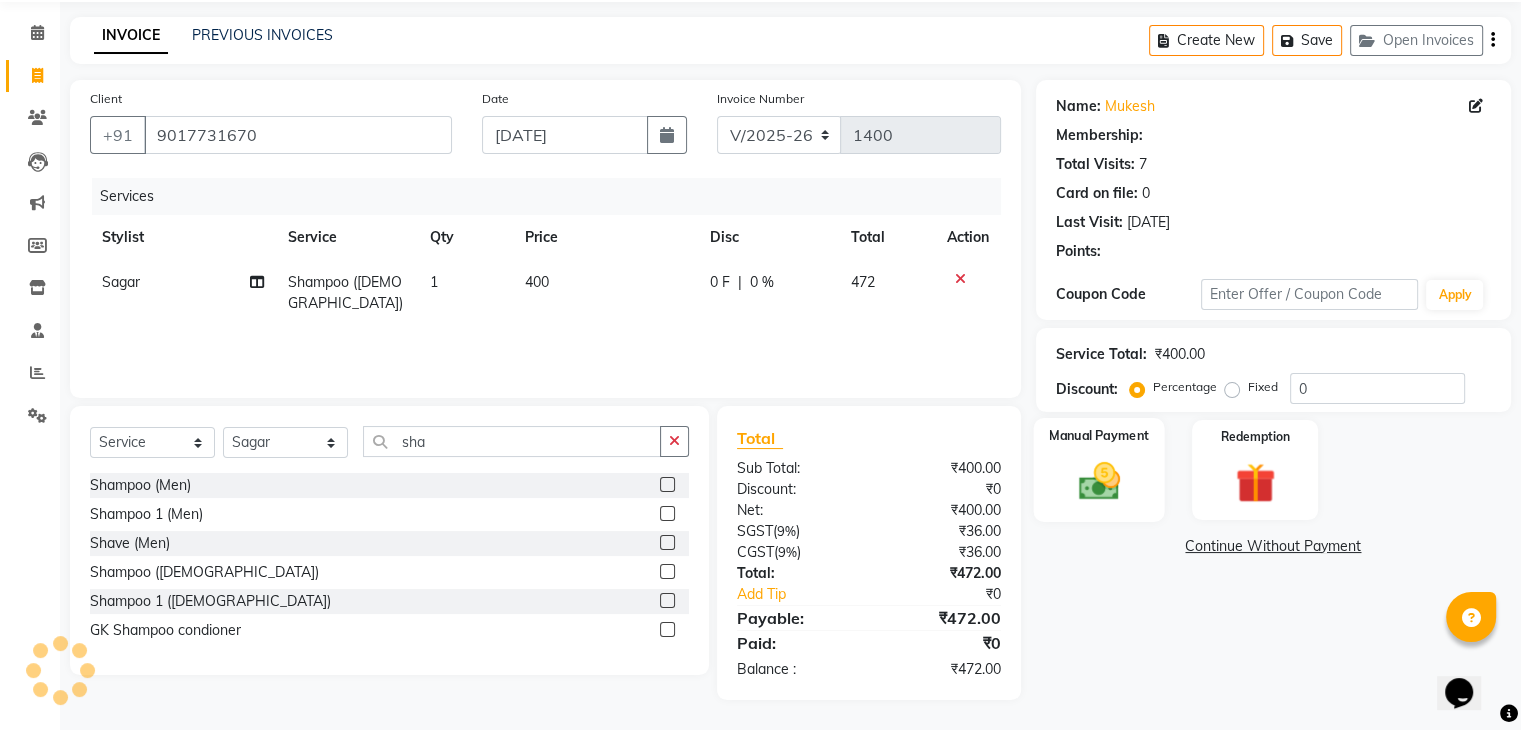 click 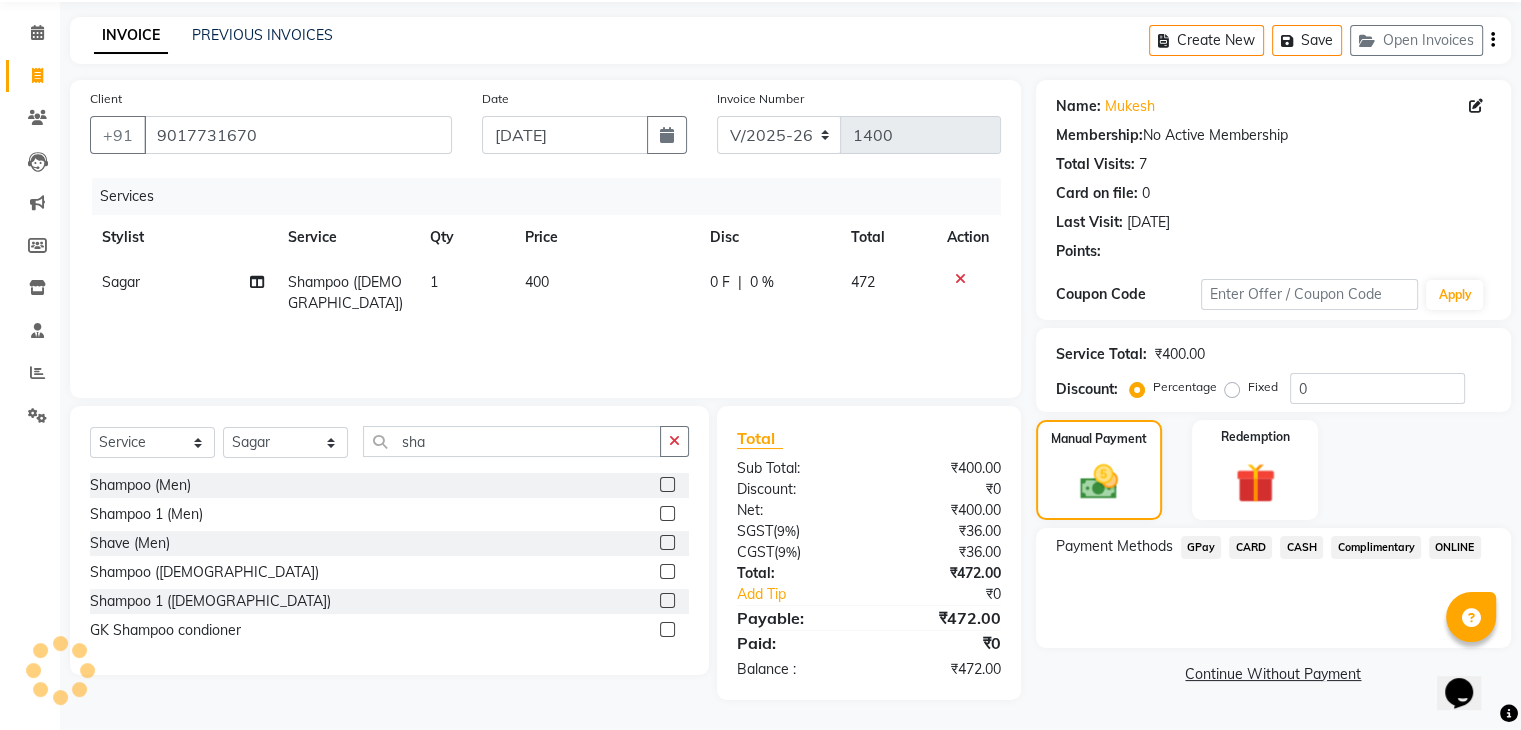 click on "CASH" 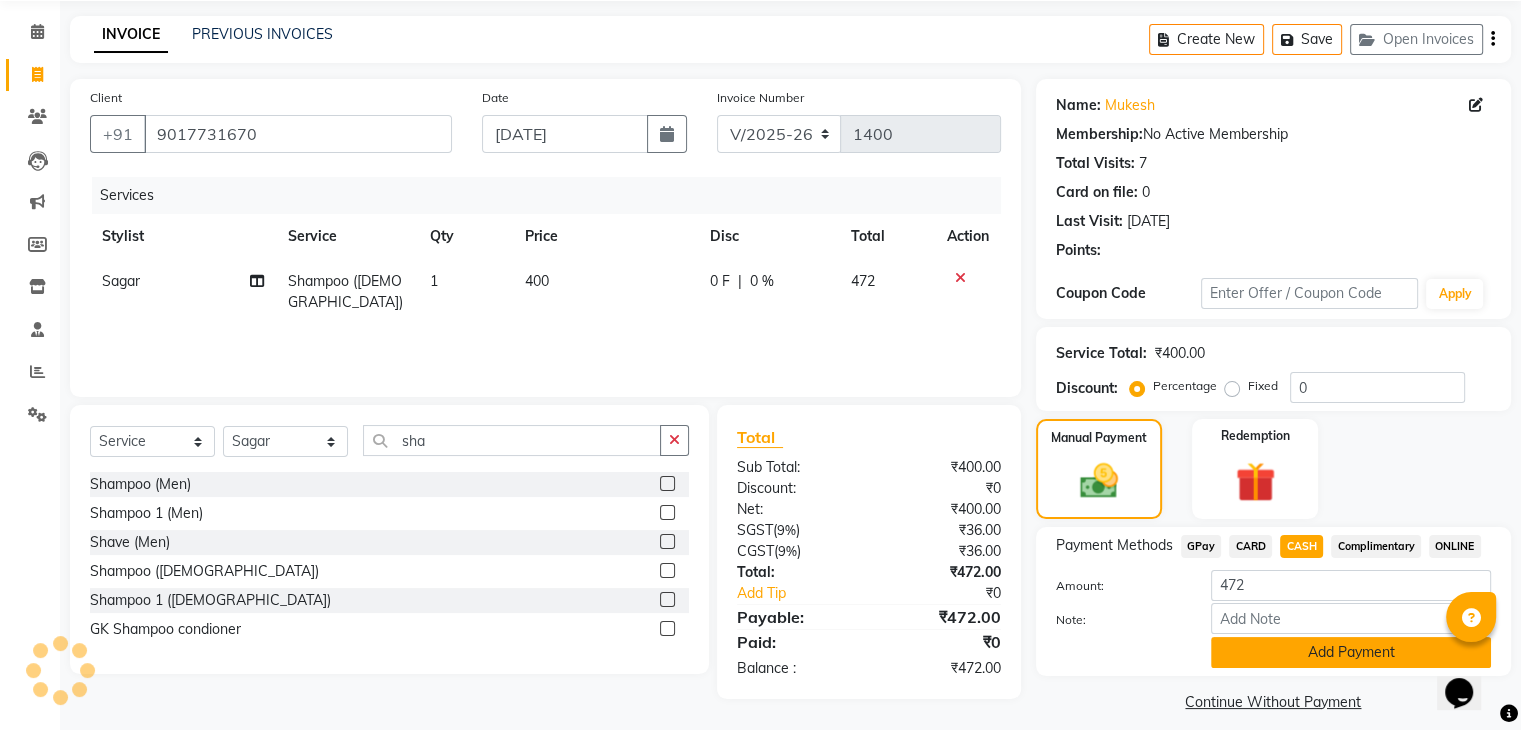 click on "Add Payment" 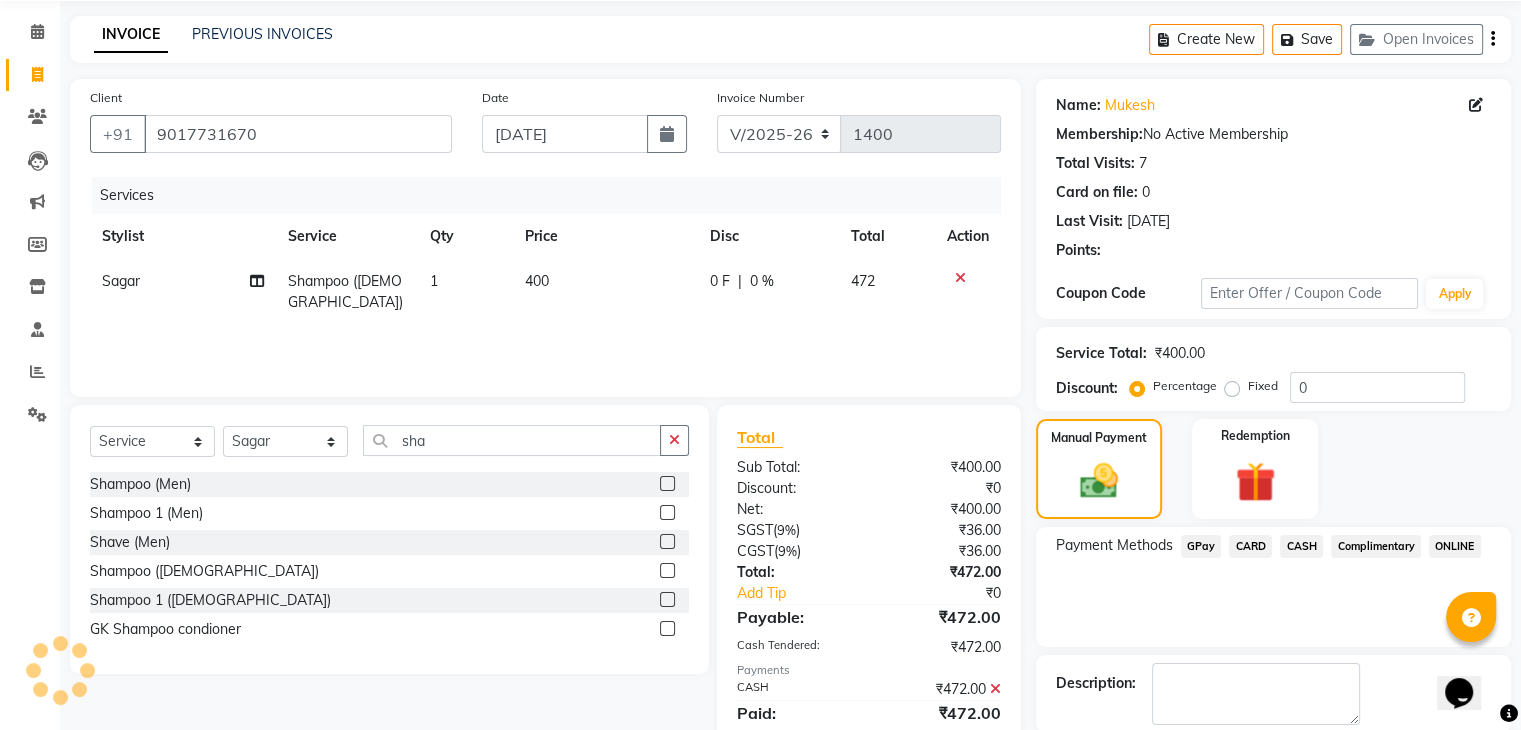 drag, startPoint x: 1519, startPoint y: 431, endPoint x: 1535, endPoint y: 436, distance: 16.763054 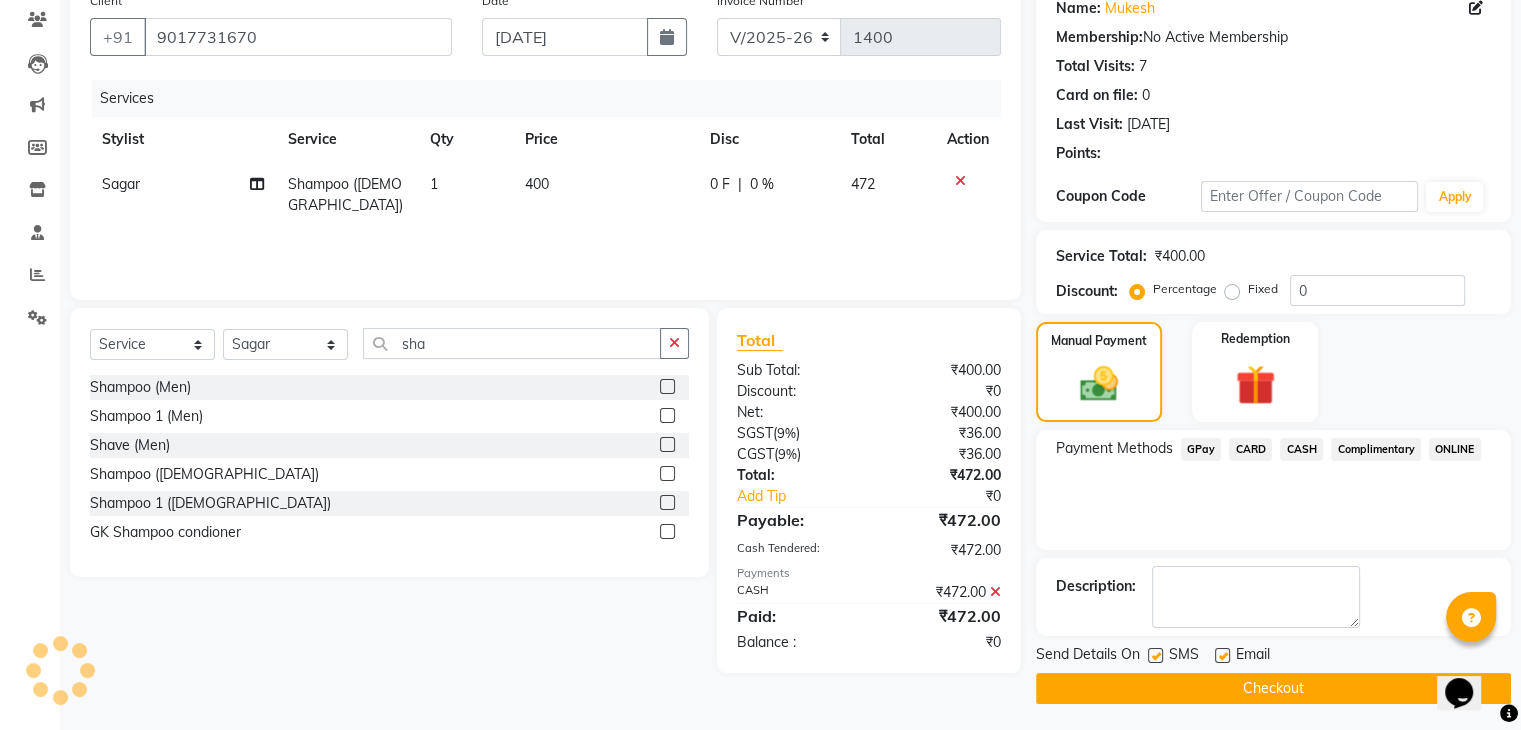 click on "Checkout" 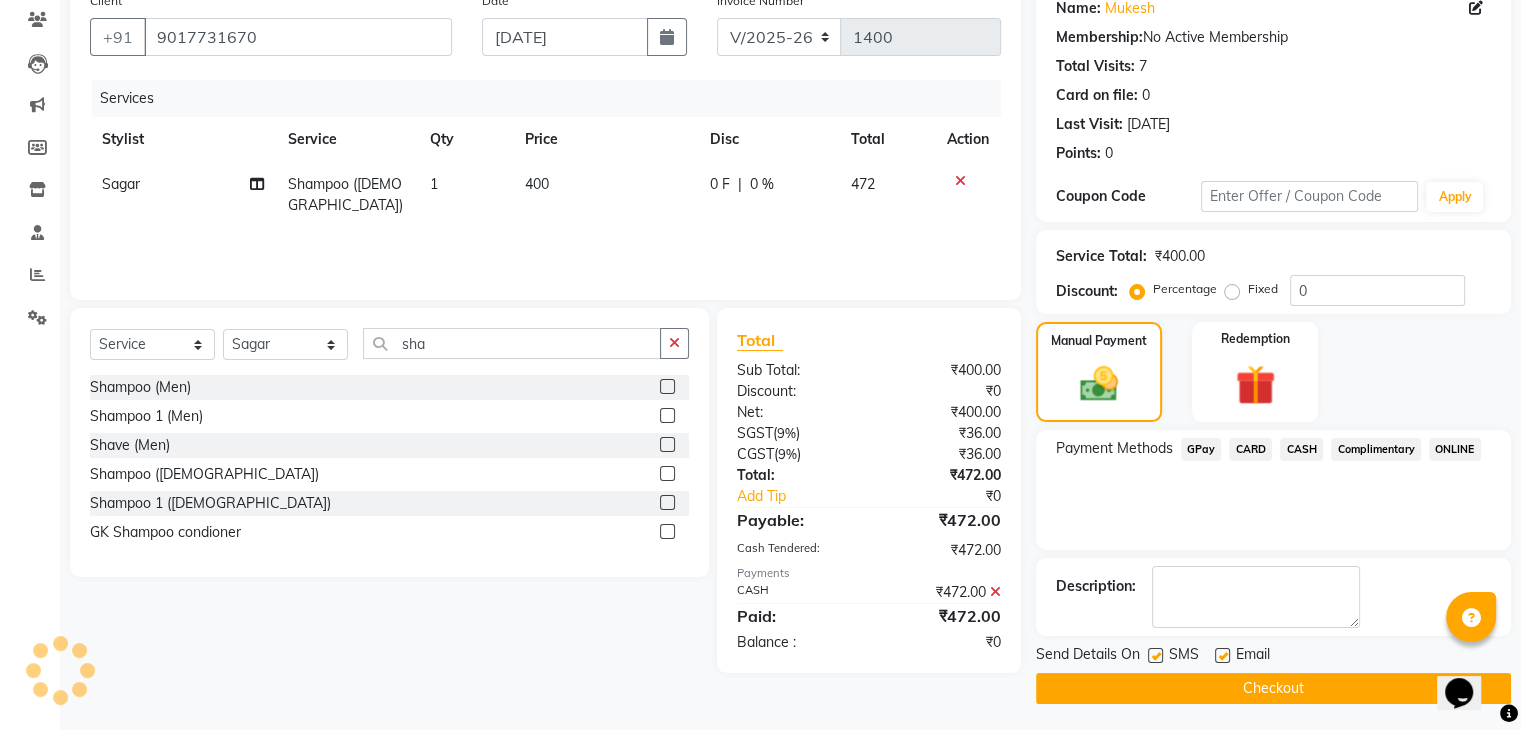 click on "Checkout" 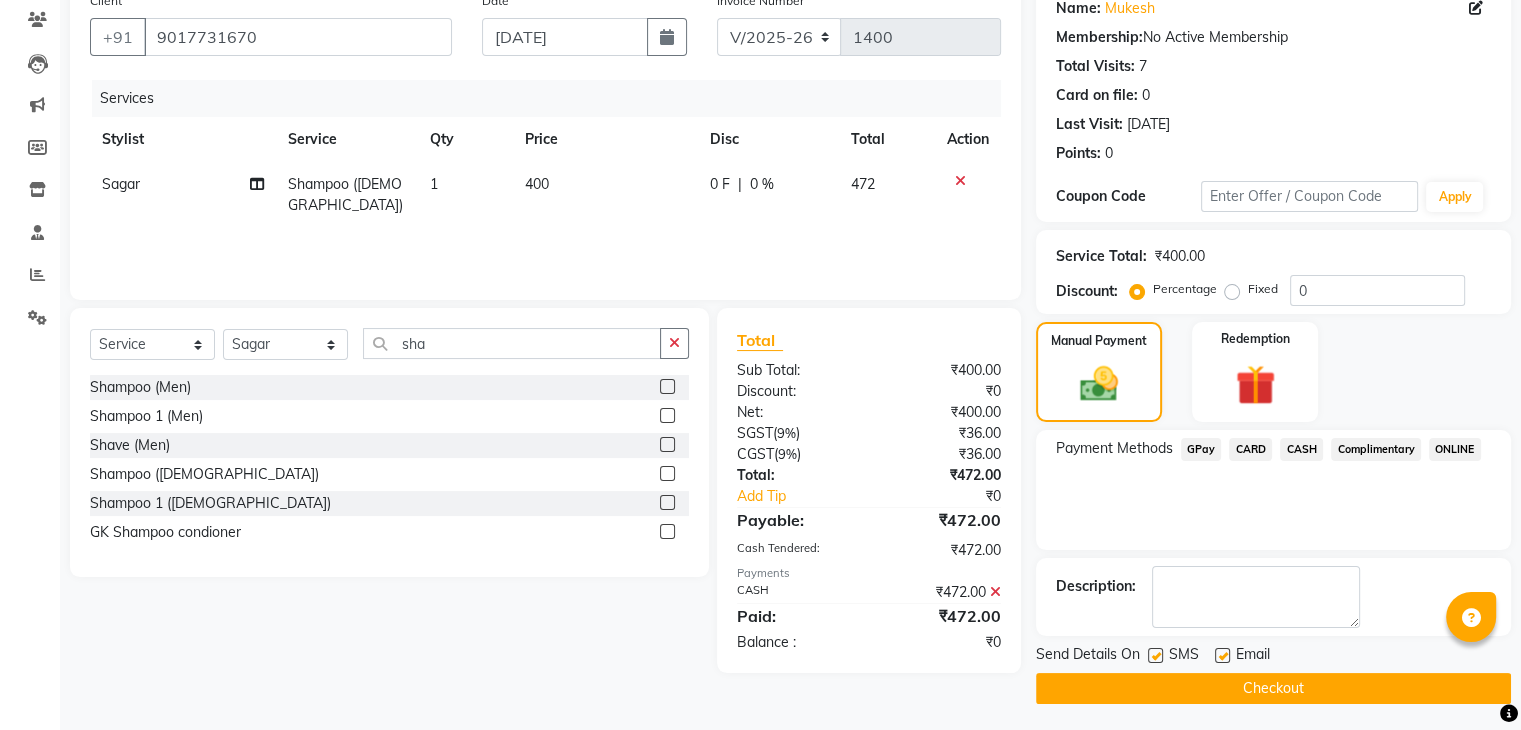 click on "Checkout" 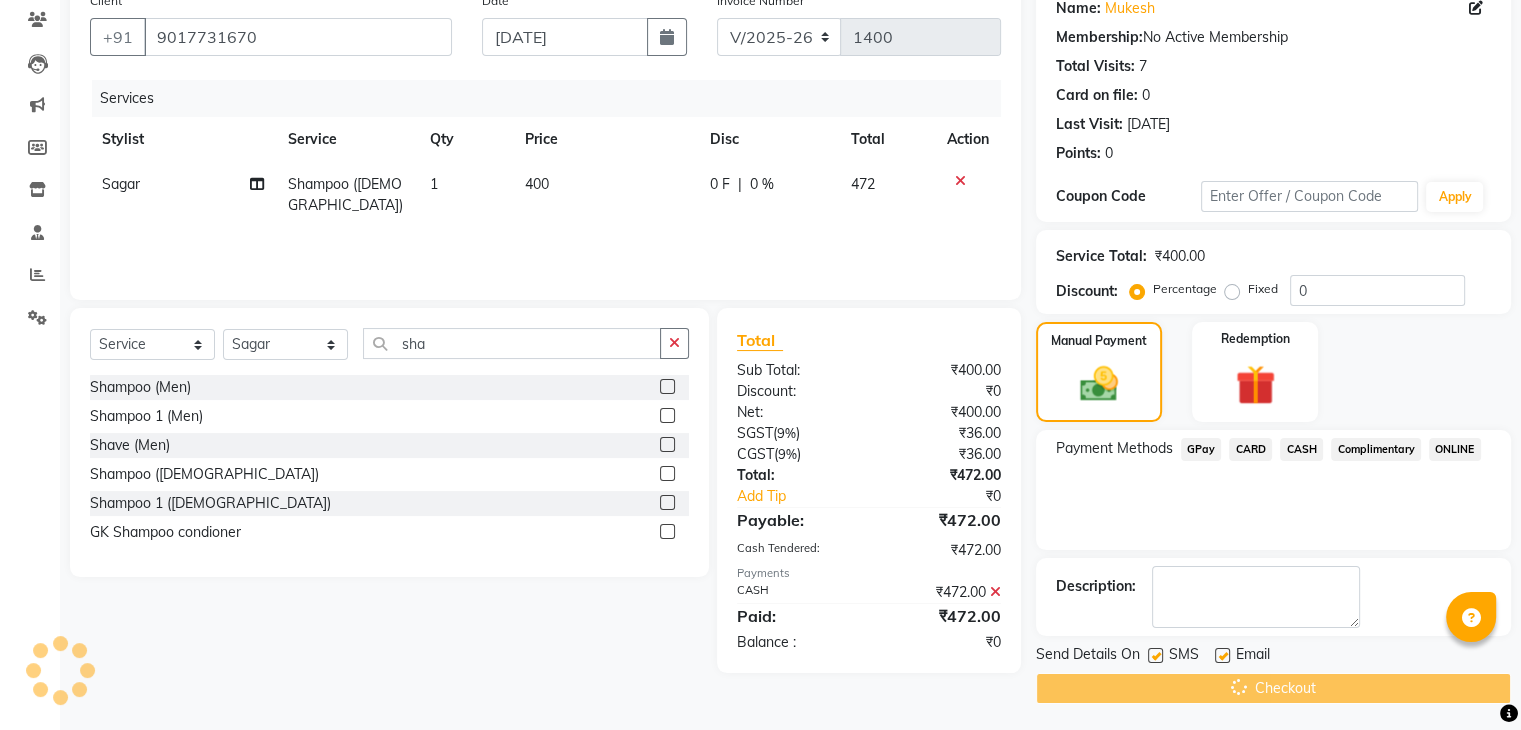 click on "Checkout" 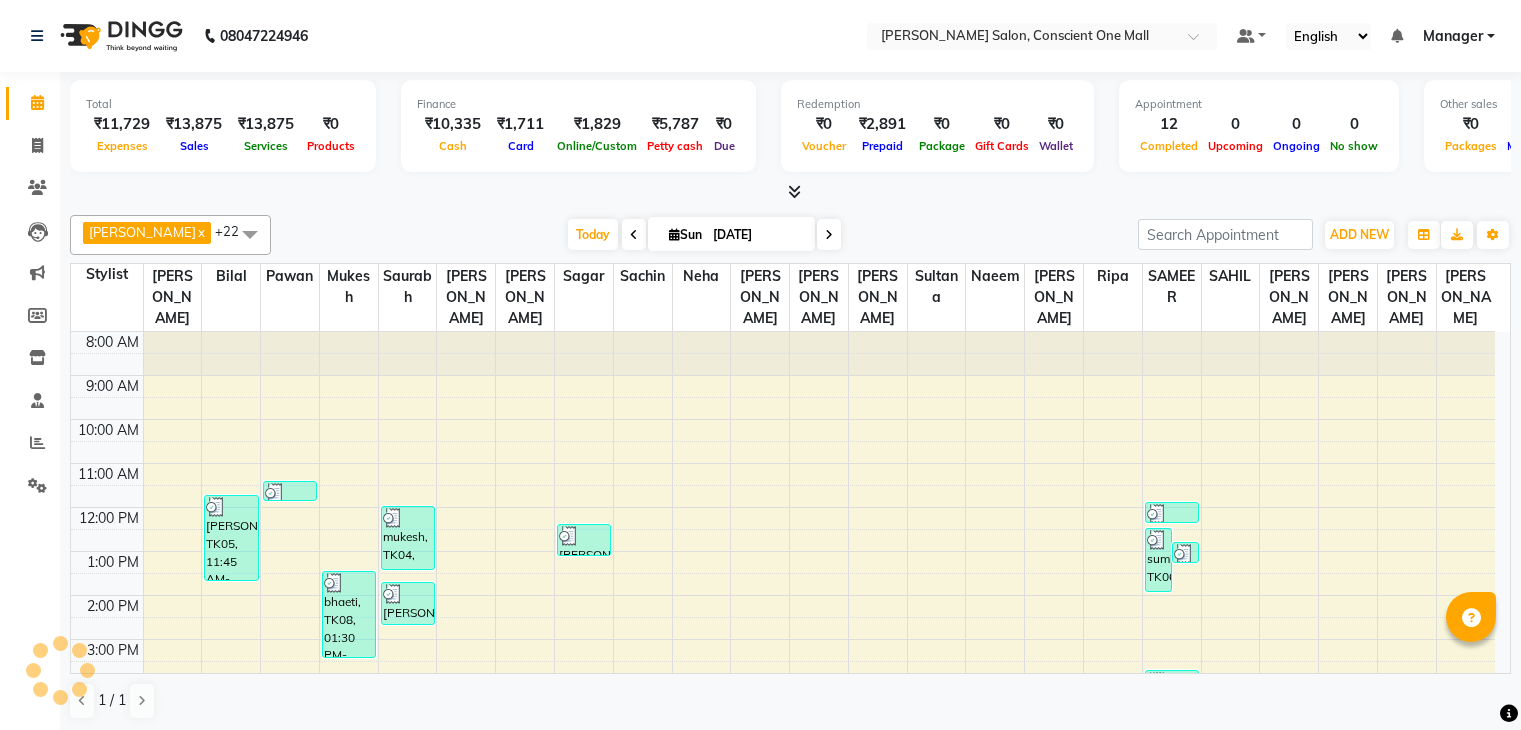 scroll, scrollTop: 0, scrollLeft: 0, axis: both 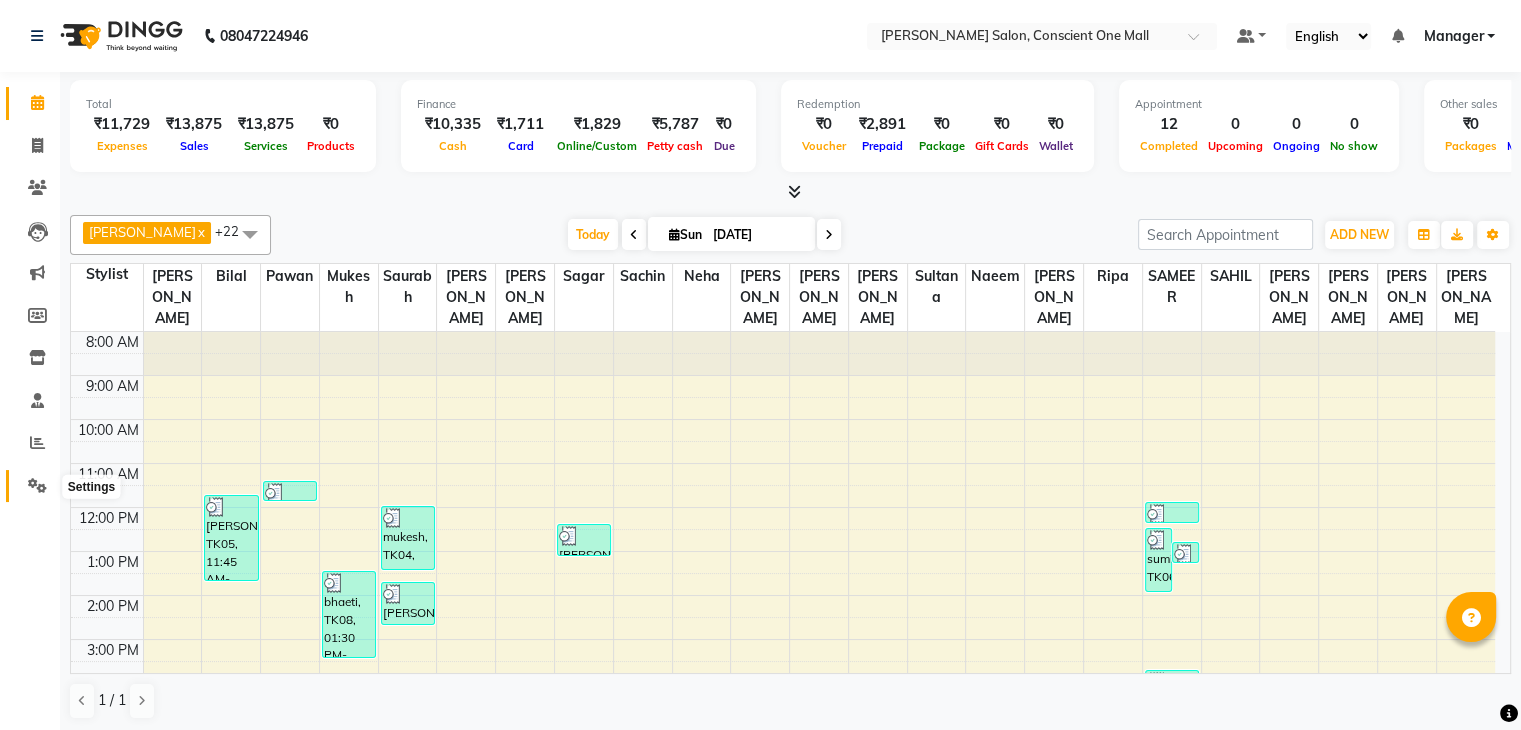 click 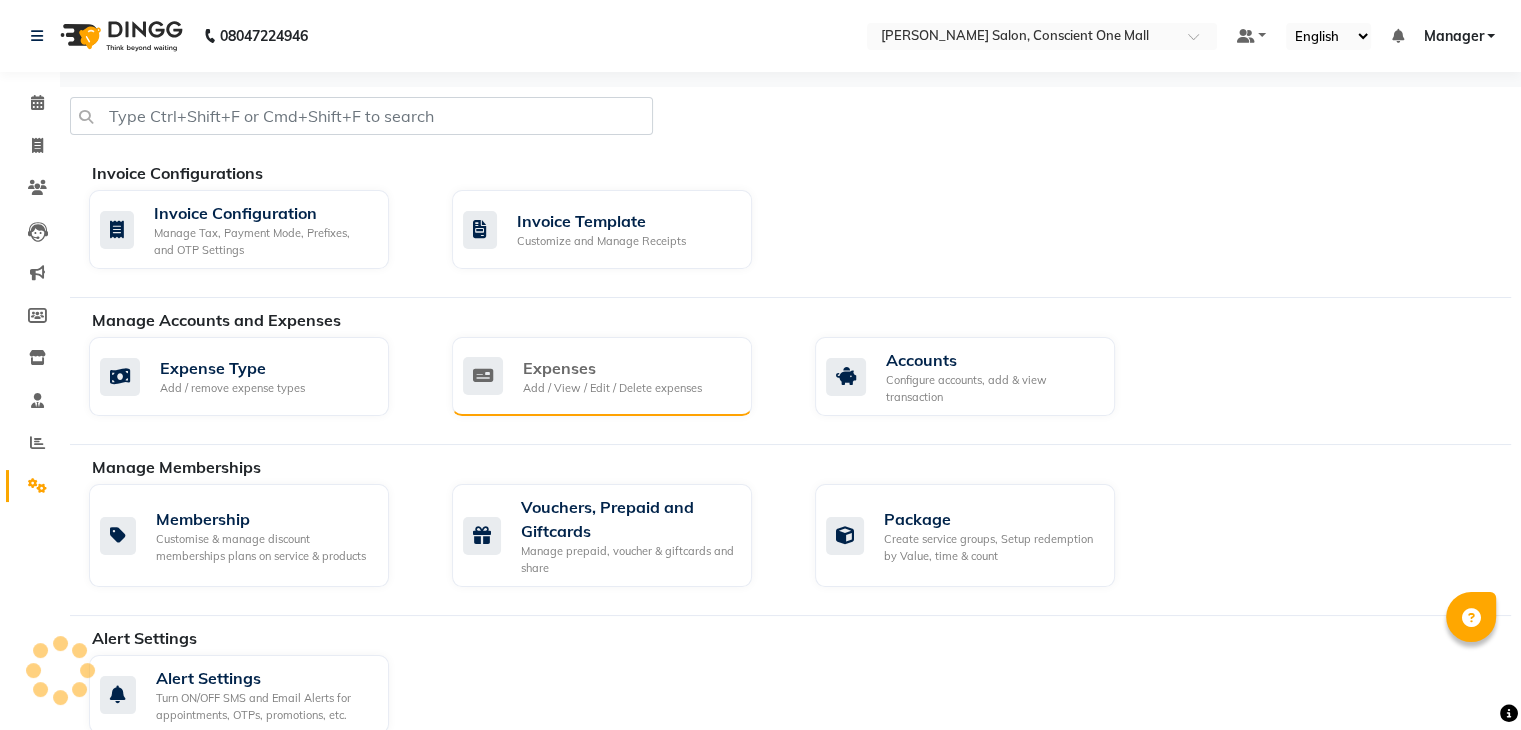 click on "Add / View / Edit / Delete expenses" 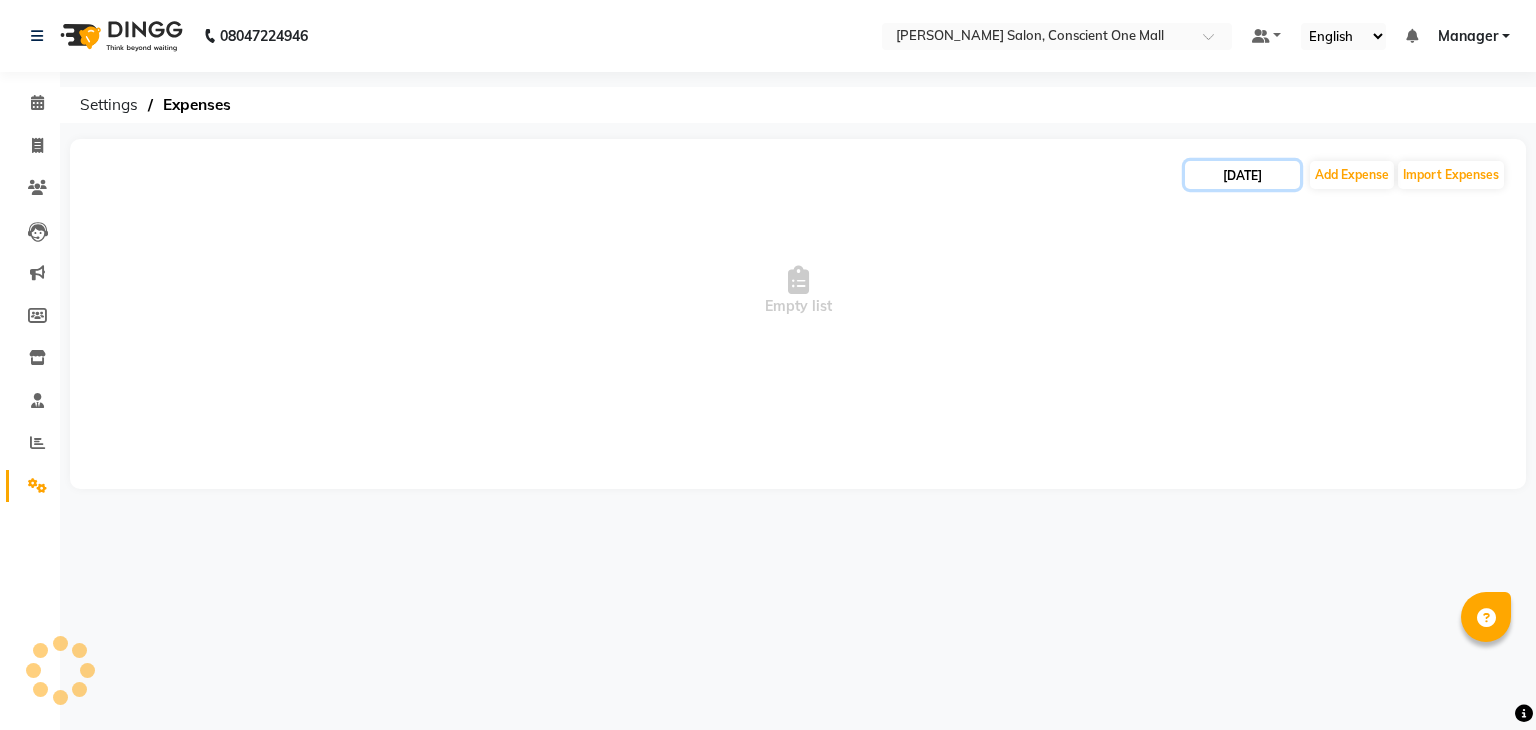 click on "[DATE]" 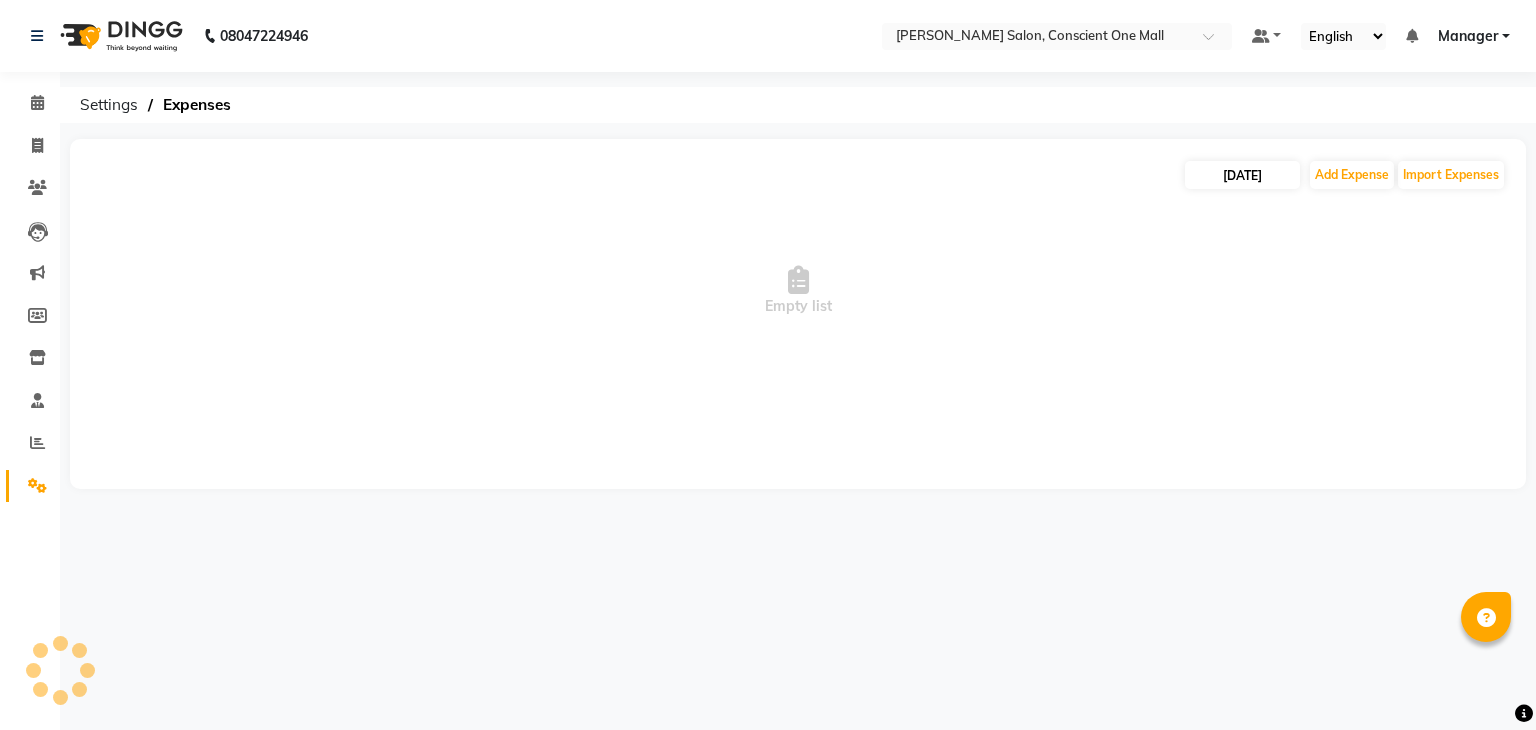 select on "7" 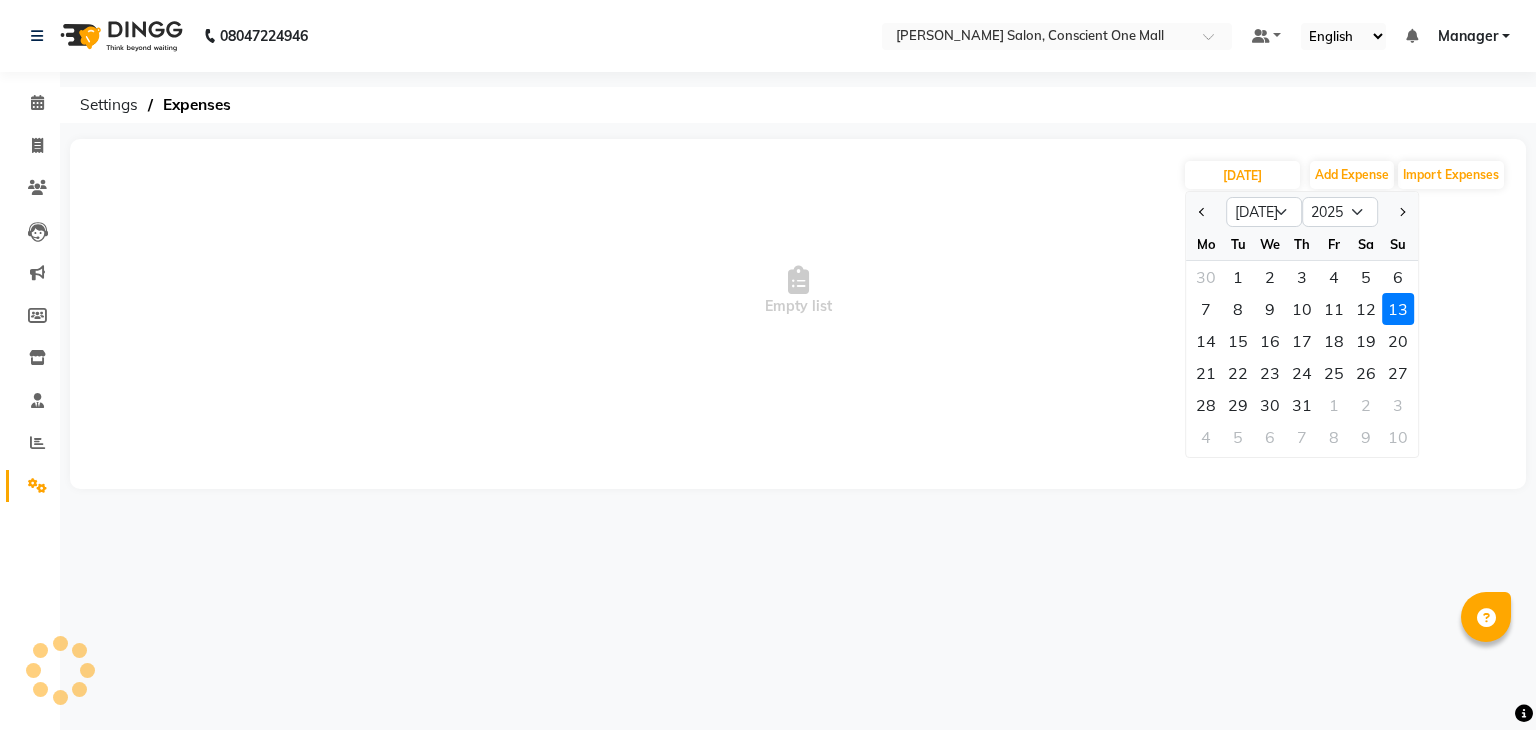 click on "13" 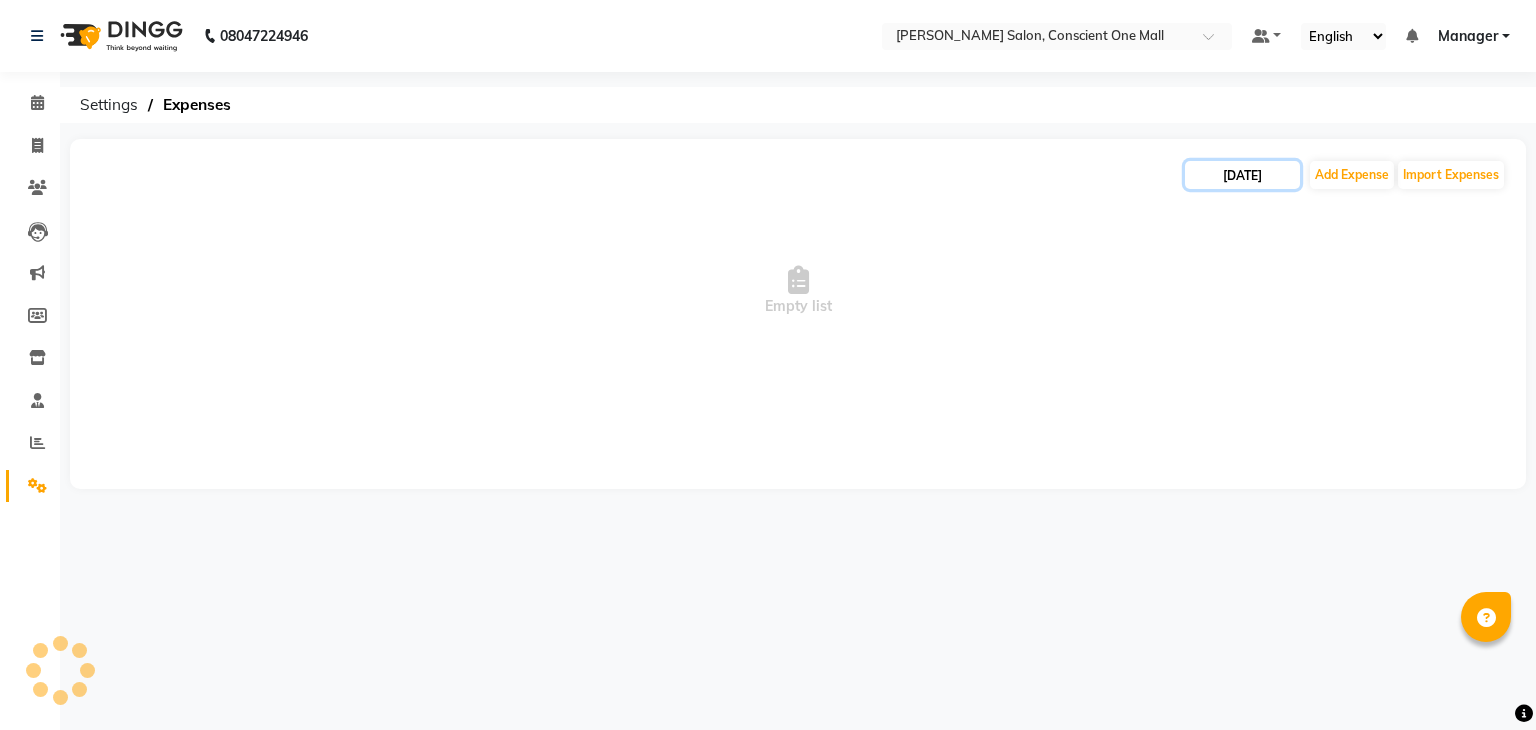 click on "[DATE]" 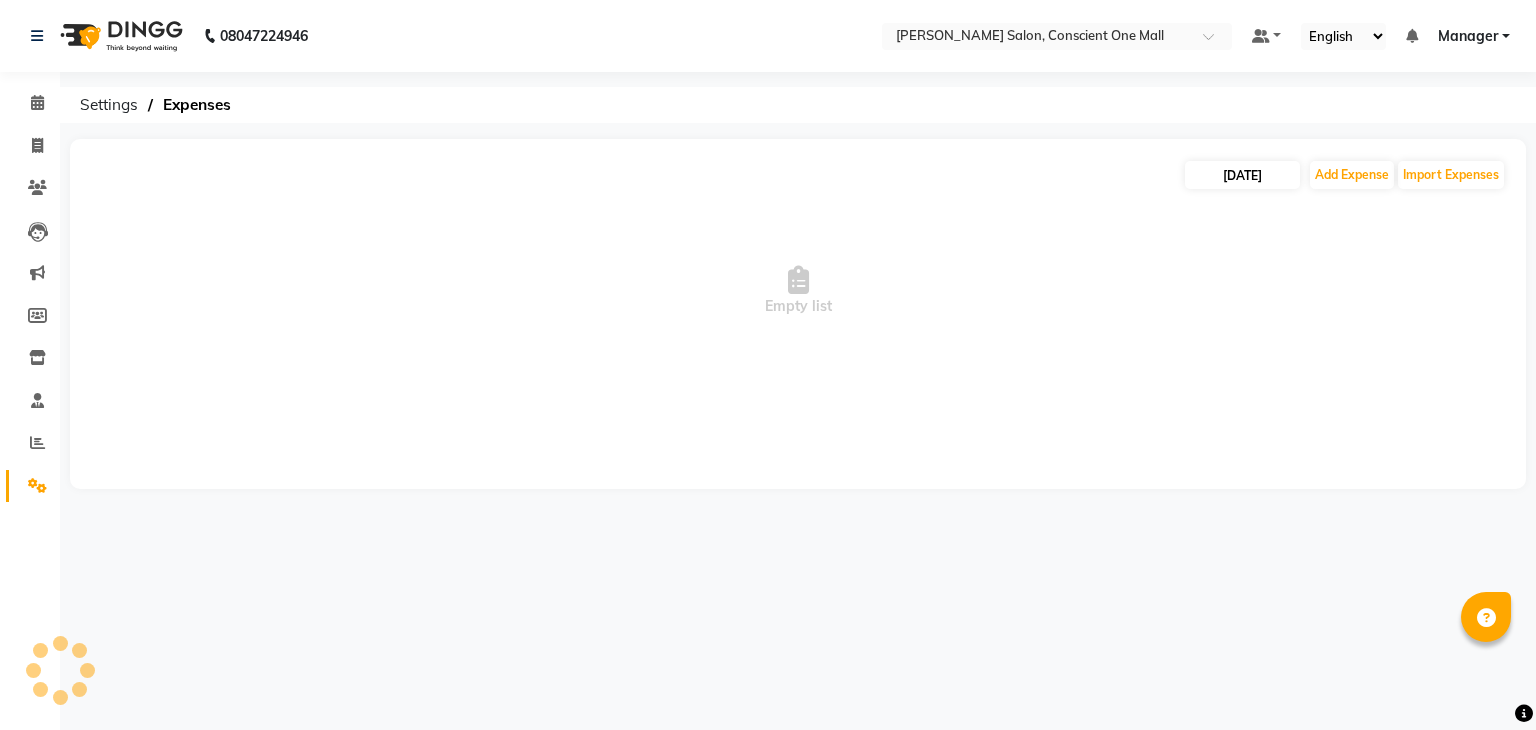 select on "7" 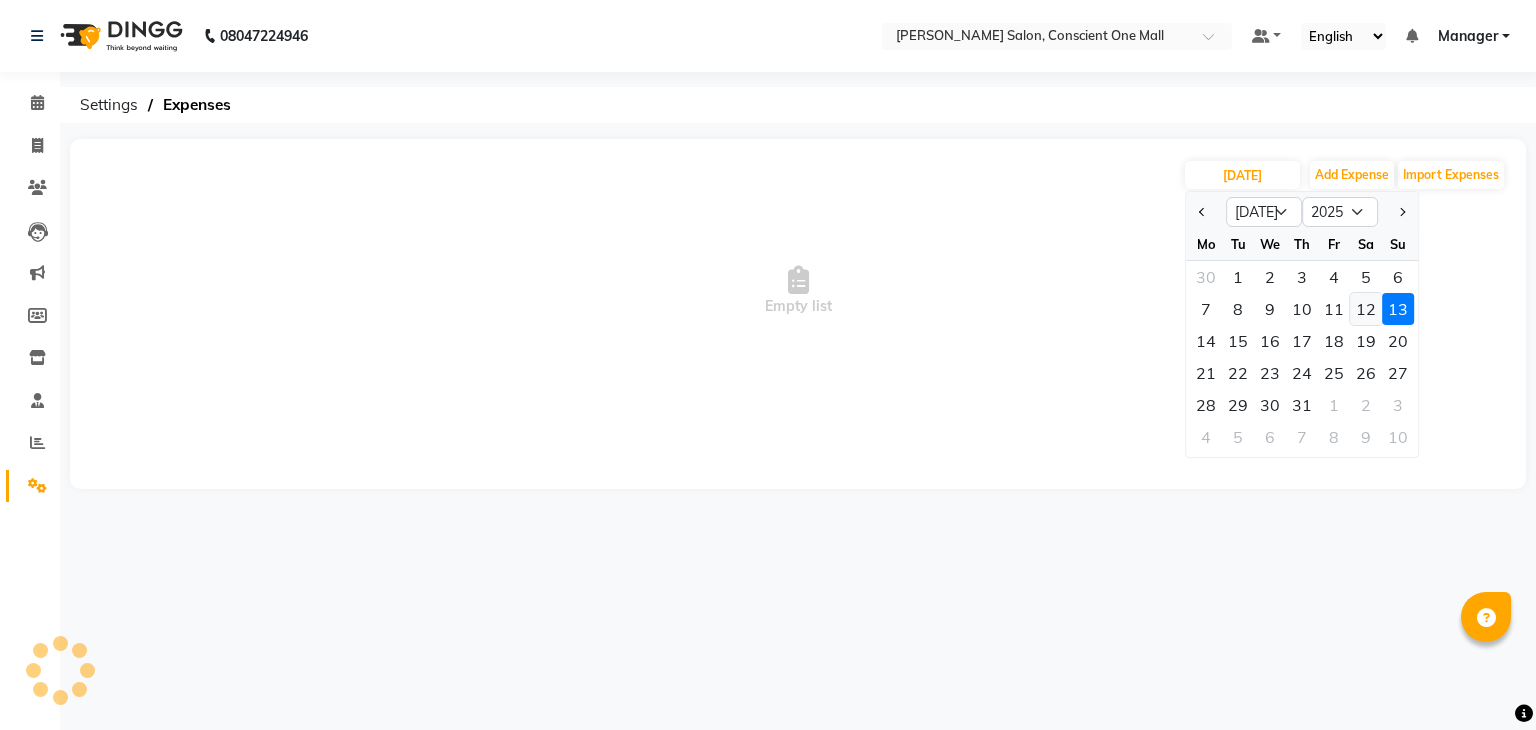 click on "12" 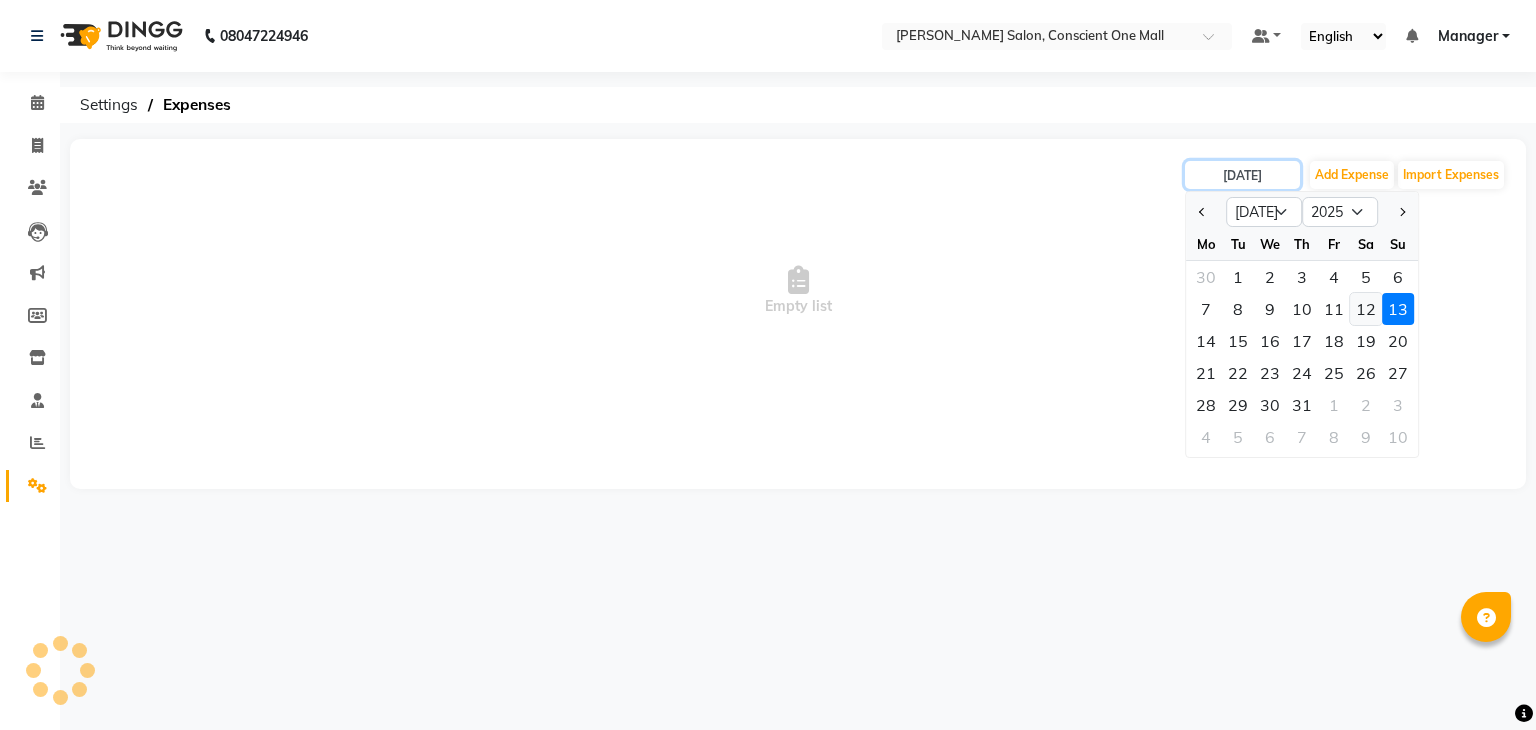type on "12-07-2025" 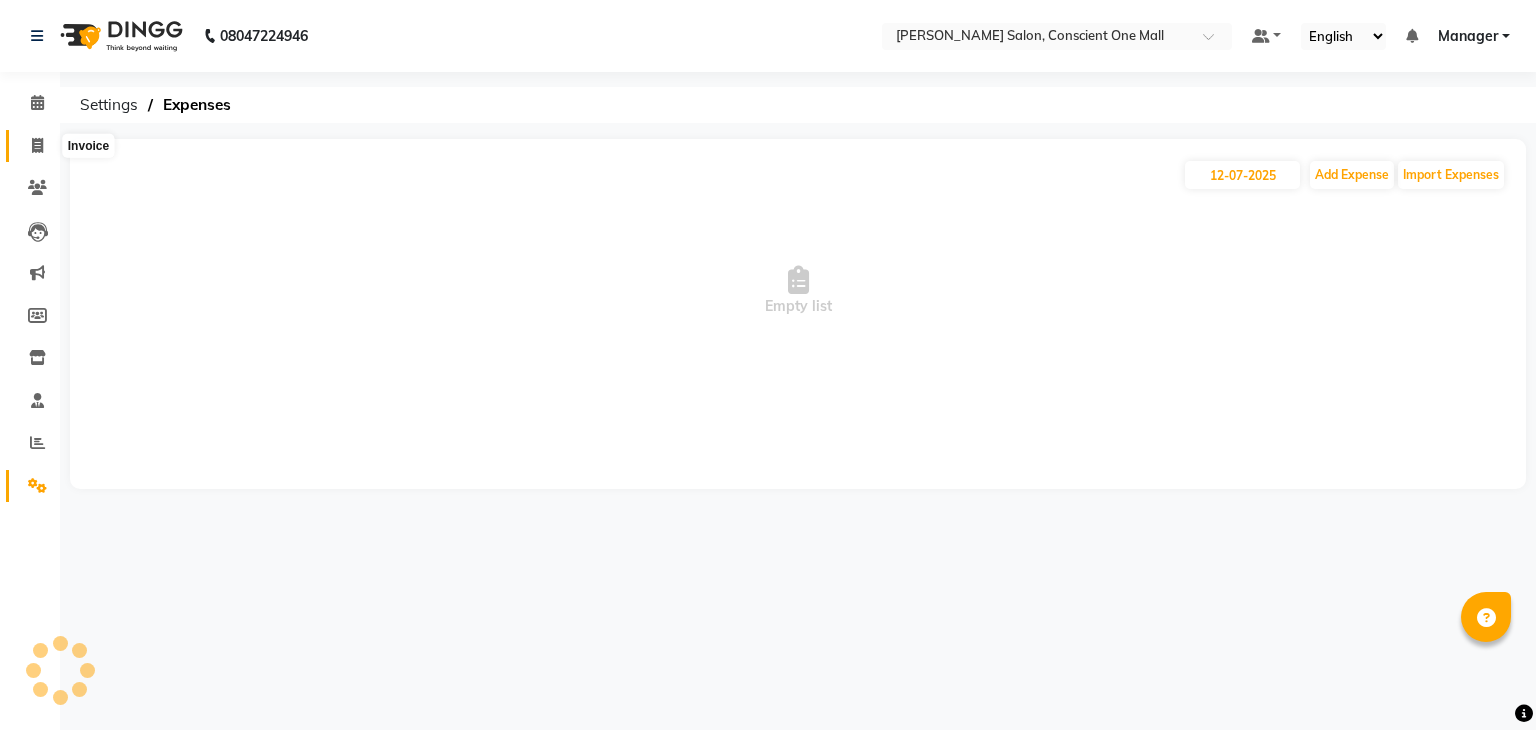 click 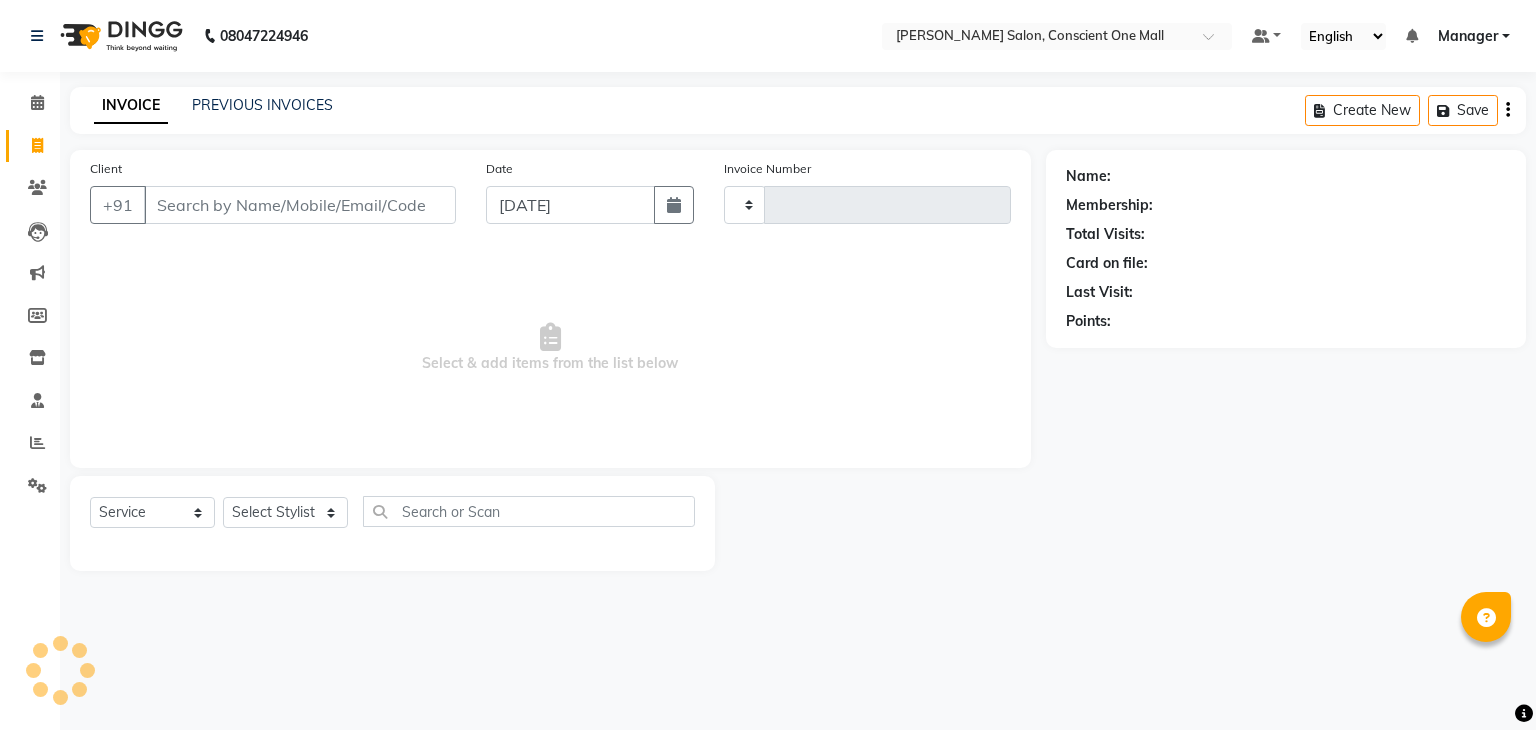 click 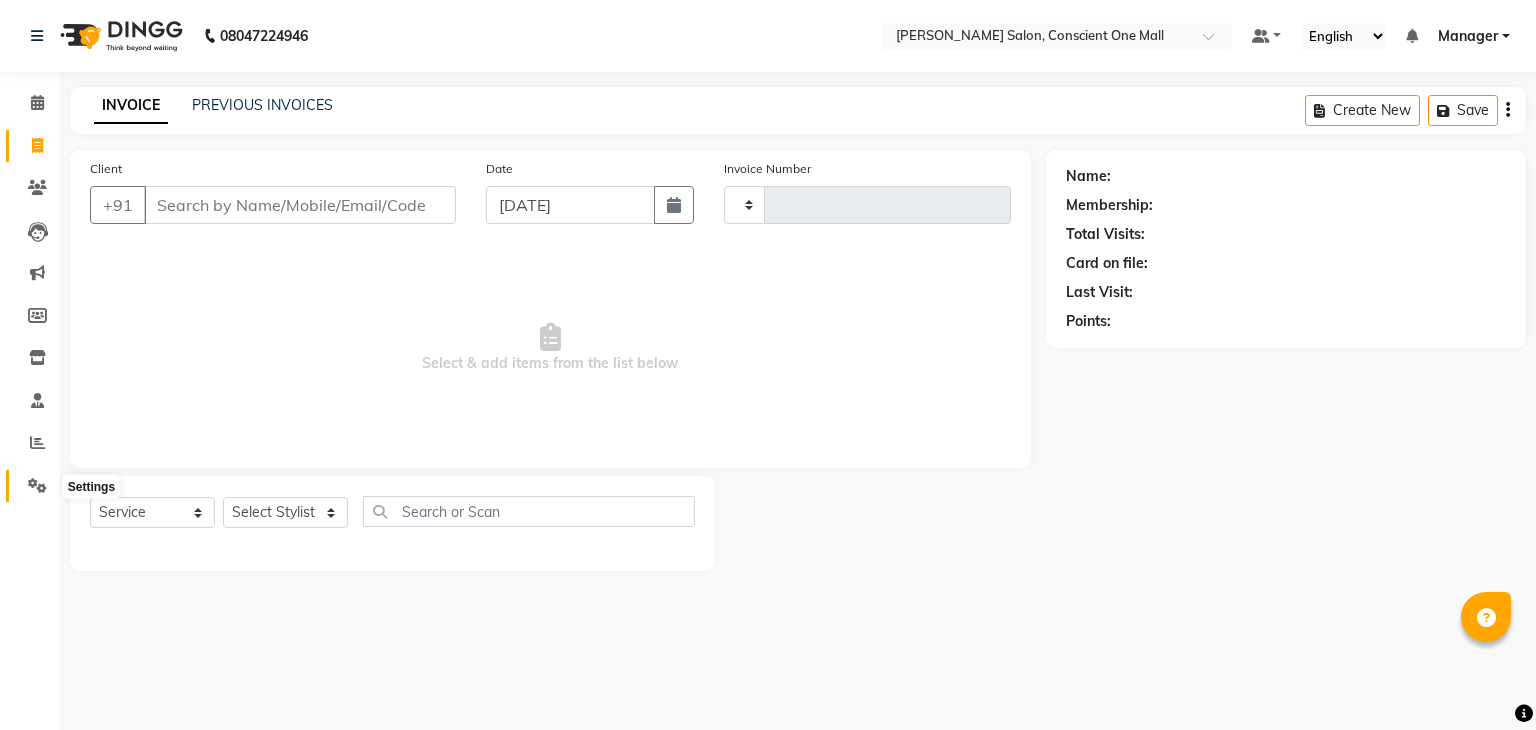 click 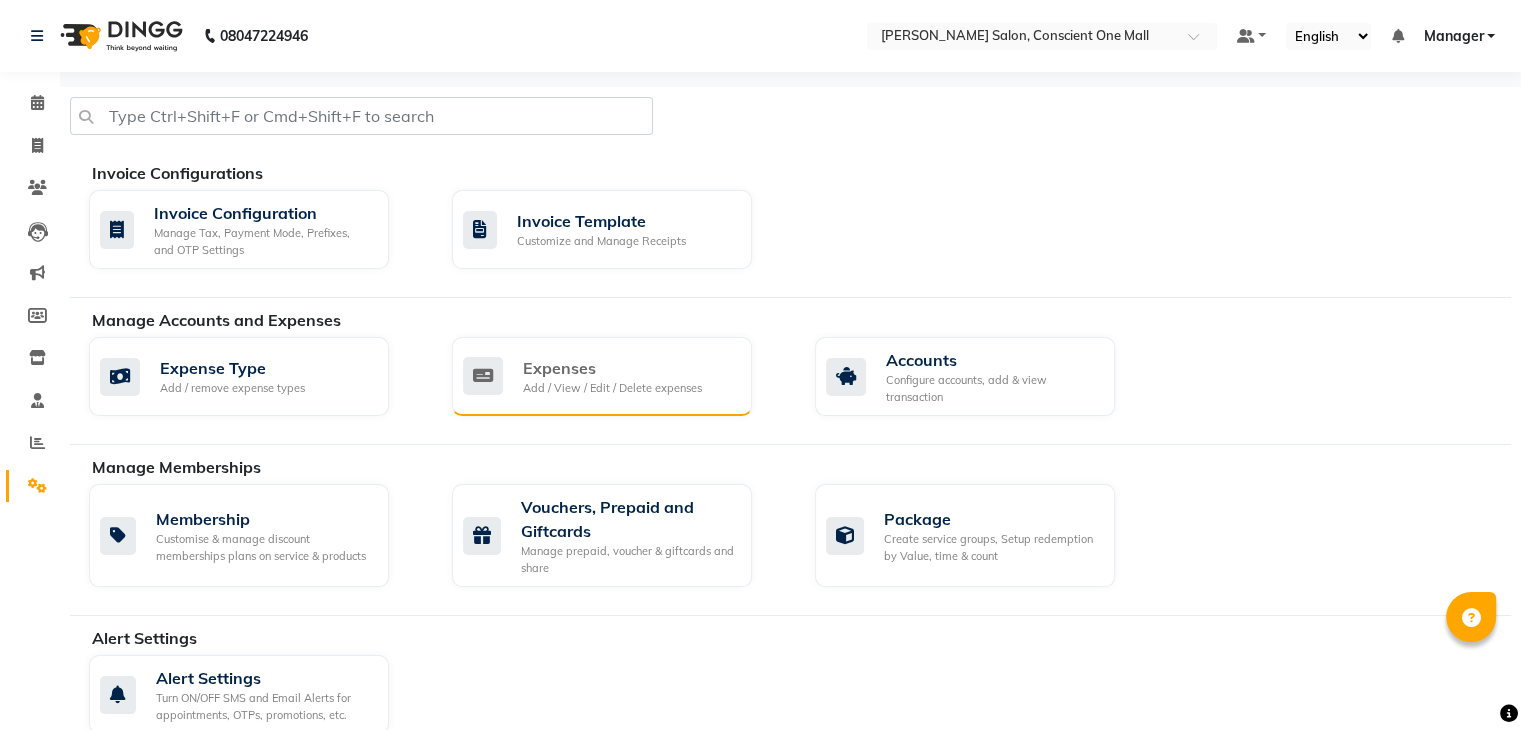 click on "Expenses" 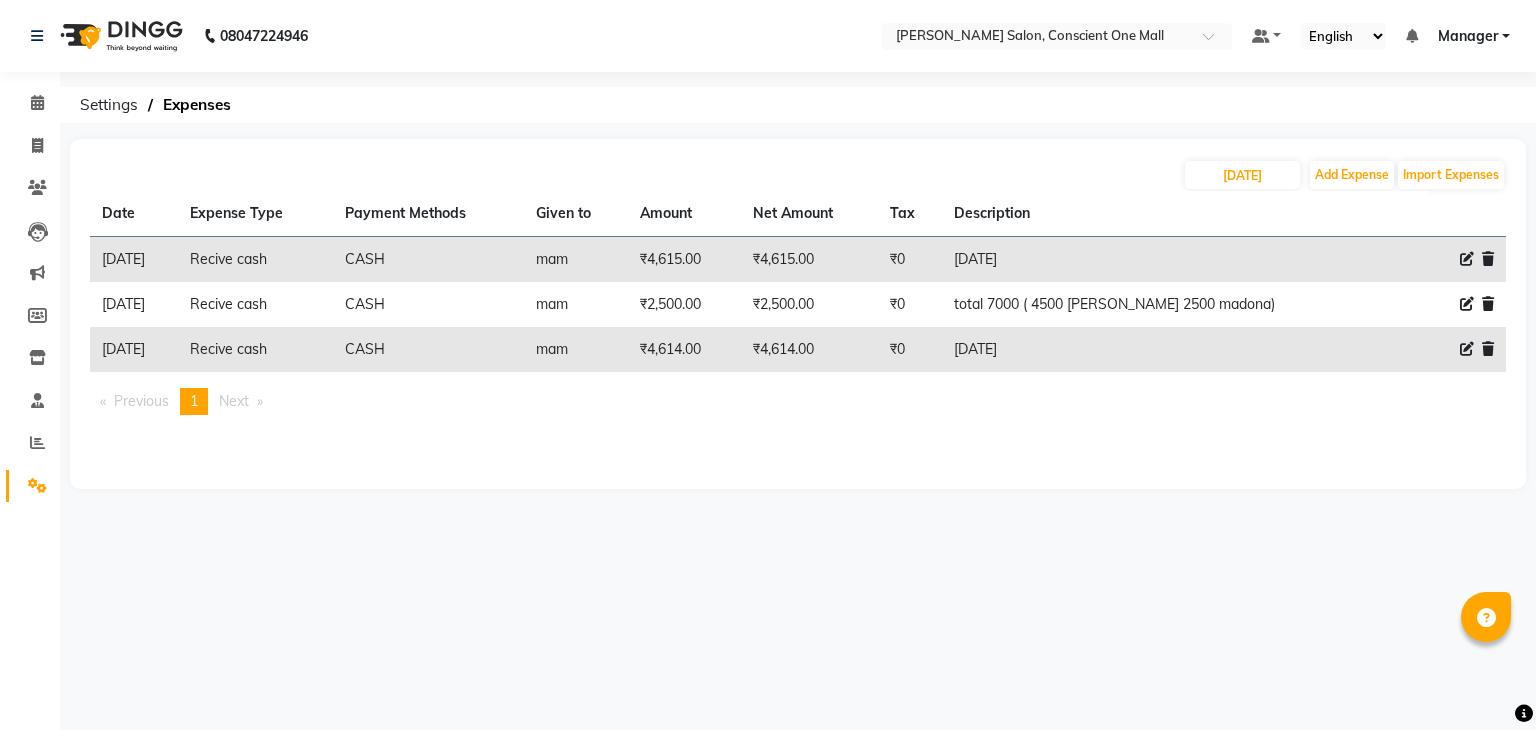 click 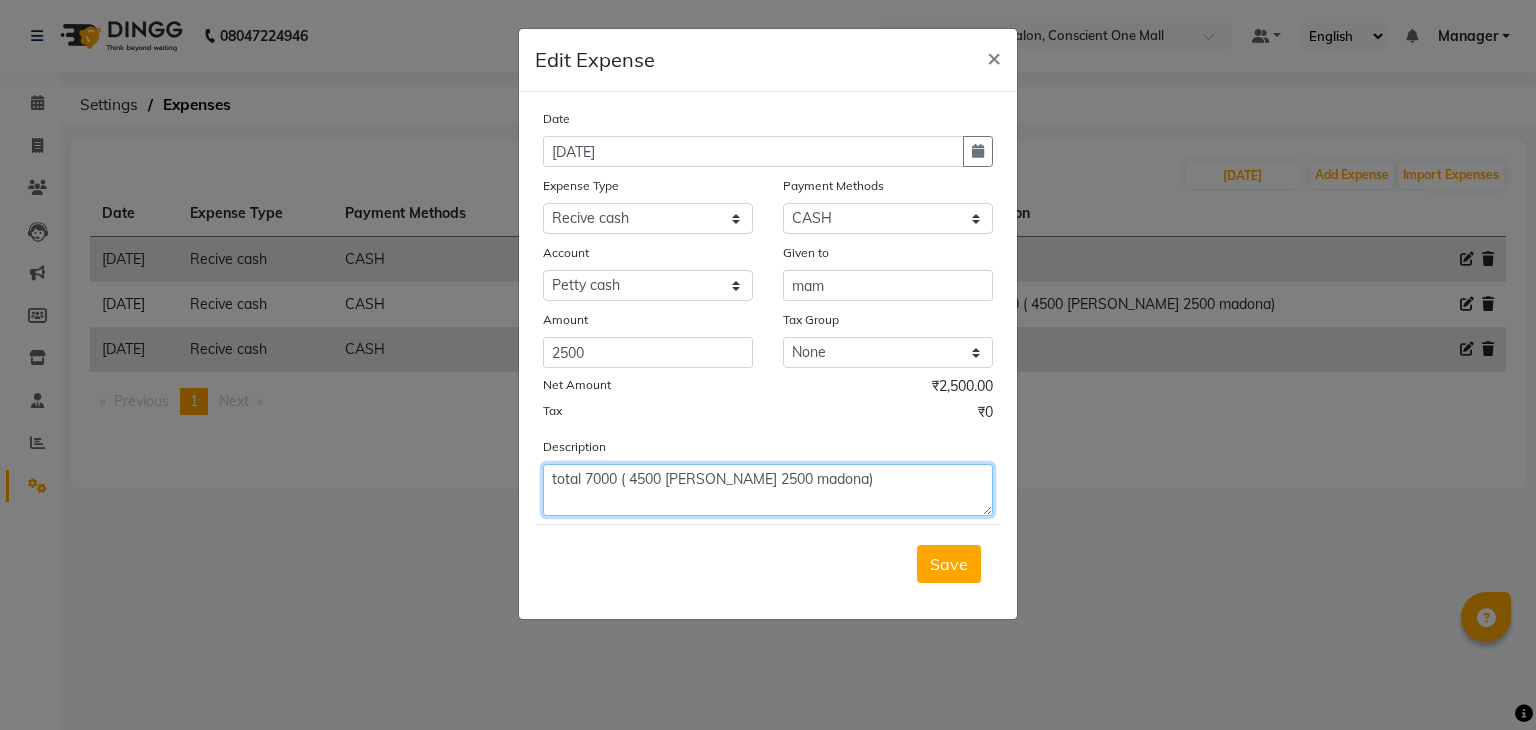 click on "total 7000 ( 4500 raheja 2500 madona)" 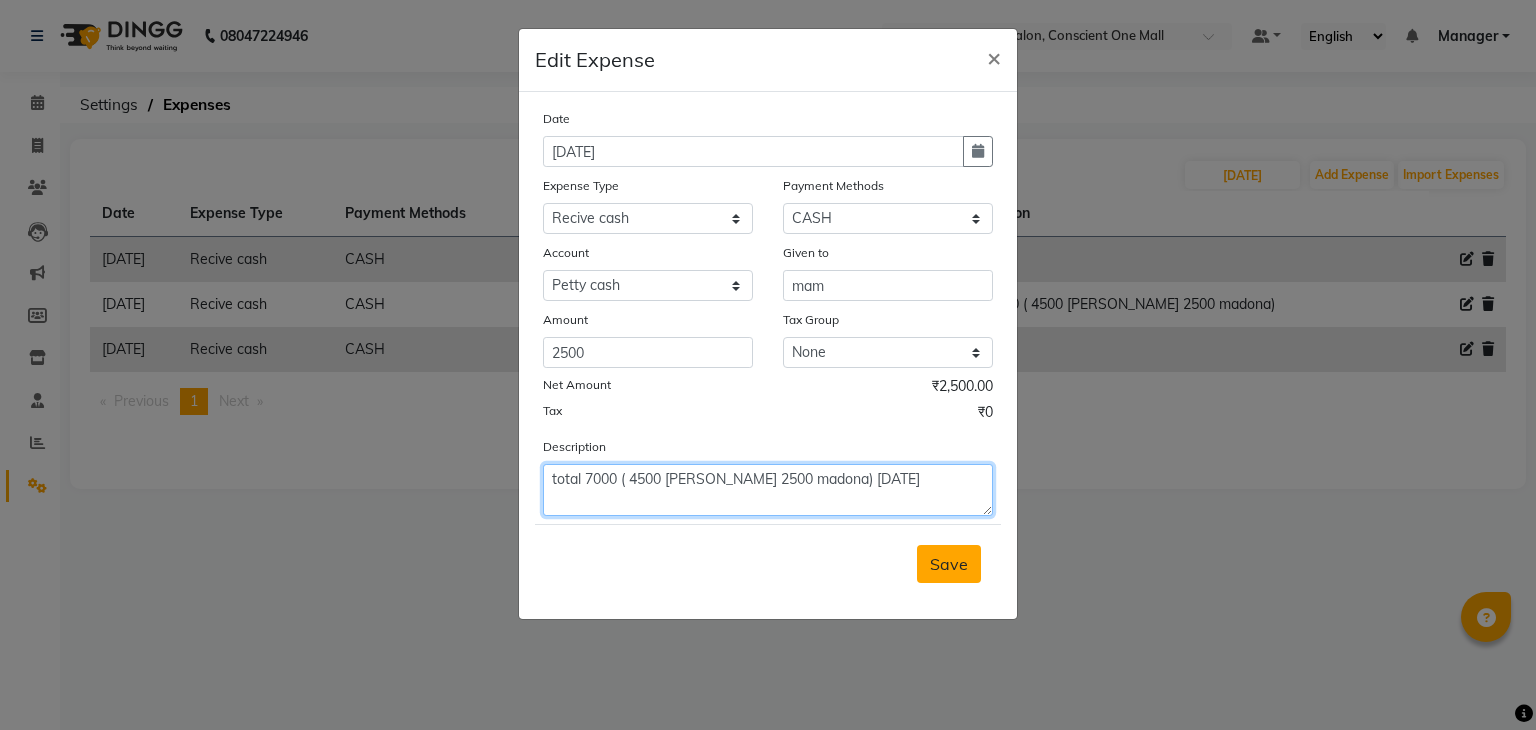 type on "total 7000 ( 4500 raheja 2500 madona) 9/7/25" 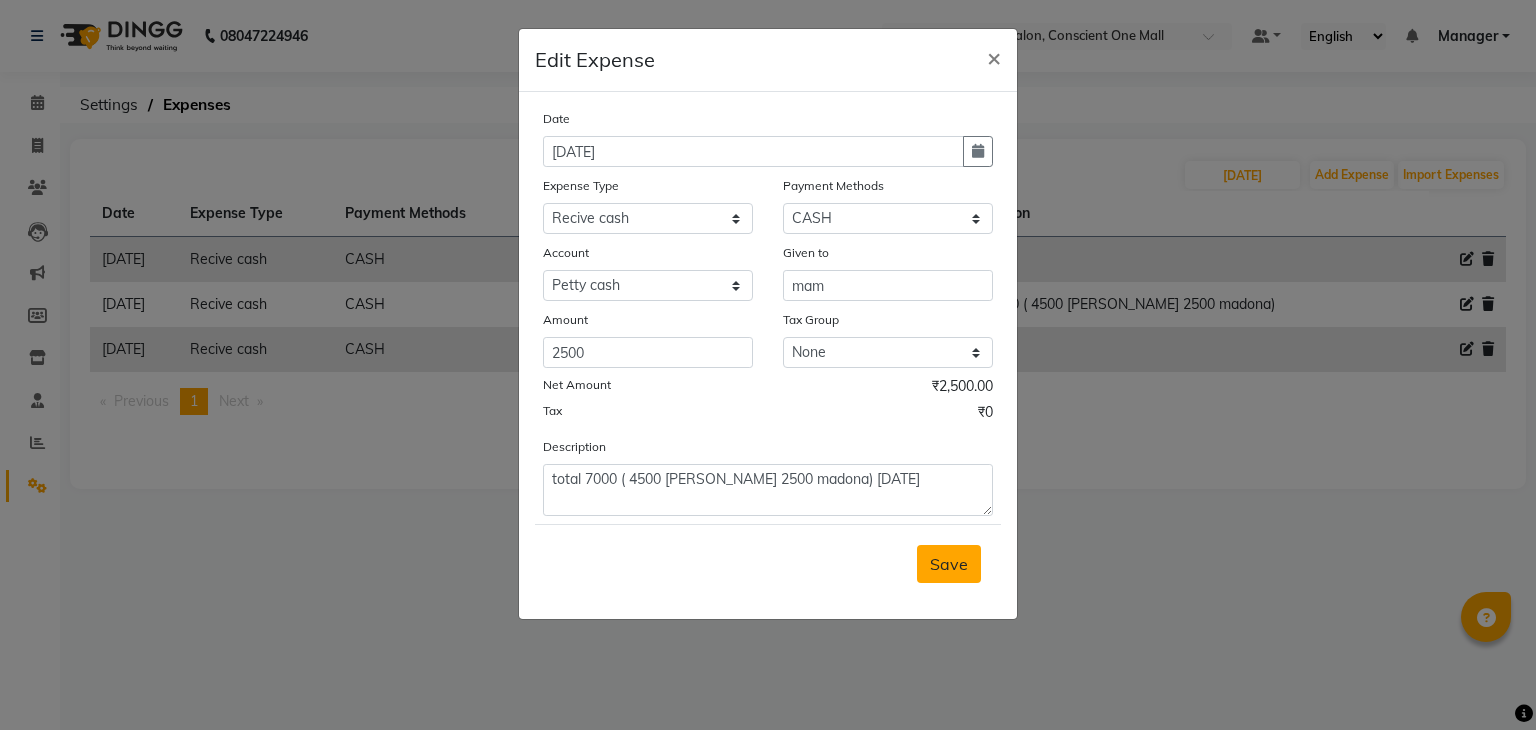 click on "Save" at bounding box center [949, 564] 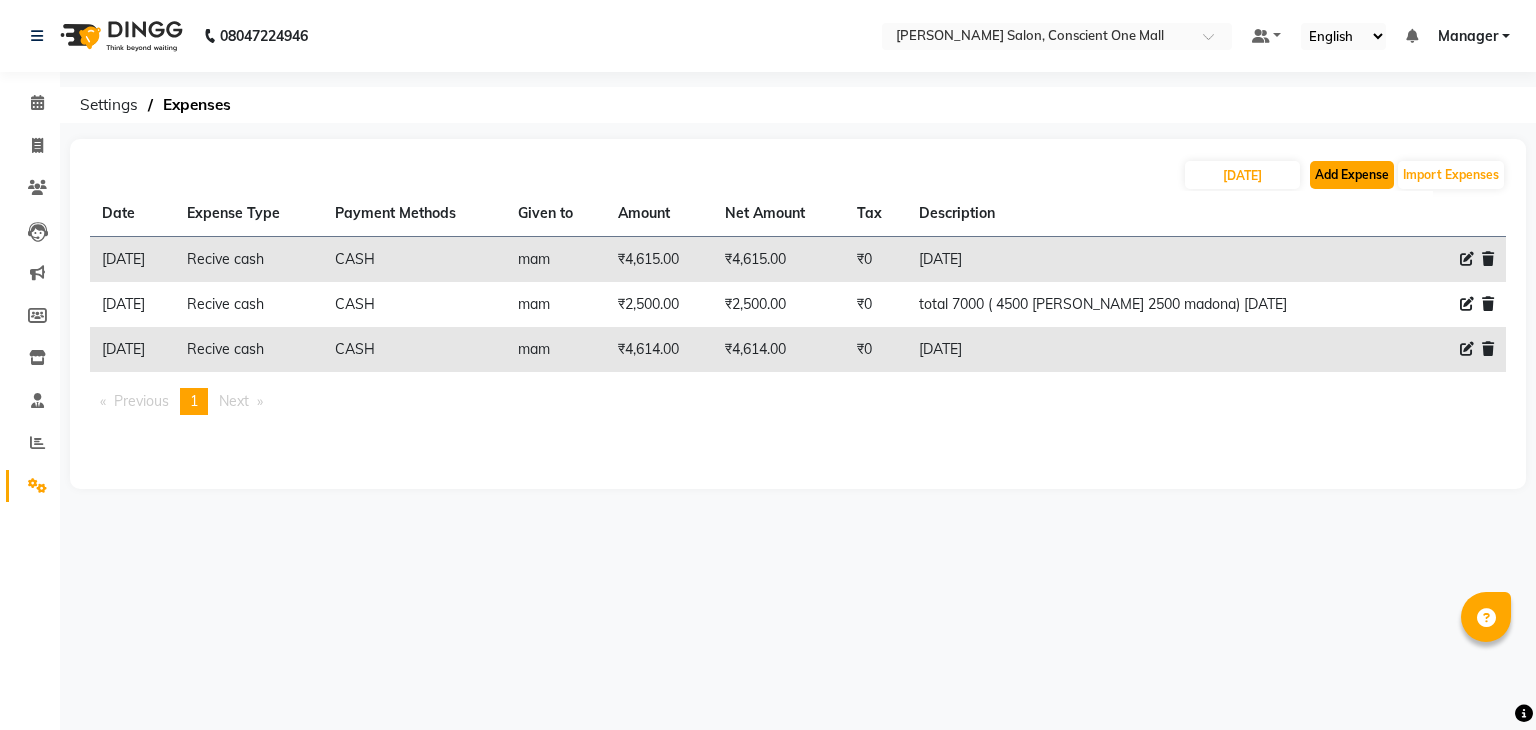 click on "Add Expense" 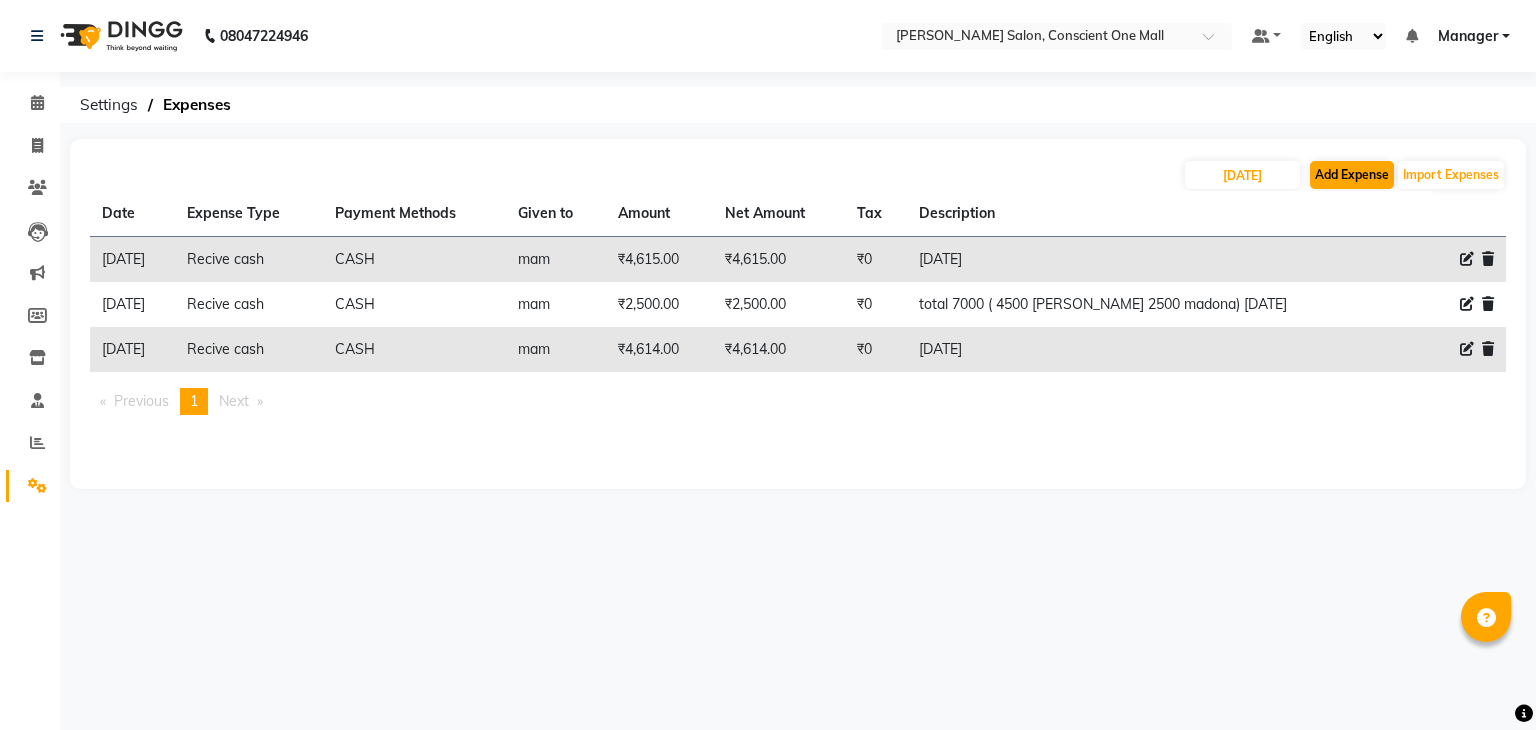 select on "1" 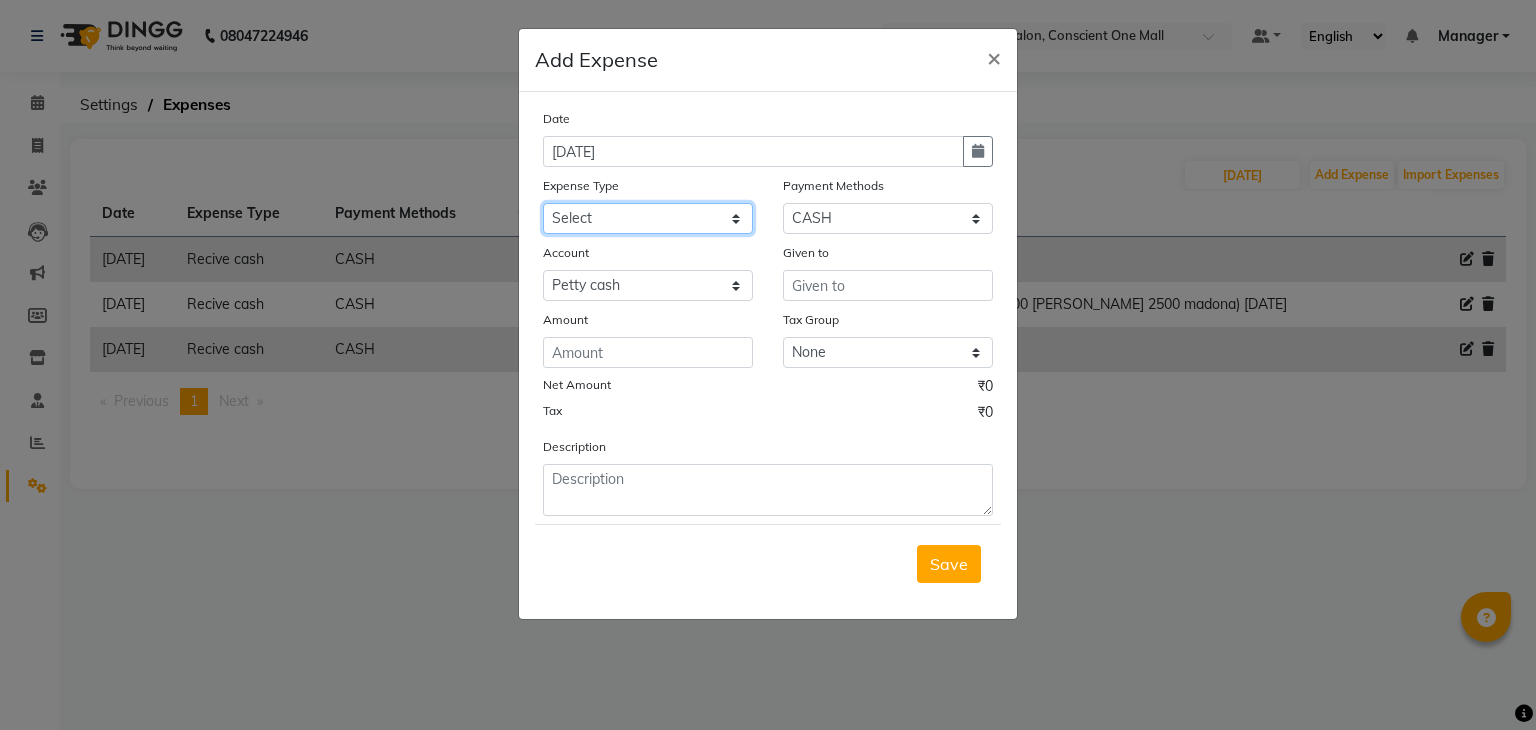 click on "Select Advance Salary BILLS CARDAMOM client change paytm Client Snacks Coffee CONVEYANCE cookies Day book Donation ELECTRICIAN Electricity Bill FARE FOOD EXPENSE Garbage Monthly Expense Ginger Hit Incentive JALJIRA POWDER JEERA POWDER LAUNDARY Lemon Marketing Medical MEMBERSHIP COMISSON milk Misc MOBILE RECHARGE MONEY CHANGE M S COMI Nimbu Payment Other Pantry PAYMENT paytm Tip PLUMBER PRINT ROLL Product PRODUCT iNCENTIVE PURCHASING Recive cash SAFAIWALA Salary salon use SALT Staff Snacks SUGAR Tea TIP VISHAL MART WATER" 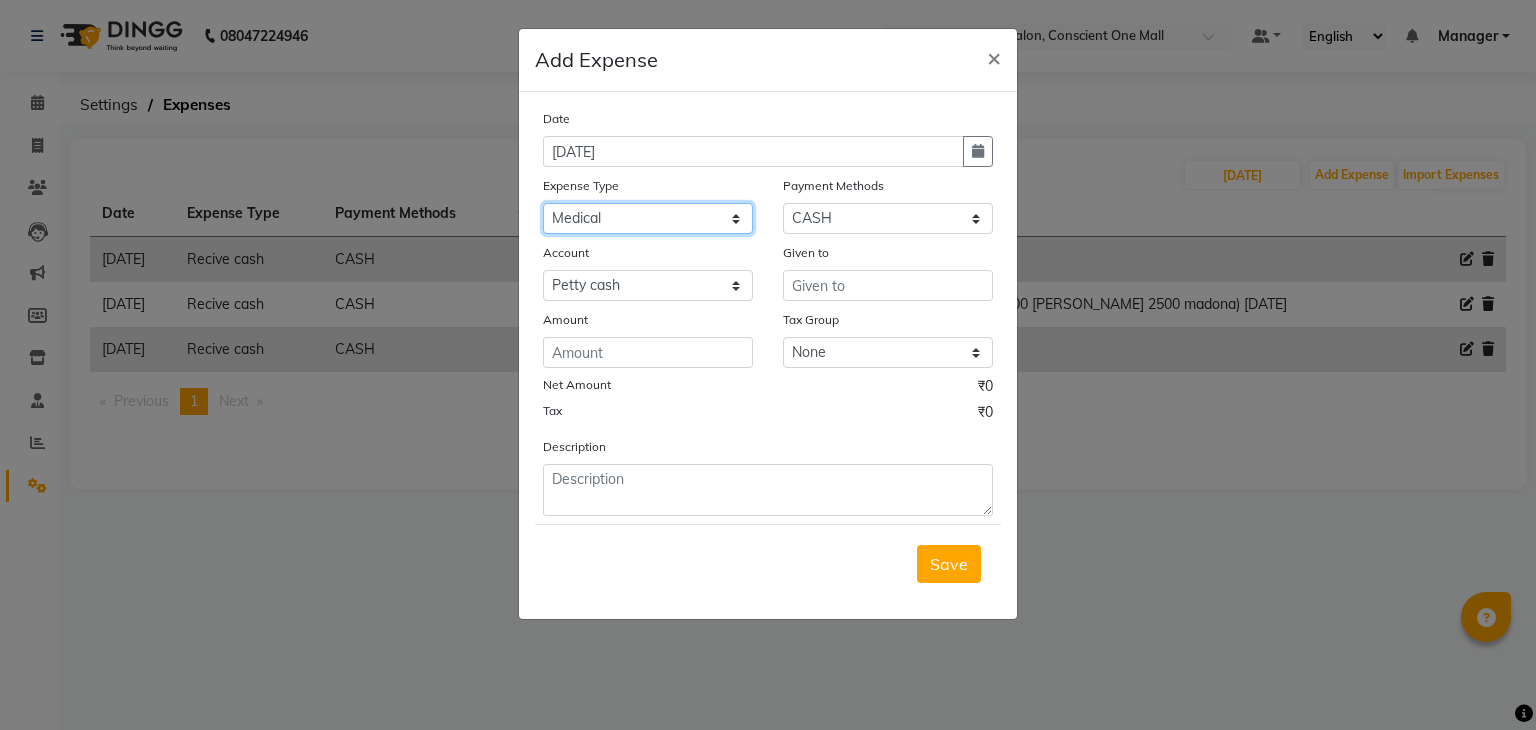 click on "Select Advance Salary BILLS CARDAMOM client change paytm Client Snacks Coffee CONVEYANCE cookies Day book Donation ELECTRICIAN Electricity Bill FARE FOOD EXPENSE Garbage Monthly Expense Ginger Hit Incentive JALJIRA POWDER JEERA POWDER LAUNDARY Lemon Marketing Medical MEMBERSHIP COMISSON milk Misc MOBILE RECHARGE MONEY CHANGE M S COMI Nimbu Payment Other Pantry PAYMENT paytm Tip PLUMBER PRINT ROLL Product PRODUCT iNCENTIVE PURCHASING Recive cash SAFAIWALA Salary salon use SALT Staff Snacks SUGAR Tea TIP VISHAL MART WATER" 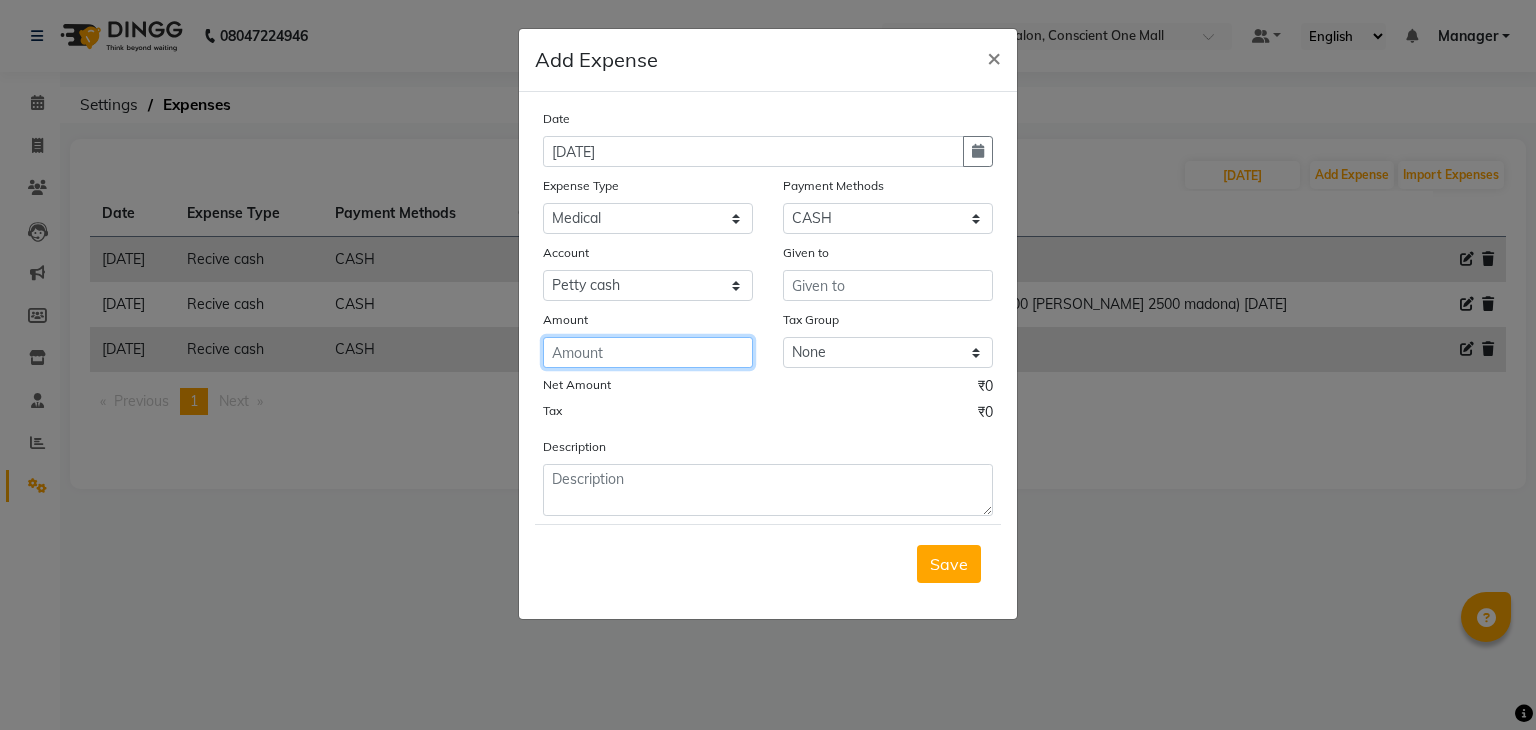 click 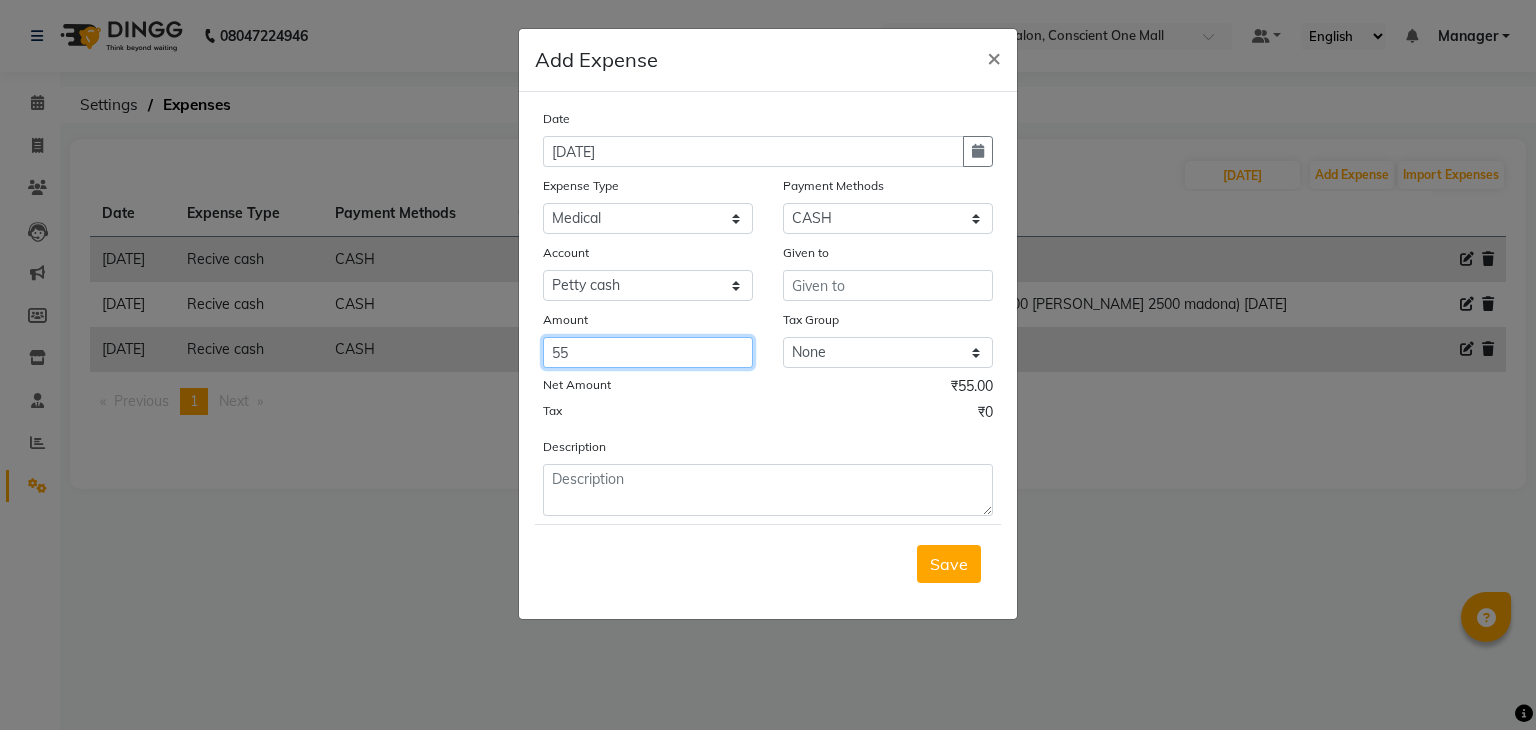 type on "55" 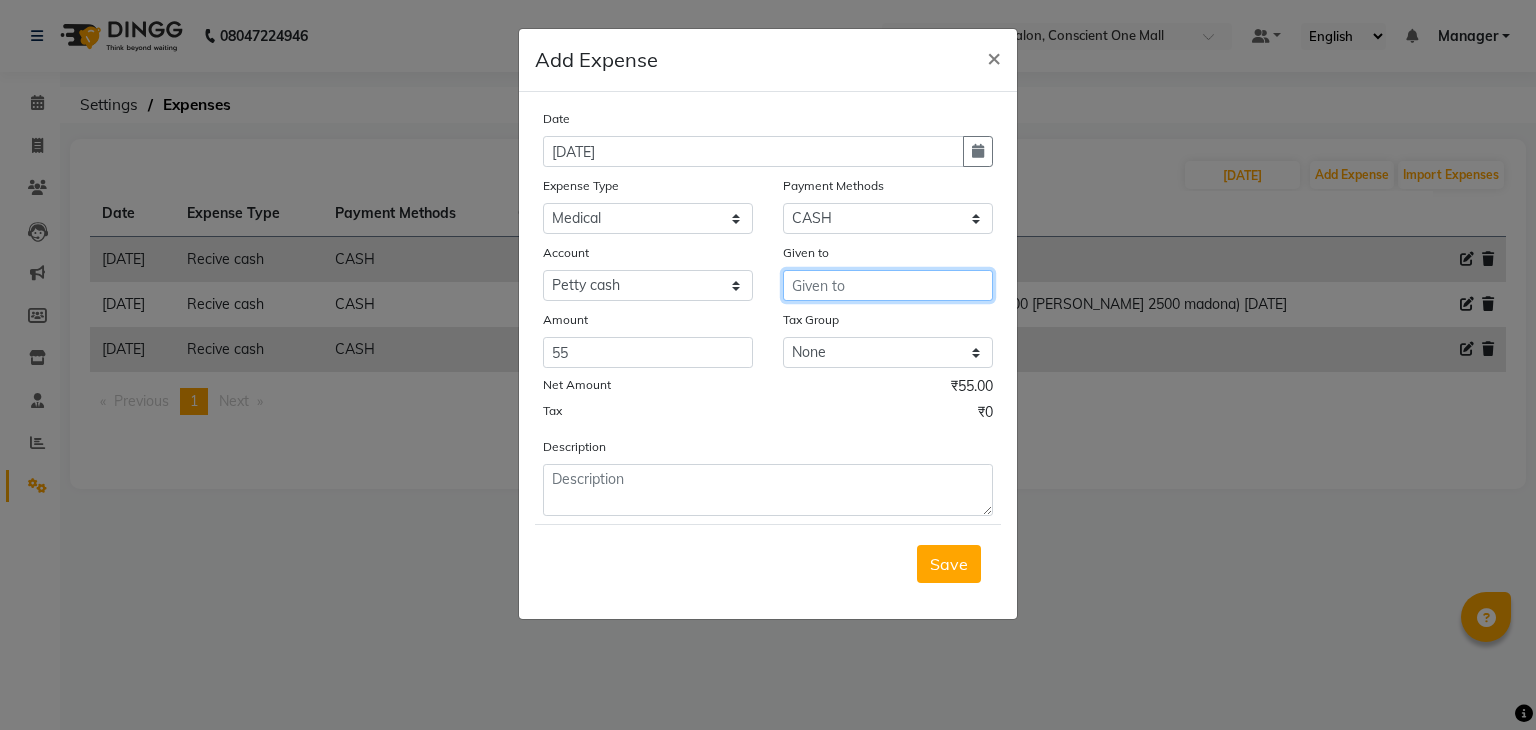 click at bounding box center [888, 285] 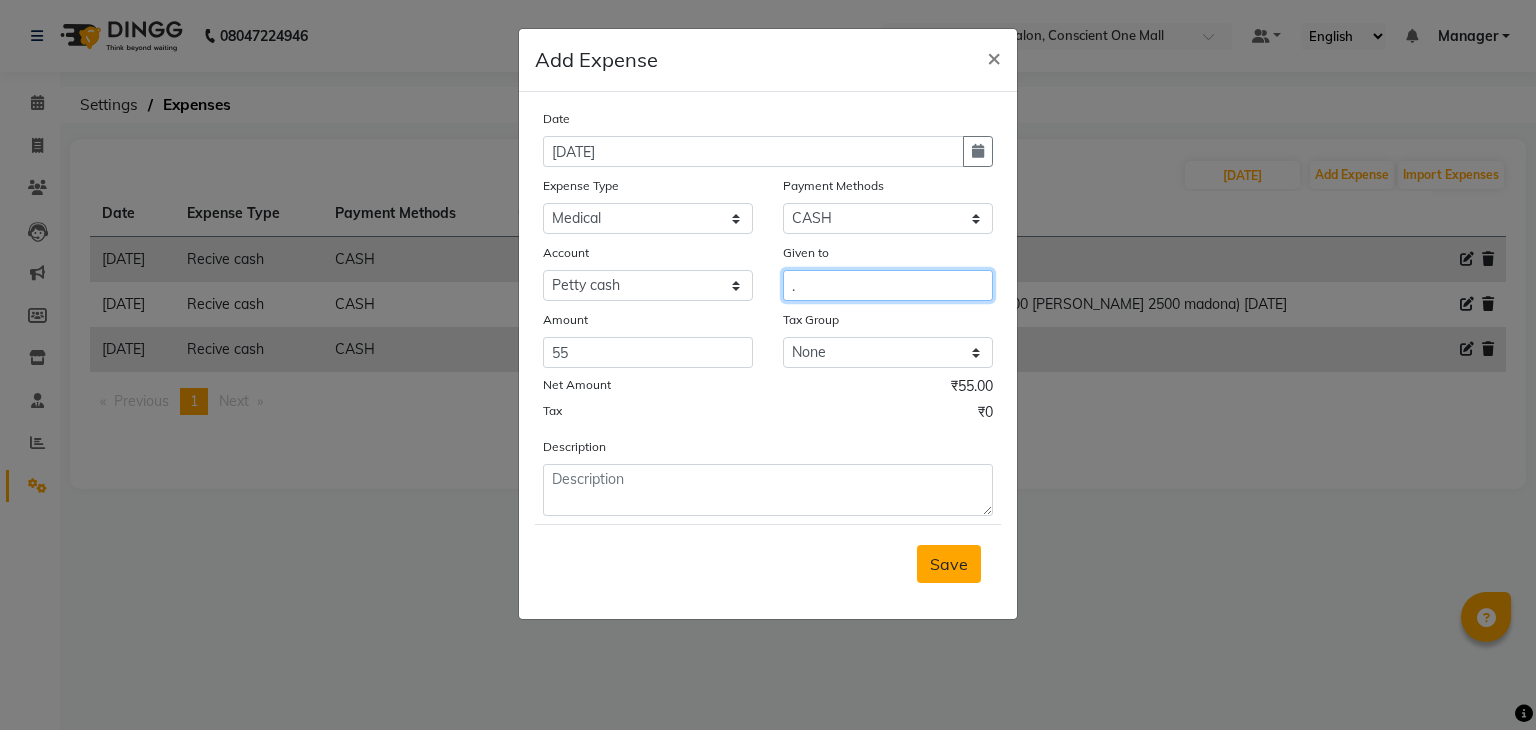 type on "." 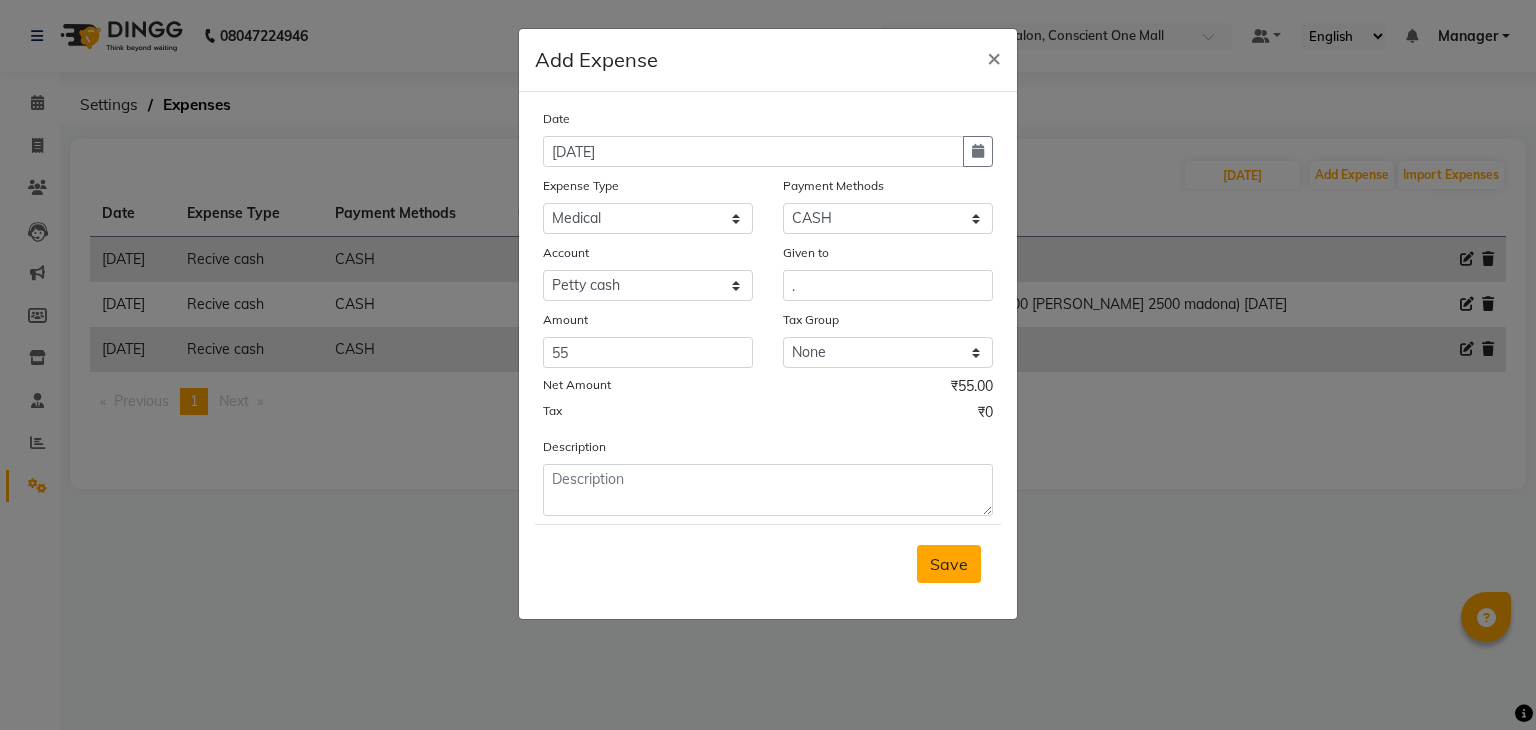 click on "Save" at bounding box center [949, 564] 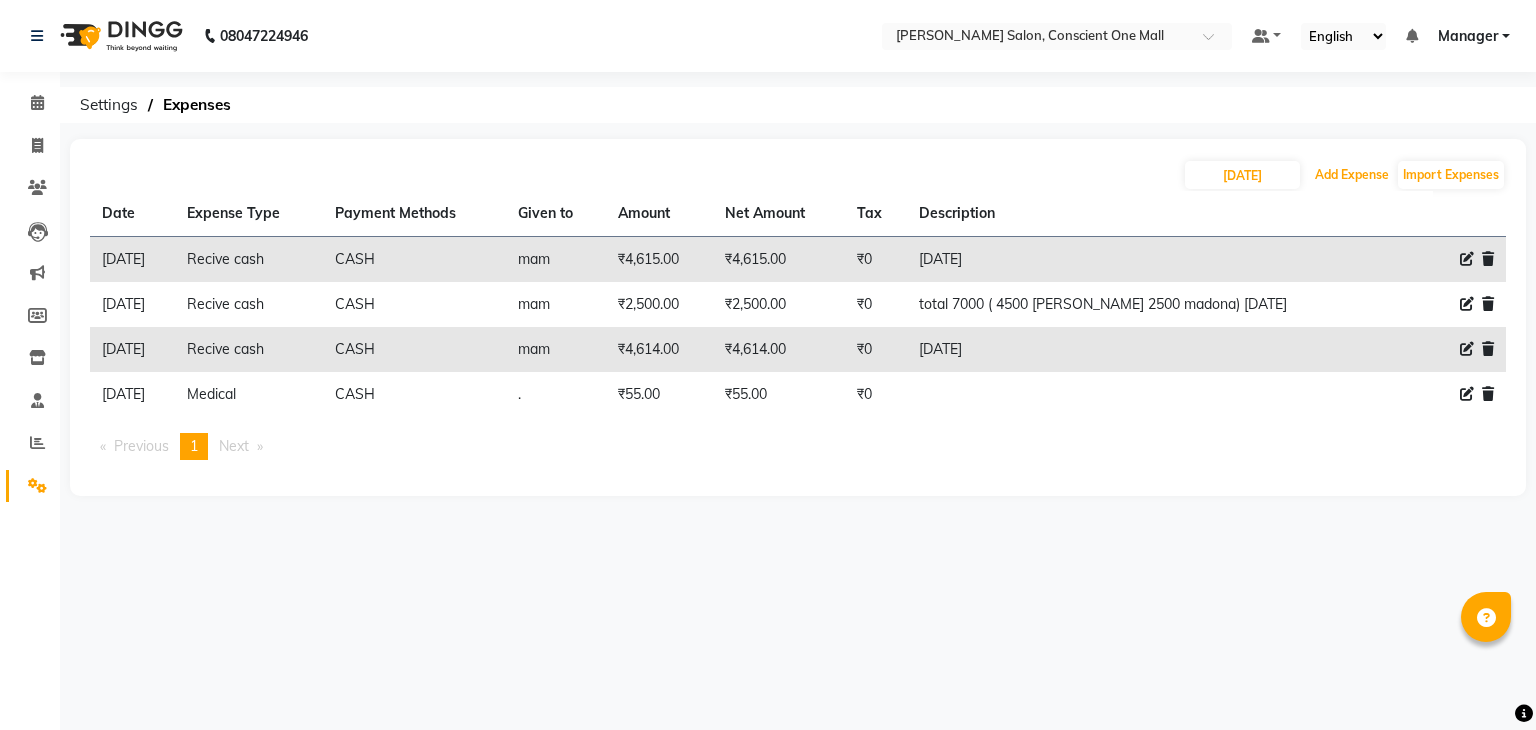 type 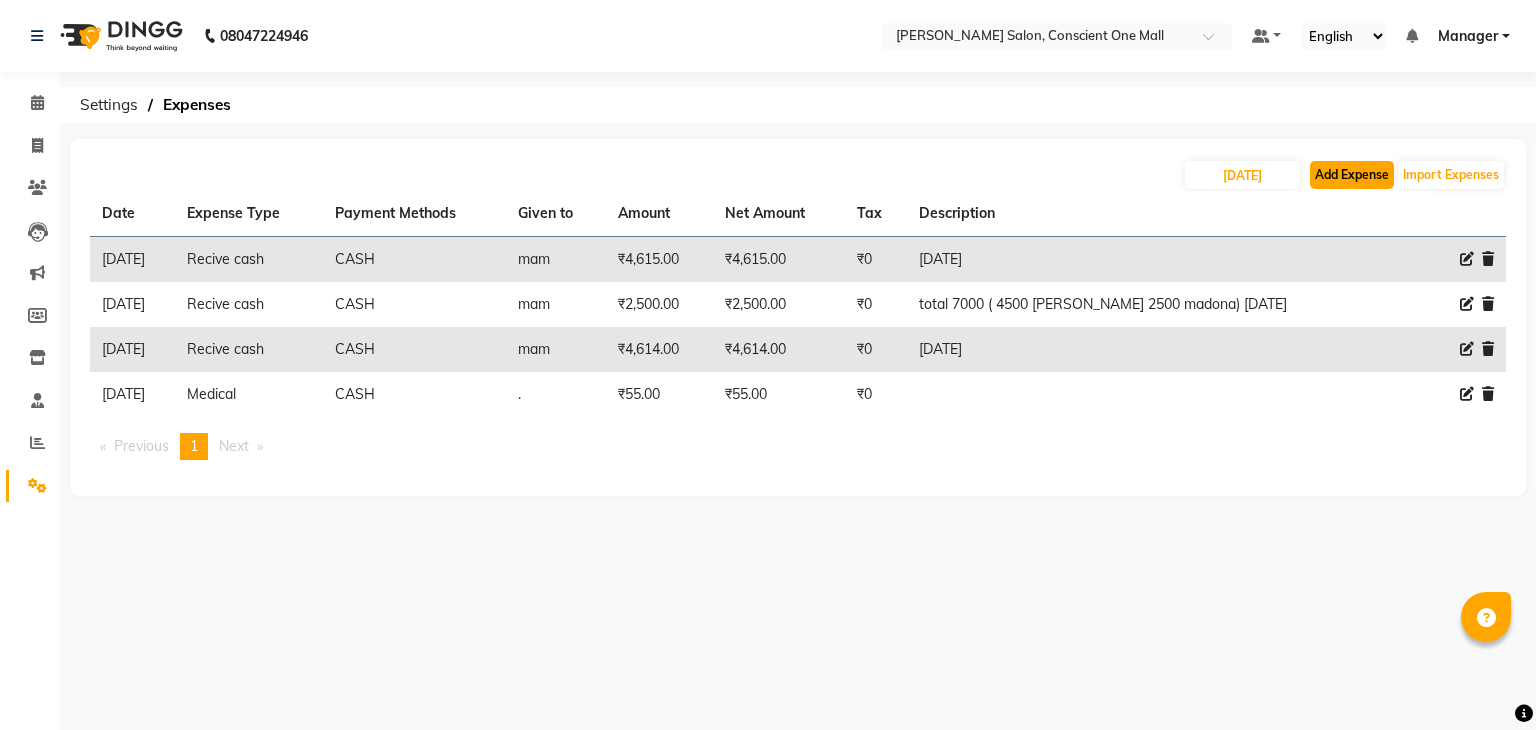 click on "Add Expense" 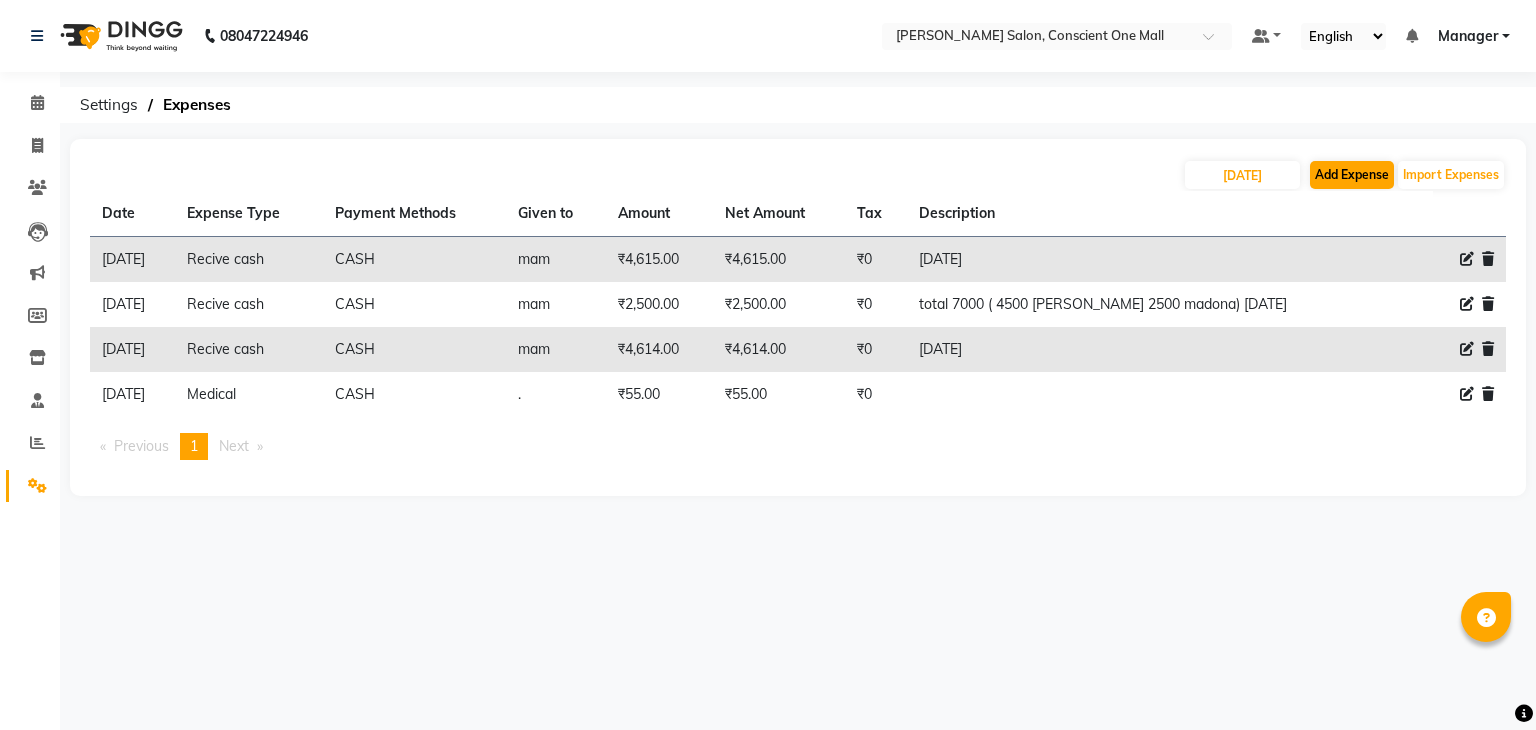 select on "1" 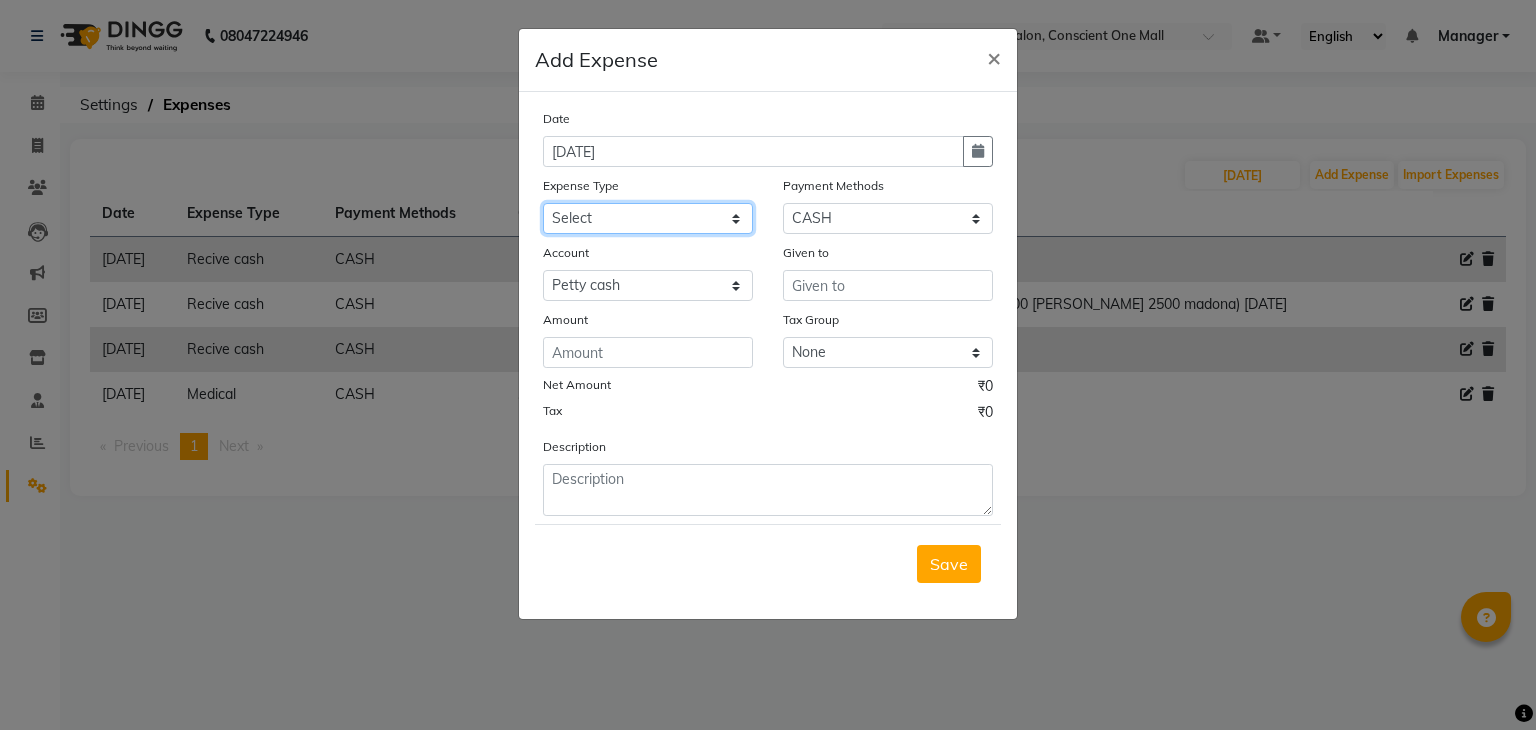 click on "Select Advance Salary BILLS CARDAMOM client change paytm Client Snacks Coffee CONVEYANCE cookies Day book Donation ELECTRICIAN Electricity Bill FARE FOOD EXPENSE Garbage Monthly Expense Ginger Hit Incentive JALJIRA POWDER JEERA POWDER LAUNDARY Lemon Marketing Medical MEMBERSHIP COMISSON milk Misc MOBILE RECHARGE MONEY CHANGE M S COMI Nimbu Payment Other Pantry PAYMENT paytm Tip PLUMBER PRINT ROLL Product PRODUCT iNCENTIVE PURCHASING Recive cash SAFAIWALA Salary salon use SALT Staff Snacks SUGAR Tea TIP VISHAL MART WATER" 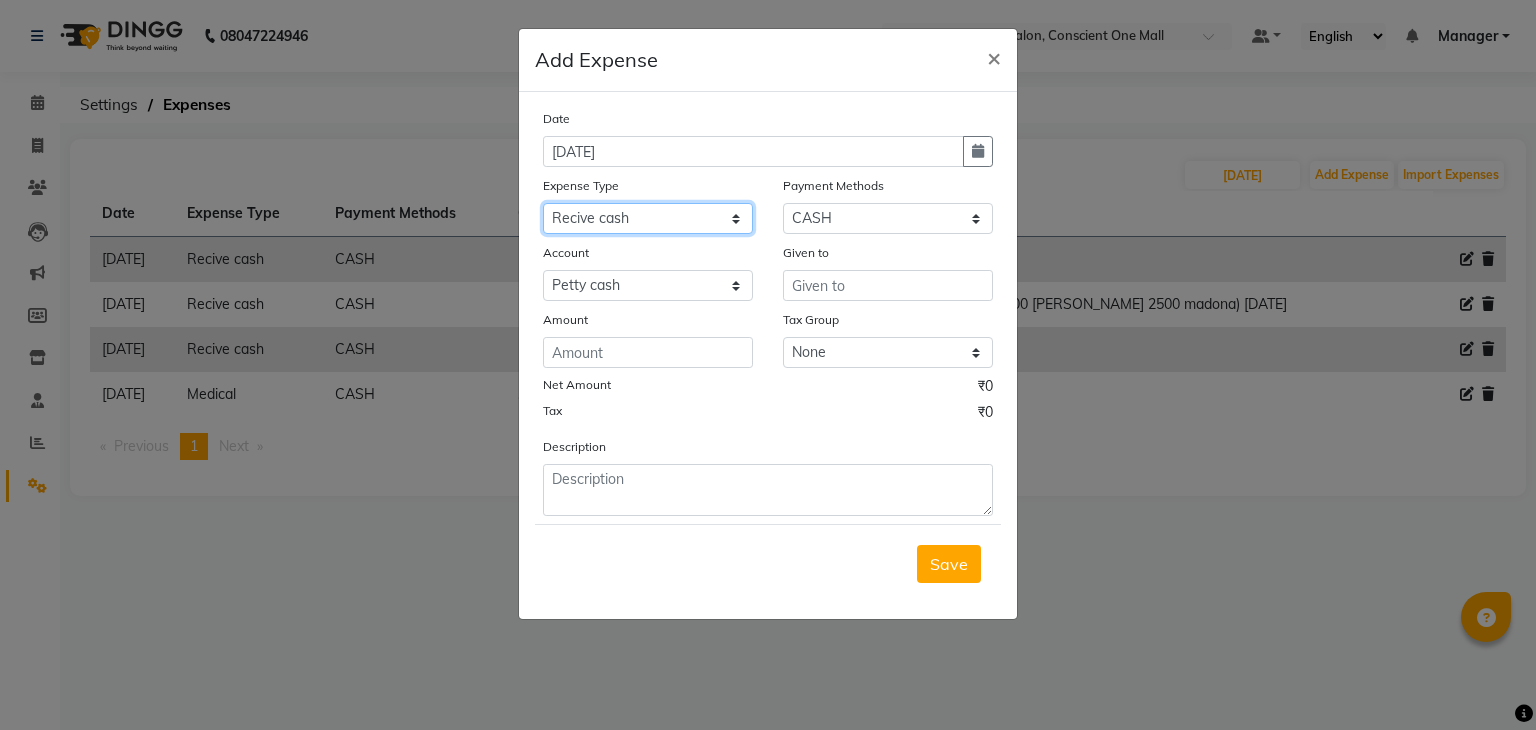 click on "Select Advance Salary BILLS CARDAMOM client change paytm Client Snacks Coffee CONVEYANCE cookies Day book Donation ELECTRICIAN Electricity Bill FARE FOOD EXPENSE Garbage Monthly Expense Ginger Hit Incentive JALJIRA POWDER JEERA POWDER LAUNDARY Lemon Marketing Medical MEMBERSHIP COMISSON milk Misc MOBILE RECHARGE MONEY CHANGE M S COMI Nimbu Payment Other Pantry PAYMENT paytm Tip PLUMBER PRINT ROLL Product PRODUCT iNCENTIVE PURCHASING Recive cash SAFAIWALA Salary salon use SALT Staff Snacks SUGAR Tea TIP VISHAL MART WATER" 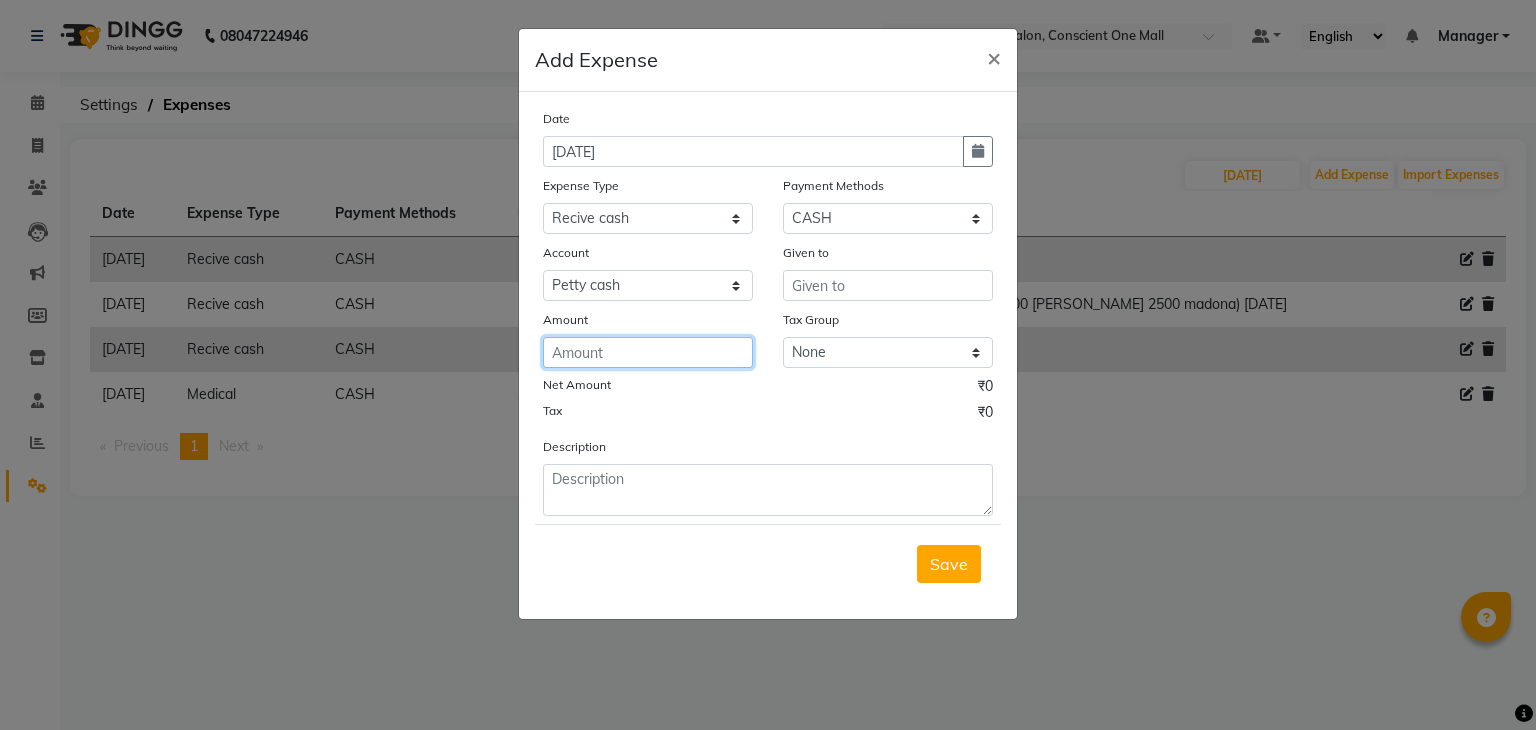 click 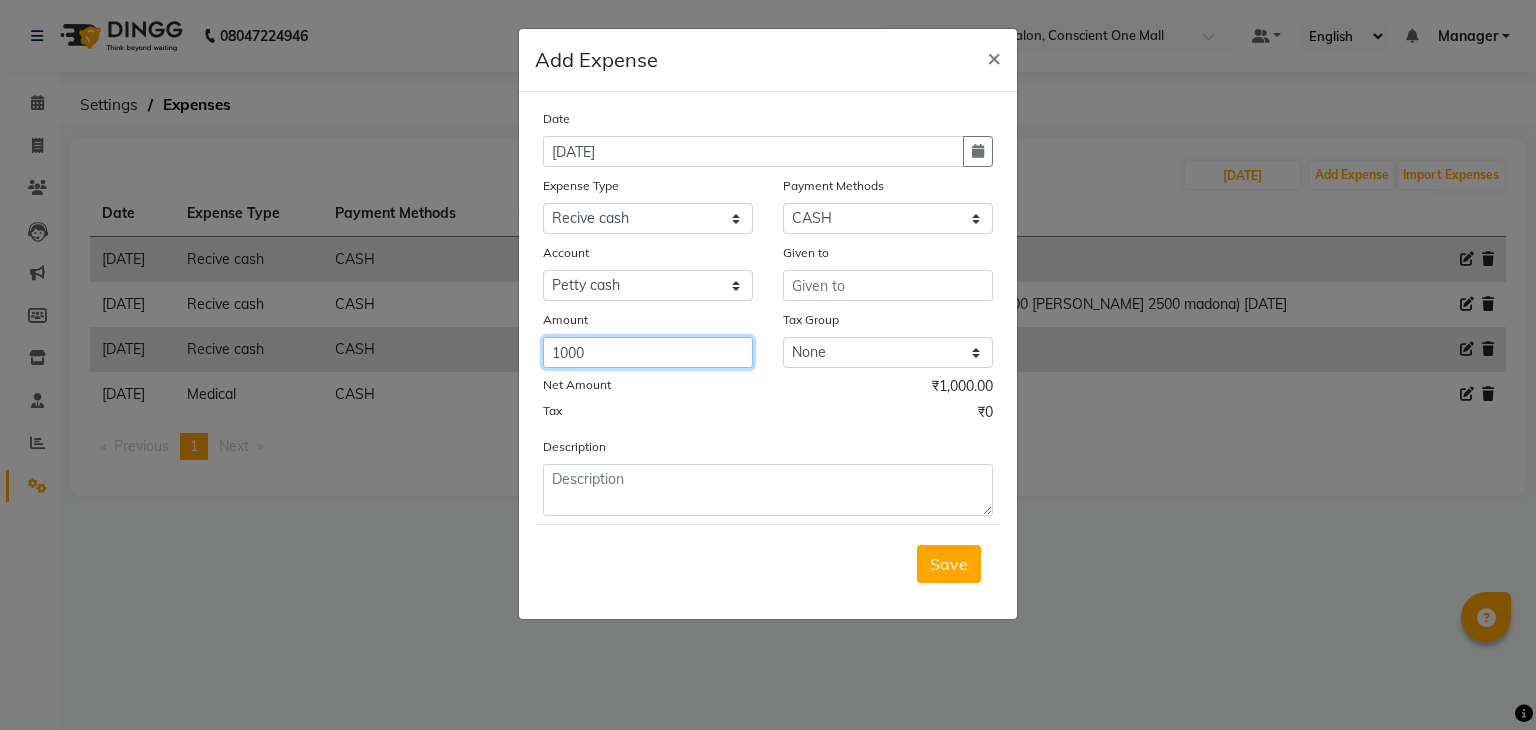 type on "1000" 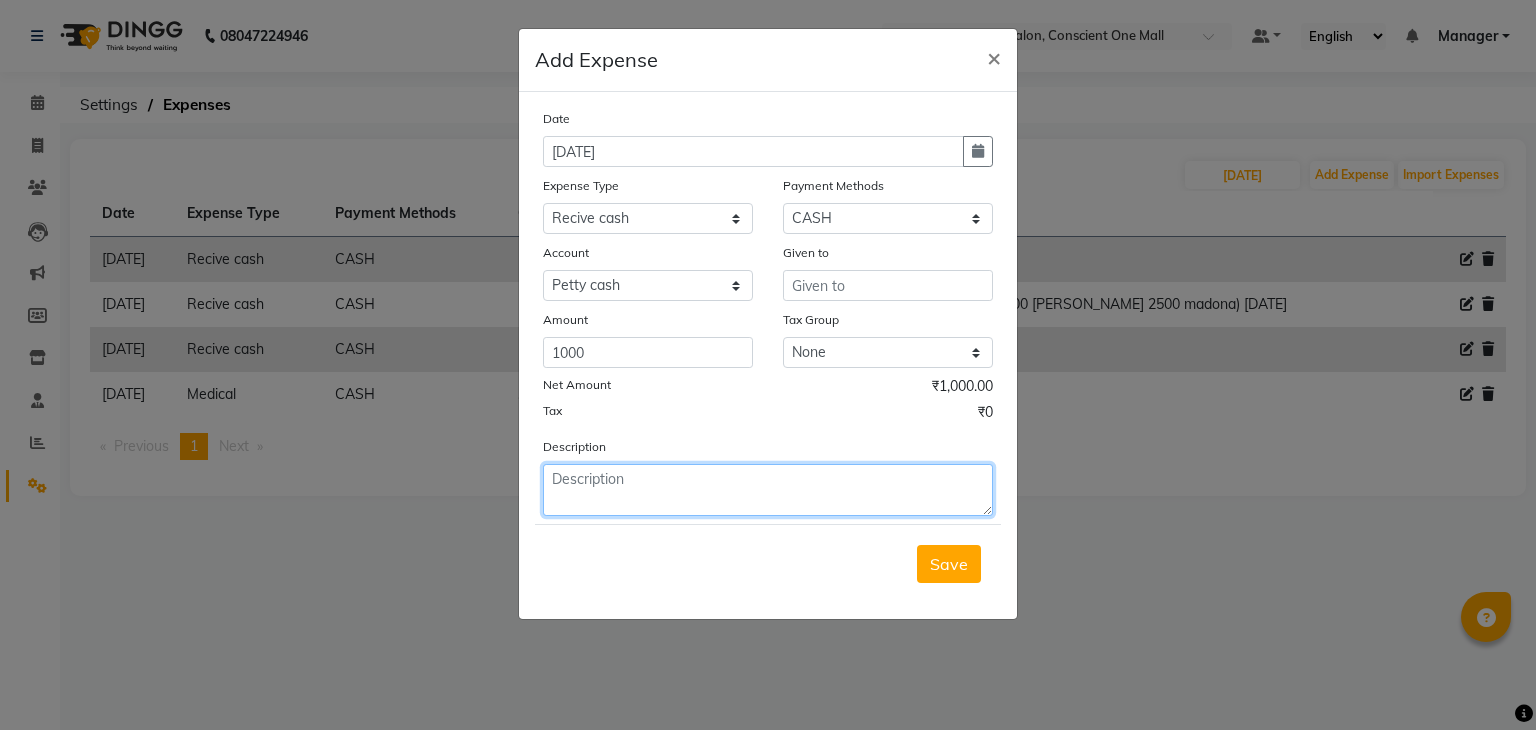 click 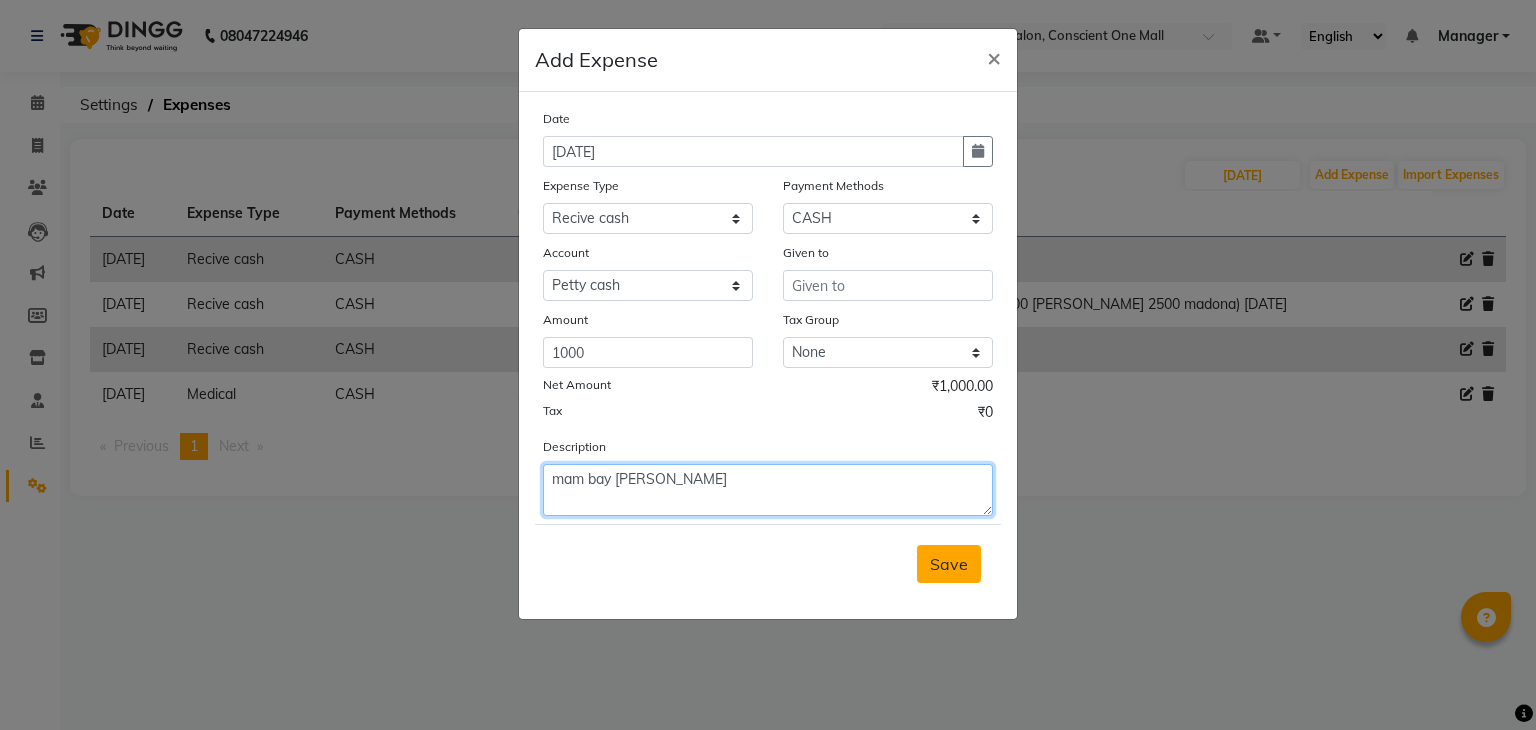 type on "mam bay akhil" 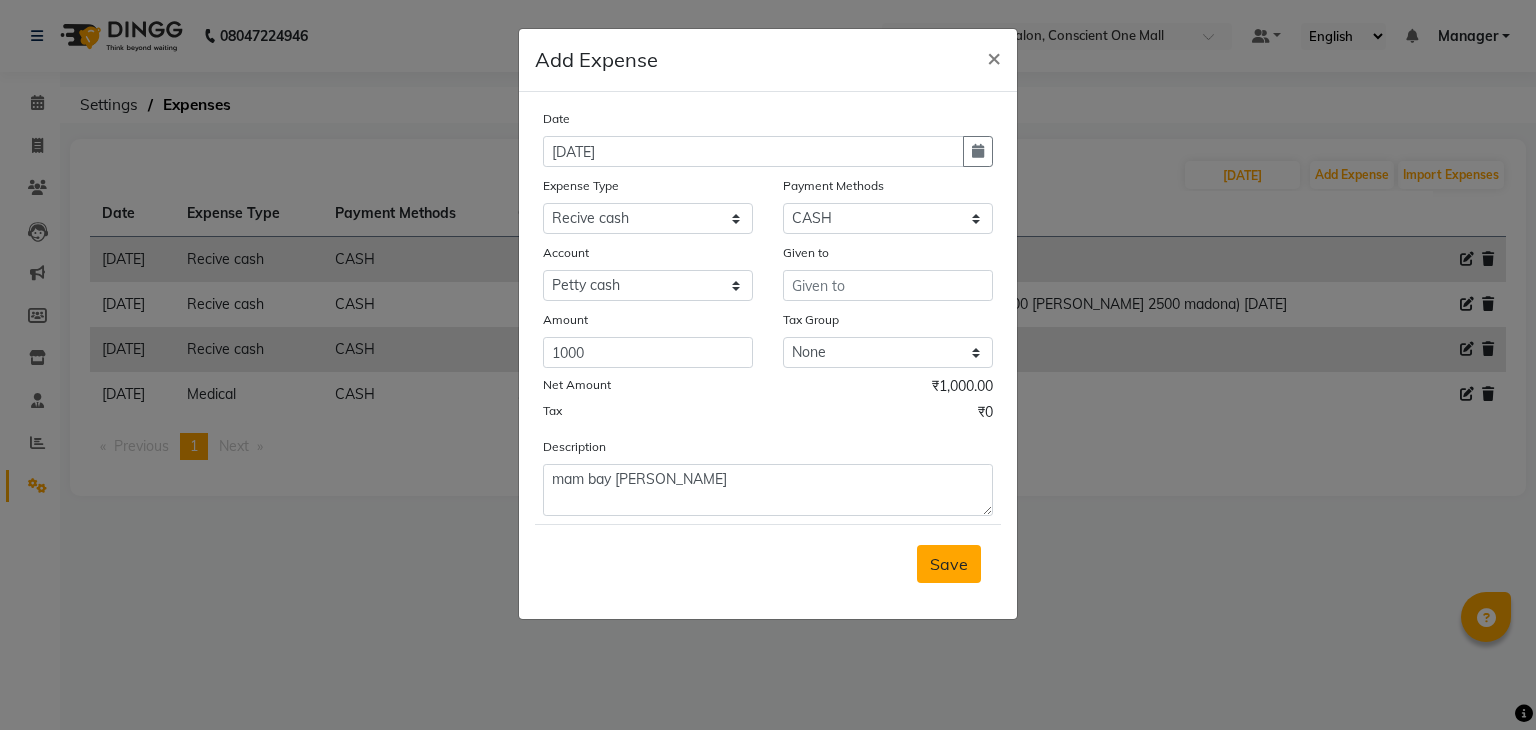 click on "Save" at bounding box center [949, 564] 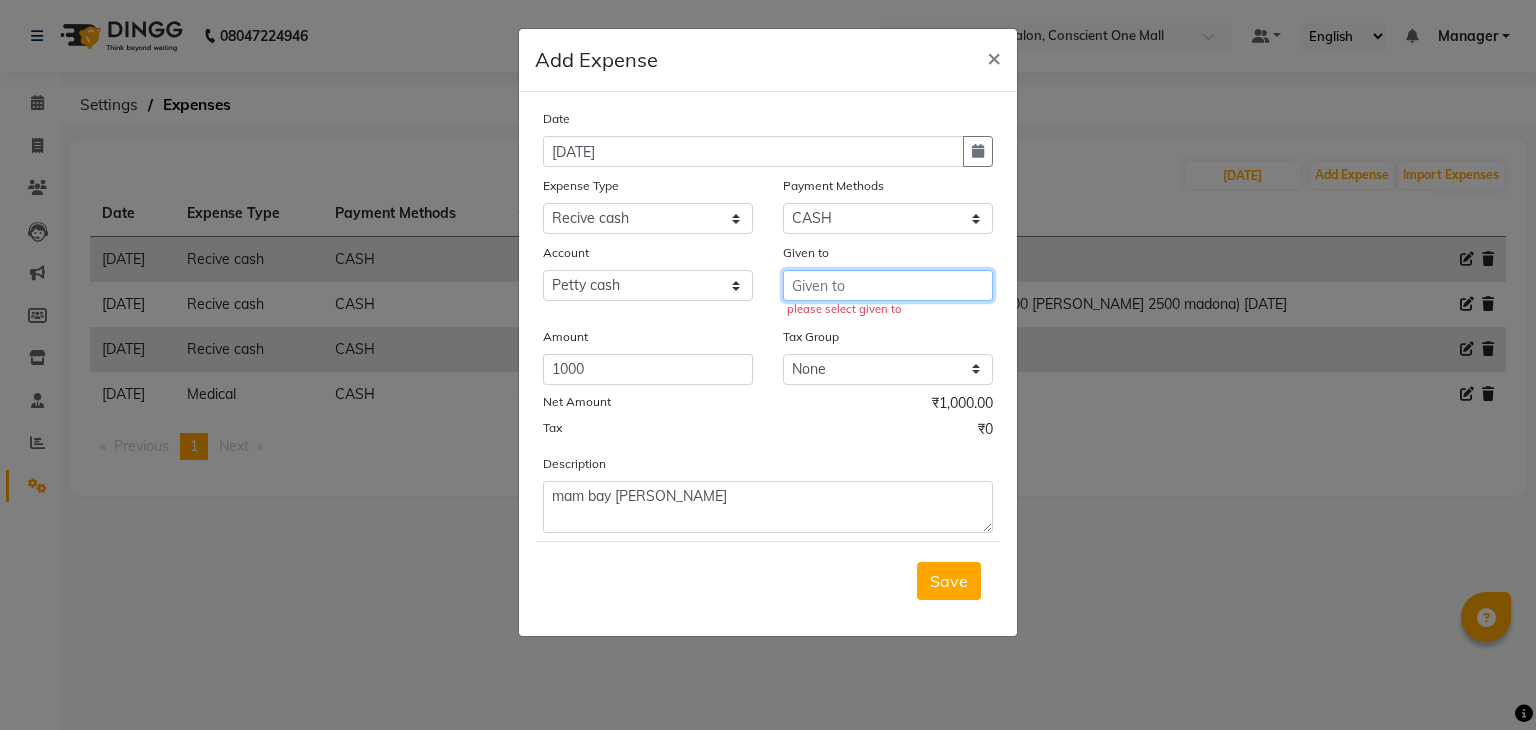 click at bounding box center (888, 285) 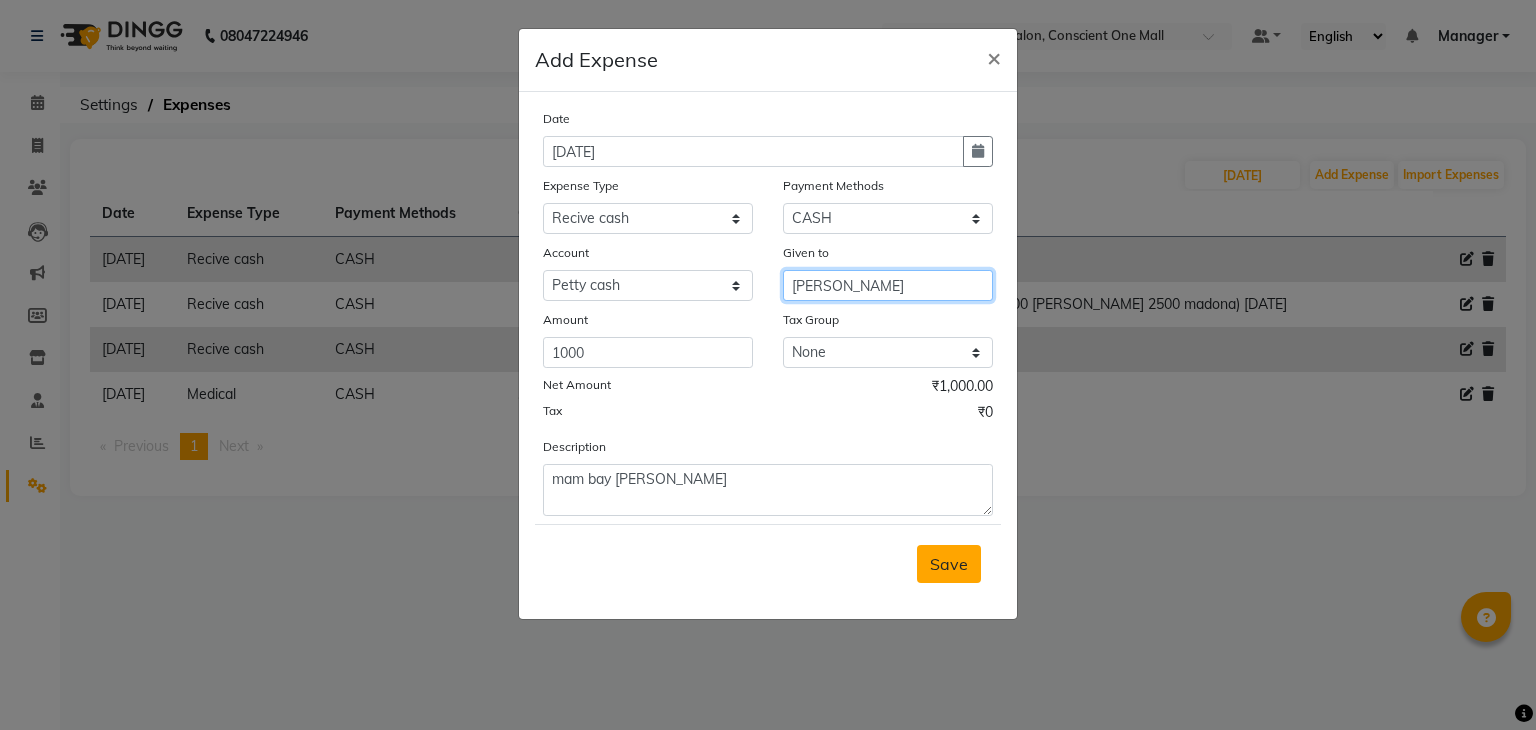 type on "akhil" 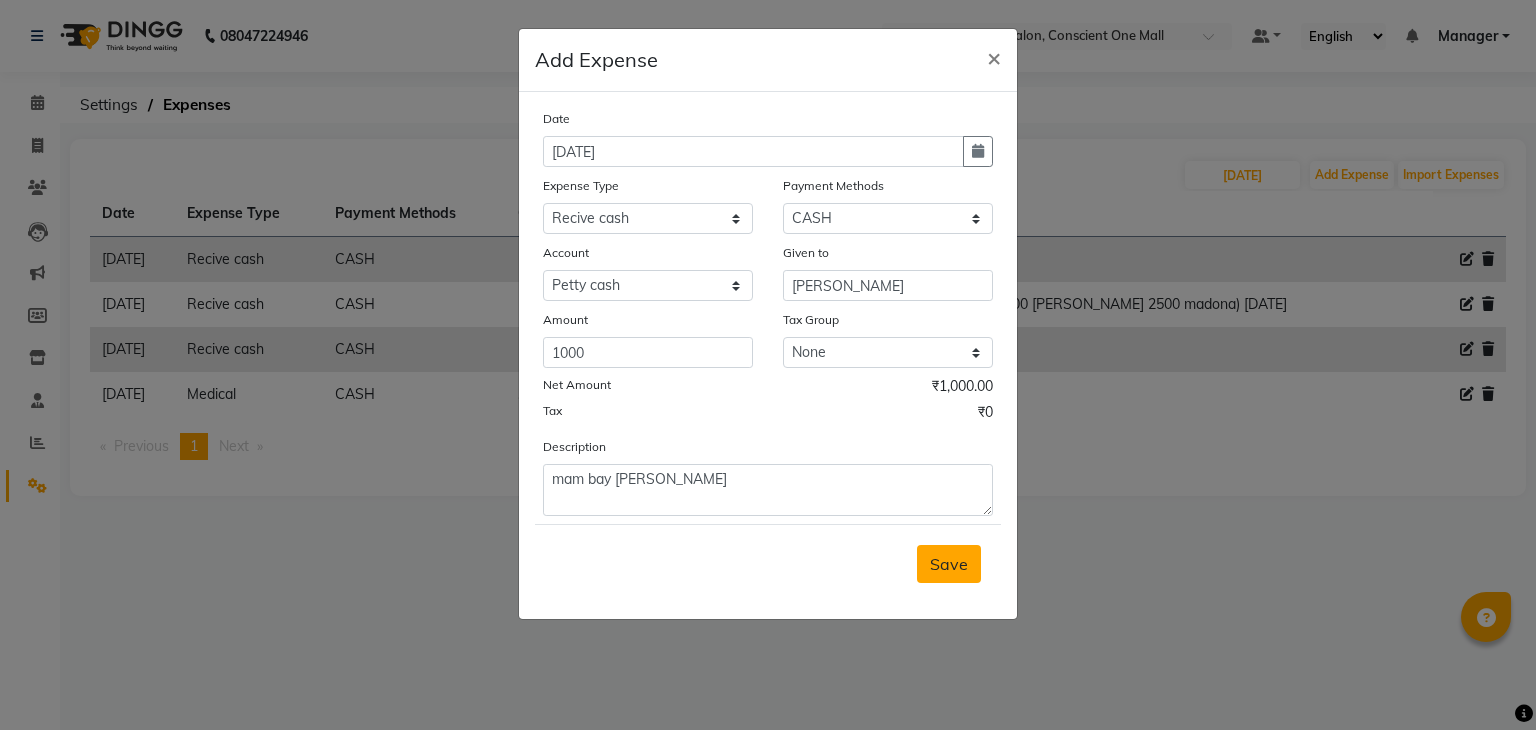 click on "Save" at bounding box center (949, 564) 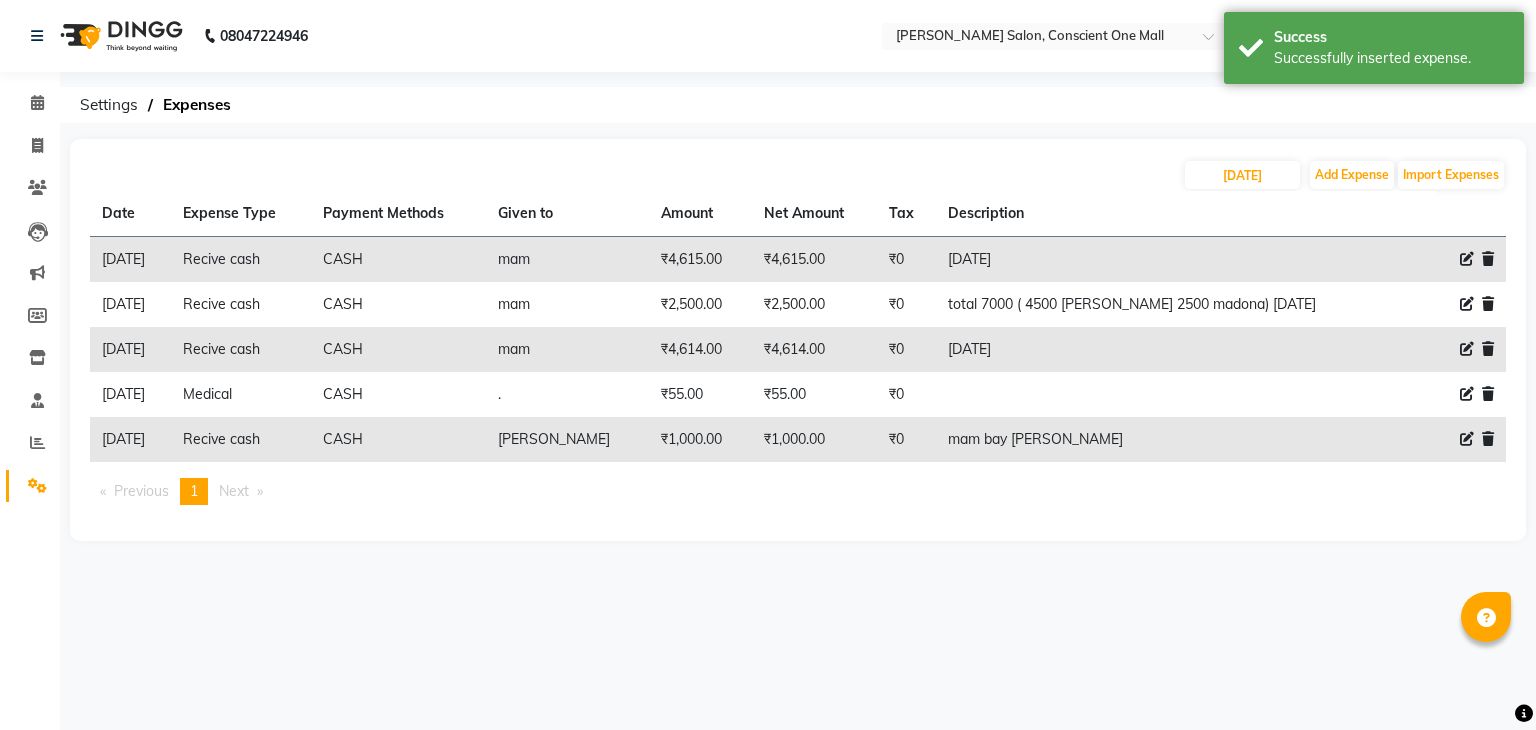 click 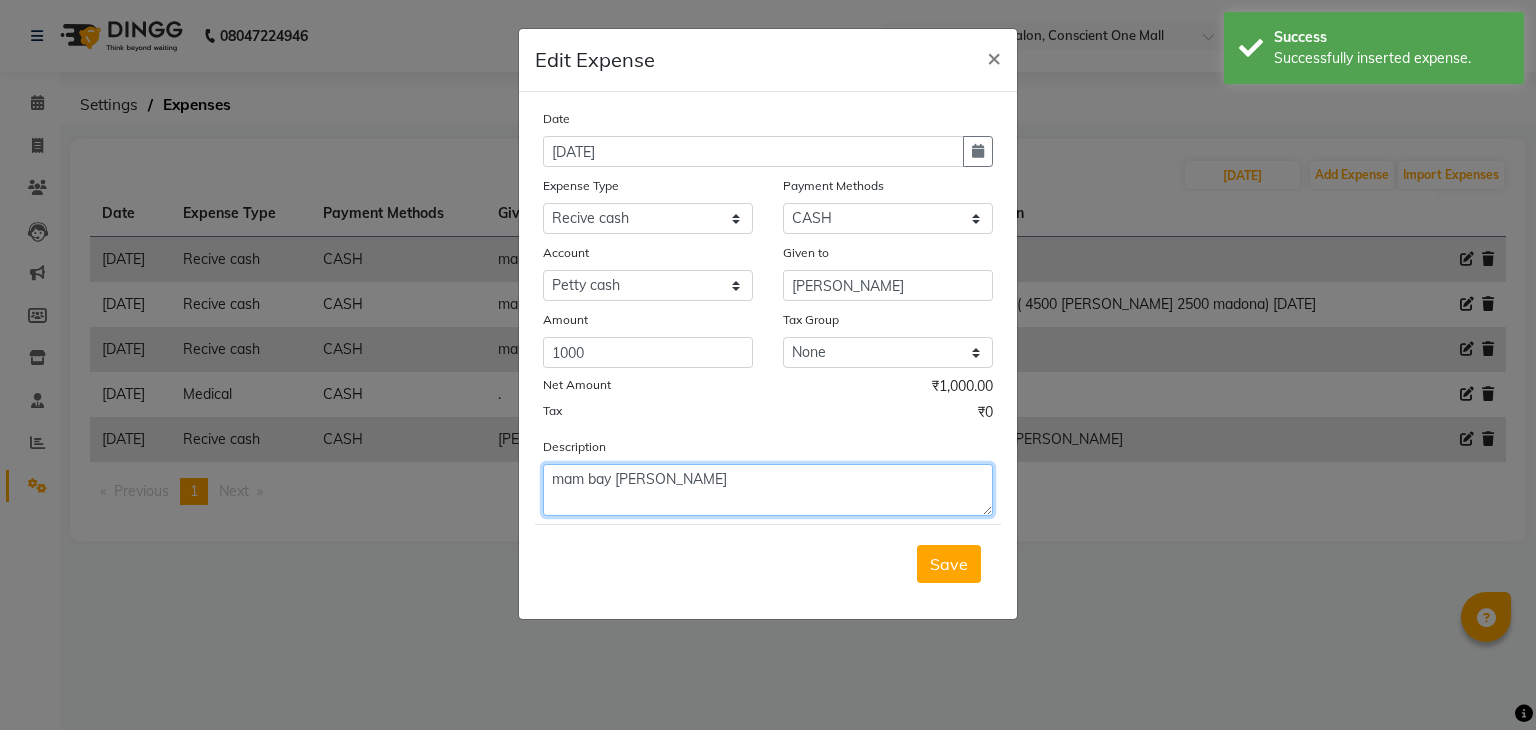 click on "mam bay akhil" 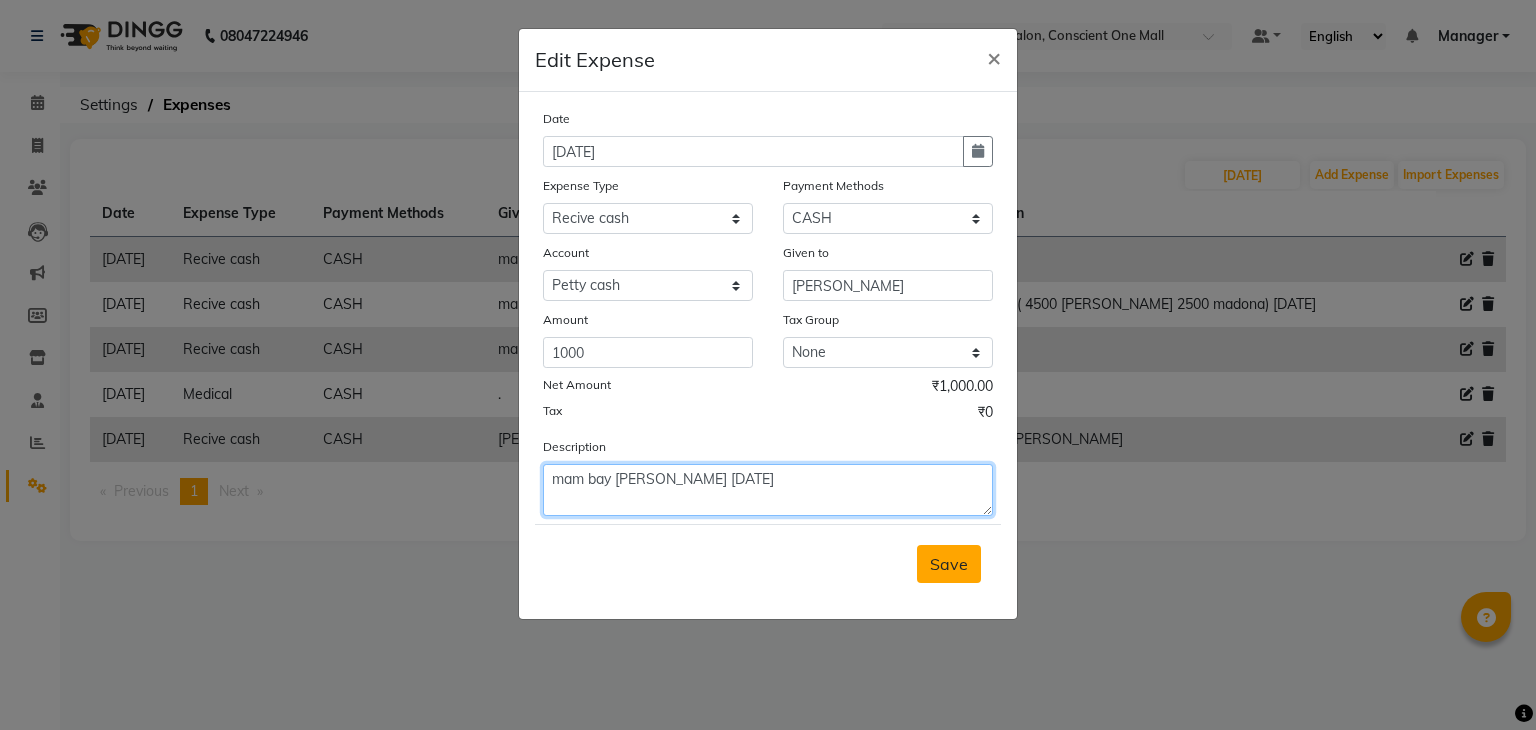 type on "mam bay akhil 12/7/25" 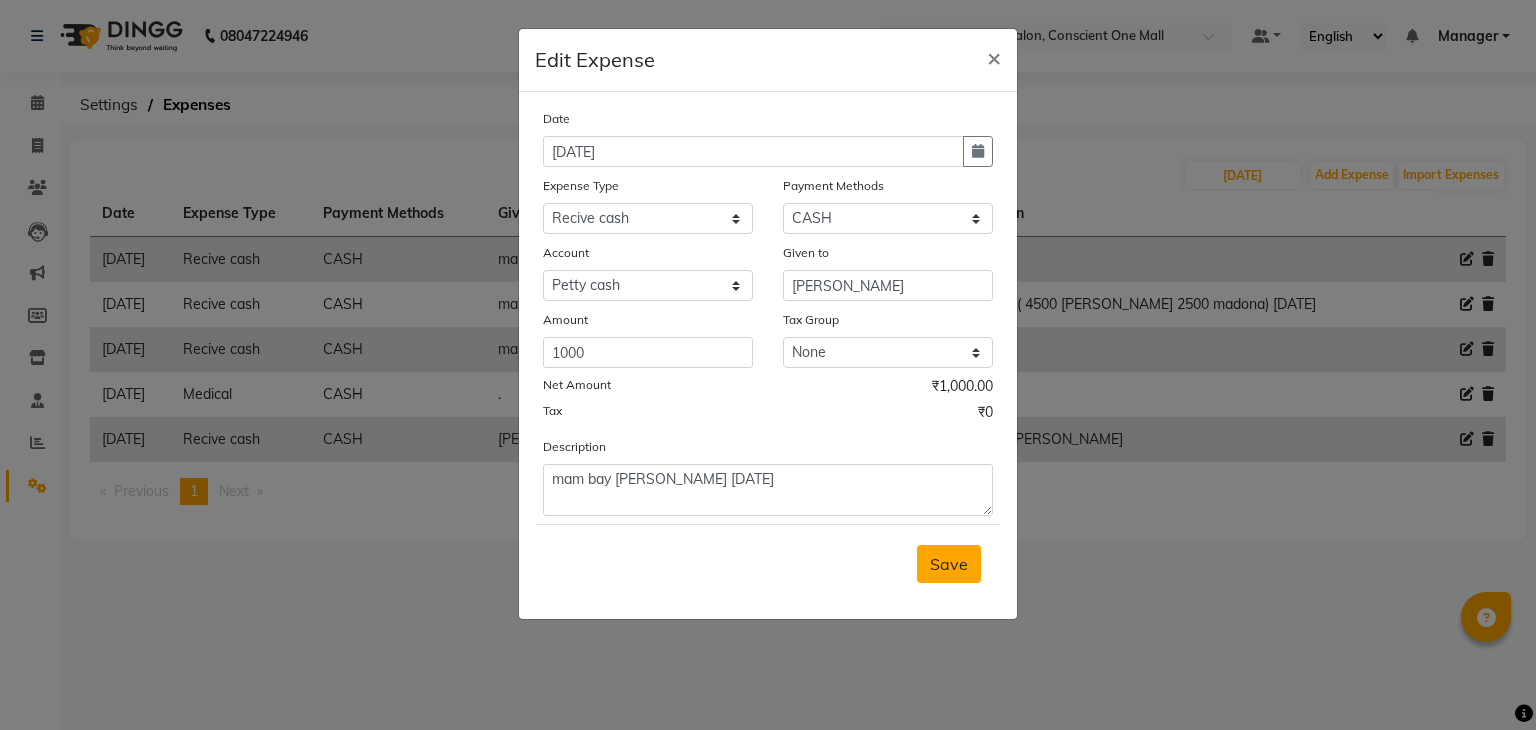click on "Save" at bounding box center [949, 564] 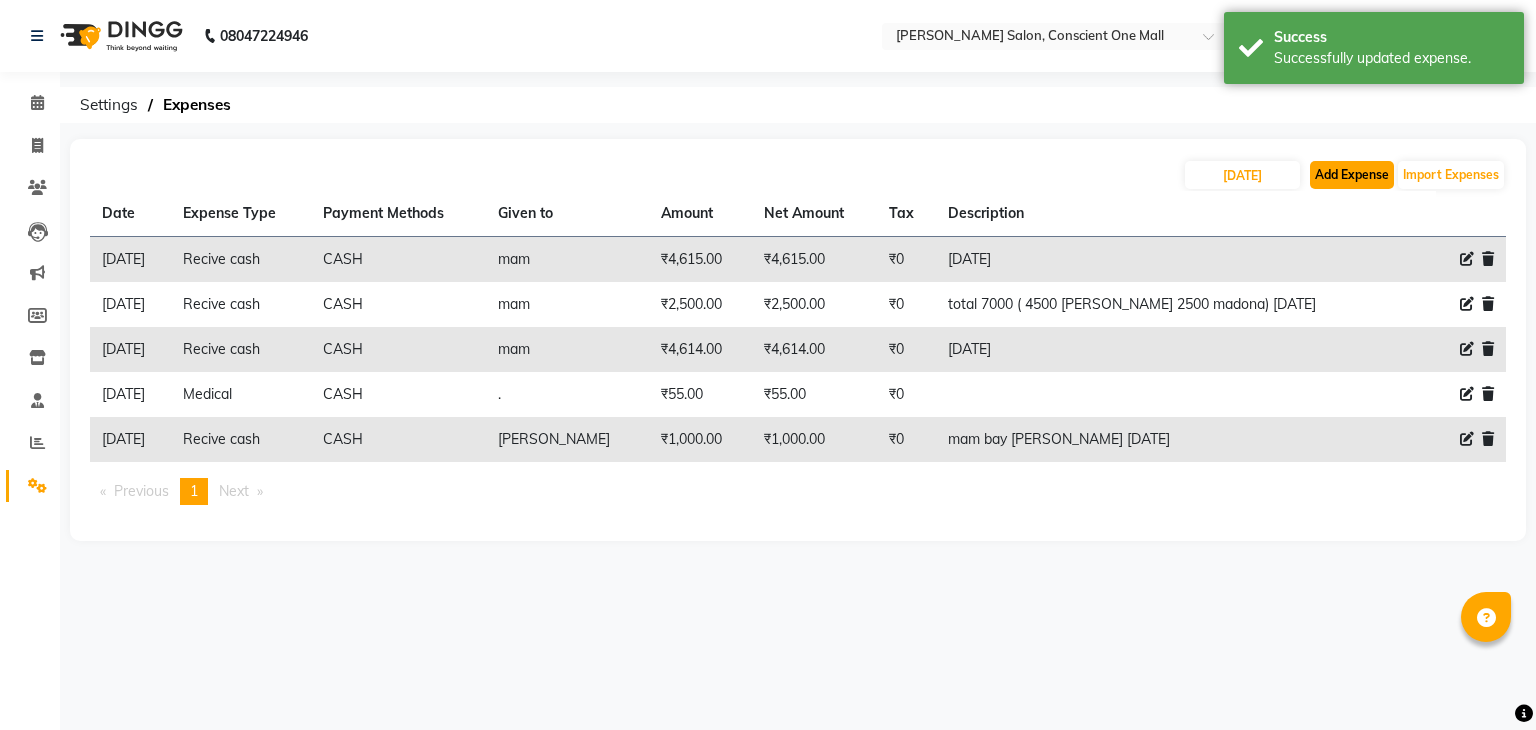 click on "Add Expense" 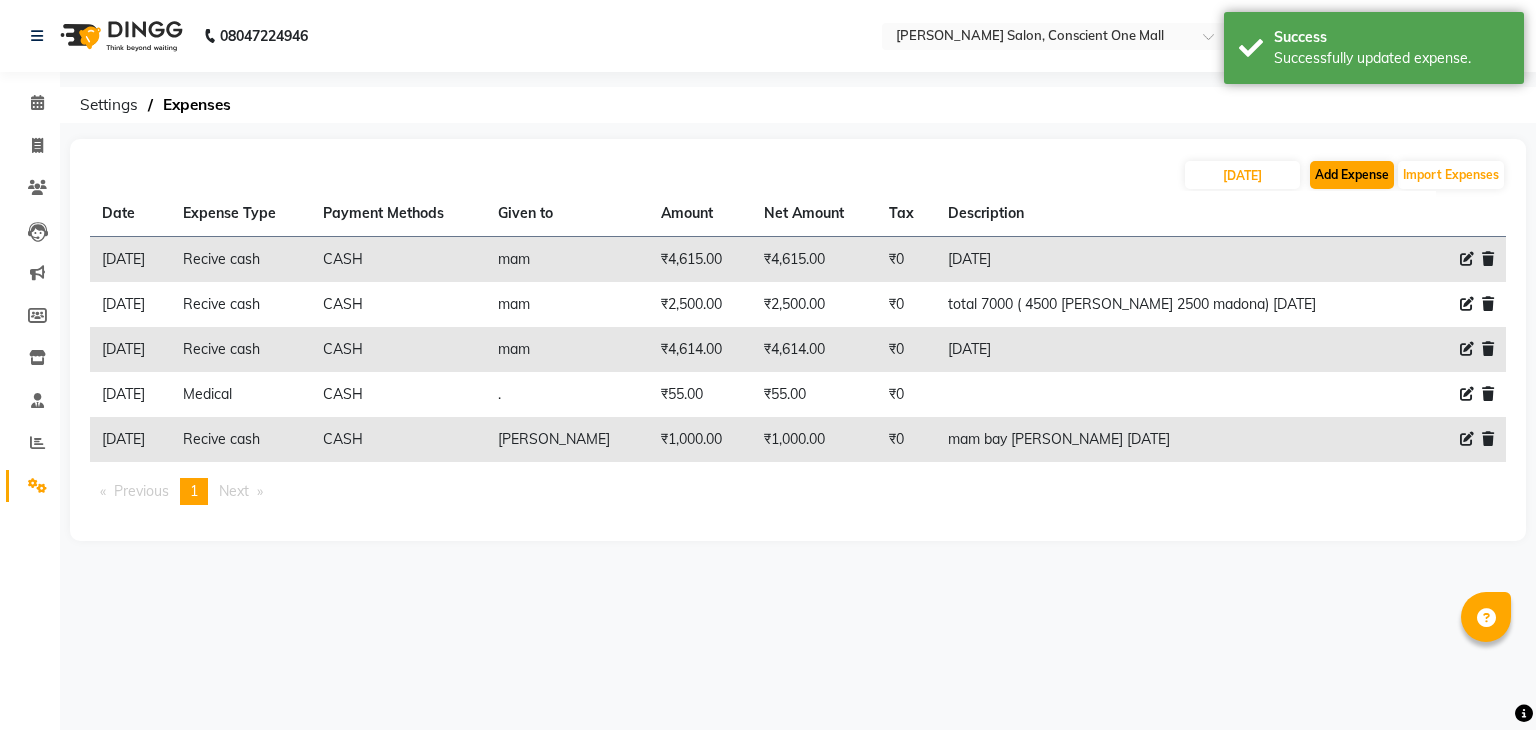 select on "1" 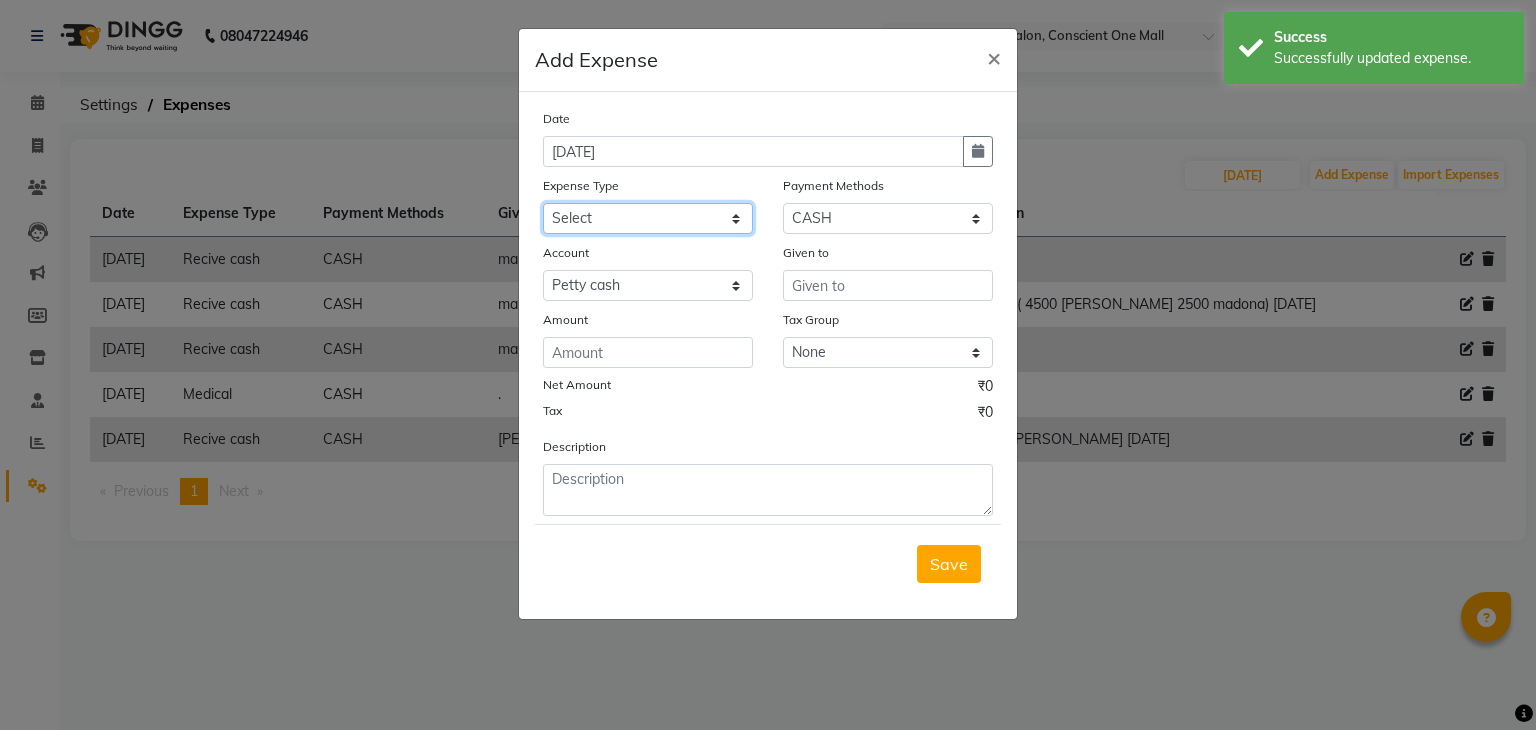 click on "Select Advance Salary BILLS CARDAMOM client change paytm Client Snacks Coffee CONVEYANCE cookies Day book Donation ELECTRICIAN Electricity Bill FARE FOOD EXPENSE Garbage Monthly Expense Ginger Hit Incentive JALJIRA POWDER JEERA POWDER LAUNDARY Lemon Marketing Medical MEMBERSHIP COMISSON milk Misc MOBILE RECHARGE MONEY CHANGE M S COMI Nimbu Payment Other Pantry PAYMENT paytm Tip PLUMBER PRINT ROLL Product PRODUCT iNCENTIVE PURCHASING Recive cash SAFAIWALA Salary salon use SALT Staff Snacks SUGAR Tea TIP VISHAL MART WATER" 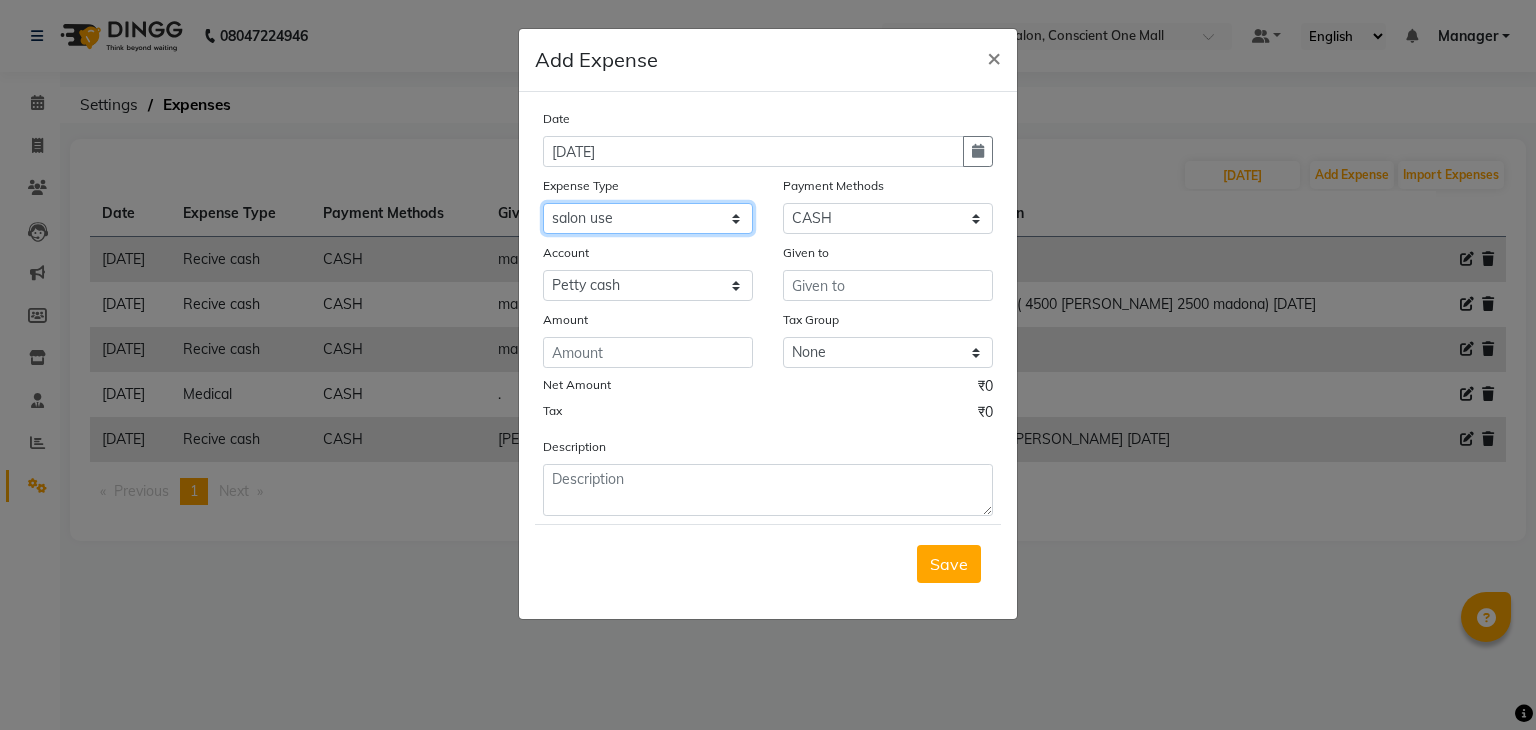 click on "Select Advance Salary BILLS CARDAMOM client change paytm Client Snacks Coffee CONVEYANCE cookies Day book Donation ELECTRICIAN Electricity Bill FARE FOOD EXPENSE Garbage Monthly Expense Ginger Hit Incentive JALJIRA POWDER JEERA POWDER LAUNDARY Lemon Marketing Medical MEMBERSHIP COMISSON milk Misc MOBILE RECHARGE MONEY CHANGE M S COMI Nimbu Payment Other Pantry PAYMENT paytm Tip PLUMBER PRINT ROLL Product PRODUCT iNCENTIVE PURCHASING Recive cash SAFAIWALA Salary salon use SALT Staff Snacks SUGAR Tea TIP VISHAL MART WATER" 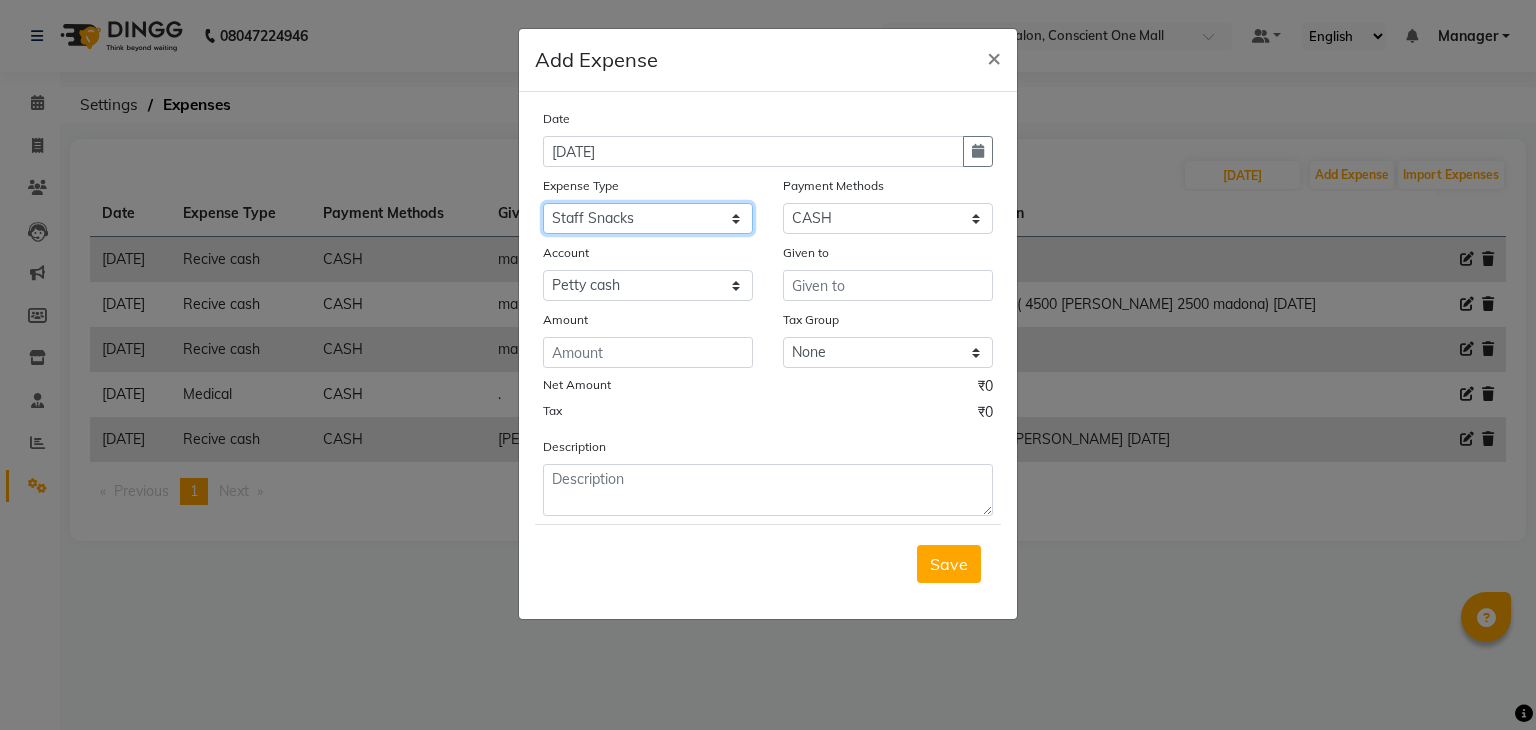 select on "19545" 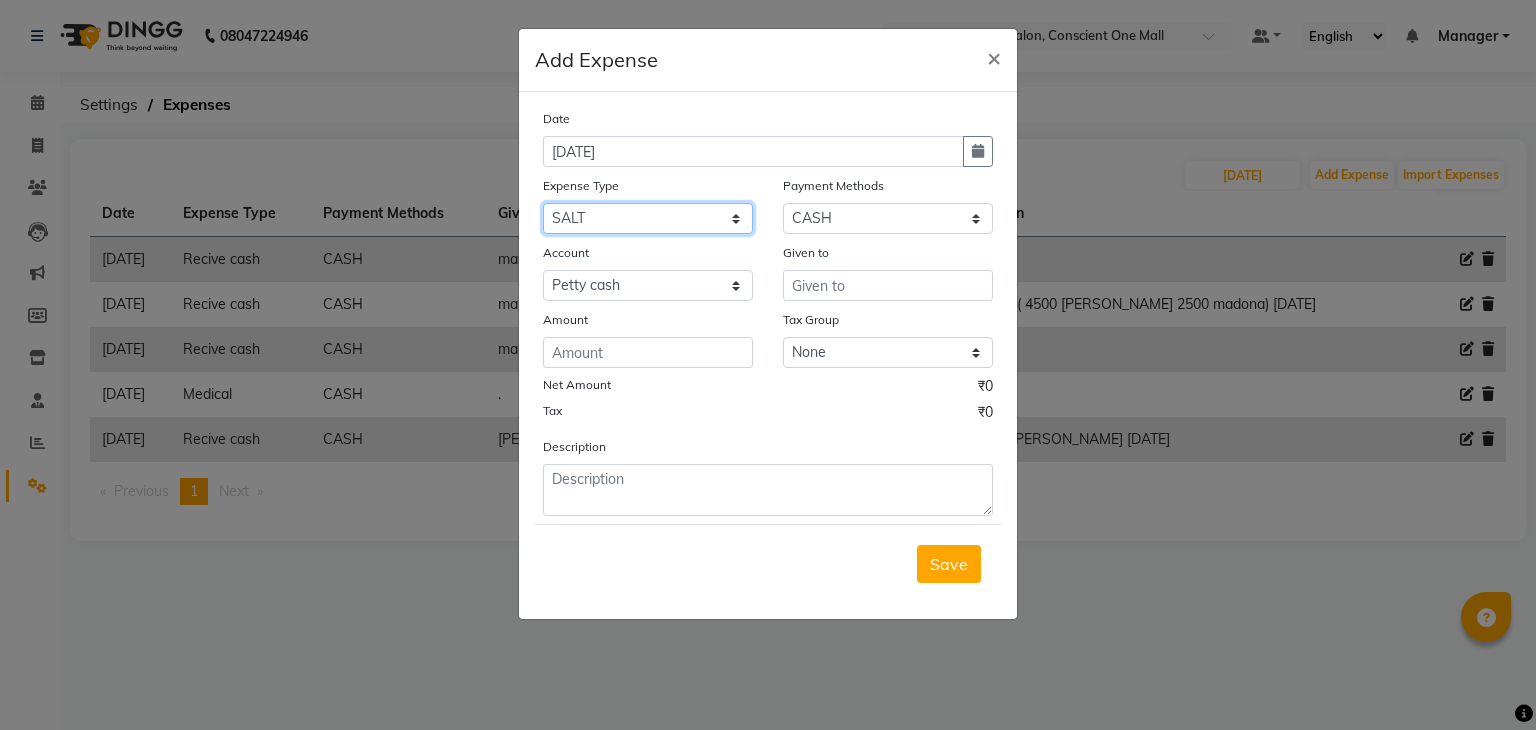 select on "12173" 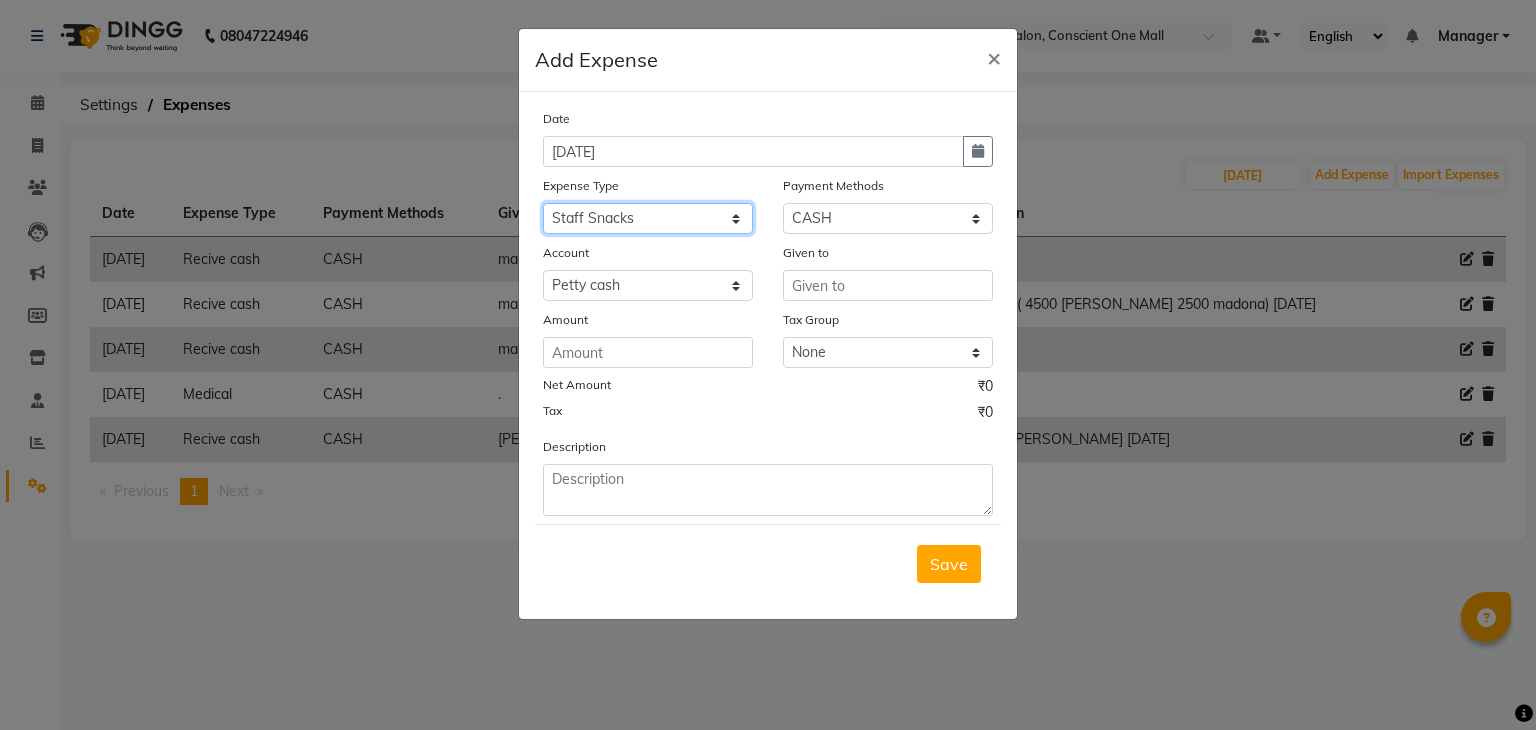click on "Select Advance Salary BILLS CARDAMOM client change paytm Client Snacks Coffee CONVEYANCE cookies Day book Donation ELECTRICIAN Electricity Bill FARE FOOD EXPENSE Garbage Monthly Expense Ginger Hit Incentive JALJIRA POWDER JEERA POWDER LAUNDARY Lemon Marketing Medical MEMBERSHIP COMISSON milk Misc MOBILE RECHARGE MONEY CHANGE M S COMI Nimbu Payment Other Pantry PAYMENT paytm Tip PLUMBER PRINT ROLL Product PRODUCT iNCENTIVE PURCHASING Recive cash SAFAIWALA Salary salon use SALT Staff Snacks SUGAR Tea TIP VISHAL MART WATER" 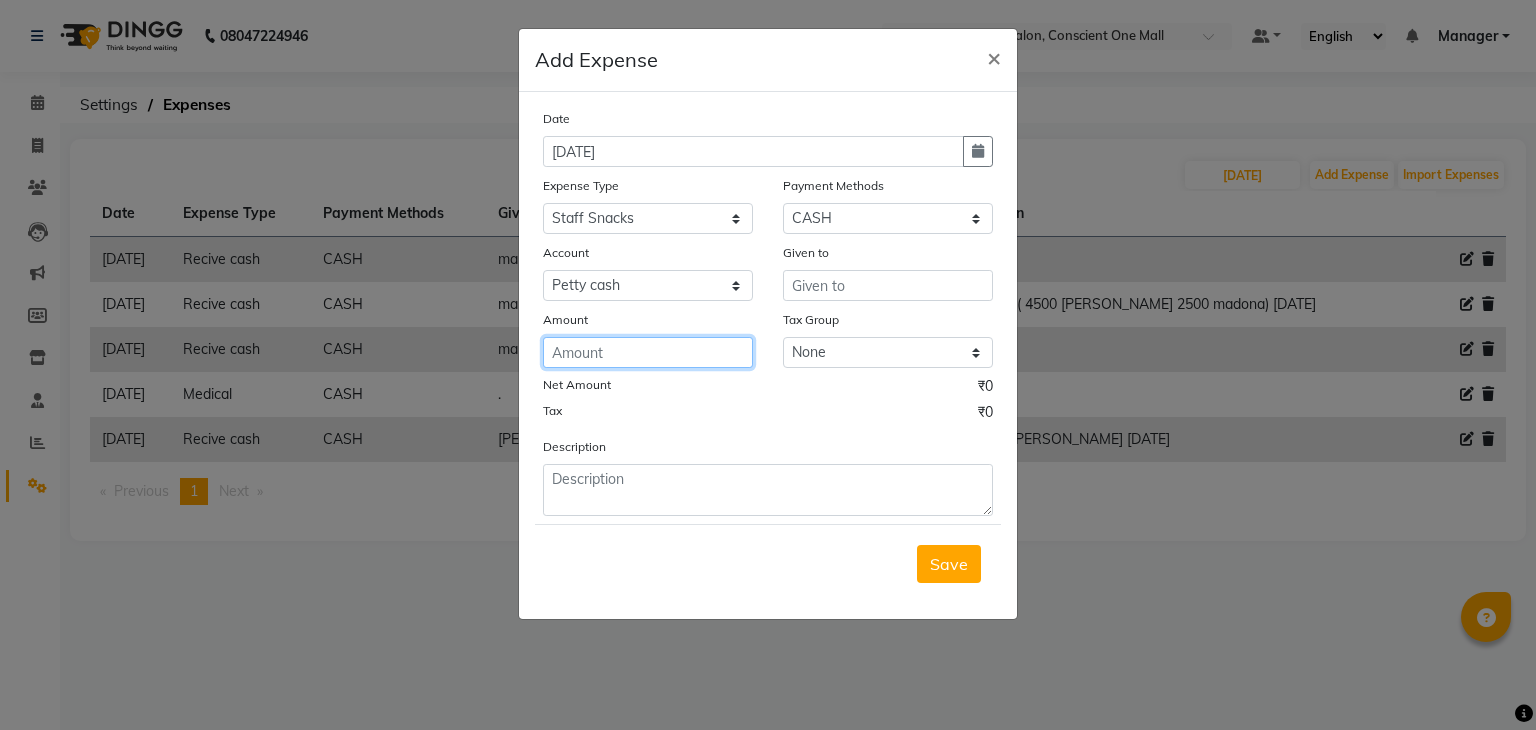 click 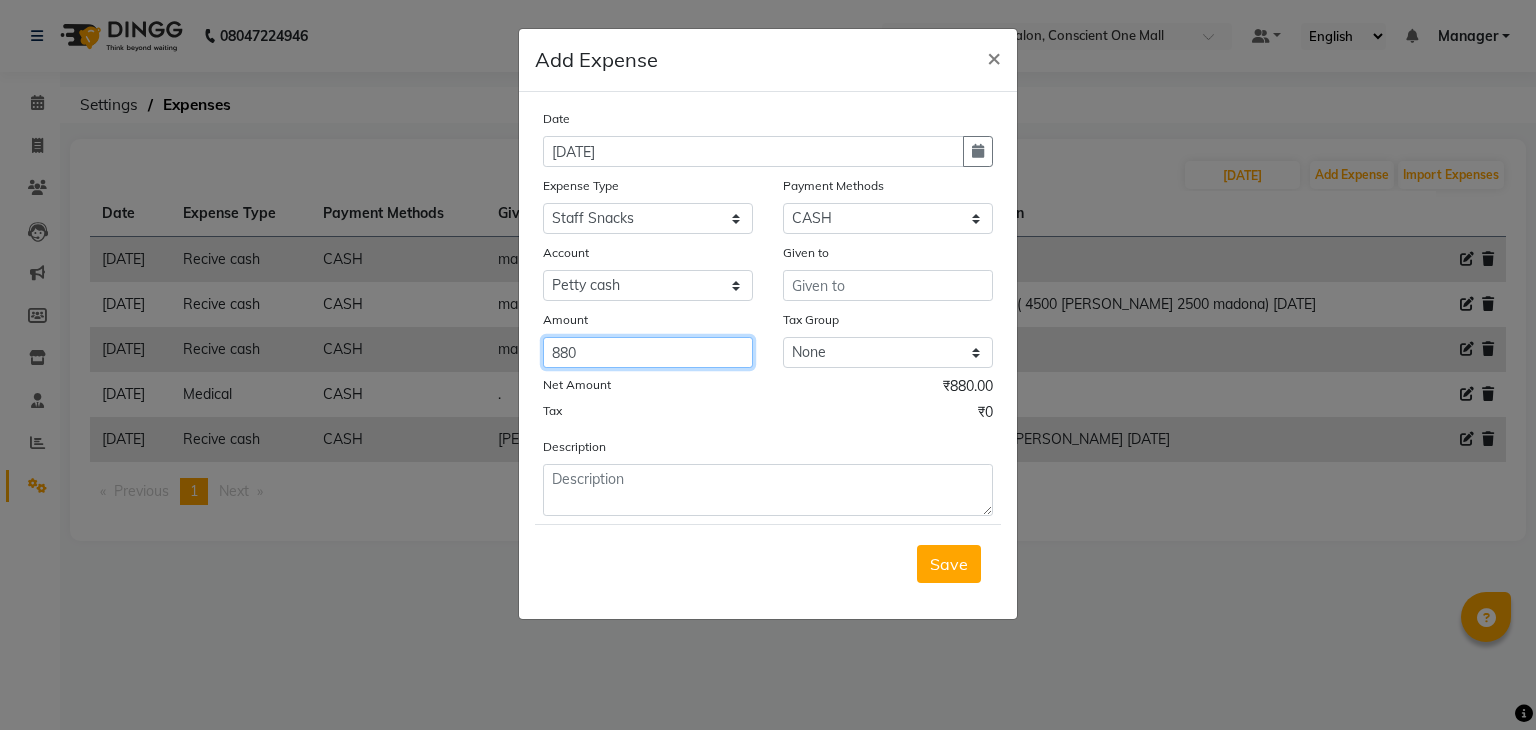 type on "880" 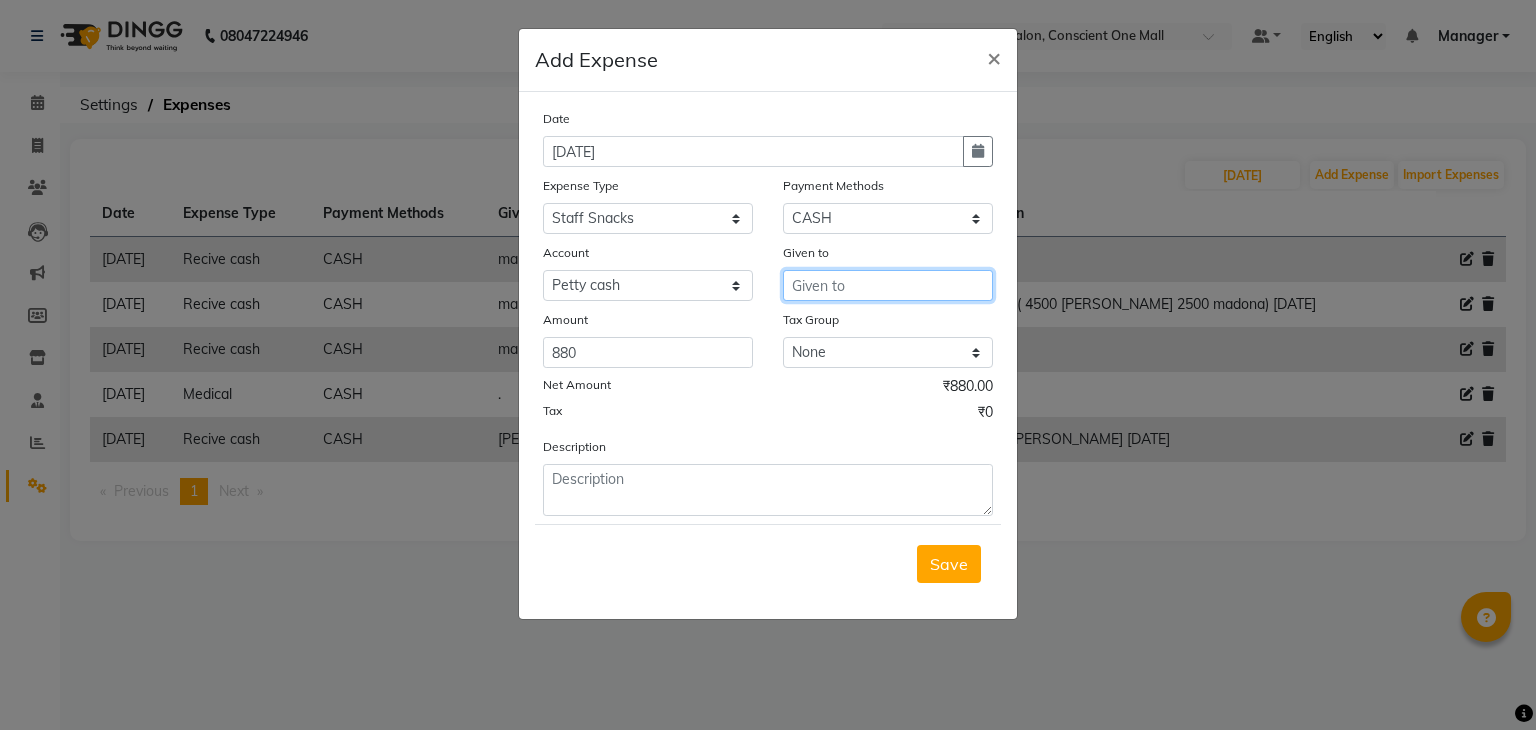 click at bounding box center [888, 285] 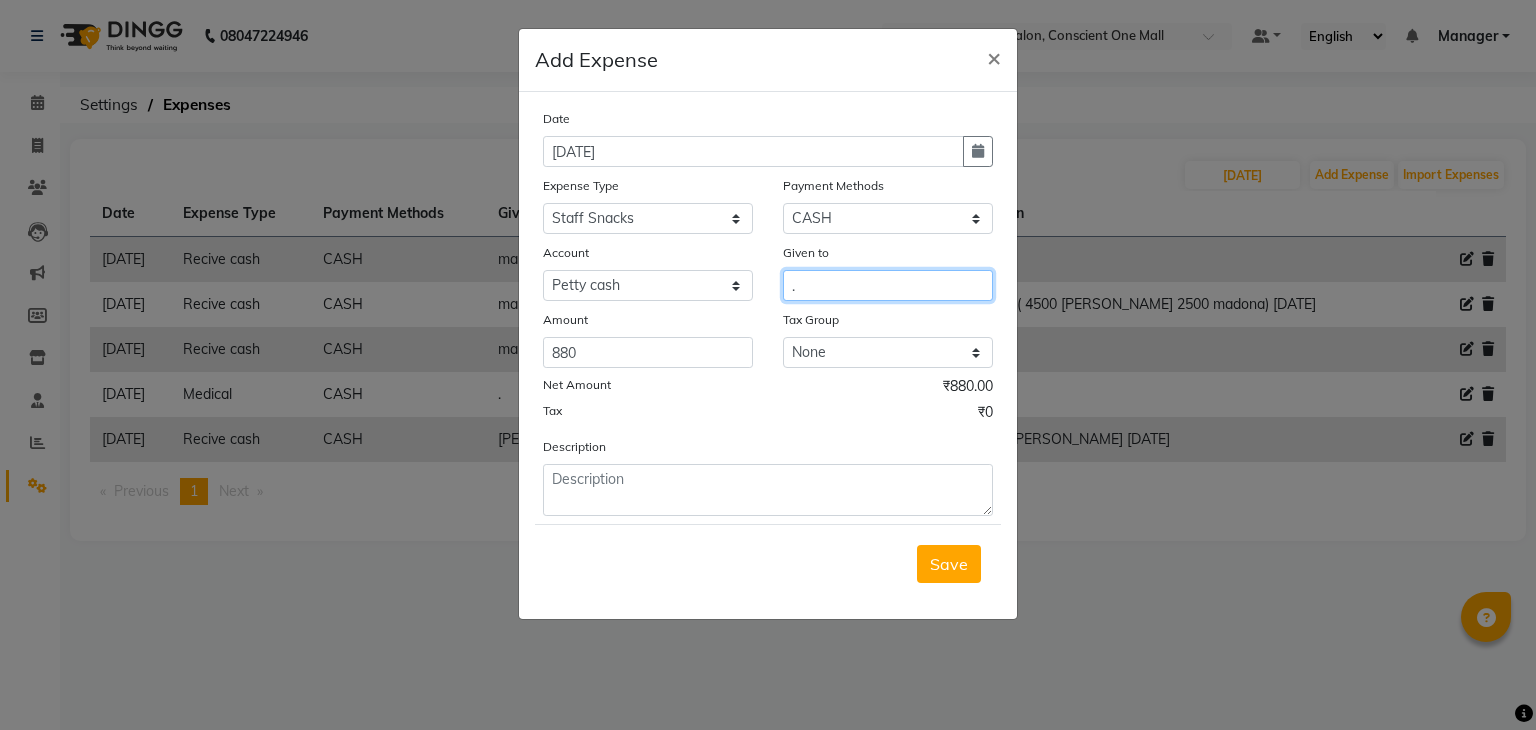 type on "." 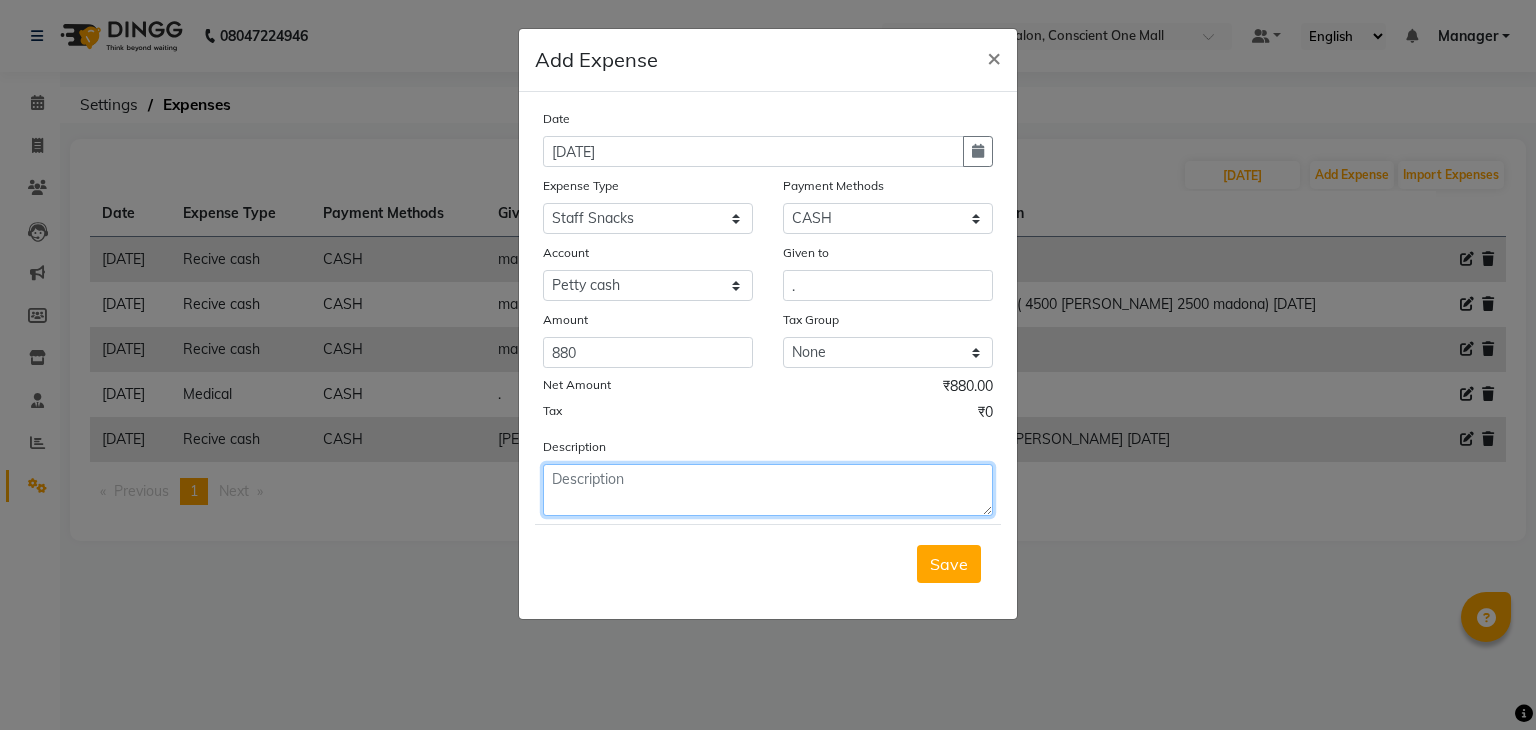 click 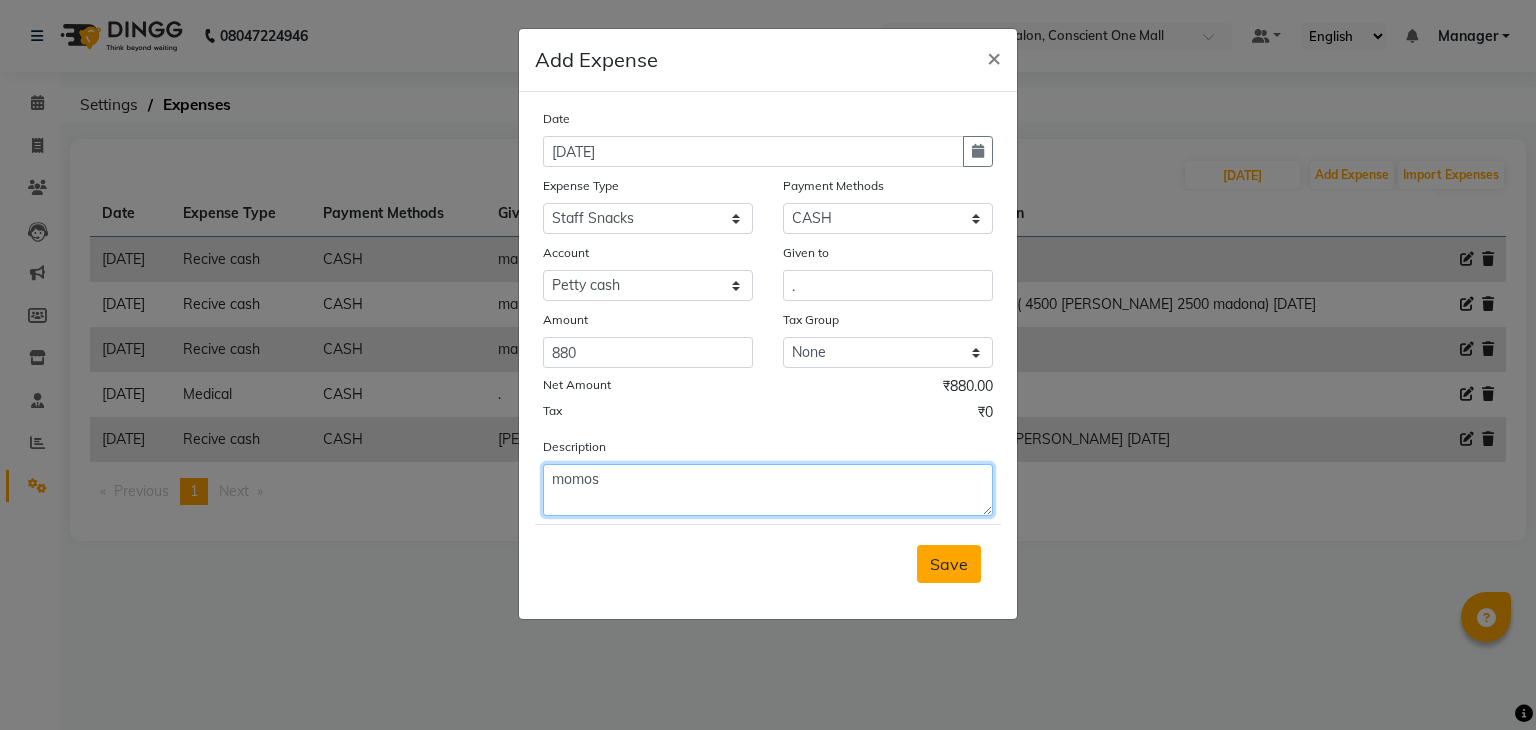 type on "momos" 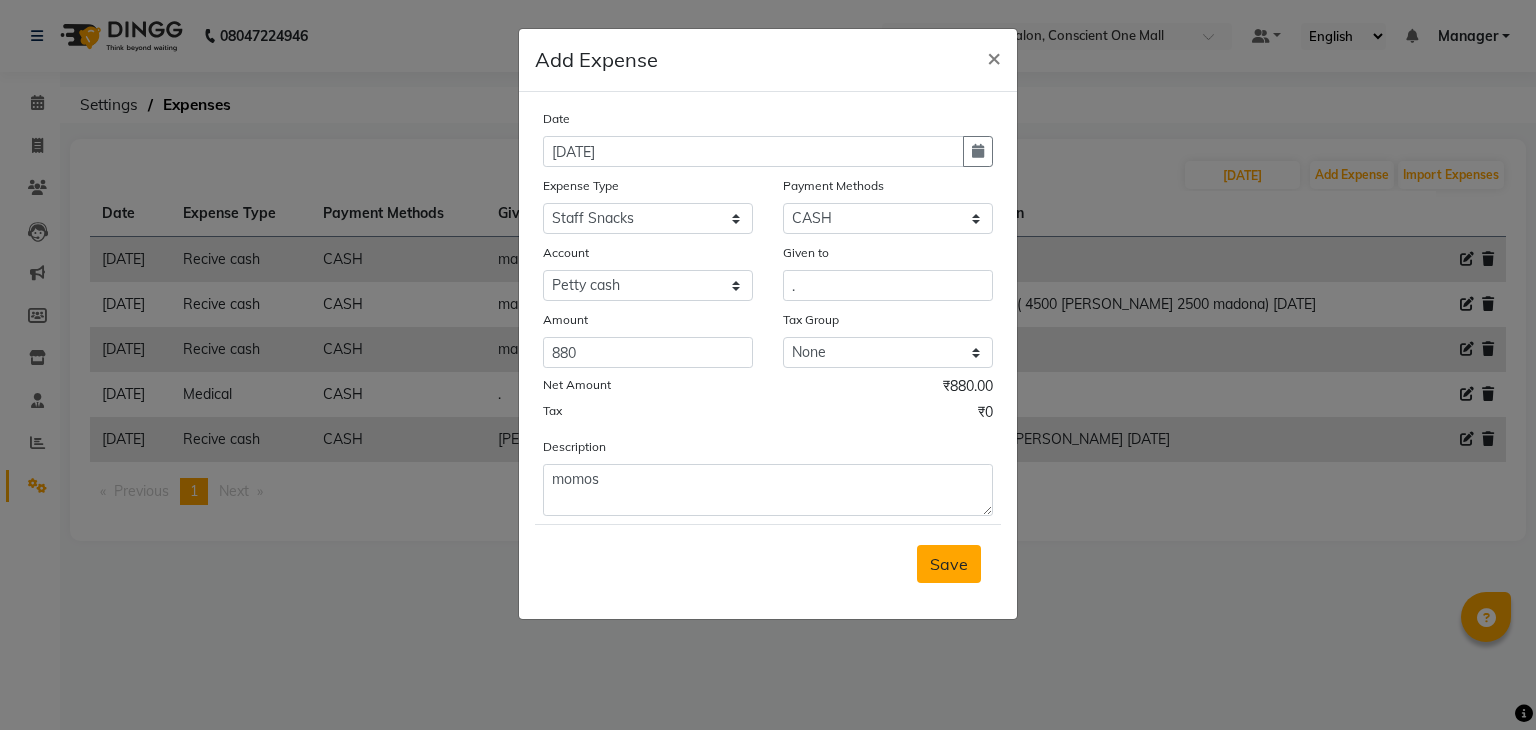 click on "Save" at bounding box center (949, 564) 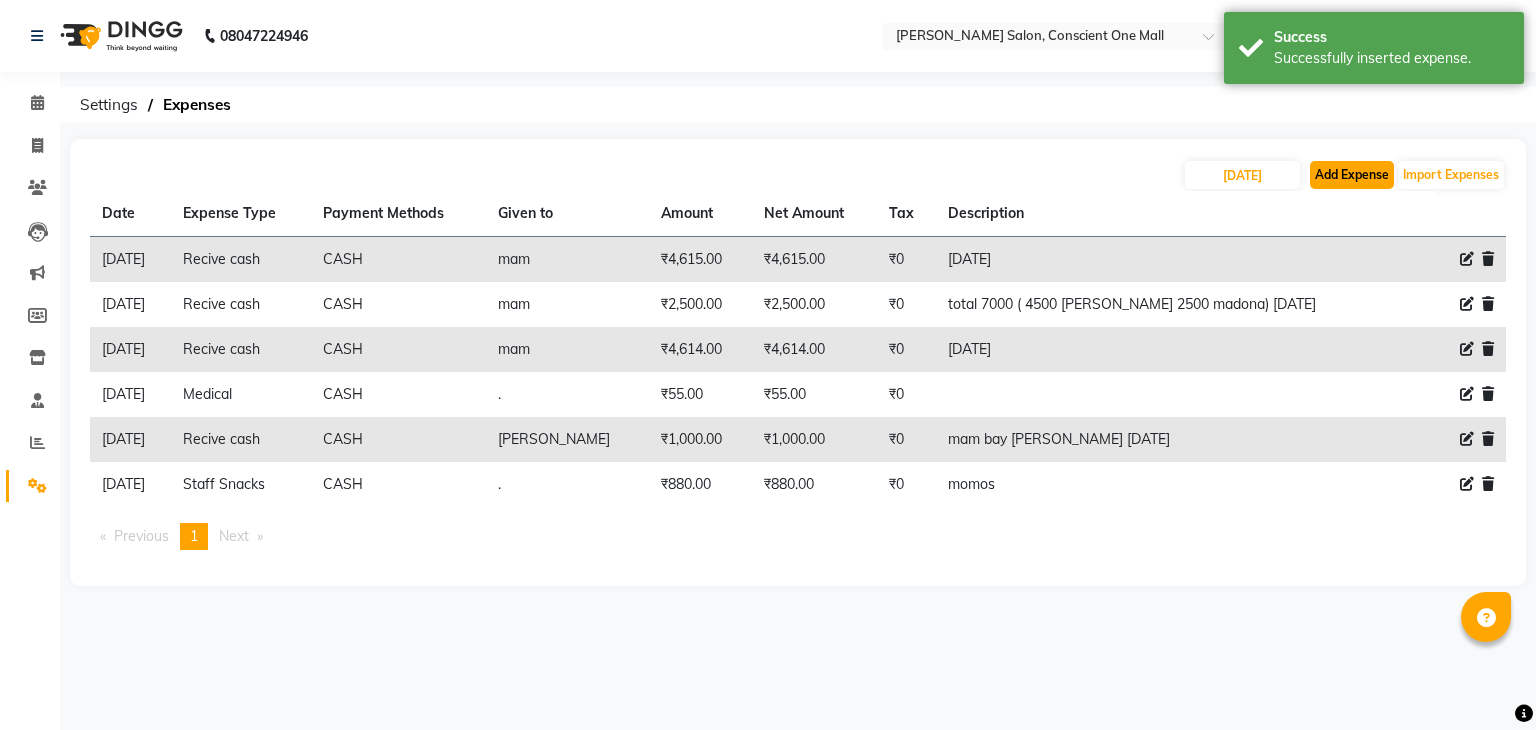 click on "Add Expense" 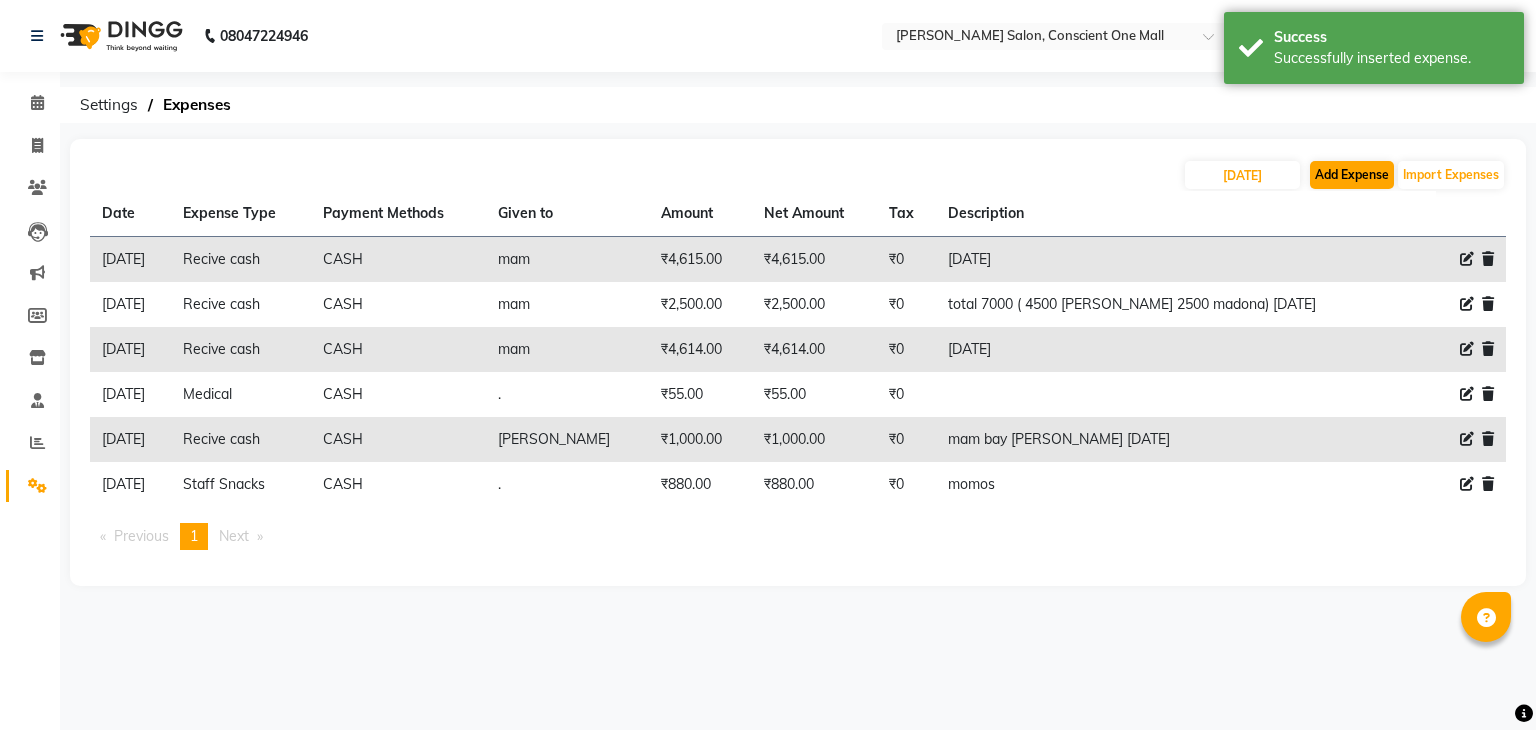 select on "1" 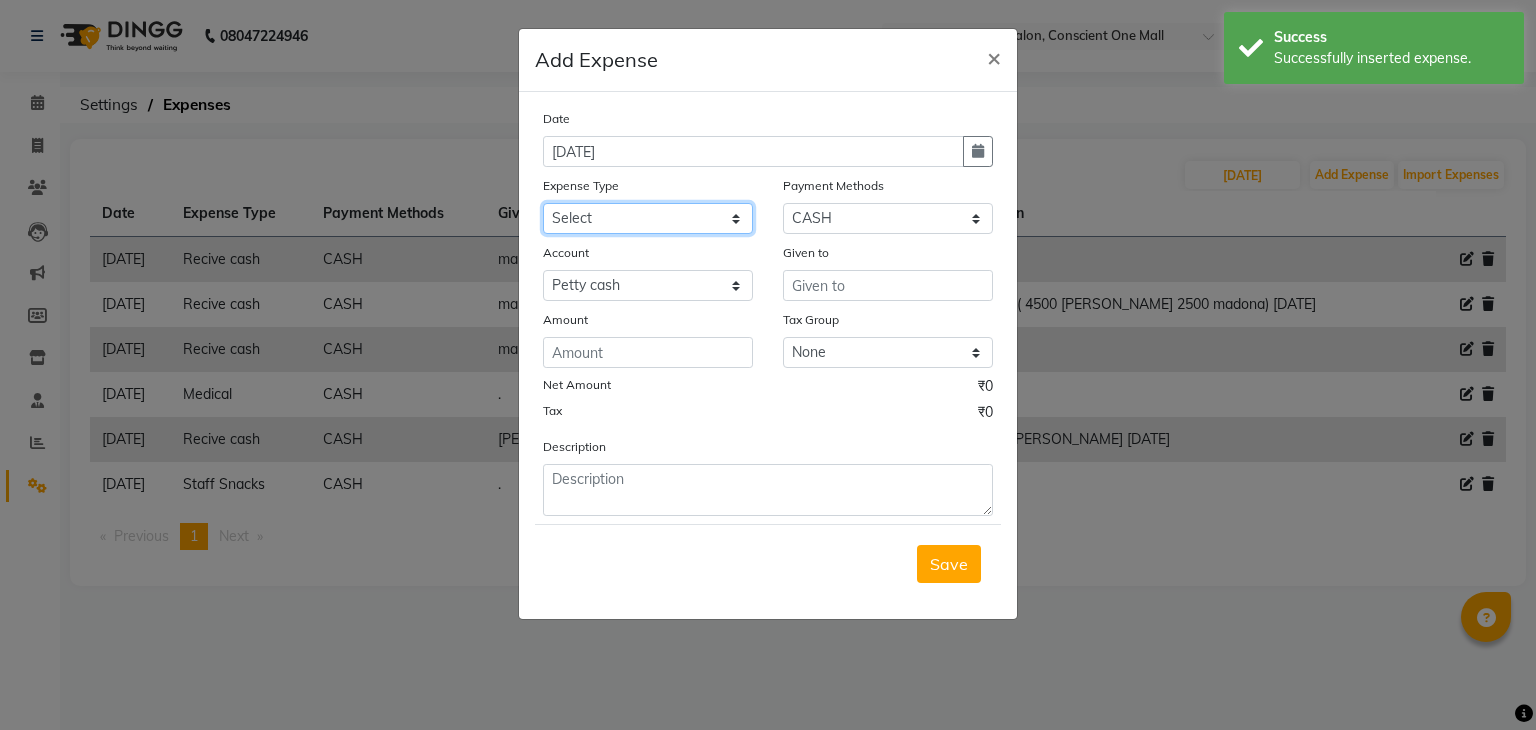 click on "Select Advance Salary BILLS CARDAMOM client change paytm Client Snacks Coffee CONVEYANCE cookies Day book Donation ELECTRICIAN Electricity Bill FARE FOOD EXPENSE Garbage Monthly Expense Ginger Hit Incentive JALJIRA POWDER JEERA POWDER LAUNDARY Lemon Marketing Medical MEMBERSHIP COMISSON milk Misc MOBILE RECHARGE MONEY CHANGE M S COMI Nimbu Payment Other Pantry PAYMENT paytm Tip PLUMBER PRINT ROLL Product PRODUCT iNCENTIVE PURCHASING Recive cash SAFAIWALA Salary salon use SALT Staff Snacks SUGAR Tea TIP VISHAL MART WATER" 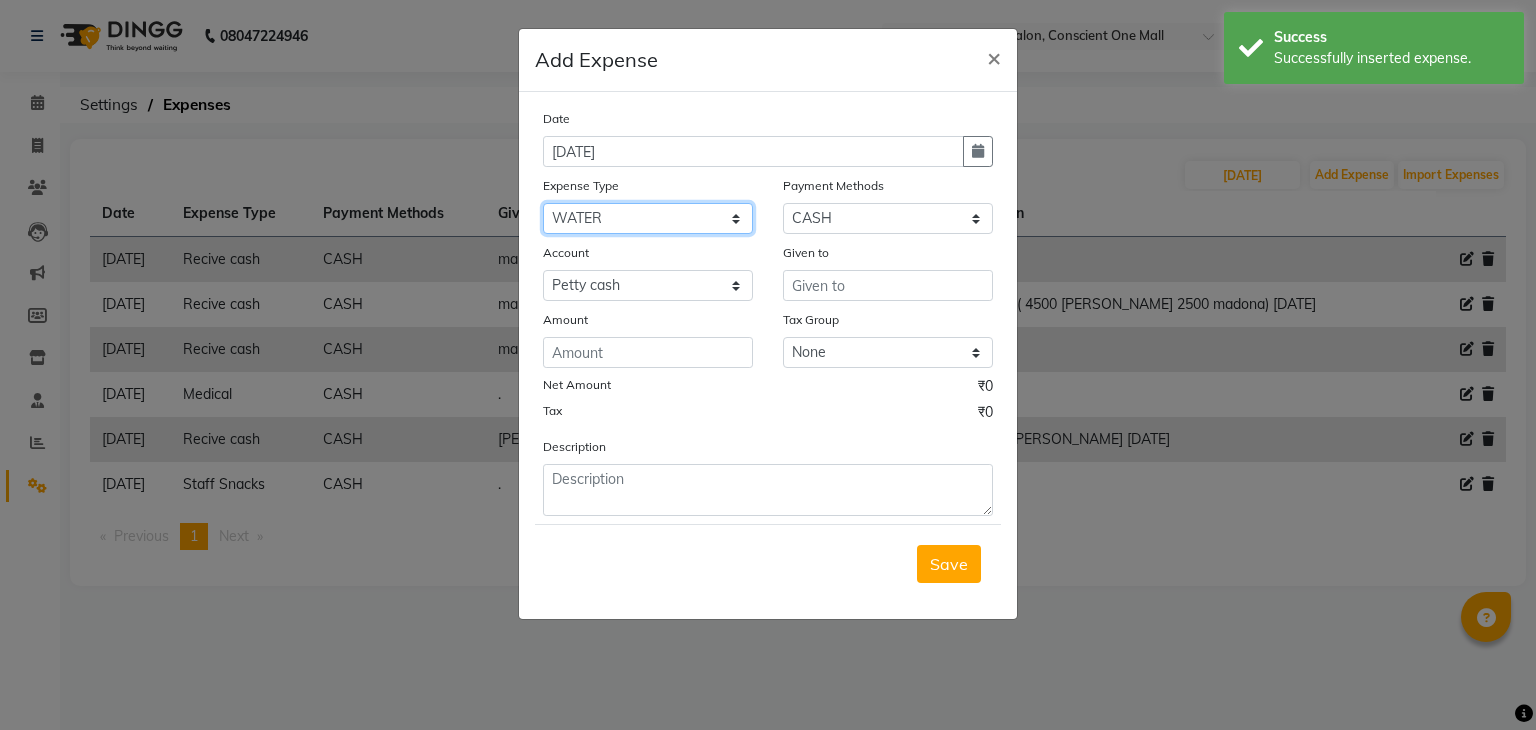 click on "Select Advance Salary BILLS CARDAMOM client change paytm Client Snacks Coffee CONVEYANCE cookies Day book Donation ELECTRICIAN Electricity Bill FARE FOOD EXPENSE Garbage Monthly Expense Ginger Hit Incentive JALJIRA POWDER JEERA POWDER LAUNDARY Lemon Marketing Medical MEMBERSHIP COMISSON milk Misc MOBILE RECHARGE MONEY CHANGE M S COMI Nimbu Payment Other Pantry PAYMENT paytm Tip PLUMBER PRINT ROLL Product PRODUCT iNCENTIVE PURCHASING Recive cash SAFAIWALA Salary salon use SALT Staff Snacks SUGAR Tea TIP VISHAL MART WATER" 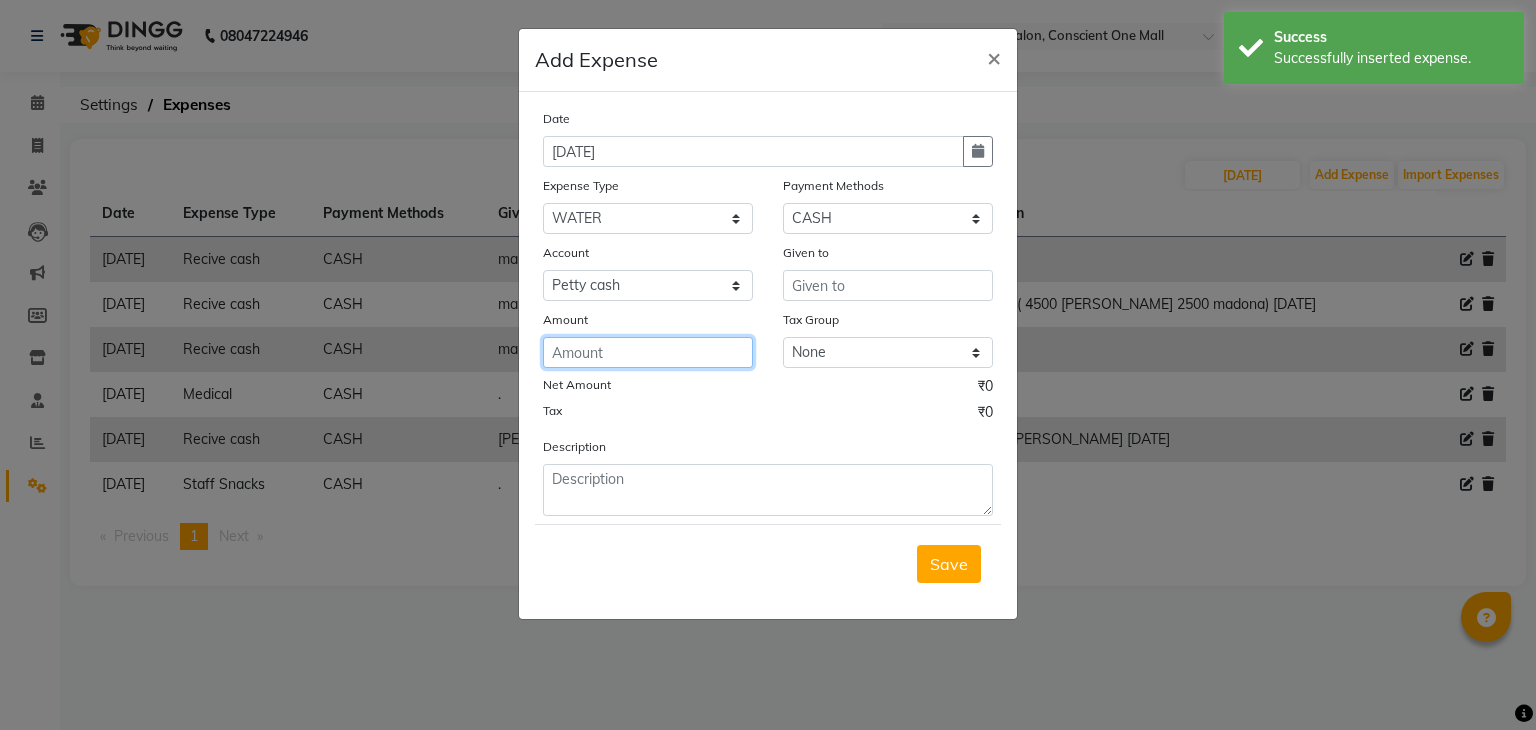 click 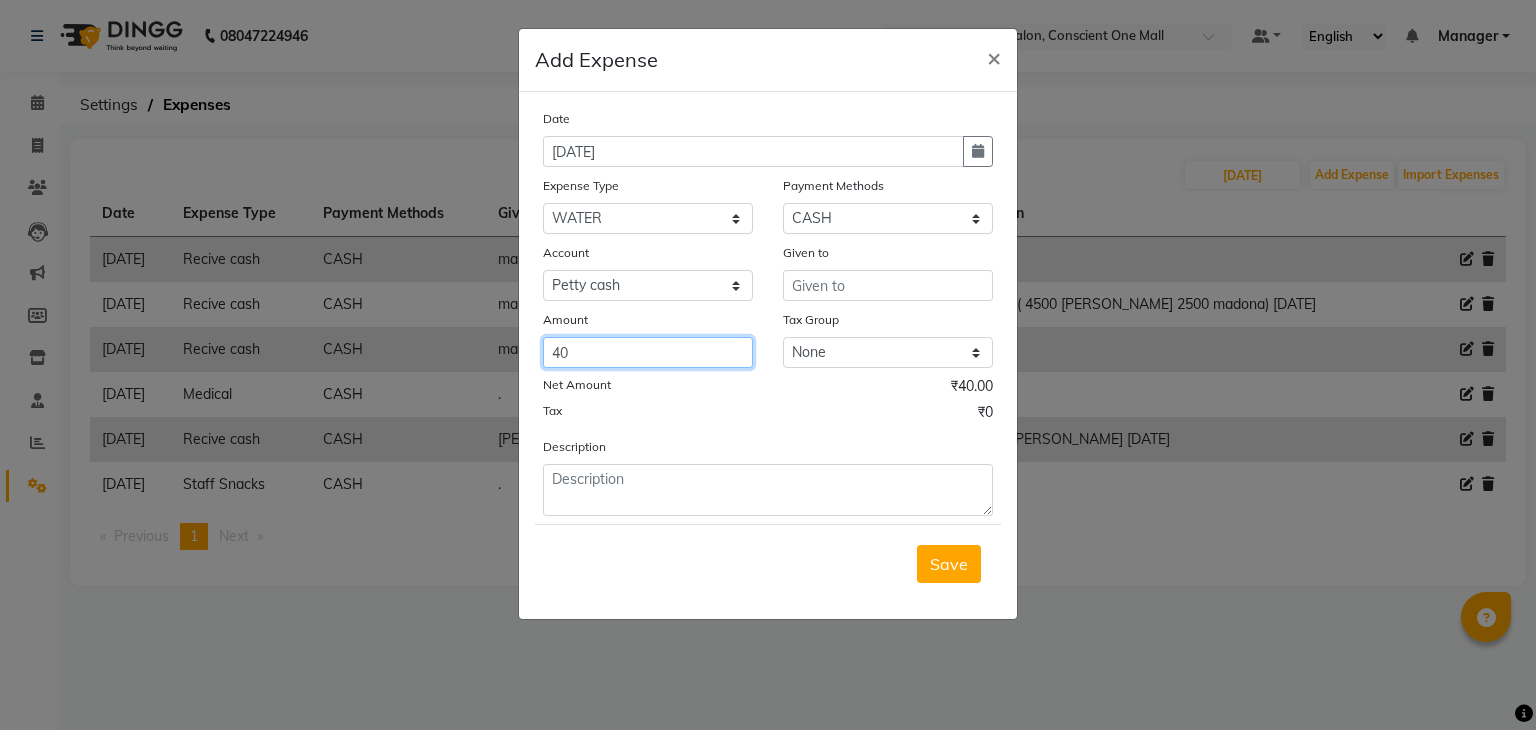 type on "40" 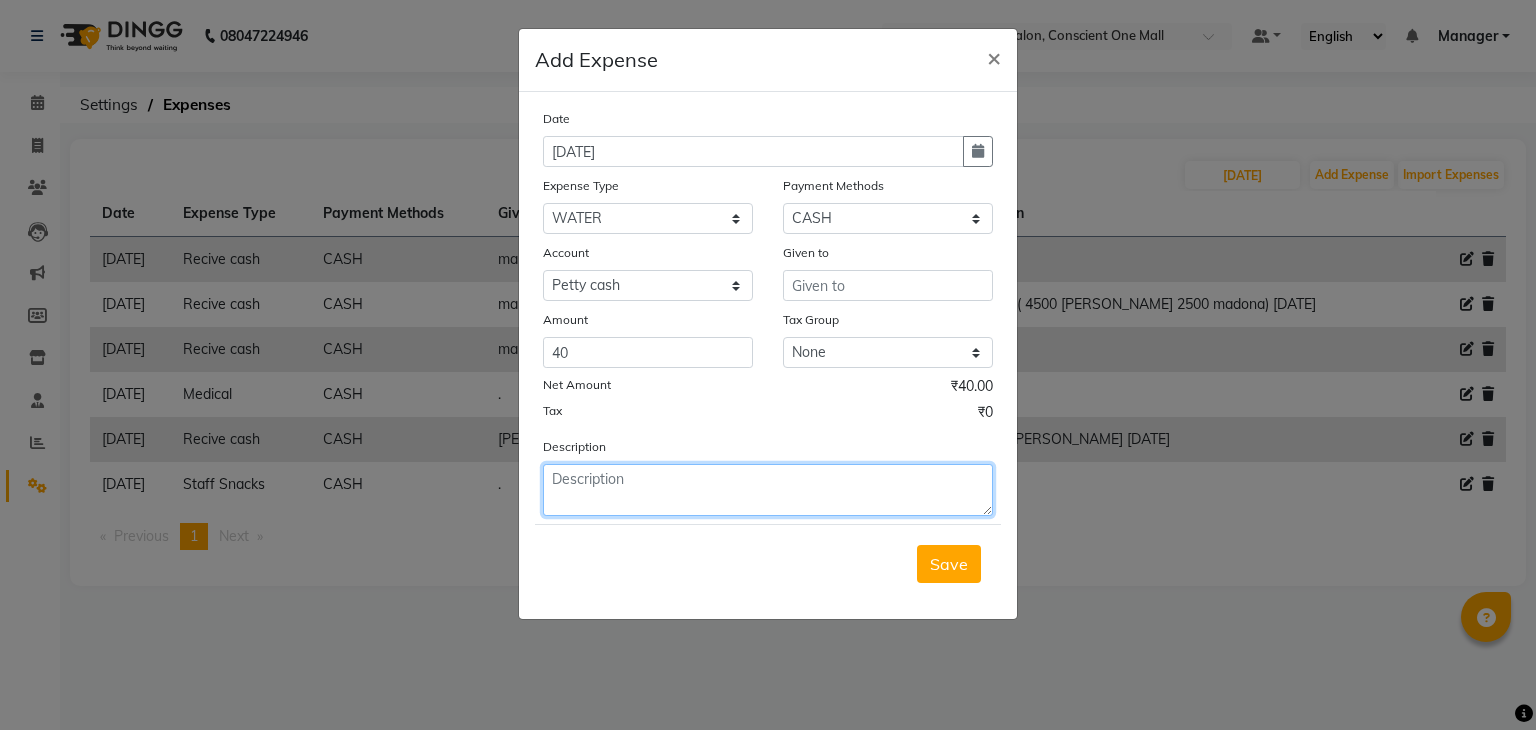 click 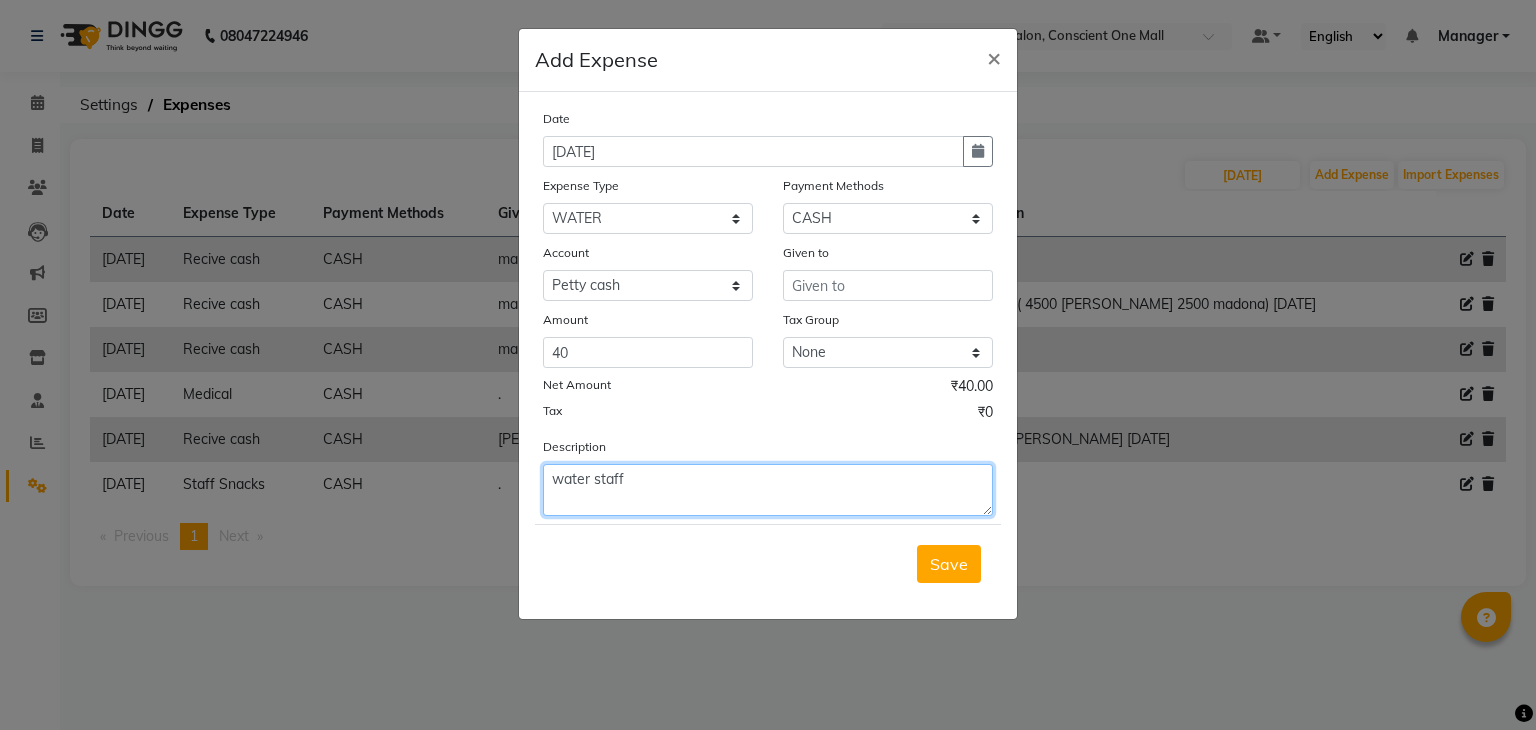 type on "water staff" 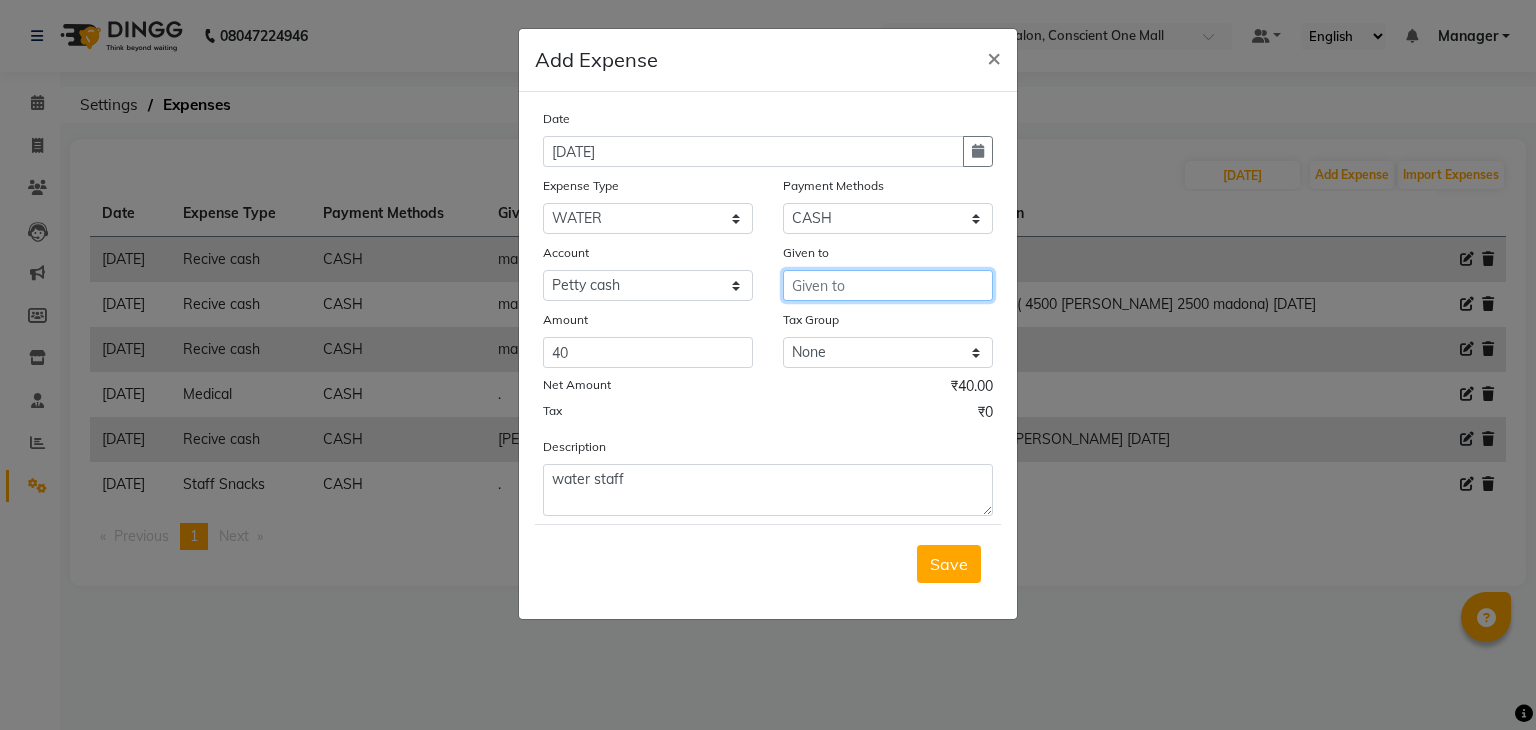 click at bounding box center [888, 285] 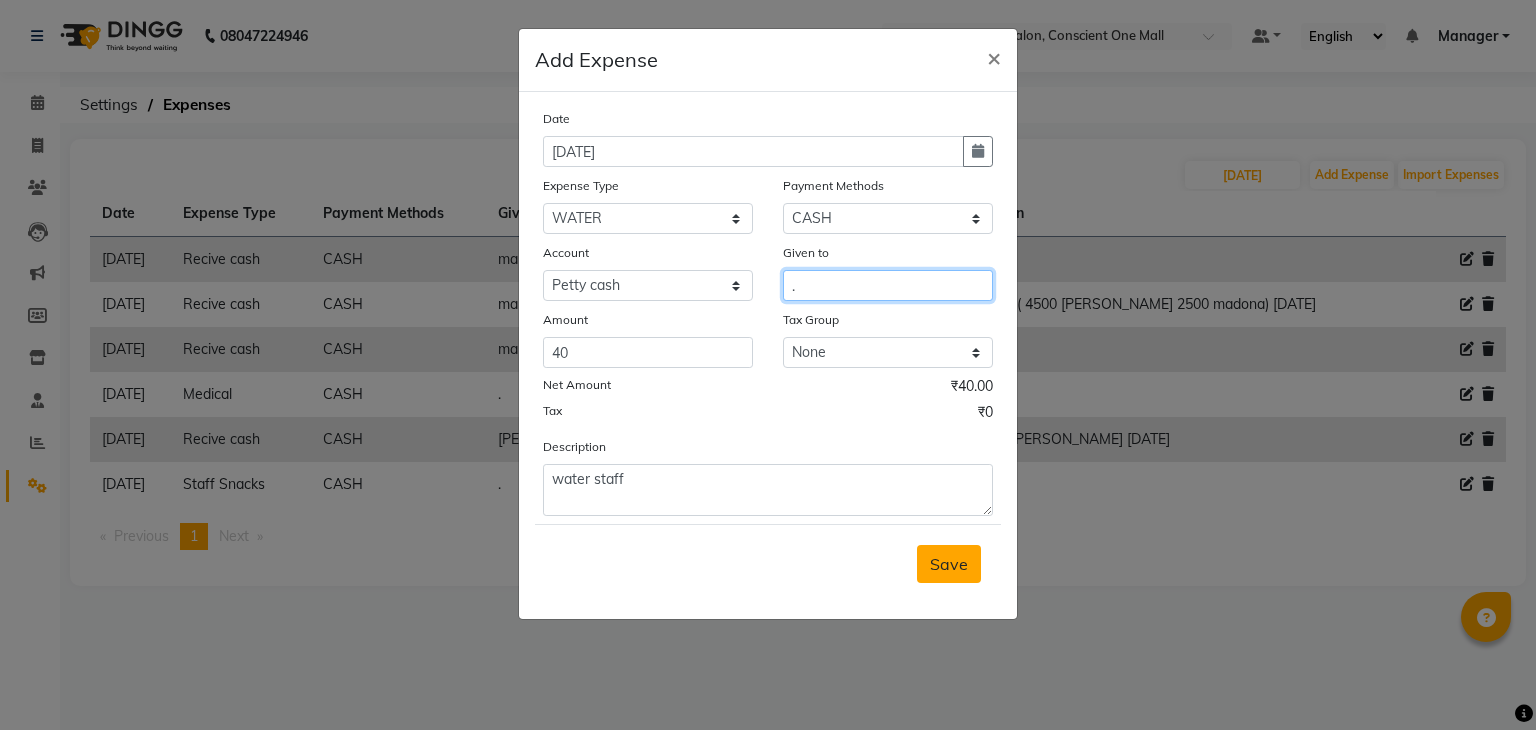 type on "." 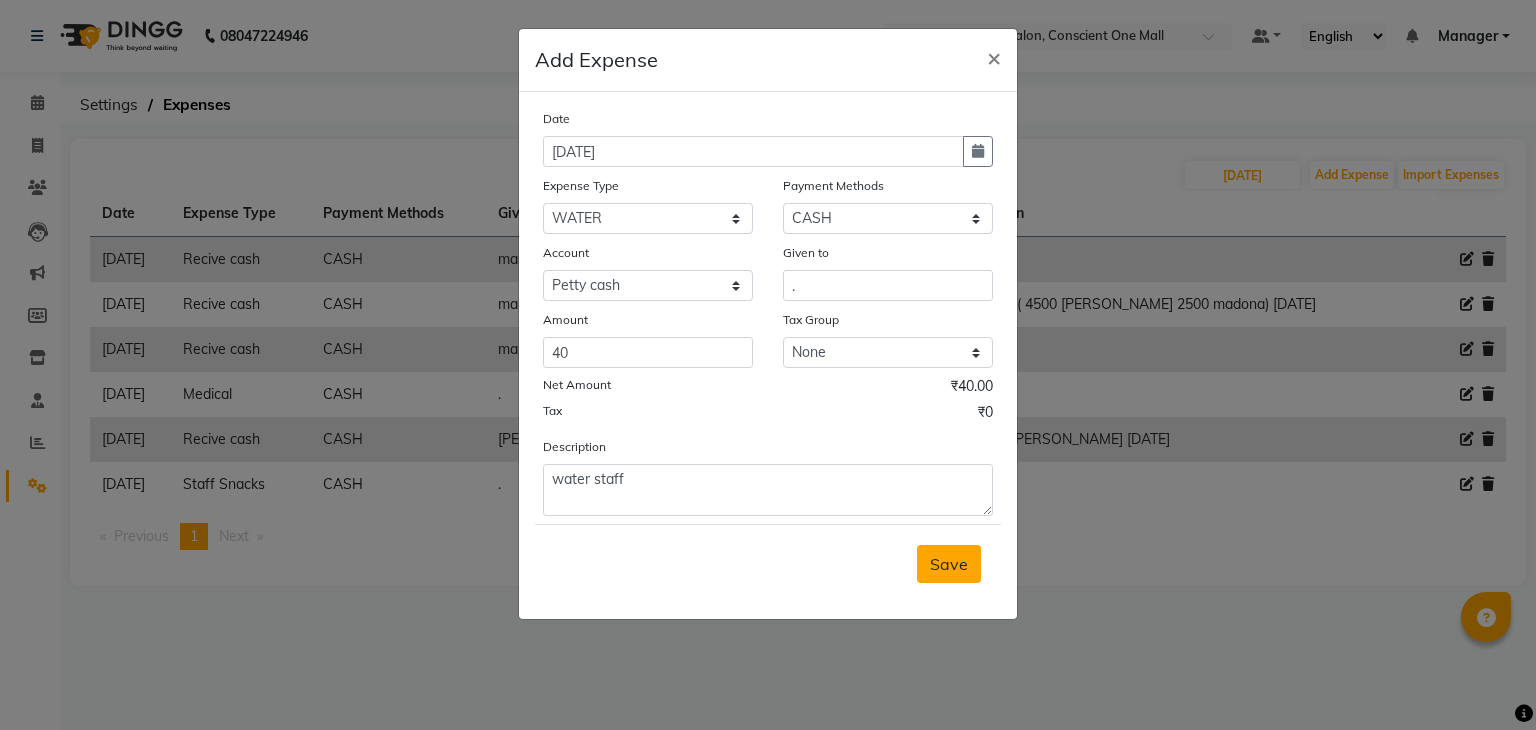 click on "Save" at bounding box center [949, 564] 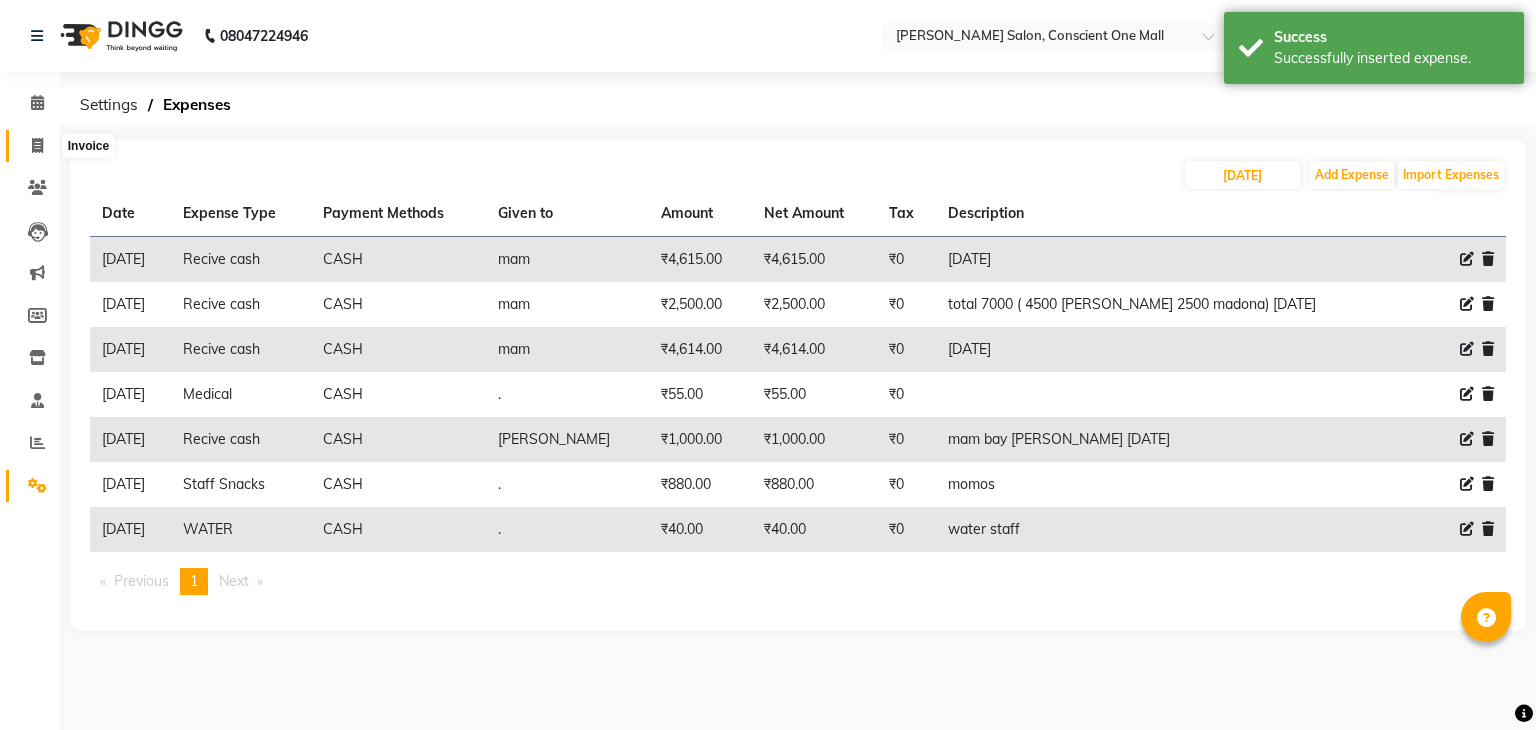 click 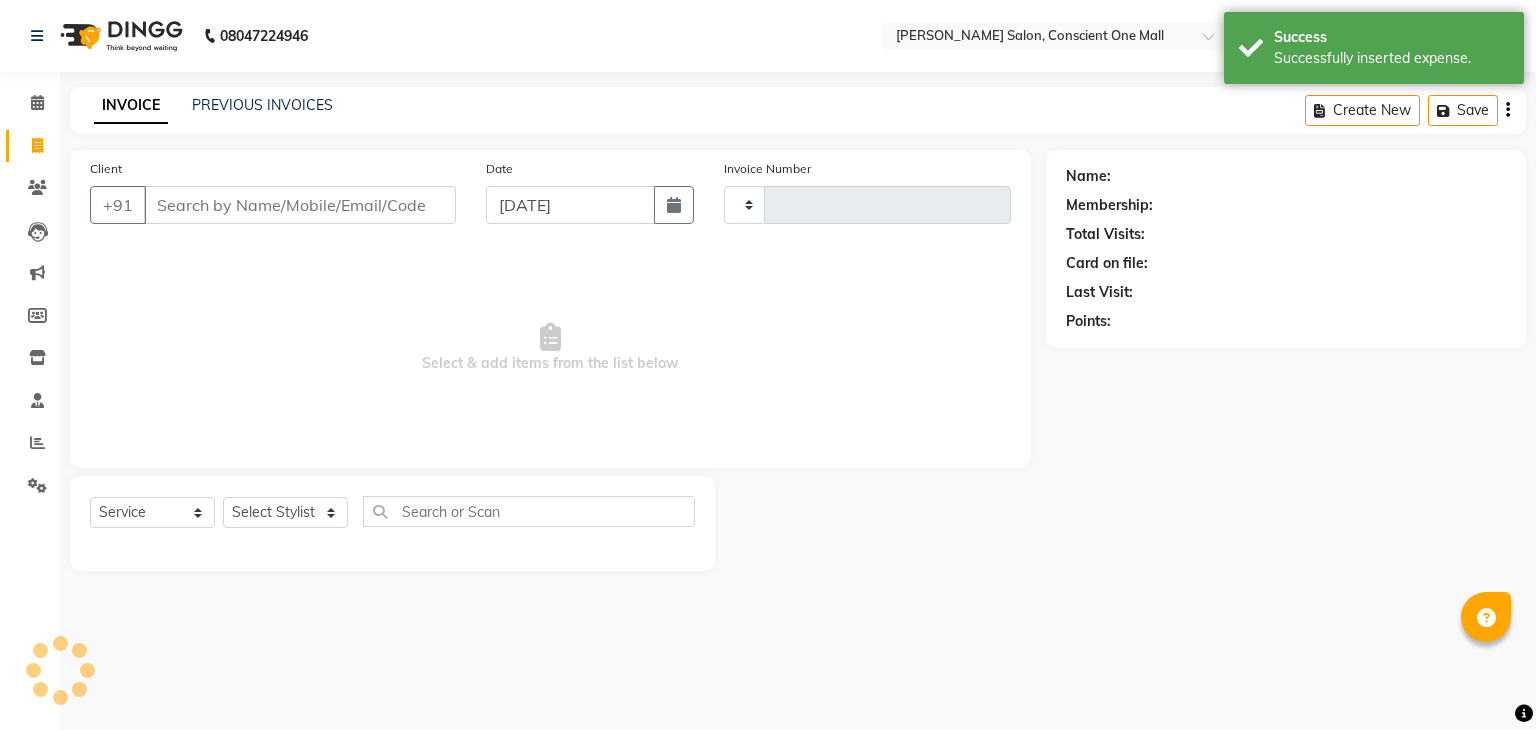 type on "1402" 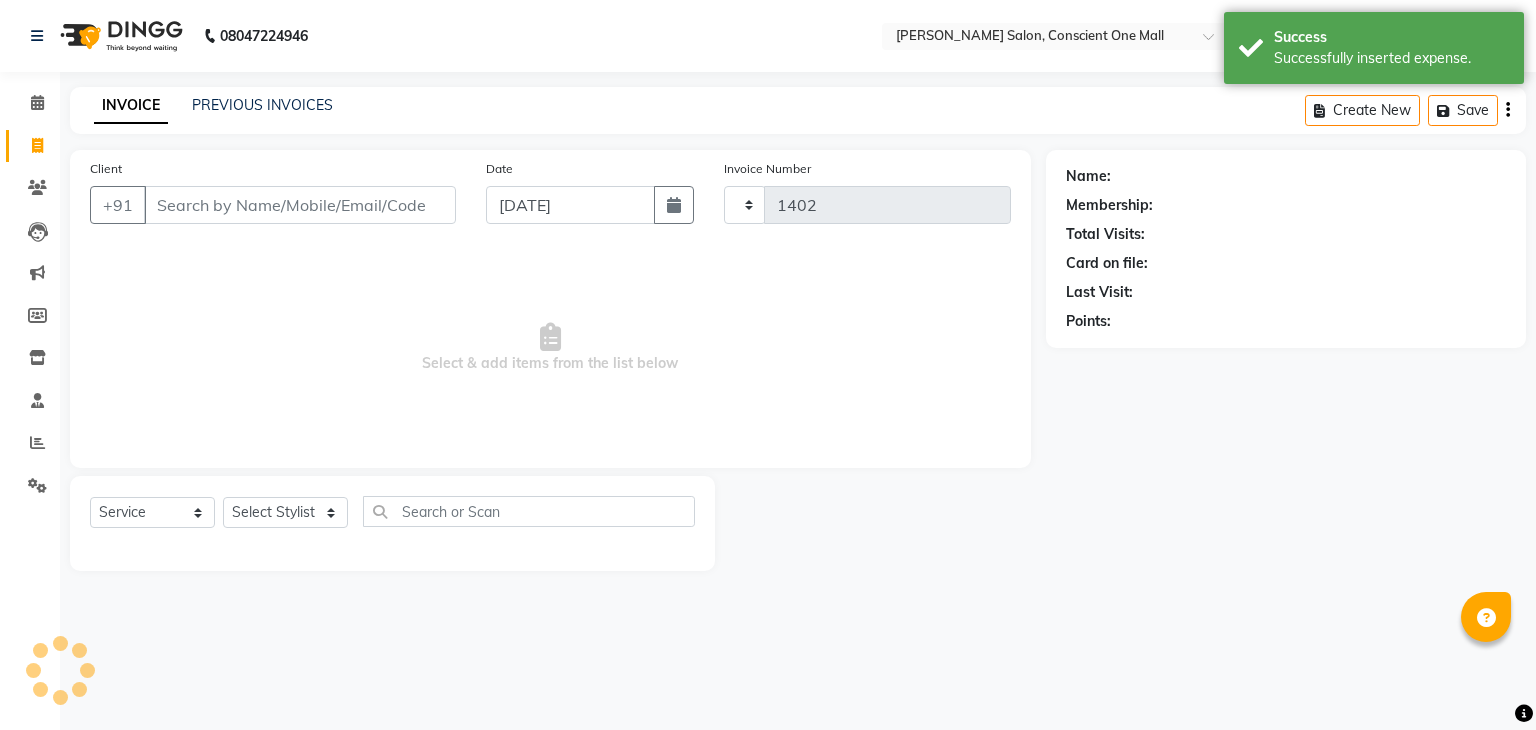 select on "7575" 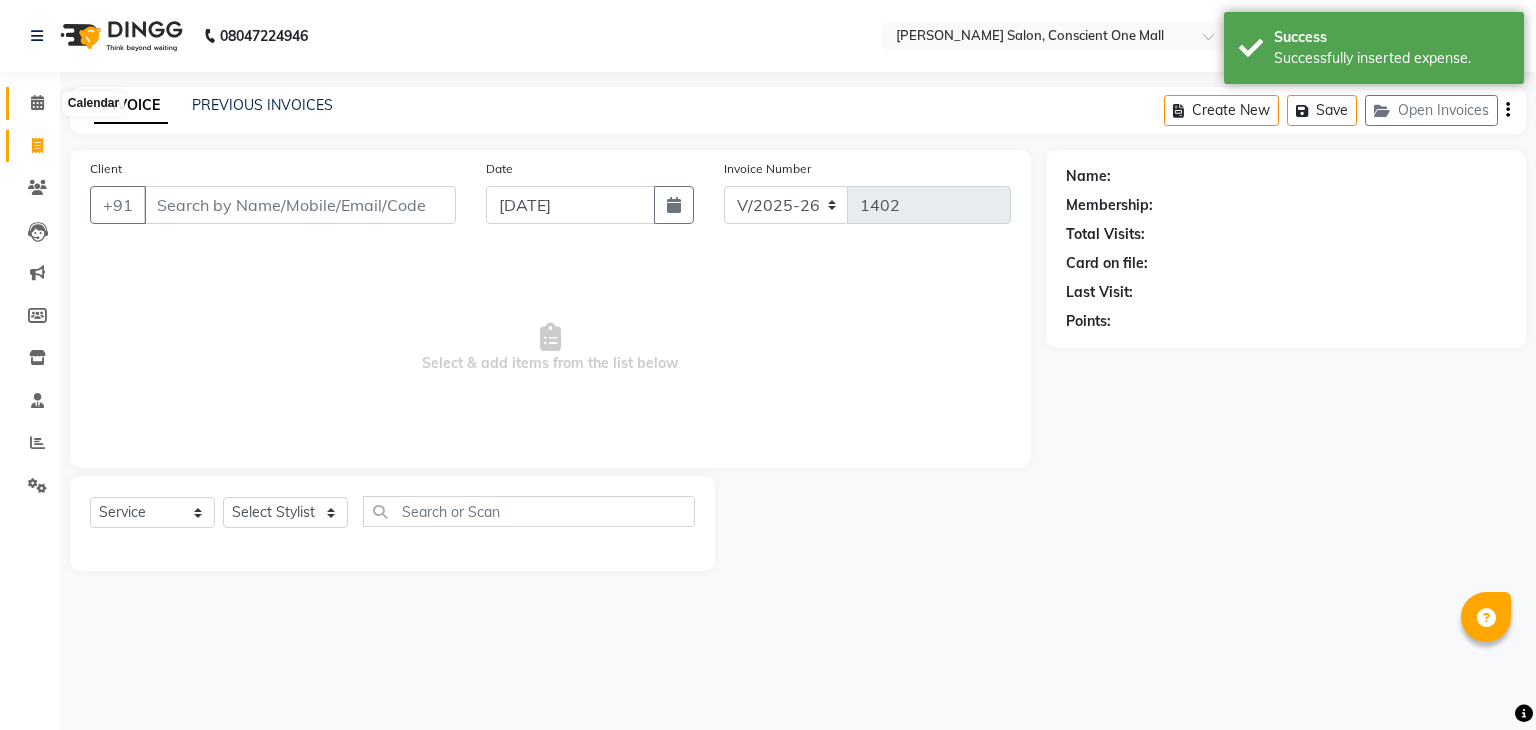 click 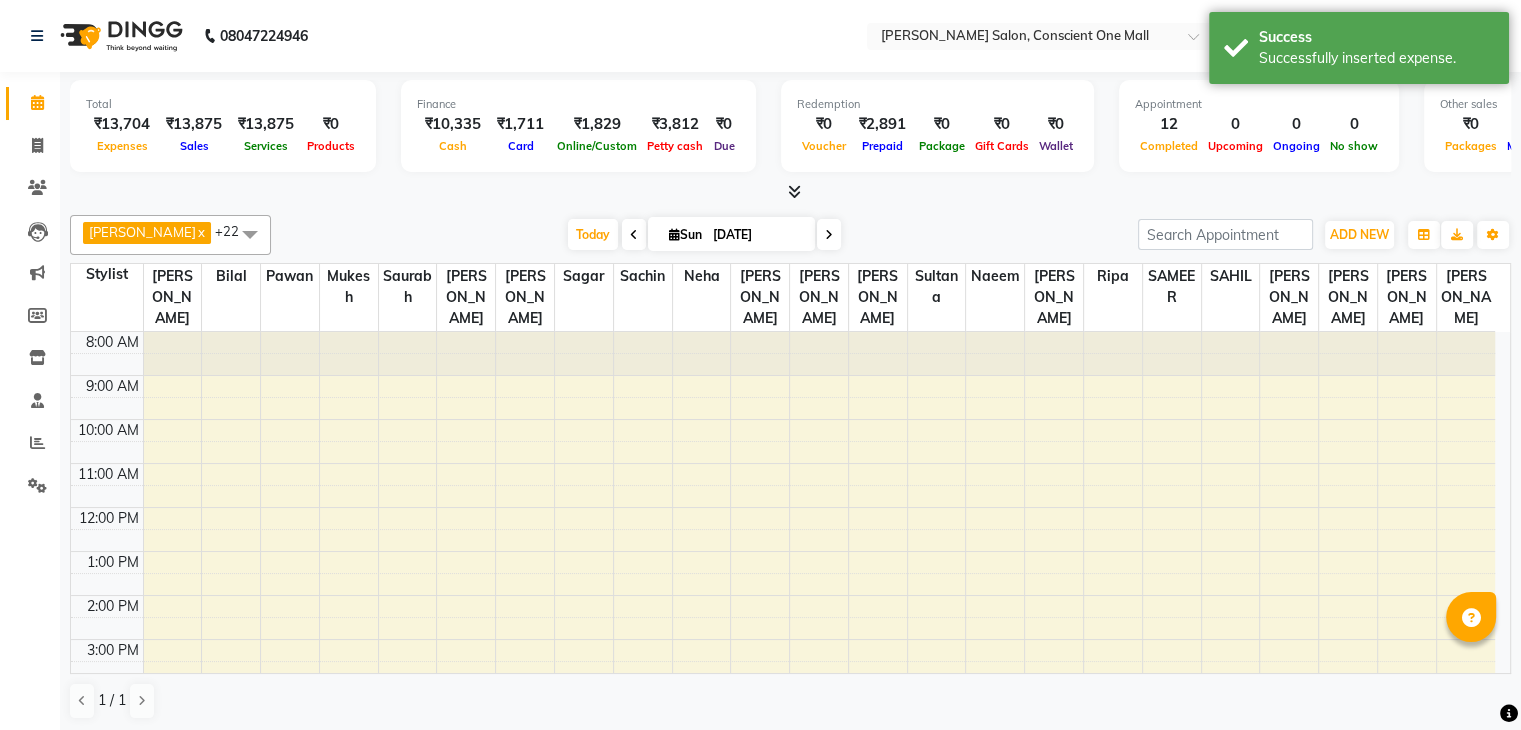 scroll, scrollTop: 165, scrollLeft: 0, axis: vertical 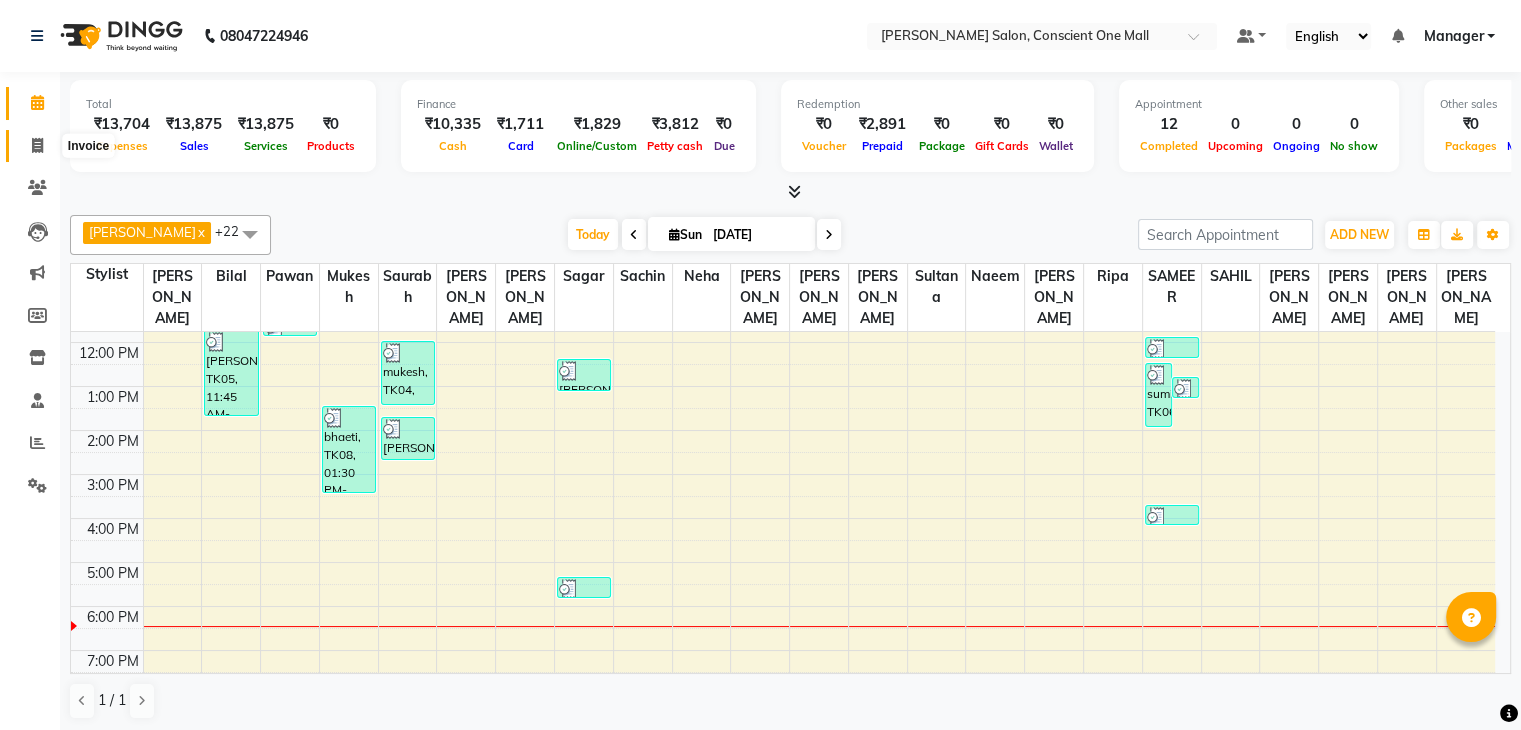 click 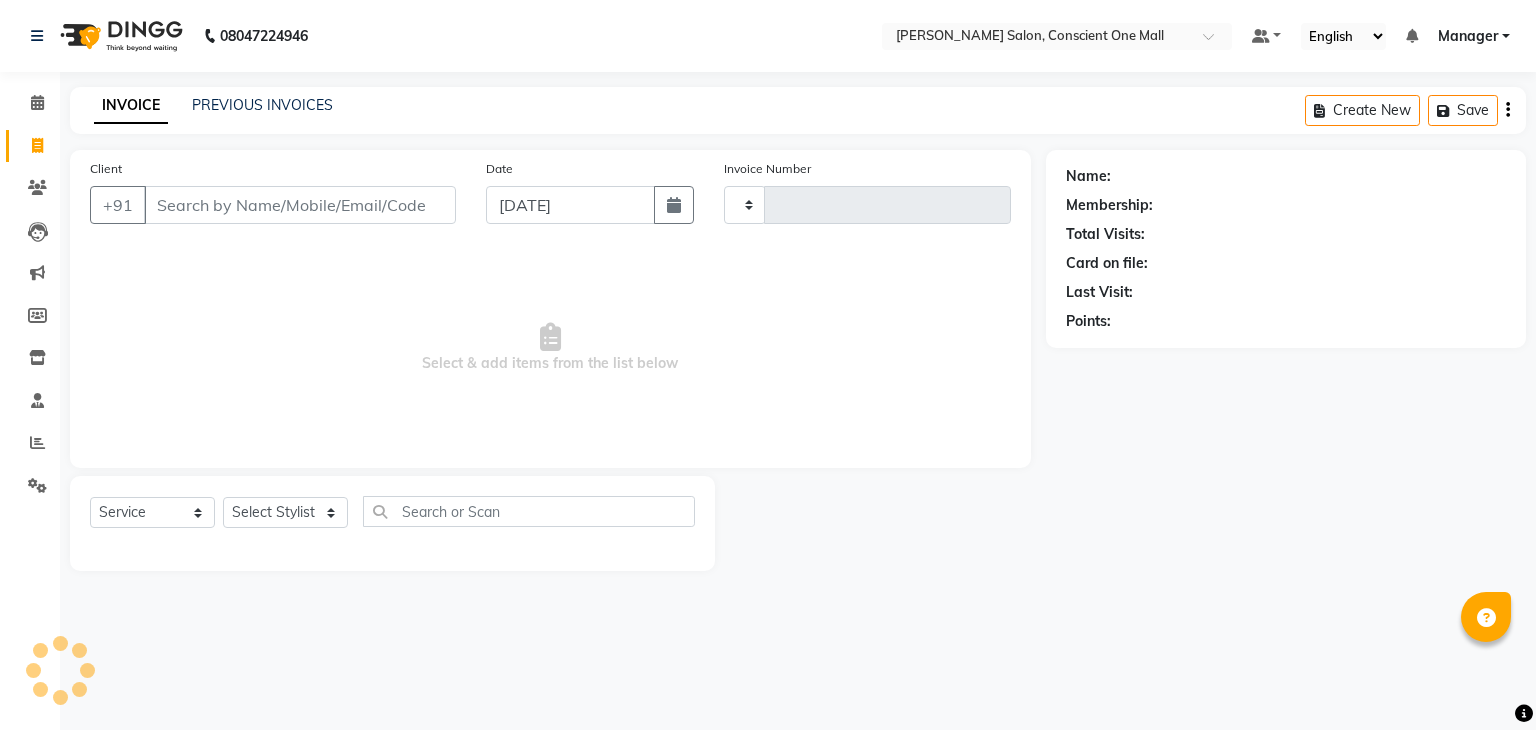 click 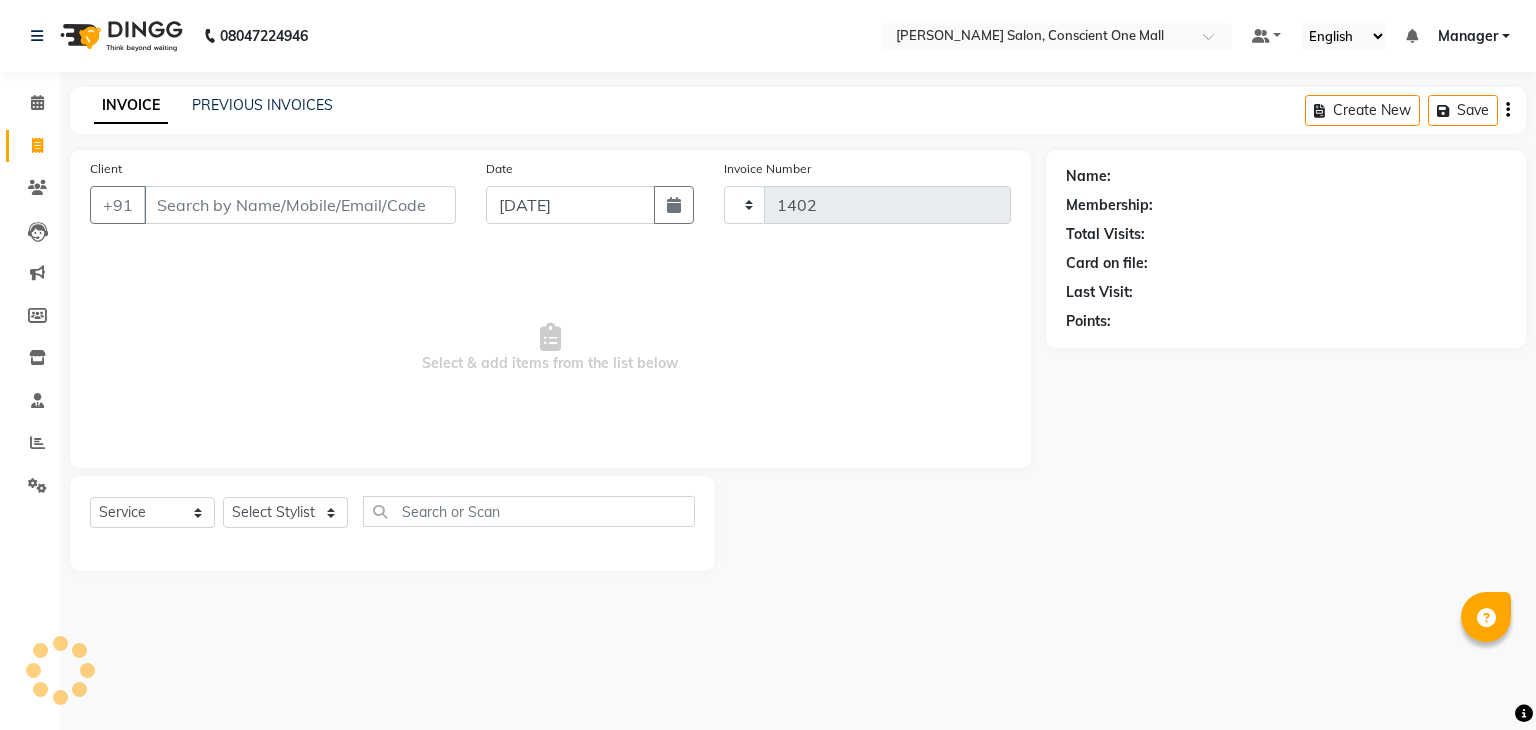 select on "7575" 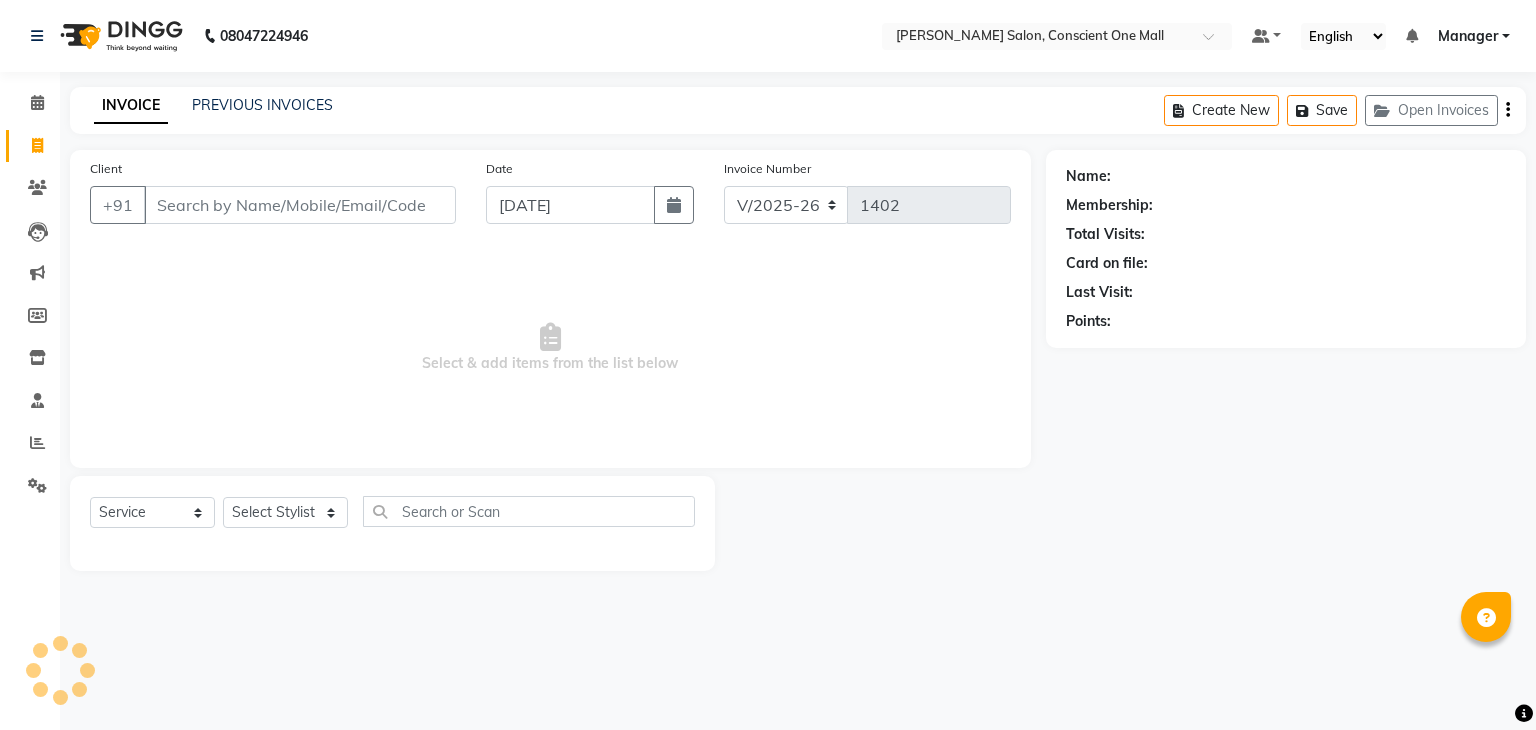 click on "Select & add items from the list below" at bounding box center (550, 348) 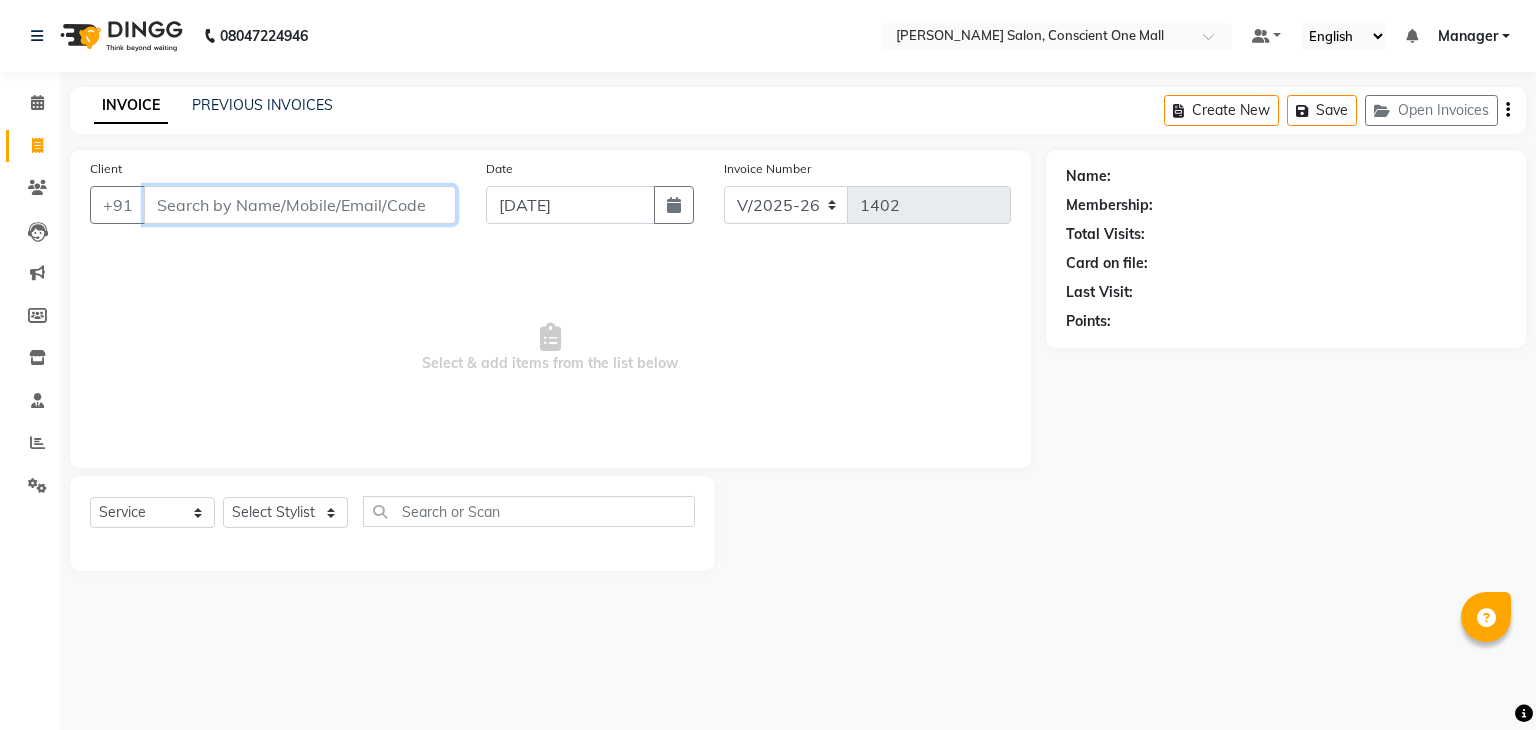 click on "Client" at bounding box center (300, 205) 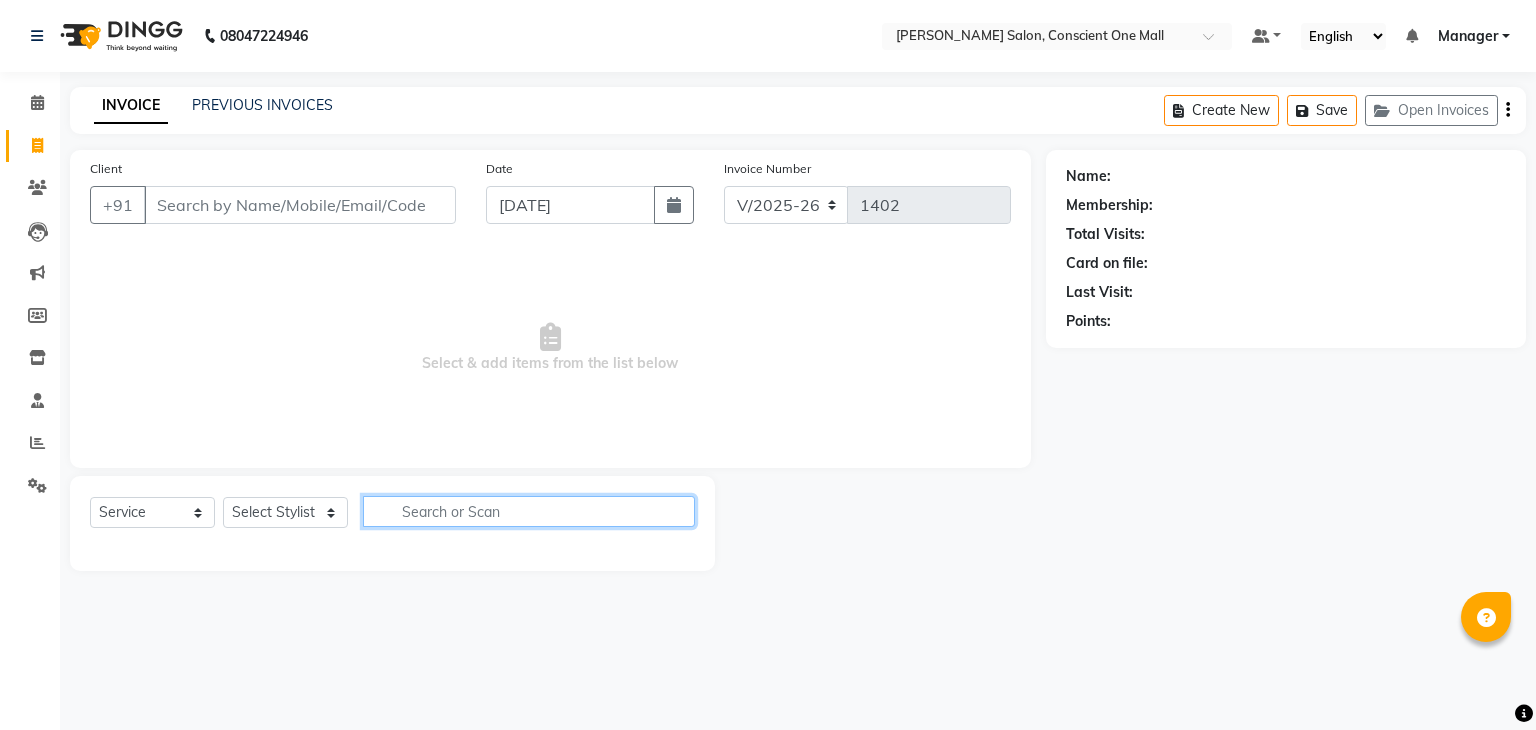click 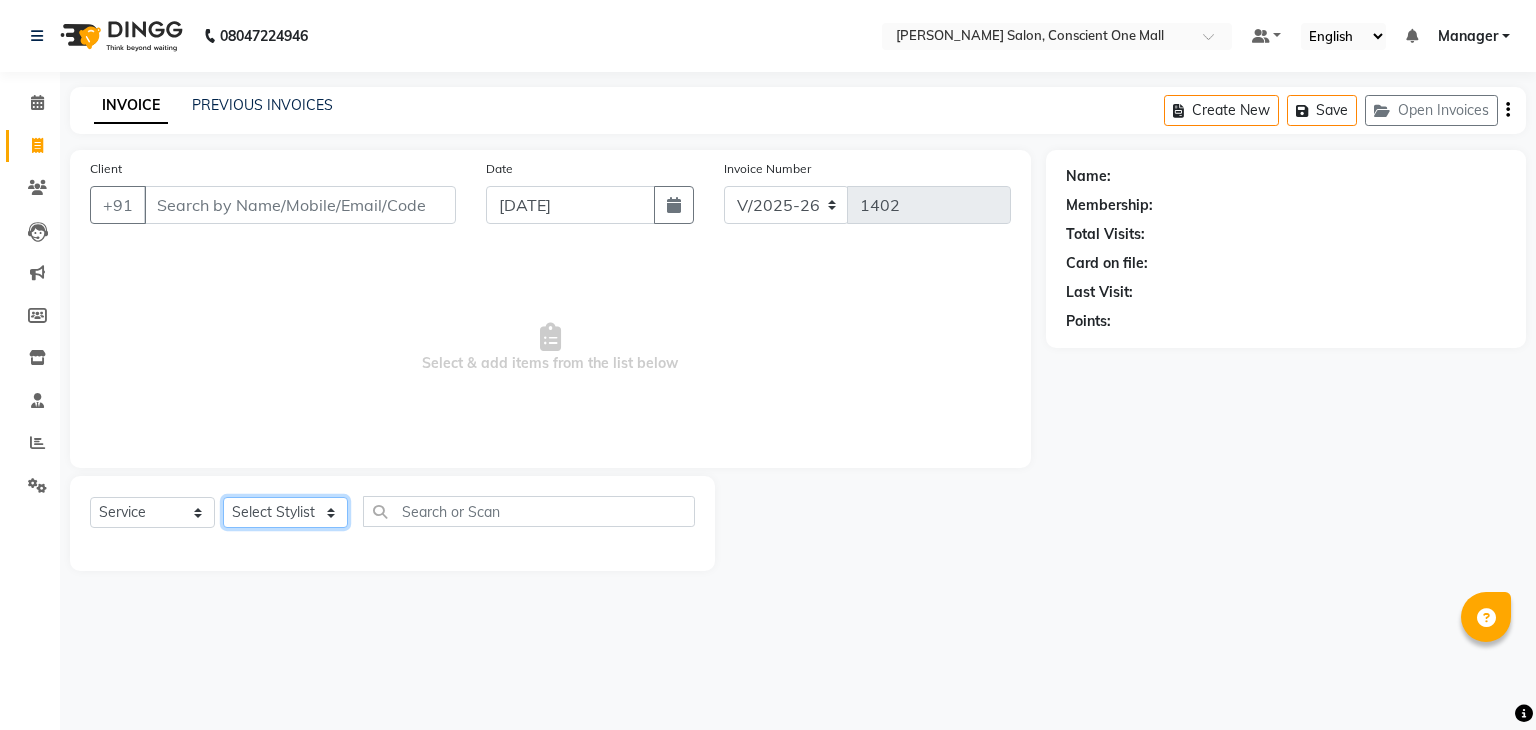click on "Select Stylist [PERSON_NAME] [PERSON_NAME] [PERSON_NAME] [PERSON_NAME] [PERSON_NAME] [PERSON_NAME] kajal [PERSON_NAME] Manager [PERSON_NAME] [PERSON_NAME] [PERSON_NAME] neha [PERSON_NAME] [PERSON_NAME] Sachin [PERSON_NAME] SAMEER [PERSON_NAME] Saurabh [PERSON_NAME]" 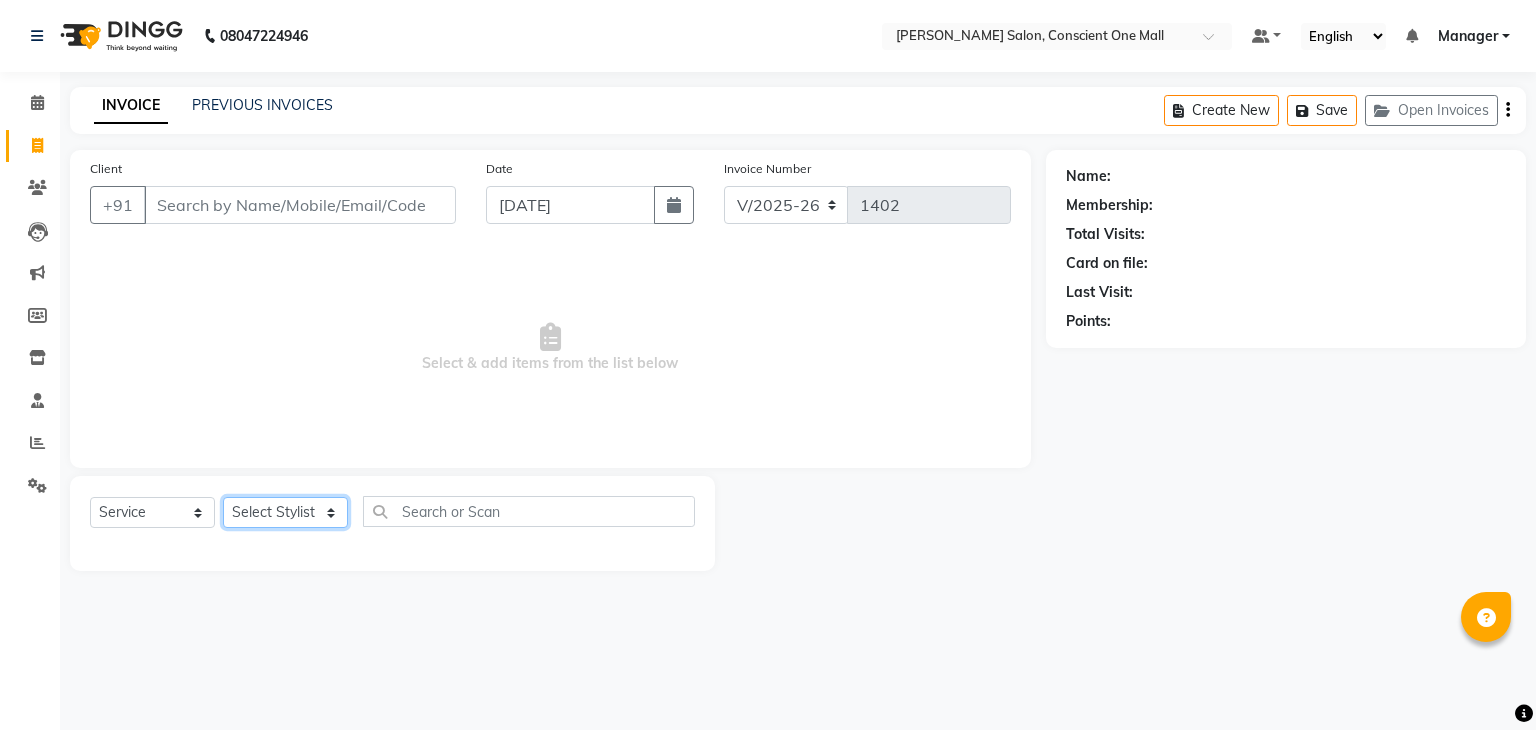 select on "69004" 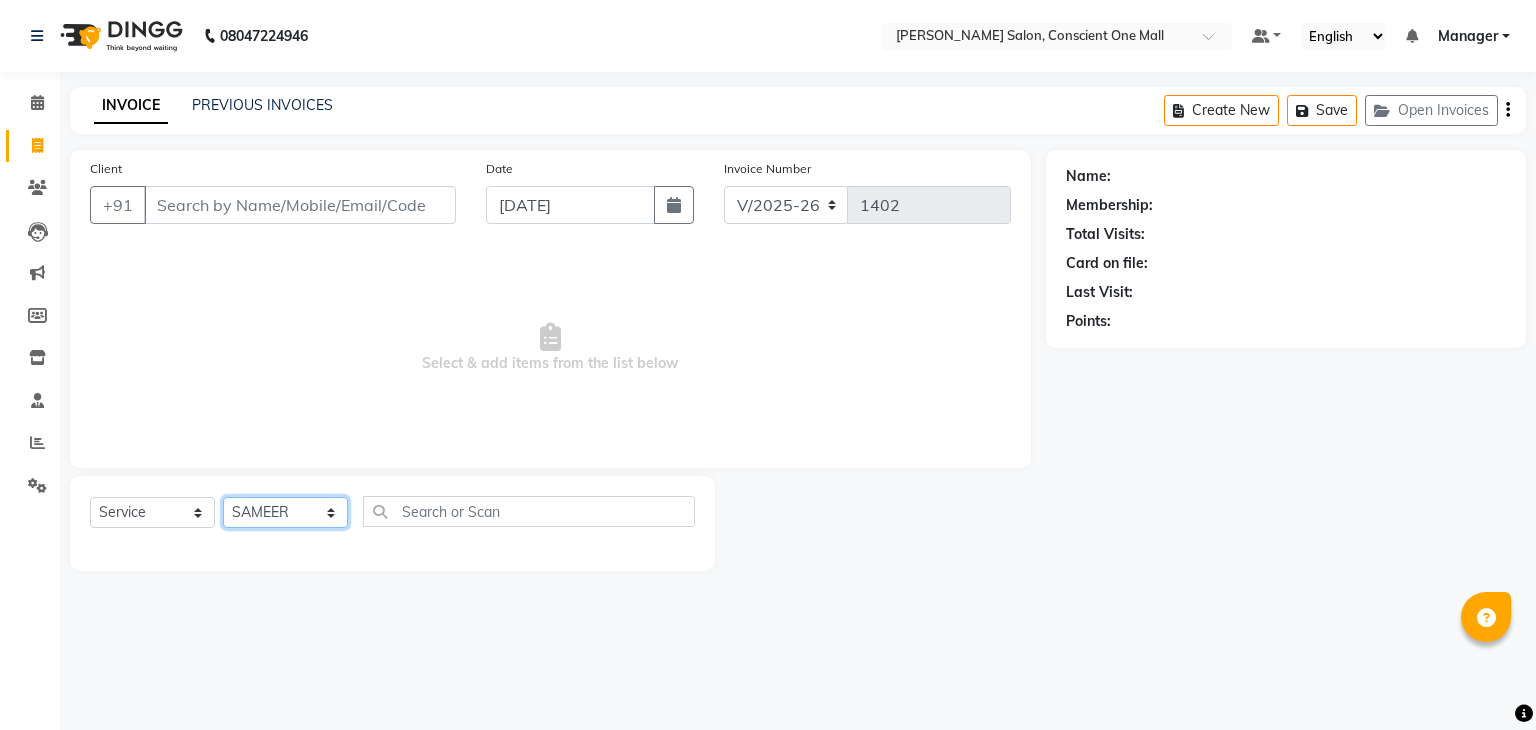 click on "Select Stylist [PERSON_NAME] [PERSON_NAME] [PERSON_NAME] [PERSON_NAME] [PERSON_NAME] [PERSON_NAME] kajal [PERSON_NAME] Manager [PERSON_NAME] [PERSON_NAME] [PERSON_NAME] neha [PERSON_NAME] [PERSON_NAME] Sachin [PERSON_NAME] SAMEER [PERSON_NAME] Saurabh [PERSON_NAME]" 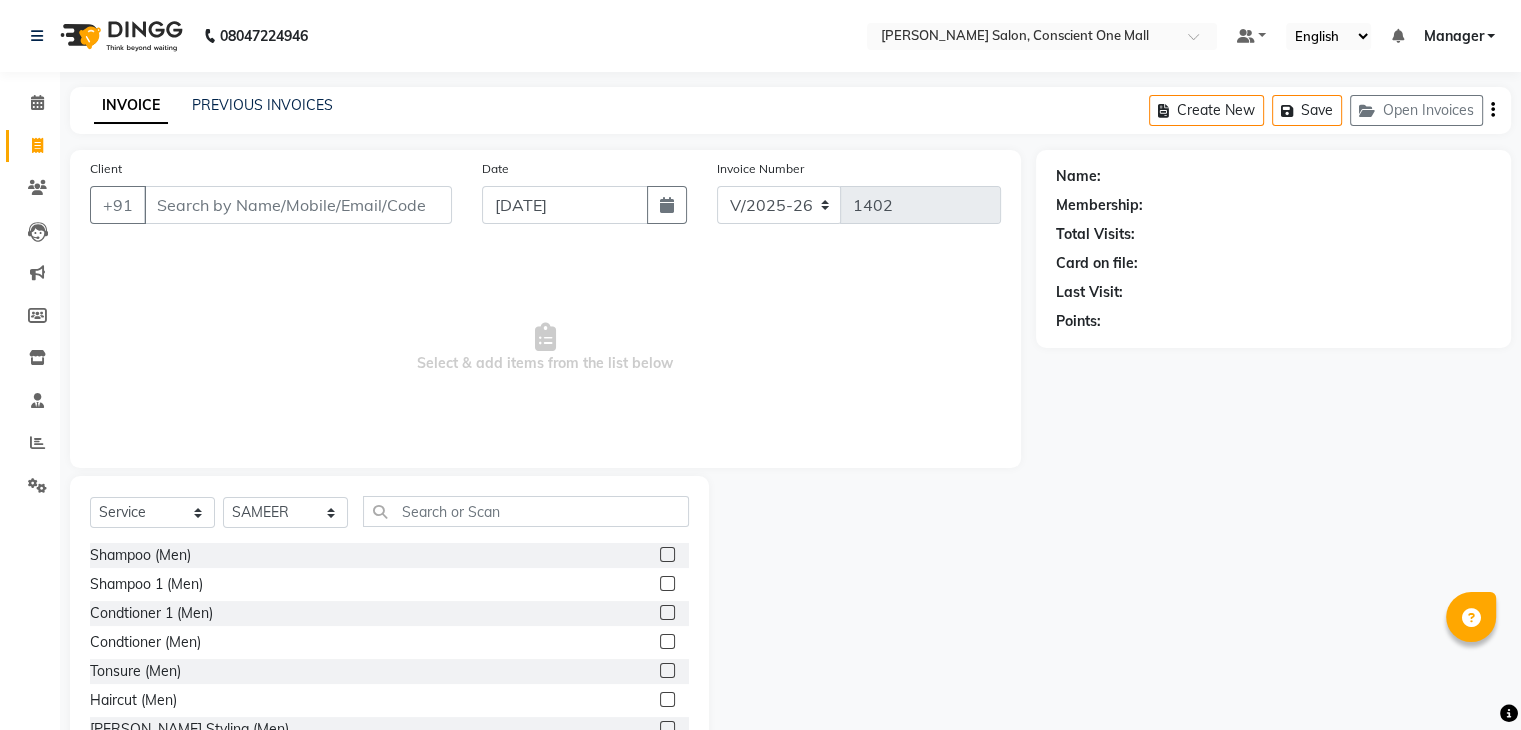 click 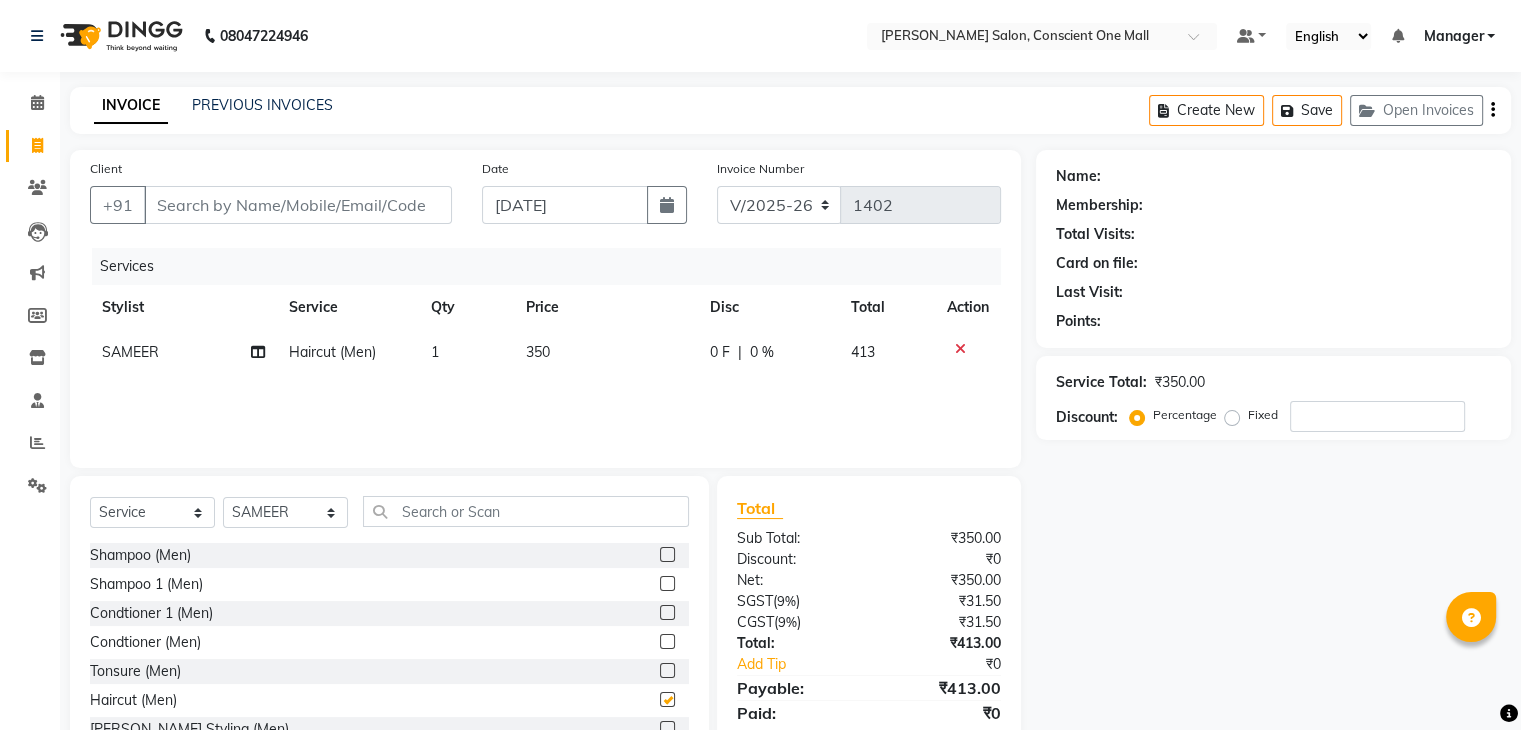 checkbox on "false" 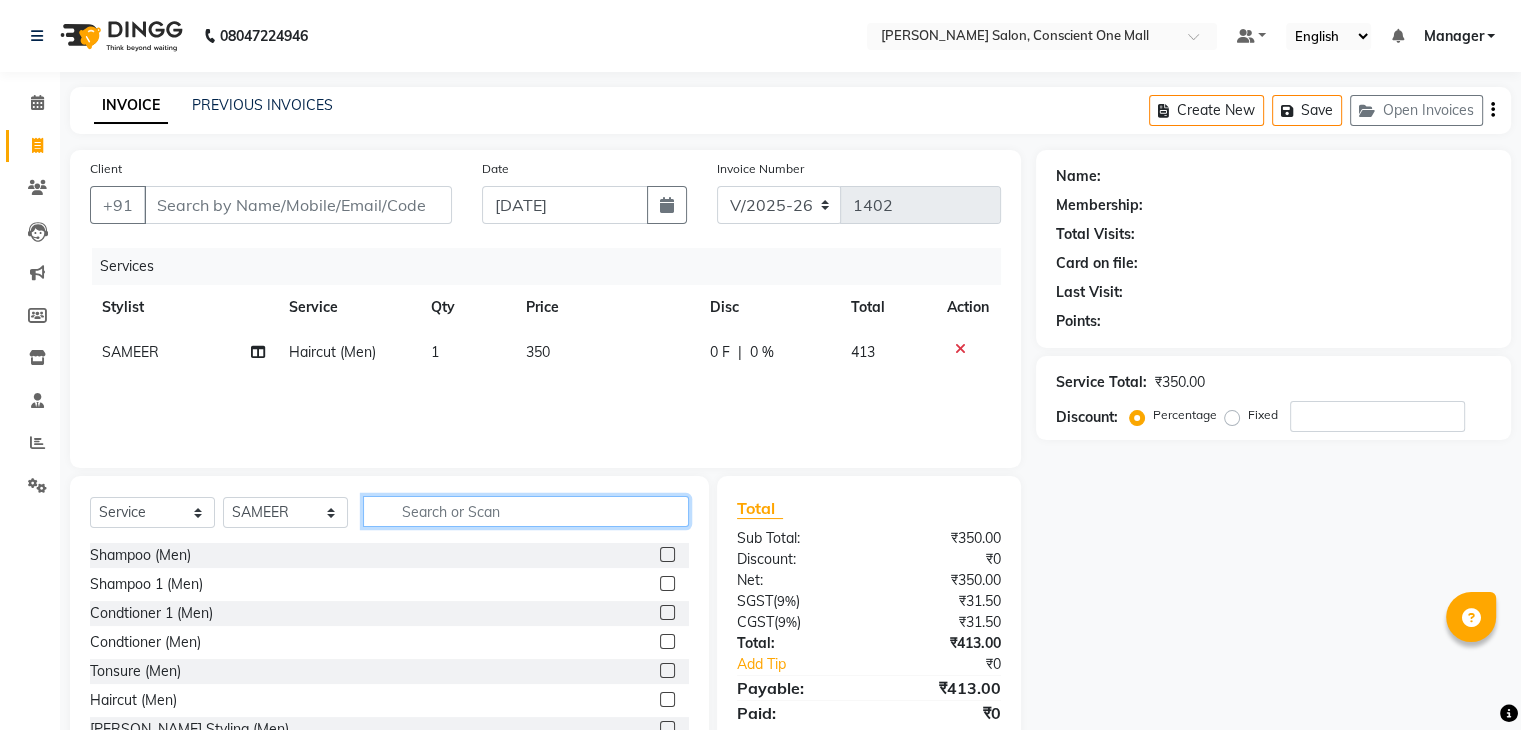 click 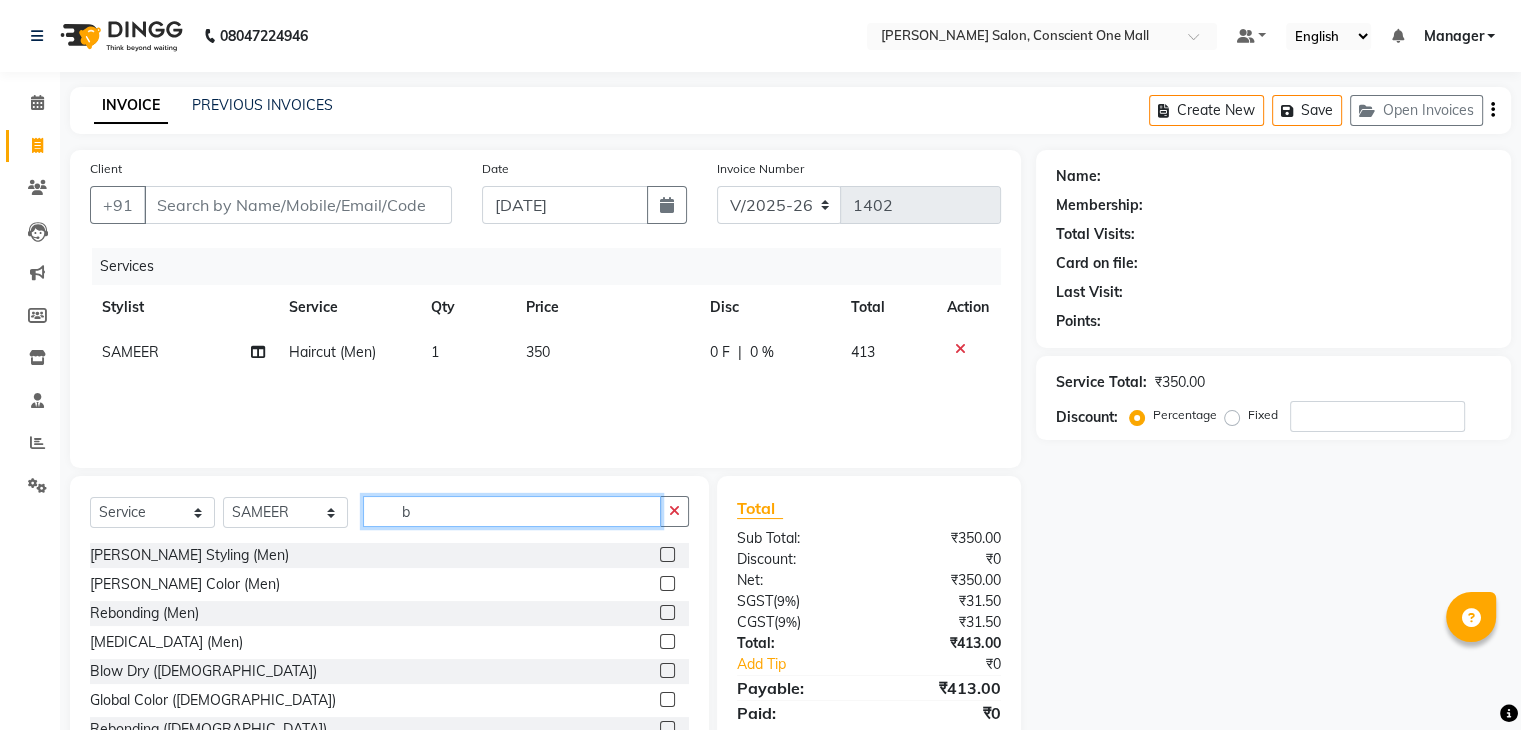 type on "b" 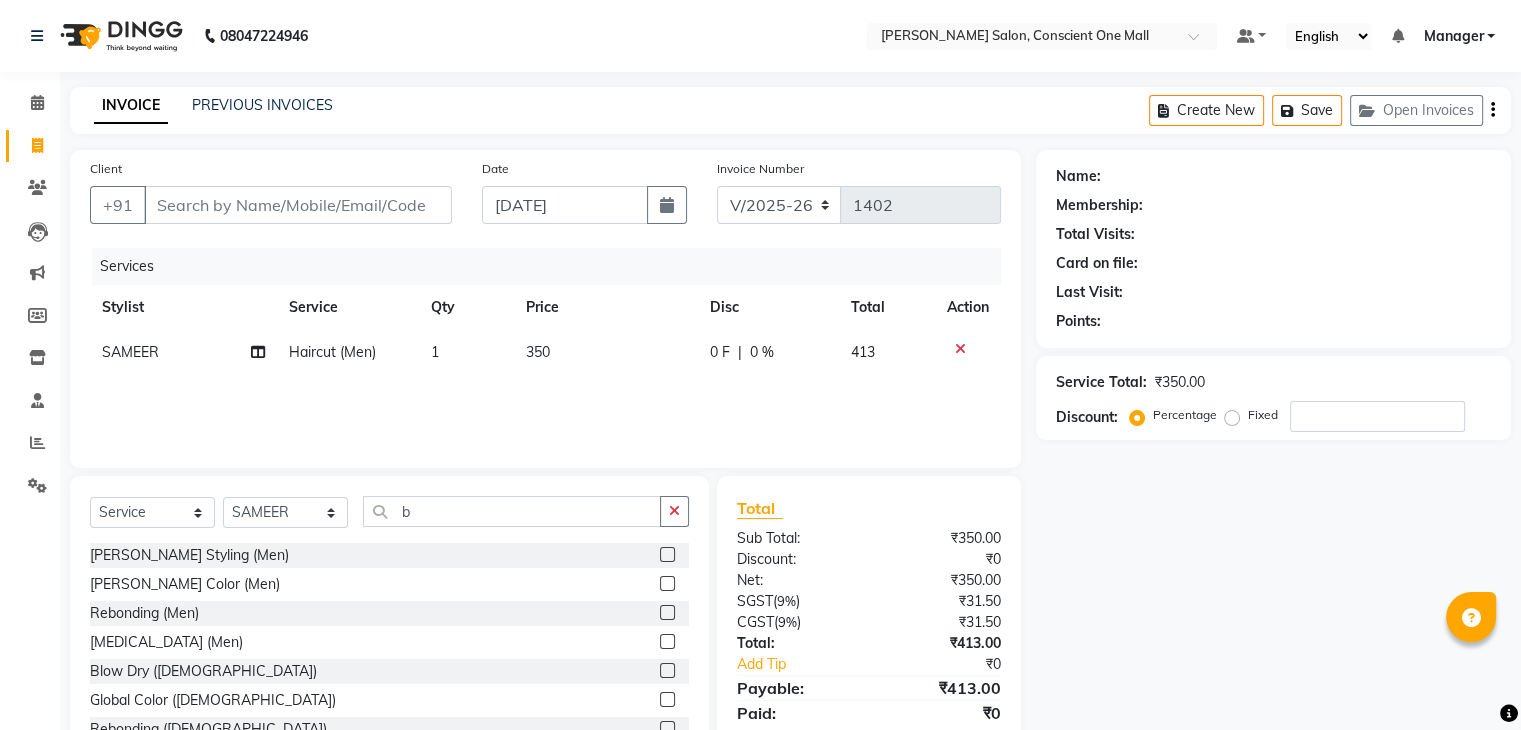 click 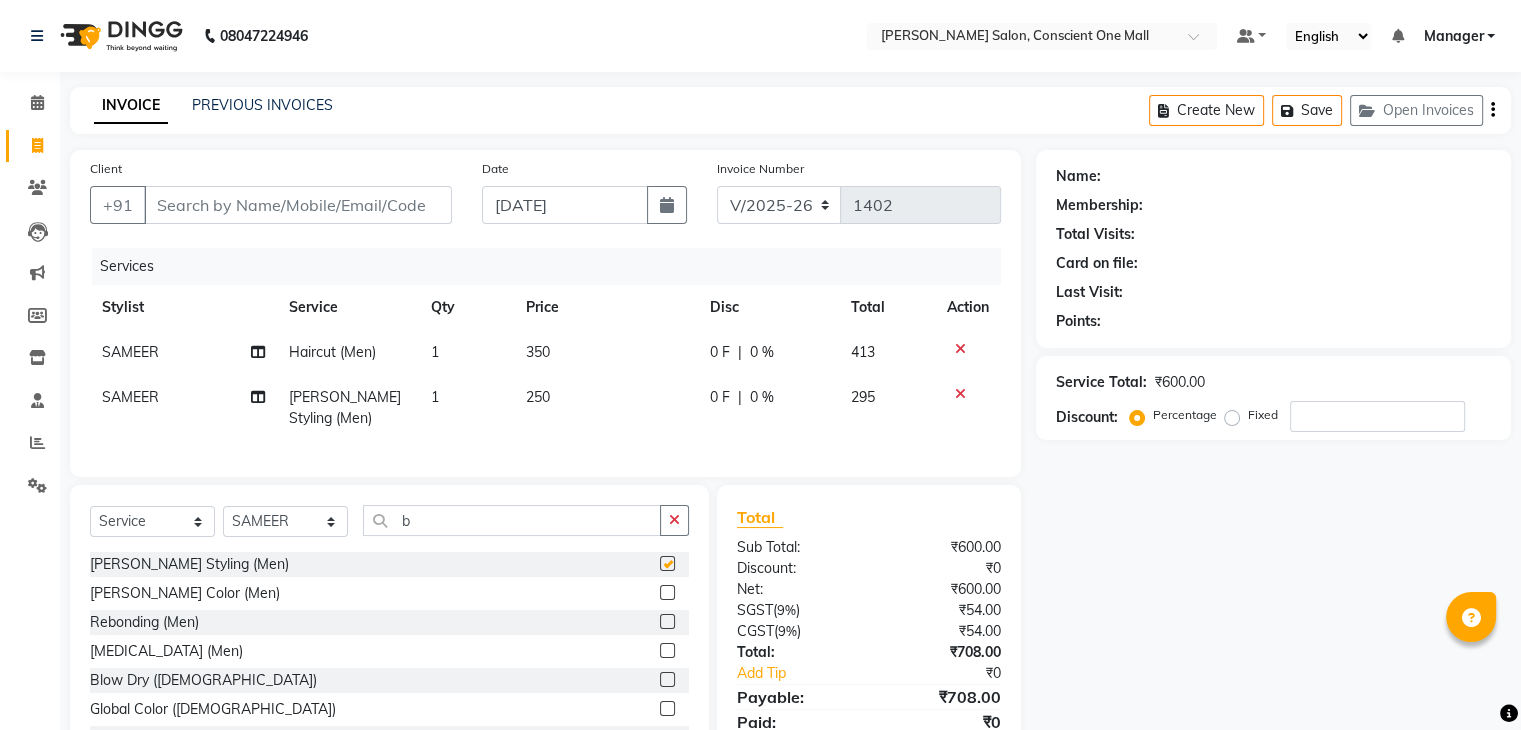 checkbox on "false" 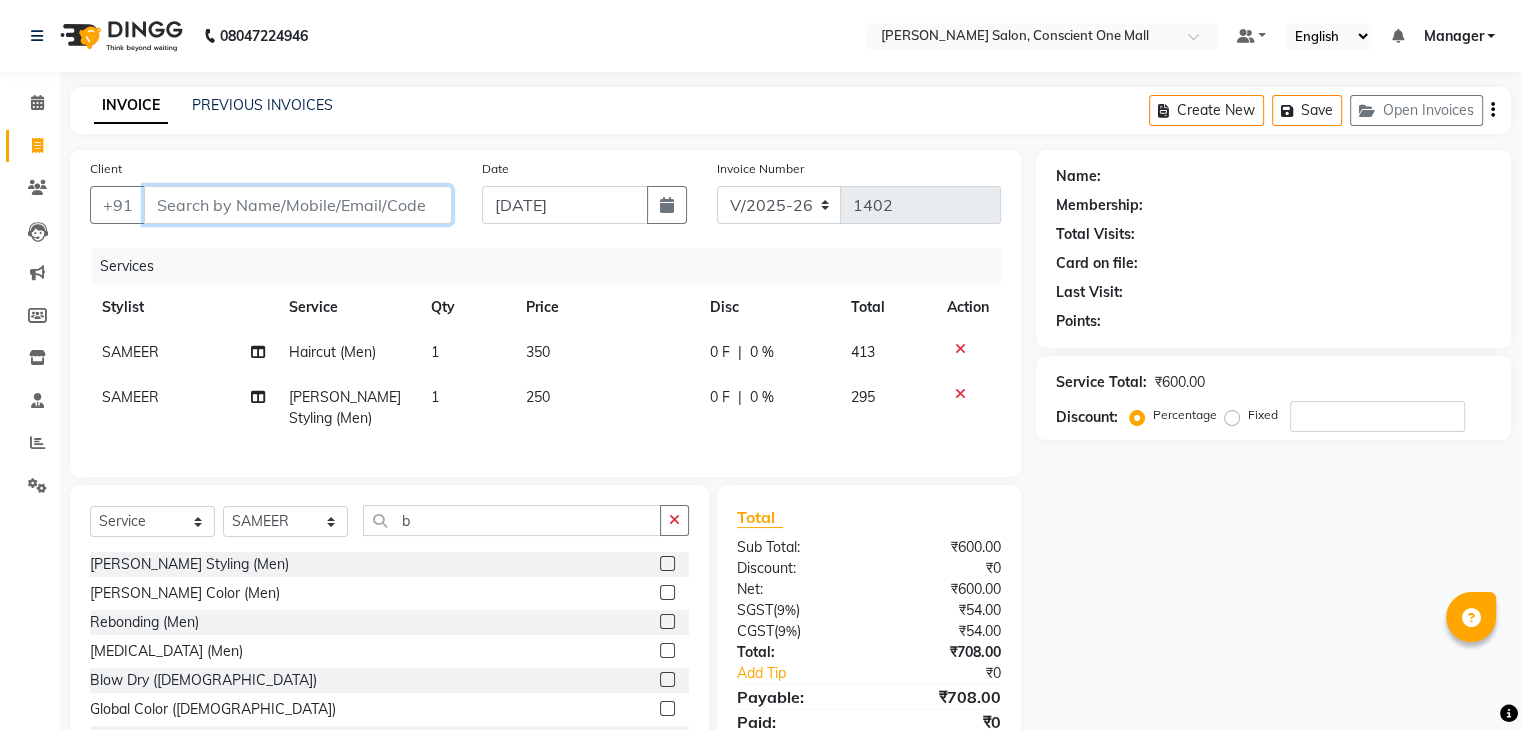 click on "Client" at bounding box center (298, 205) 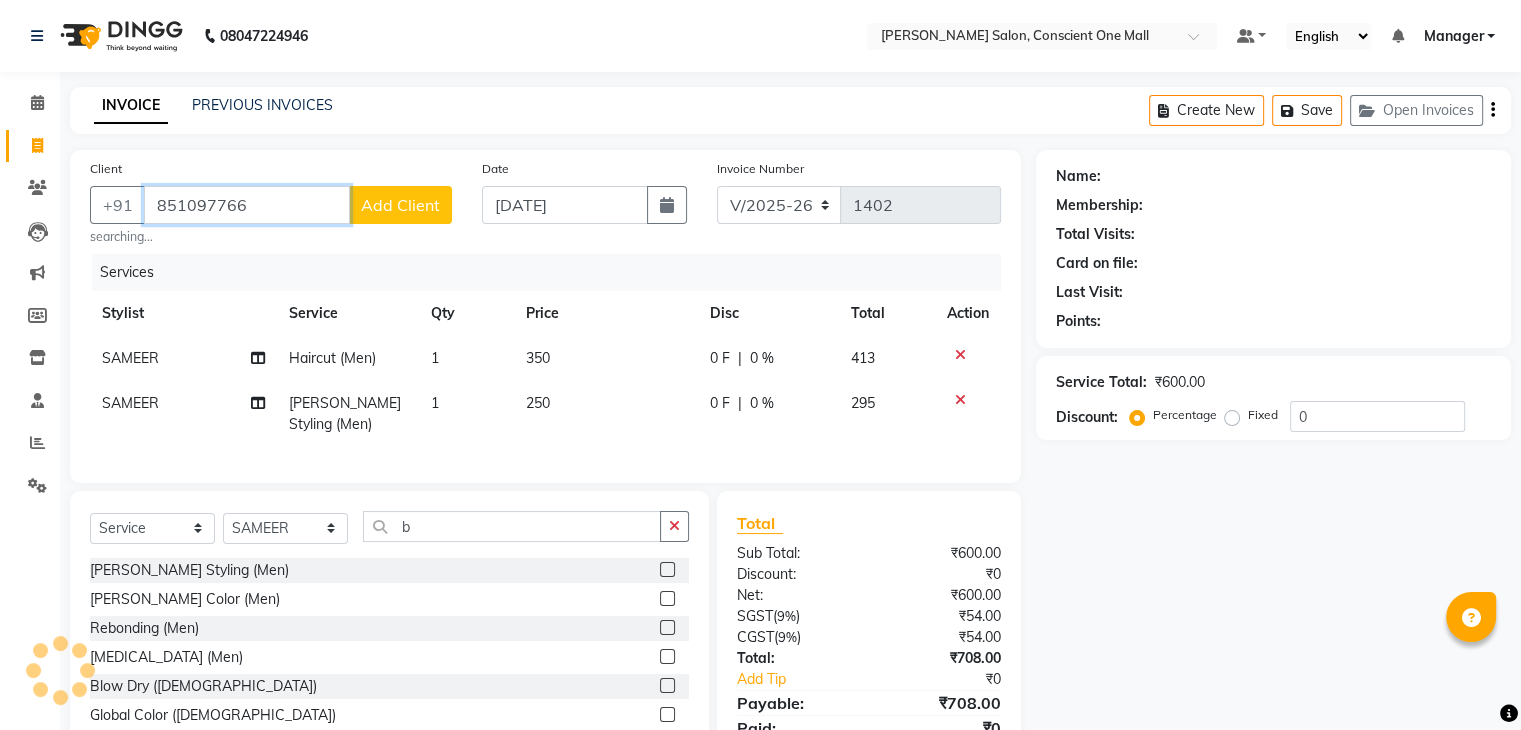 click on "851097766" at bounding box center [247, 205] 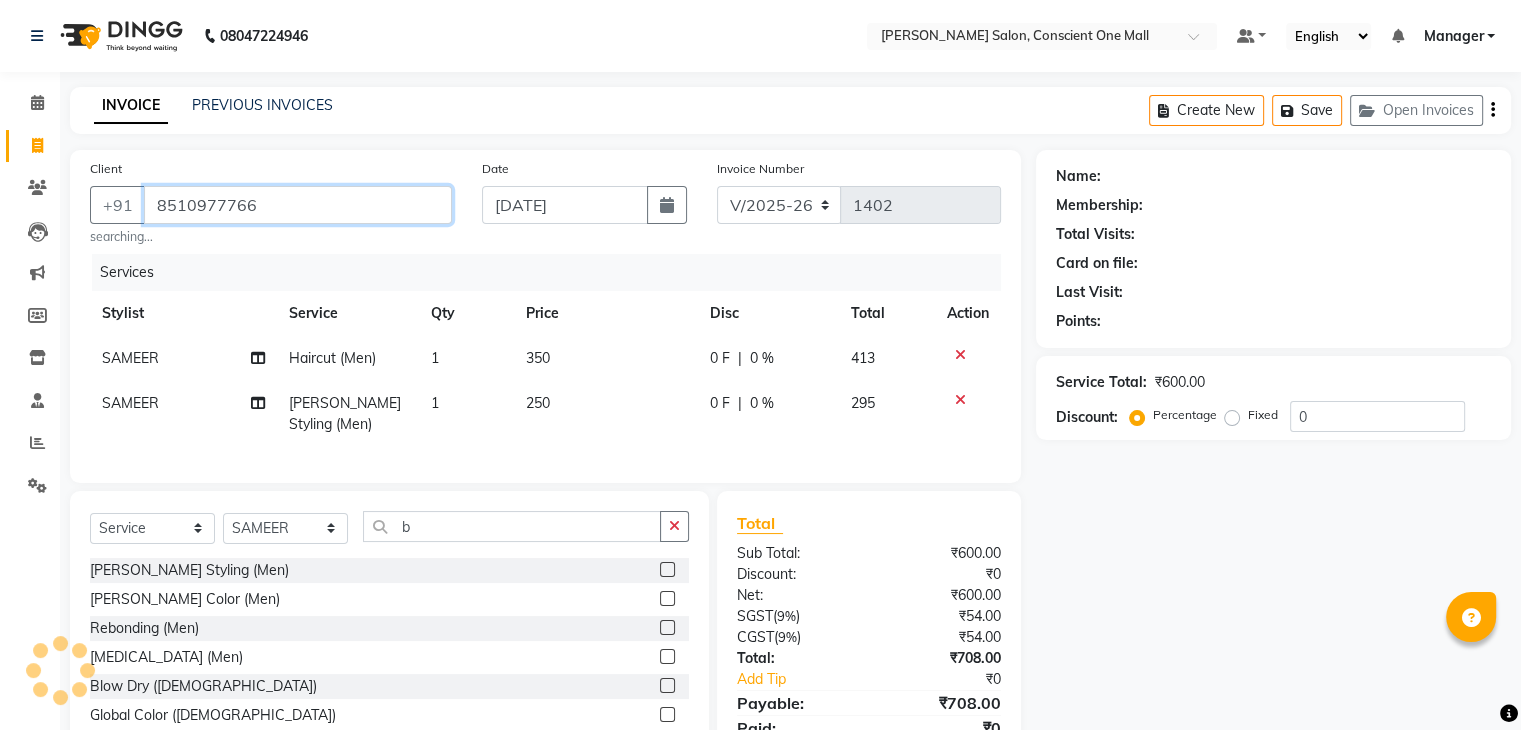 type on "8510977766" 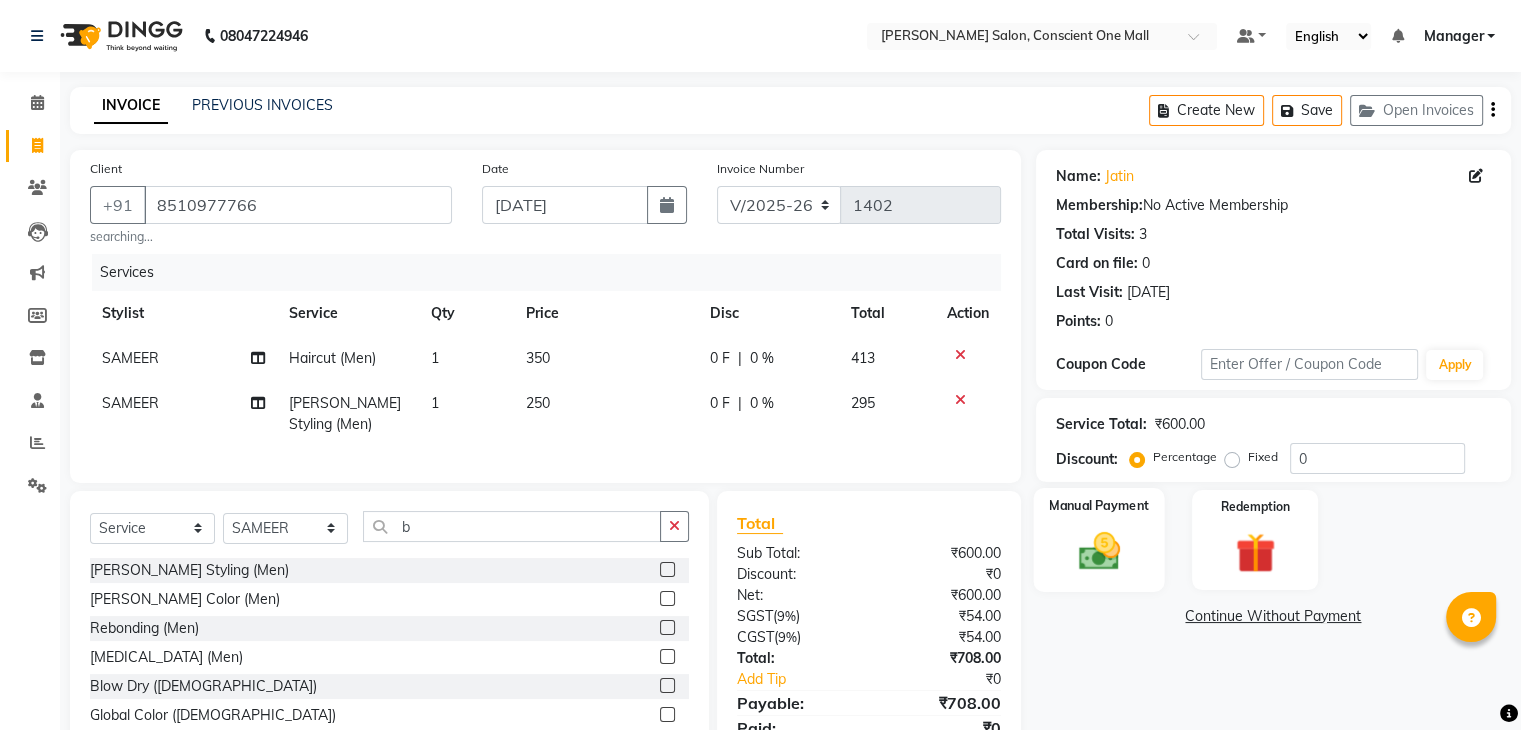 click 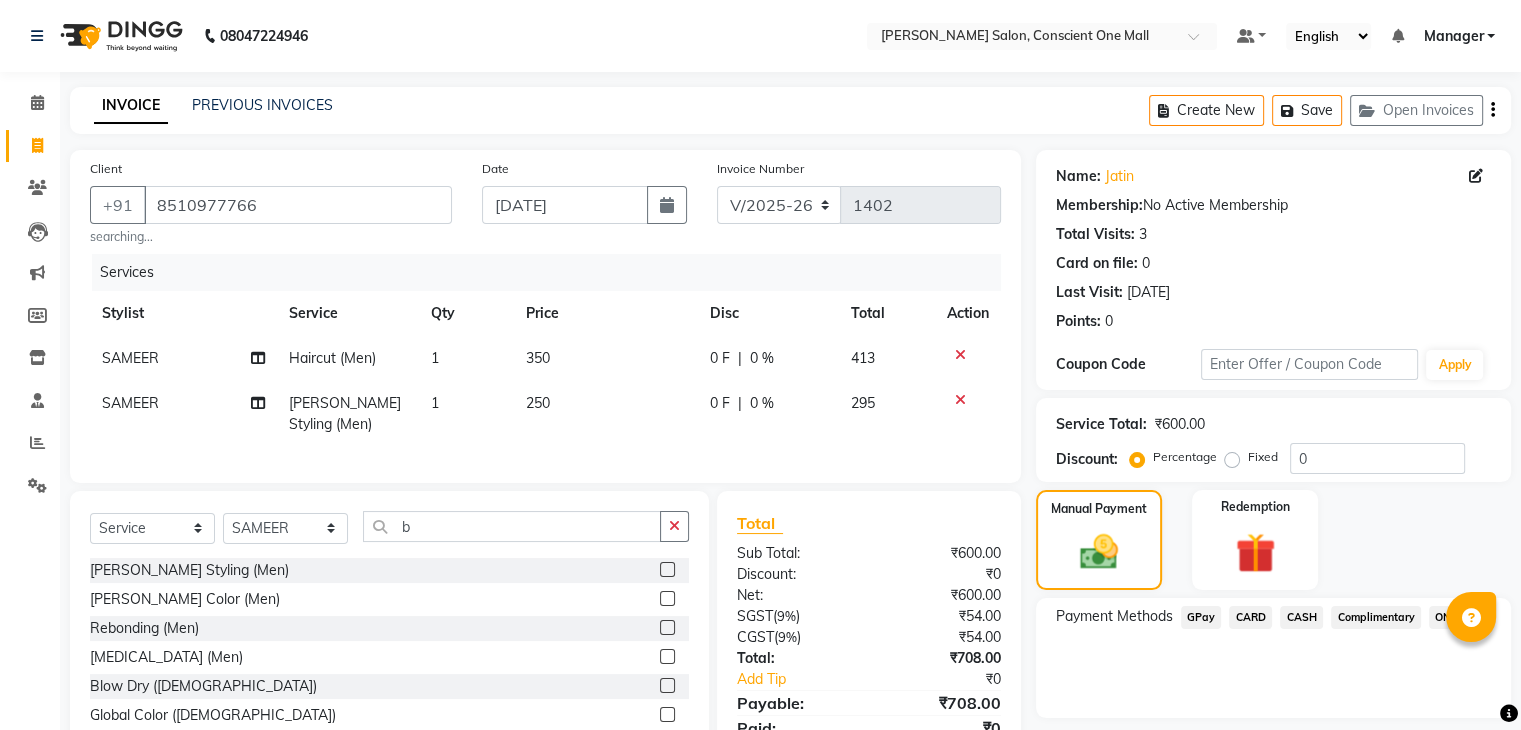 click on "ONLINE" 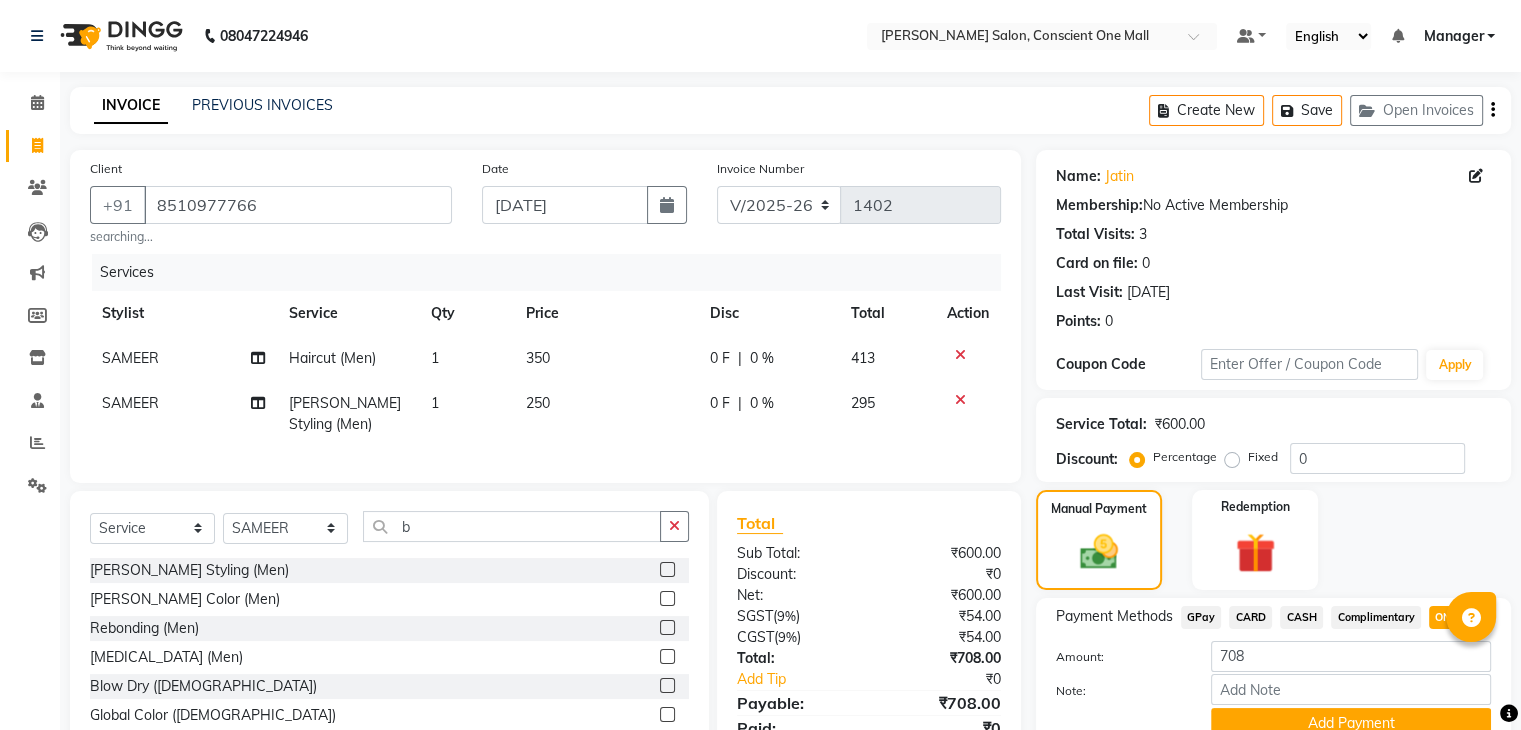 scroll, scrollTop: 102, scrollLeft: 0, axis: vertical 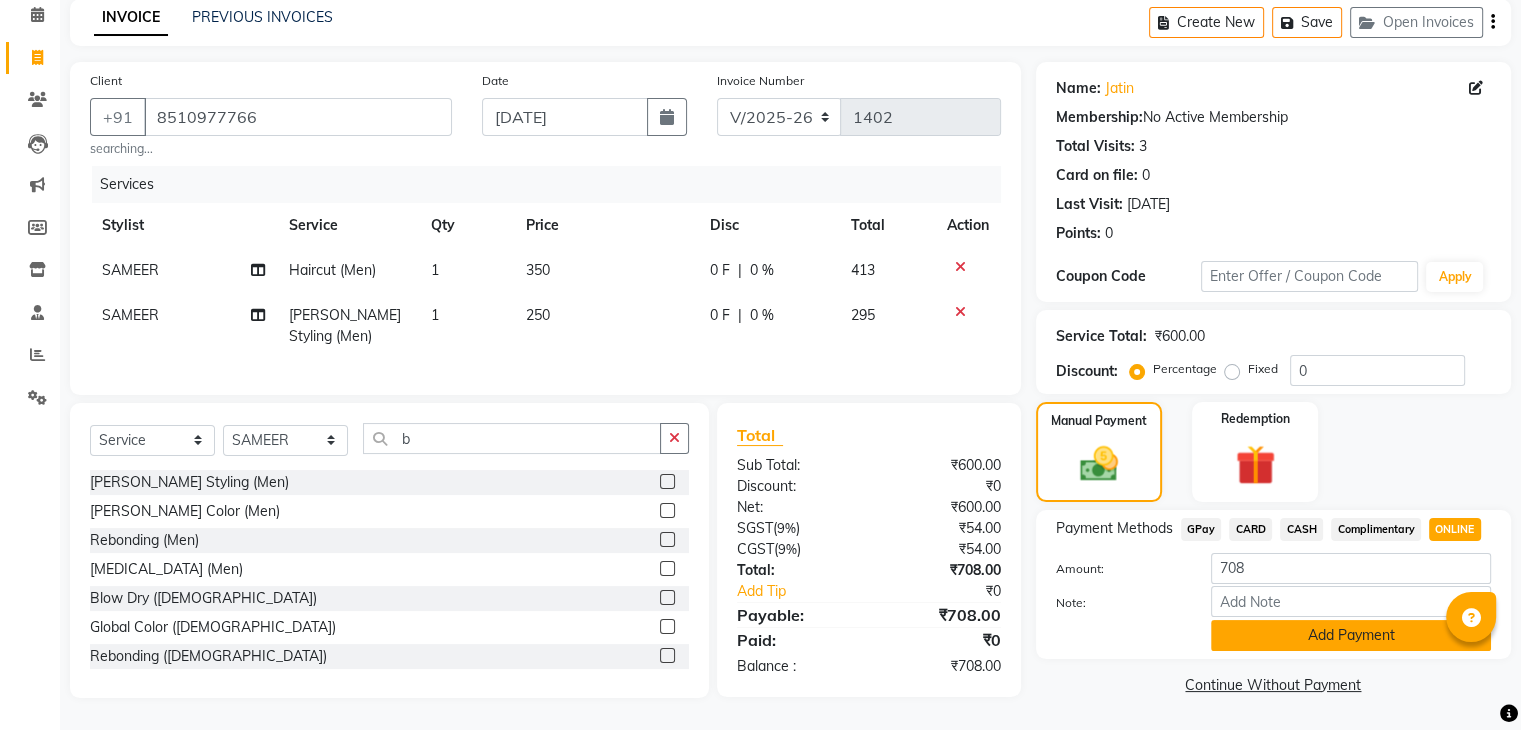 click on "Add Payment" 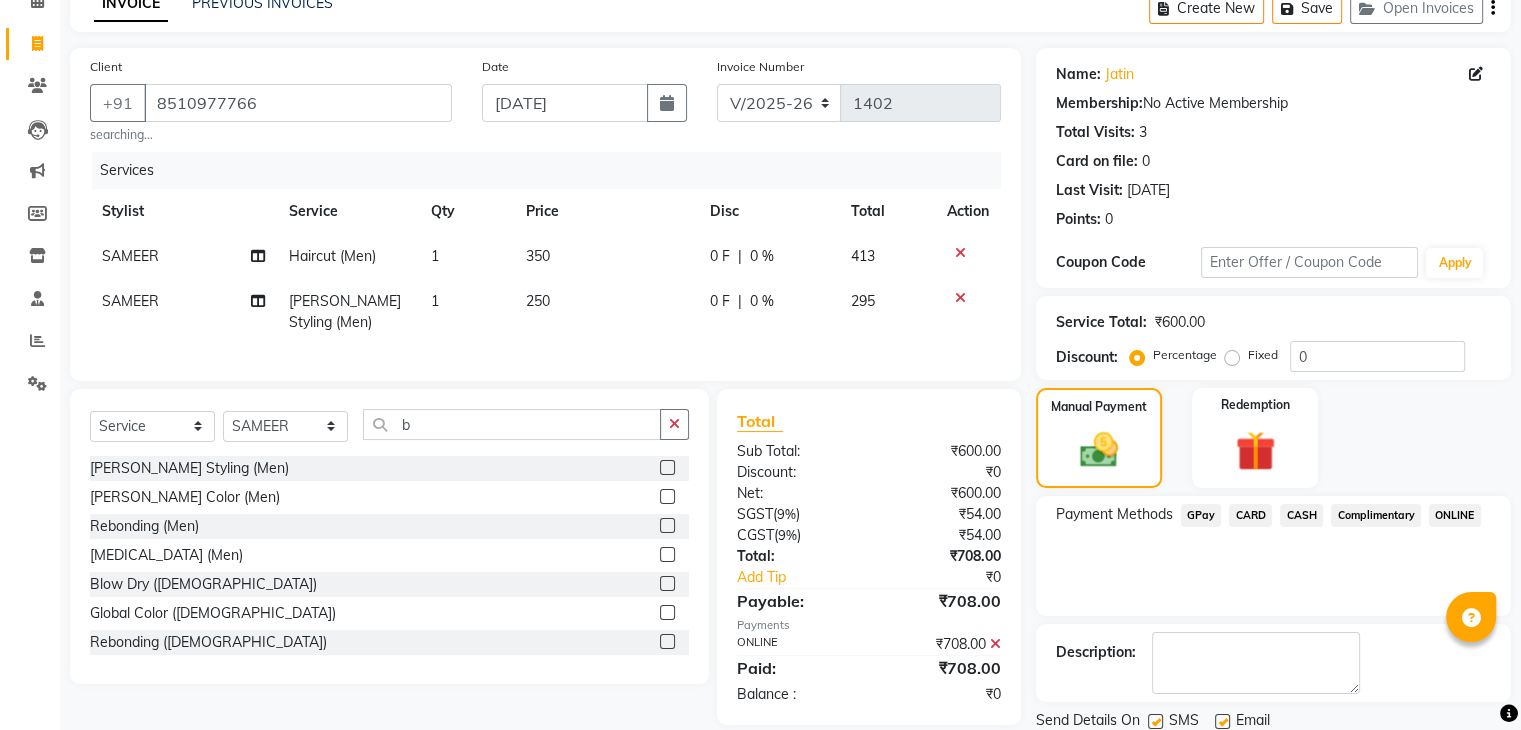 scroll, scrollTop: 171, scrollLeft: 0, axis: vertical 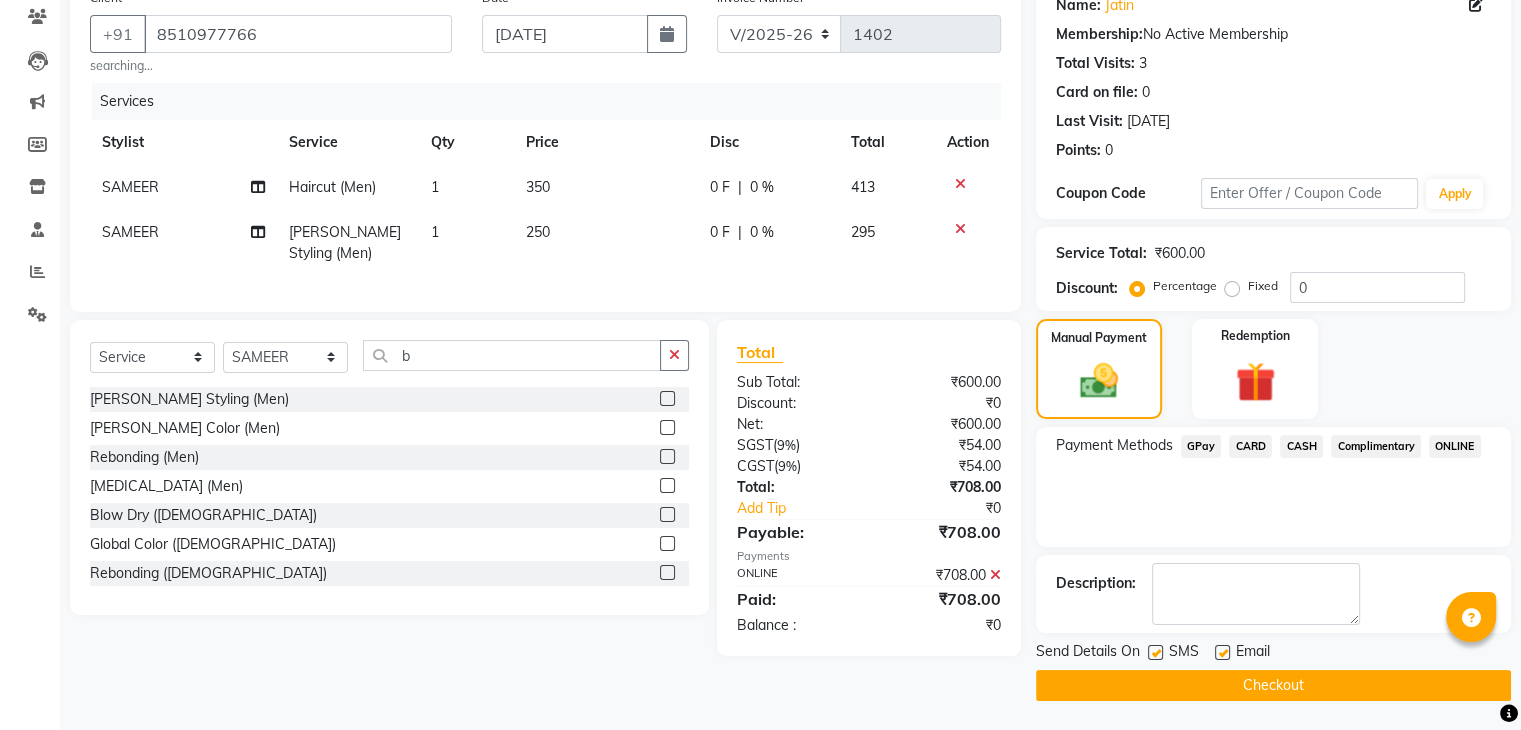 click on "Checkout" 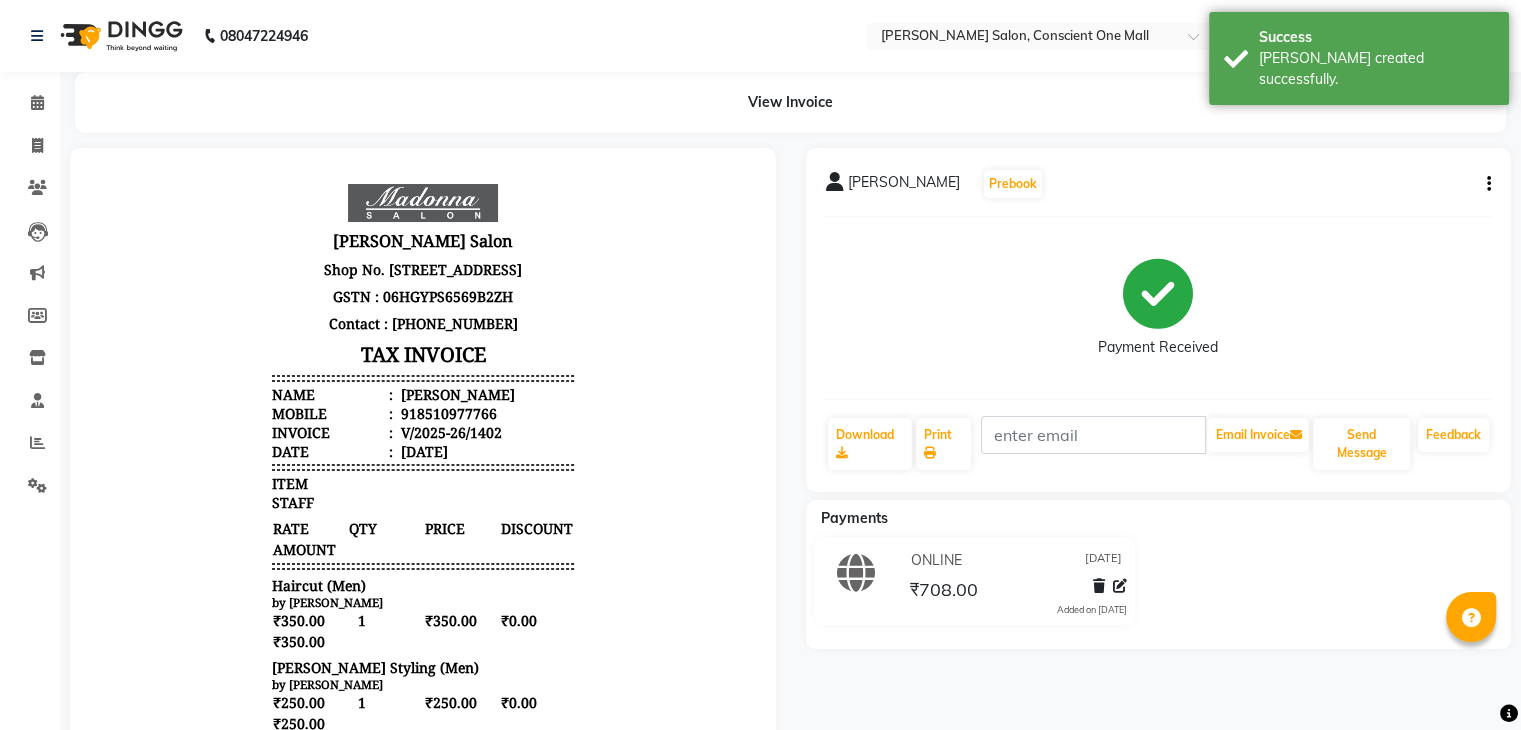 scroll, scrollTop: 0, scrollLeft: 0, axis: both 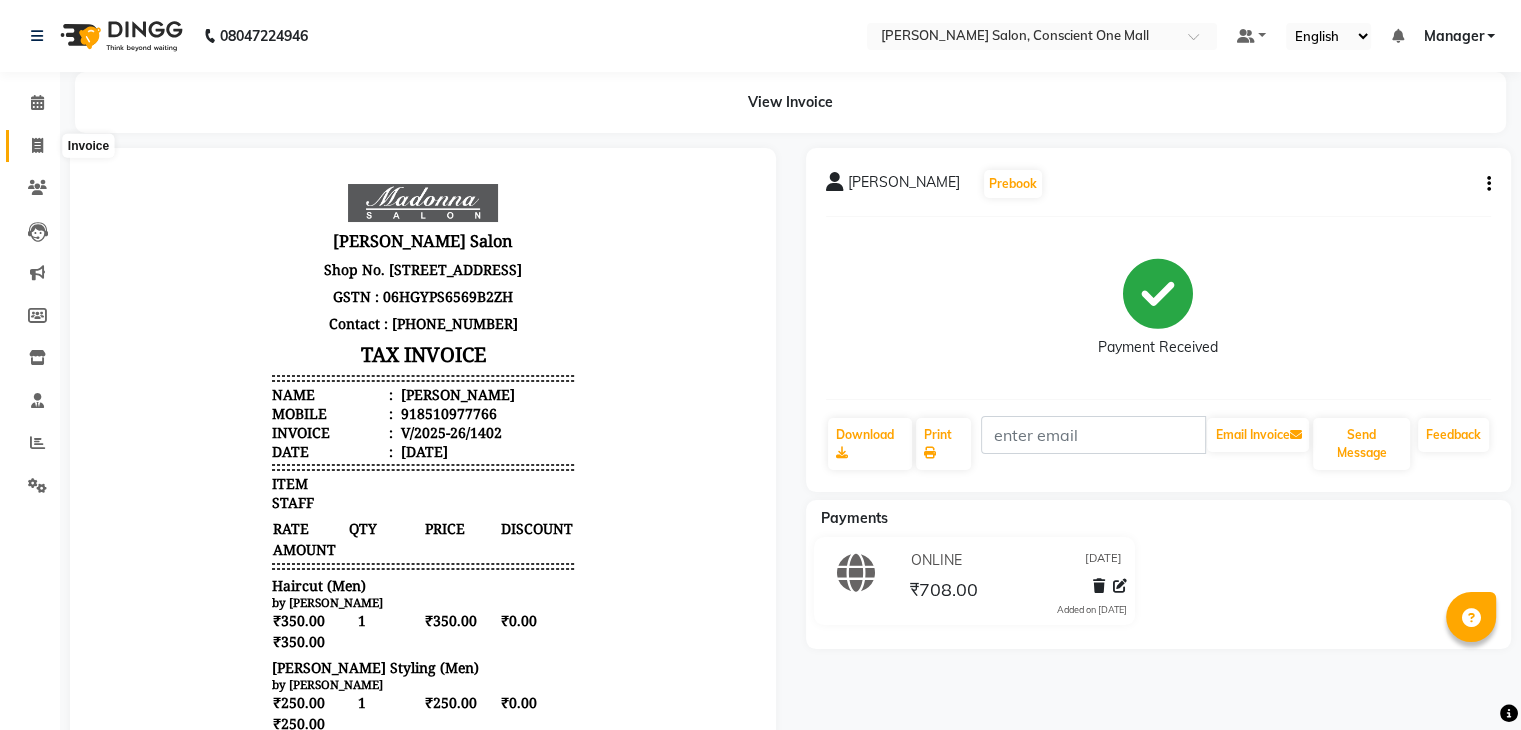 click 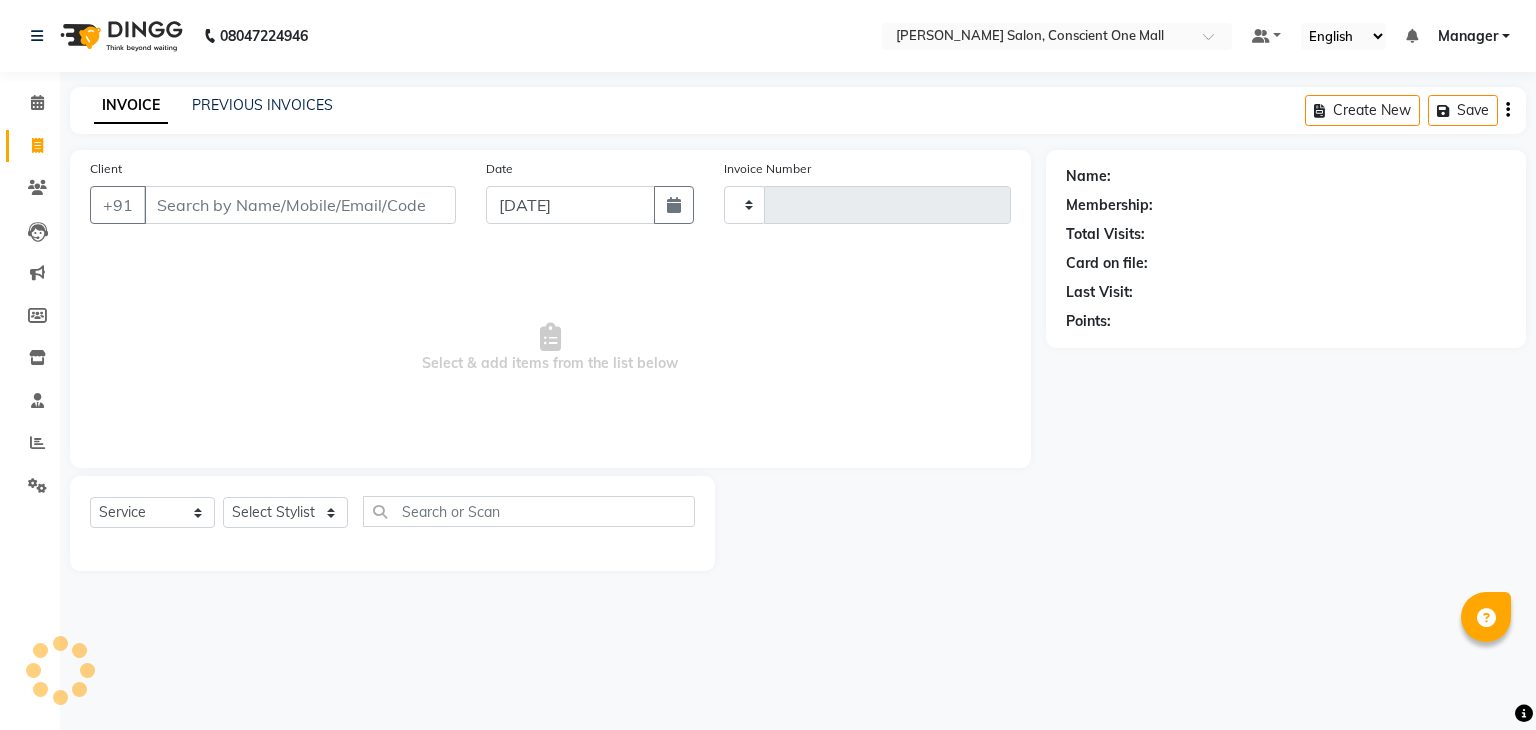 type on "1403" 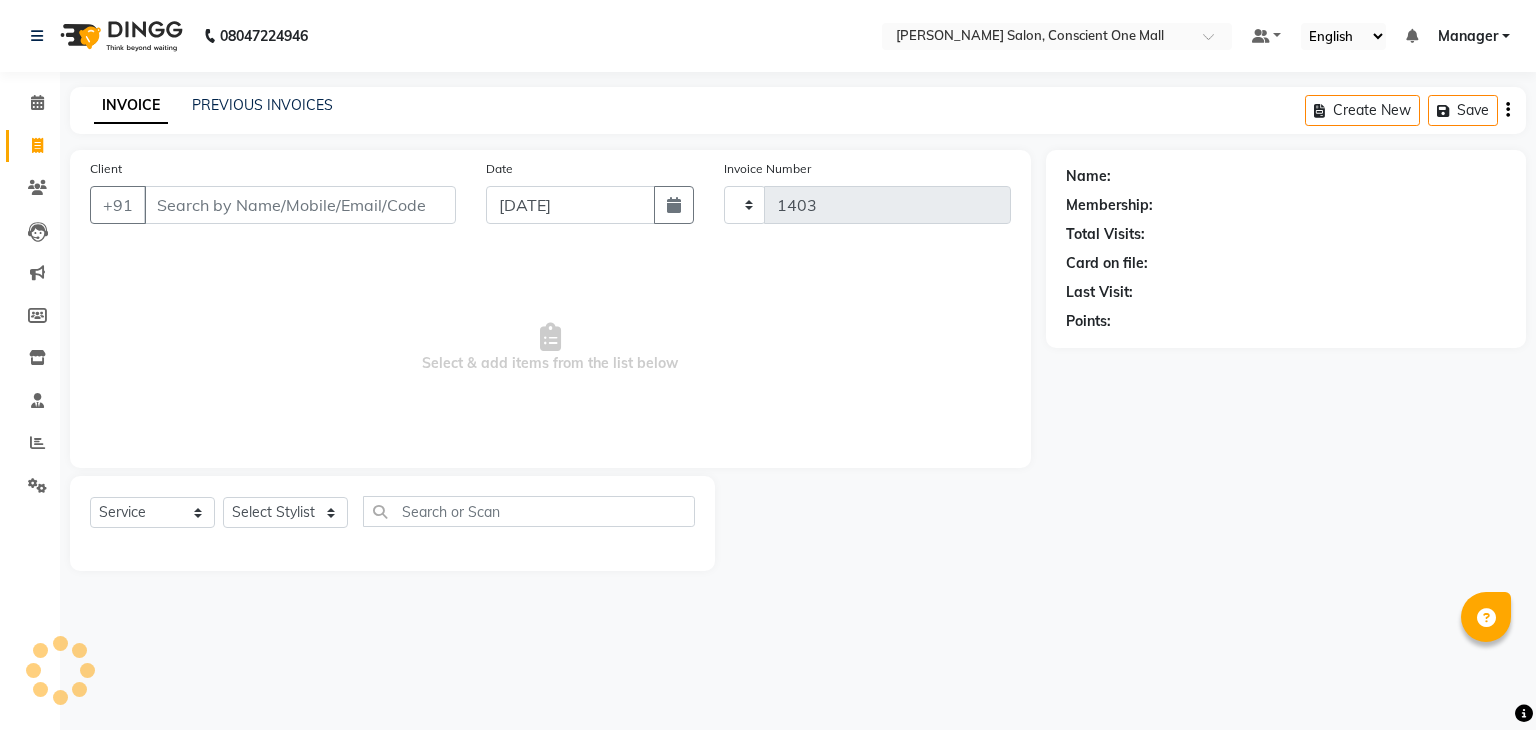 select on "7575" 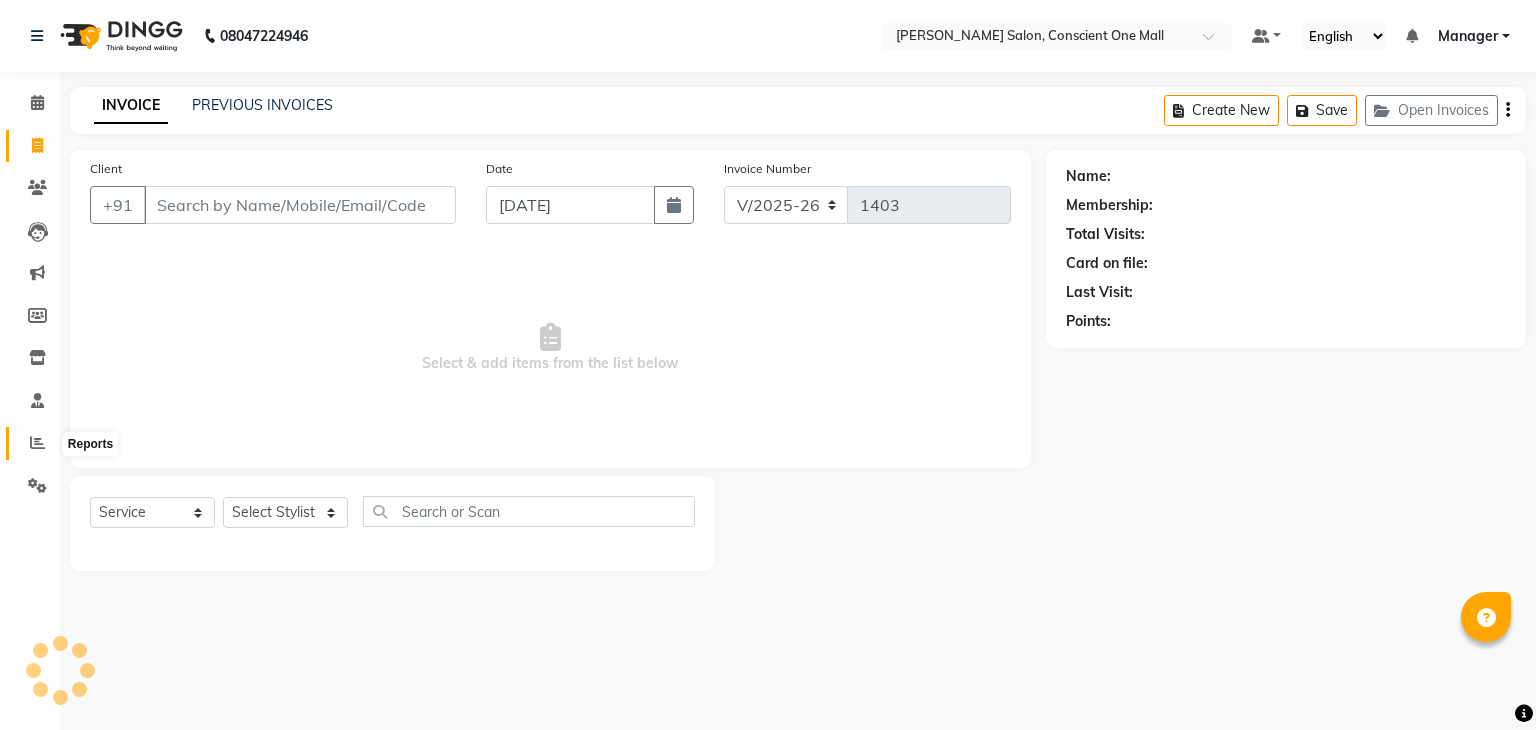 click 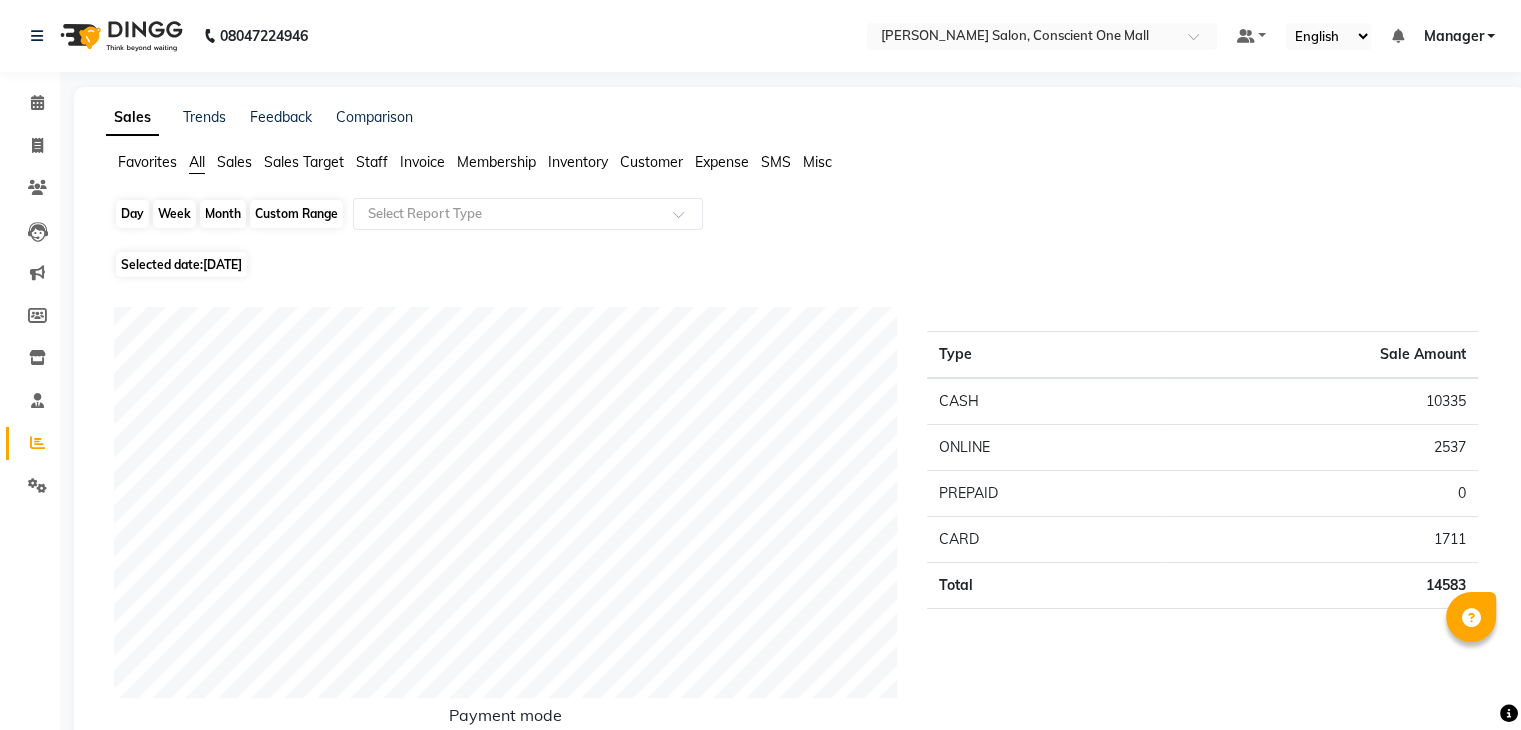 click on "Day" 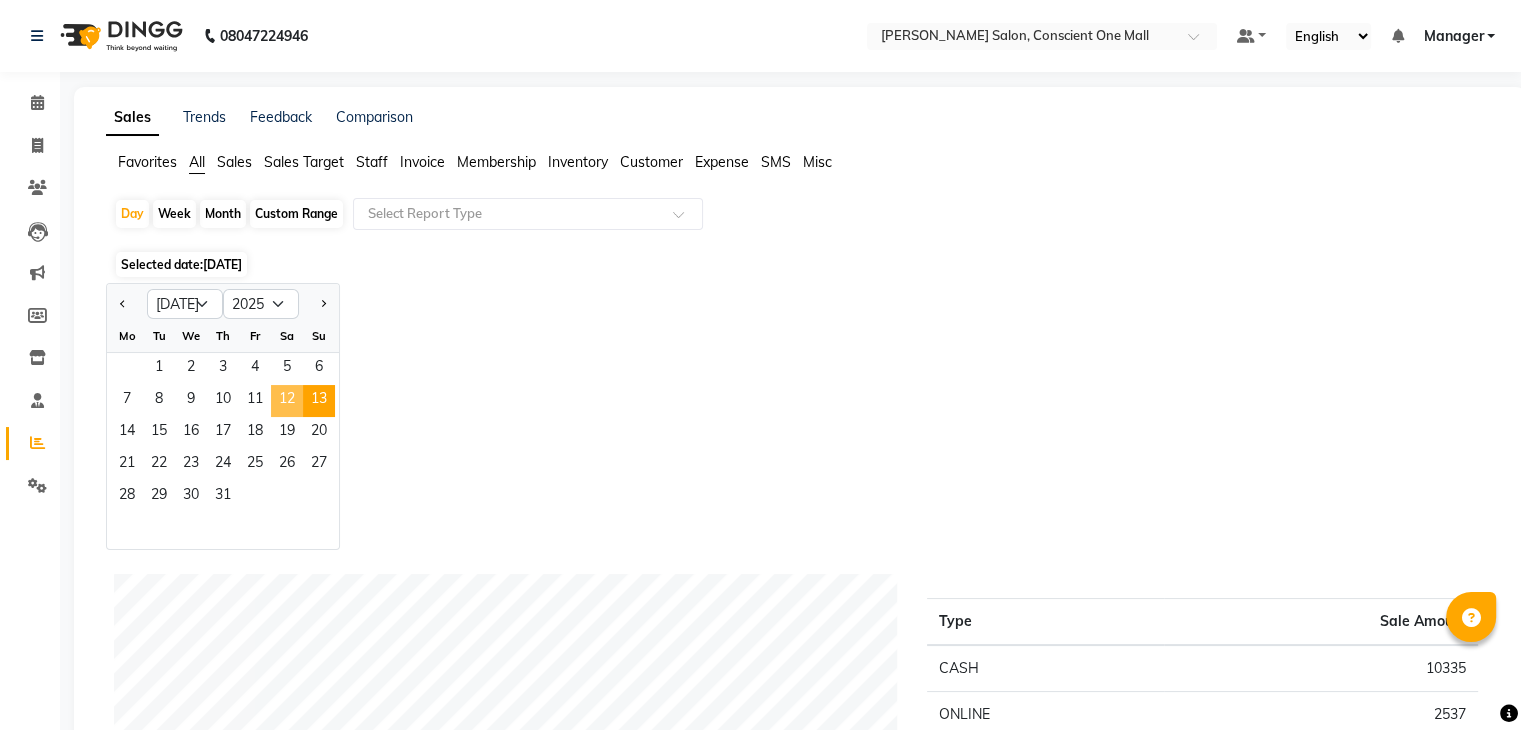 click on "12" 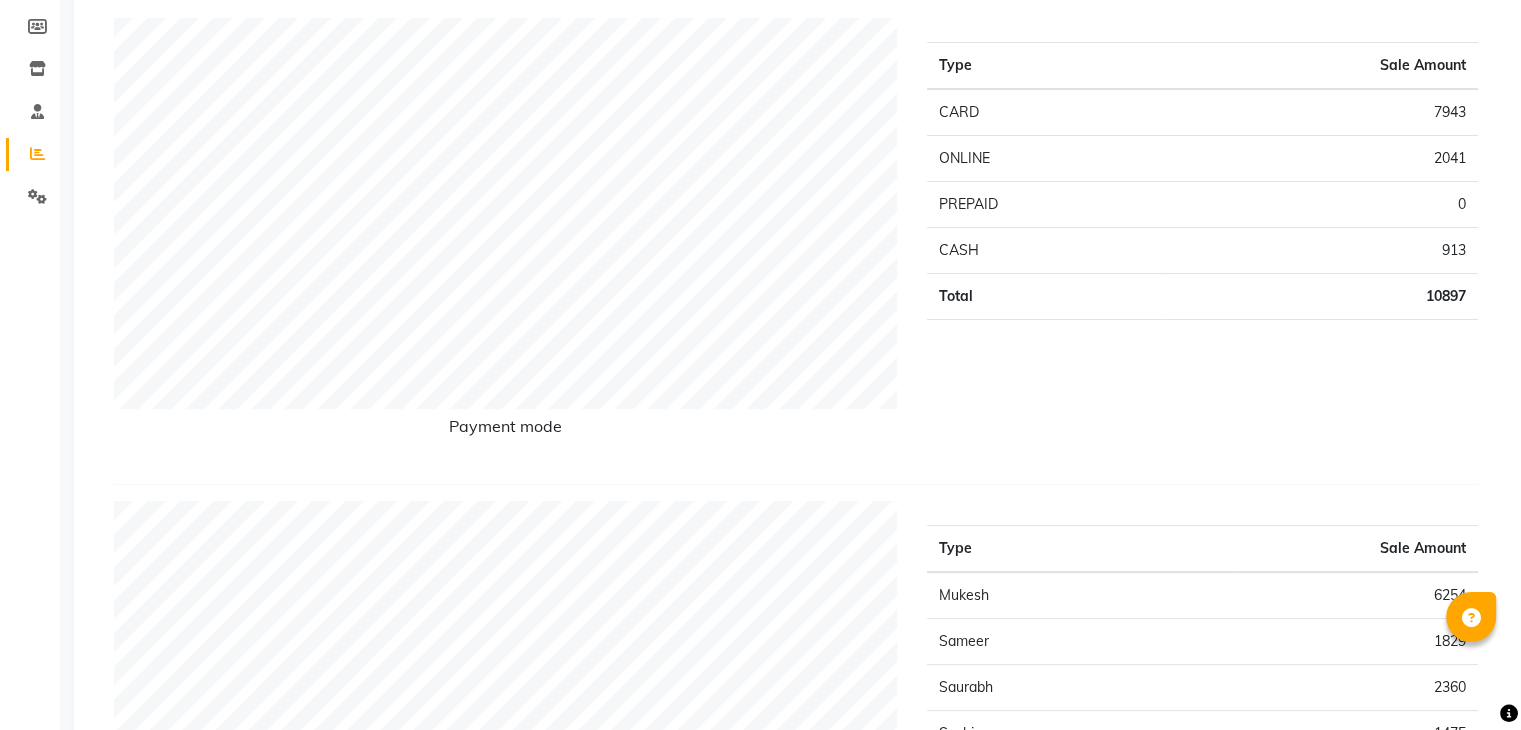 scroll, scrollTop: 0, scrollLeft: 0, axis: both 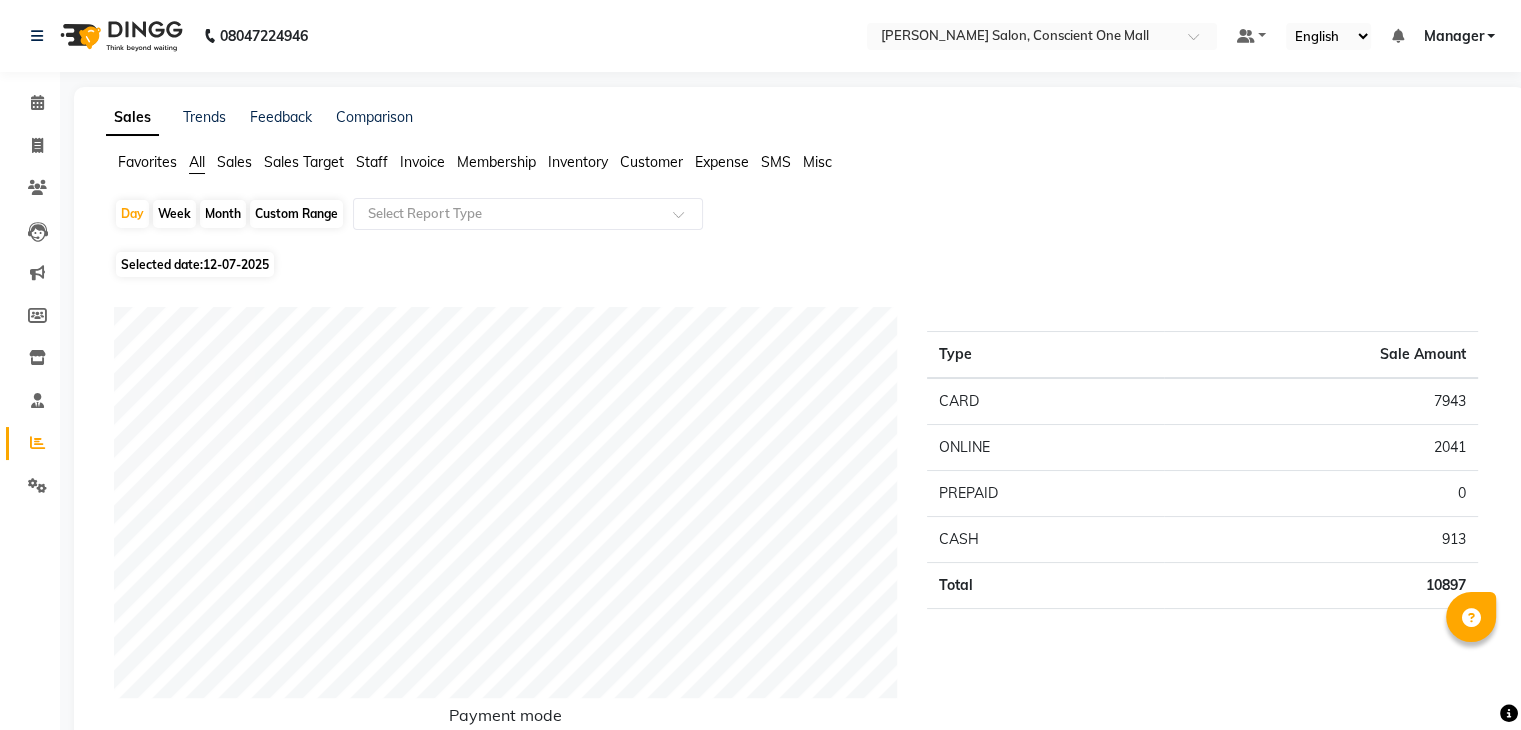 click on "Staff" 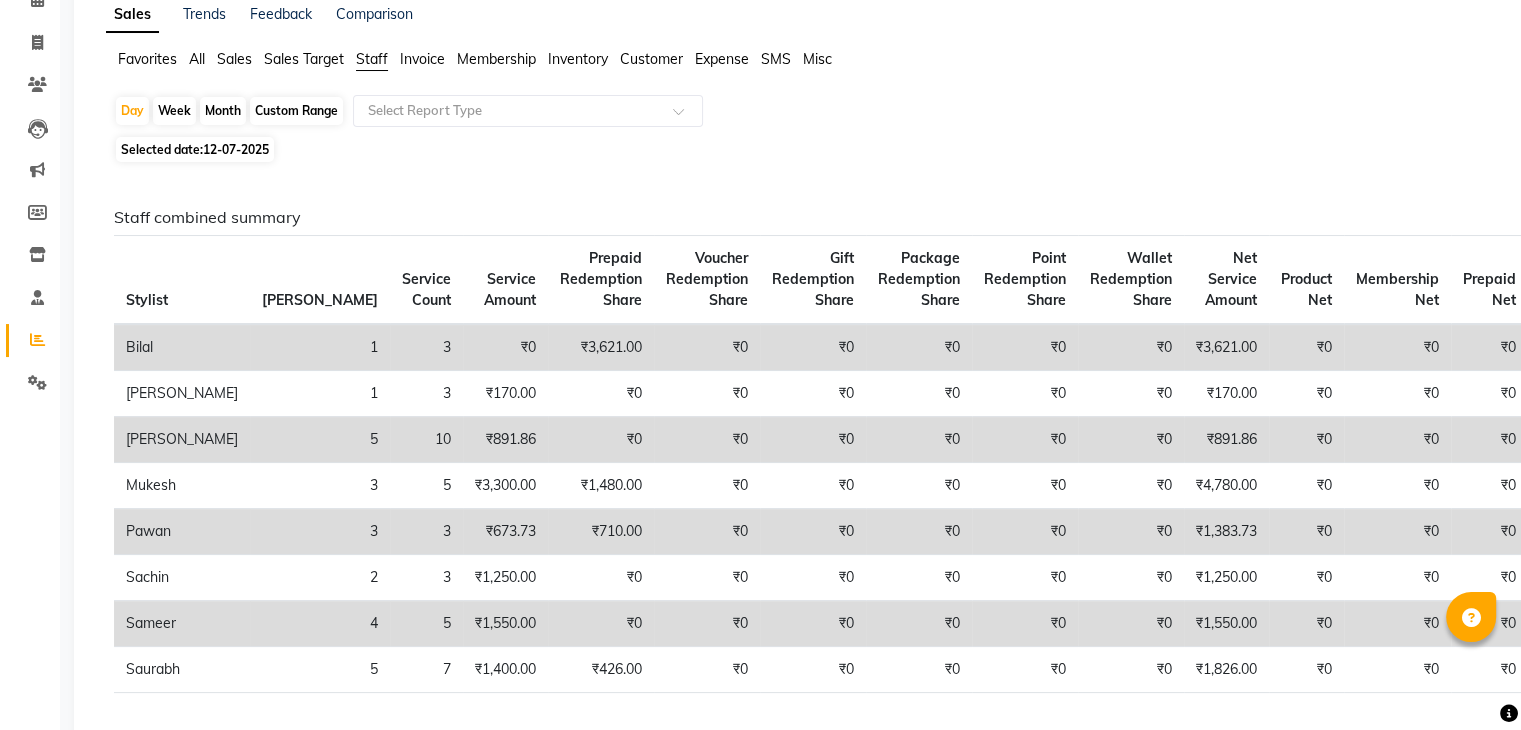 scroll, scrollTop: 96, scrollLeft: 0, axis: vertical 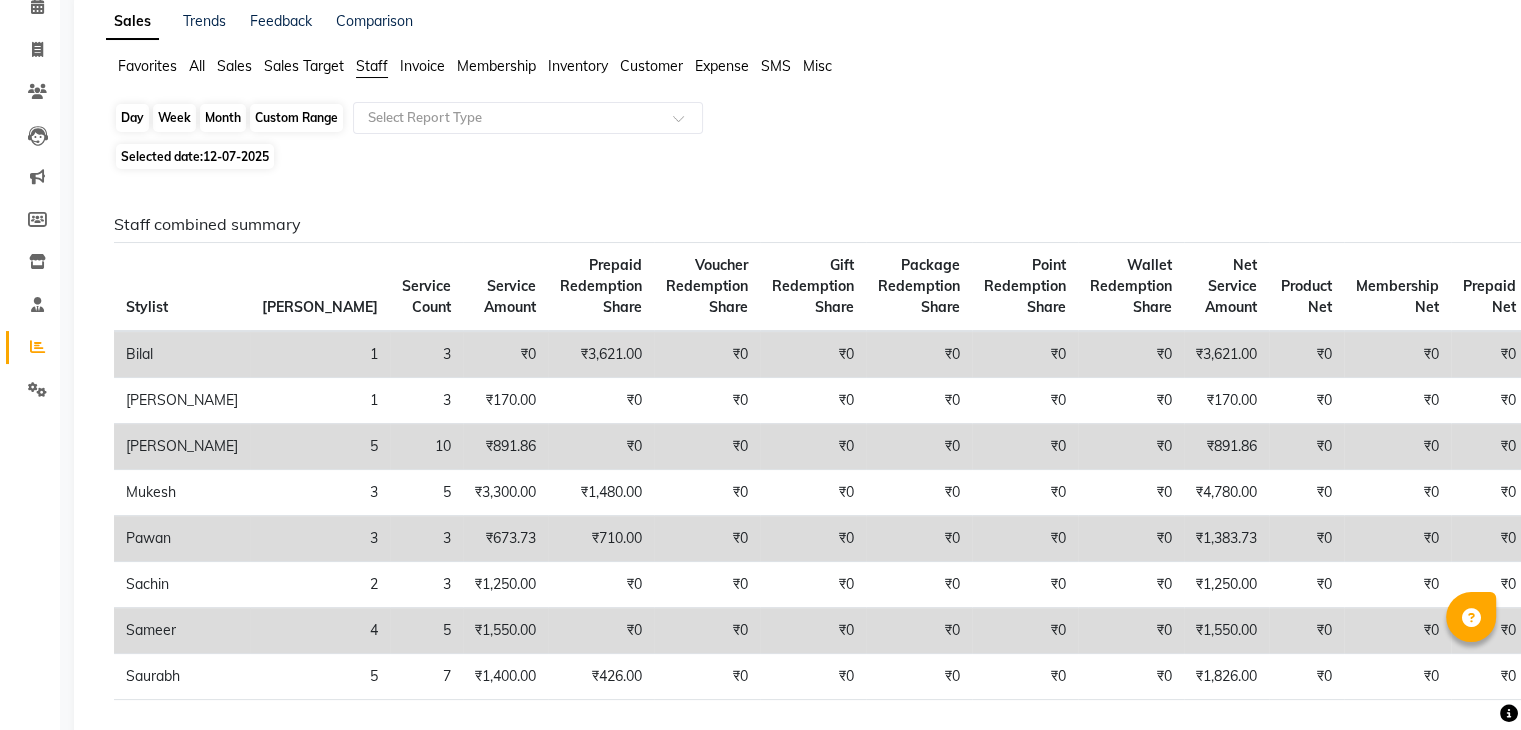 click on "Day" 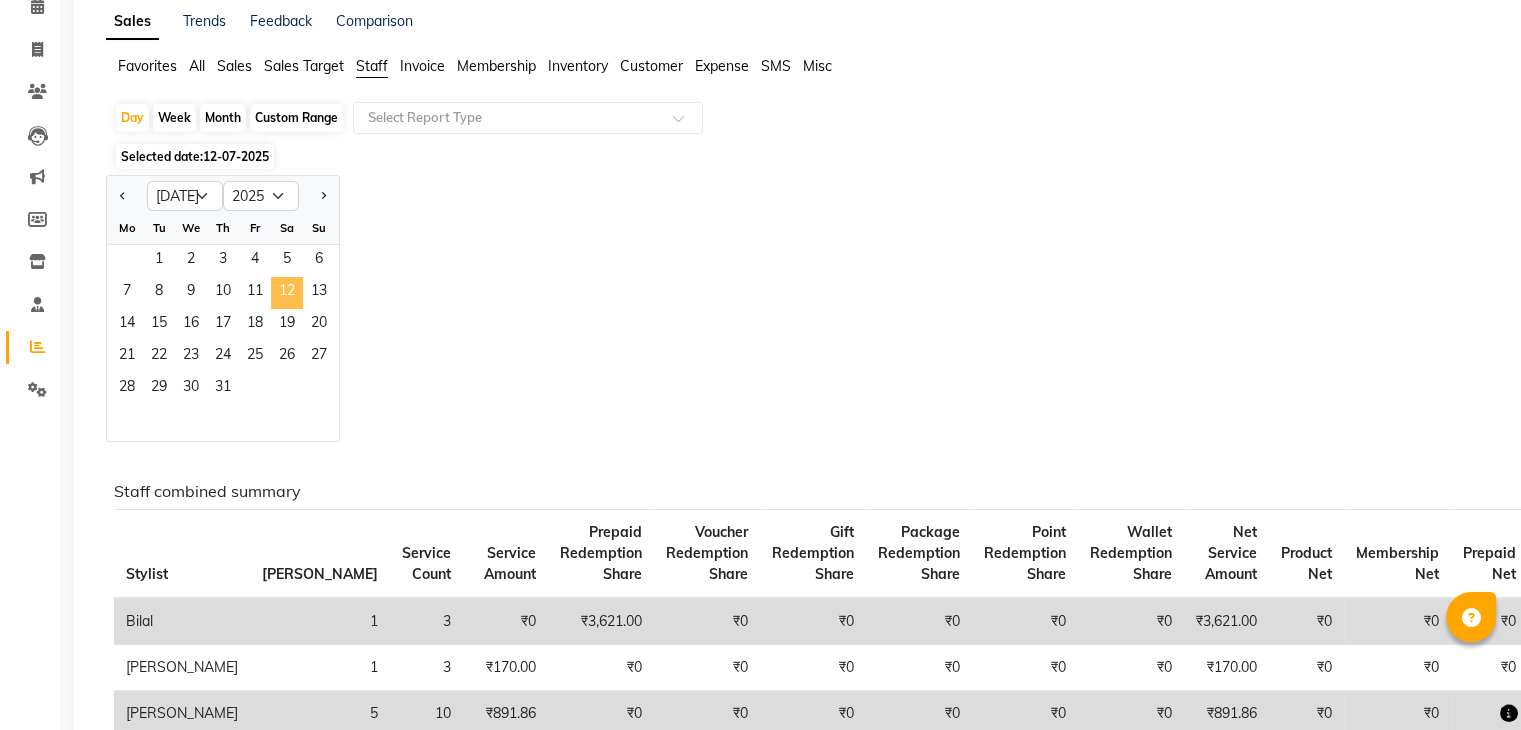 click on "12" 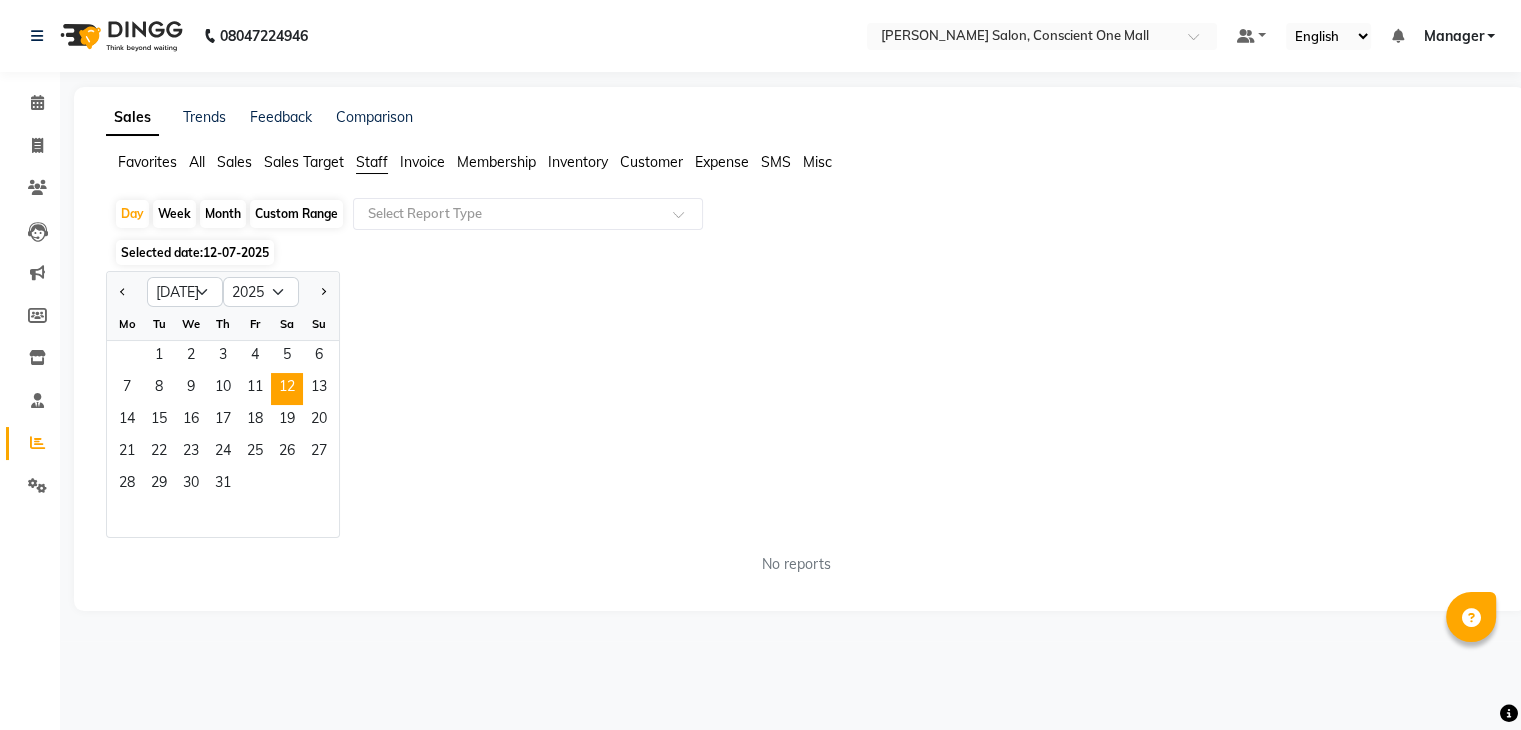 scroll, scrollTop: 0, scrollLeft: 0, axis: both 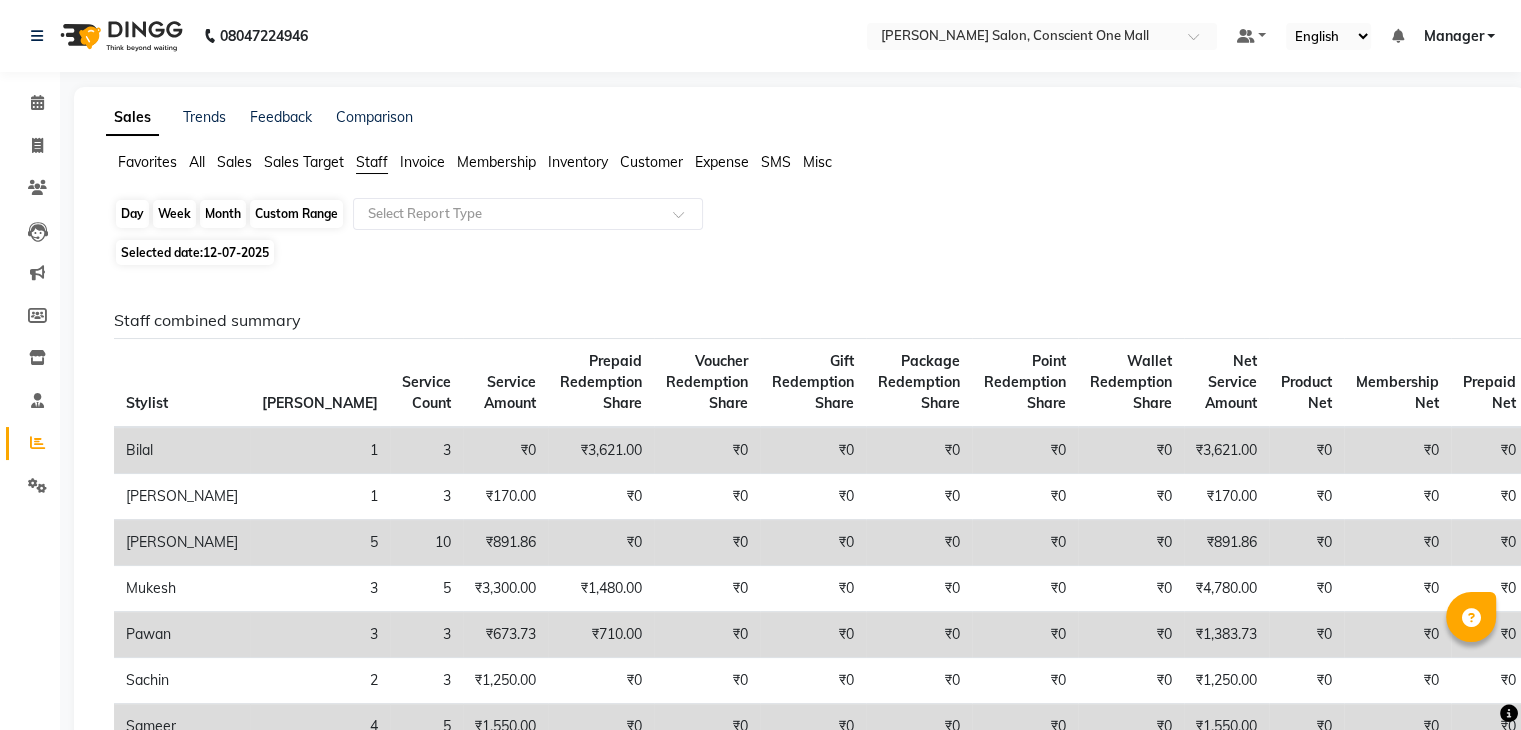 click on "Day" 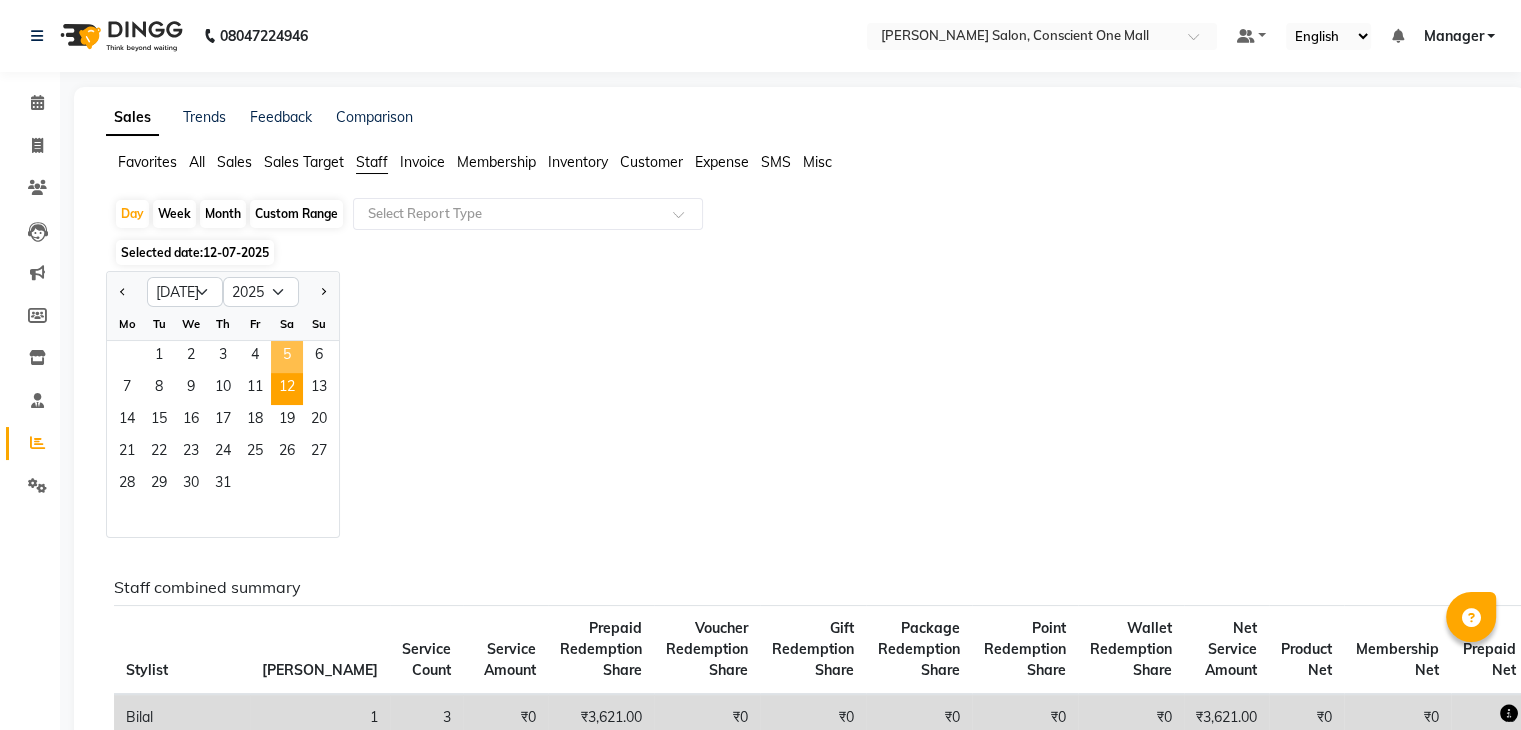 click on "5" 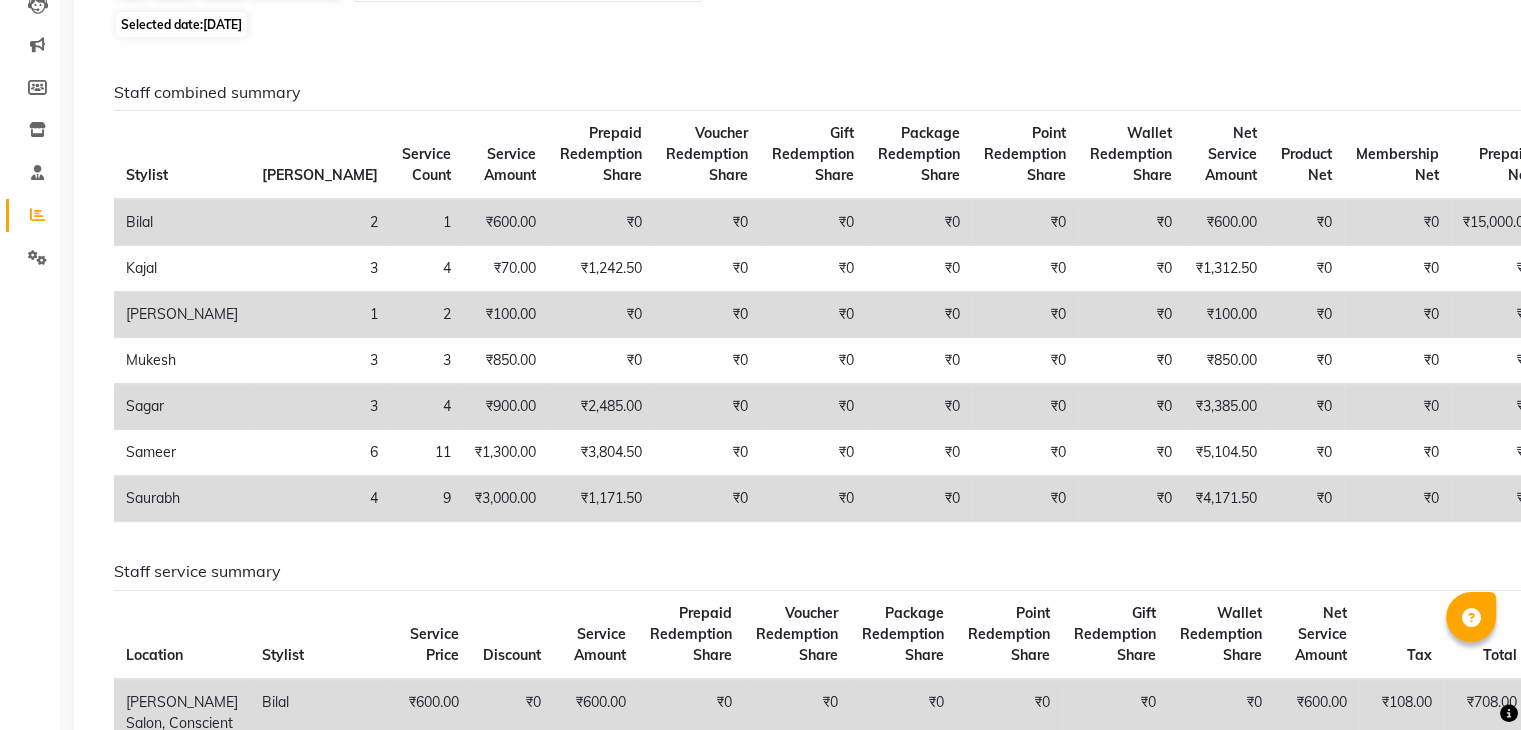 scroll, scrollTop: 233, scrollLeft: 0, axis: vertical 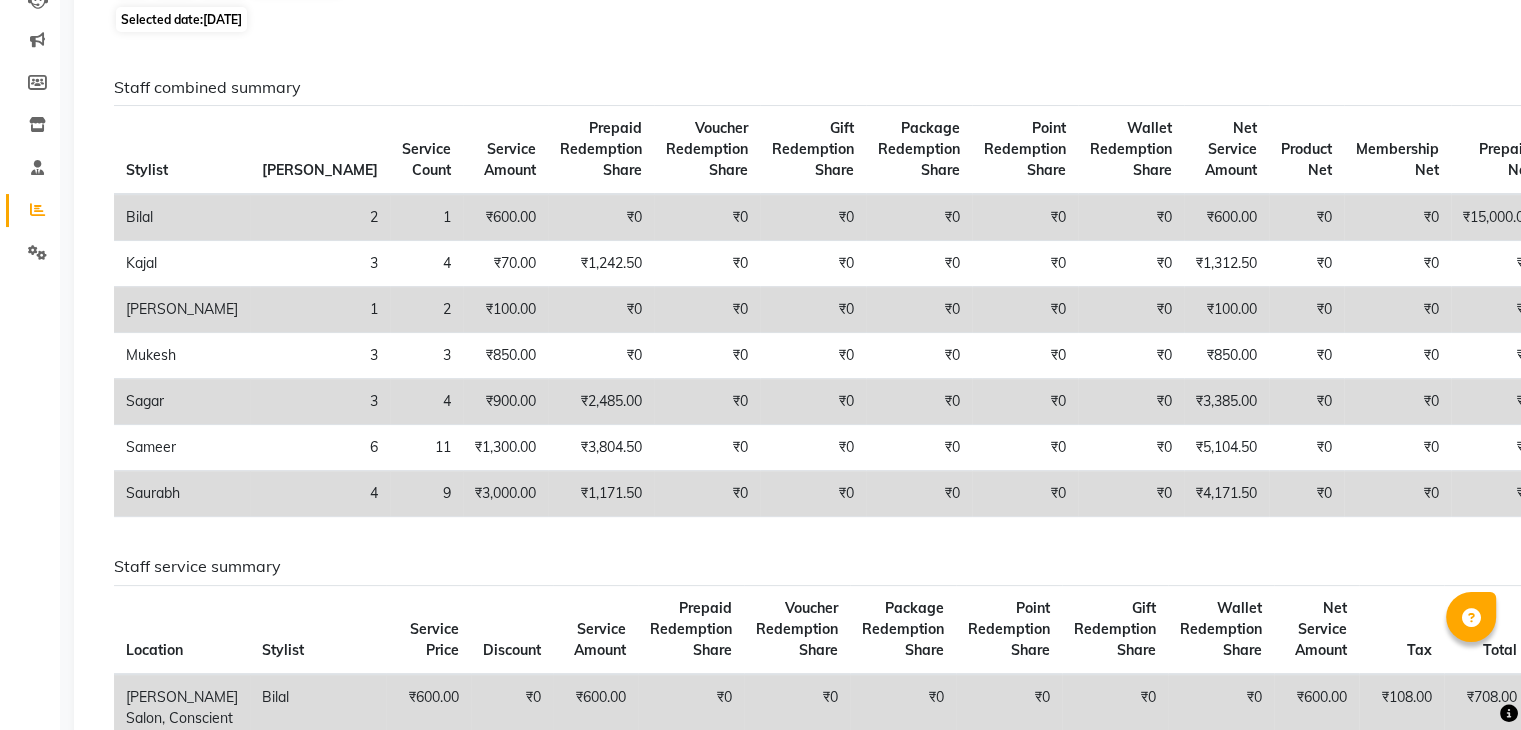 click on "₹4,171.50" 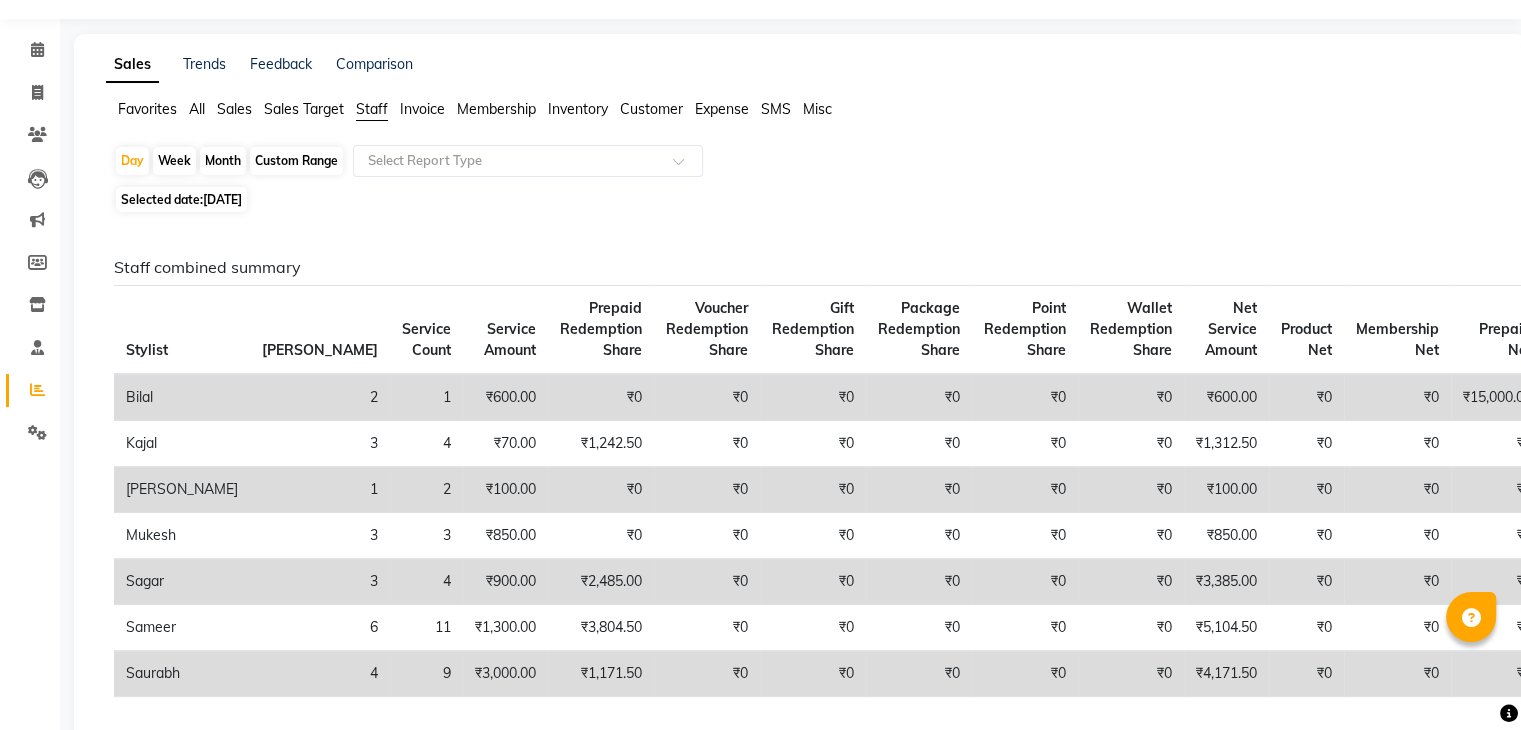scroll, scrollTop: 0, scrollLeft: 0, axis: both 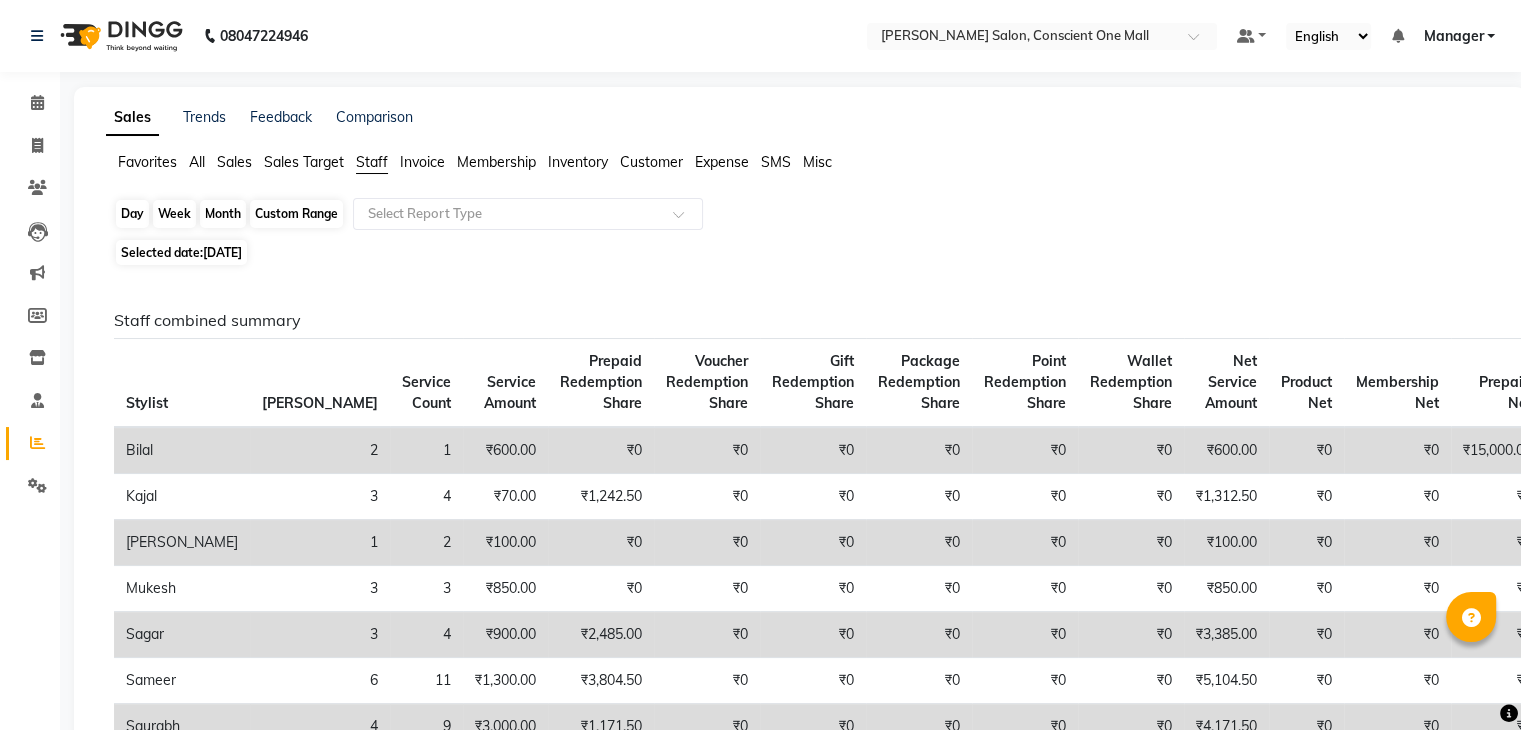 click on "Day" 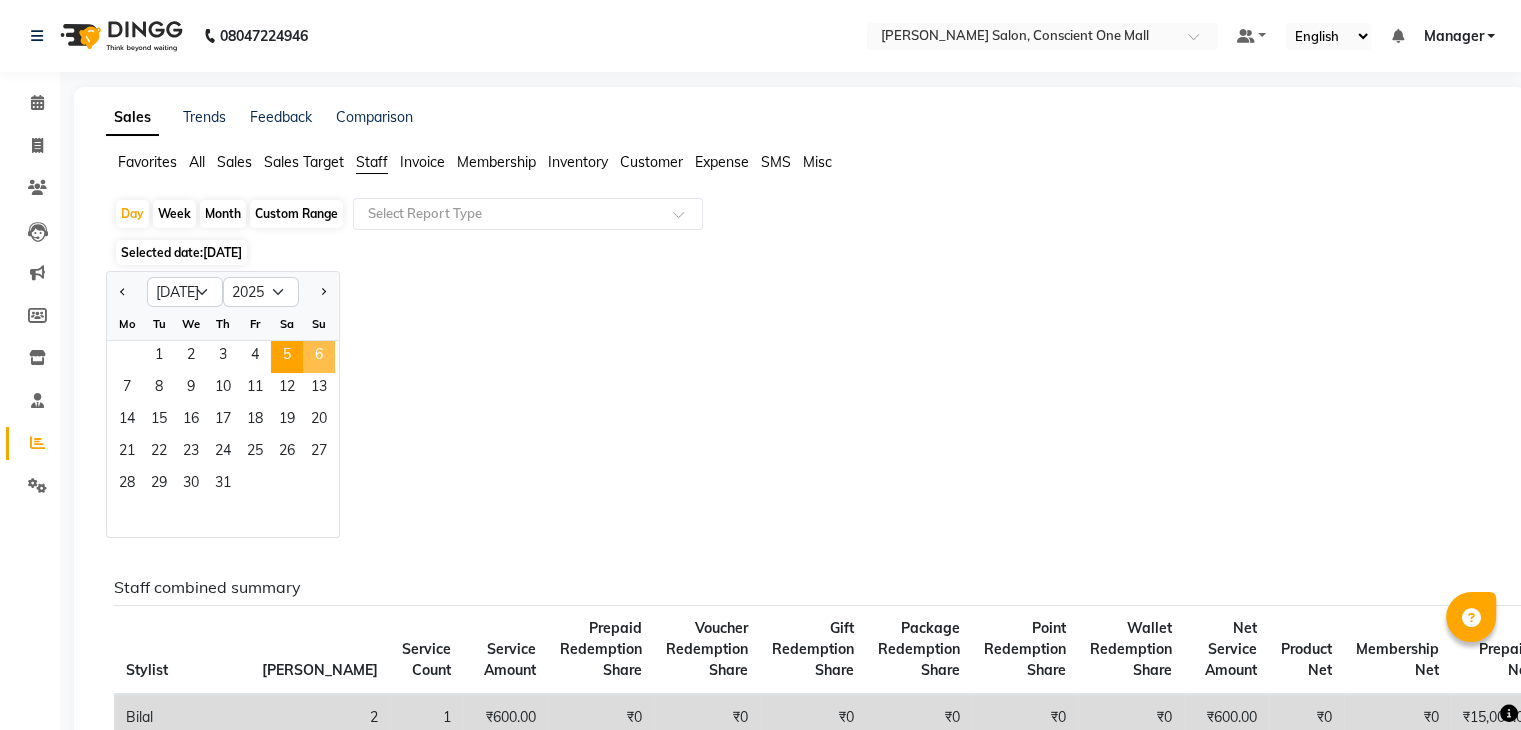 click on "6" 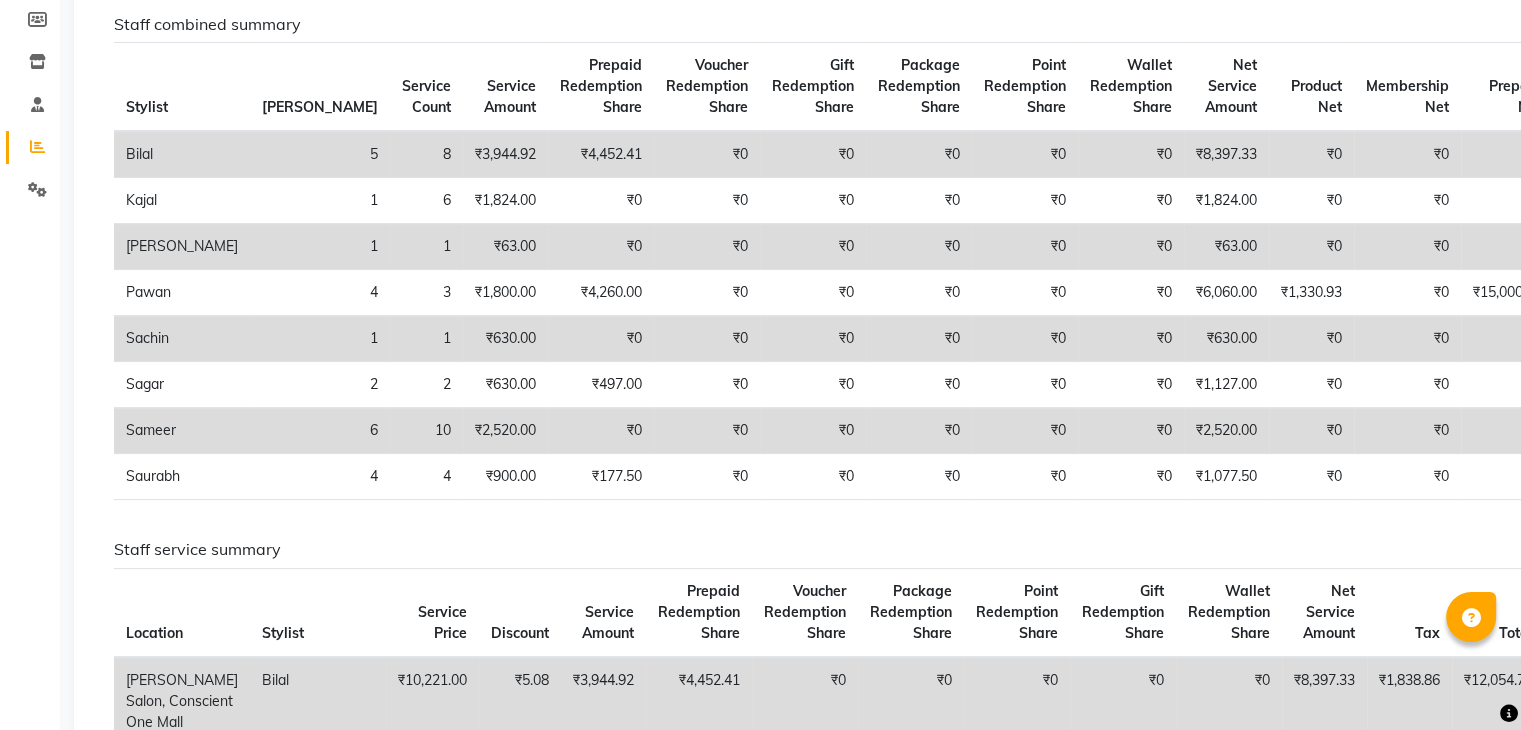 scroll, scrollTop: 0, scrollLeft: 0, axis: both 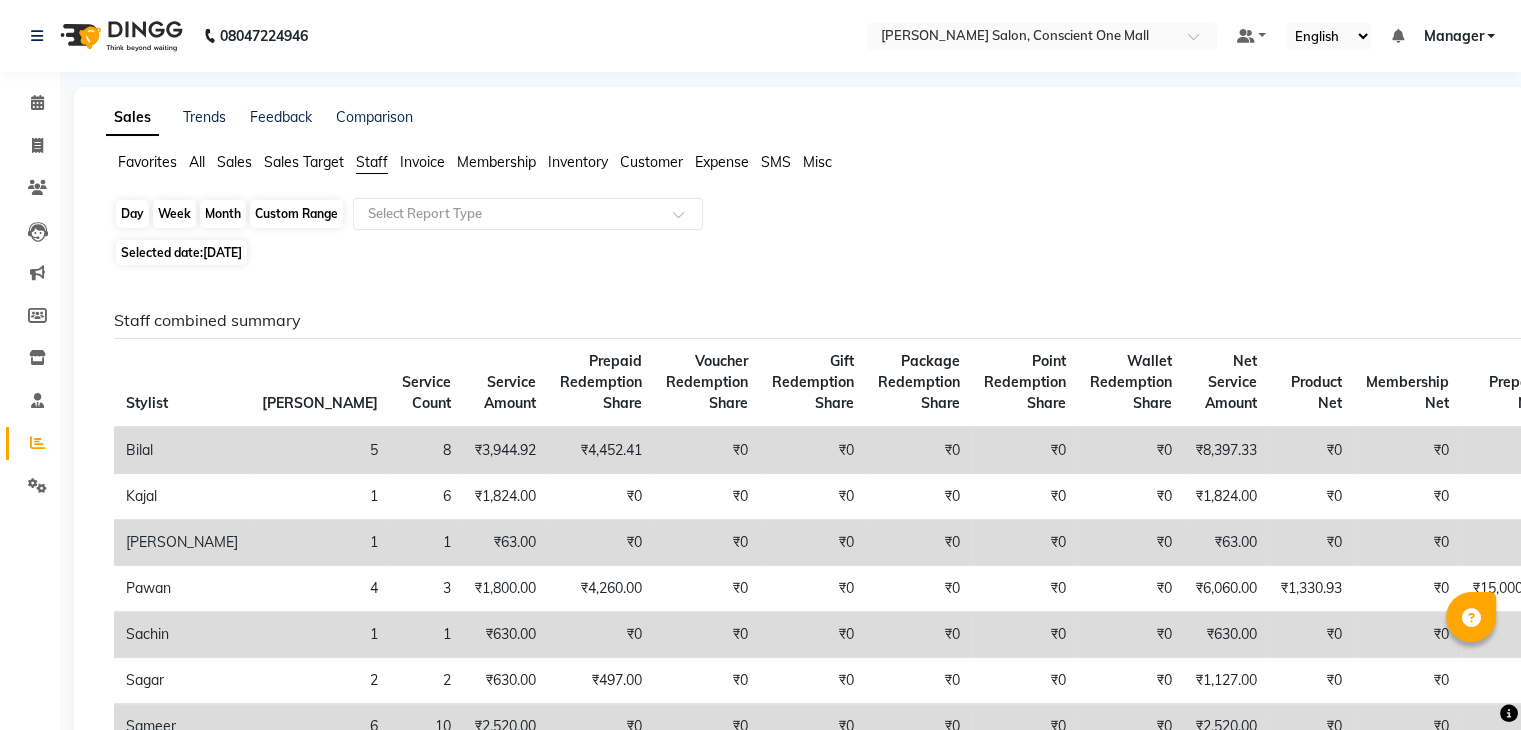 click on "Day" 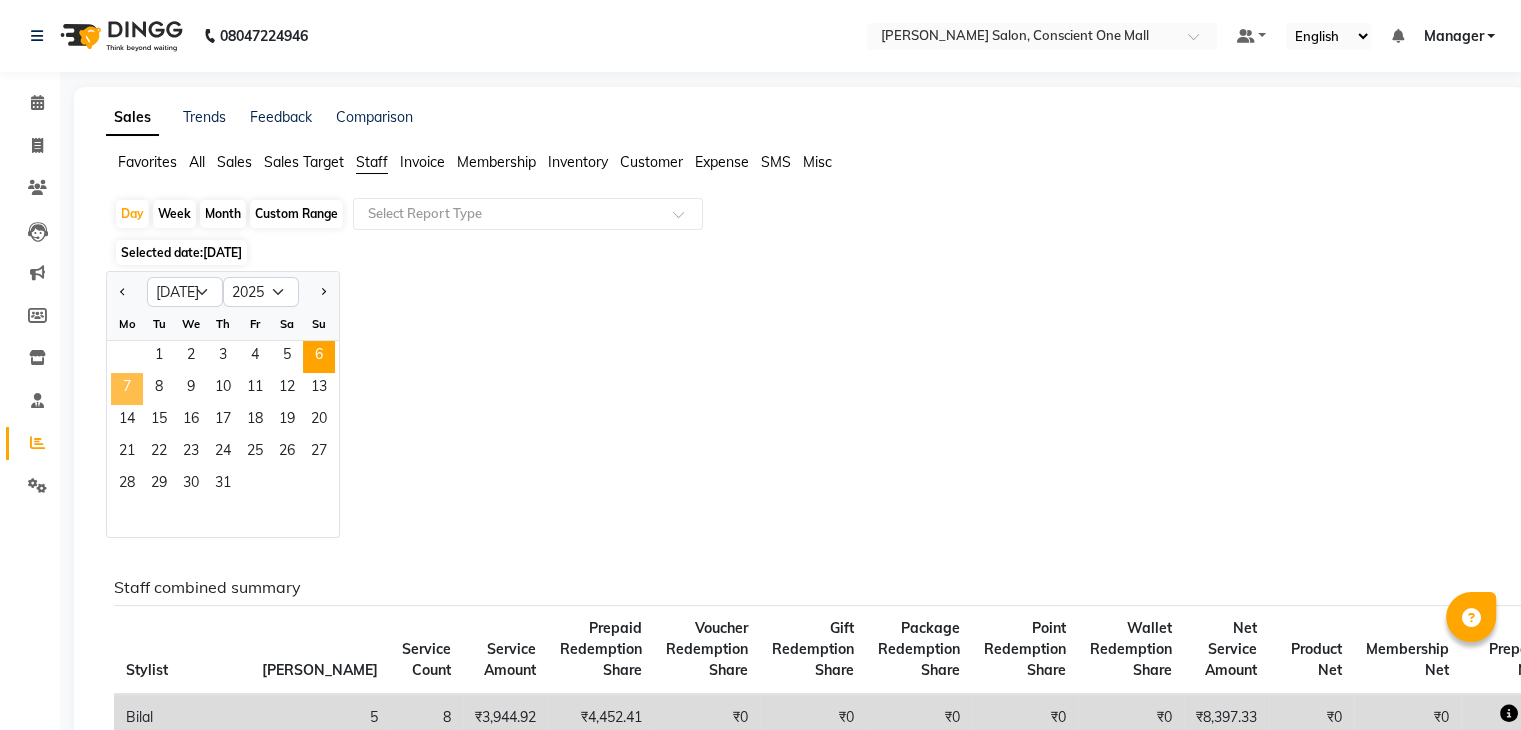click on "7" 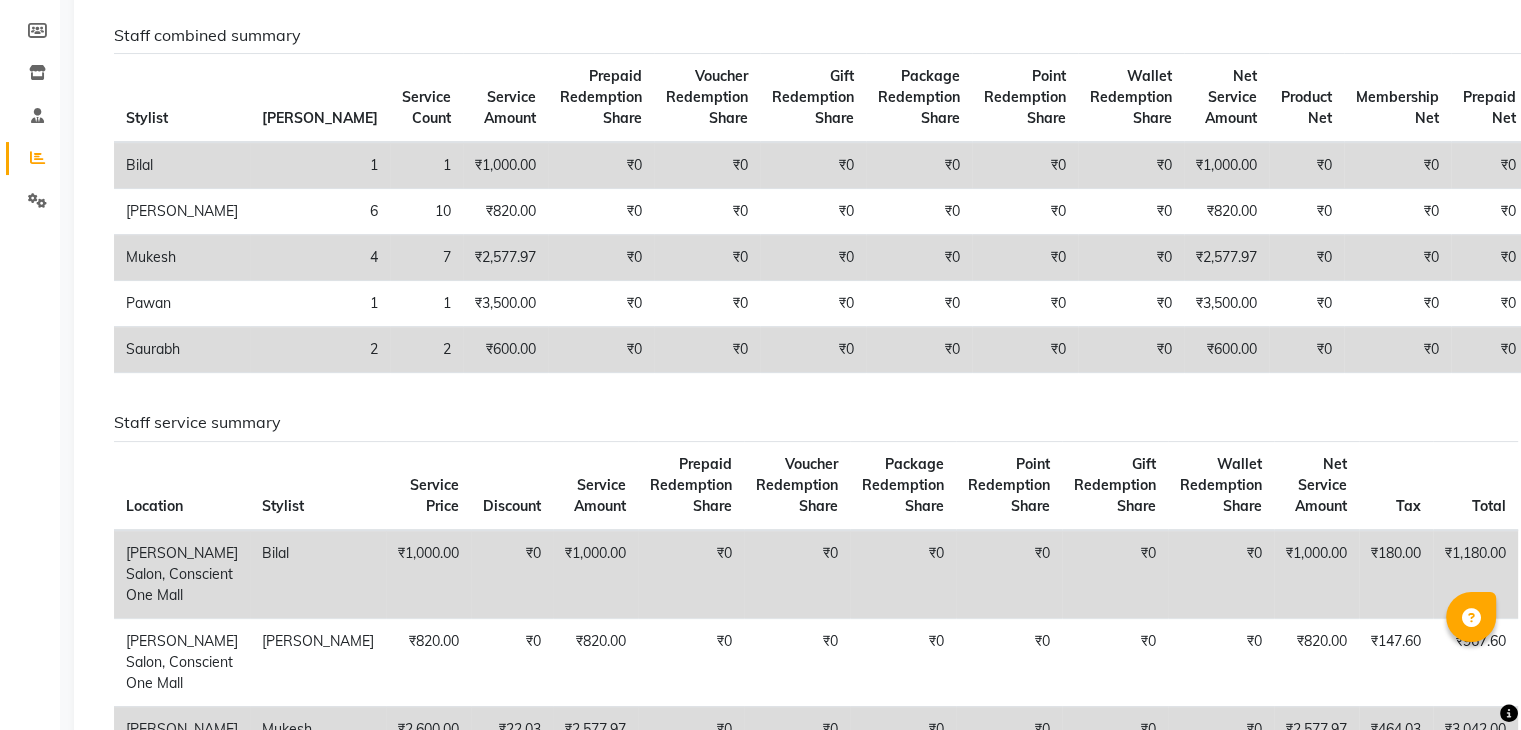 scroll, scrollTop: 0, scrollLeft: 0, axis: both 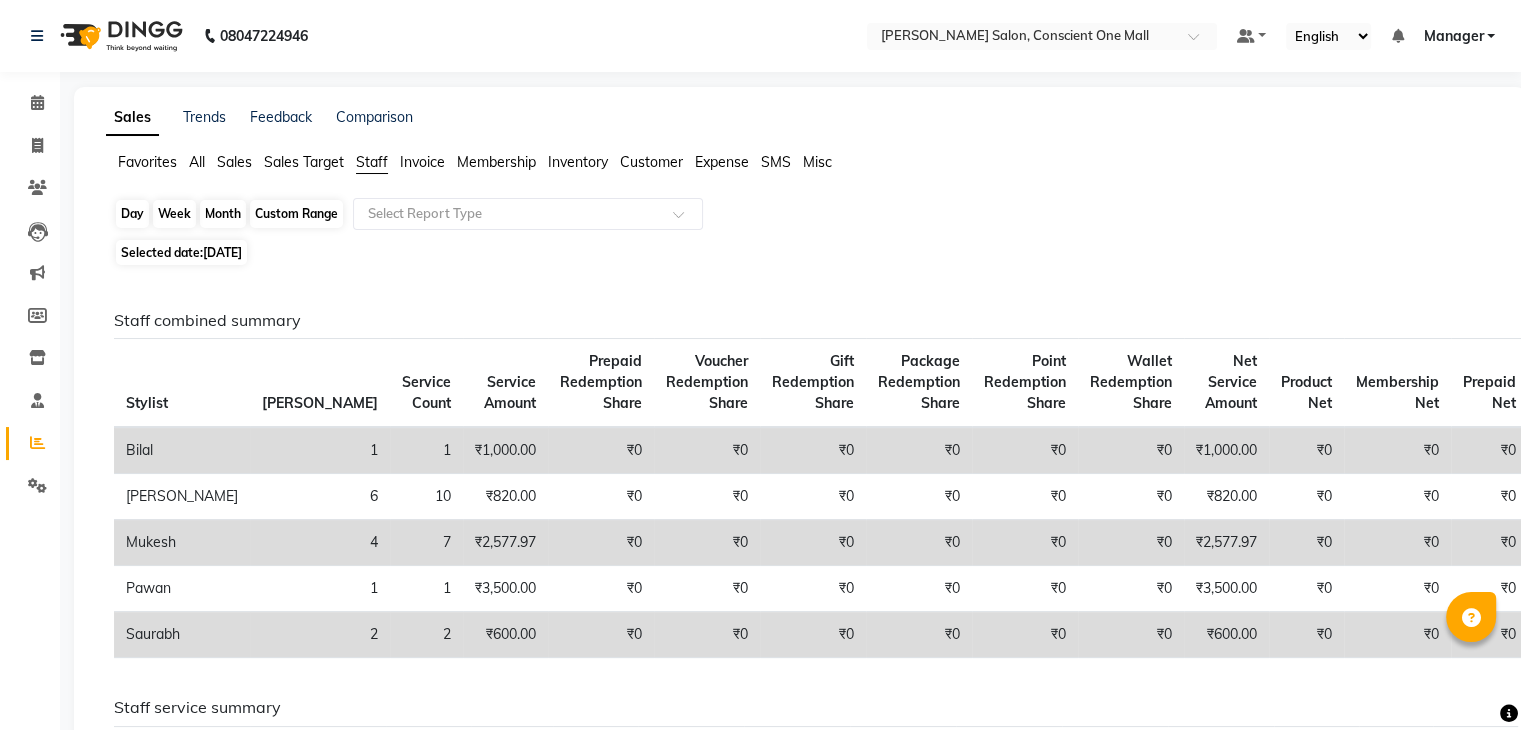 click on "Day" 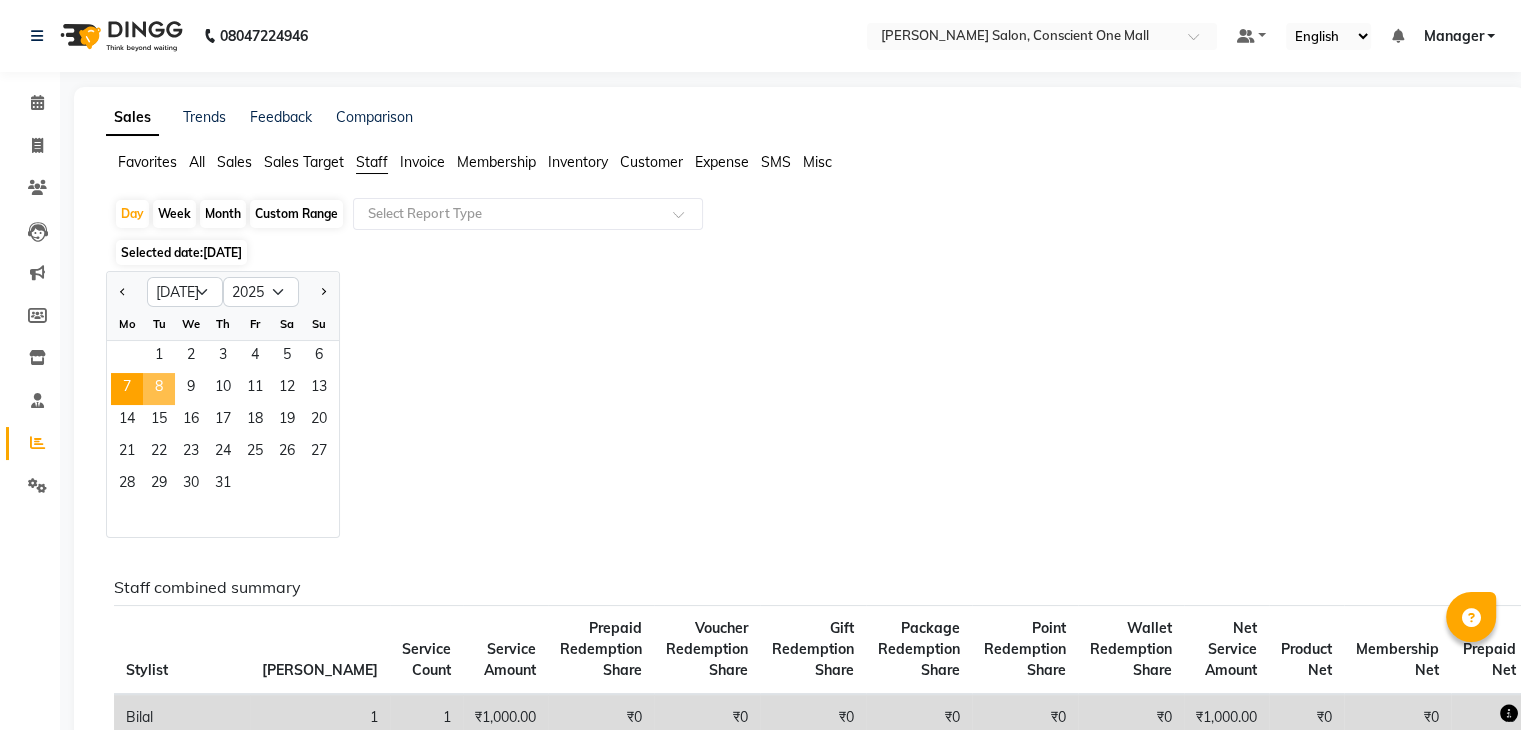 click on "8" 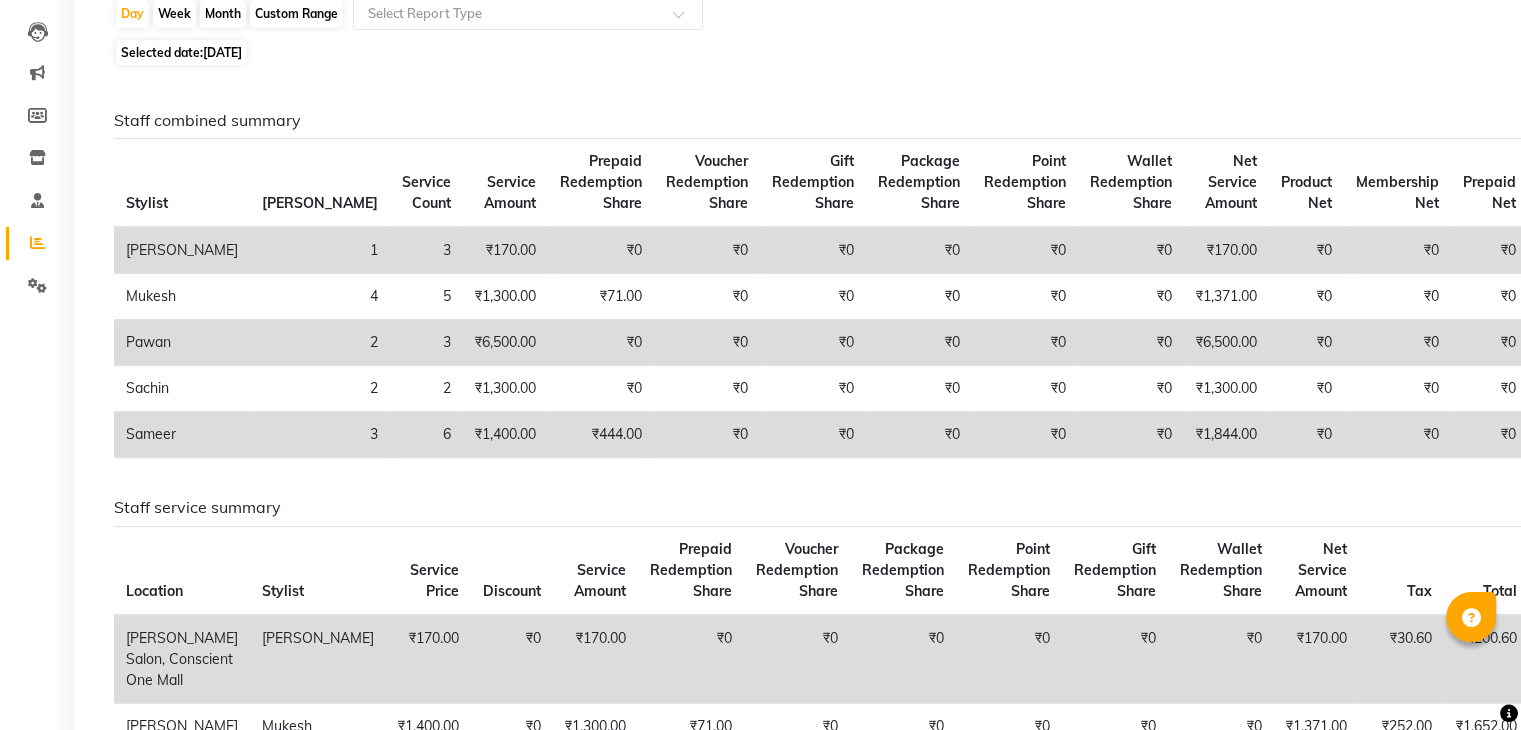 scroll, scrollTop: 0, scrollLeft: 0, axis: both 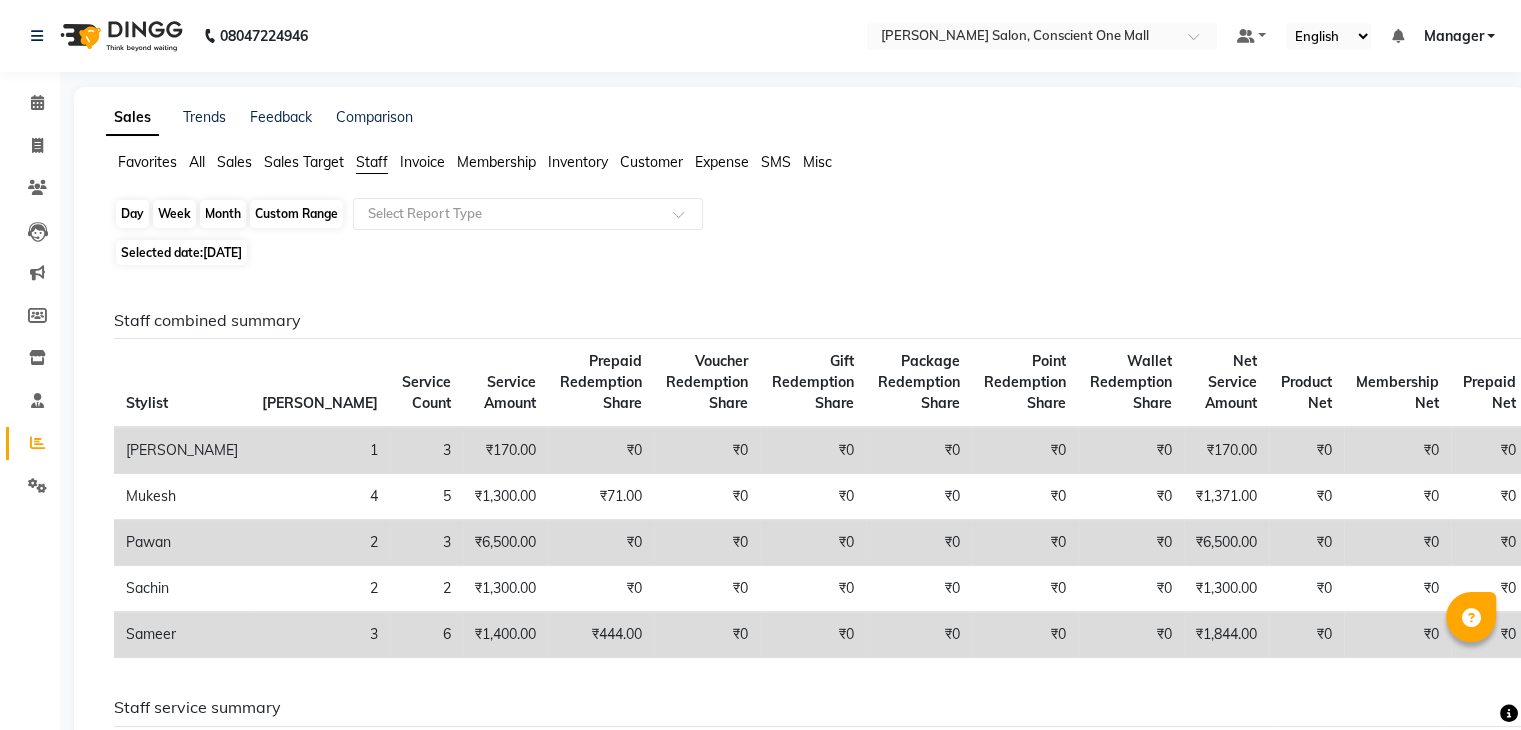 click on "Day" 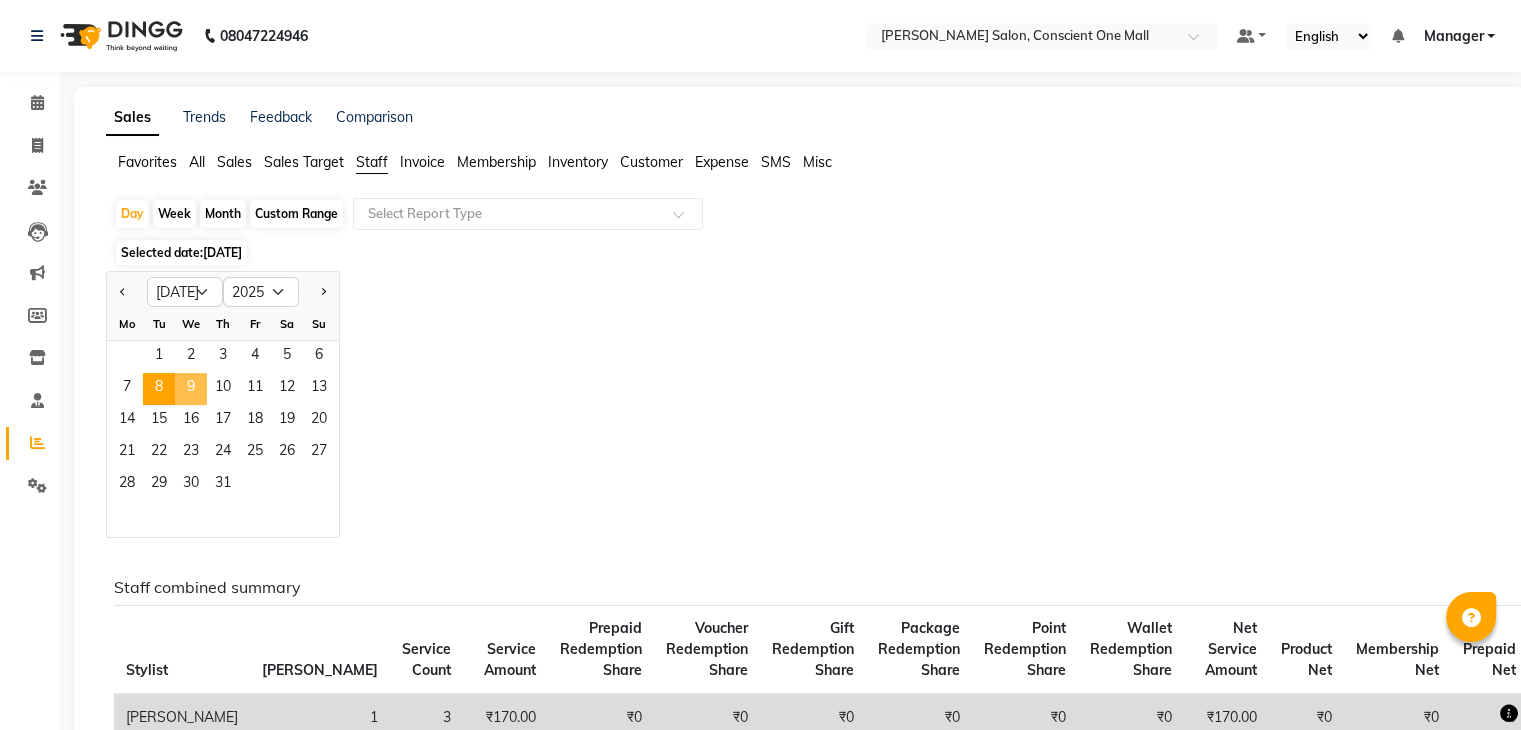 click on "9" 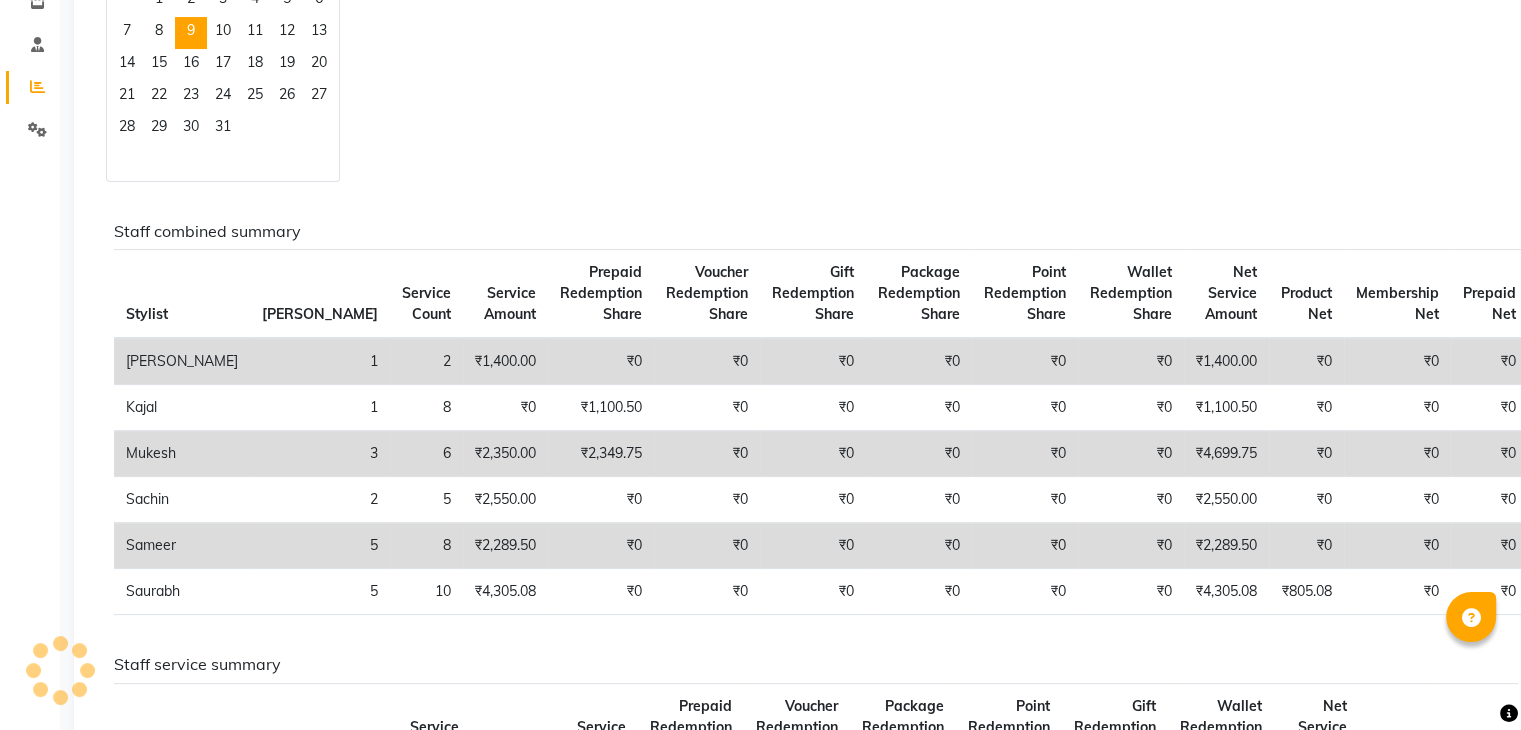 scroll, scrollTop: 371, scrollLeft: 0, axis: vertical 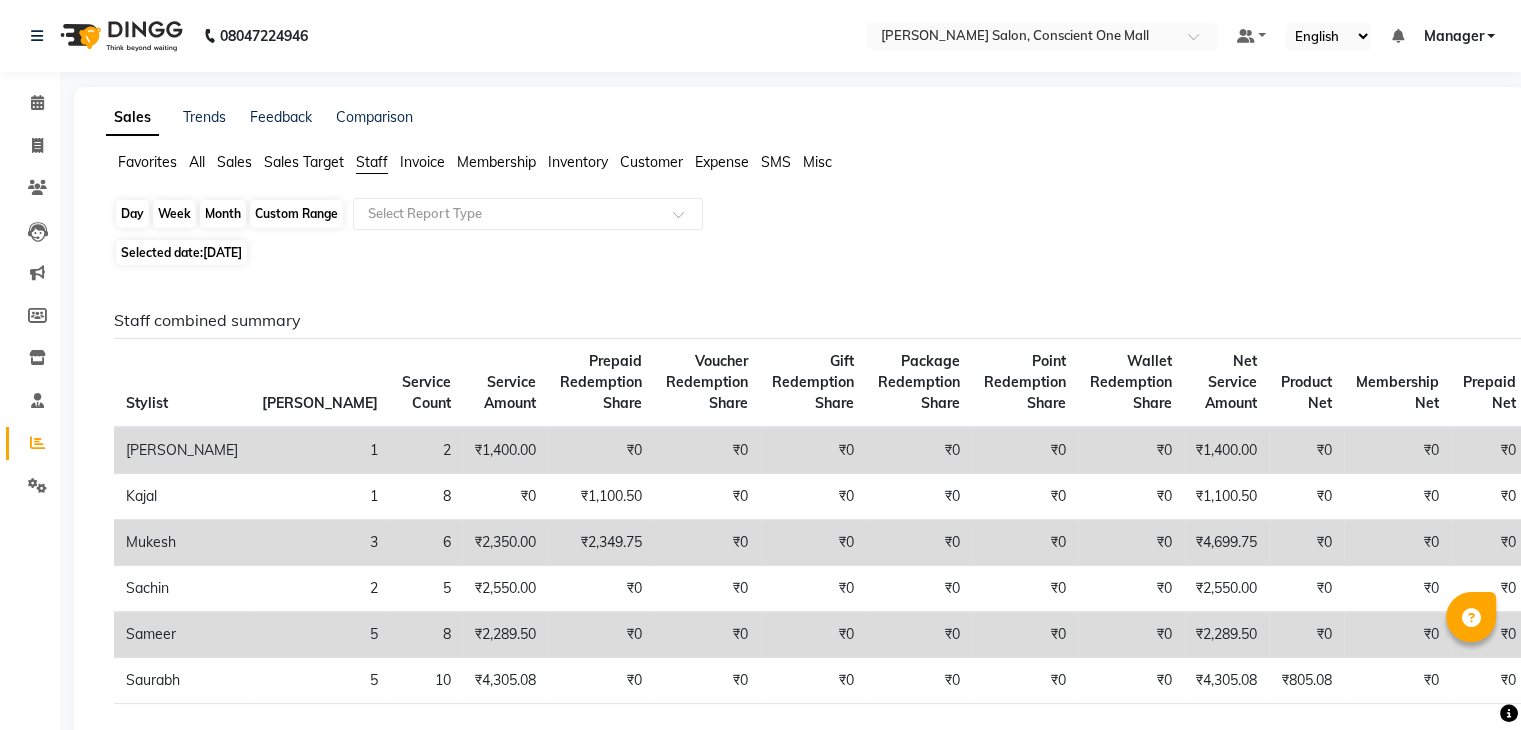 click on "Day" 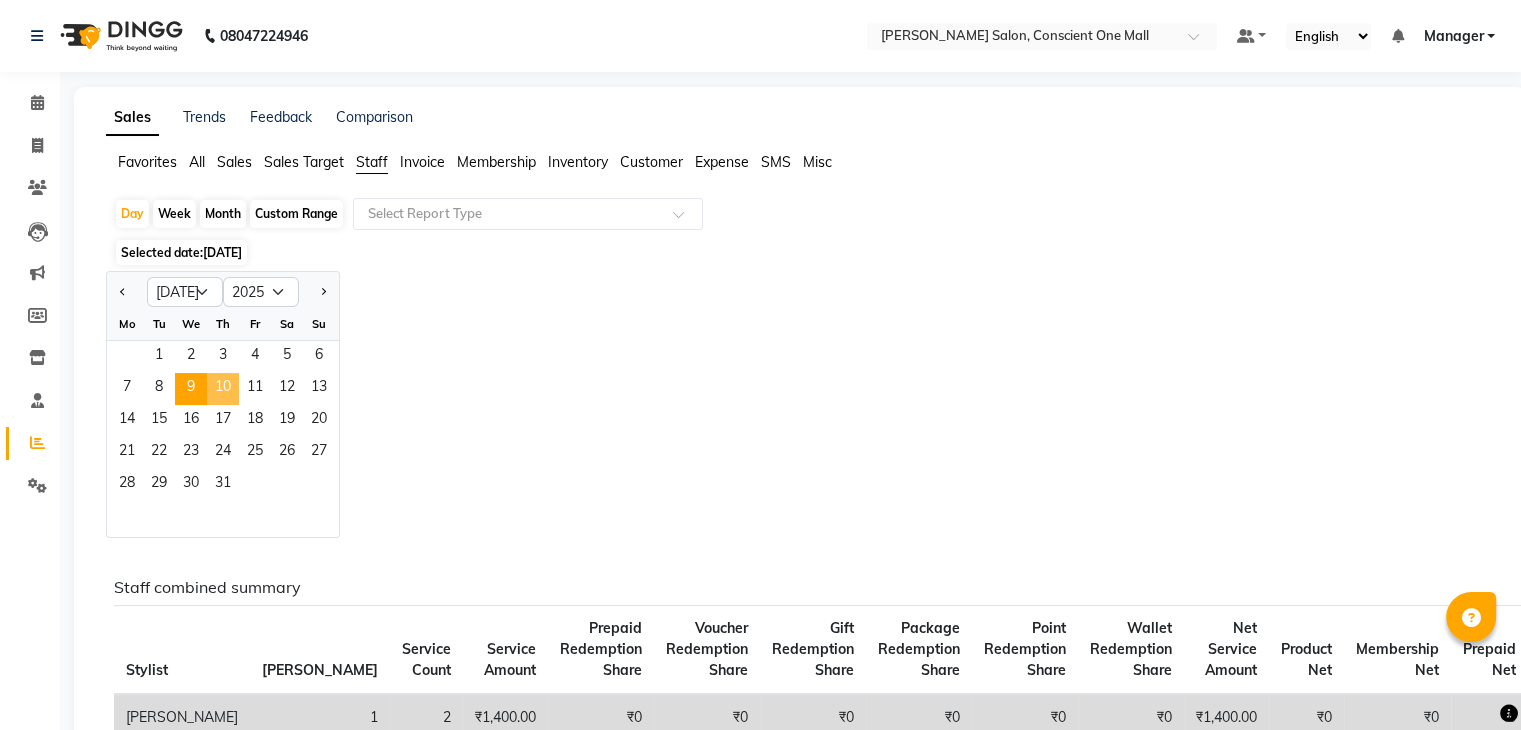 click on "10" 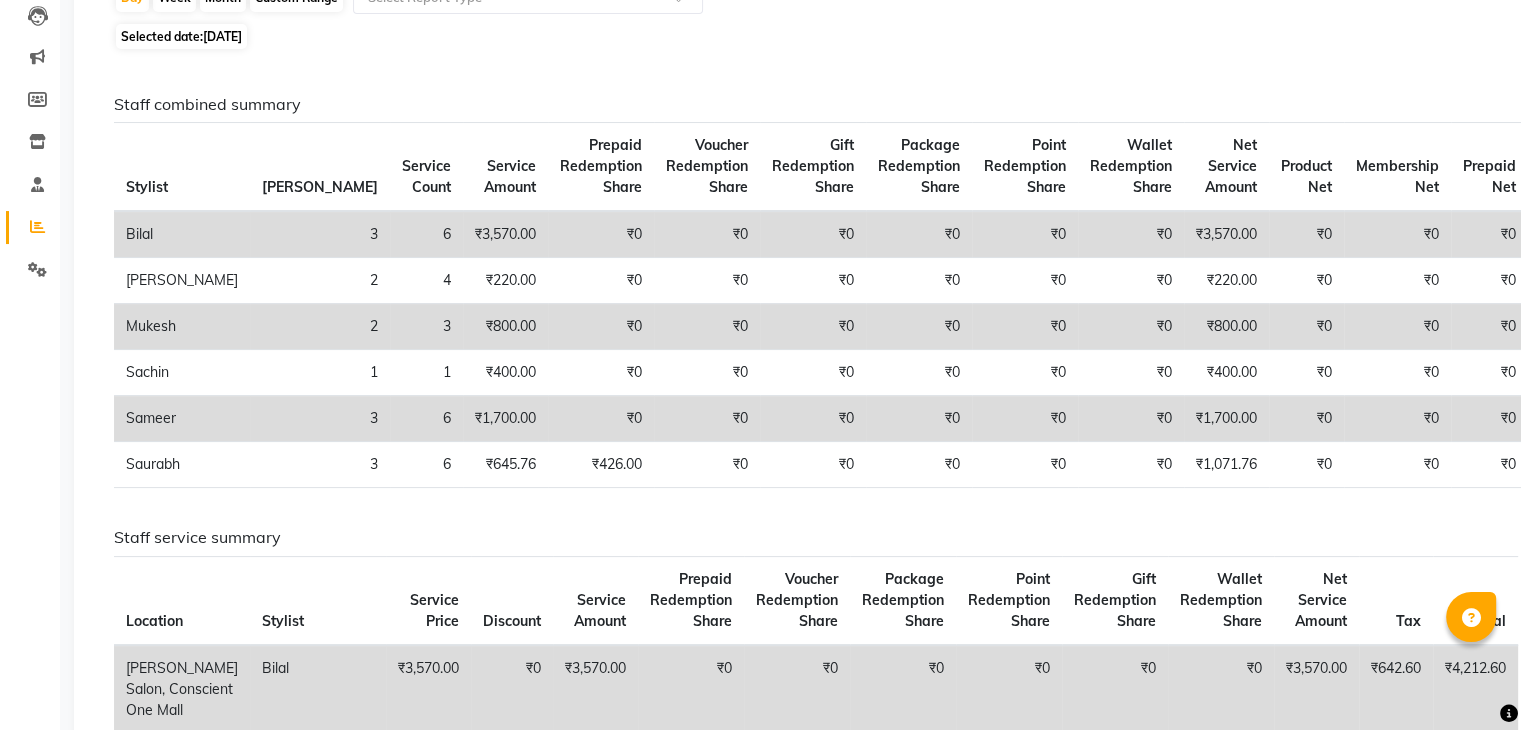 scroll, scrollTop: 0, scrollLeft: 0, axis: both 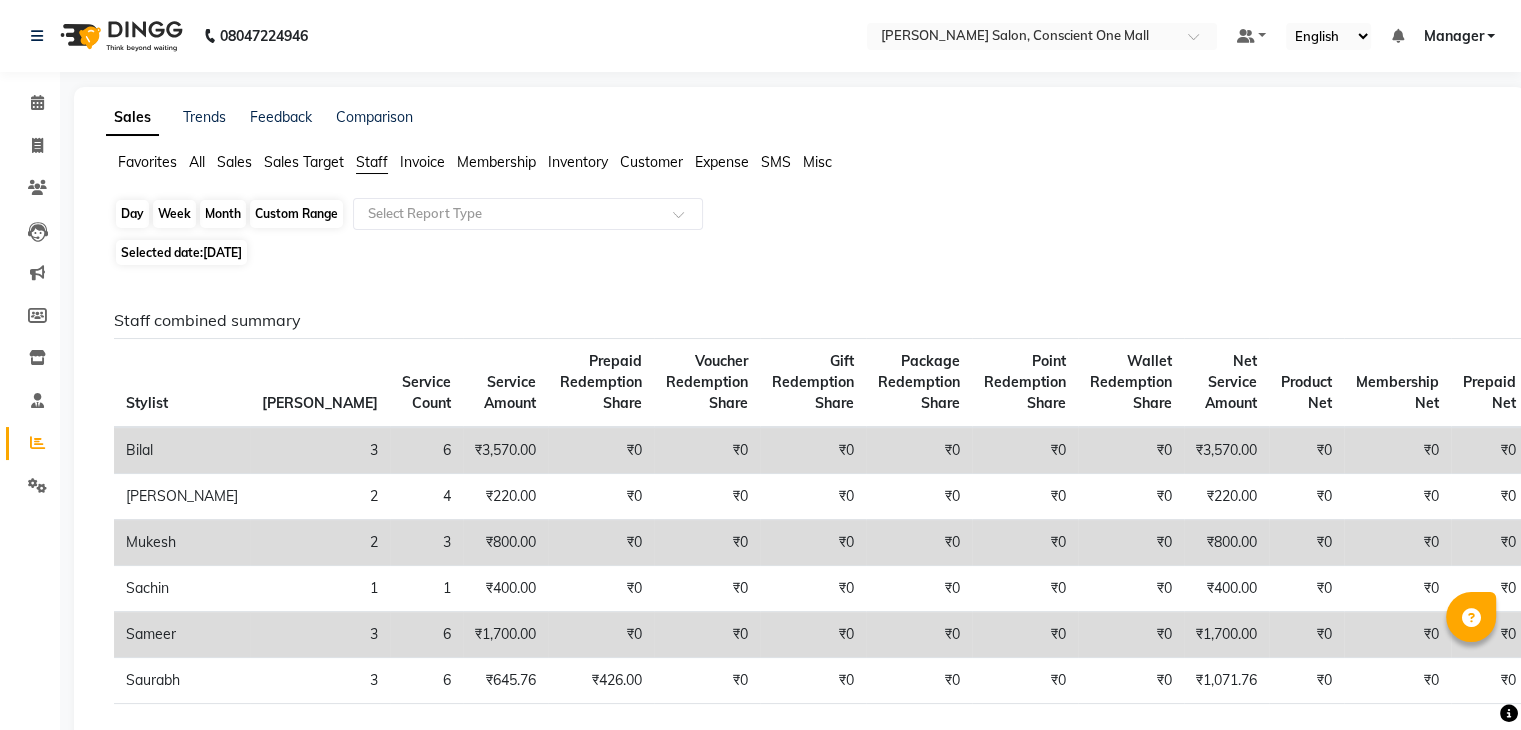 click on "Day" 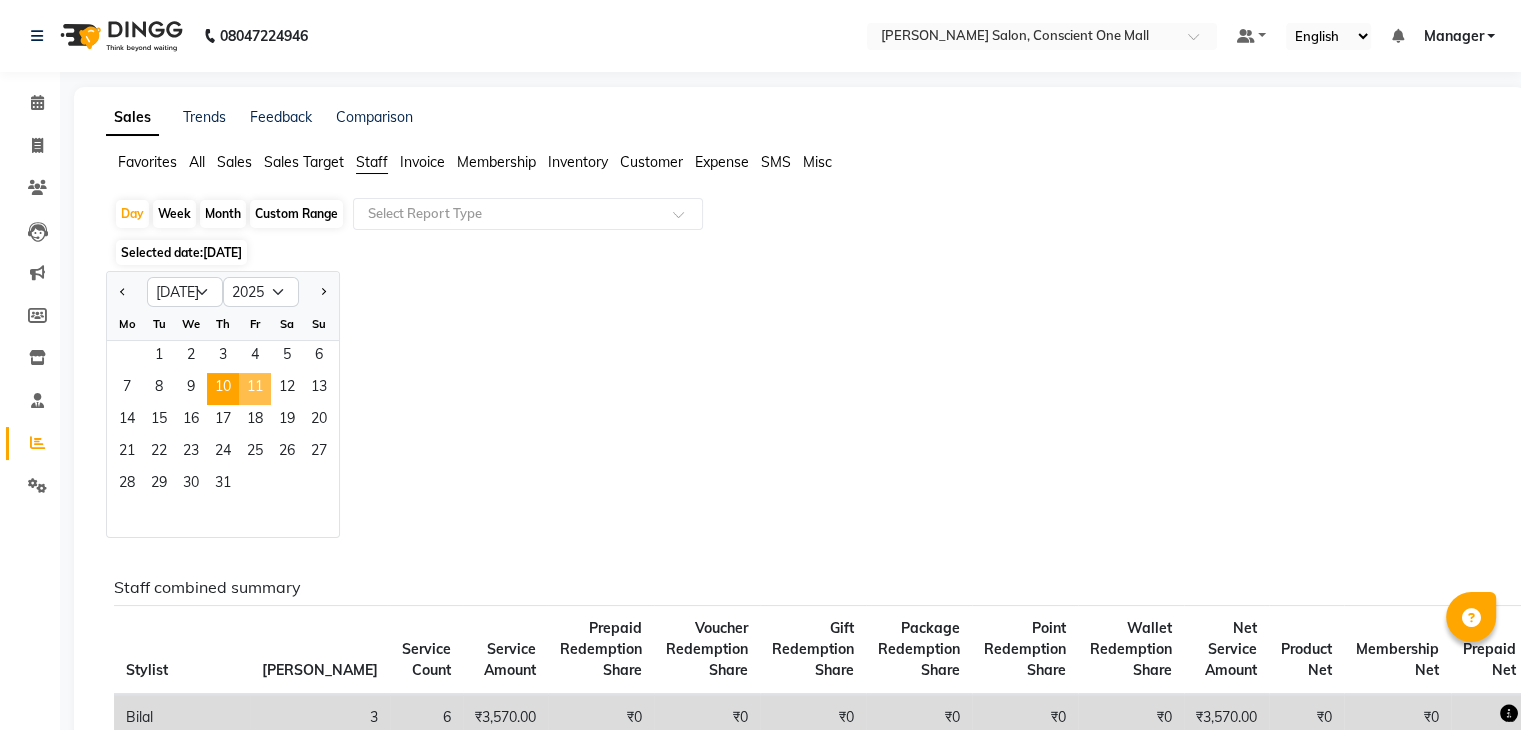 click on "11" 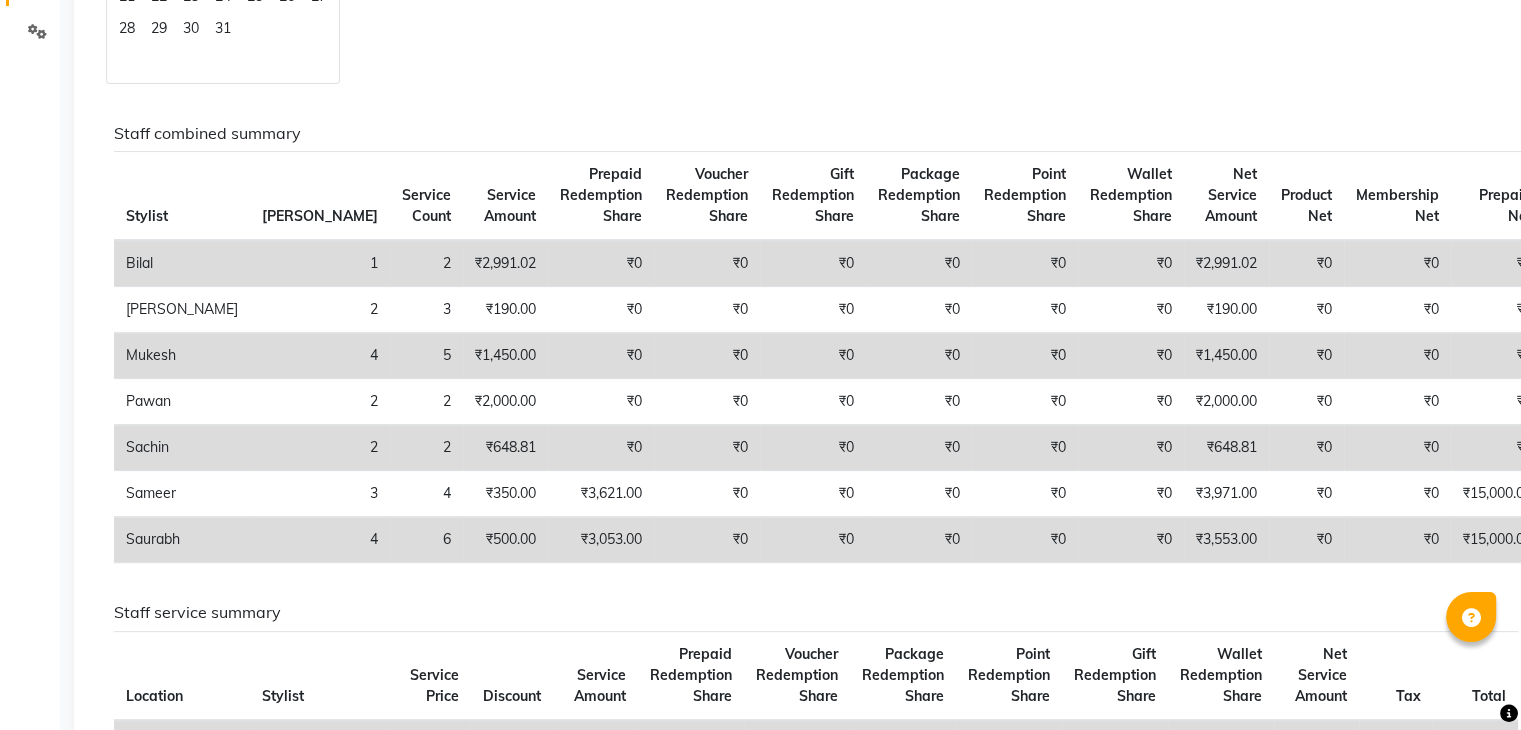 scroll, scrollTop: 456, scrollLeft: 0, axis: vertical 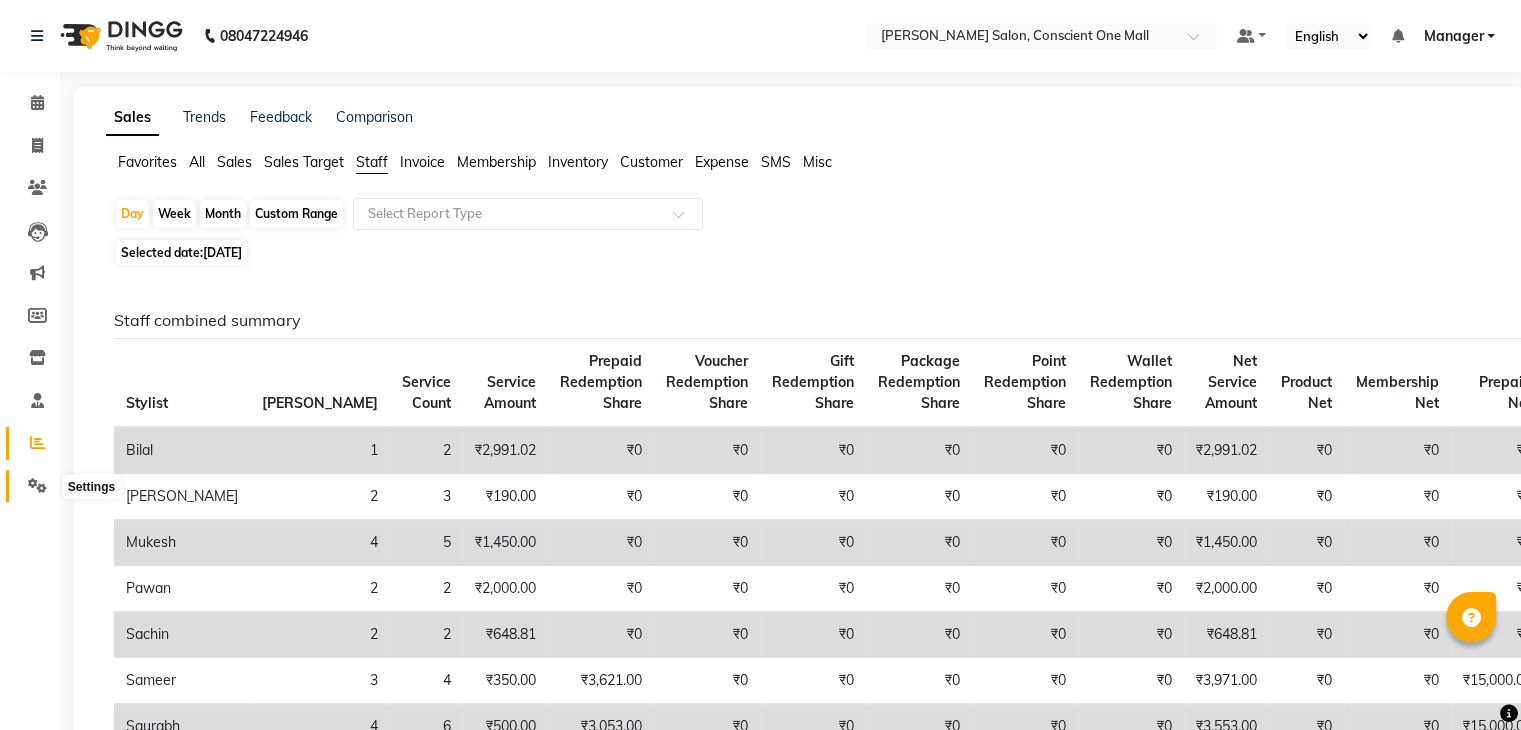 click 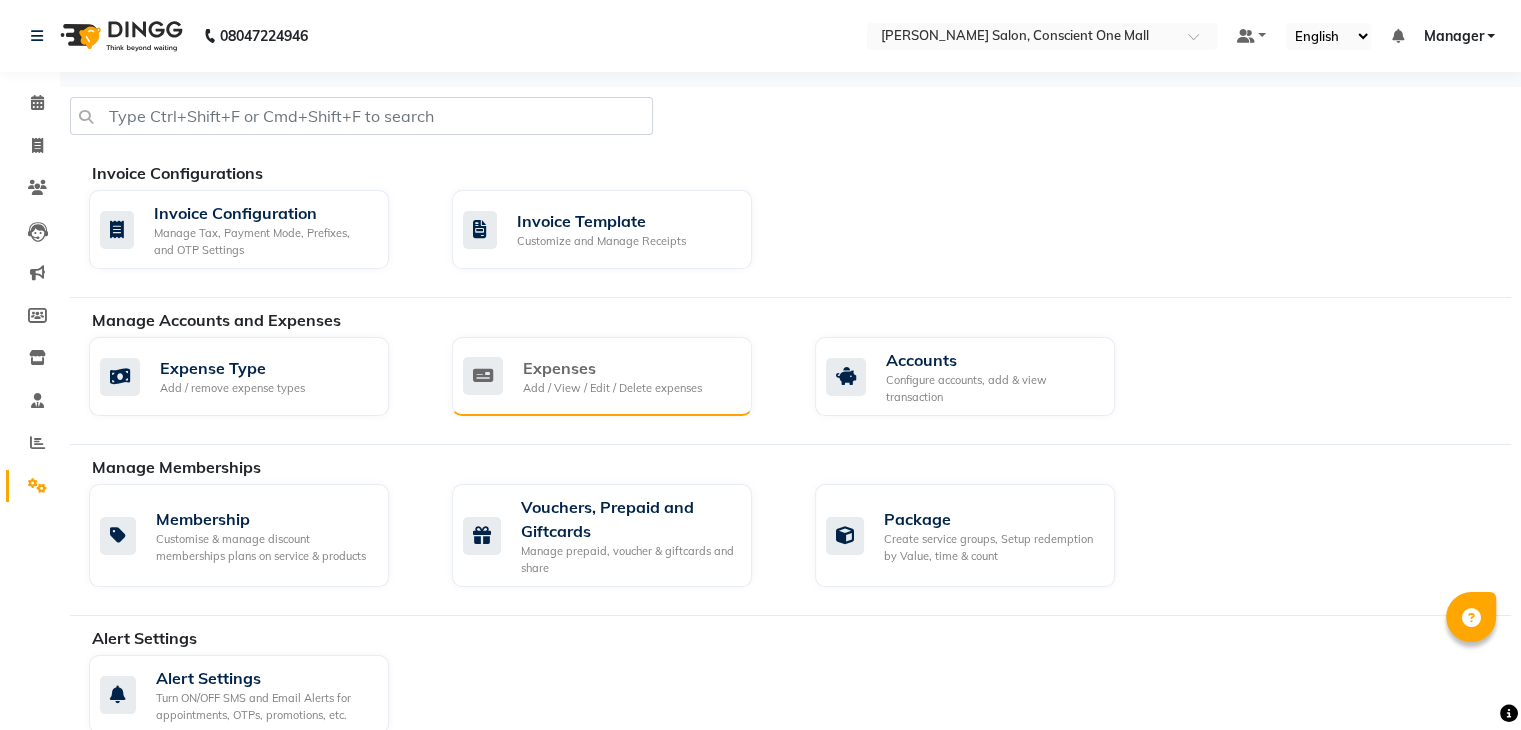 click on "Expenses" 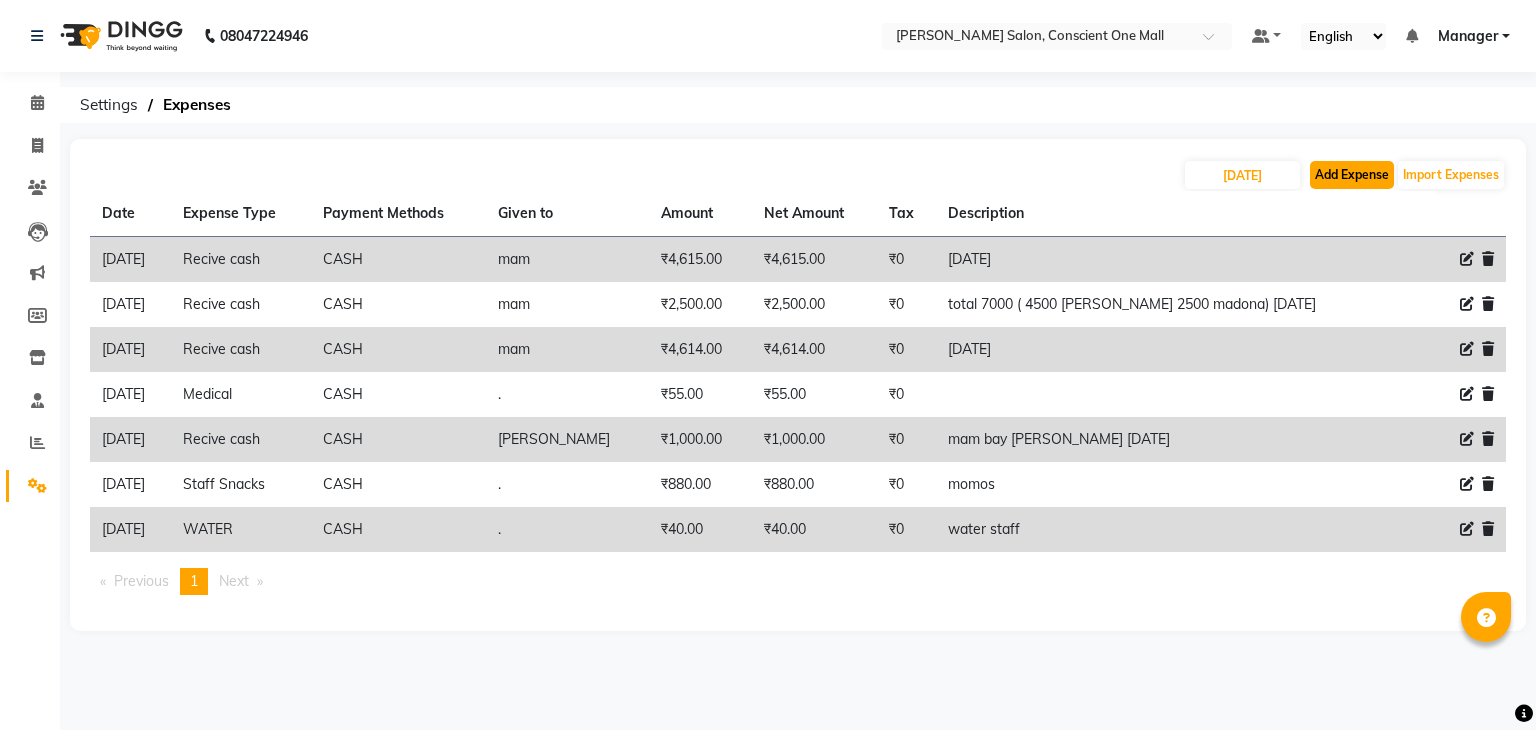 click on "Add Expense" 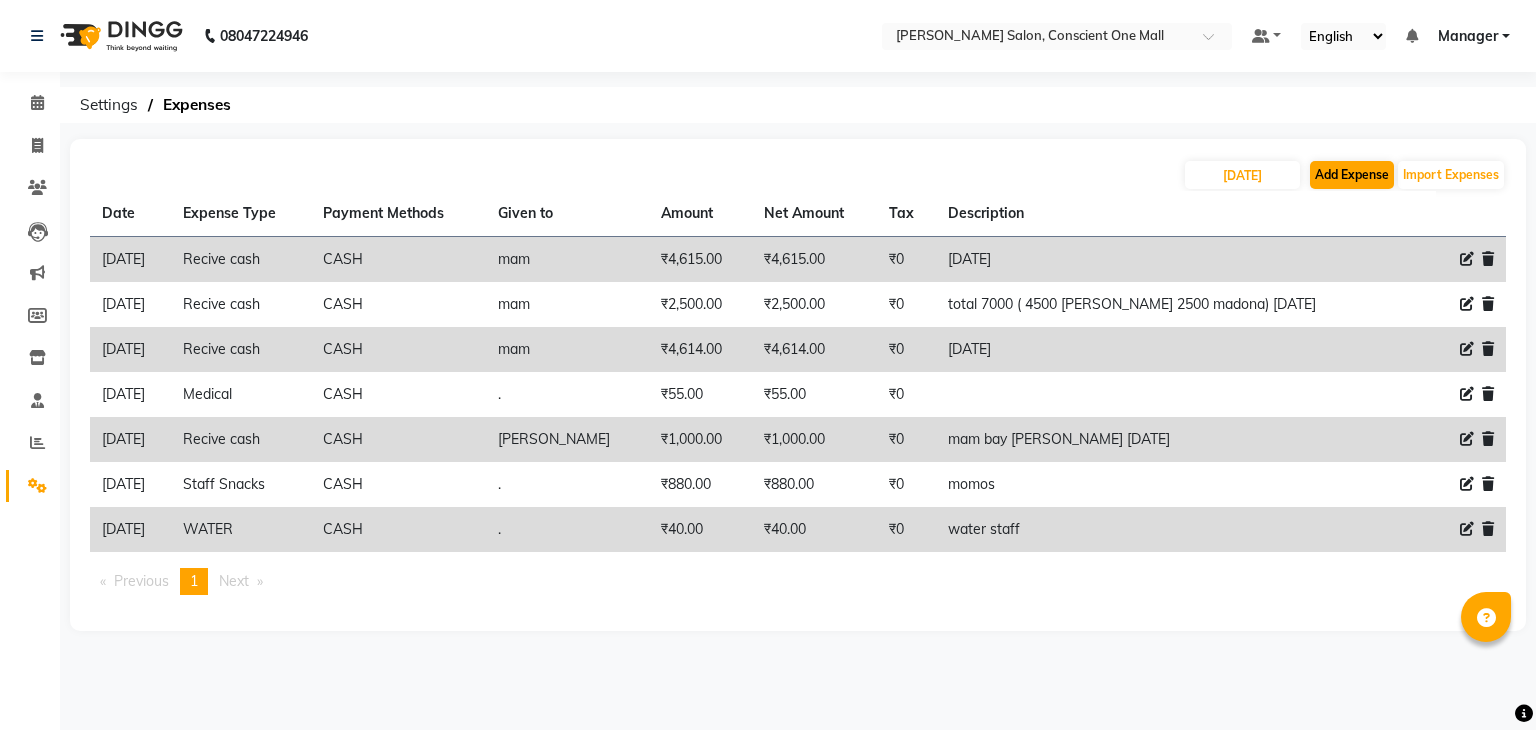 select on "1" 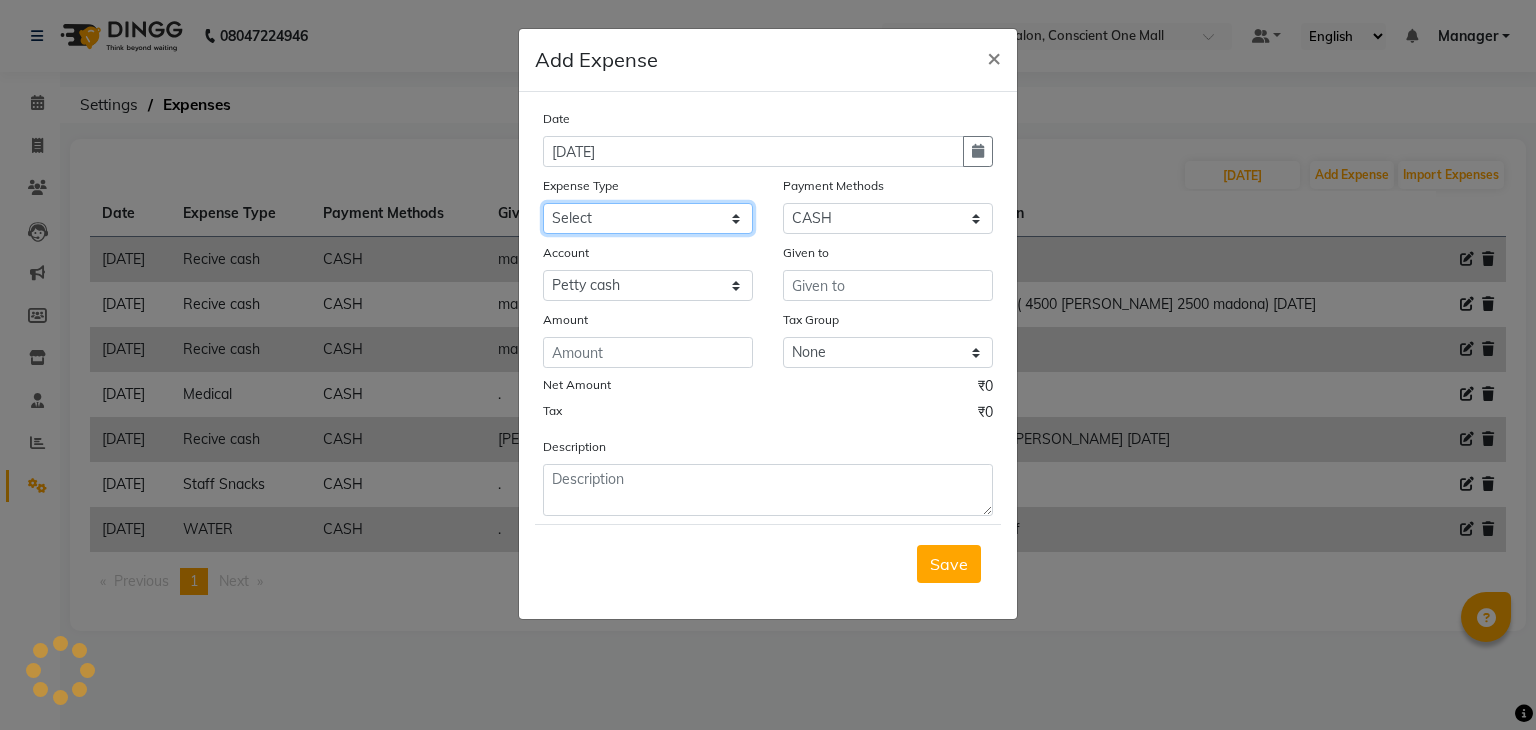 click on "Select Advance Salary BILLS CARDAMOM client change paytm Client Snacks Coffee CONVEYANCE cookies Day book Donation ELECTRICIAN Electricity Bill FARE FOOD EXPENSE Garbage Monthly Expense Ginger Hit Incentive JALJIRA POWDER JEERA POWDER LAUNDARY Lemon Marketing Medical MEMBERSHIP COMISSON milk Misc MOBILE RECHARGE MONEY CHANGE M S COMI Nimbu Payment Other Pantry PAYMENT paytm Tip PLUMBER PRINT ROLL Product PRODUCT iNCENTIVE PURCHASING Recive cash SAFAIWALA Salary salon use SALT Staff Snacks SUGAR Tea TIP VISHAL MART WATER" 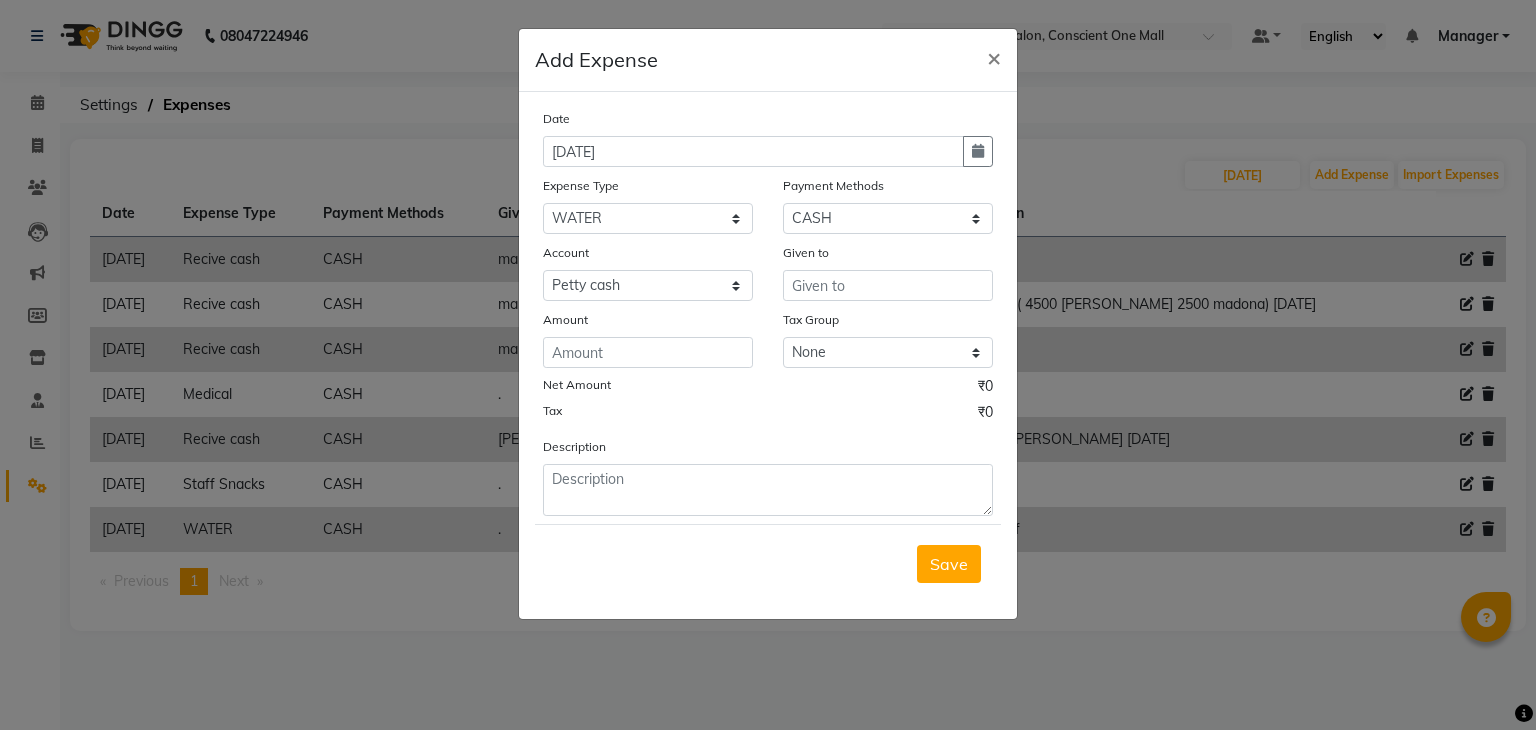 click on "Tax ₹0" 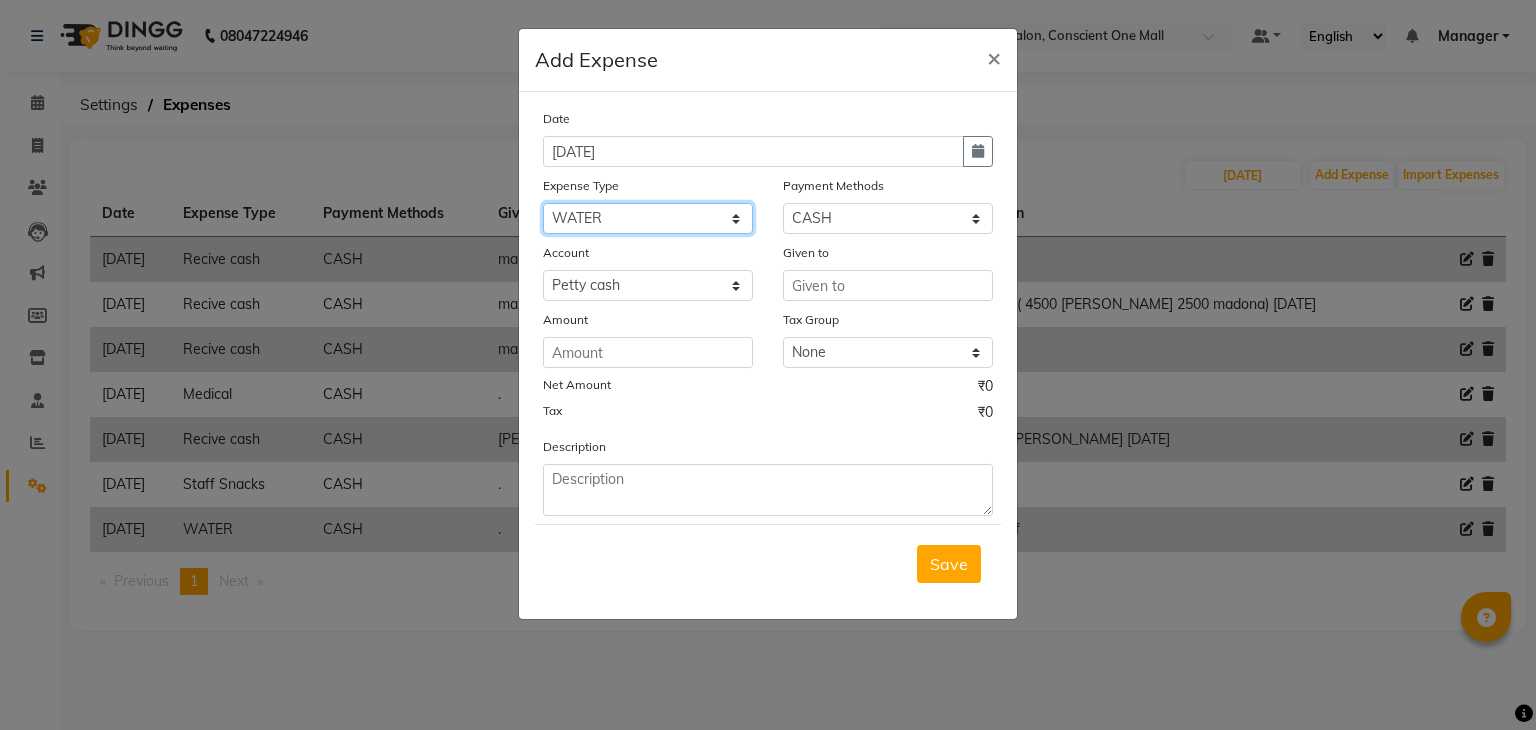 click on "Select Advance Salary BILLS CARDAMOM client change paytm Client Snacks Coffee CONVEYANCE cookies Day book Donation ELECTRICIAN Electricity Bill FARE FOOD EXPENSE Garbage Monthly Expense Ginger Hit Incentive JALJIRA POWDER JEERA POWDER LAUNDARY Lemon Marketing Medical MEMBERSHIP COMISSON milk Misc MOBILE RECHARGE MONEY CHANGE M S COMI Nimbu Payment Other Pantry PAYMENT paytm Tip PLUMBER PRINT ROLL Product PRODUCT iNCENTIVE PURCHASING Recive cash SAFAIWALA Salary salon use SALT Staff Snacks SUGAR Tea TIP VISHAL MART WATER" 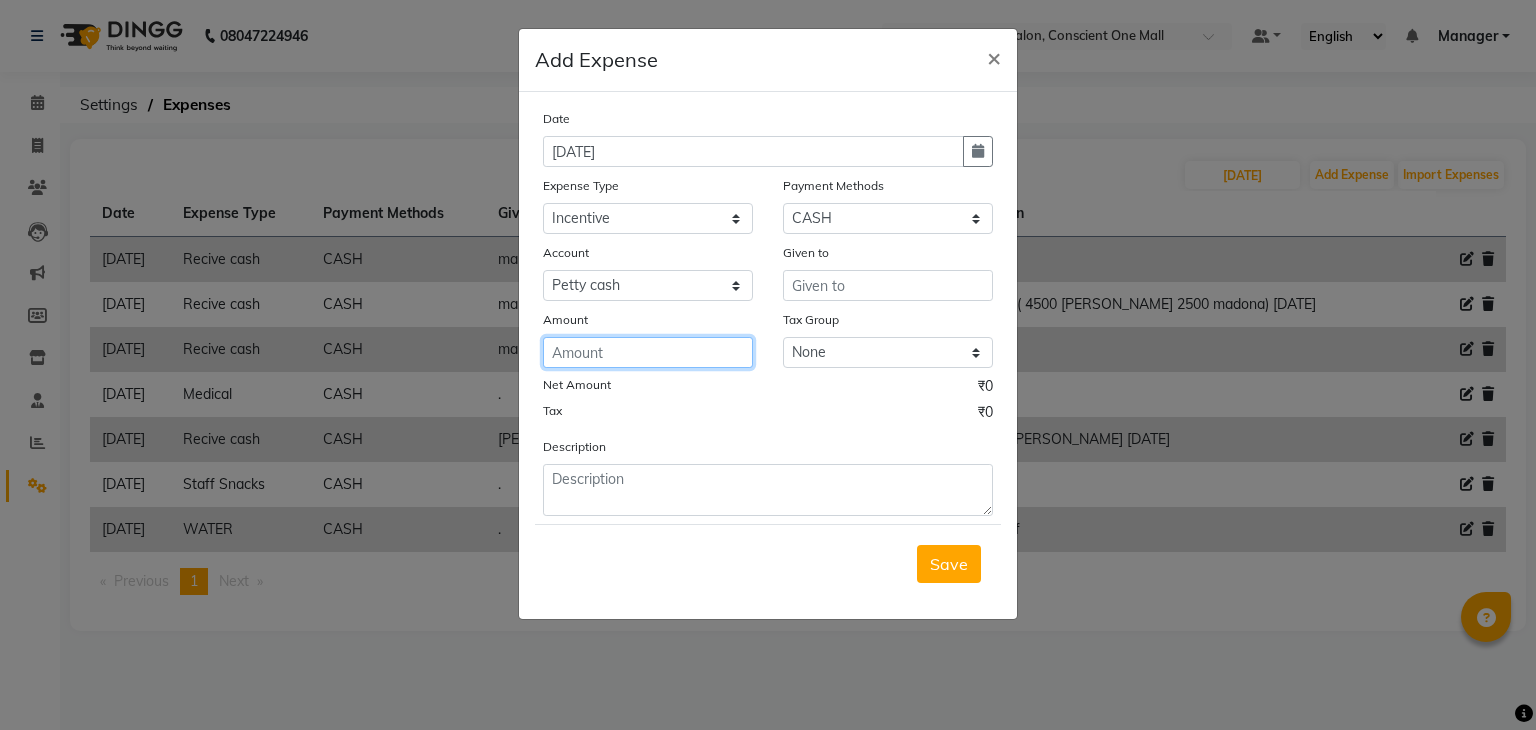 click 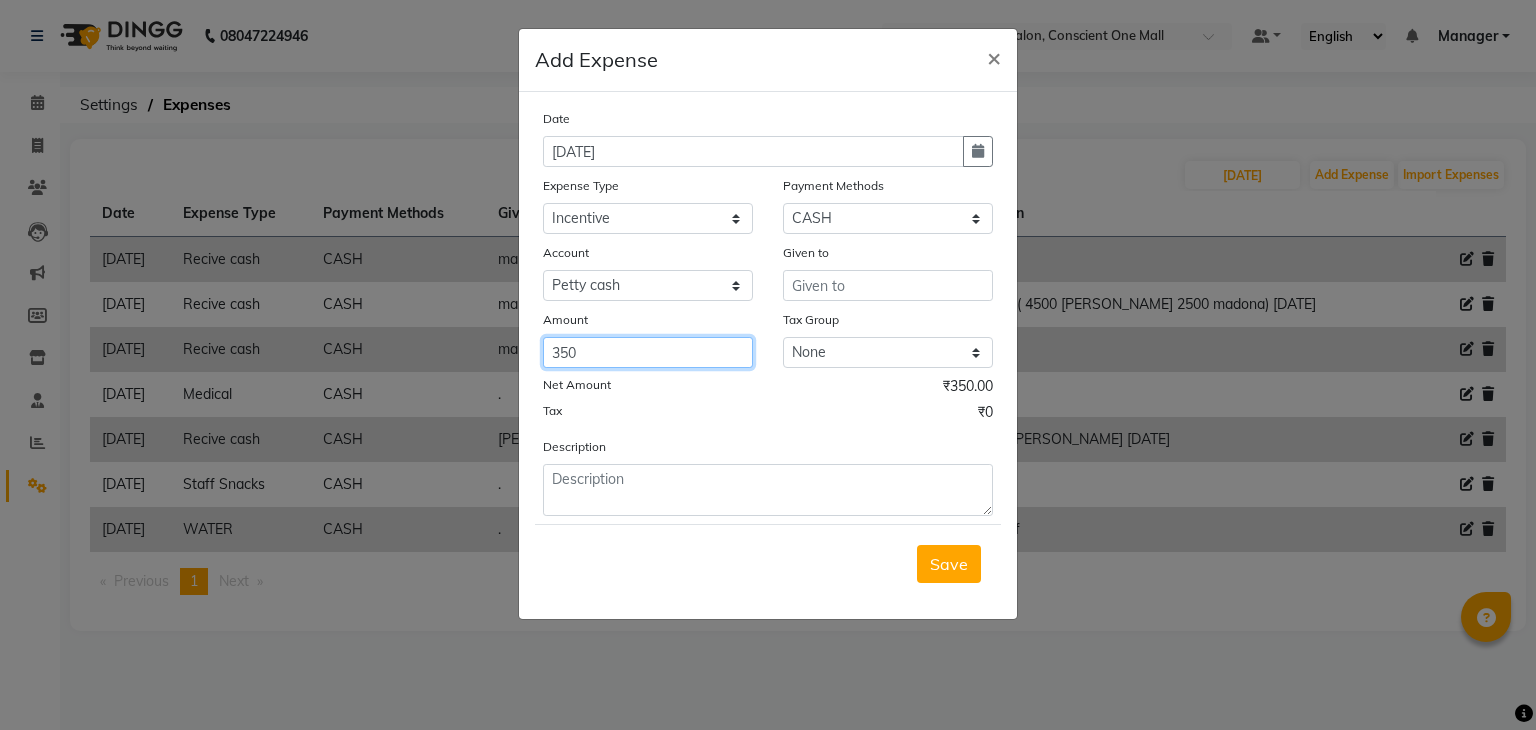type on "350" 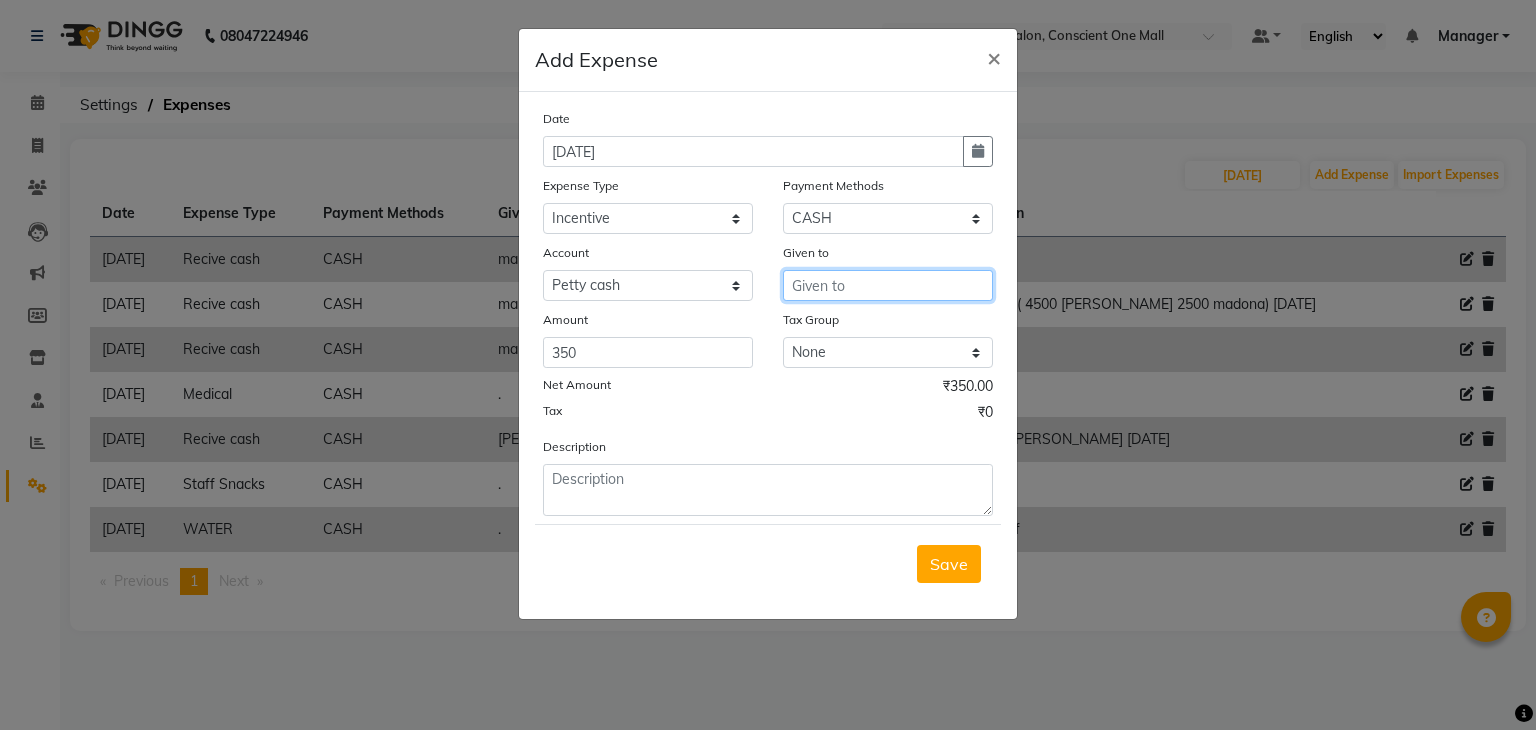 click at bounding box center (888, 285) 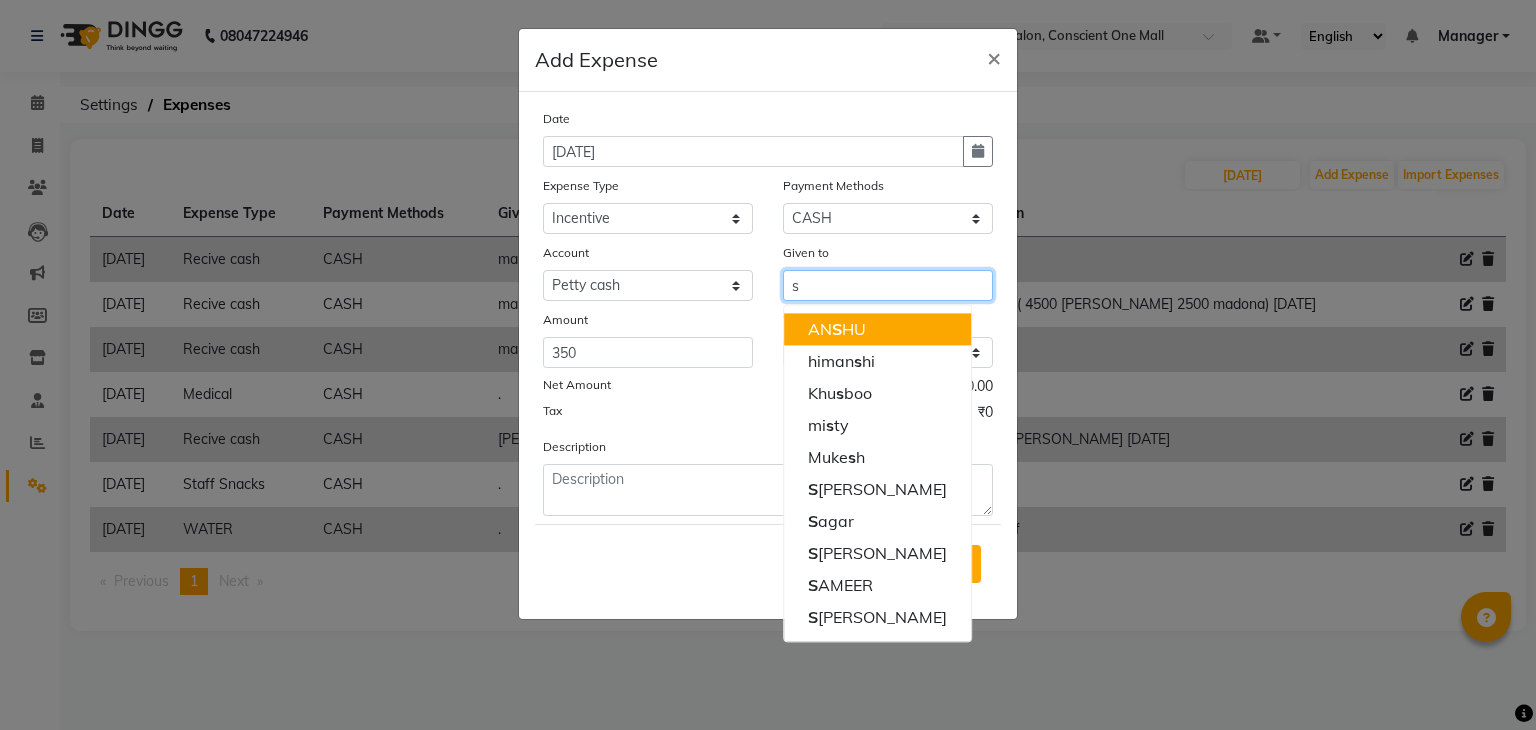 type on "s" 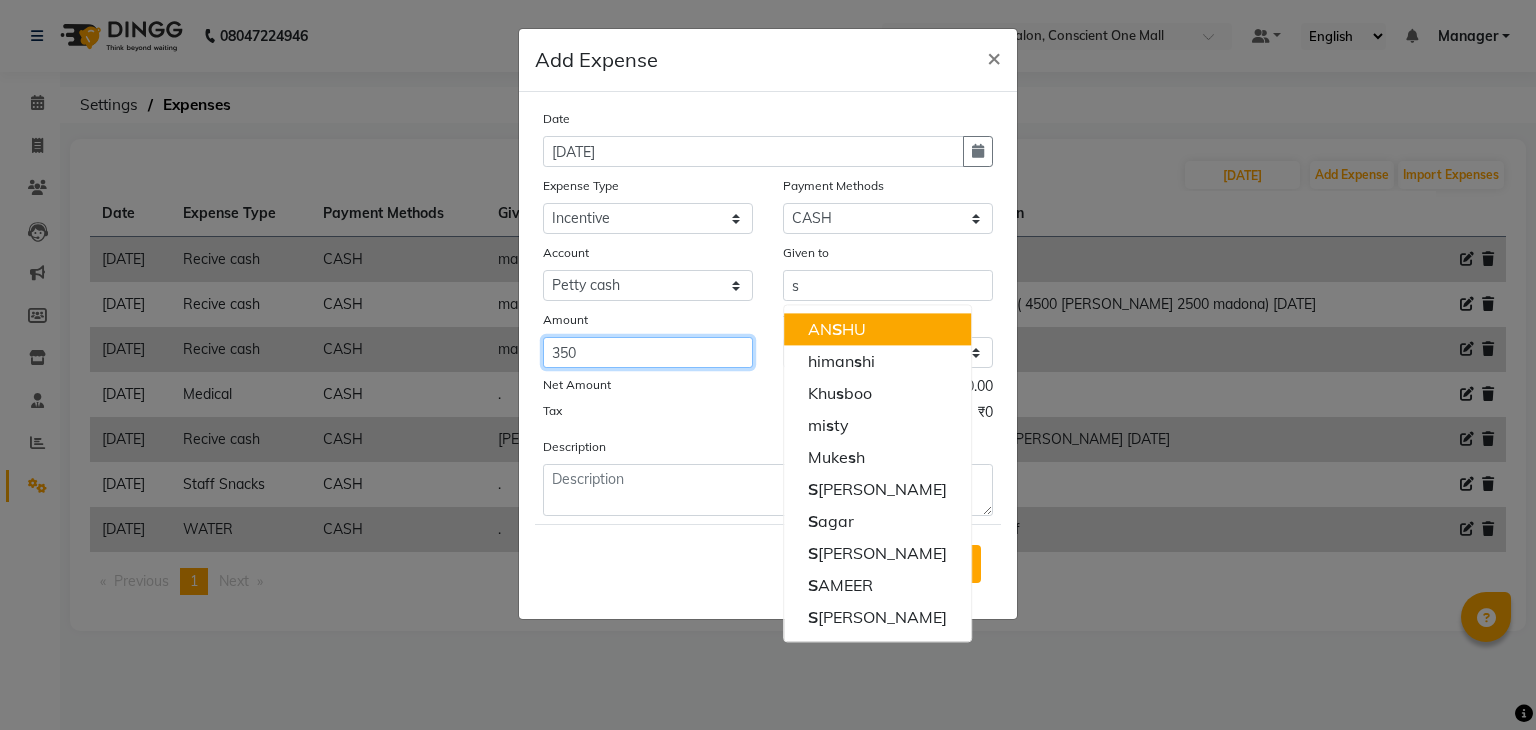 click on "350" 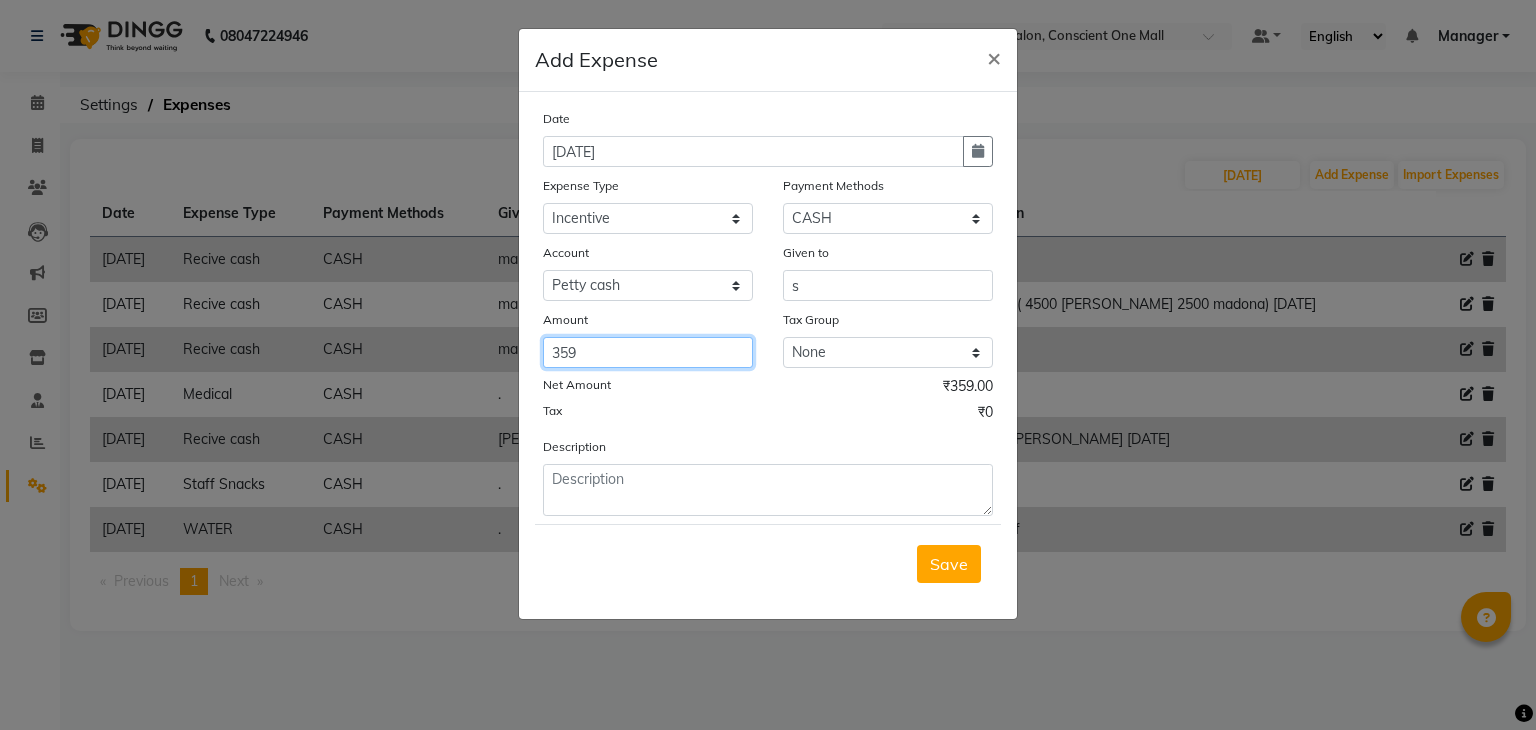 type on "359" 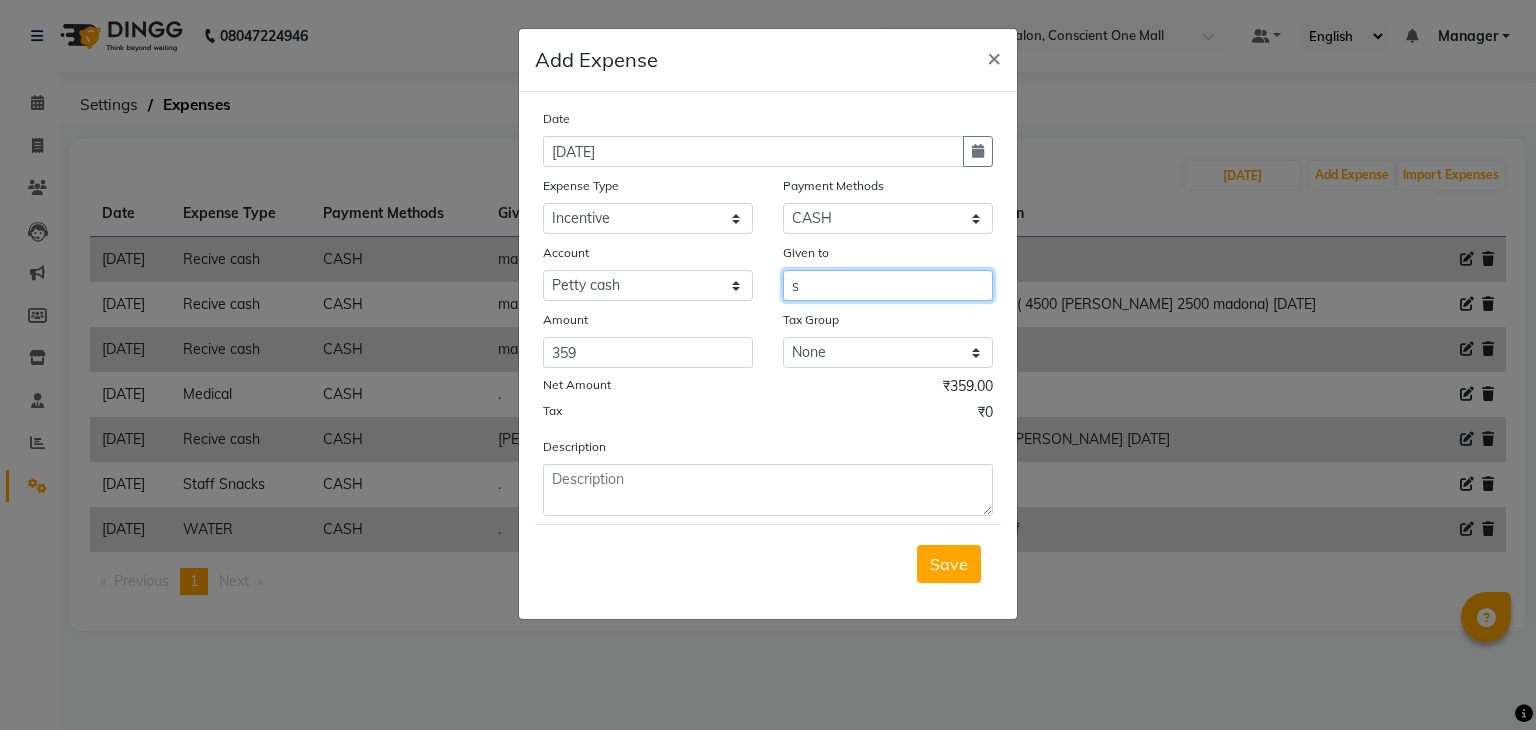 click on "s" at bounding box center [888, 285] 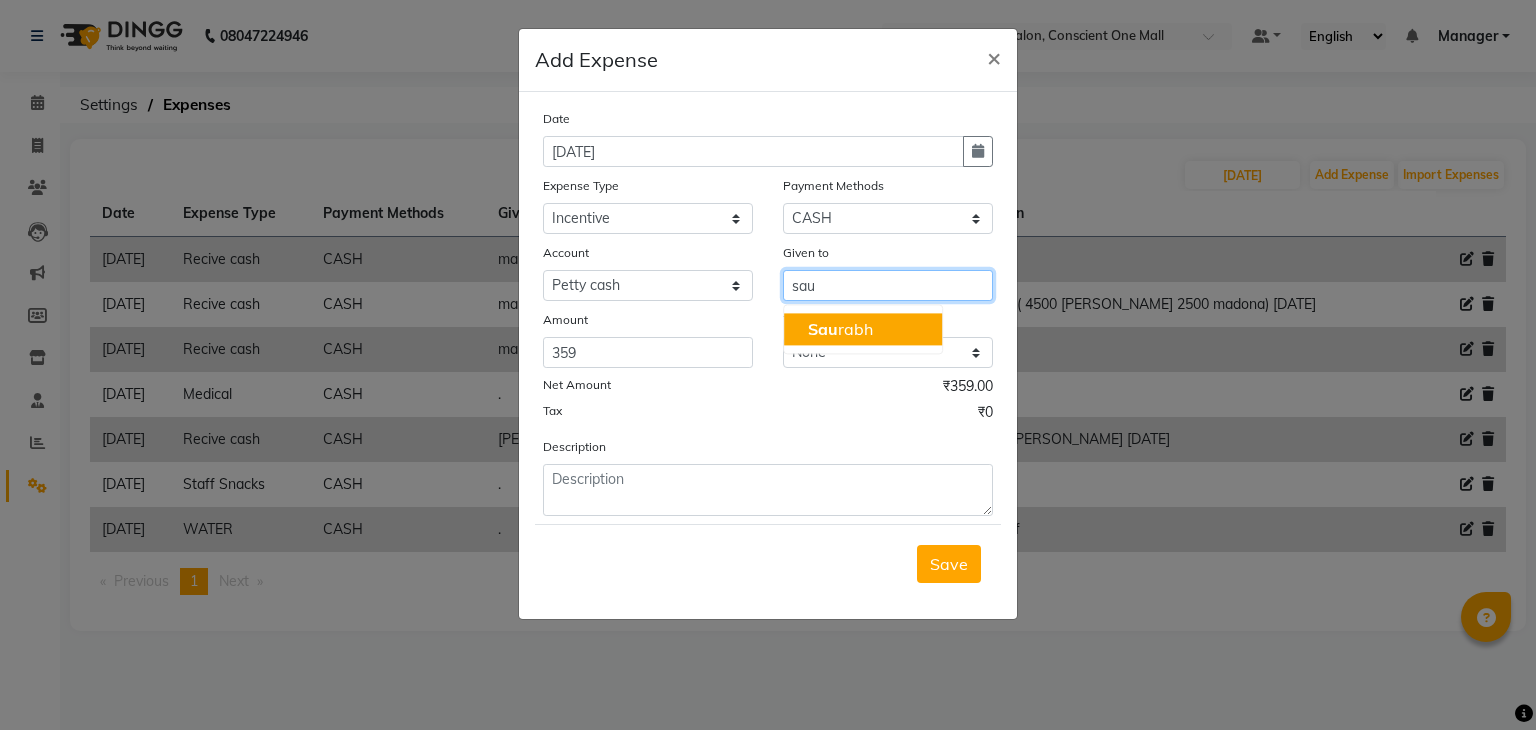 click on "Sau rabh" at bounding box center (840, 329) 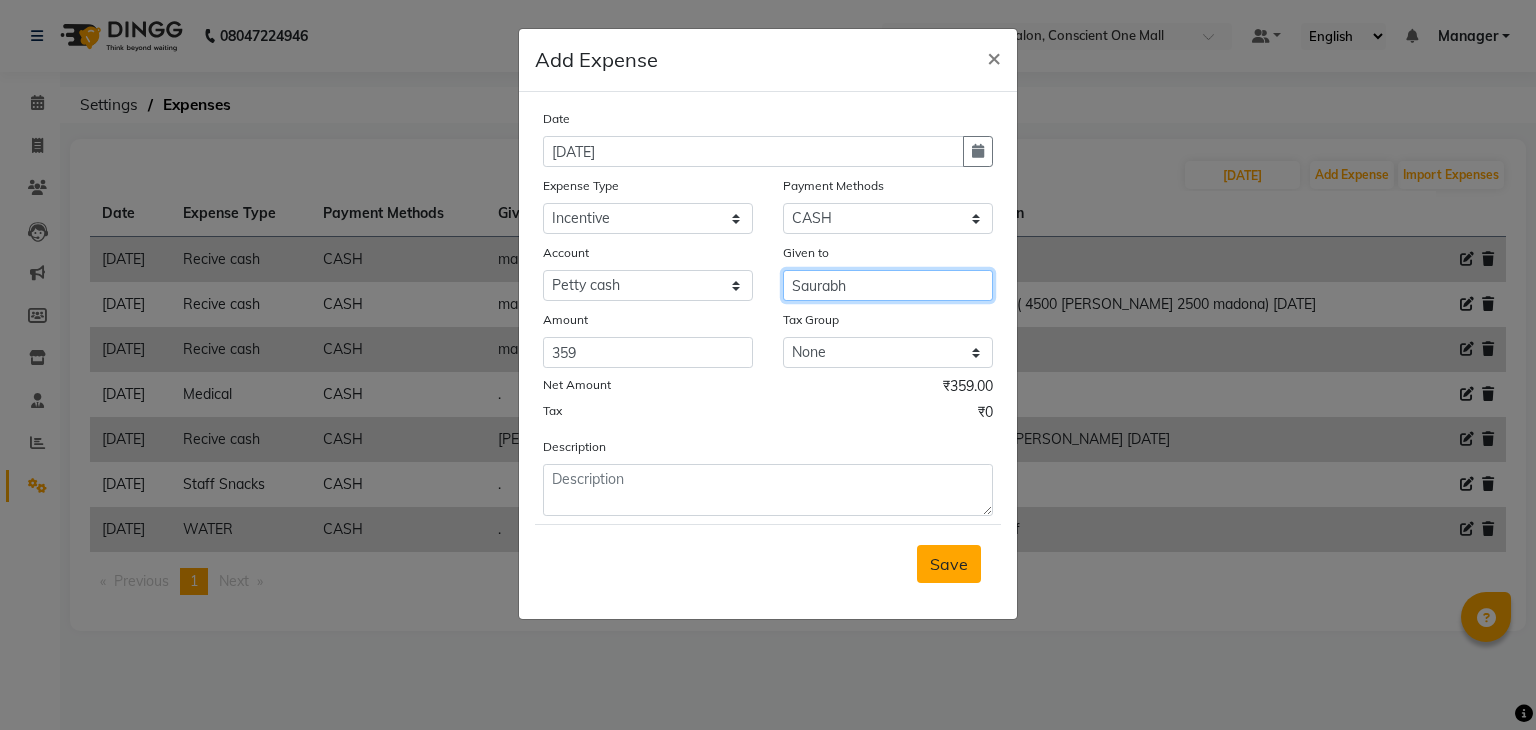 type on "Saurabh" 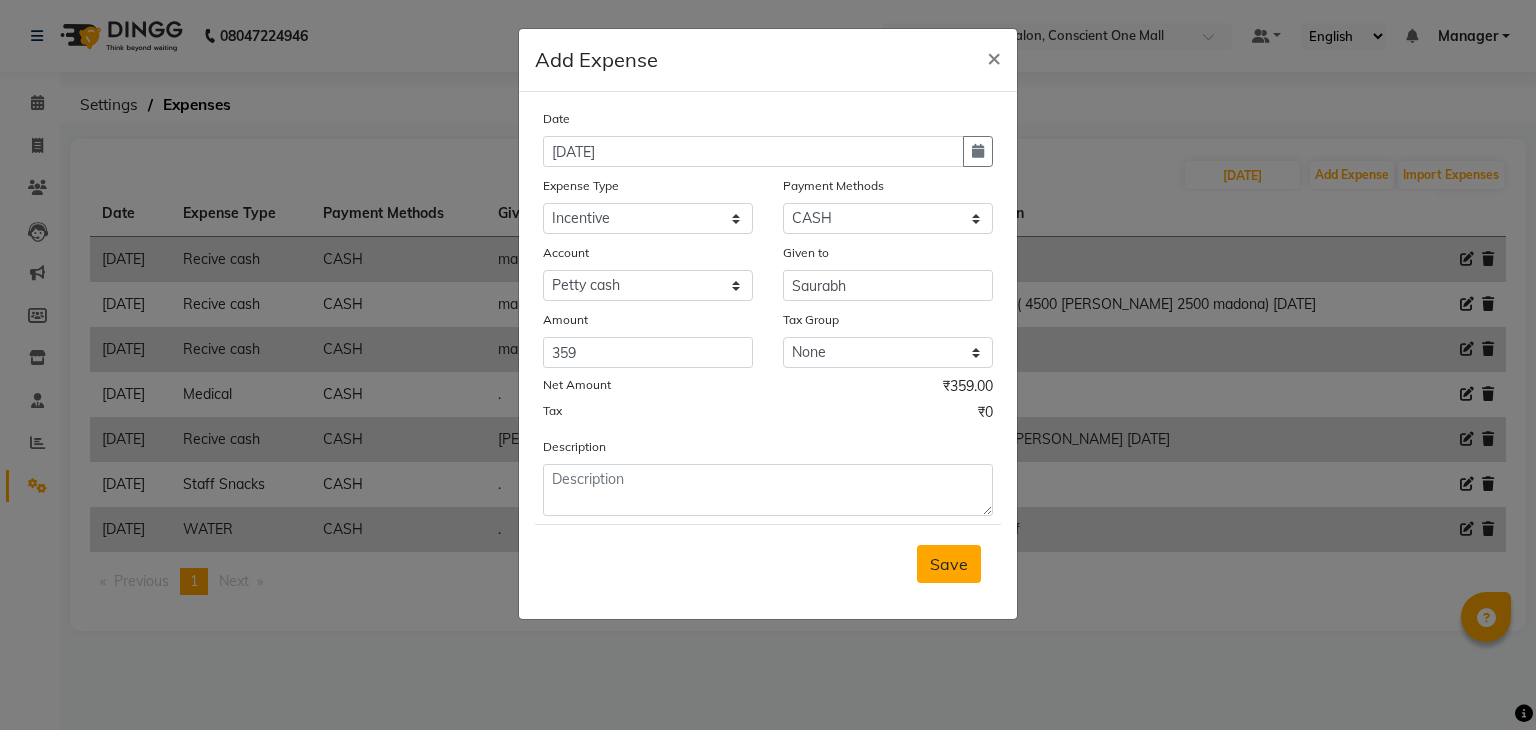 click on "Save" at bounding box center [949, 564] 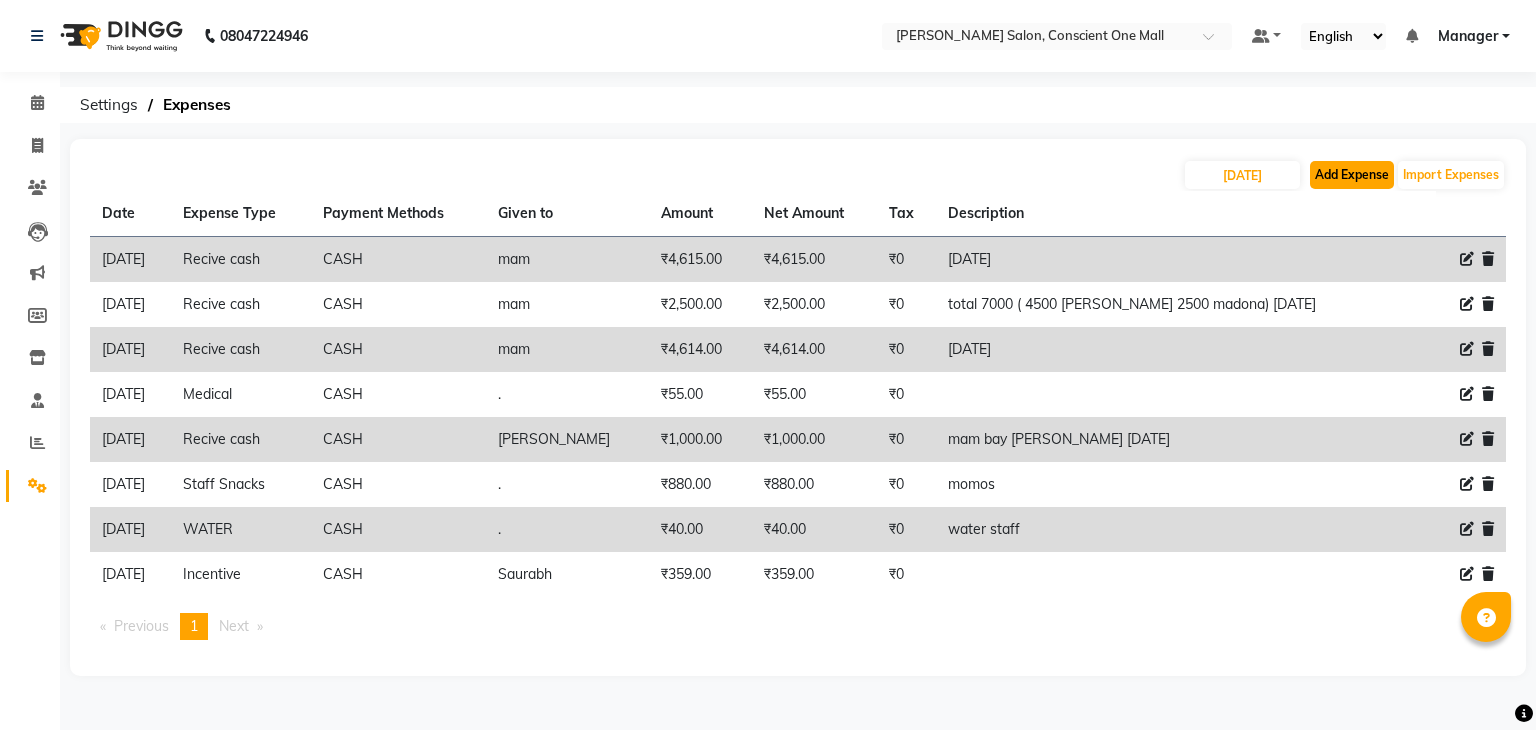 click on "Add Expense" 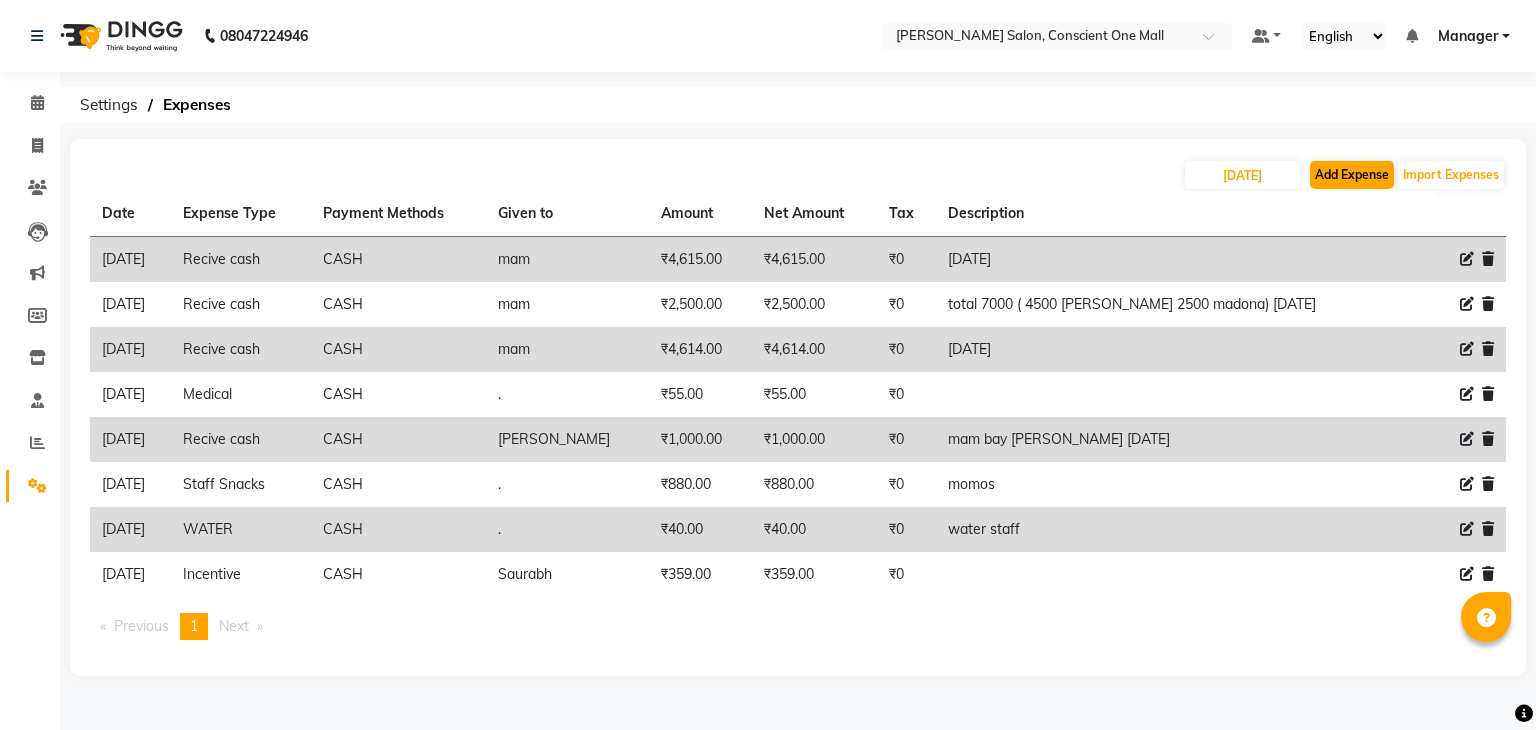 select on "1" 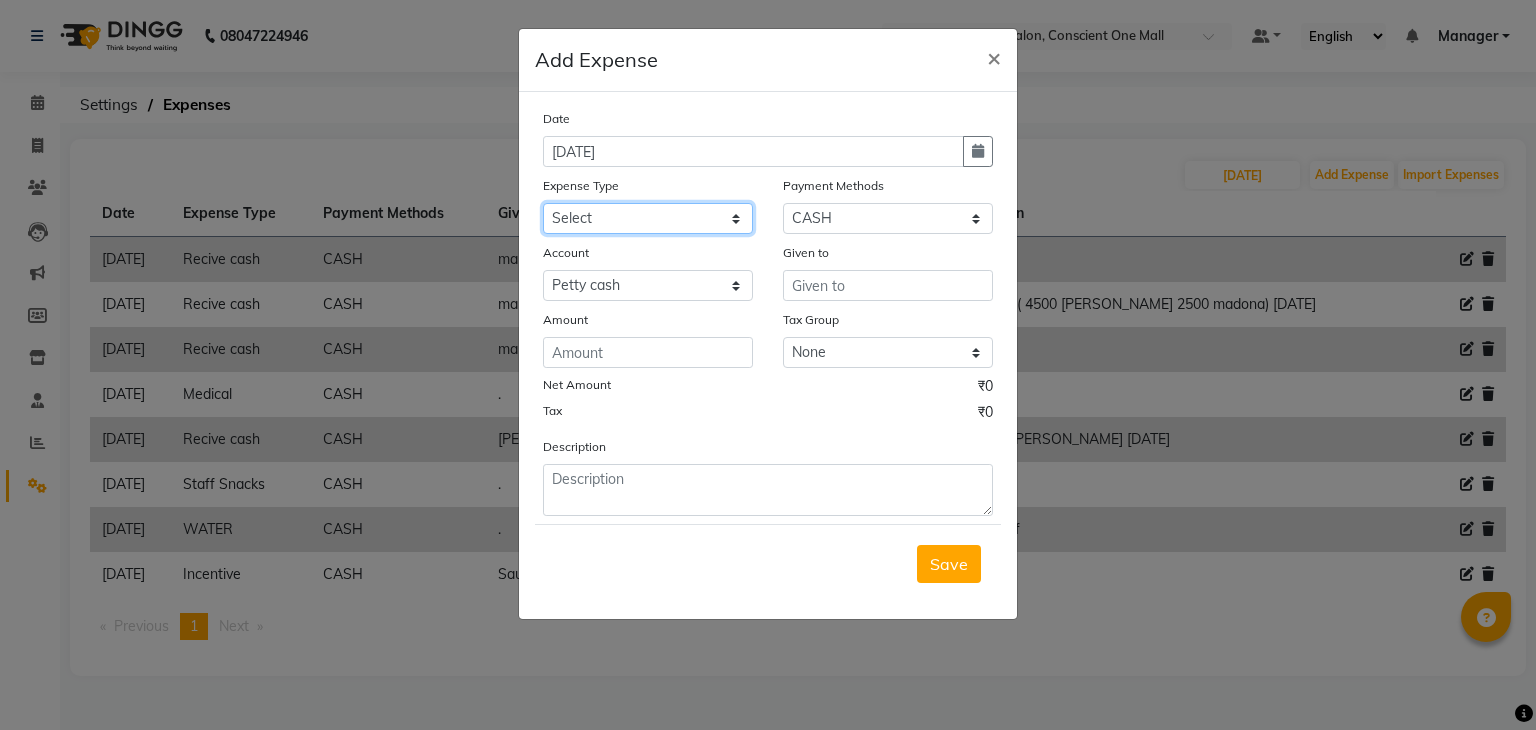 click on "Select Advance Salary BILLS CARDAMOM client change paytm Client Snacks Coffee CONVEYANCE cookies Day book Donation ELECTRICIAN Electricity Bill FARE FOOD EXPENSE Garbage Monthly Expense Ginger Hit Incentive JALJIRA POWDER JEERA POWDER LAUNDARY Lemon Marketing Medical MEMBERSHIP COMISSON milk Misc MOBILE RECHARGE MONEY CHANGE M S COMI Nimbu Payment Other Pantry PAYMENT paytm Tip PLUMBER PRINT ROLL Product PRODUCT iNCENTIVE PURCHASING Recive cash SAFAIWALA Salary salon use SALT Staff Snacks SUGAR Tea TIP VISHAL MART WATER" 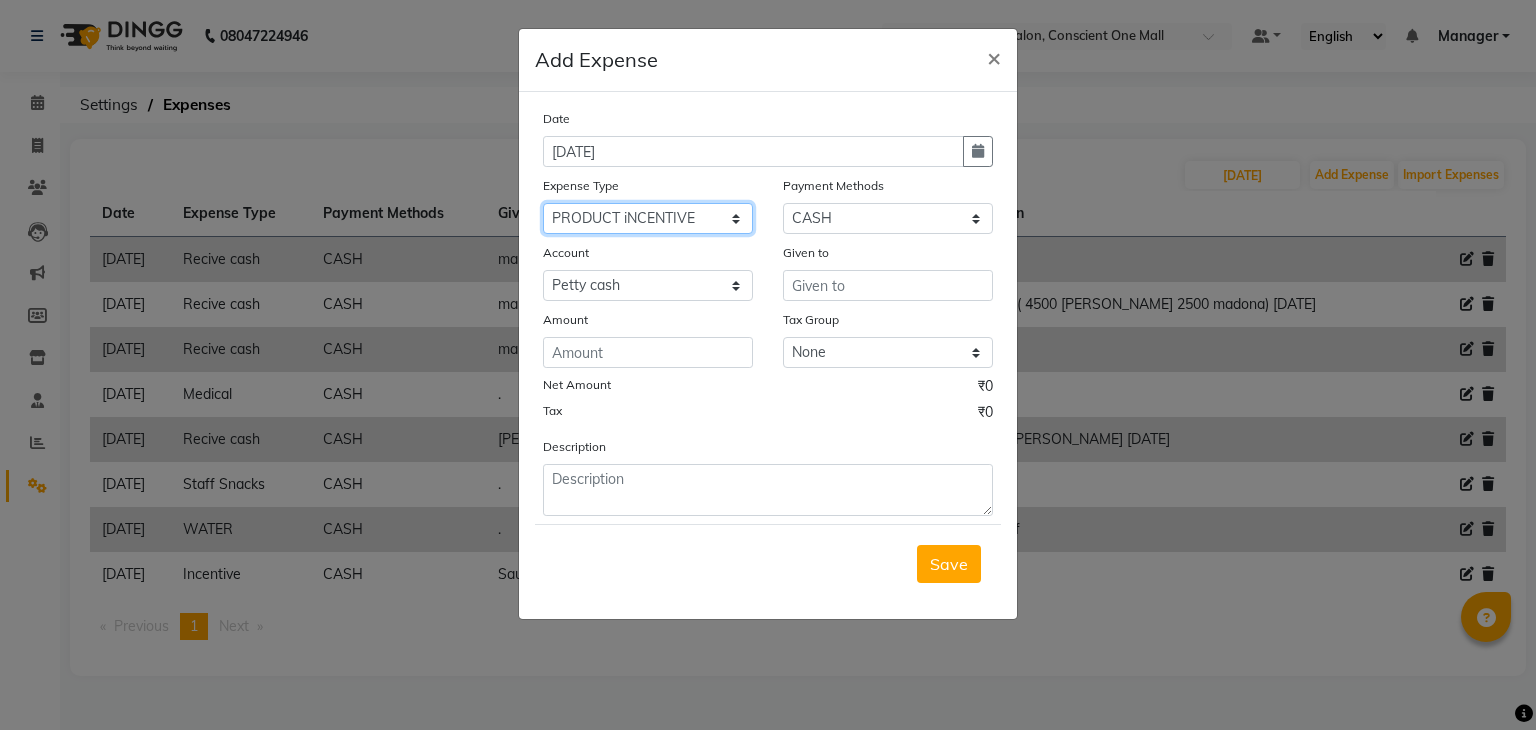 click on "Select Advance Salary BILLS CARDAMOM client change paytm Client Snacks Coffee CONVEYANCE cookies Day book Donation ELECTRICIAN Electricity Bill FARE FOOD EXPENSE Garbage Monthly Expense Ginger Hit Incentive JALJIRA POWDER JEERA POWDER LAUNDARY Lemon Marketing Medical MEMBERSHIP COMISSON milk Misc MOBILE RECHARGE MONEY CHANGE M S COMI Nimbu Payment Other Pantry PAYMENT paytm Tip PLUMBER PRINT ROLL Product PRODUCT iNCENTIVE PURCHASING Recive cash SAFAIWALA Salary salon use SALT Staff Snacks SUGAR Tea TIP VISHAL MART WATER" 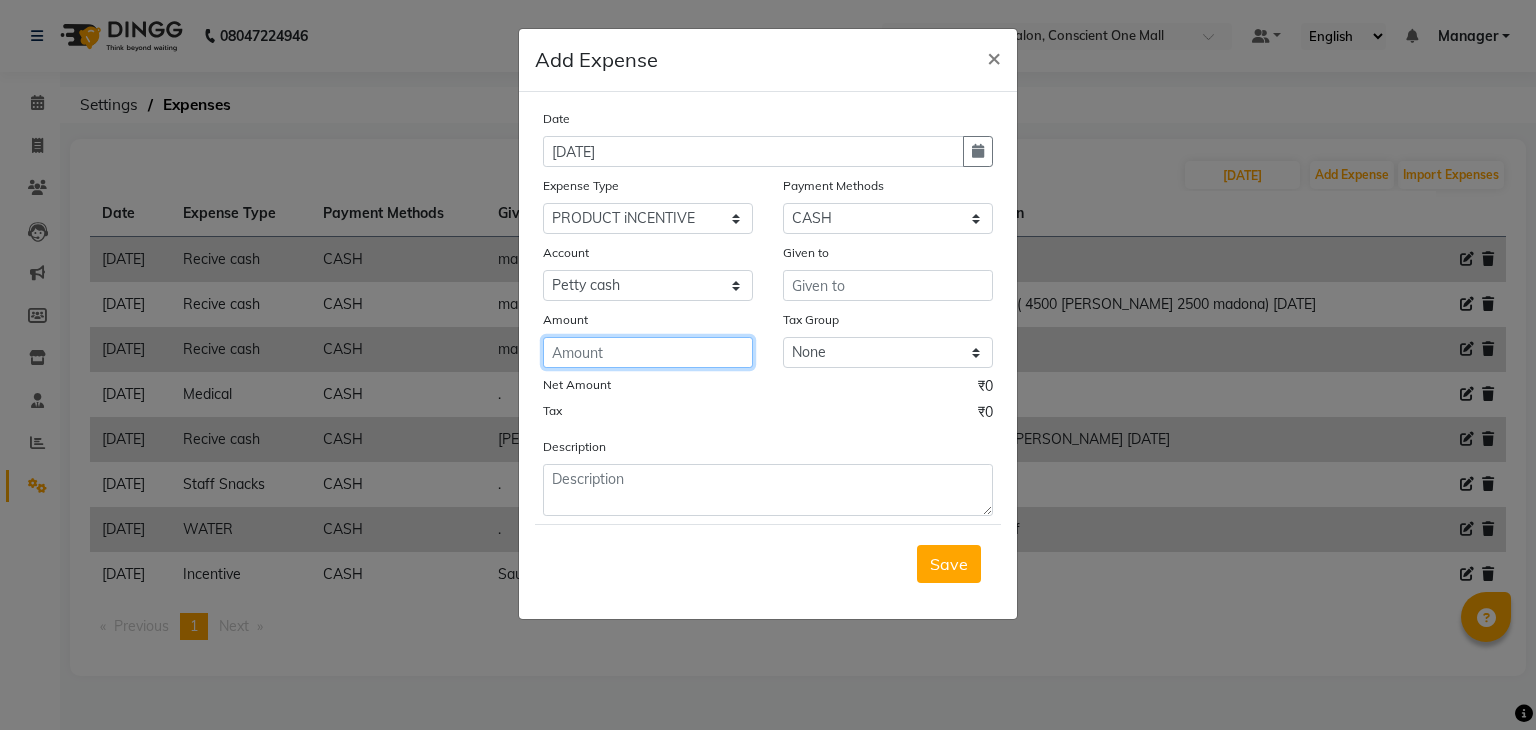 click 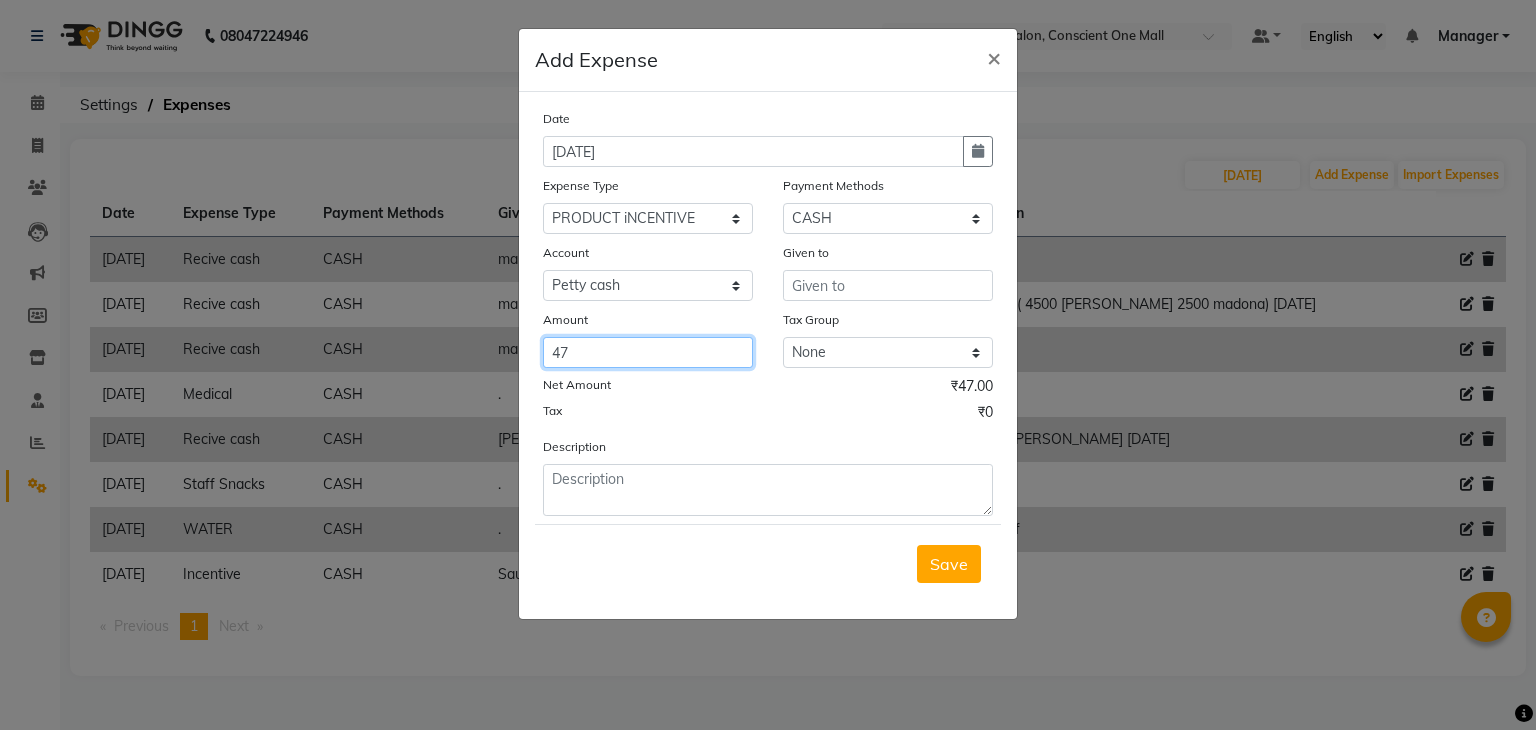 type on "47" 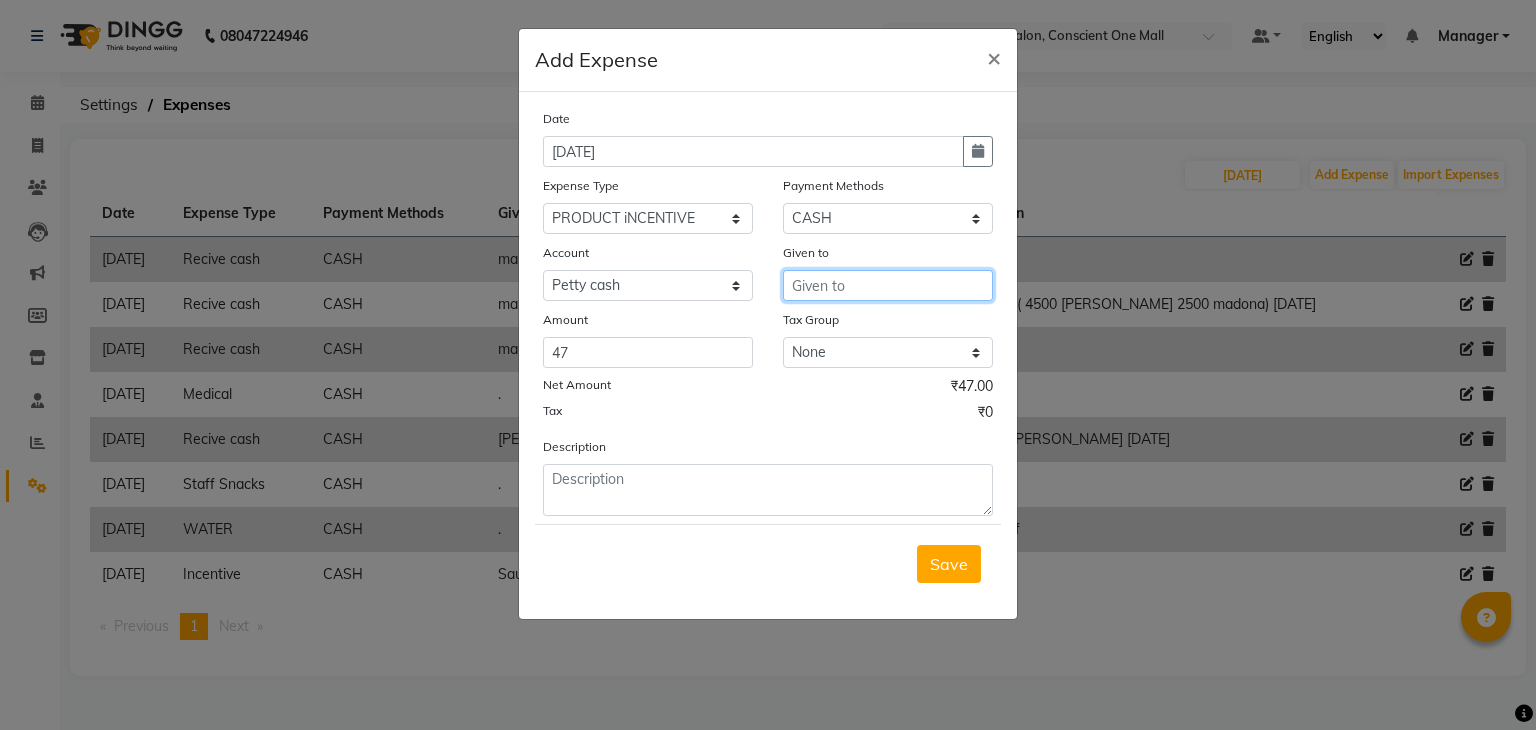 click at bounding box center [888, 285] 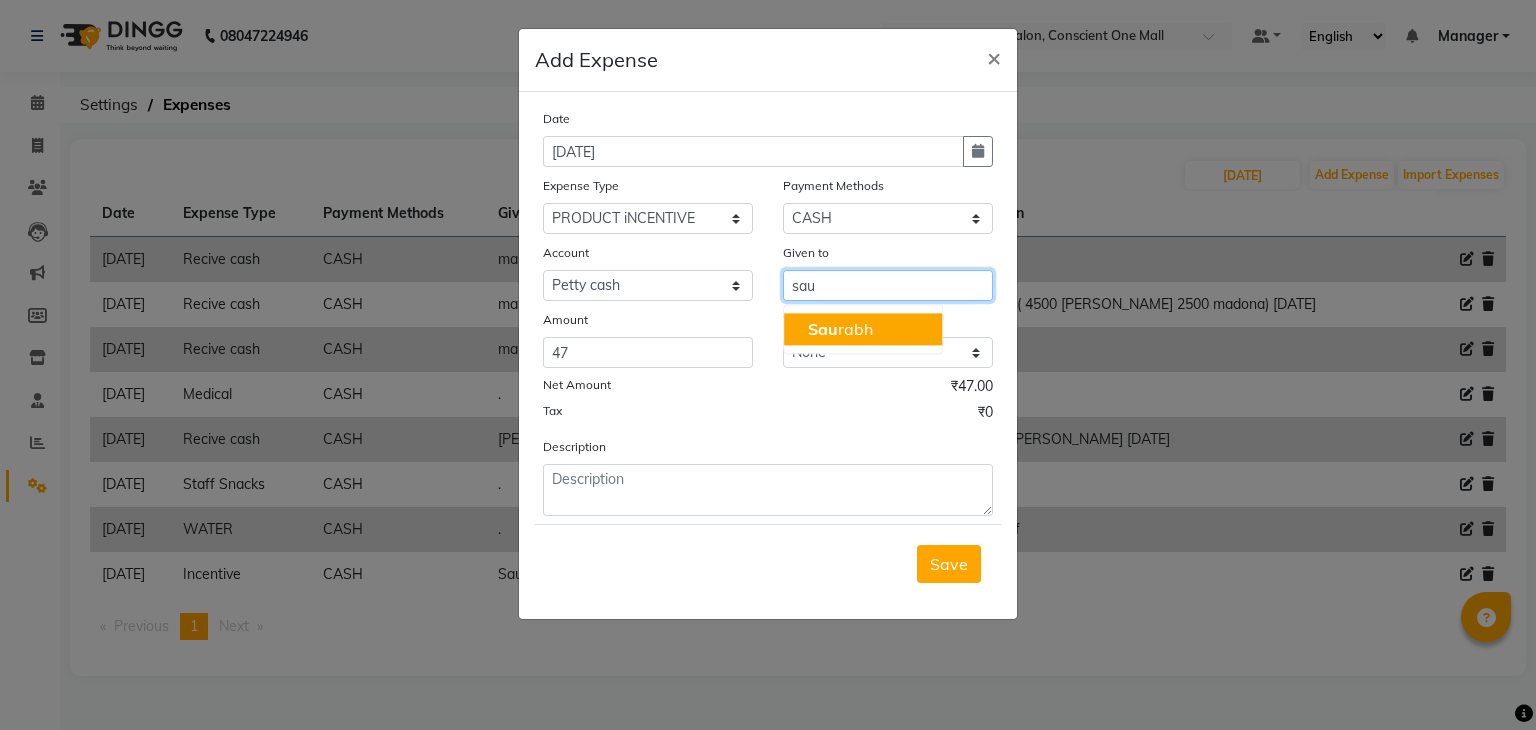 click on "Sau rabh" at bounding box center [863, 329] 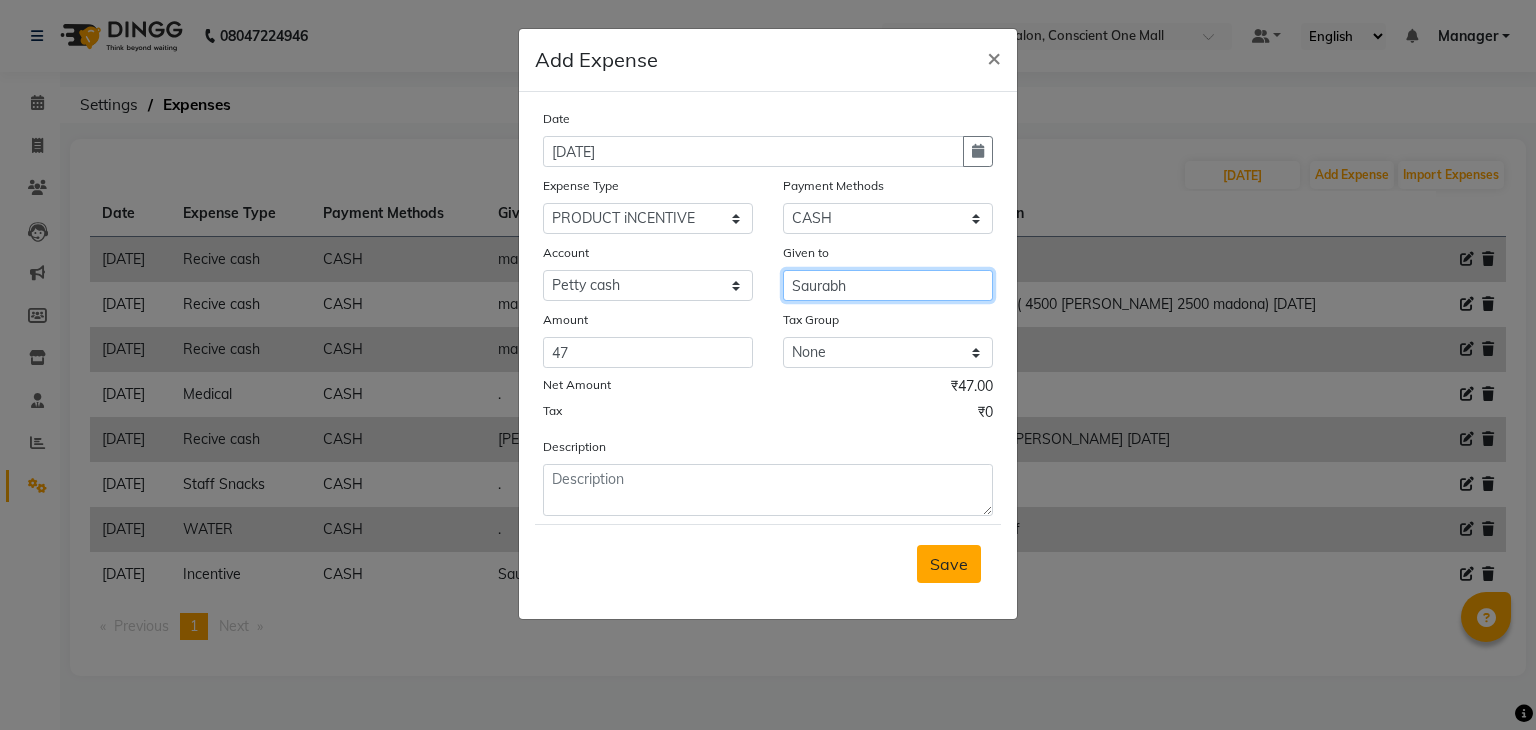 type on "Saurabh" 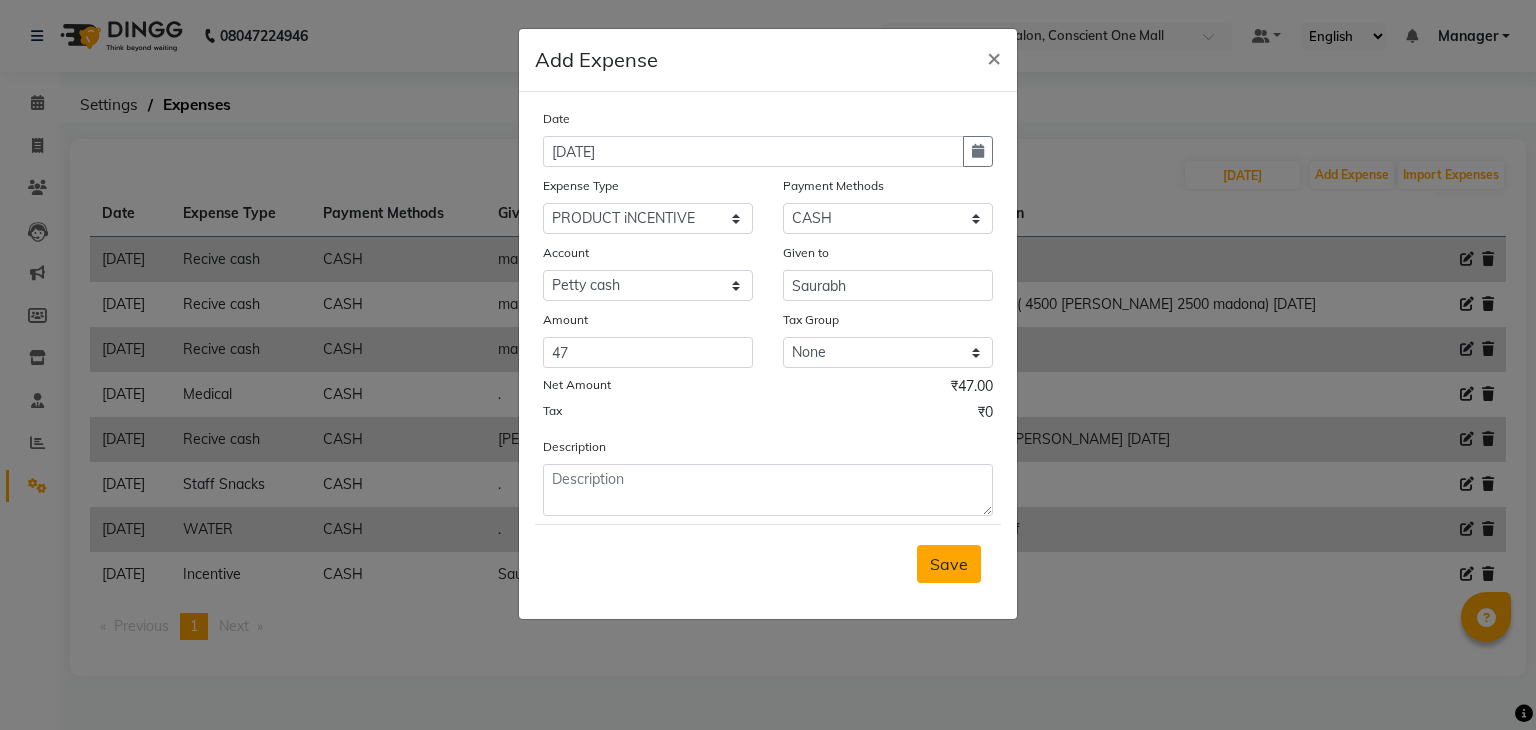 click on "Save" at bounding box center [949, 564] 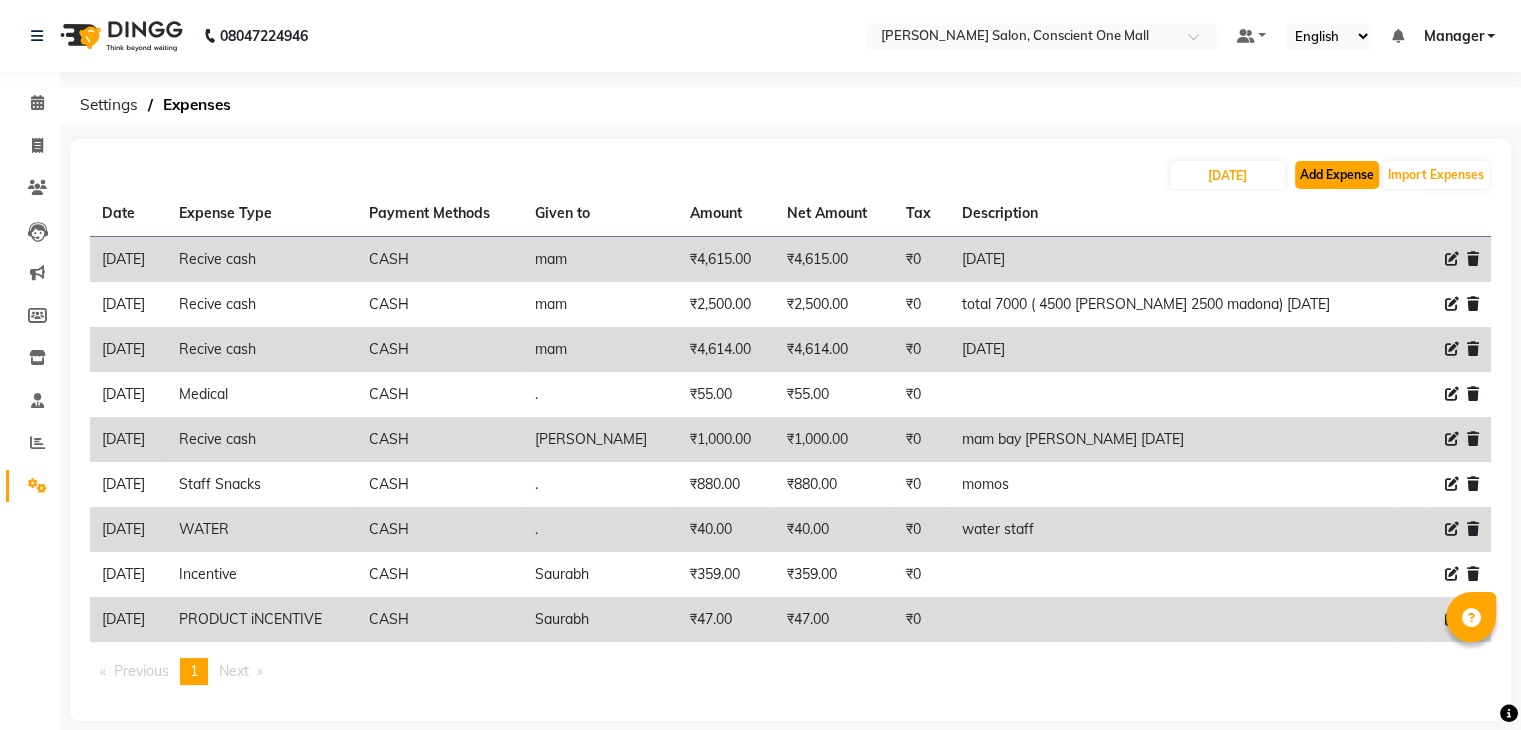 click on "Add Expense" 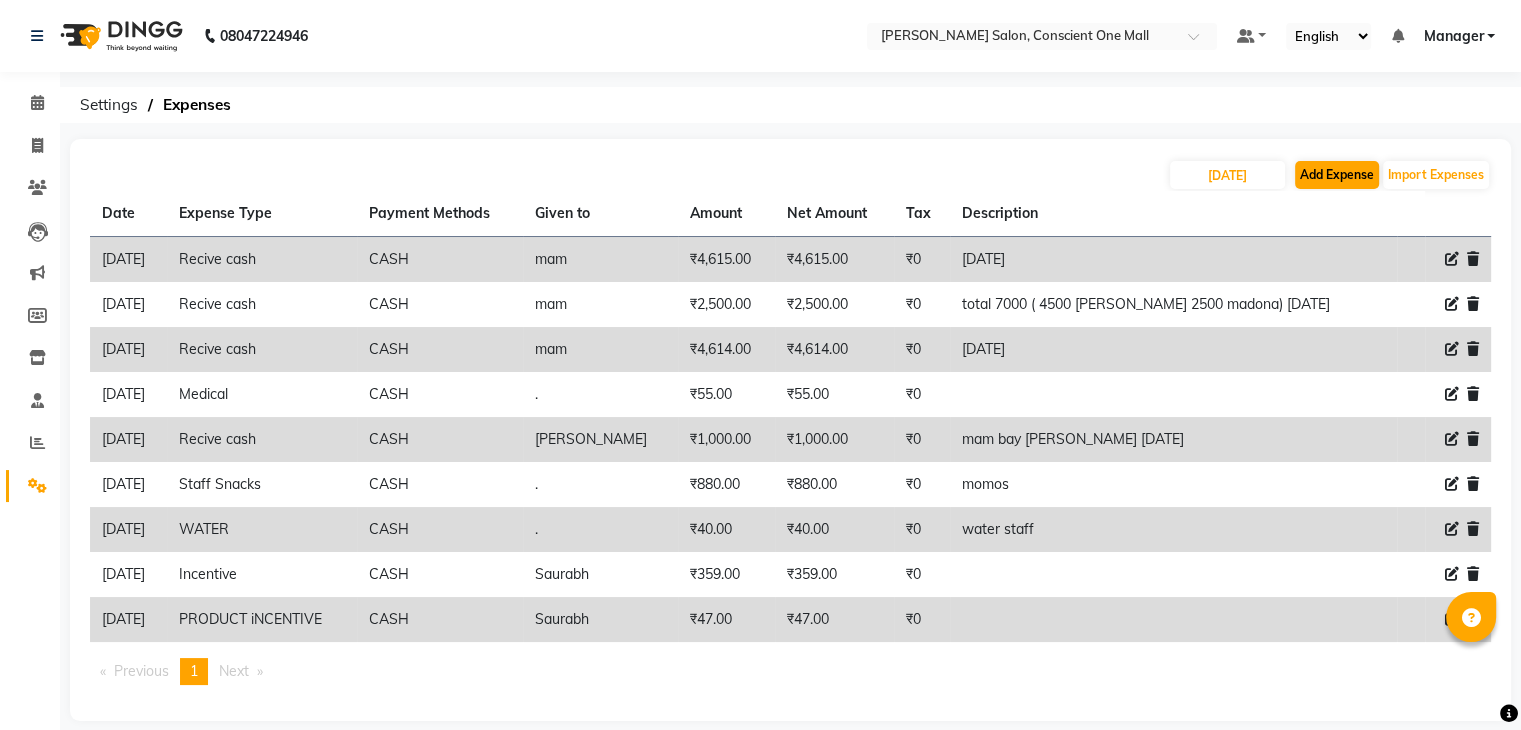 select on "1" 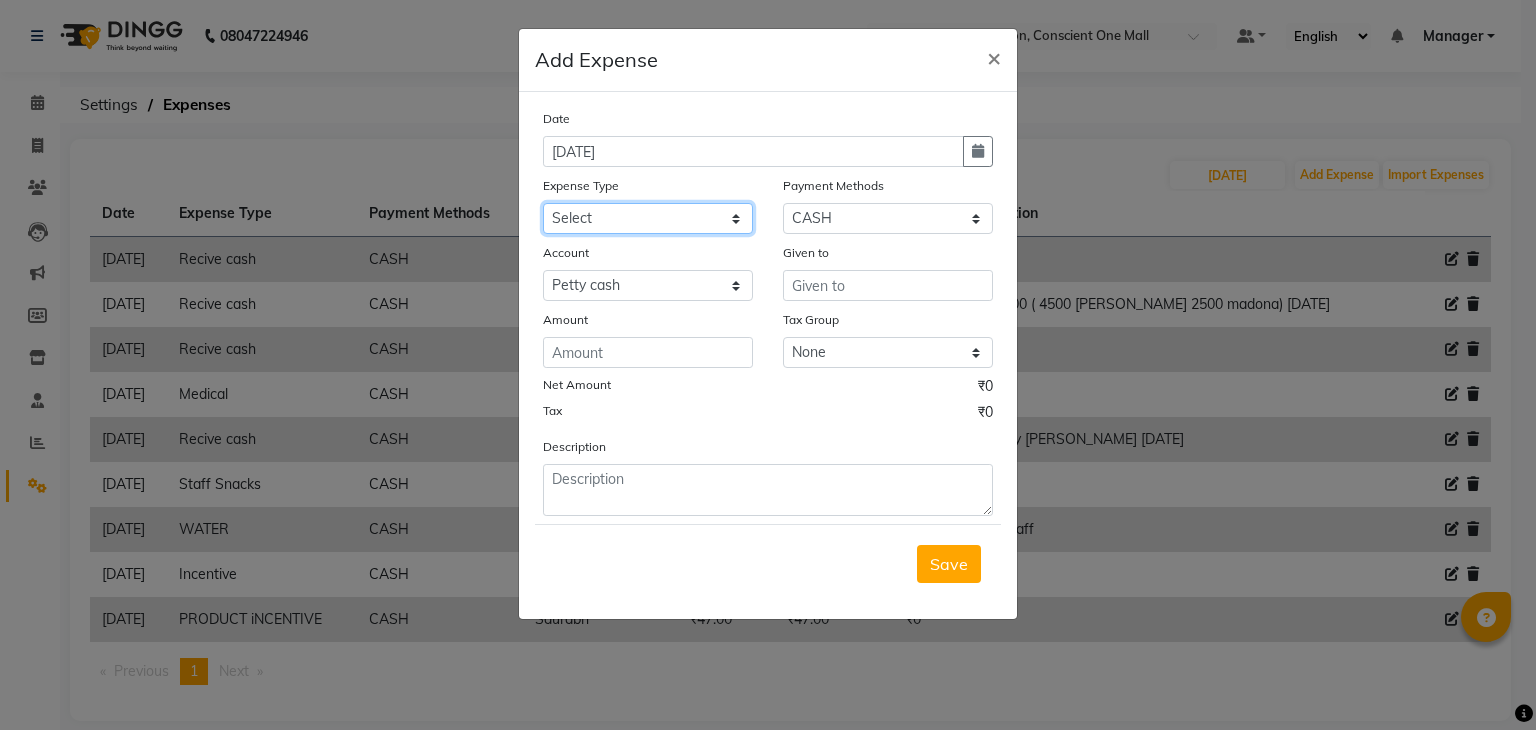 click on "Select Advance Salary BILLS CARDAMOM client change paytm Client Snacks Coffee CONVEYANCE cookies Day book Donation ELECTRICIAN Electricity Bill FARE FOOD EXPENSE Garbage Monthly Expense Ginger Hit Incentive JALJIRA POWDER JEERA POWDER LAUNDARY Lemon Marketing Medical MEMBERSHIP COMISSON milk Misc MOBILE RECHARGE MONEY CHANGE M S COMI Nimbu Payment Other Pantry PAYMENT paytm Tip PLUMBER PRINT ROLL Product PRODUCT iNCENTIVE PURCHASING Recive cash SAFAIWALA Salary salon use SALT Staff Snacks SUGAR Tea TIP VISHAL MART WATER" 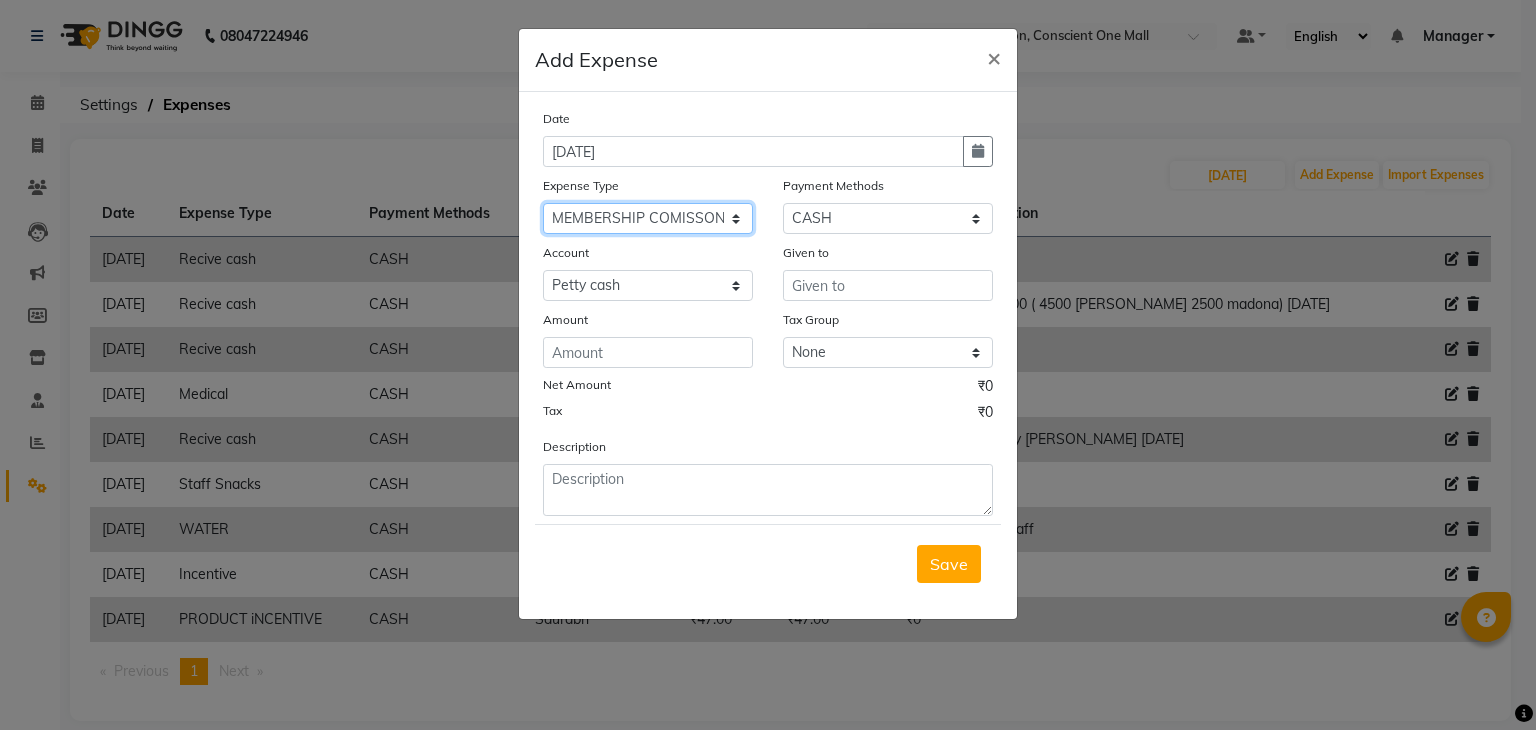 click on "Select Advance Salary BILLS CARDAMOM client change paytm Client Snacks Coffee CONVEYANCE cookies Day book Donation ELECTRICIAN Electricity Bill FARE FOOD EXPENSE Garbage Monthly Expense Ginger Hit Incentive JALJIRA POWDER JEERA POWDER LAUNDARY Lemon Marketing Medical MEMBERSHIP COMISSON milk Misc MOBILE RECHARGE MONEY CHANGE M S COMI Nimbu Payment Other Pantry PAYMENT paytm Tip PLUMBER PRINT ROLL Product PRODUCT iNCENTIVE PURCHASING Recive cash SAFAIWALA Salary salon use SALT Staff Snacks SUGAR Tea TIP VISHAL MART WATER" 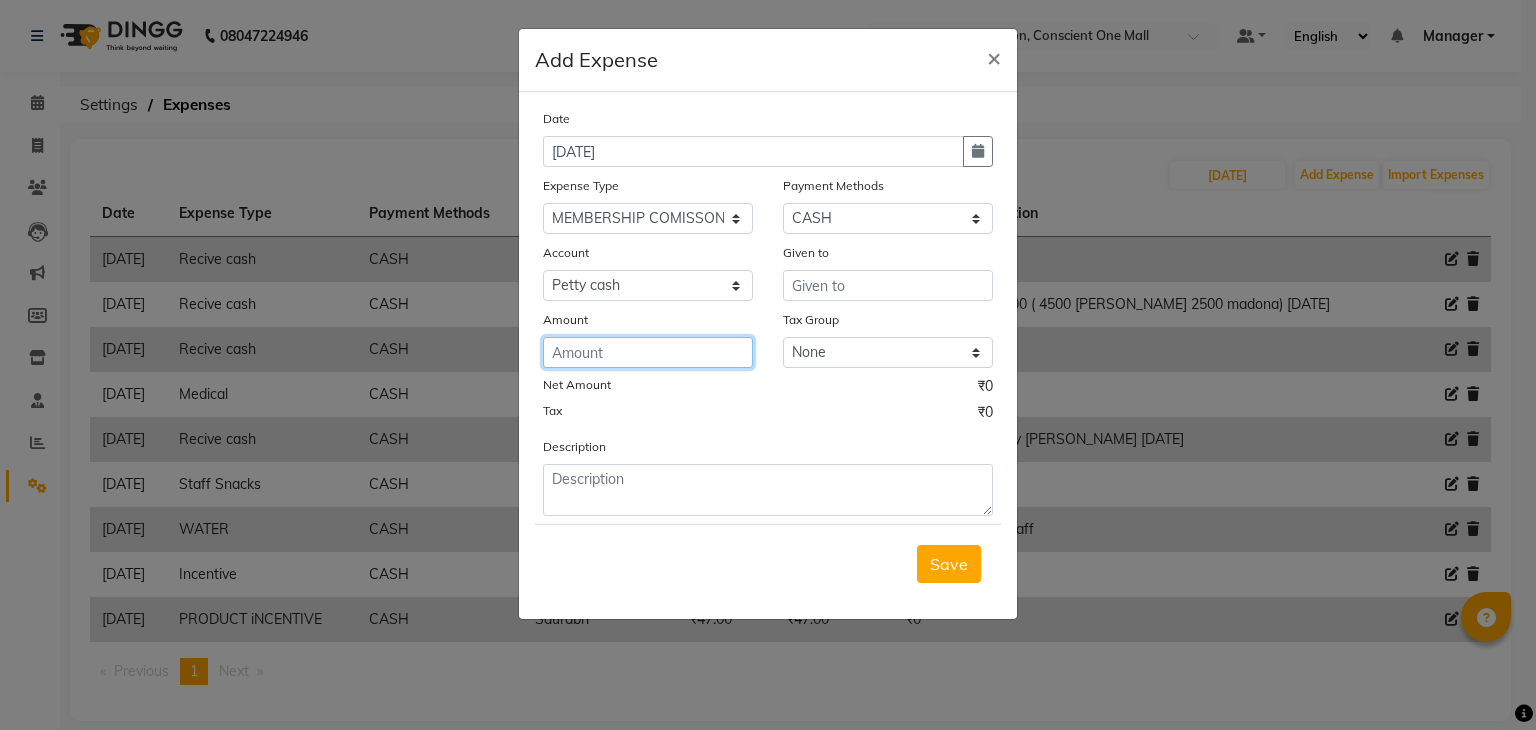 click 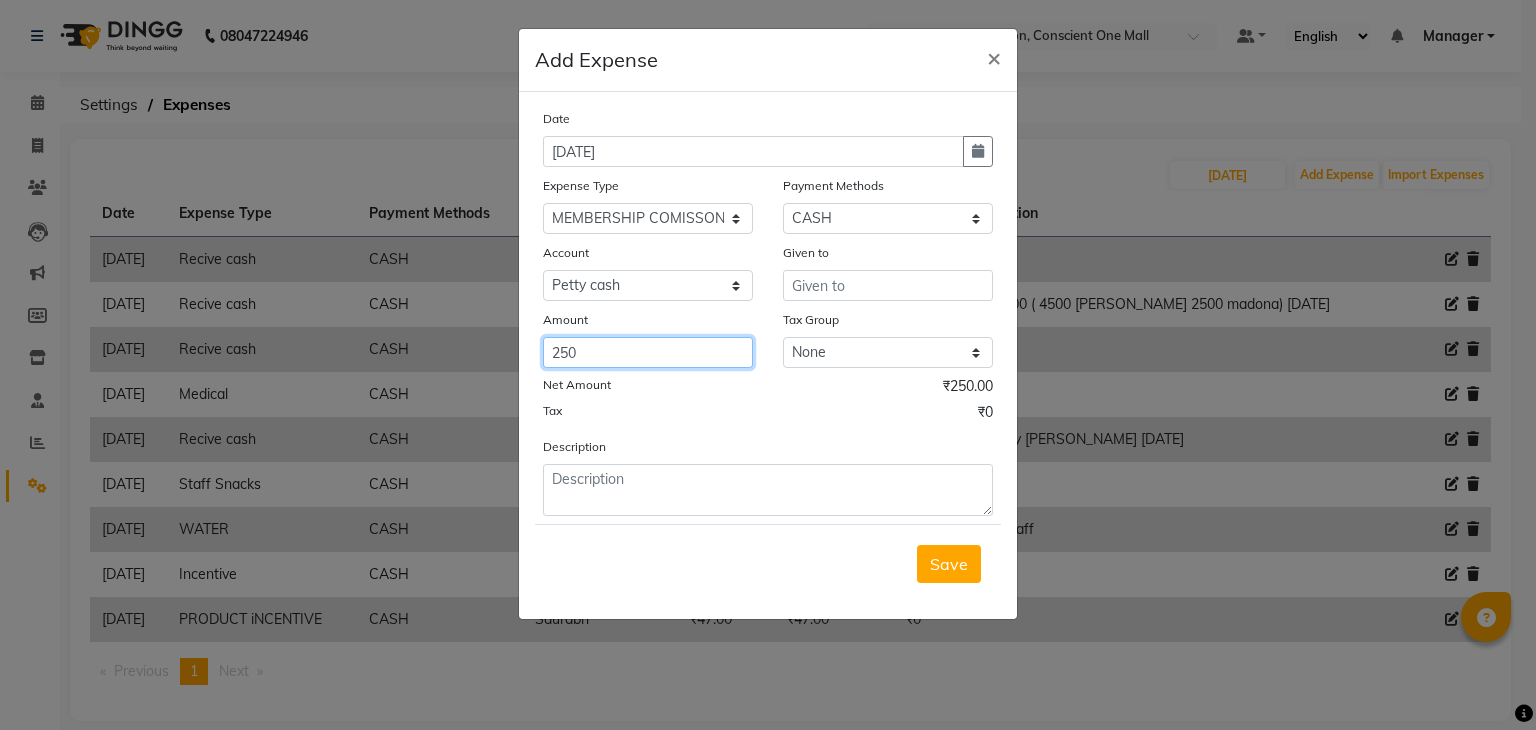 type on "250" 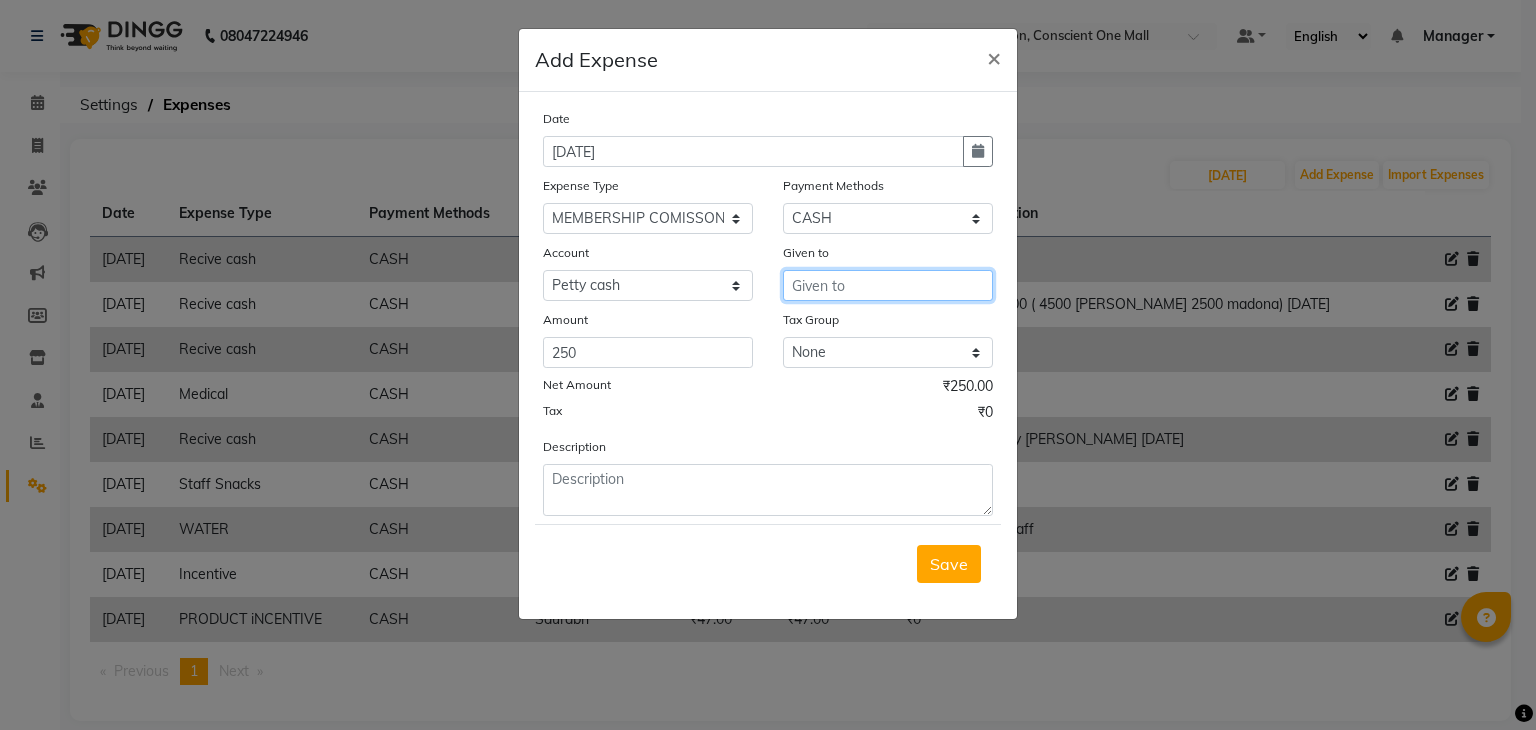 click at bounding box center (888, 285) 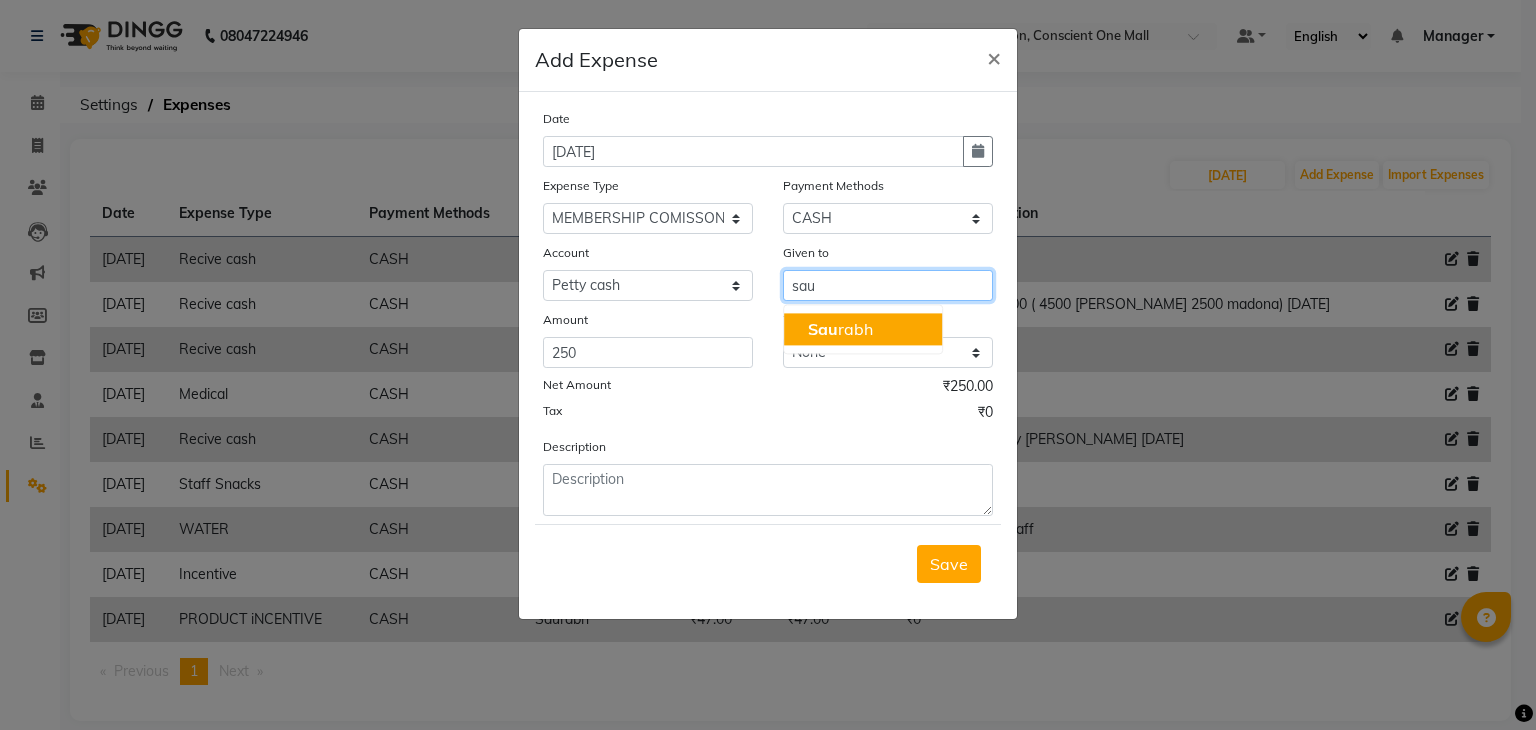 click on "Sau rabh" at bounding box center (863, 329) 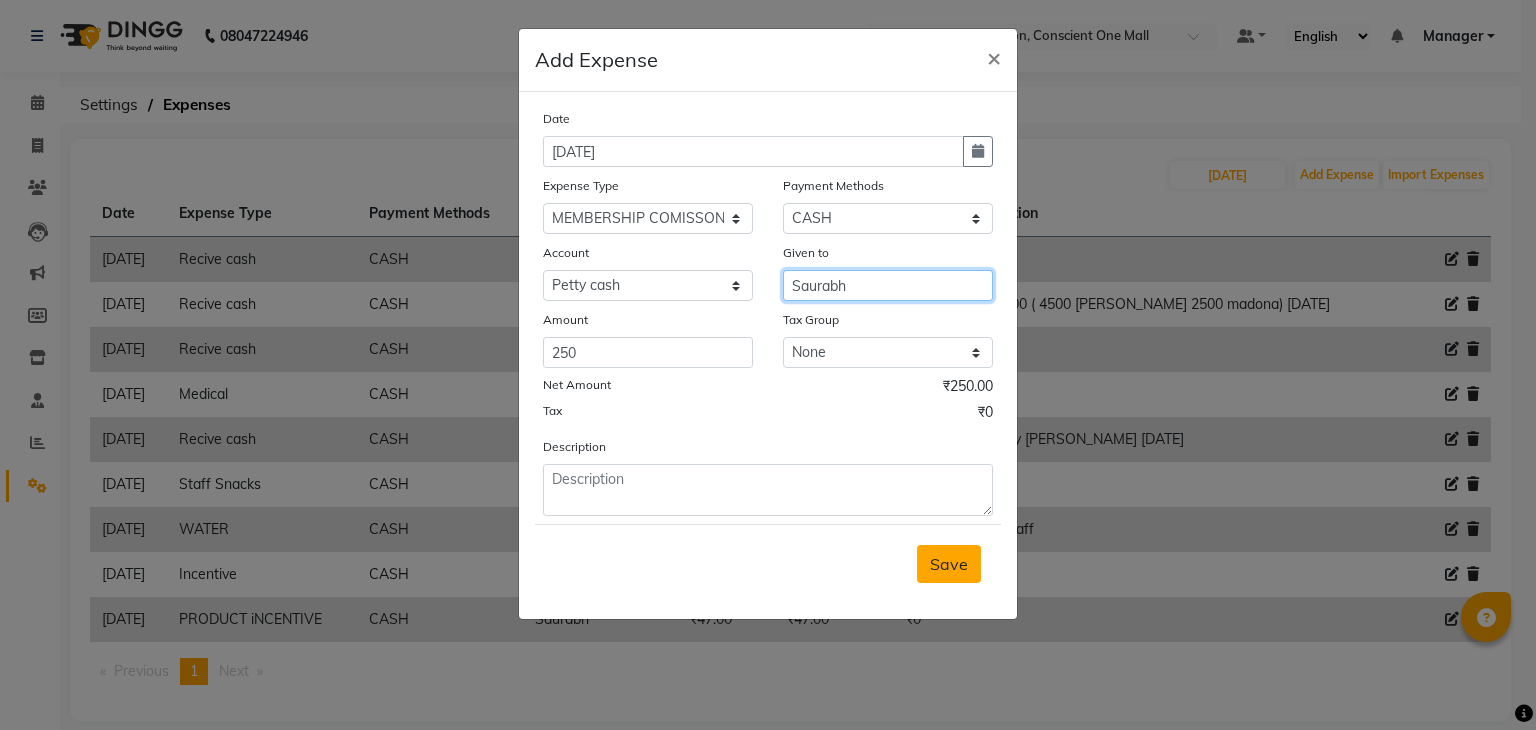 type on "Saurabh" 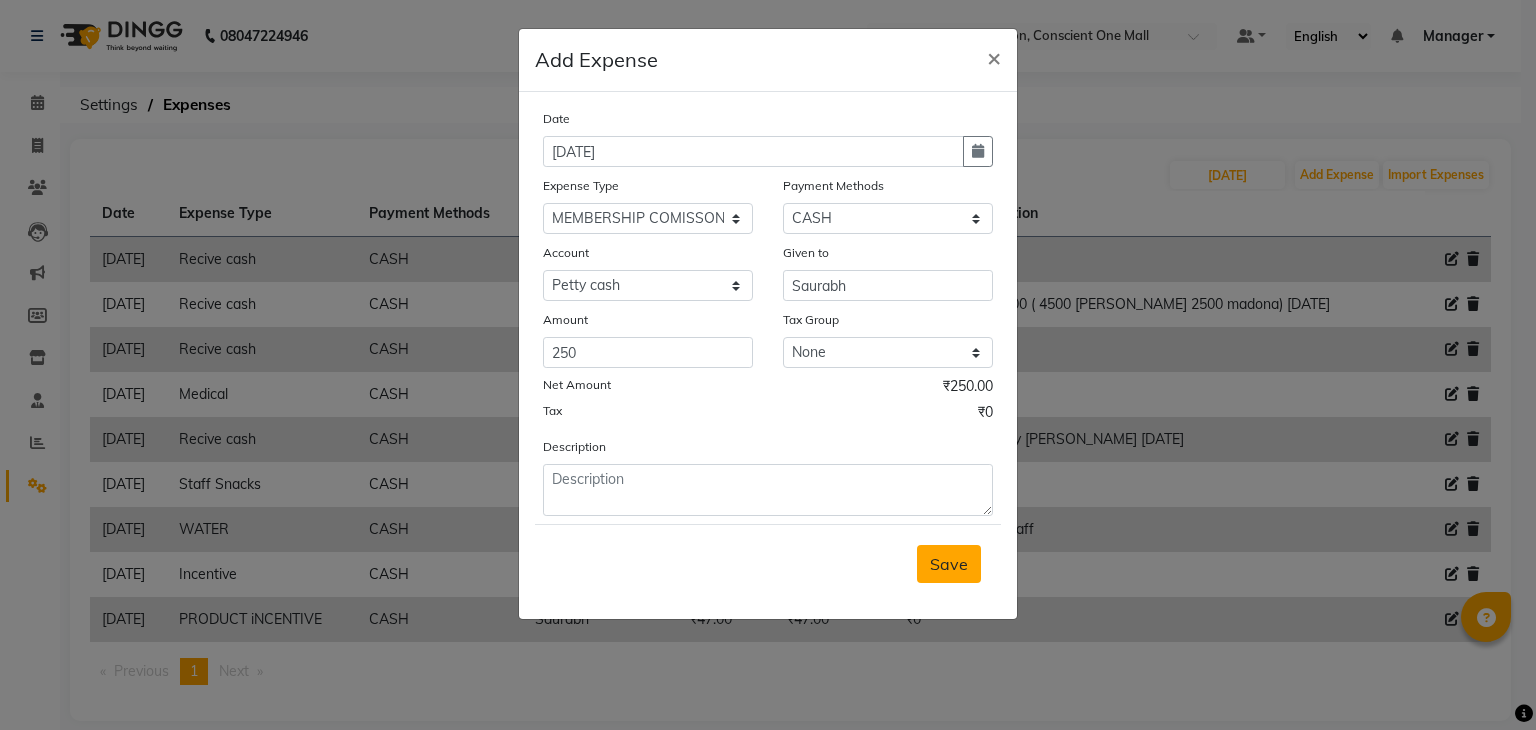 click on "Save" at bounding box center (949, 564) 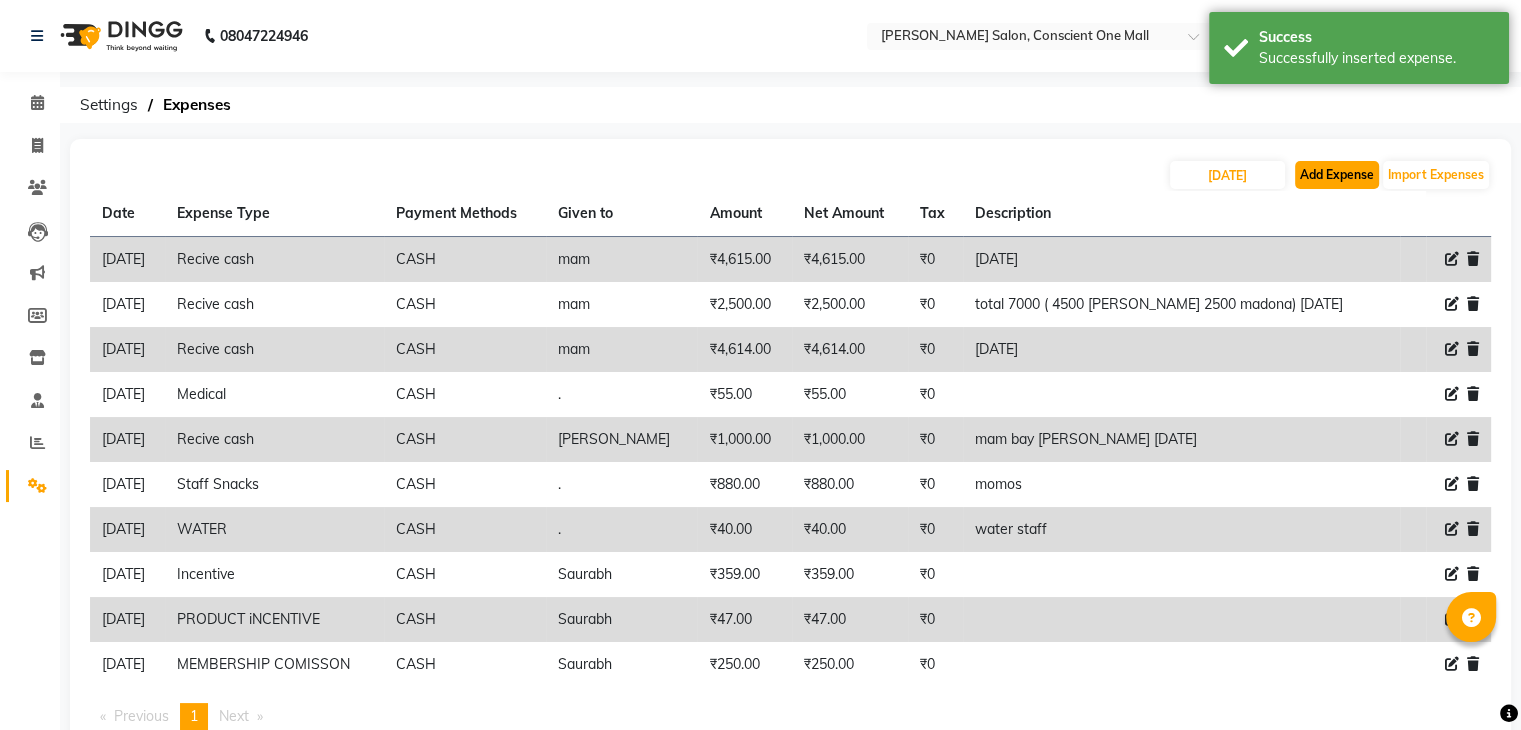 click on "Add Expense" 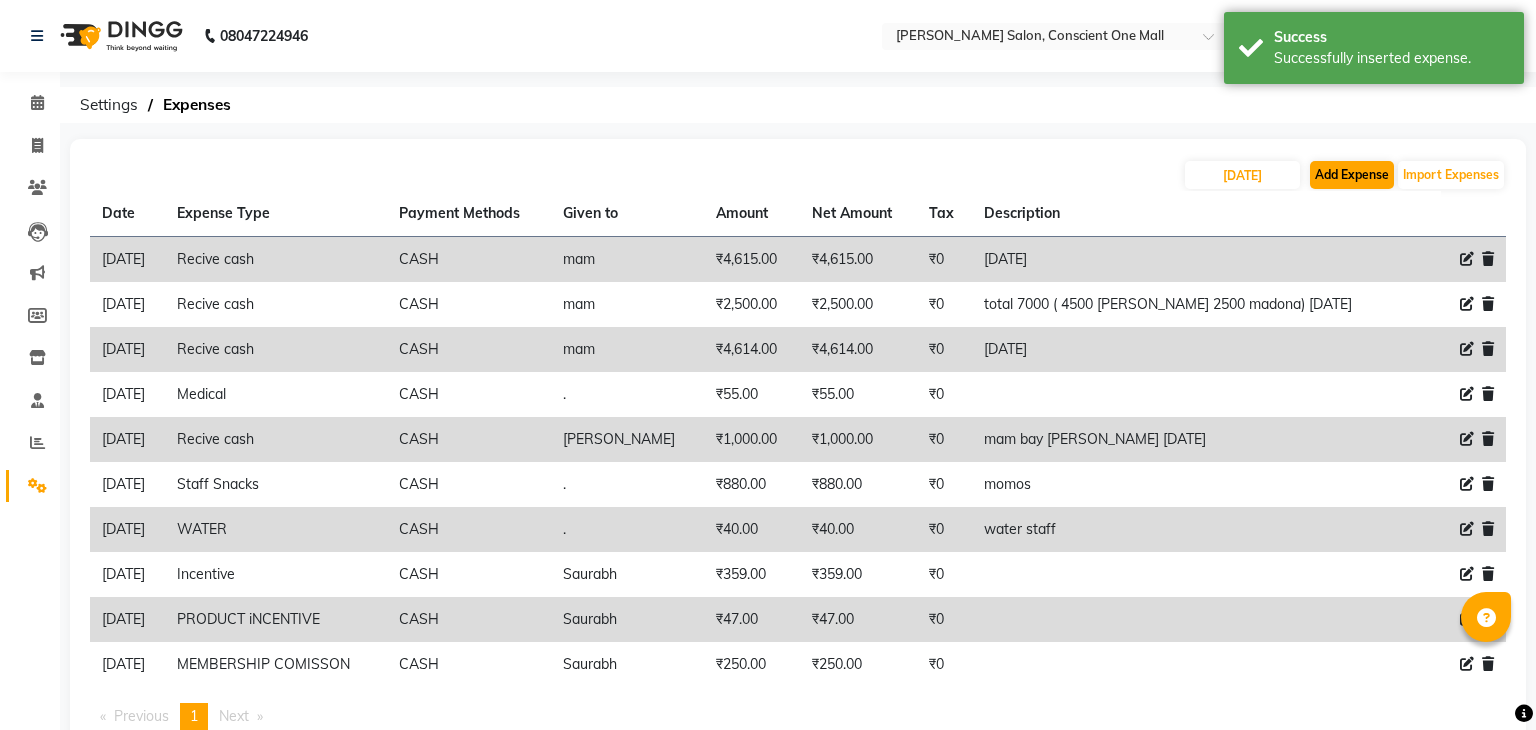 select on "1" 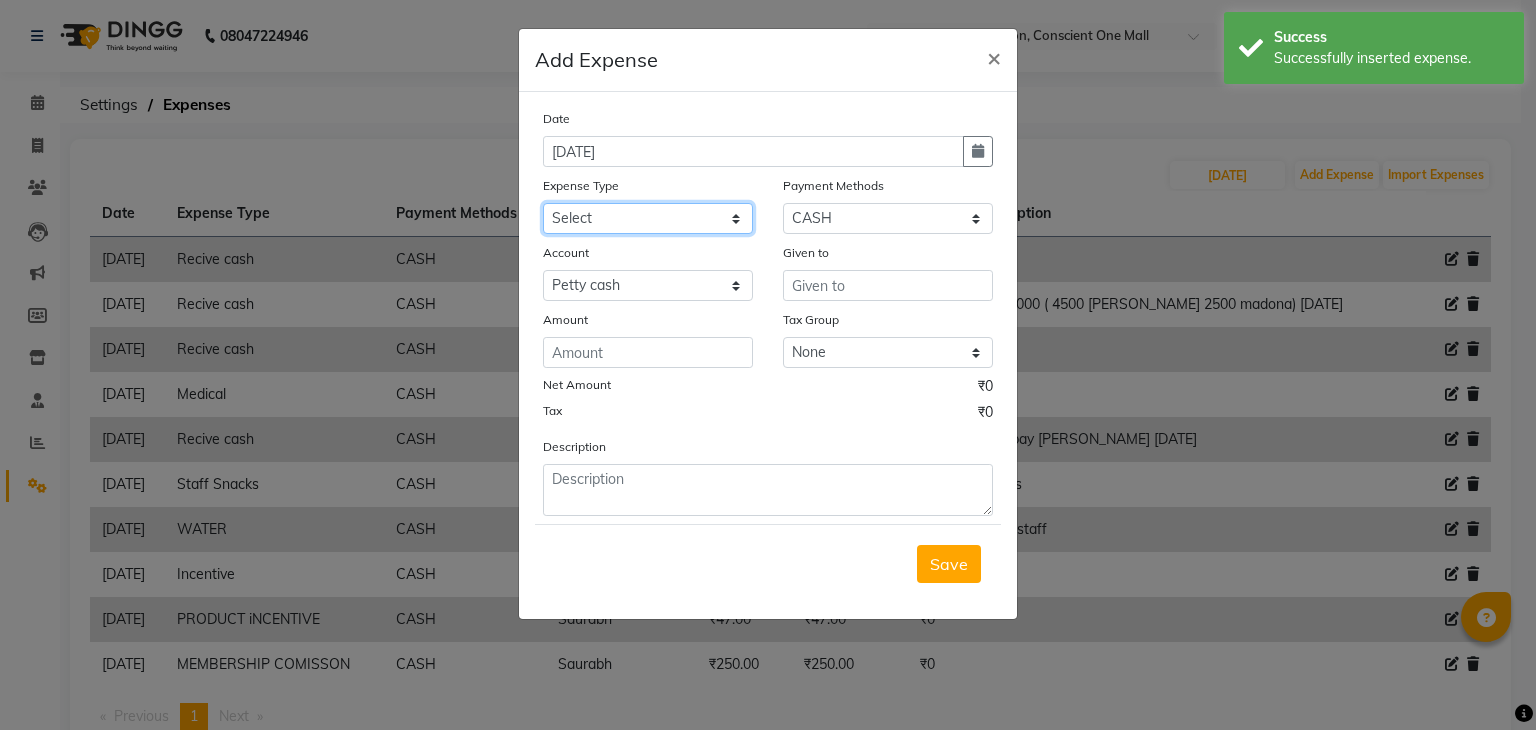 click on "Select Advance Salary BILLS CARDAMOM client change paytm Client Snacks Coffee CONVEYANCE cookies Day book Donation ELECTRICIAN Electricity Bill FARE FOOD EXPENSE Garbage Monthly Expense Ginger Hit Incentive JALJIRA POWDER JEERA POWDER LAUNDARY Lemon Marketing Medical MEMBERSHIP COMISSON milk Misc MOBILE RECHARGE MONEY CHANGE M S COMI Nimbu Payment Other Pantry PAYMENT paytm Tip PLUMBER PRINT ROLL Product PRODUCT iNCENTIVE PURCHASING Recive cash SAFAIWALA Salary salon use SALT Staff Snacks SUGAR Tea TIP VISHAL MART WATER" 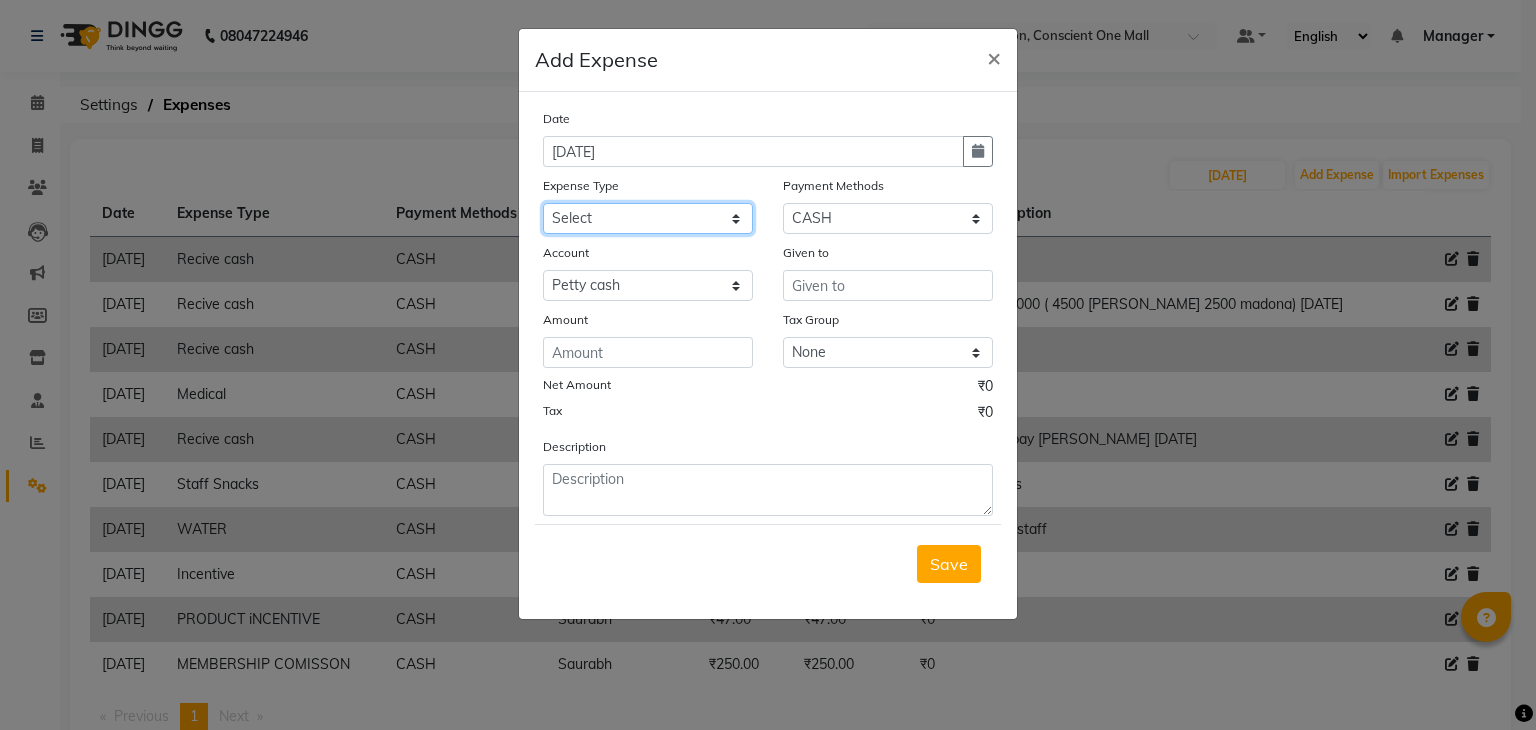 select on "20137" 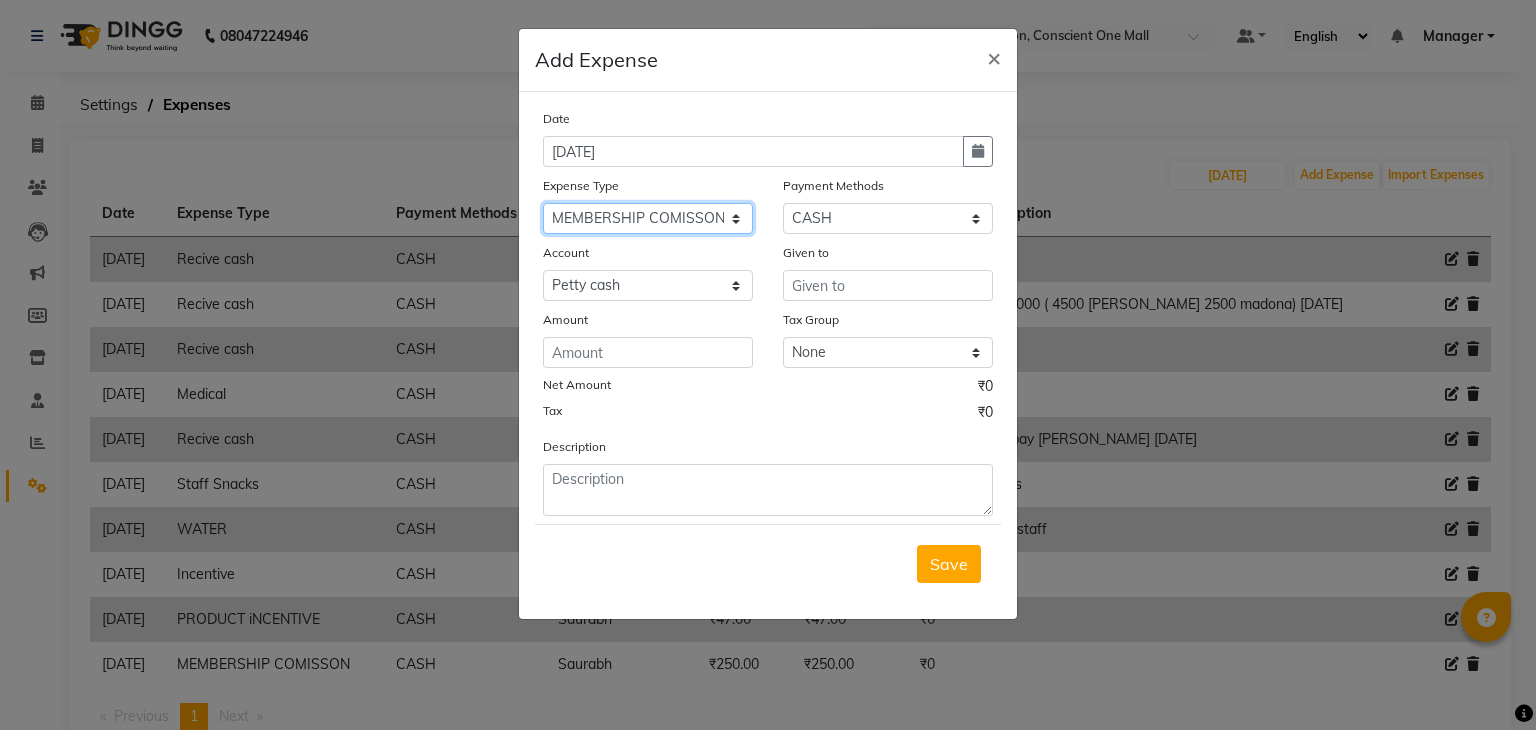 click on "Select Advance Salary BILLS CARDAMOM client change paytm Client Snacks Coffee CONVEYANCE cookies Day book Donation ELECTRICIAN Electricity Bill FARE FOOD EXPENSE Garbage Monthly Expense Ginger Hit Incentive JALJIRA POWDER JEERA POWDER LAUNDARY Lemon Marketing Medical MEMBERSHIP COMISSON milk Misc MOBILE RECHARGE MONEY CHANGE M S COMI Nimbu Payment Other Pantry PAYMENT paytm Tip PLUMBER PRINT ROLL Product PRODUCT iNCENTIVE PURCHASING Recive cash SAFAIWALA Salary salon use SALT Staff Snacks SUGAR Tea TIP VISHAL MART WATER" 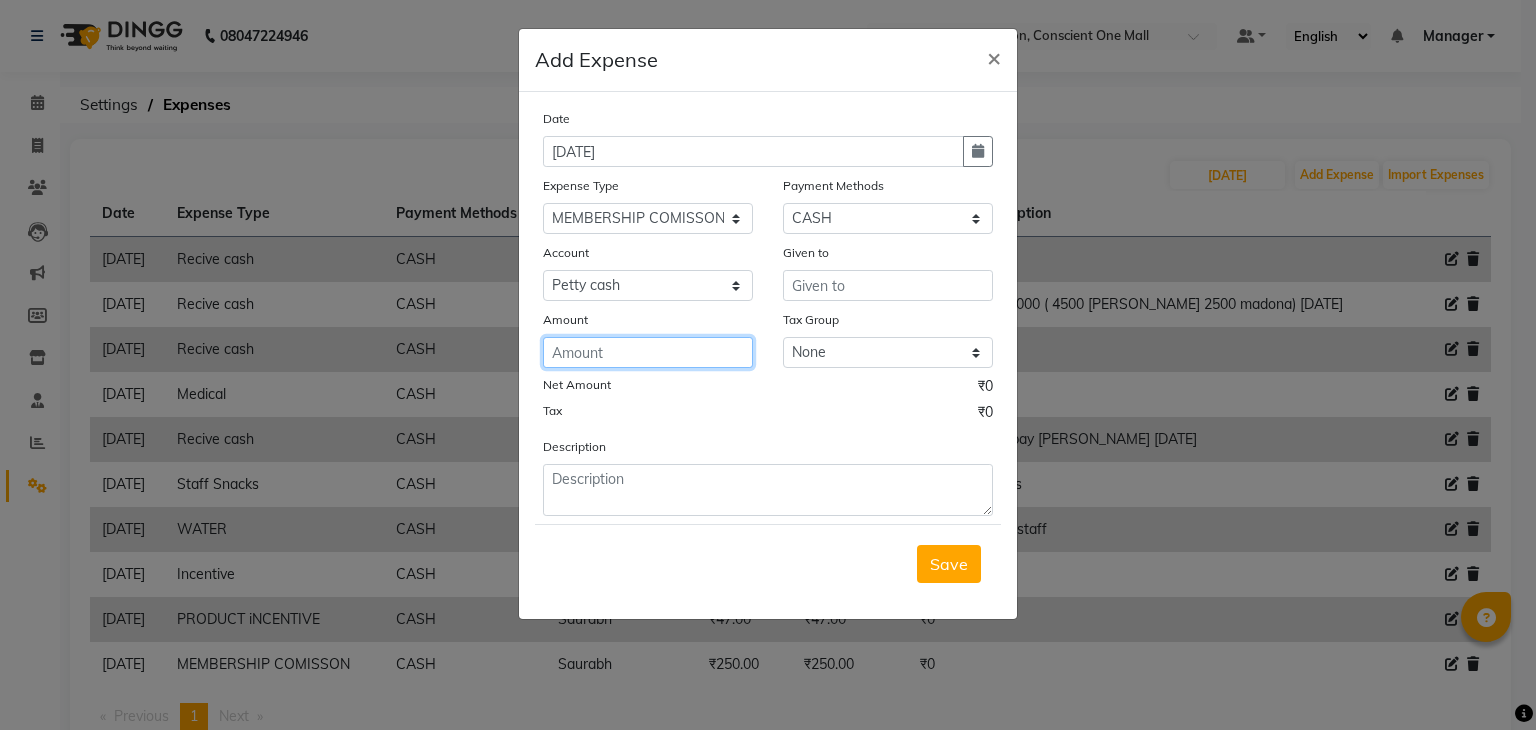 click 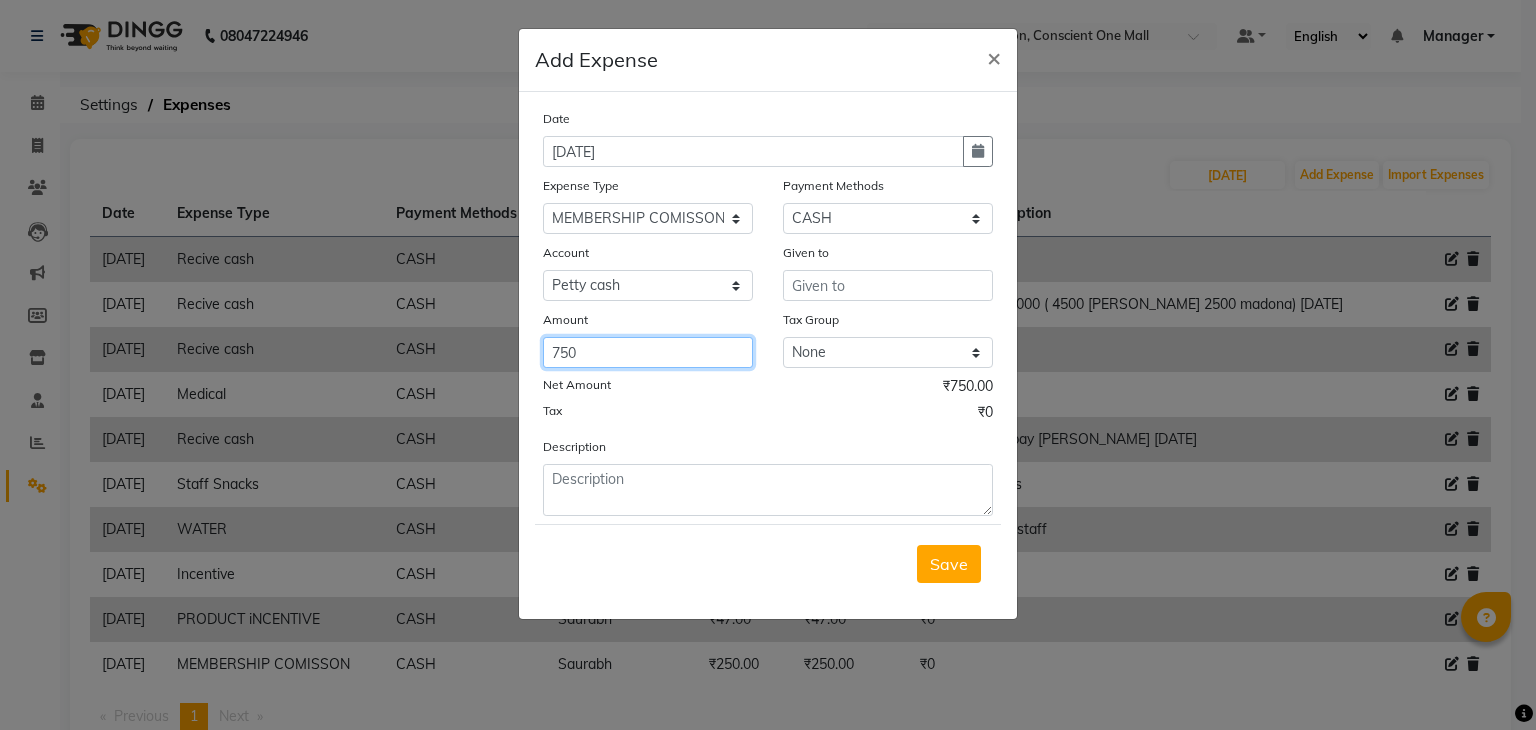 type on "750" 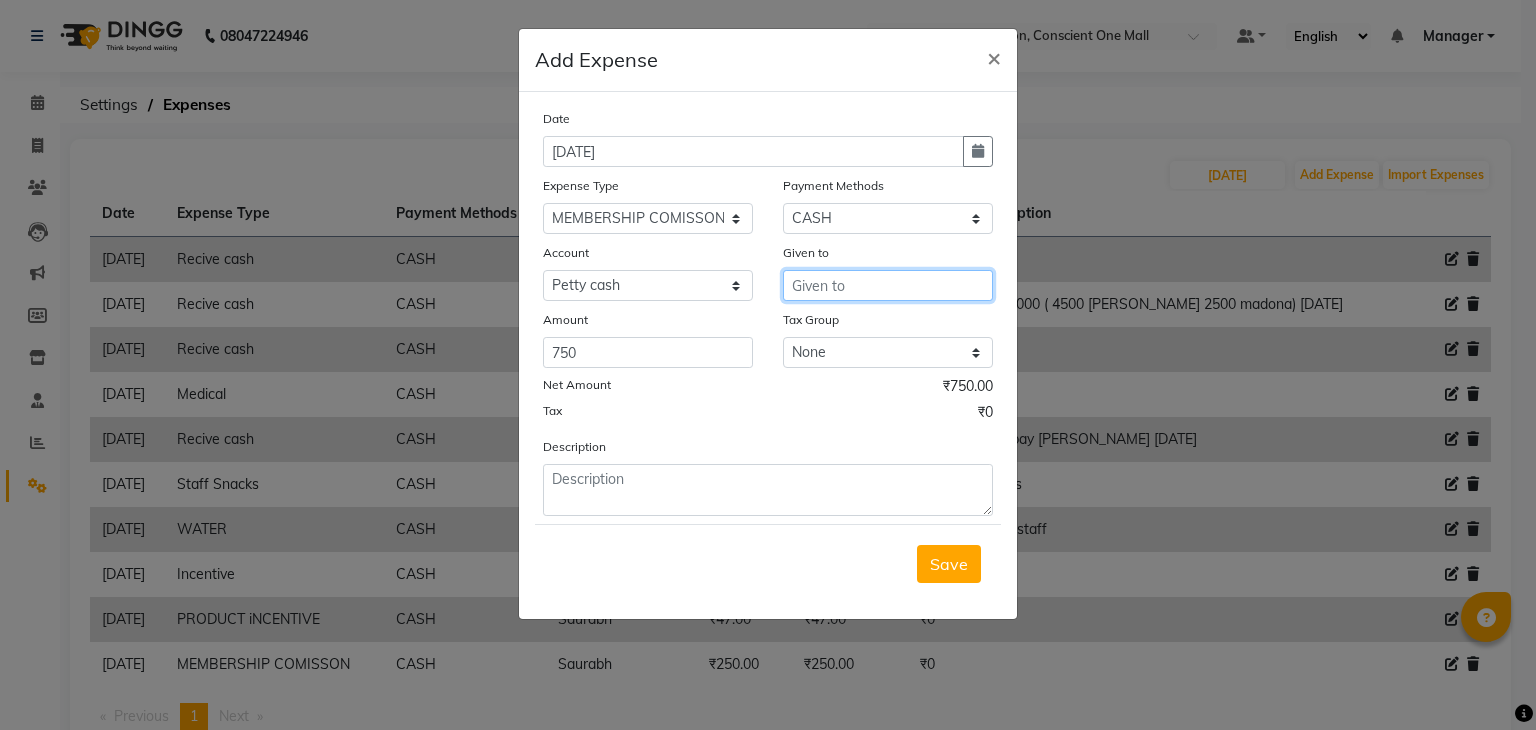 click at bounding box center (888, 285) 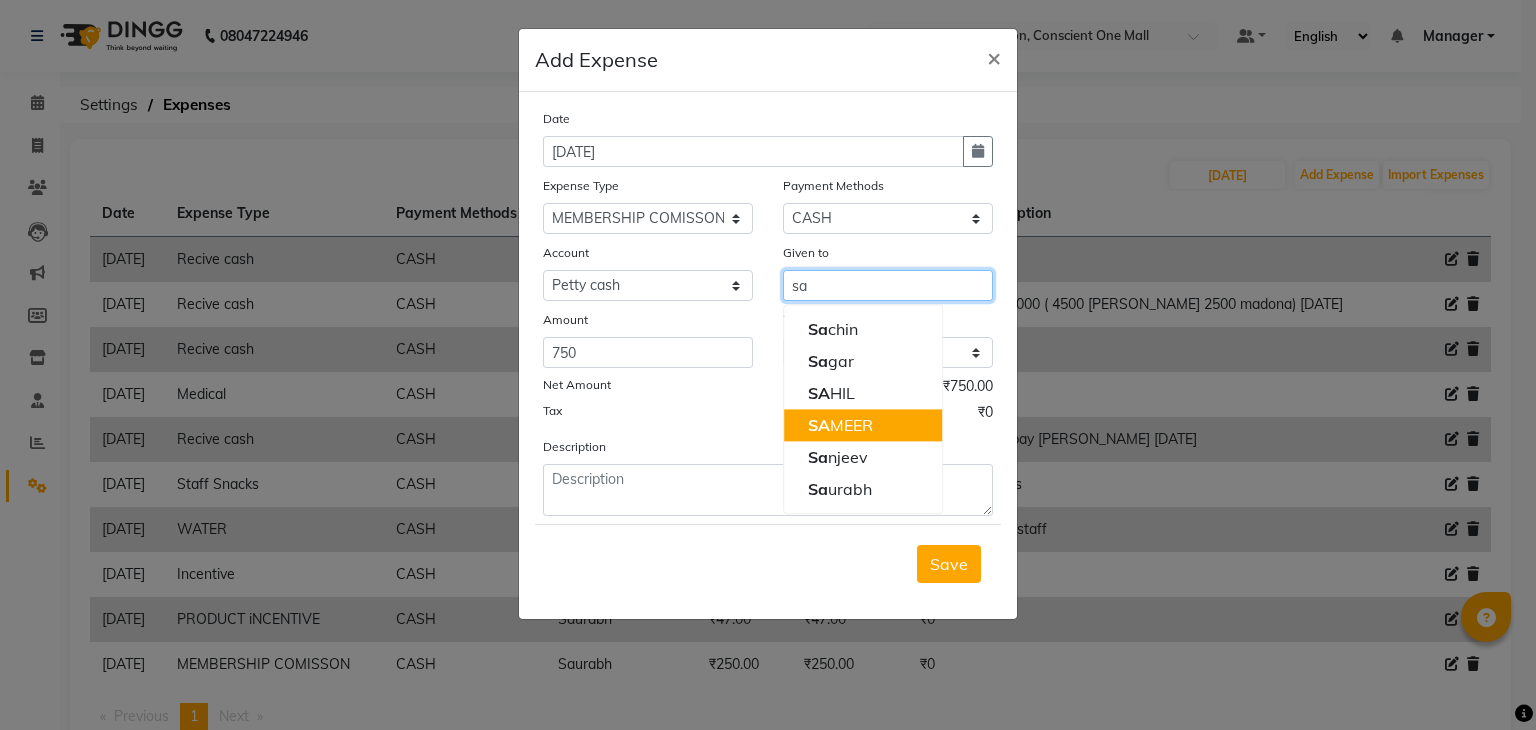 click on "SA MEER" at bounding box center [840, 425] 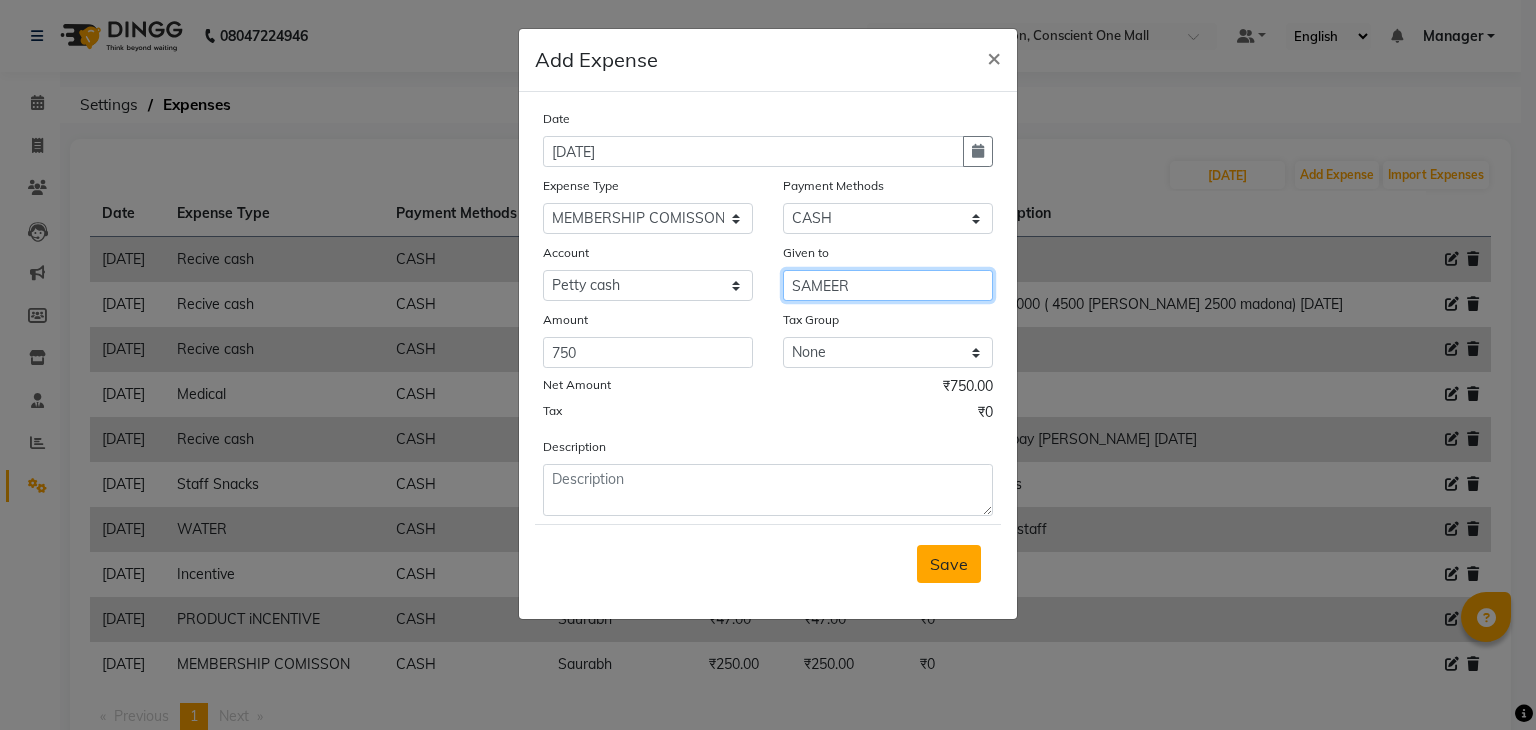 type on "SAMEER" 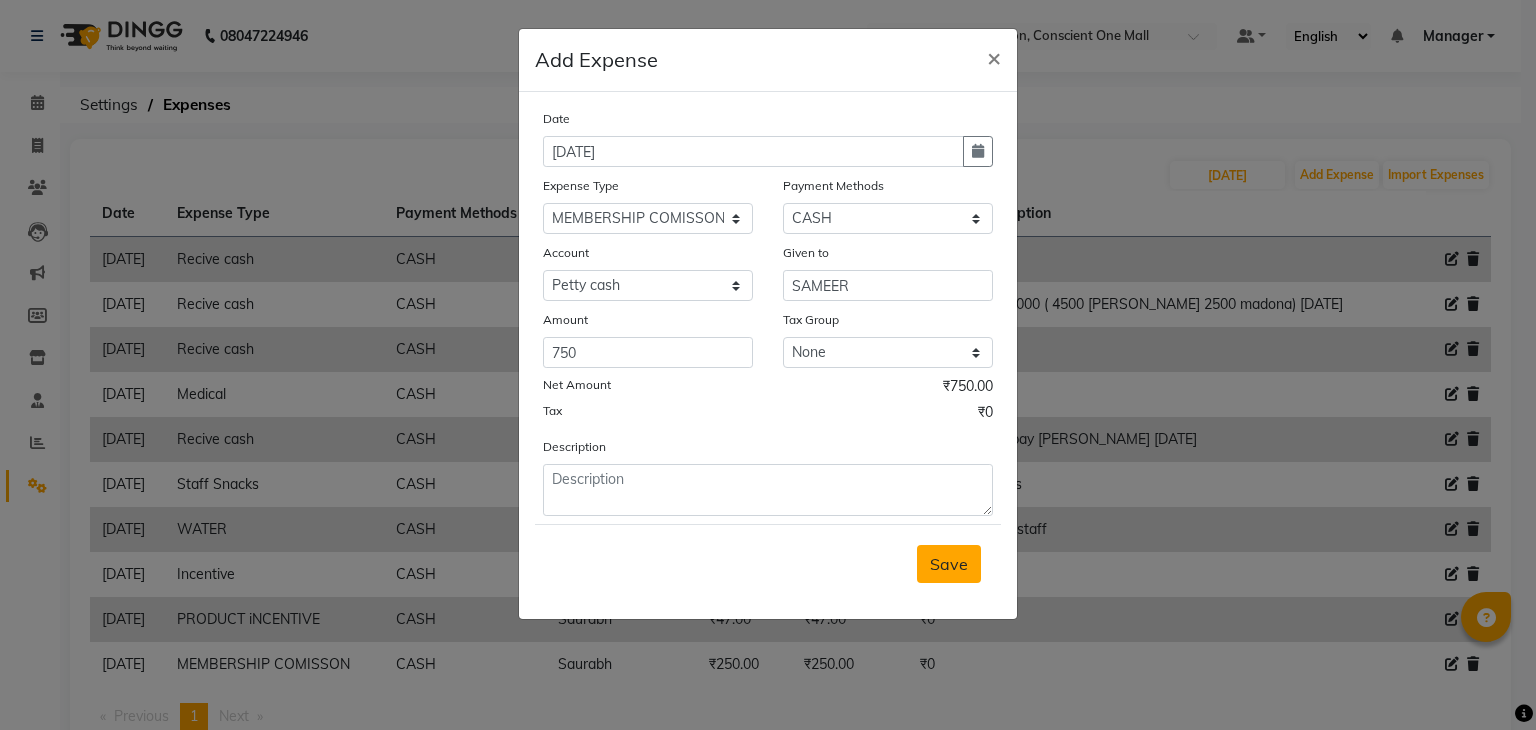 click on "Save" at bounding box center (949, 564) 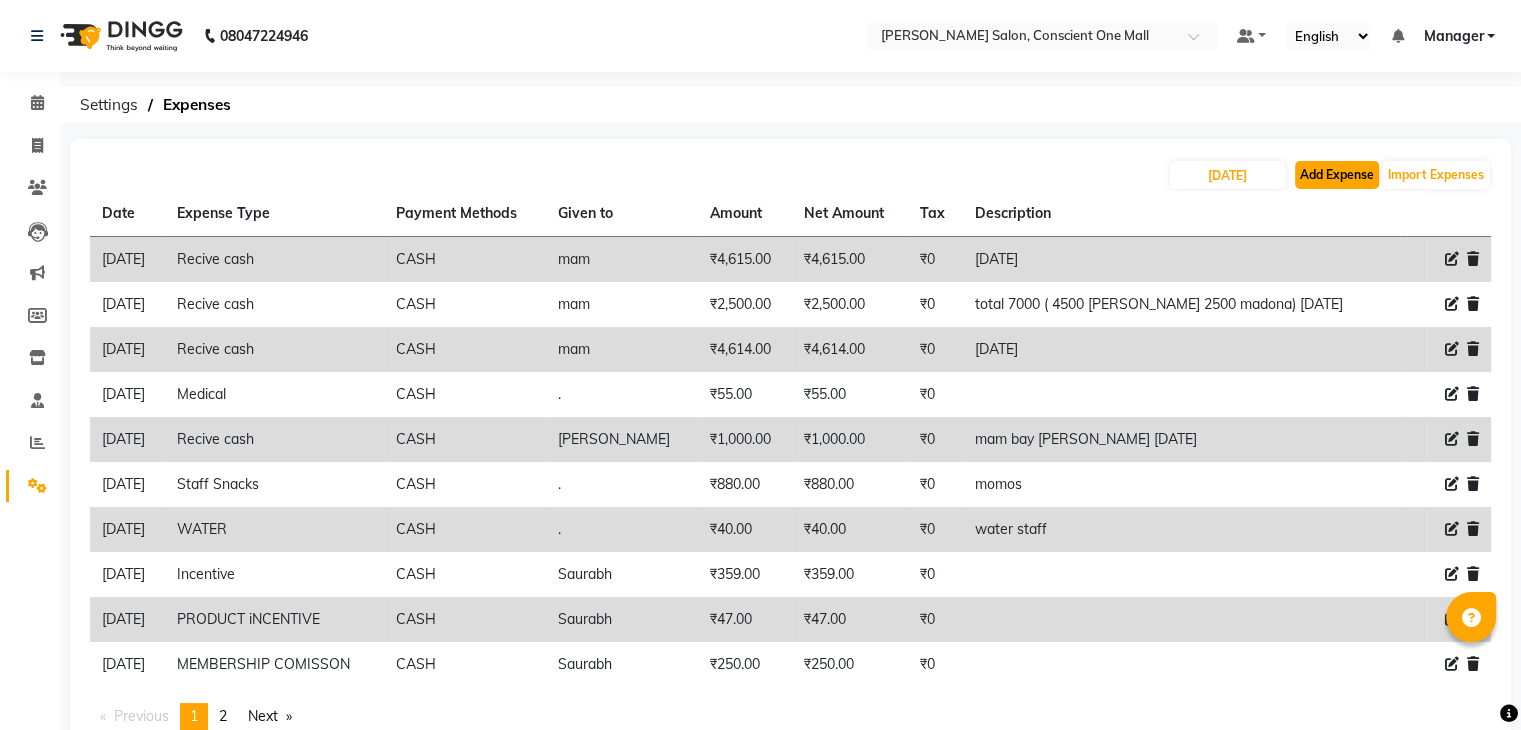 click on "Add Expense" 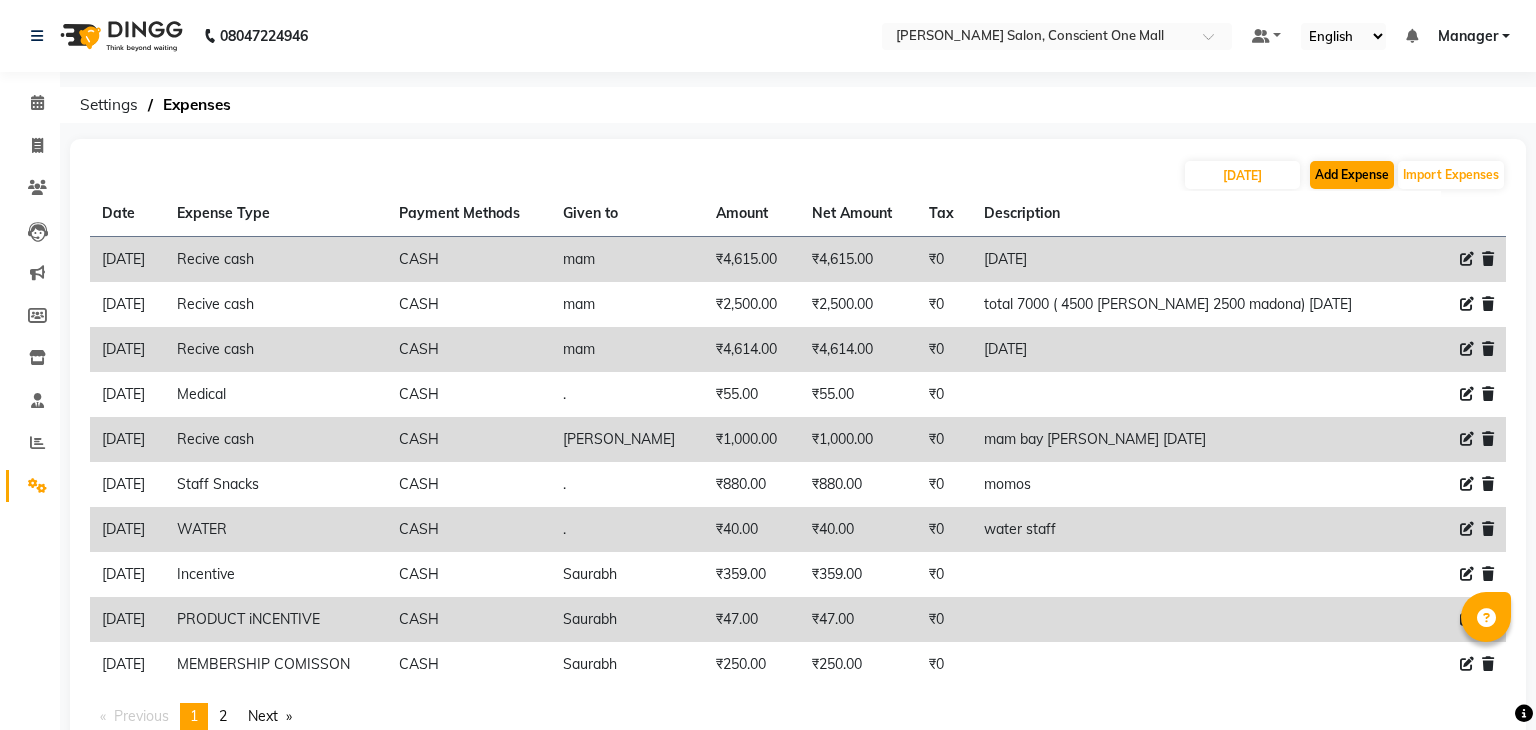 select on "1" 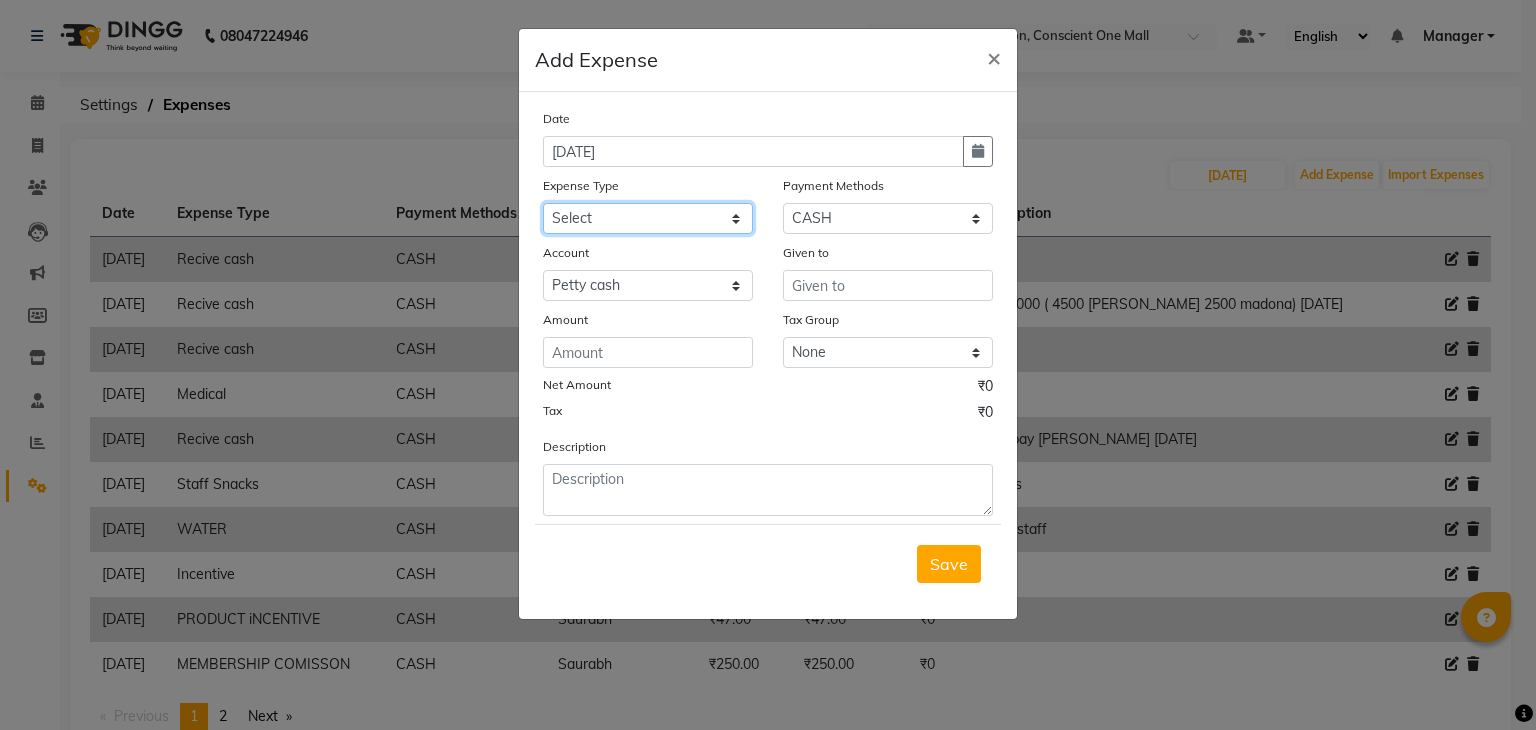 click on "Select Advance Salary BILLS CARDAMOM client change paytm Client Snacks Coffee CONVEYANCE cookies Day book Donation ELECTRICIAN Electricity Bill FARE FOOD EXPENSE Garbage Monthly Expense Ginger Hit Incentive JALJIRA POWDER JEERA POWDER LAUNDARY Lemon Marketing Medical MEMBERSHIP COMISSON milk Misc MOBILE RECHARGE MONEY CHANGE M S COMI Nimbu Payment Other Pantry PAYMENT paytm Tip PLUMBER PRINT ROLL Product PRODUCT iNCENTIVE PURCHASING Recive cash SAFAIWALA Salary salon use SALT Staff Snacks SUGAR Tea TIP VISHAL MART WATER" 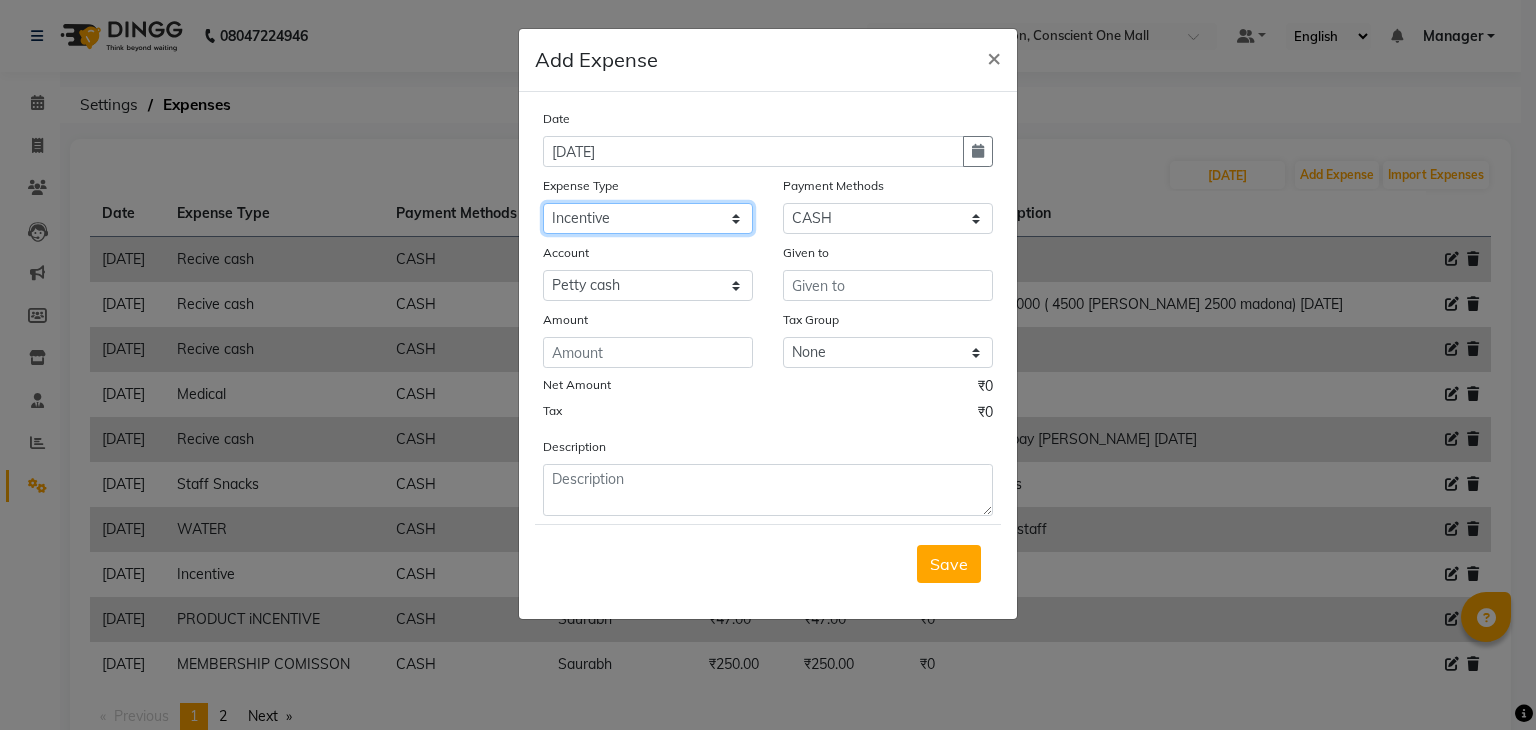 click on "Select Advance Salary BILLS CARDAMOM client change paytm Client Snacks Coffee CONVEYANCE cookies Day book Donation ELECTRICIAN Electricity Bill FARE FOOD EXPENSE Garbage Monthly Expense Ginger Hit Incentive JALJIRA POWDER JEERA POWDER LAUNDARY Lemon Marketing Medical MEMBERSHIP COMISSON milk Misc MOBILE RECHARGE MONEY CHANGE M S COMI Nimbu Payment Other Pantry PAYMENT paytm Tip PLUMBER PRINT ROLL Product PRODUCT iNCENTIVE PURCHASING Recive cash SAFAIWALA Salary salon use SALT Staff Snacks SUGAR Tea TIP VISHAL MART WATER" 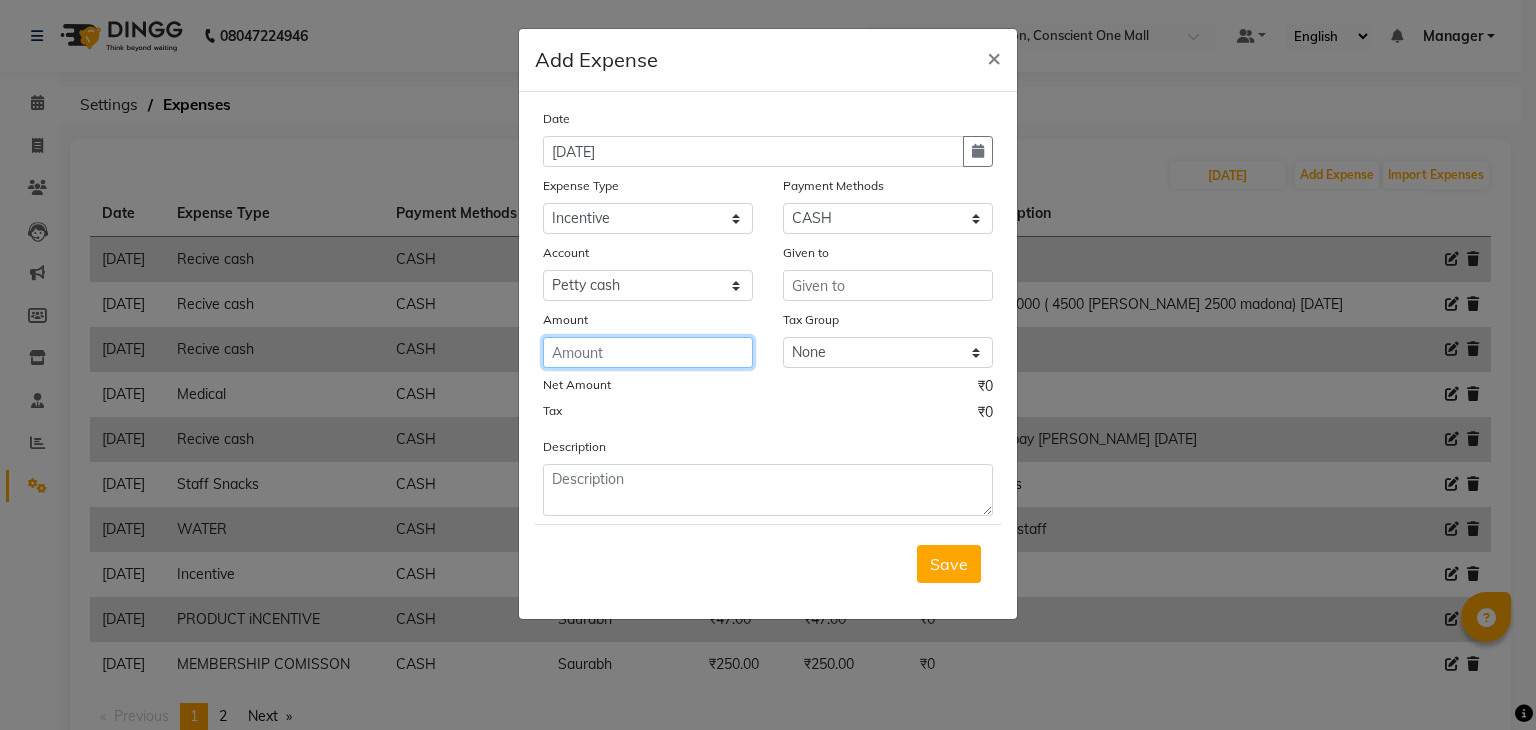 click 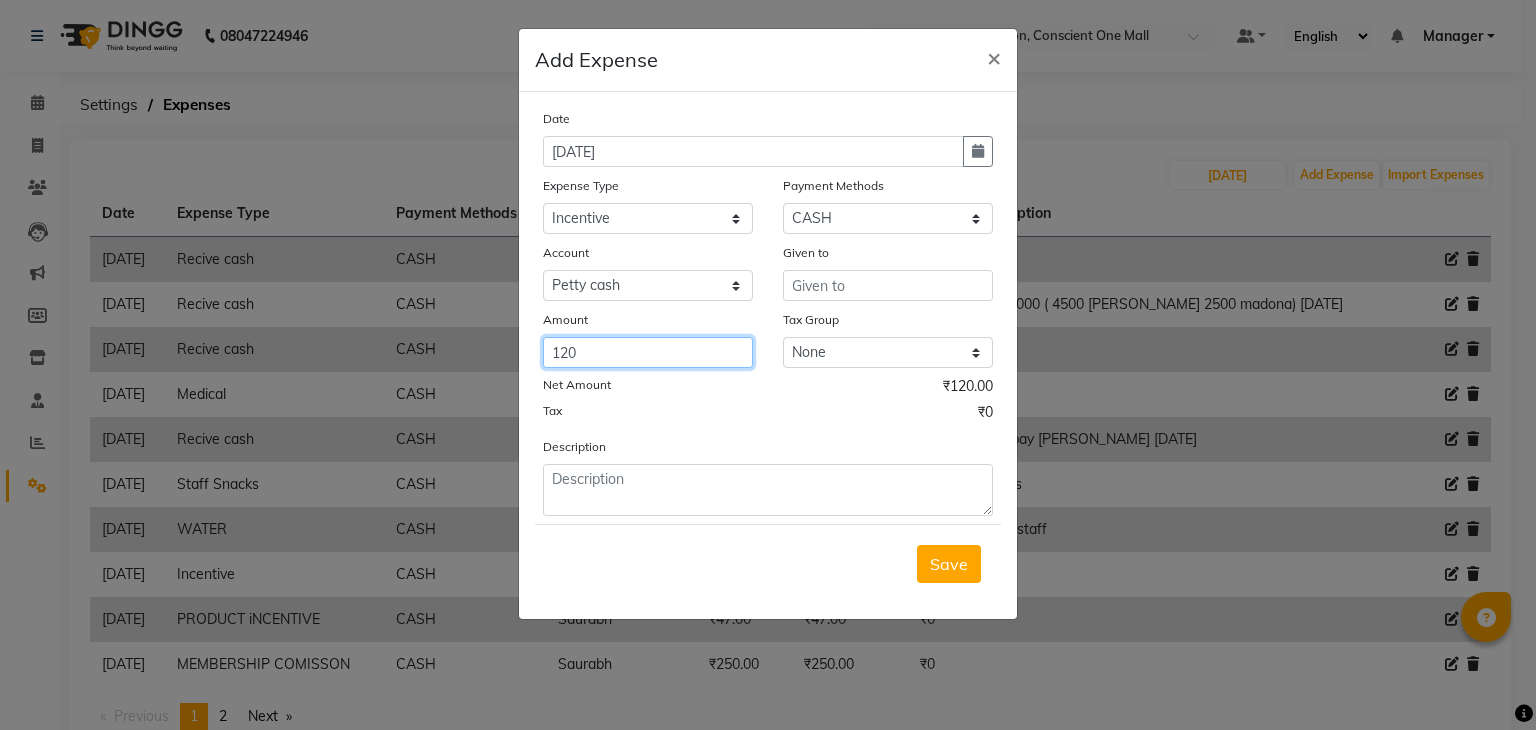 type on "120" 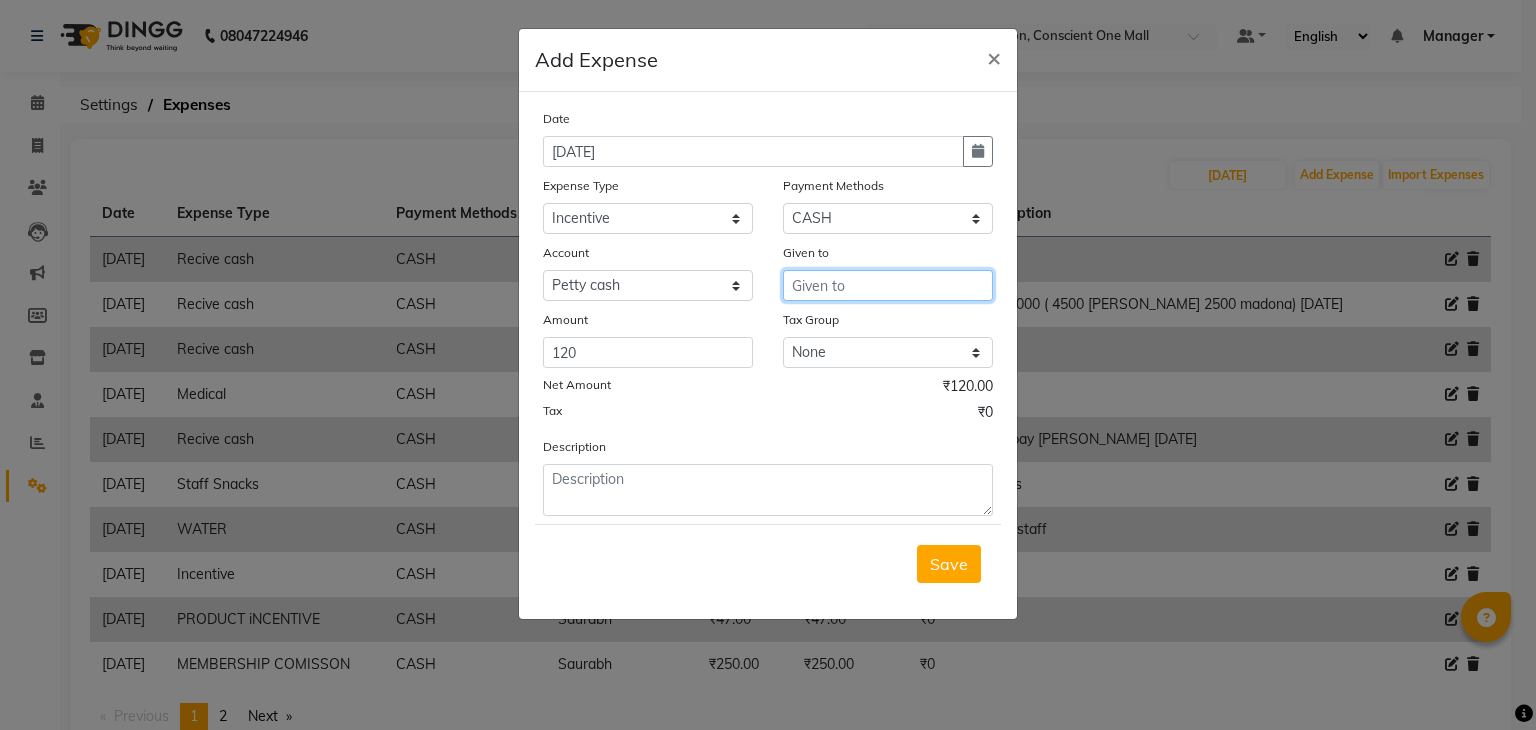 click at bounding box center (888, 285) 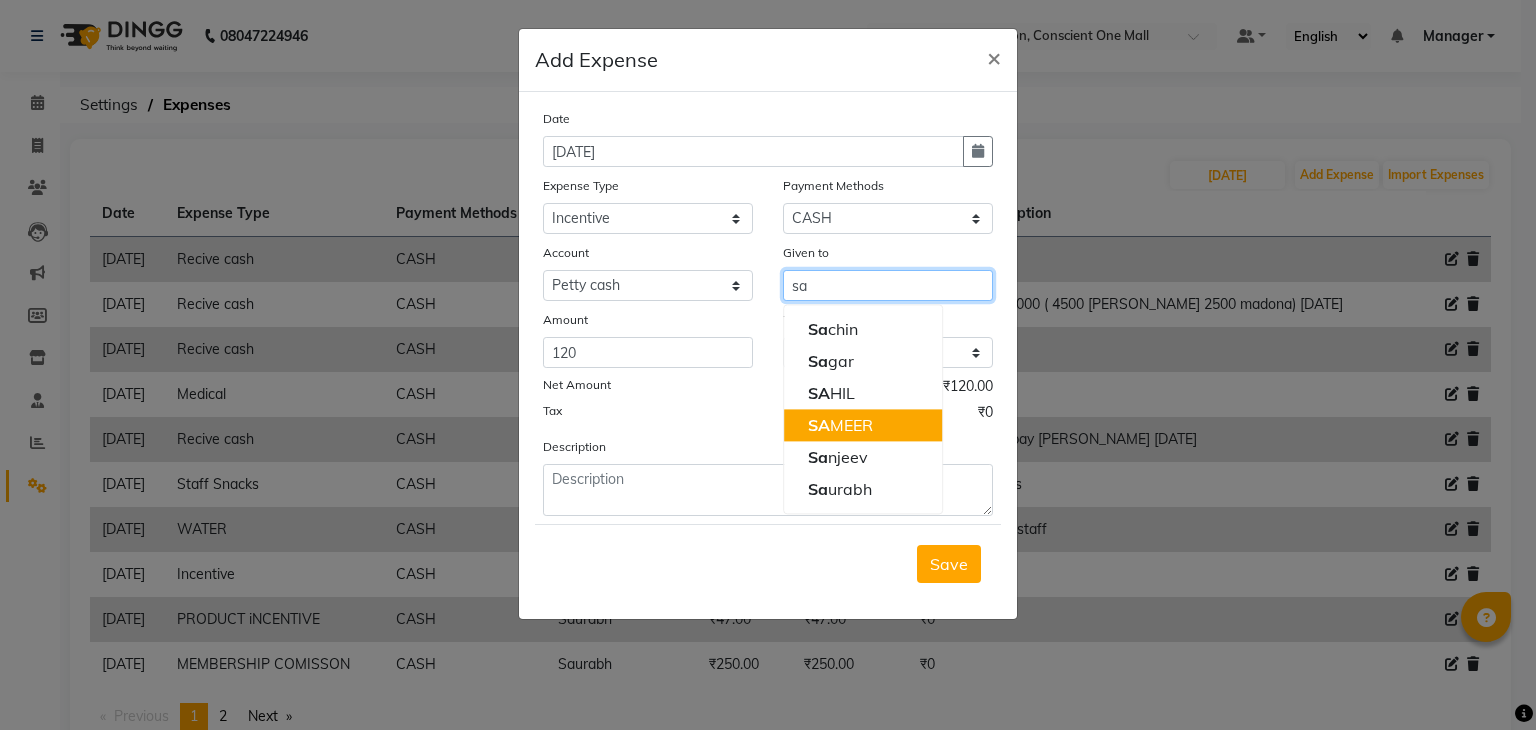 click on "SA MEER" at bounding box center [840, 425] 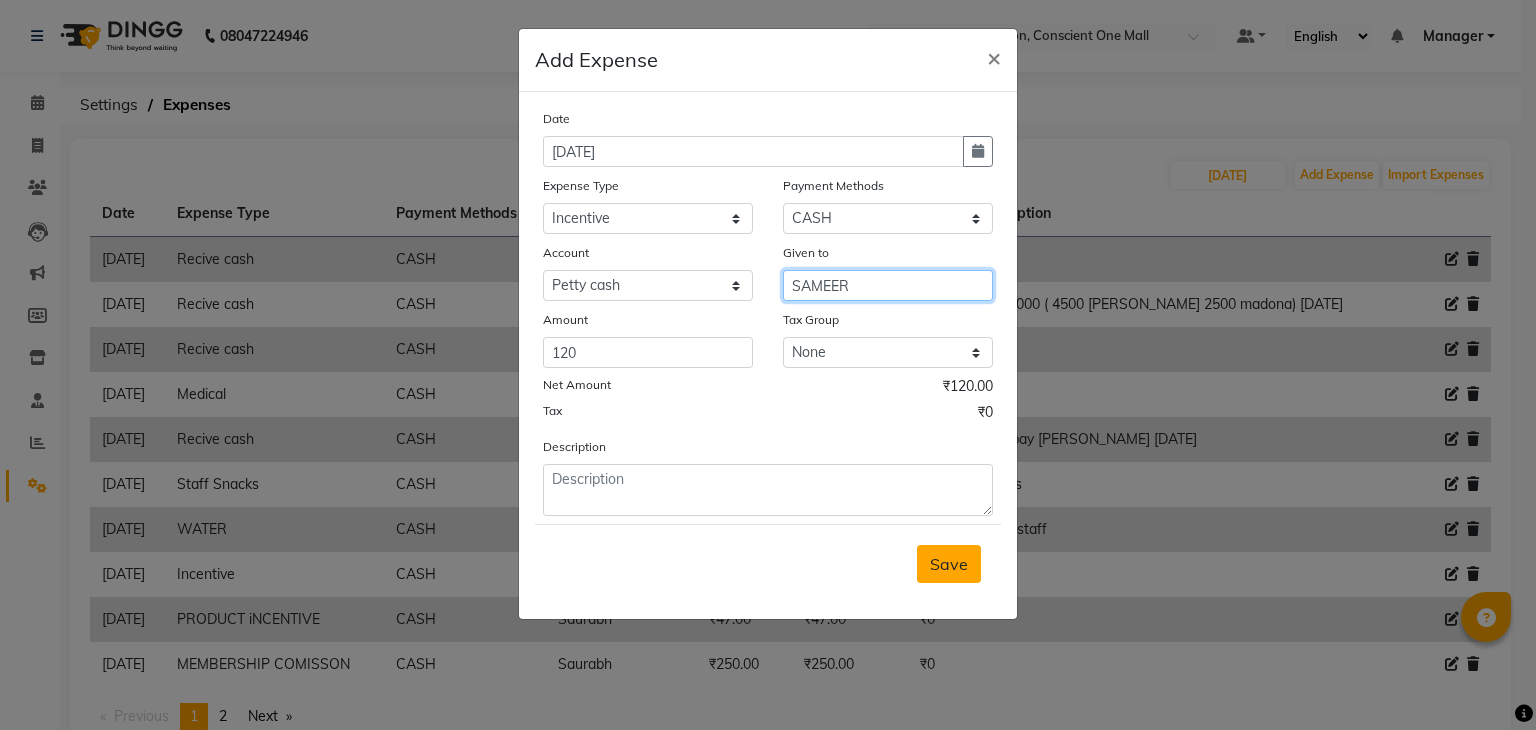 type on "SAMEER" 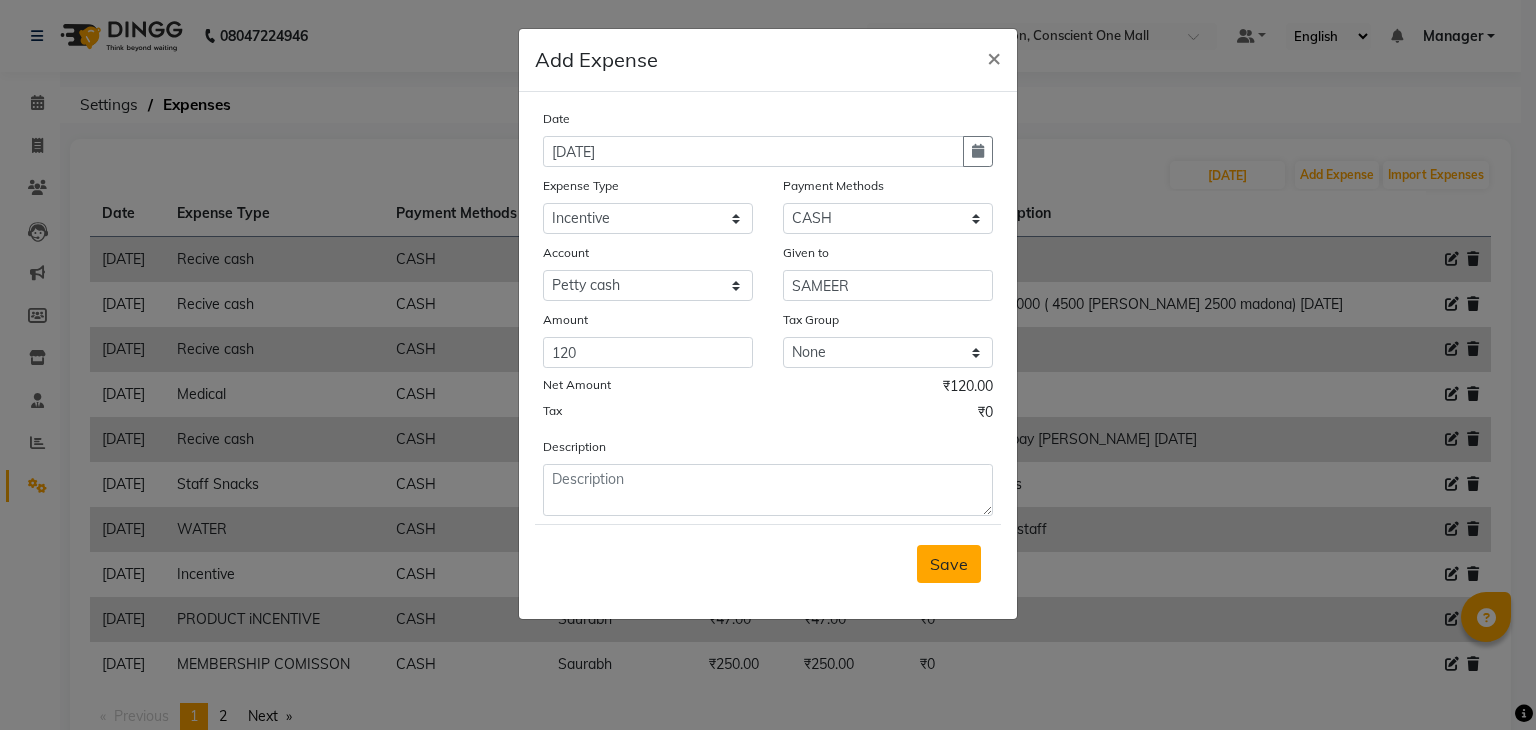 click on "Save" at bounding box center [949, 564] 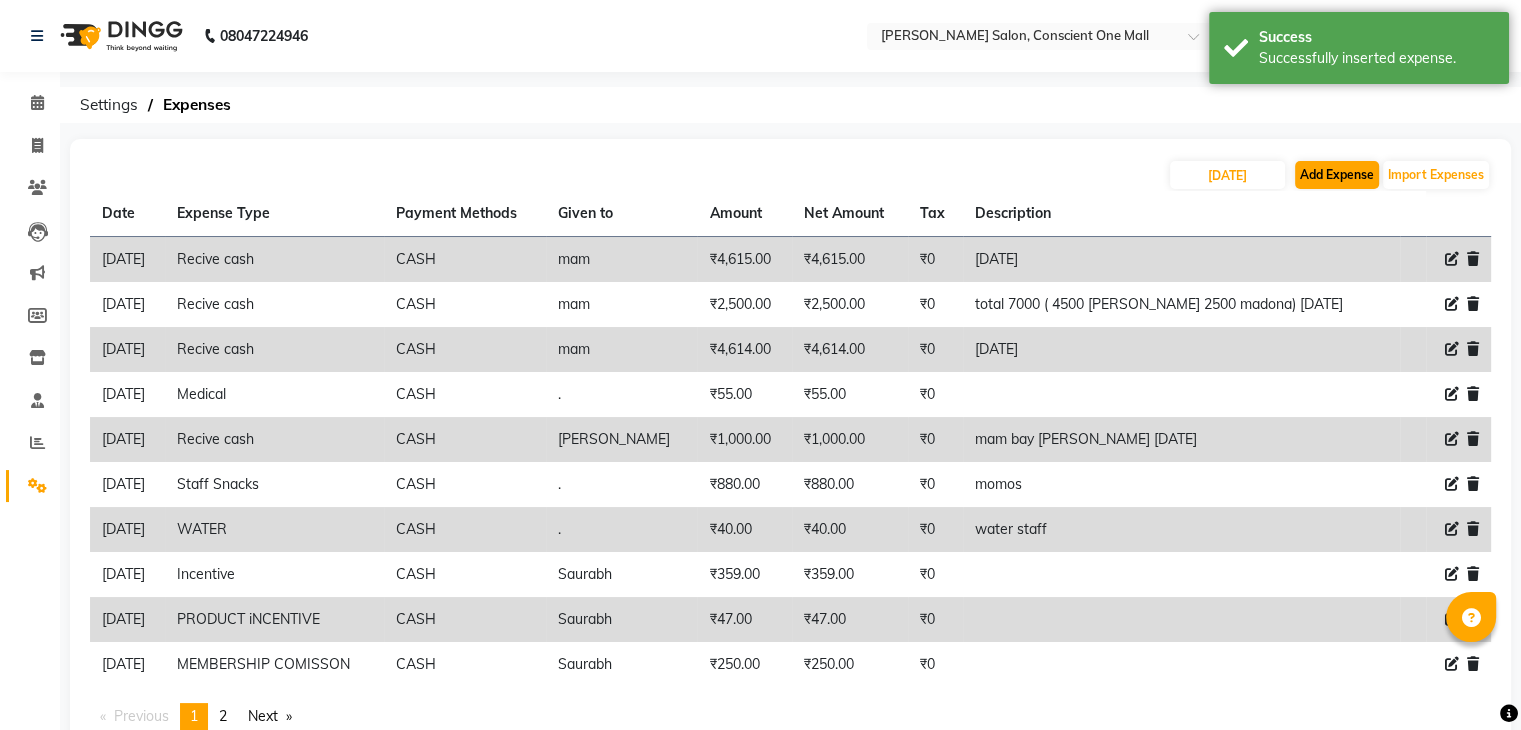 drag, startPoint x: 969, startPoint y: 572, endPoint x: 1349, endPoint y: 173, distance: 551 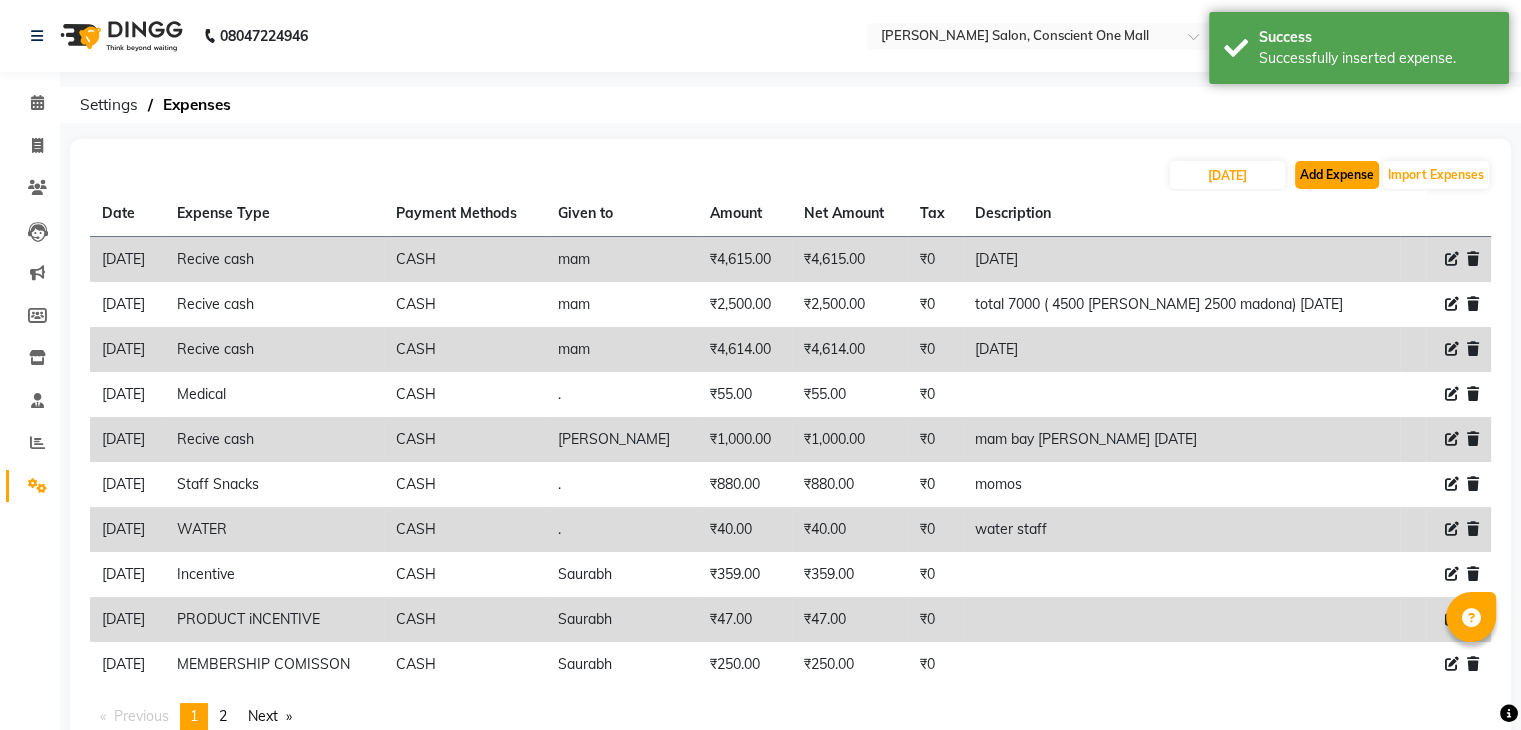 click on "Add Expense" 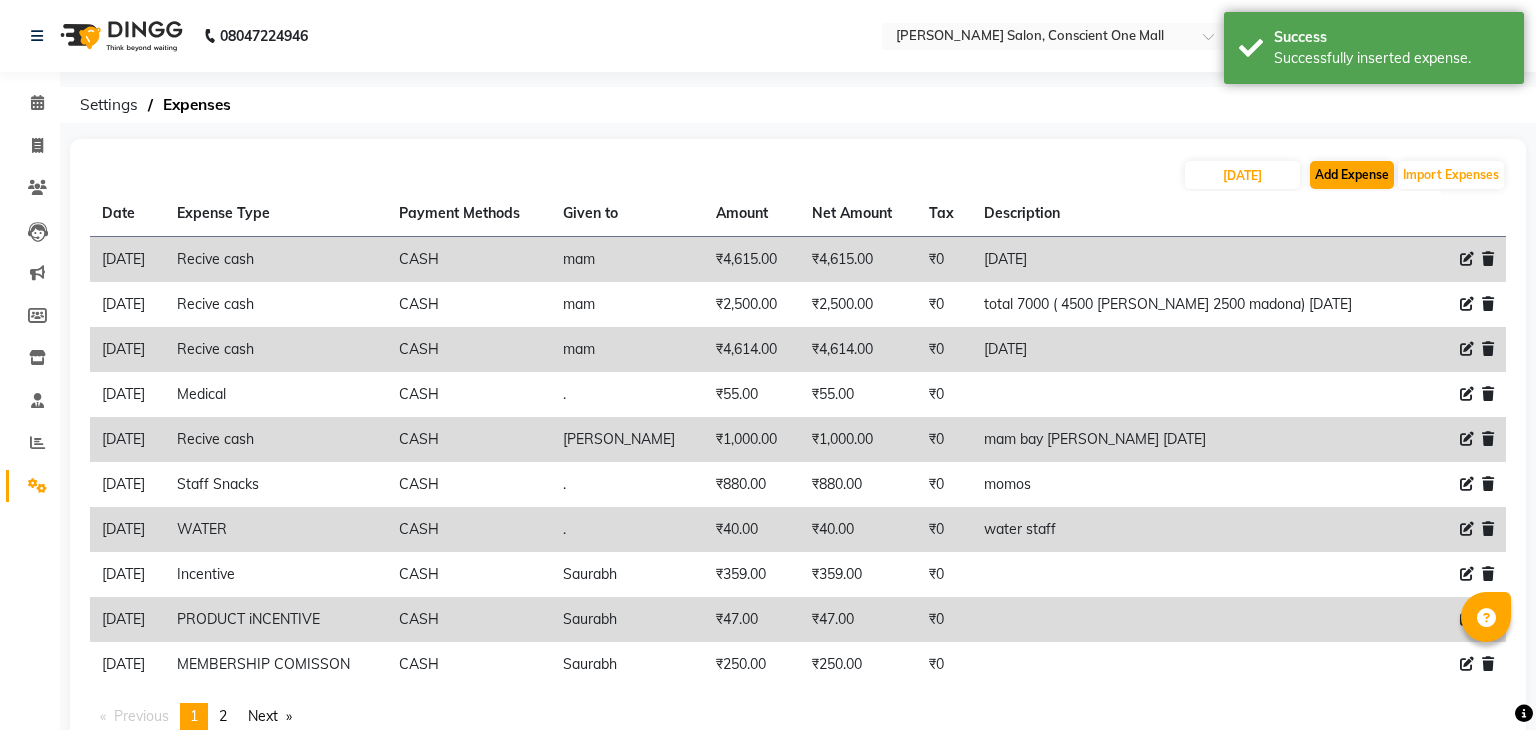 select on "1" 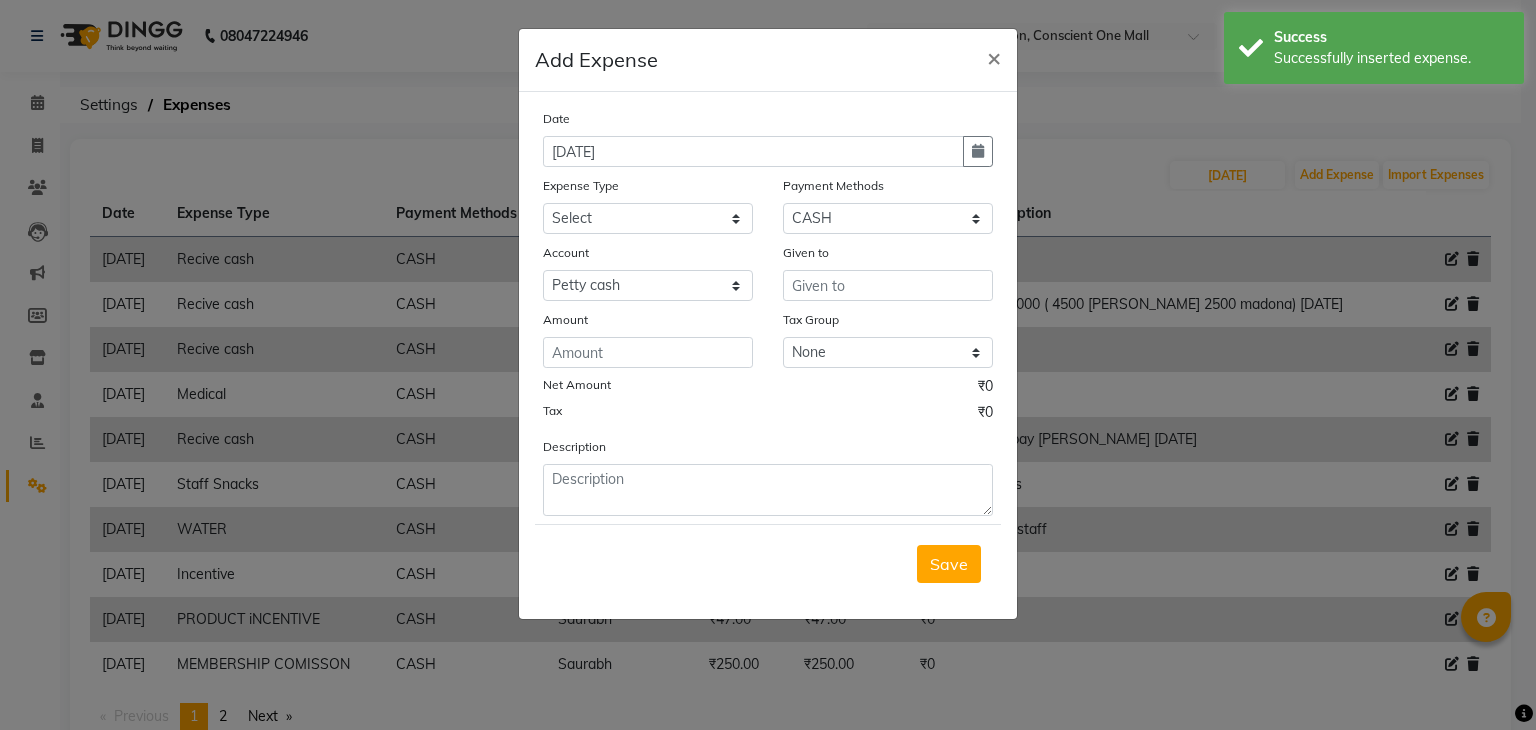 click on "Expense Type" 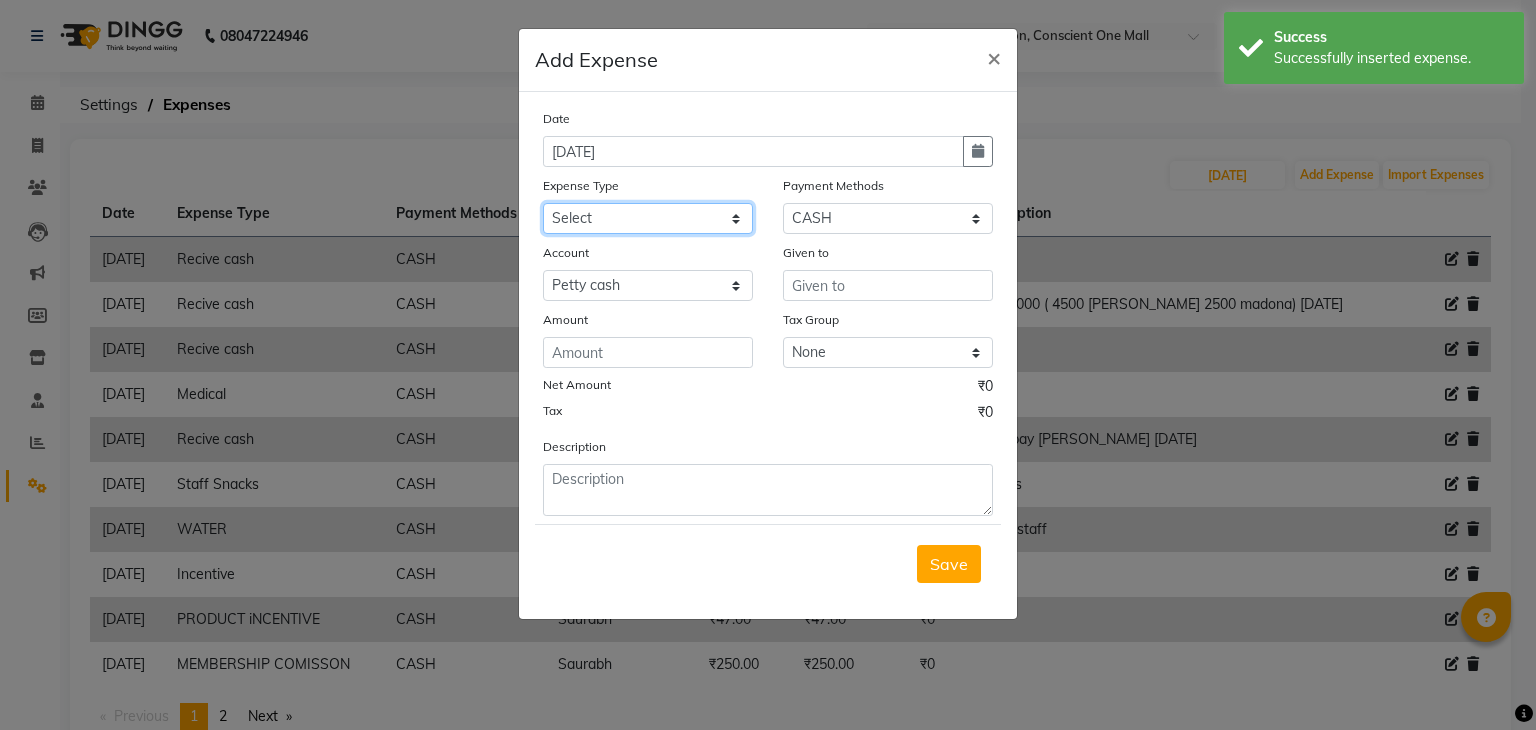 click on "Select Advance Salary BILLS CARDAMOM client change paytm Client Snacks Coffee CONVEYANCE cookies Day book Donation ELECTRICIAN Electricity Bill FARE FOOD EXPENSE Garbage Monthly Expense Ginger Hit Incentive JALJIRA POWDER JEERA POWDER LAUNDARY Lemon Marketing Medical MEMBERSHIP COMISSON milk Misc MOBILE RECHARGE MONEY CHANGE M S COMI Nimbu Payment Other Pantry PAYMENT paytm Tip PLUMBER PRINT ROLL Product PRODUCT iNCENTIVE PURCHASING Recive cash SAFAIWALA Salary salon use SALT Staff Snacks SUGAR Tea TIP VISHAL MART WATER" 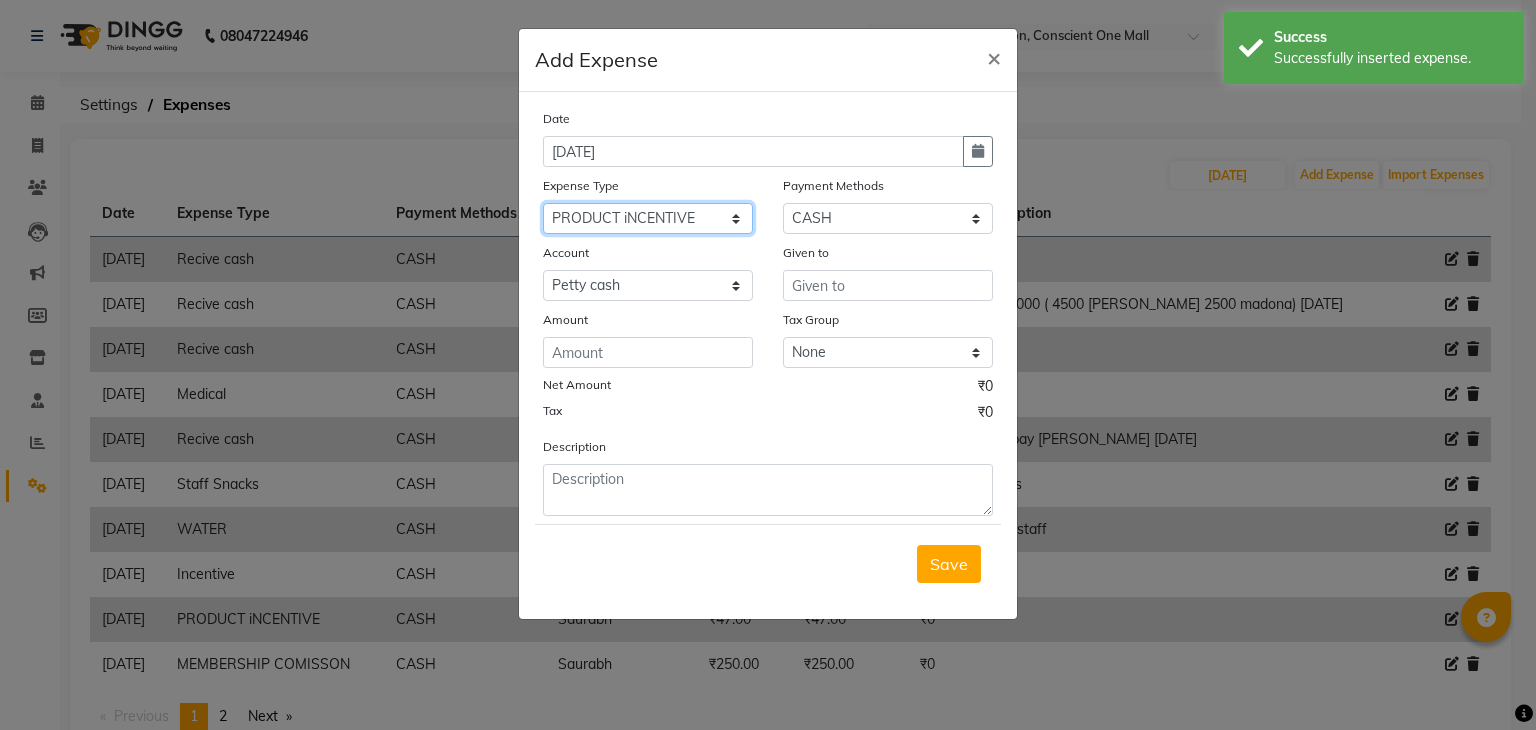 click on "Select Advance Salary BILLS CARDAMOM client change paytm Client Snacks Coffee CONVEYANCE cookies Day book Donation ELECTRICIAN Electricity Bill FARE FOOD EXPENSE Garbage Monthly Expense Ginger Hit Incentive JALJIRA POWDER JEERA POWDER LAUNDARY Lemon Marketing Medical MEMBERSHIP COMISSON milk Misc MOBILE RECHARGE MONEY CHANGE M S COMI Nimbu Payment Other Pantry PAYMENT paytm Tip PLUMBER PRINT ROLL Product PRODUCT iNCENTIVE PURCHASING Recive cash SAFAIWALA Salary salon use SALT Staff Snacks SUGAR Tea TIP VISHAL MART WATER" 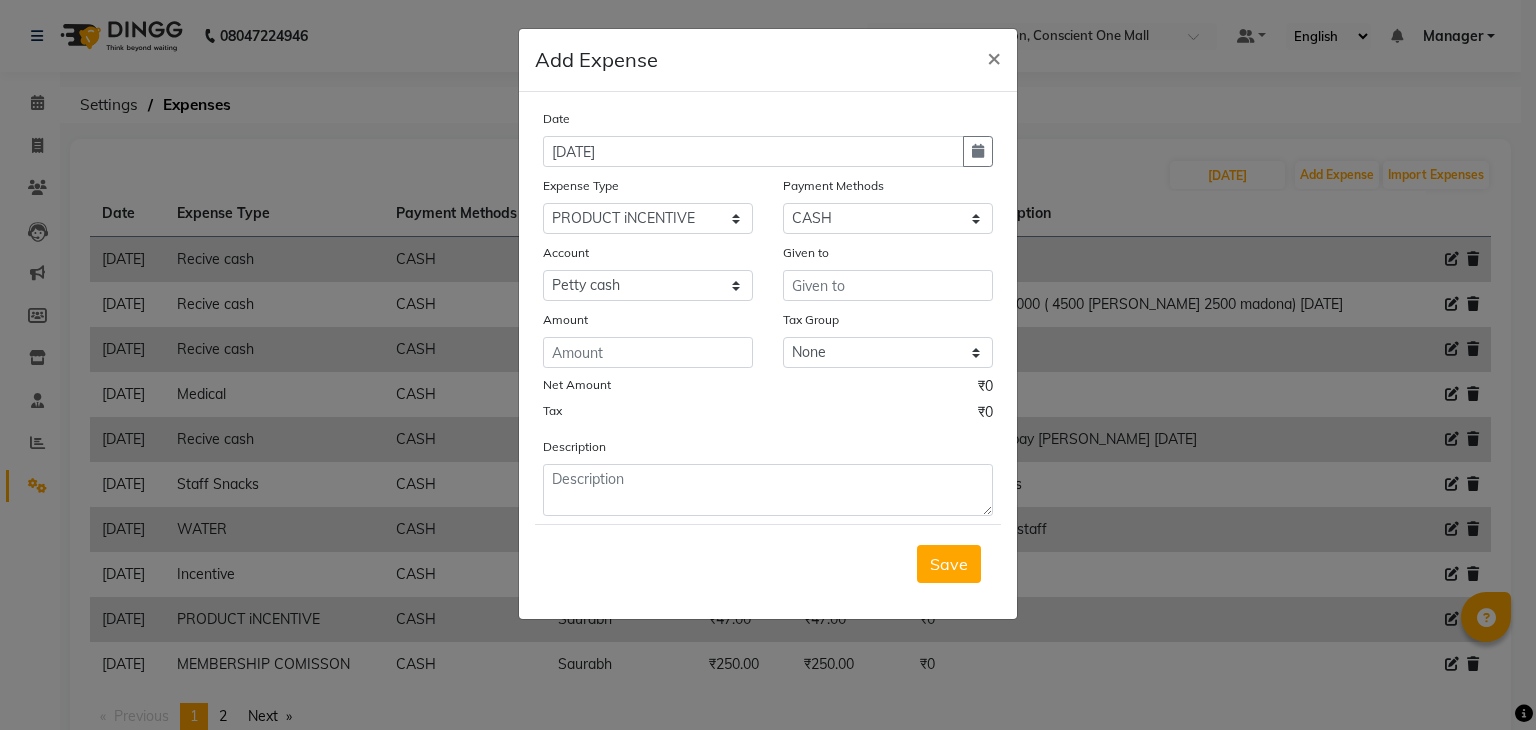 click on "Date 13-07-2025 Expense Type Select Advance Salary BILLS CARDAMOM client change paytm Client Snacks Coffee CONVEYANCE cookies Day book Donation ELECTRICIAN Electricity Bill FARE FOOD EXPENSE Garbage Monthly Expense Ginger Hit Incentive JALJIRA POWDER JEERA POWDER LAUNDARY Lemon Marketing Medical MEMBERSHIP COMISSON milk Misc MOBILE RECHARGE MONEY CHANGE M S COMI Nimbu Payment Other Pantry PAYMENT paytm Tip PLUMBER PRINT ROLL Product PRODUCT iNCENTIVE PURCHASING Recive cash SAFAIWALA Salary salon use SALT Staff Snacks SUGAR Tea TIP VISHAL MART WATER Payment Methods Select GPay CARD CASH Complimentary Prepaid ONLINE Points Wallet Voucher Package Account Select Petty cash Default account Given to Amount Tax Group None GST Net Amount ₹0 Tax ₹0 Description" 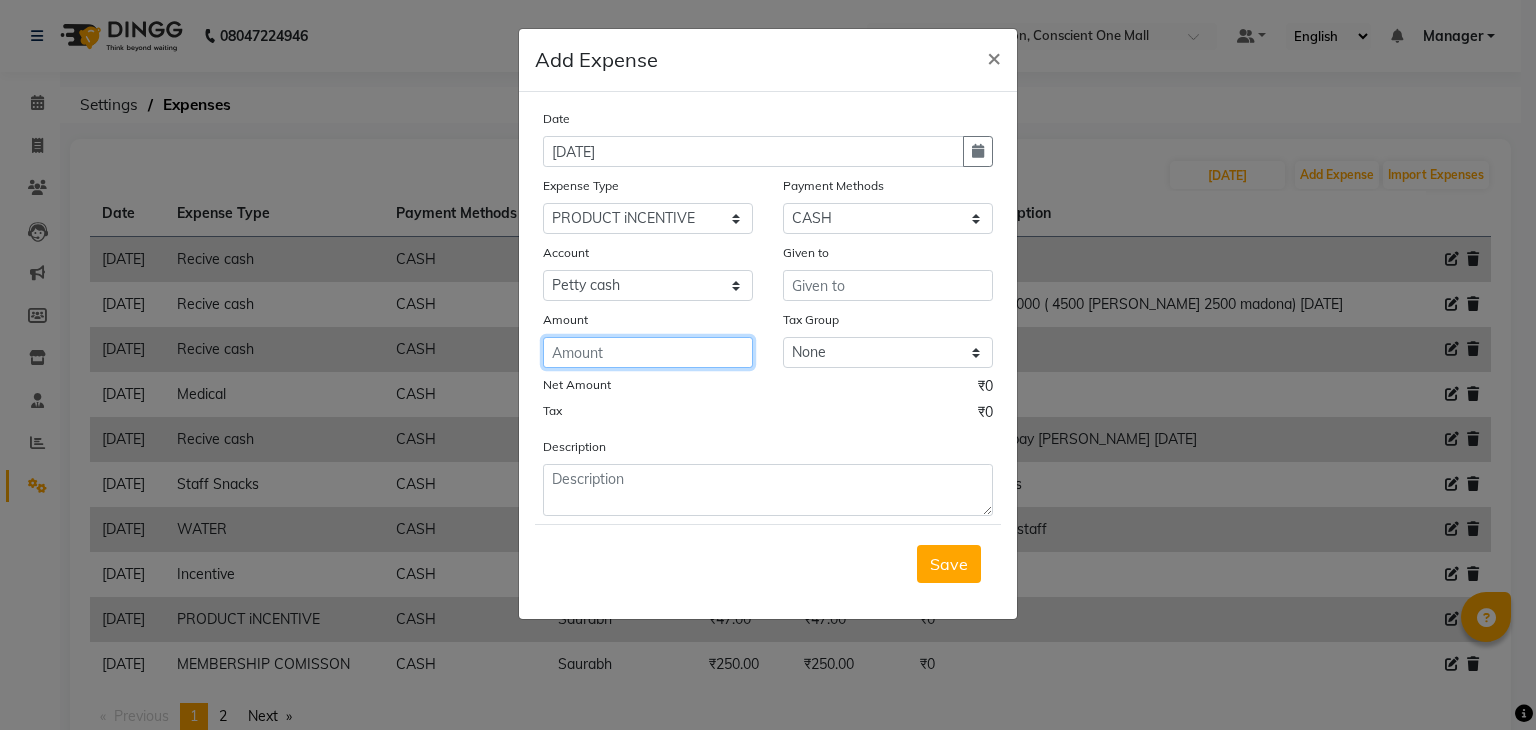 click 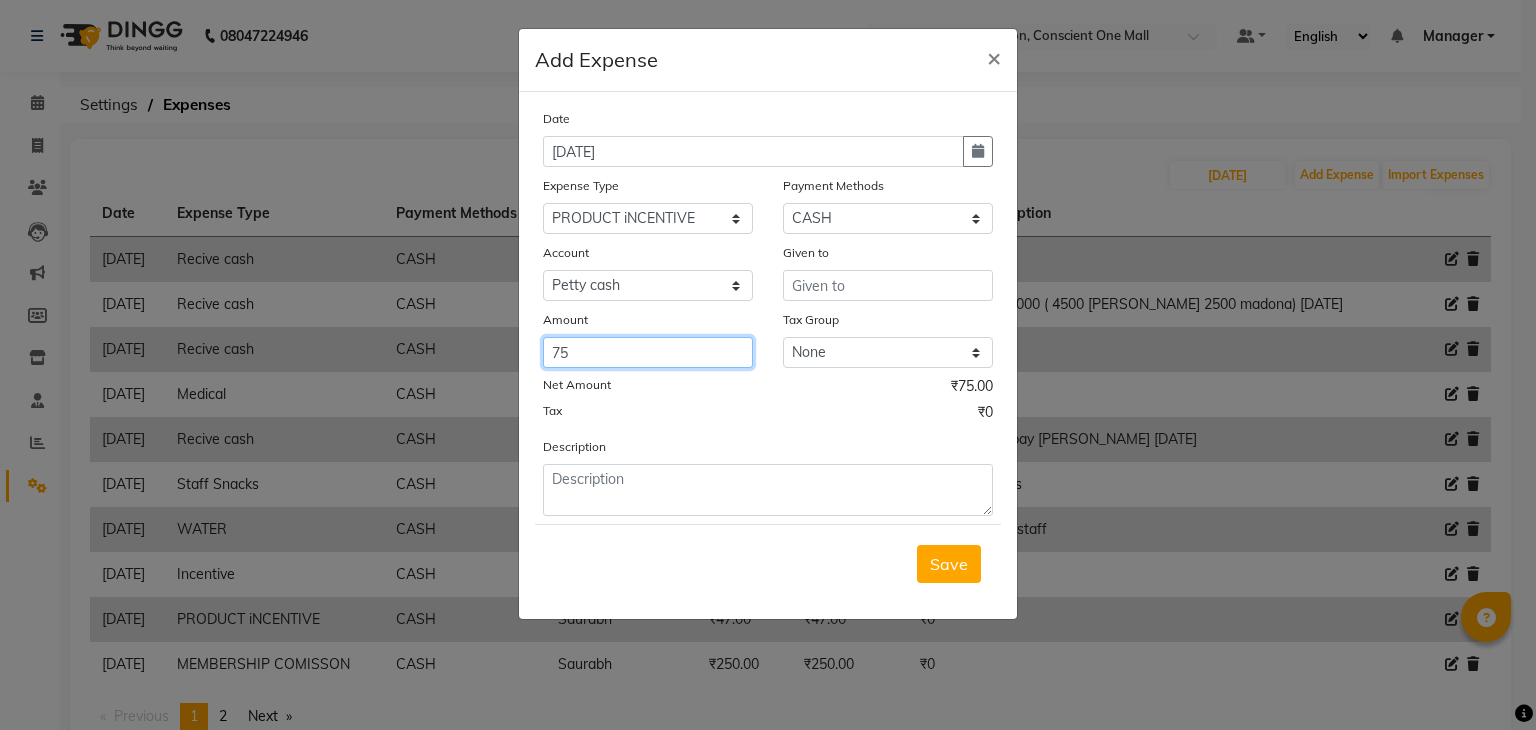type on "75" 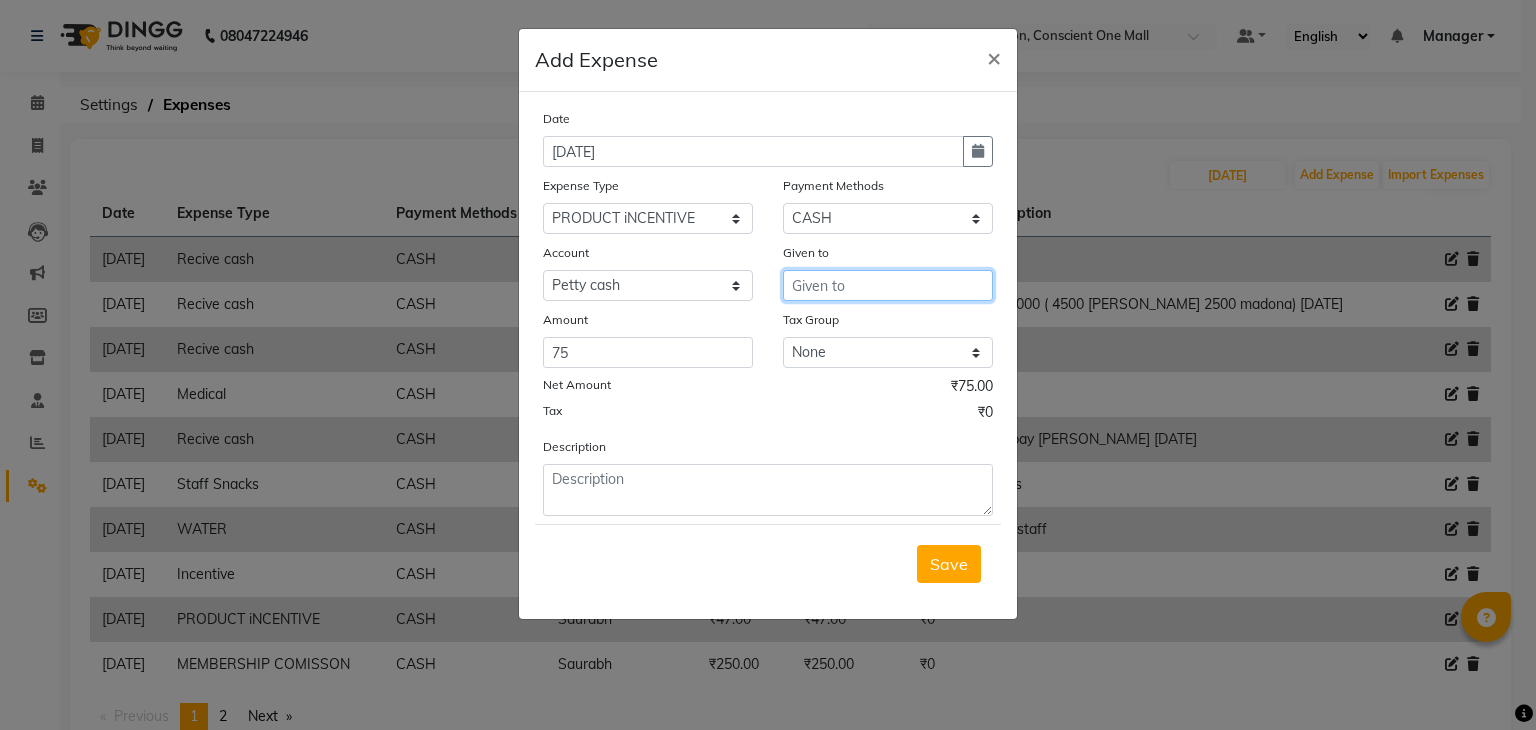 click at bounding box center [888, 285] 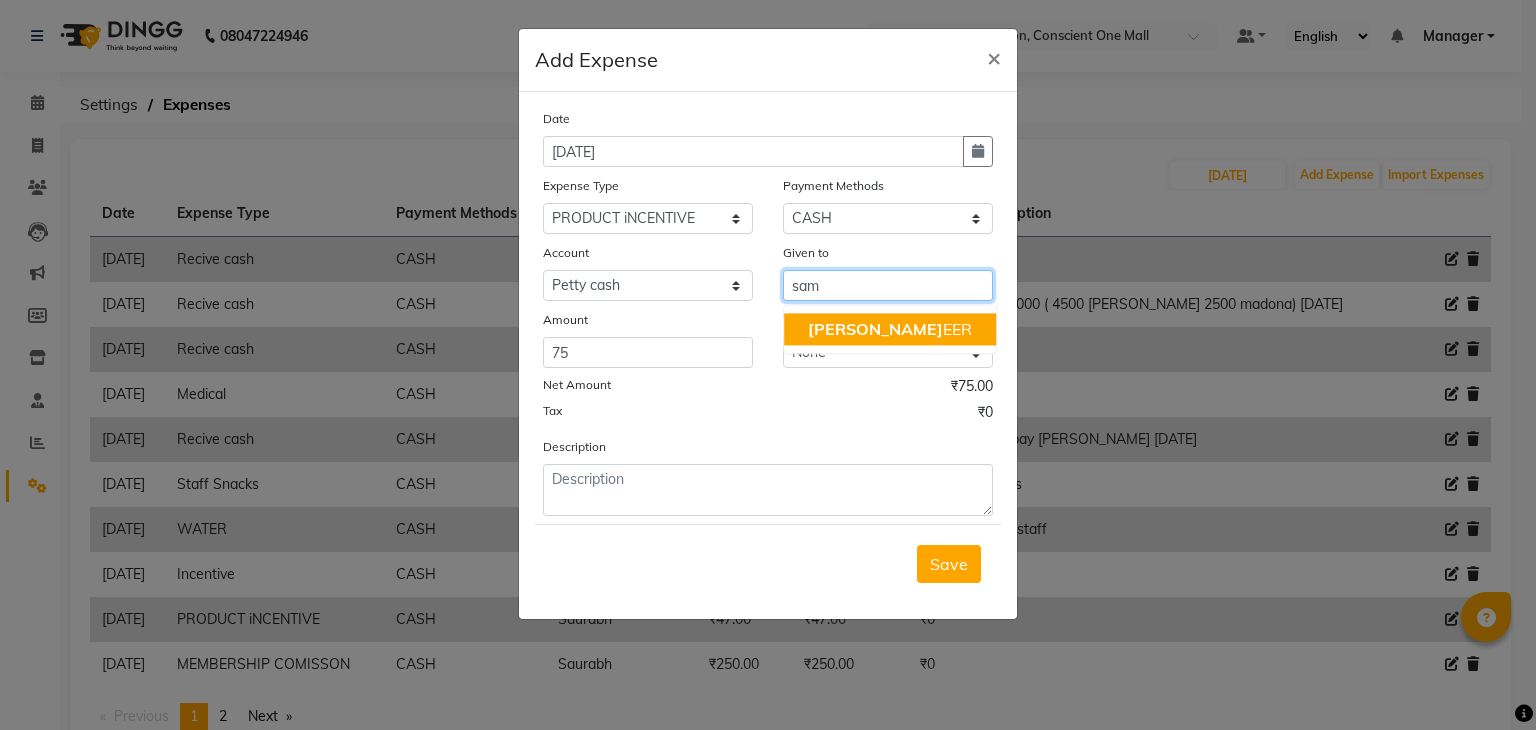 click on "SAM EER" at bounding box center (890, 329) 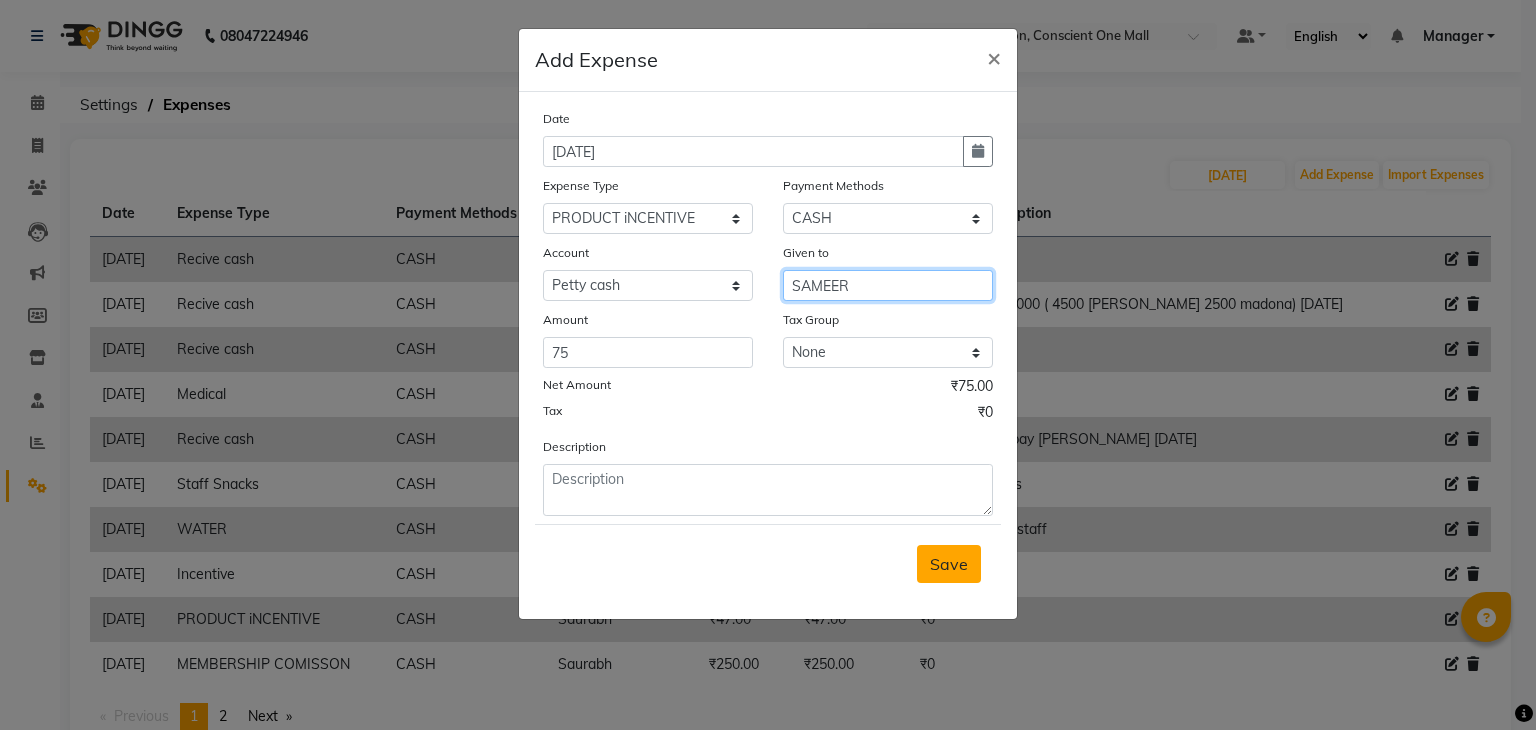 type on "SAMEER" 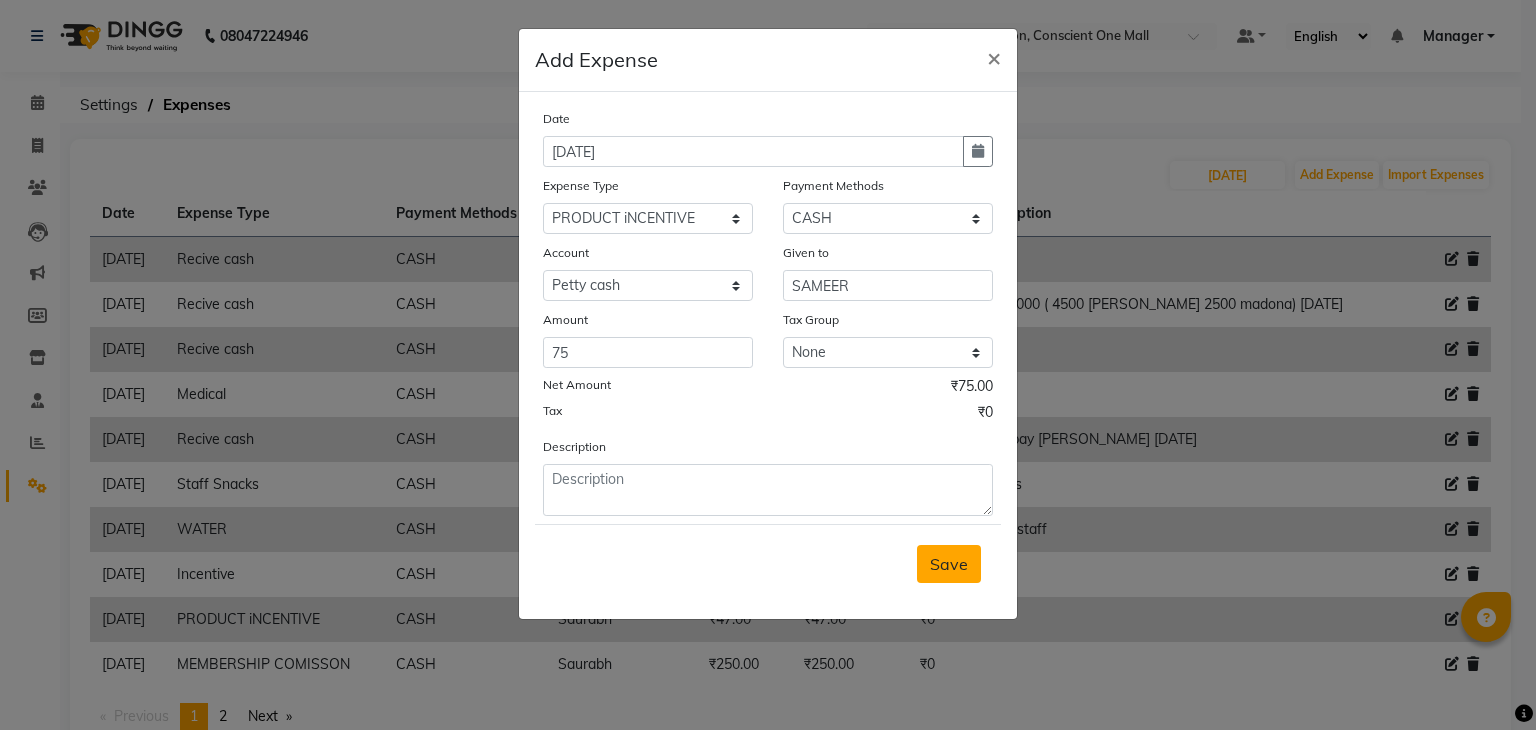 click on "Save" at bounding box center [949, 564] 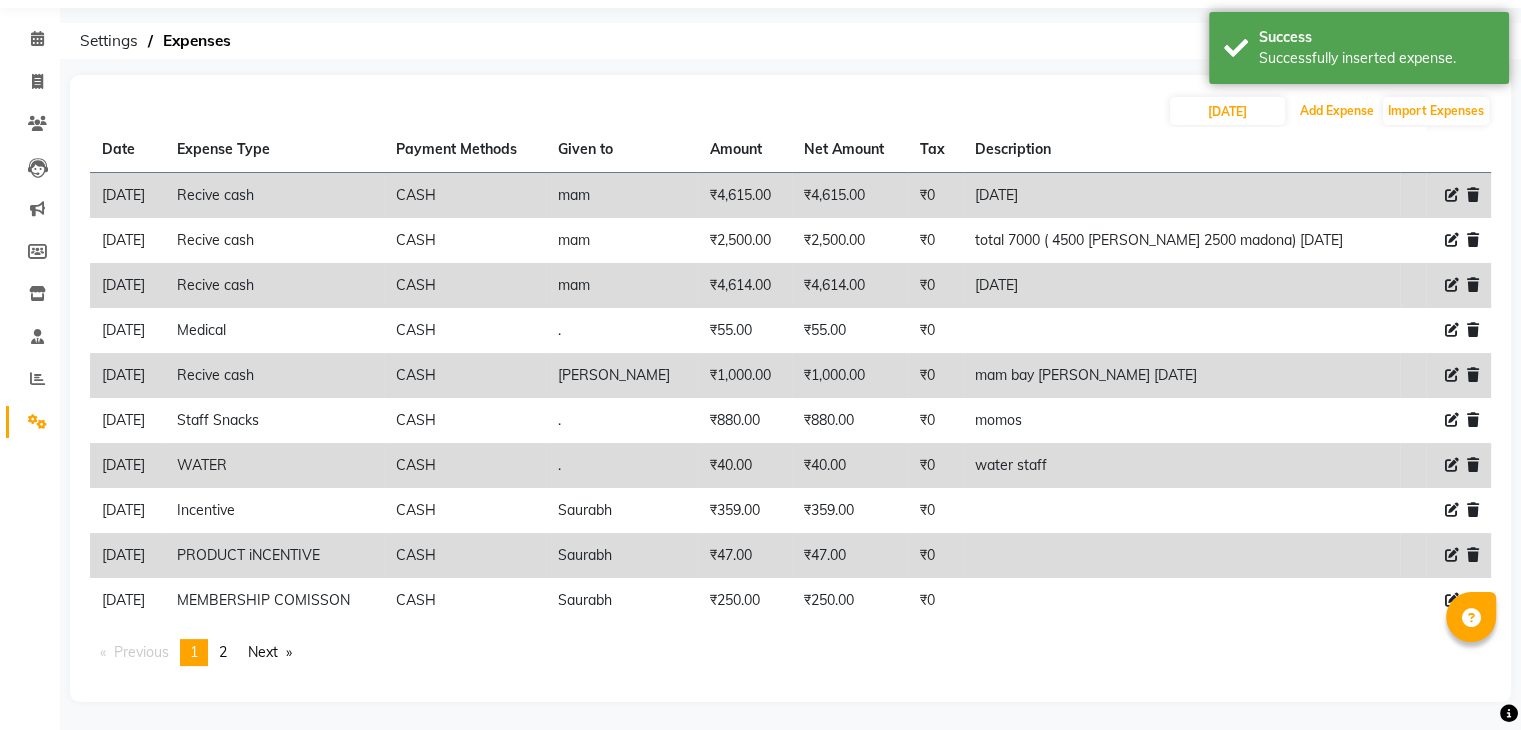 scroll, scrollTop: 66, scrollLeft: 0, axis: vertical 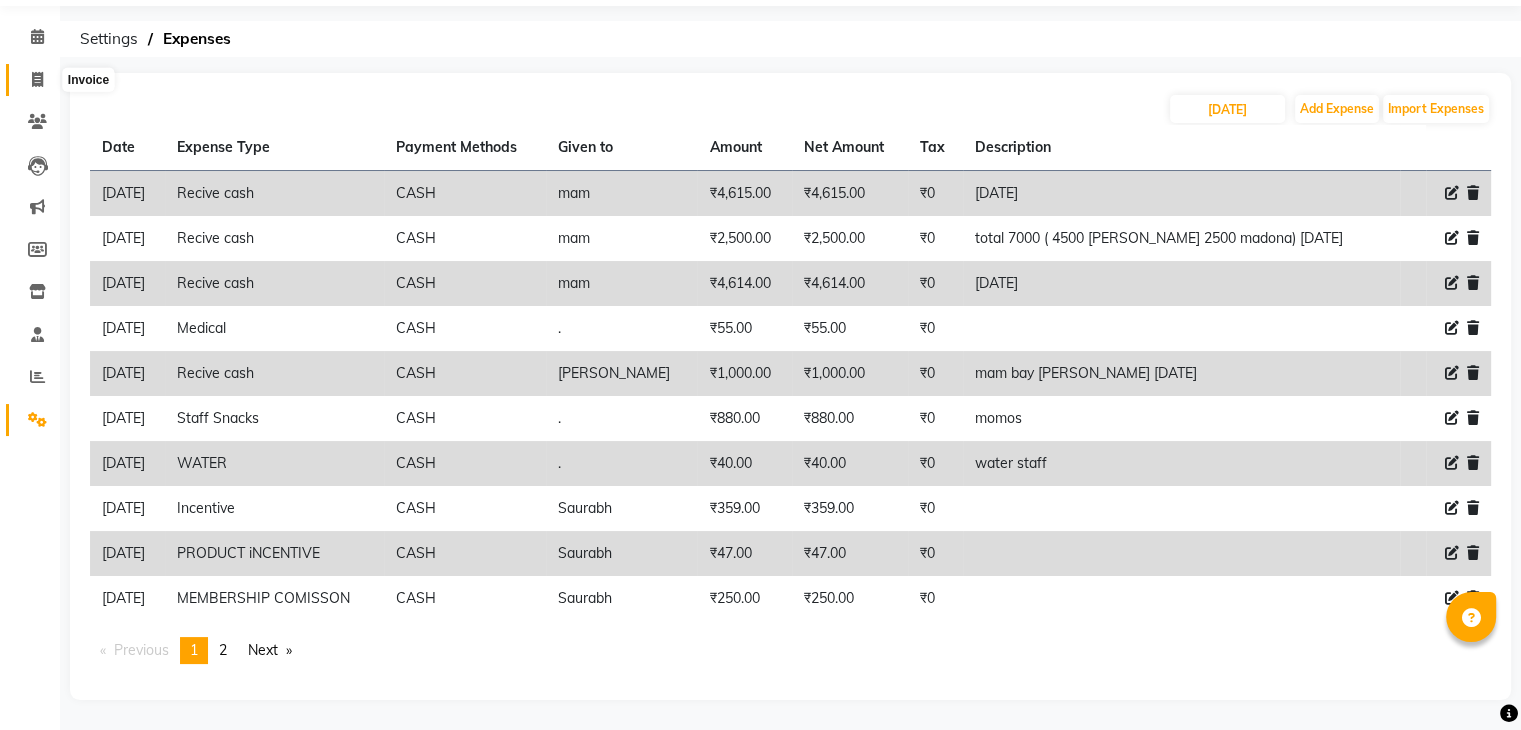 click 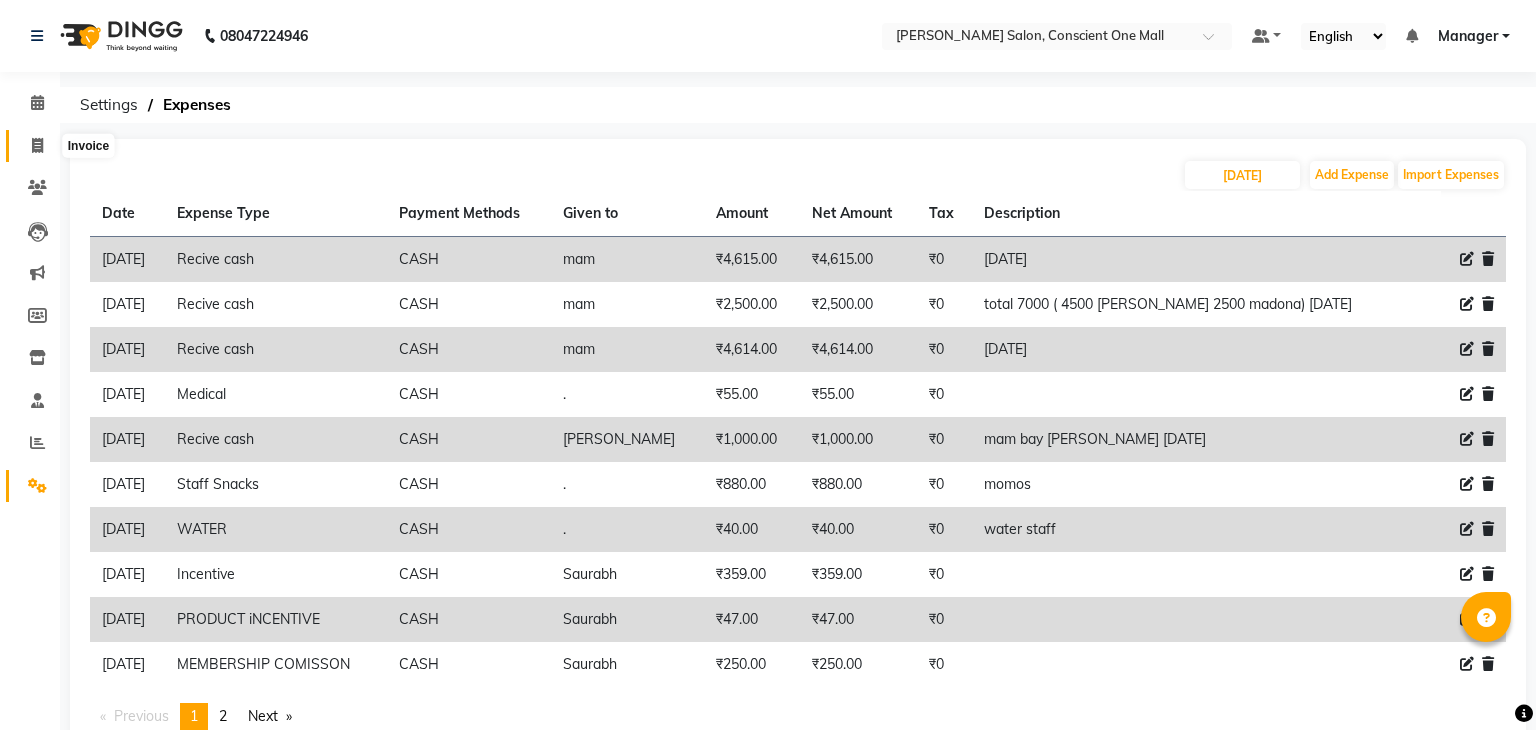 select on "service" 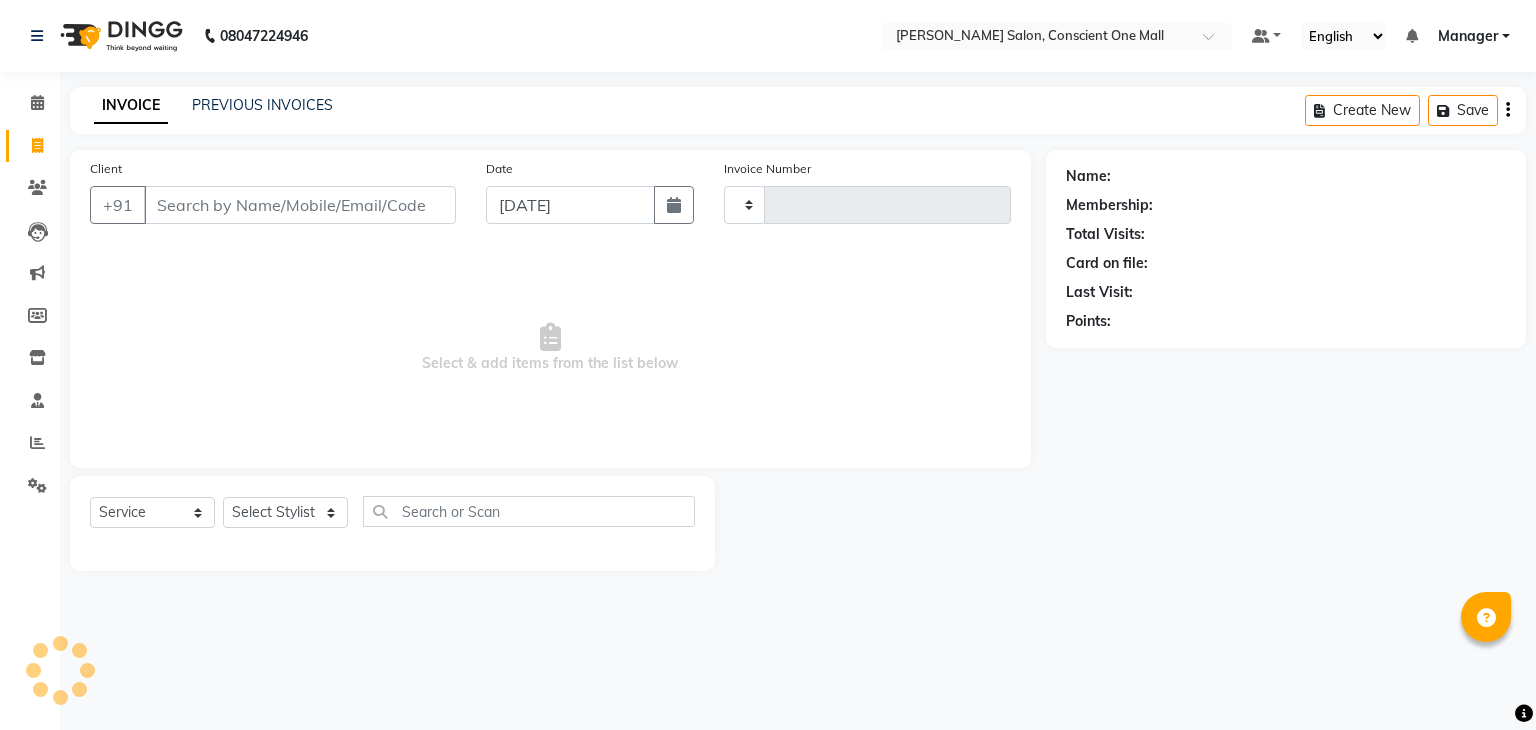 type on "1403" 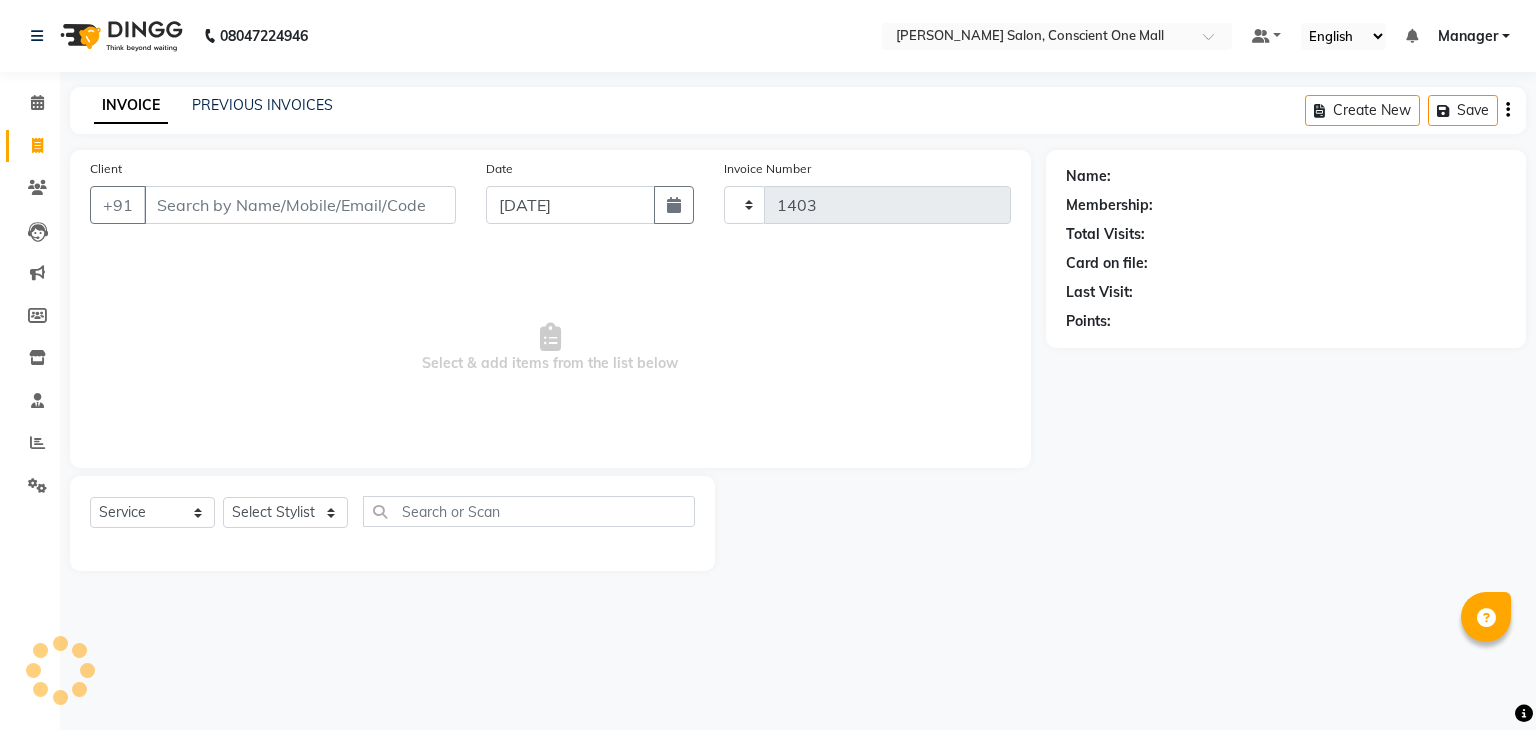 select on "7575" 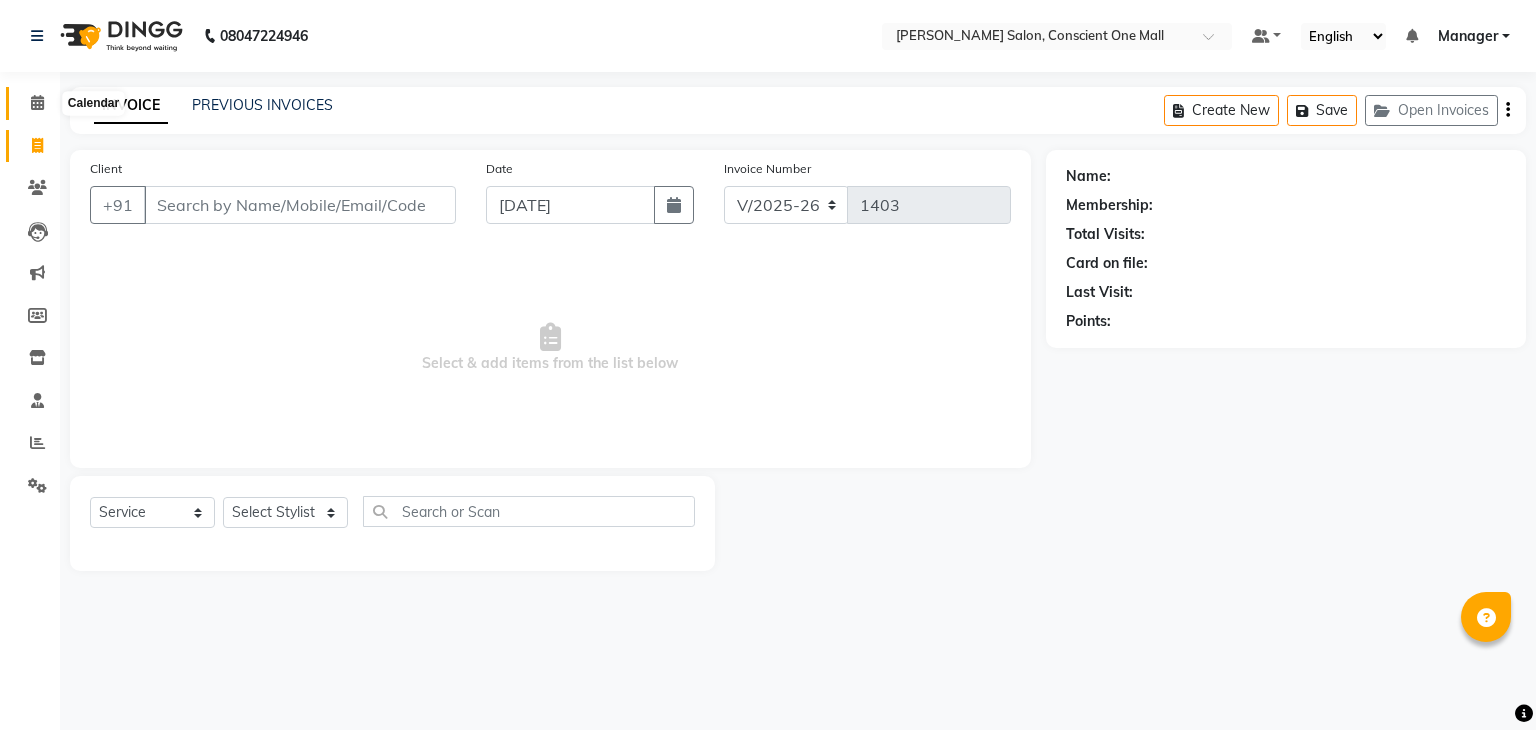 click 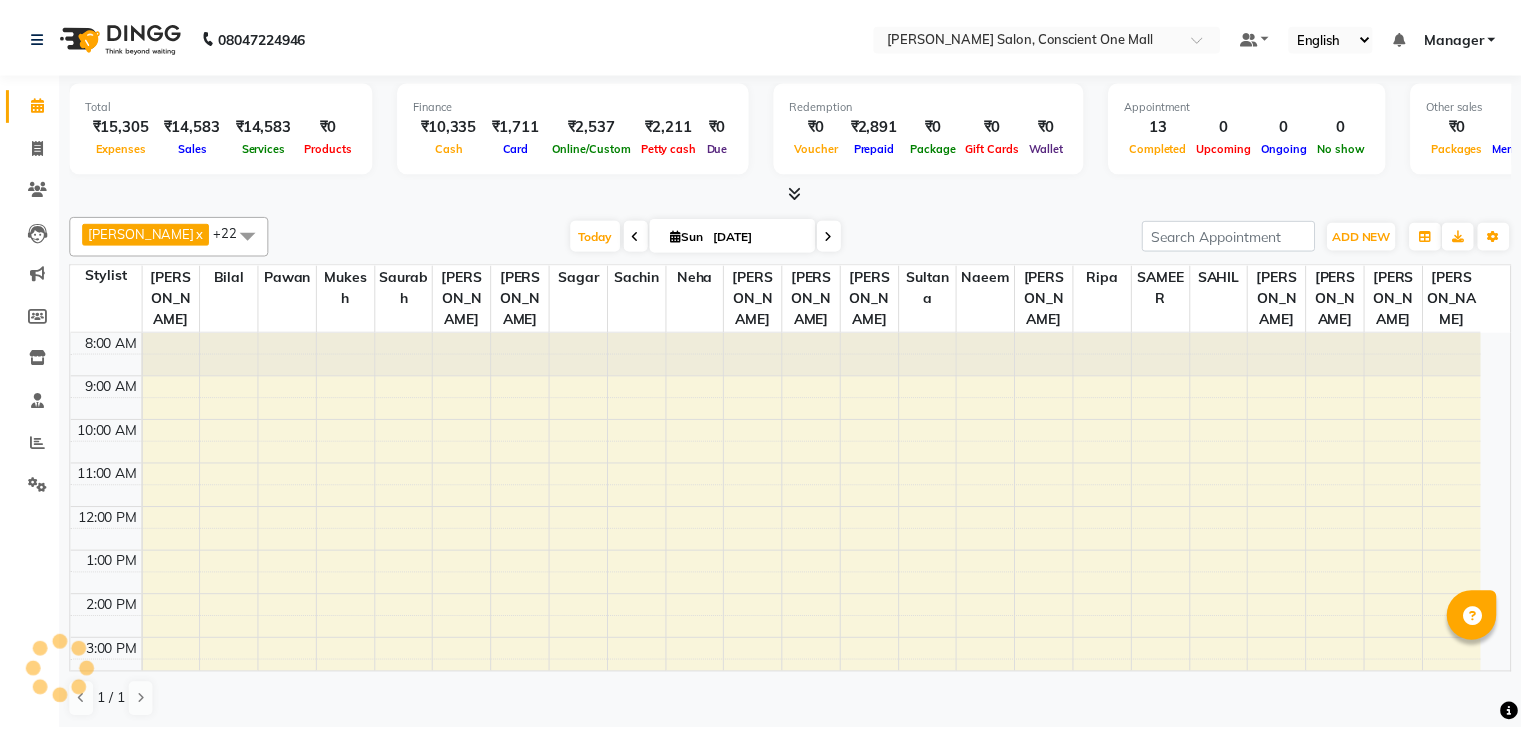scroll, scrollTop: 0, scrollLeft: 0, axis: both 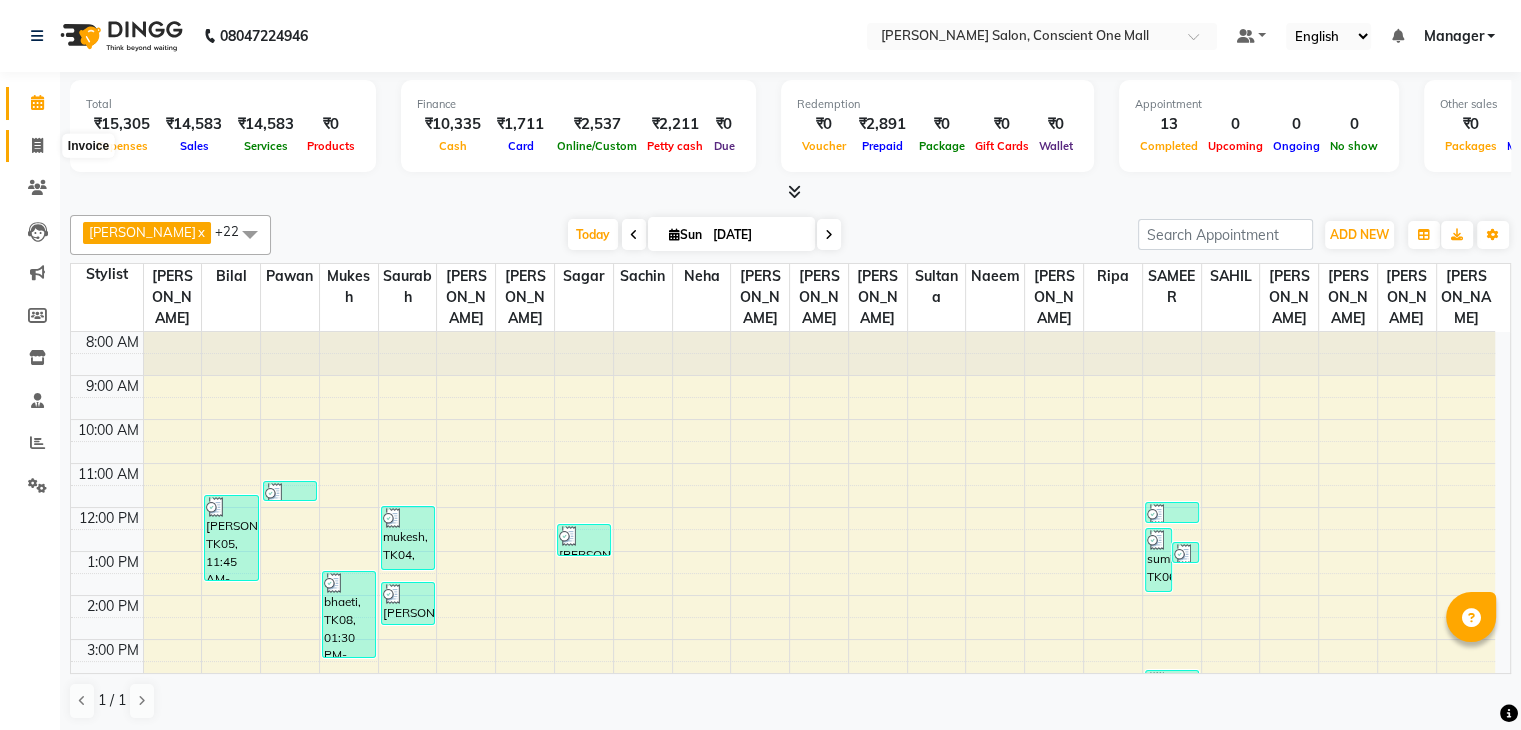click 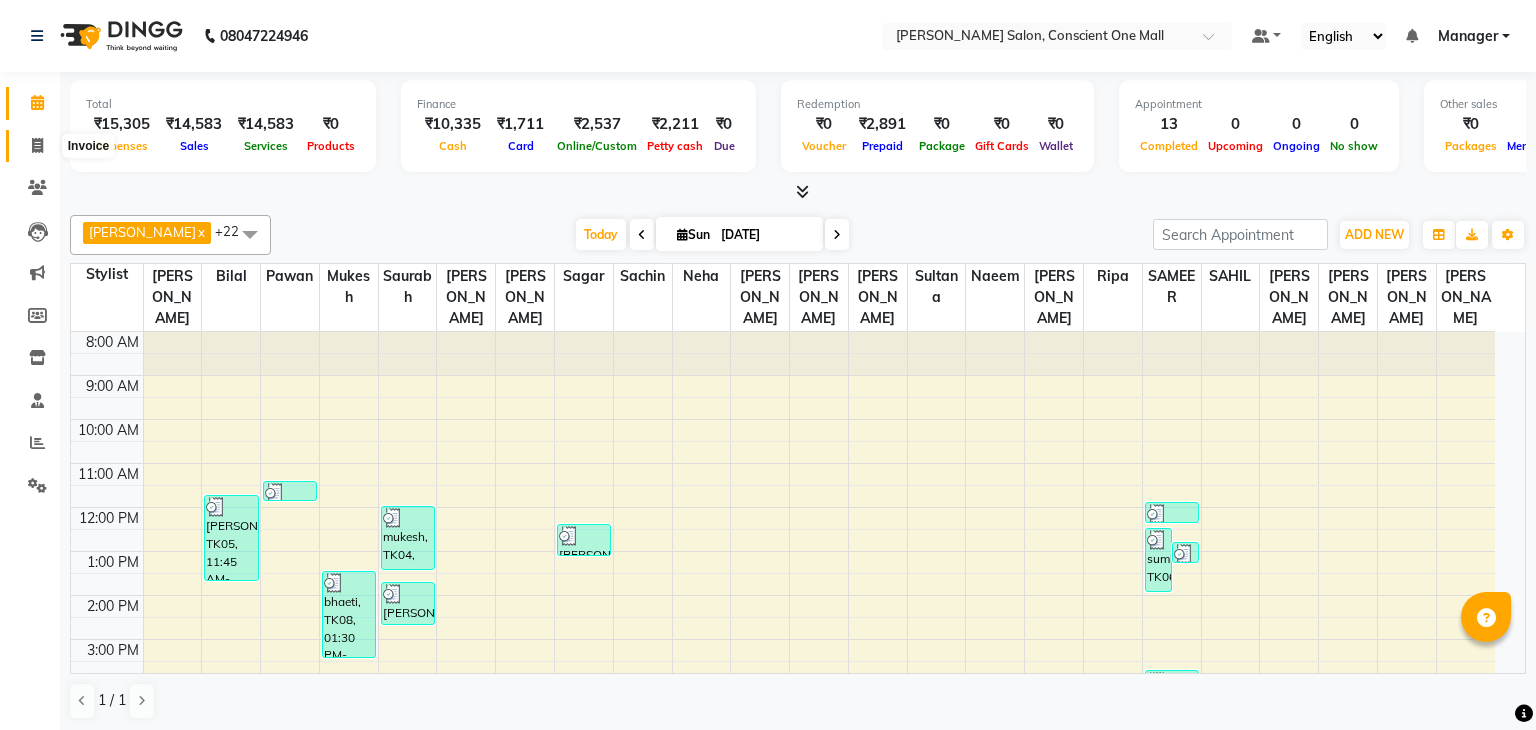 select on "7575" 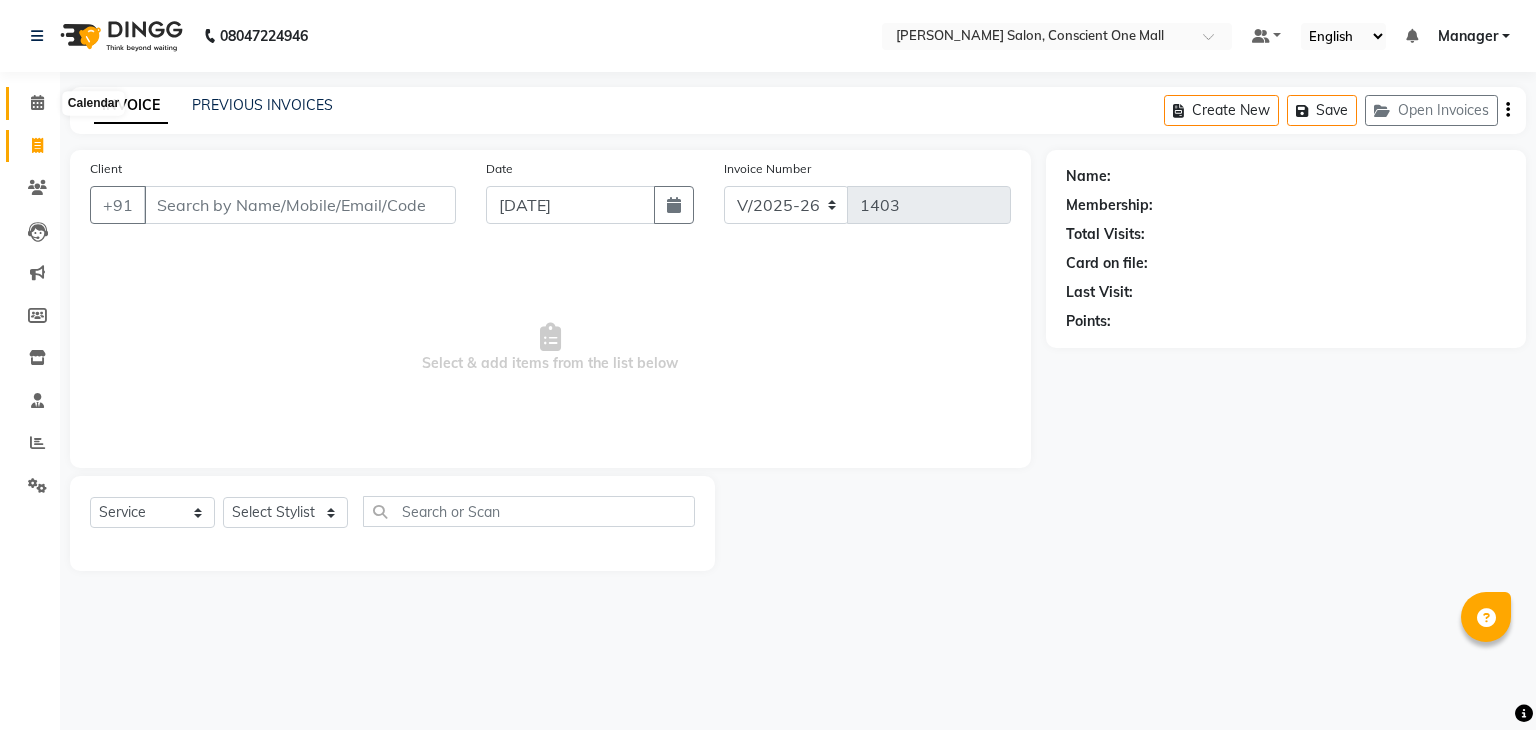 click 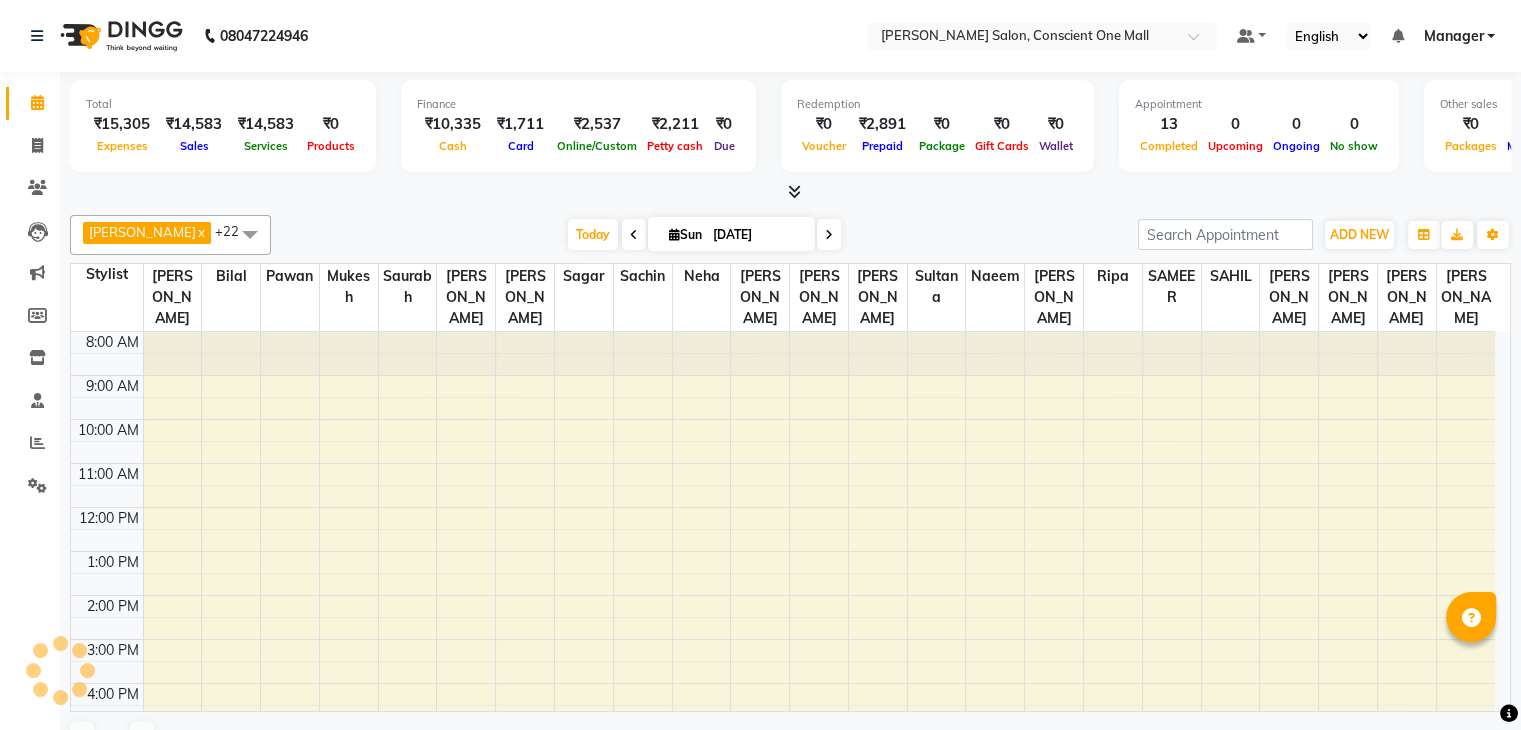 scroll, scrollTop: 0, scrollLeft: 0, axis: both 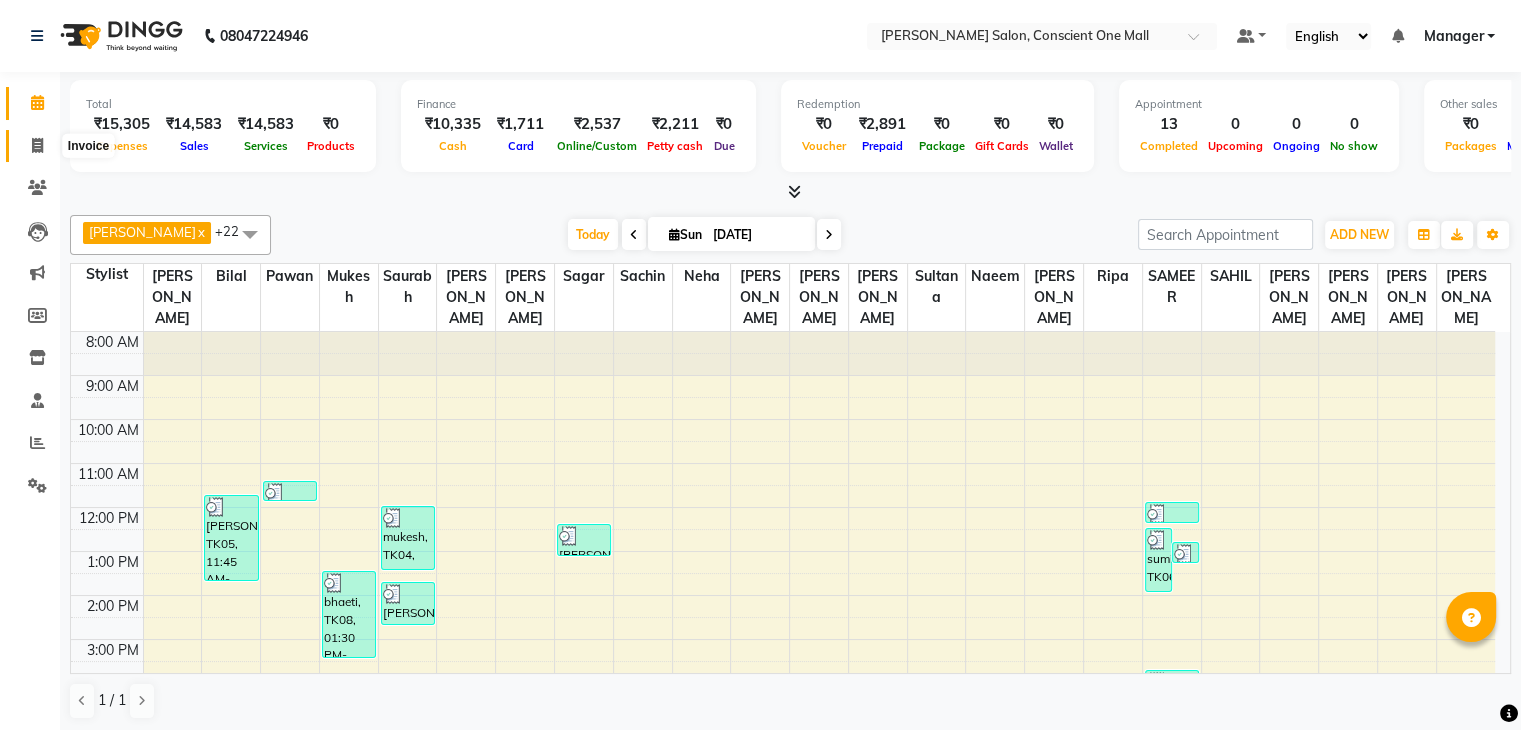 click 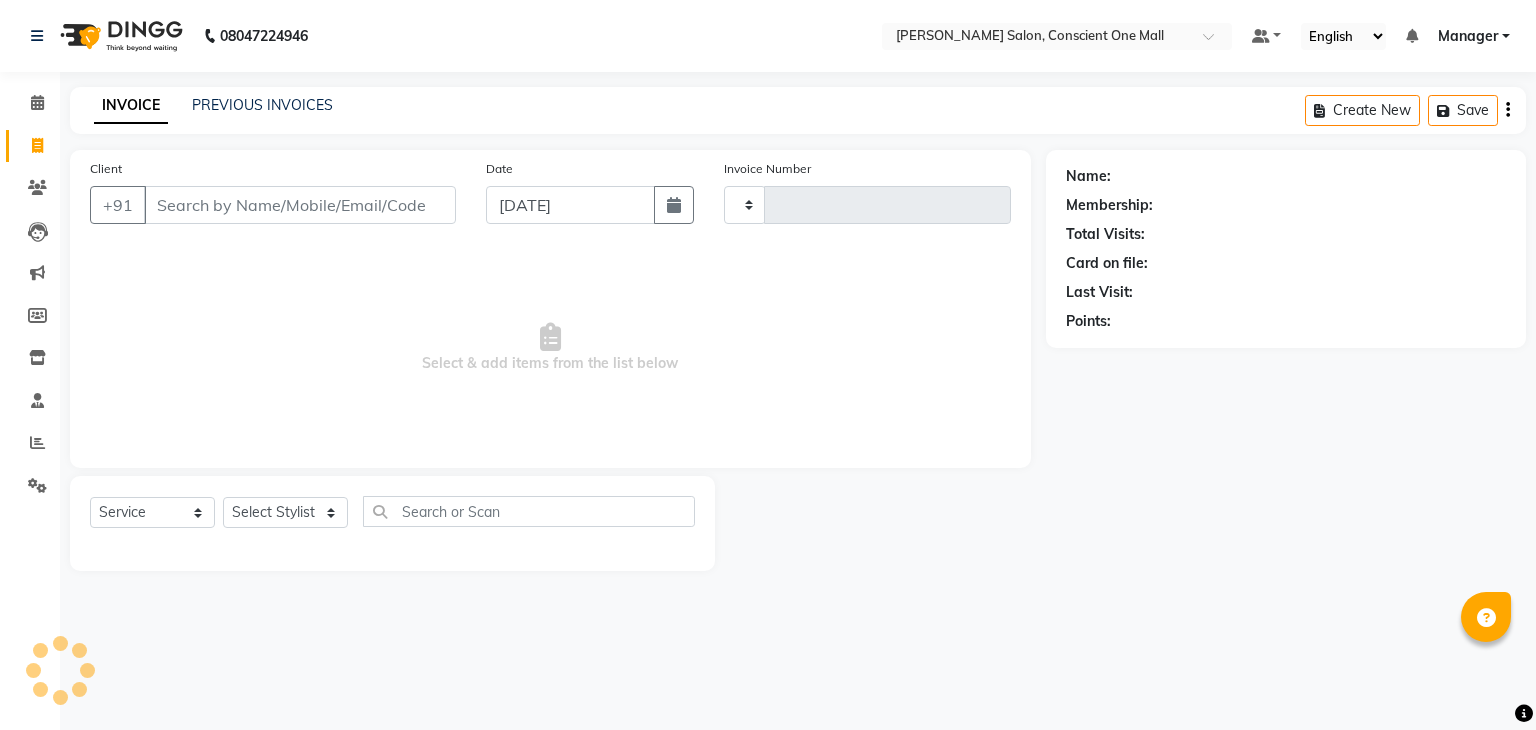 type on "1403" 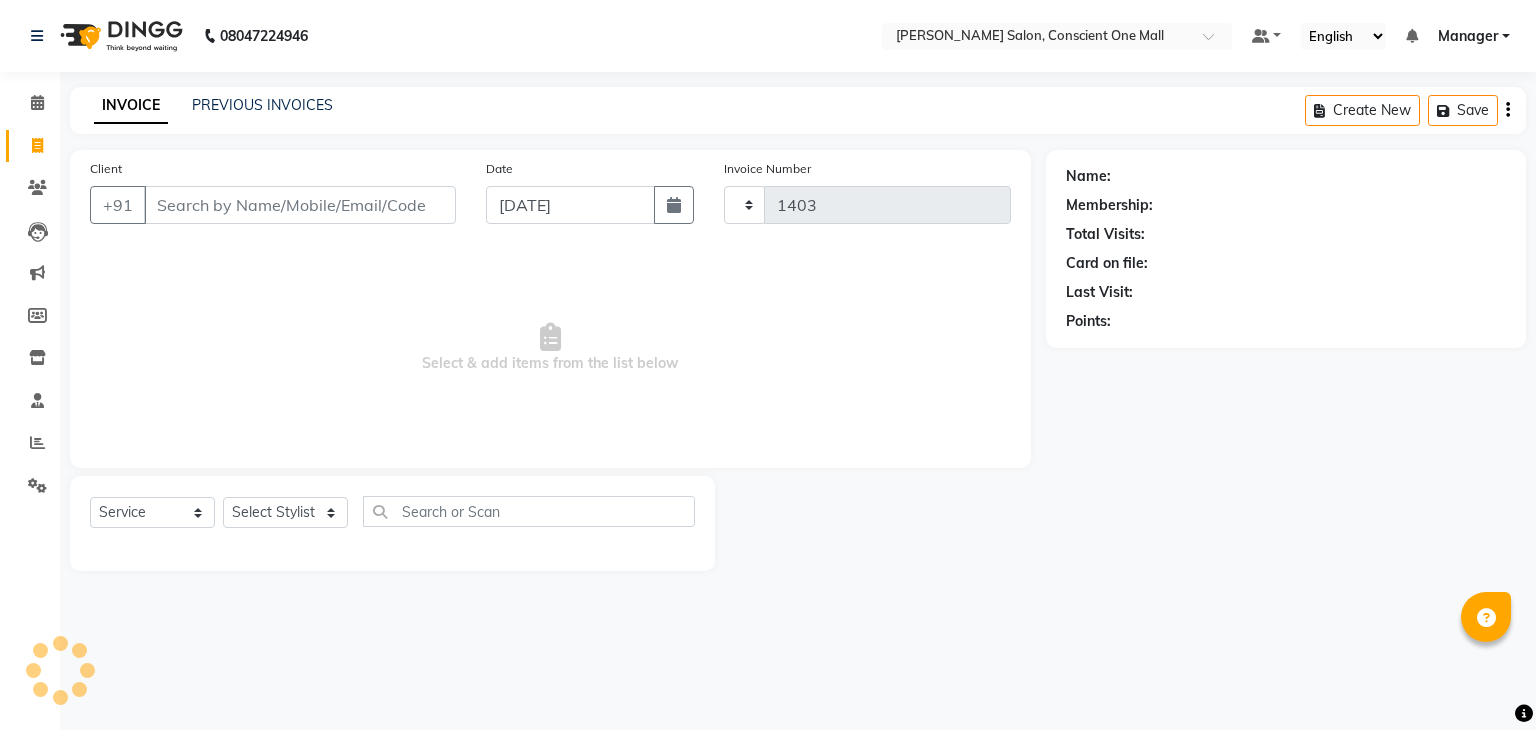 select on "7575" 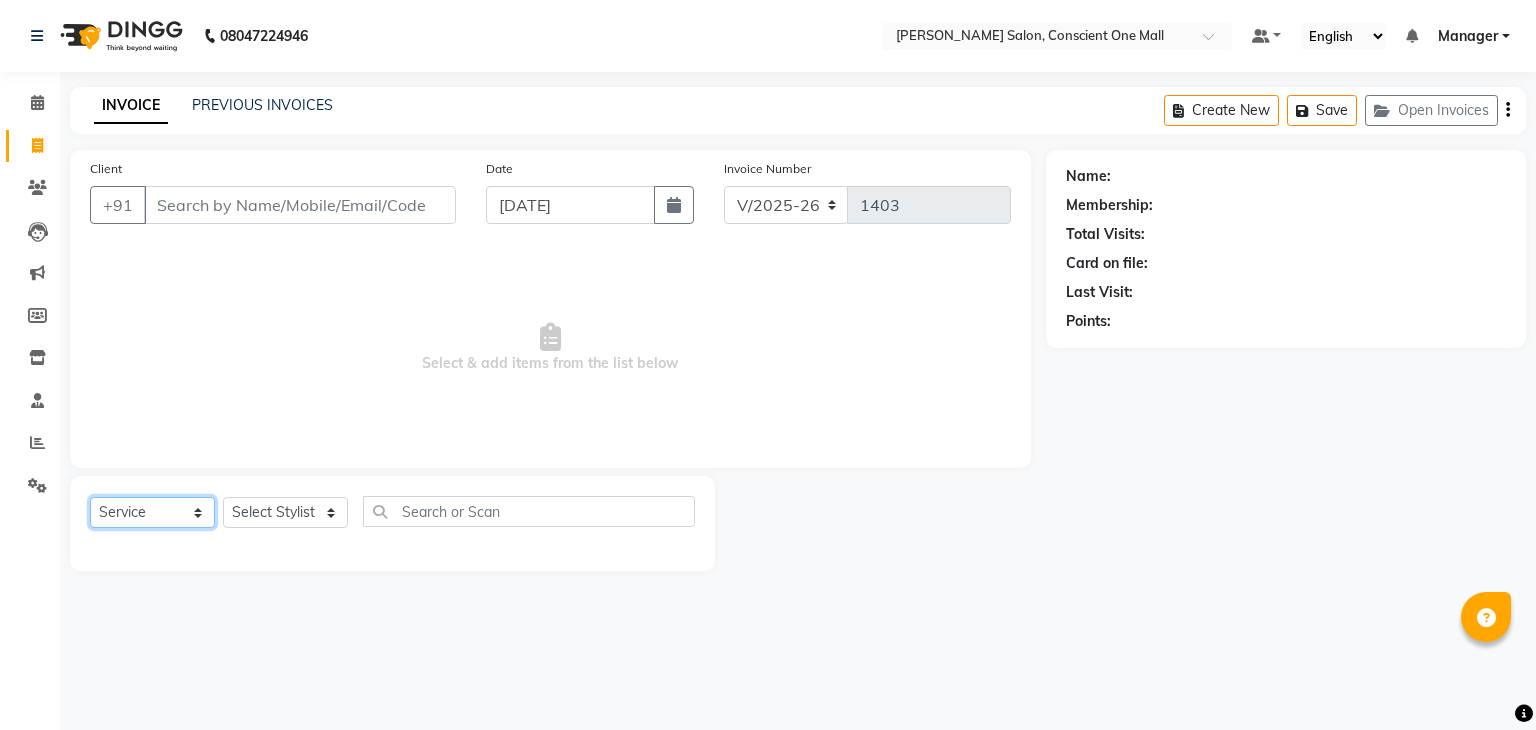 click on "Select  Service  Product  Membership  Package Voucher Prepaid Gift Card" 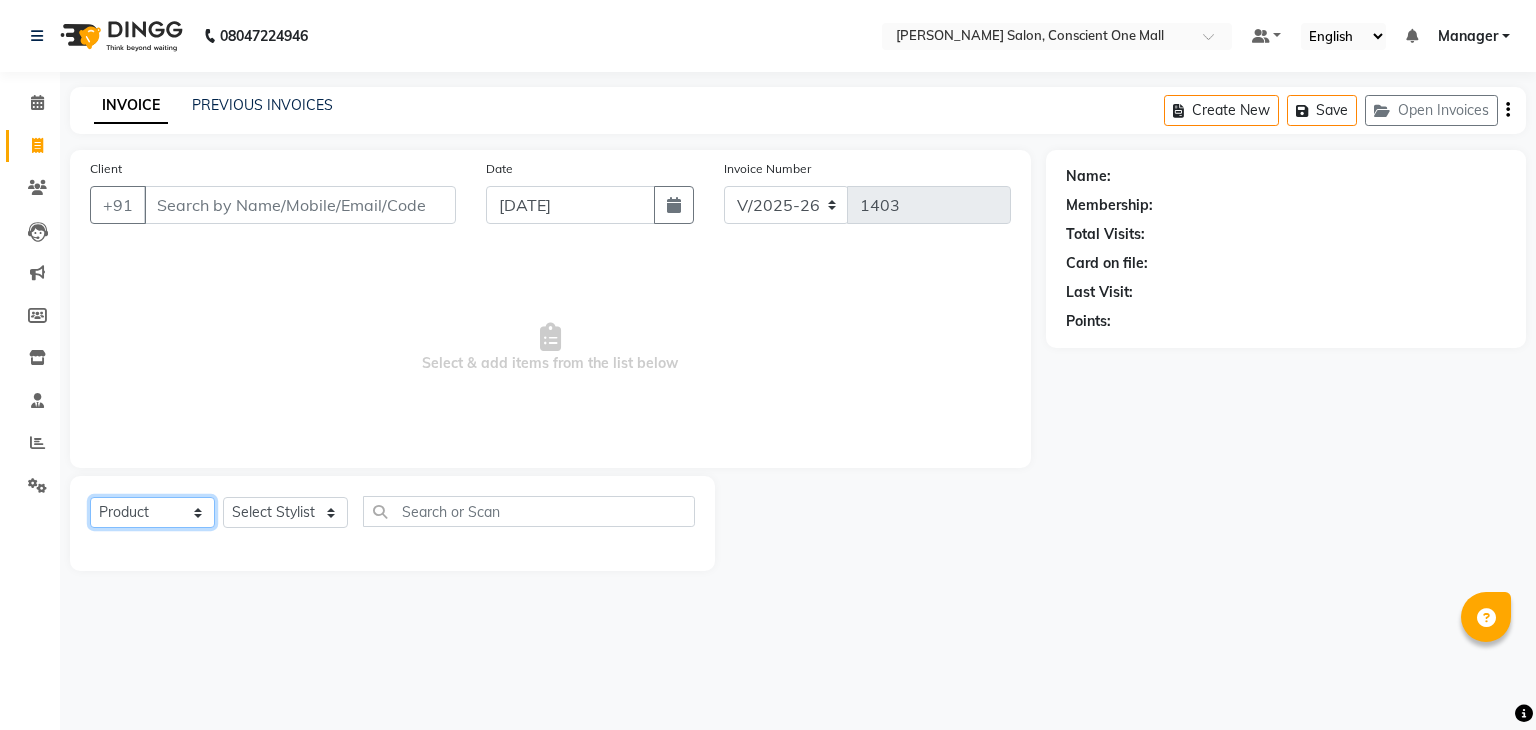 click on "Select  Service  Product  Membership  Package Voucher Prepaid Gift Card" 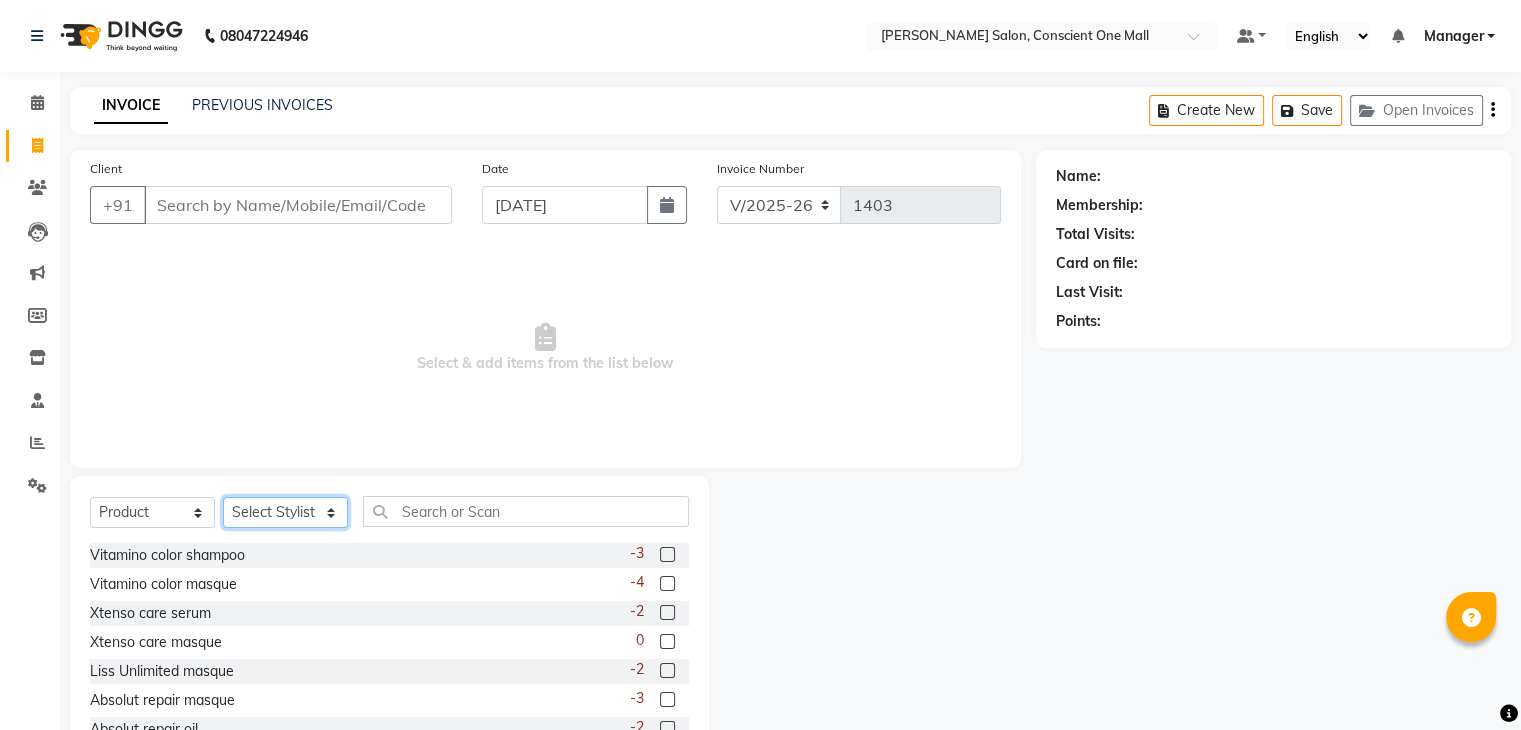 click on "Select Stylist [PERSON_NAME] [PERSON_NAME] [PERSON_NAME] [PERSON_NAME] [PERSON_NAME] [PERSON_NAME] kajal [PERSON_NAME] Manager [PERSON_NAME] [PERSON_NAME] [PERSON_NAME] neha [PERSON_NAME] [PERSON_NAME] Sachin [PERSON_NAME] SAMEER [PERSON_NAME] Saurabh [PERSON_NAME]" 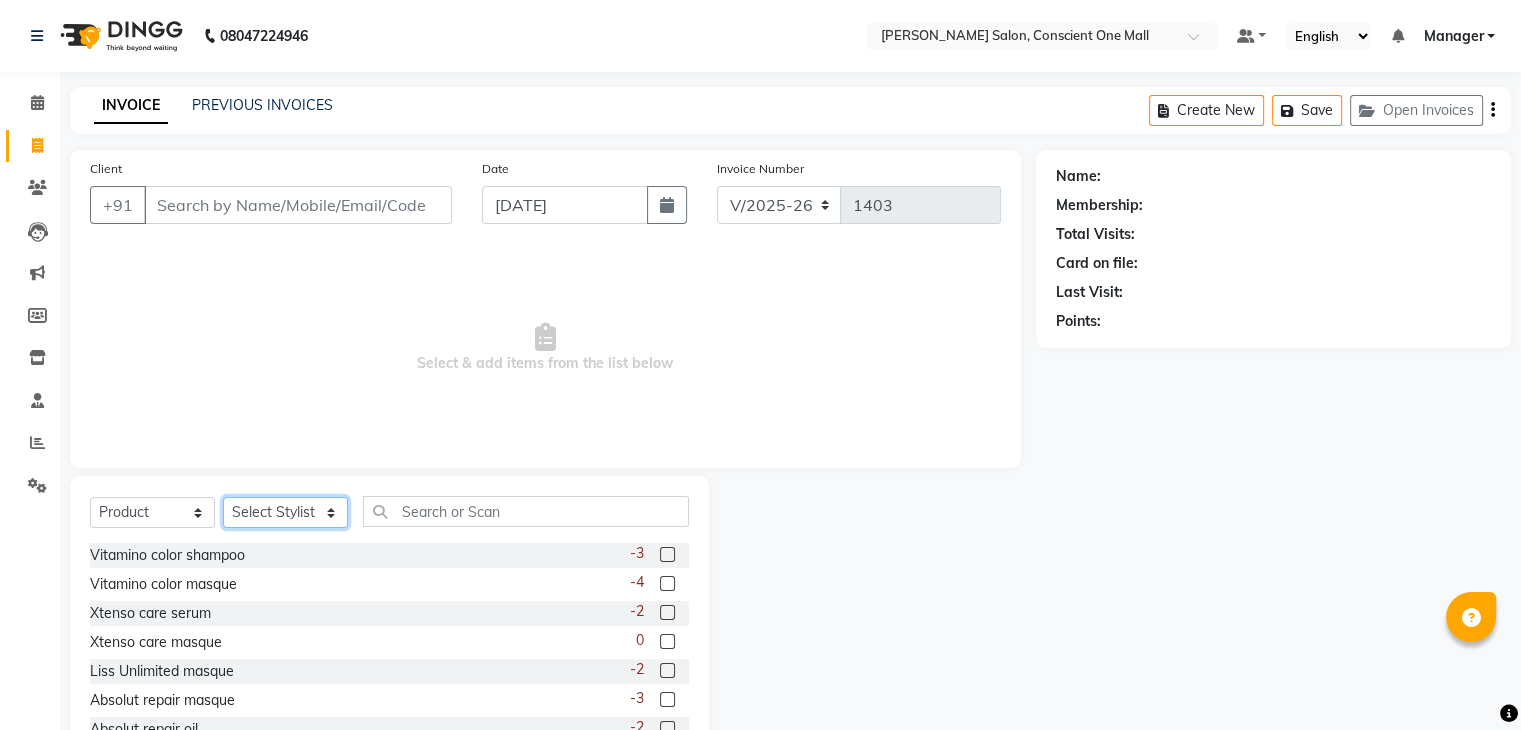 select on "68620" 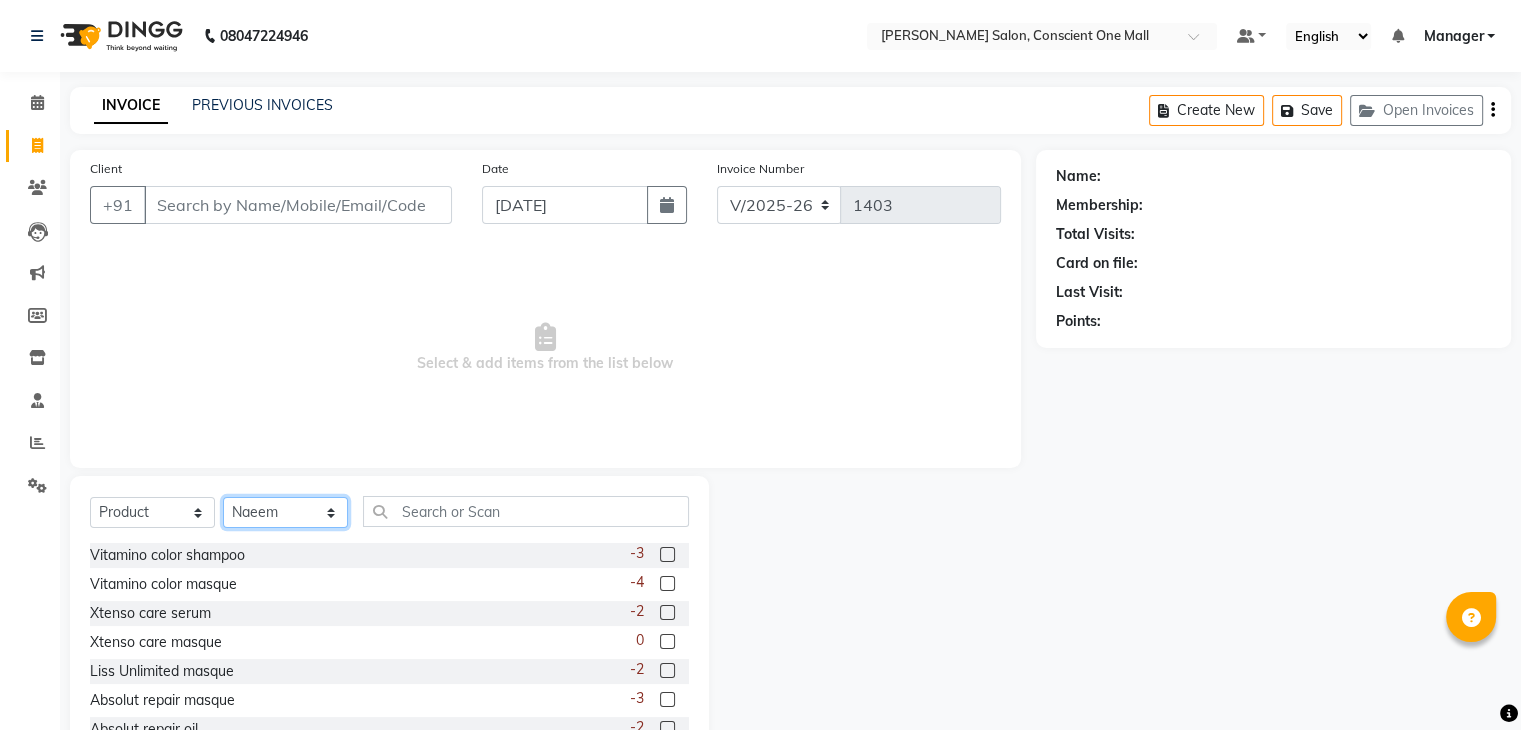 click on "Select Stylist [PERSON_NAME] [PERSON_NAME] [PERSON_NAME] [PERSON_NAME] [PERSON_NAME] [PERSON_NAME] kajal [PERSON_NAME] Manager [PERSON_NAME] [PERSON_NAME] [PERSON_NAME] neha [PERSON_NAME] [PERSON_NAME] Sachin [PERSON_NAME] SAMEER [PERSON_NAME] Saurabh [PERSON_NAME]" 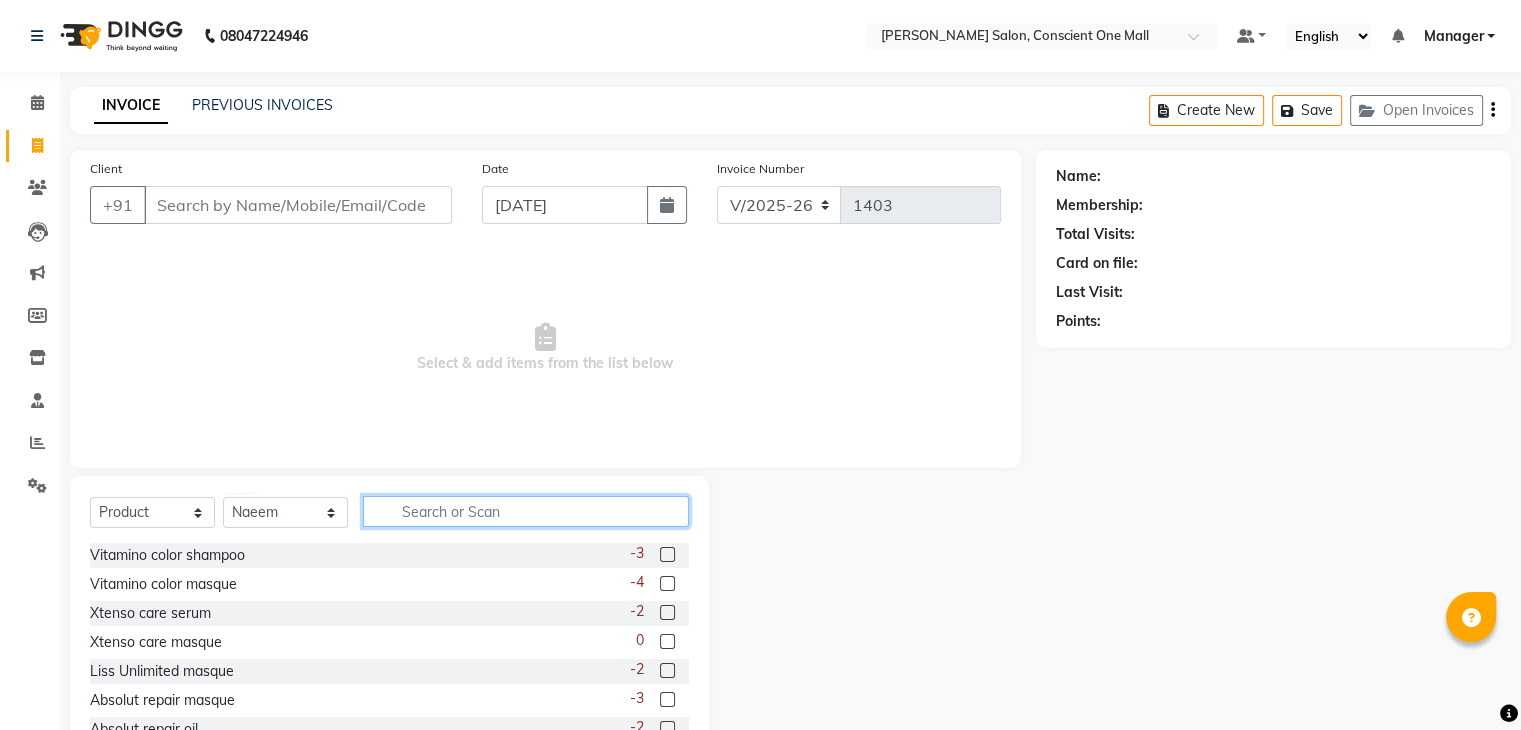 click 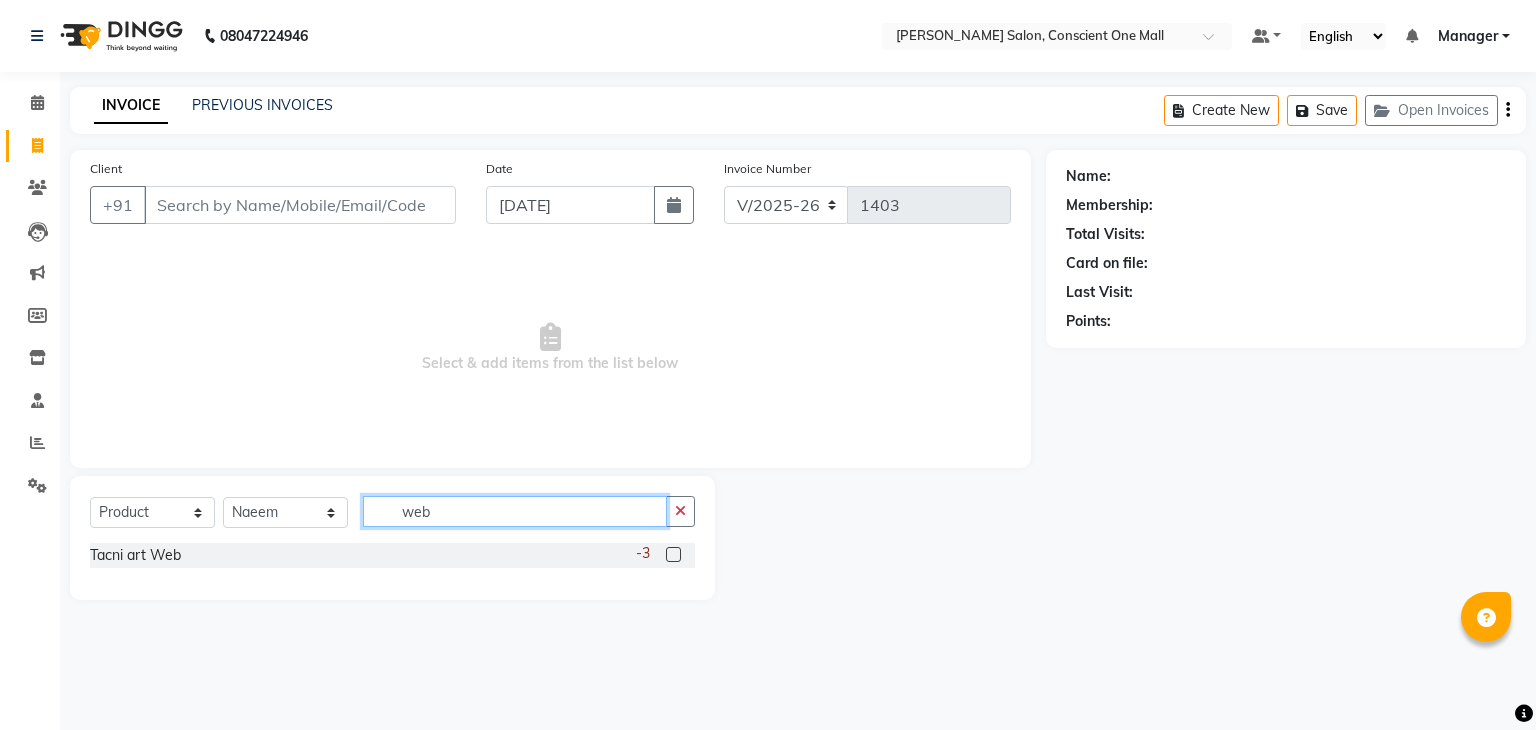 type on "web" 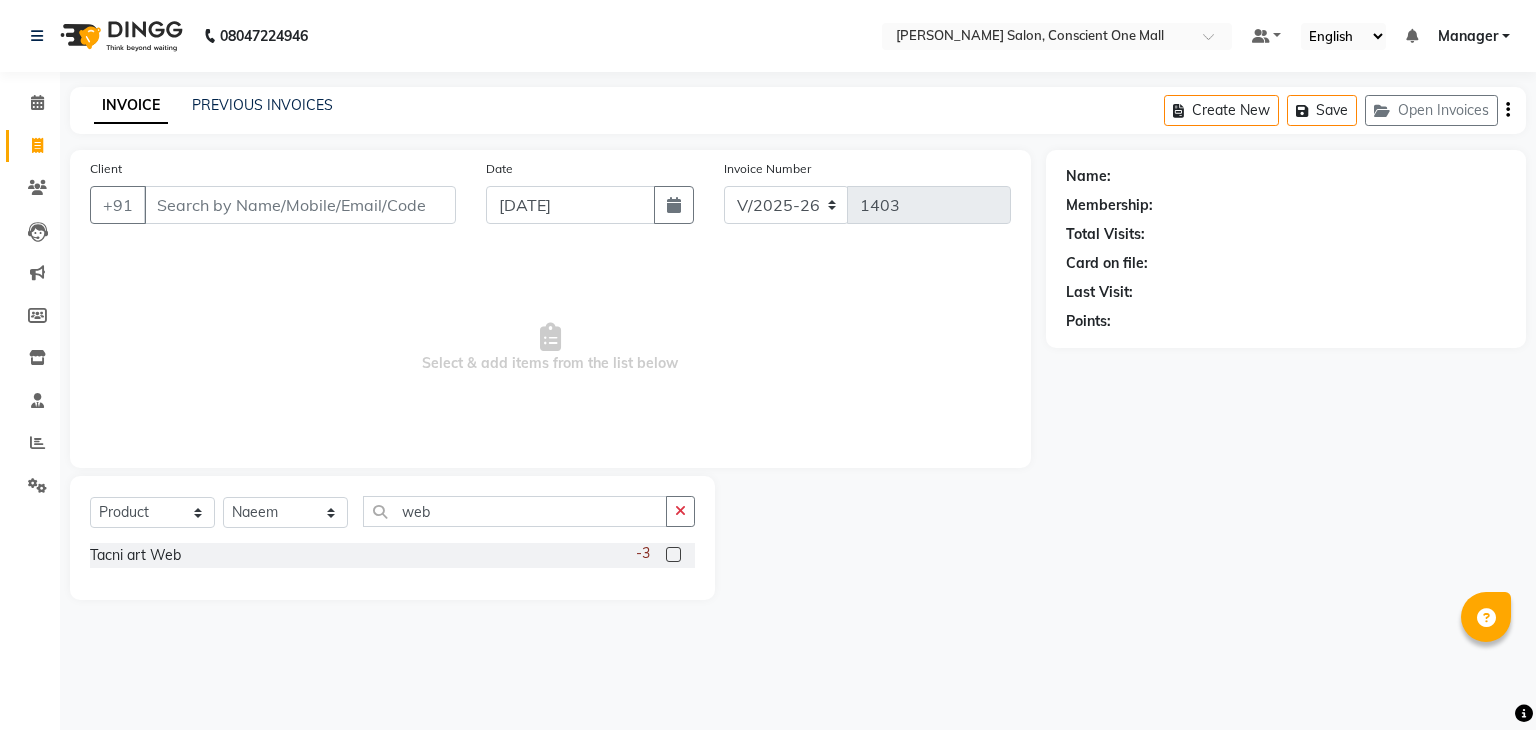 click 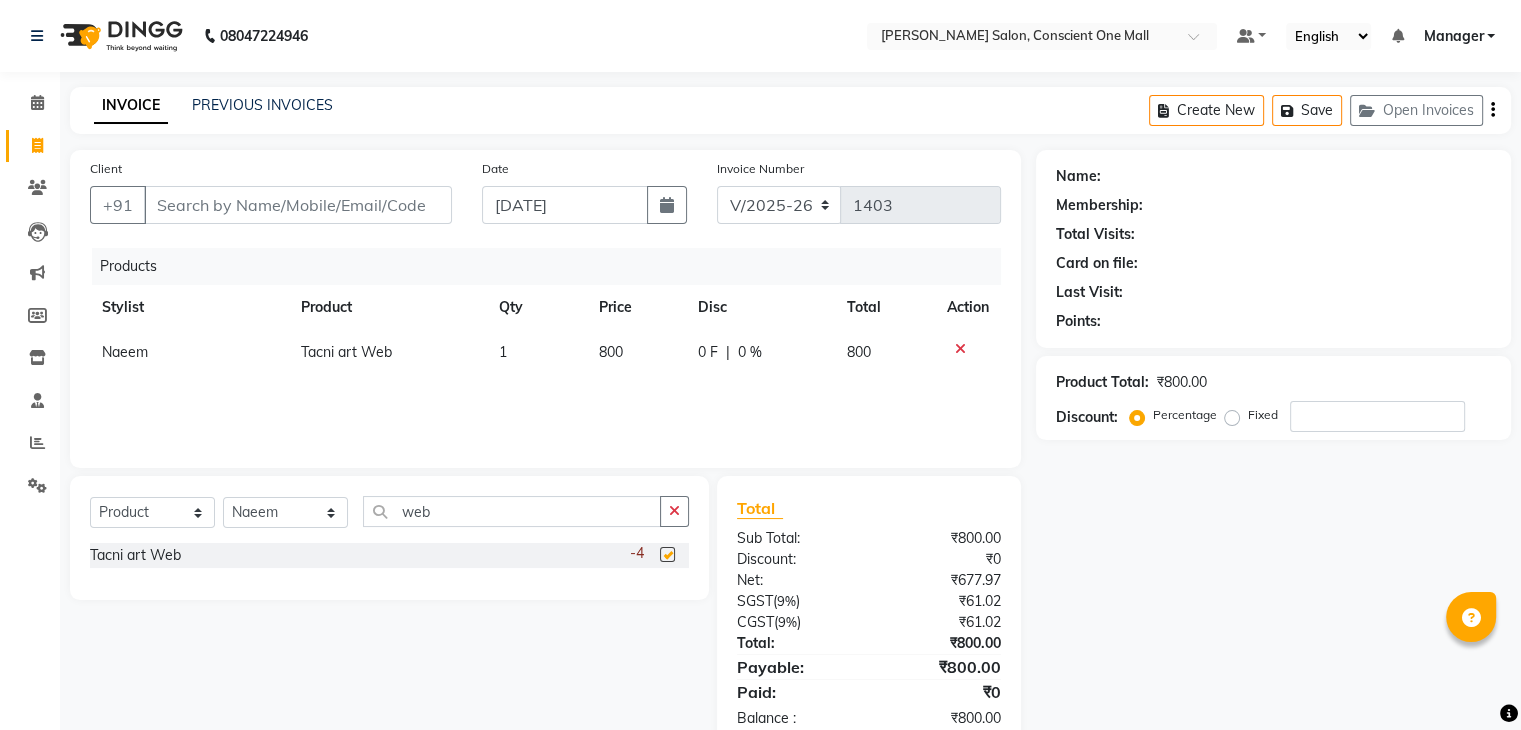 checkbox on "false" 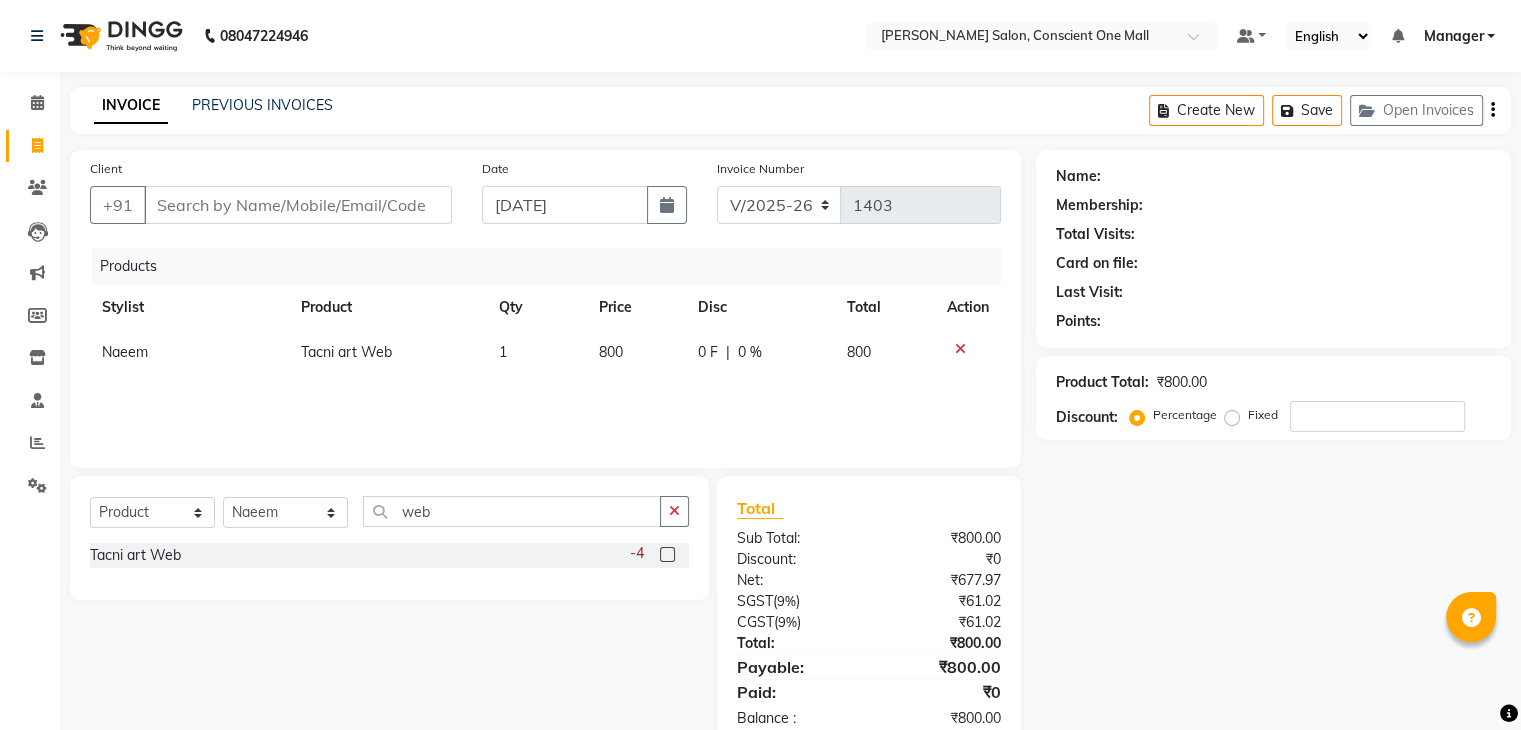 click 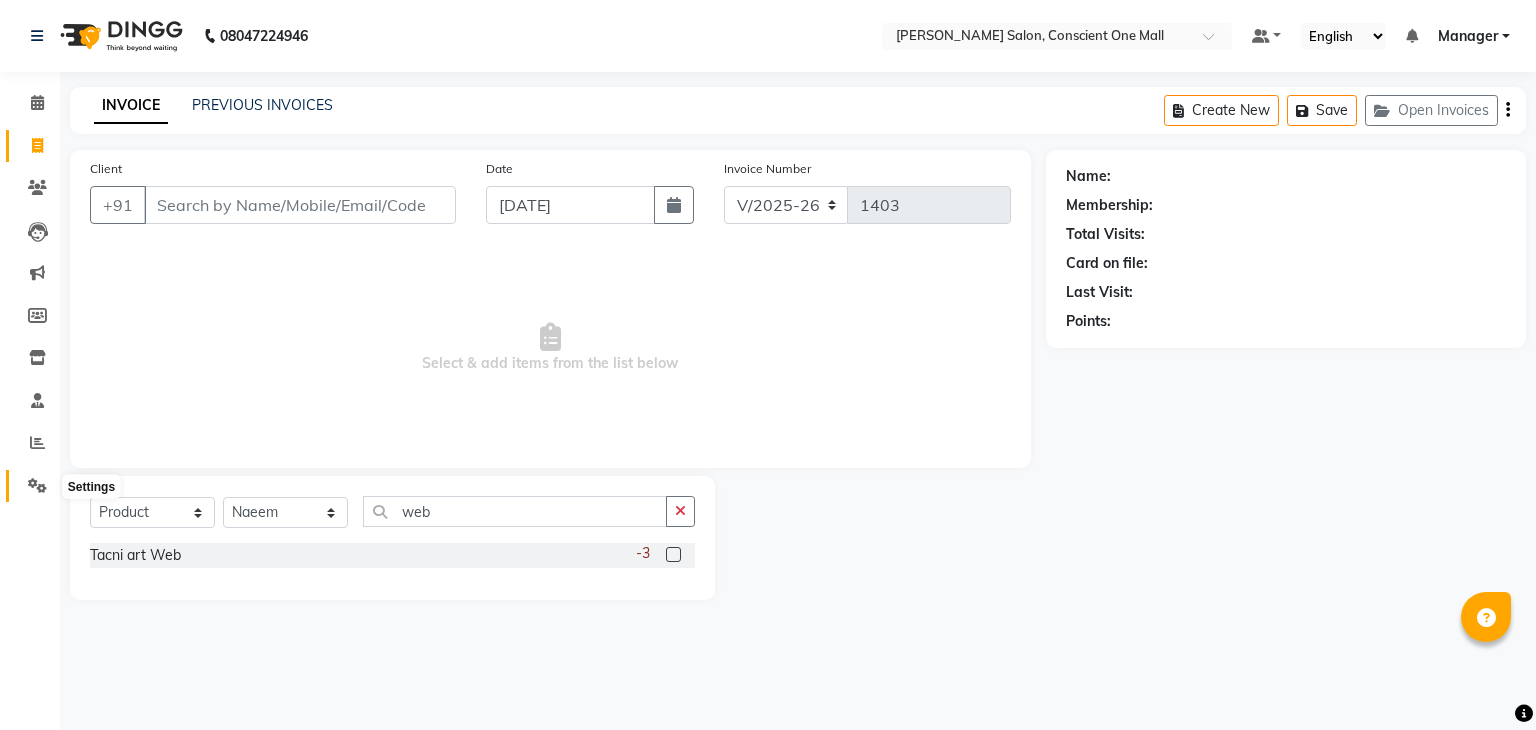 click 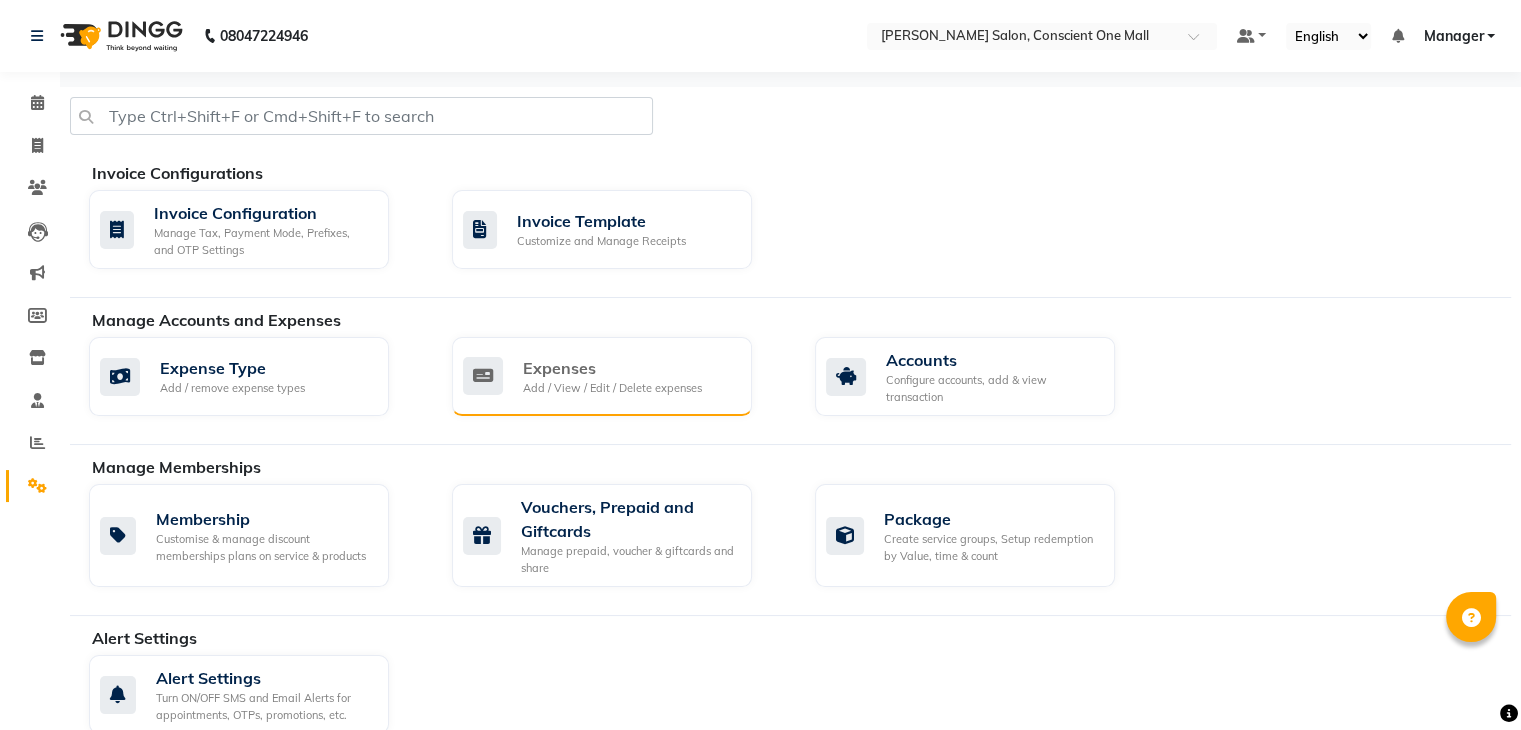 click on "Add / View / Edit / Delete expenses" 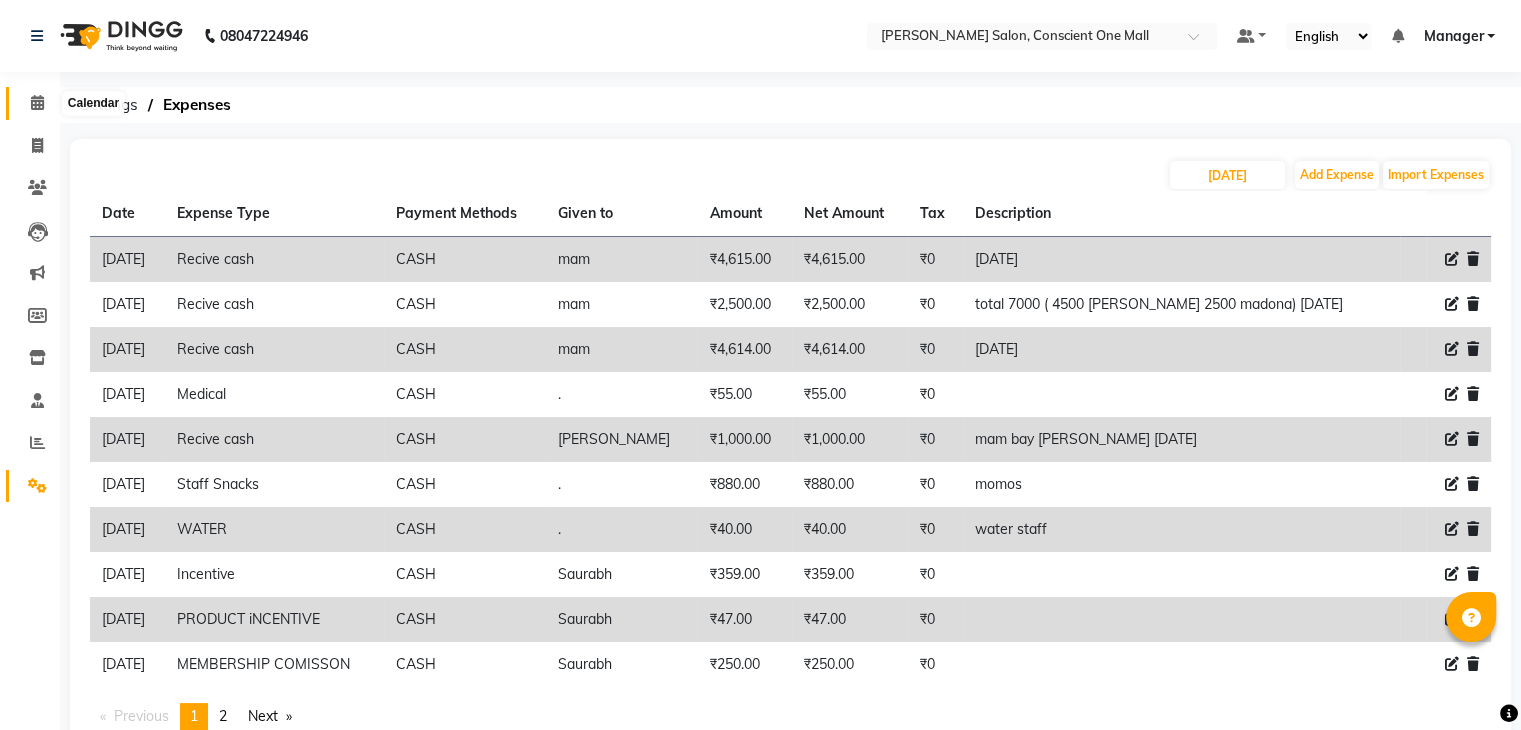 click 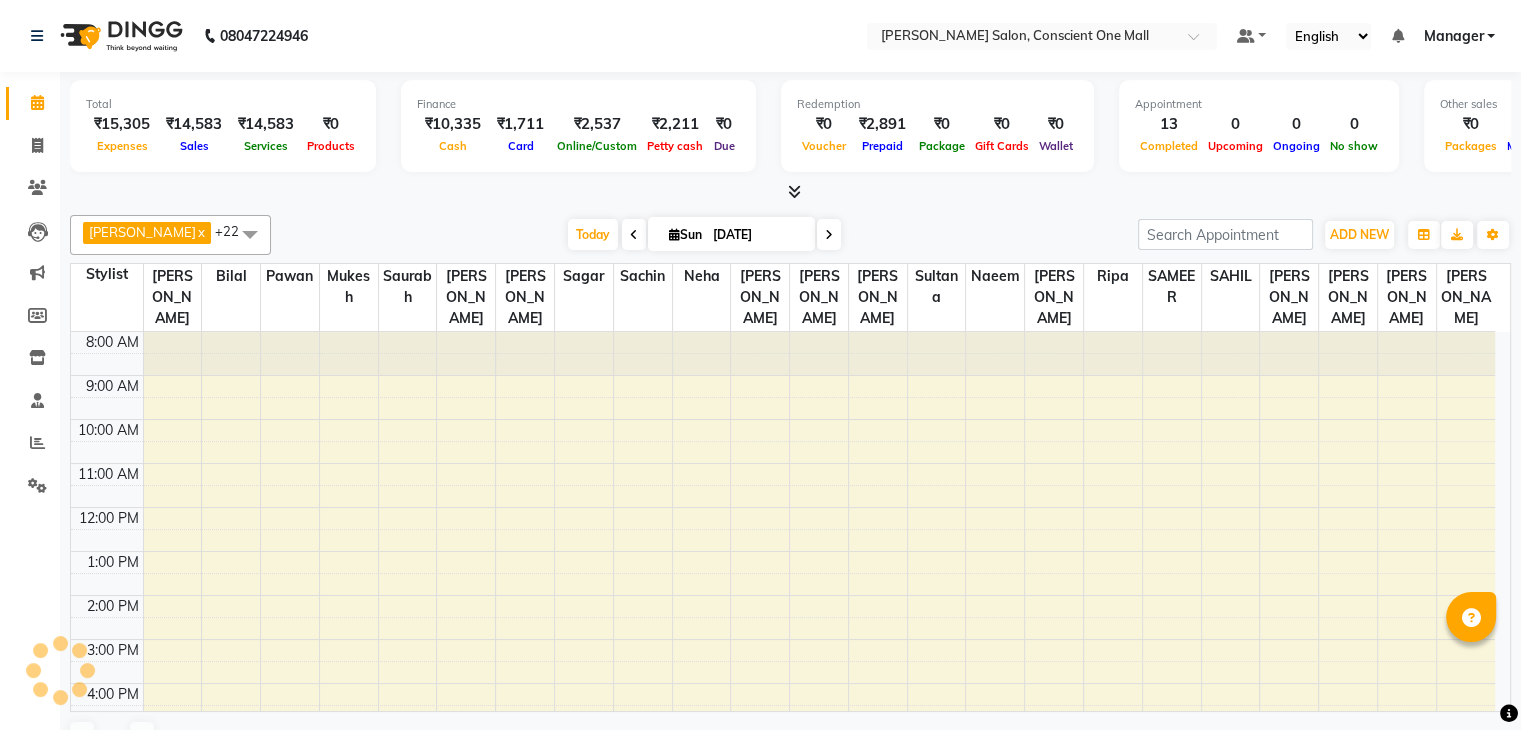 scroll, scrollTop: 165, scrollLeft: 0, axis: vertical 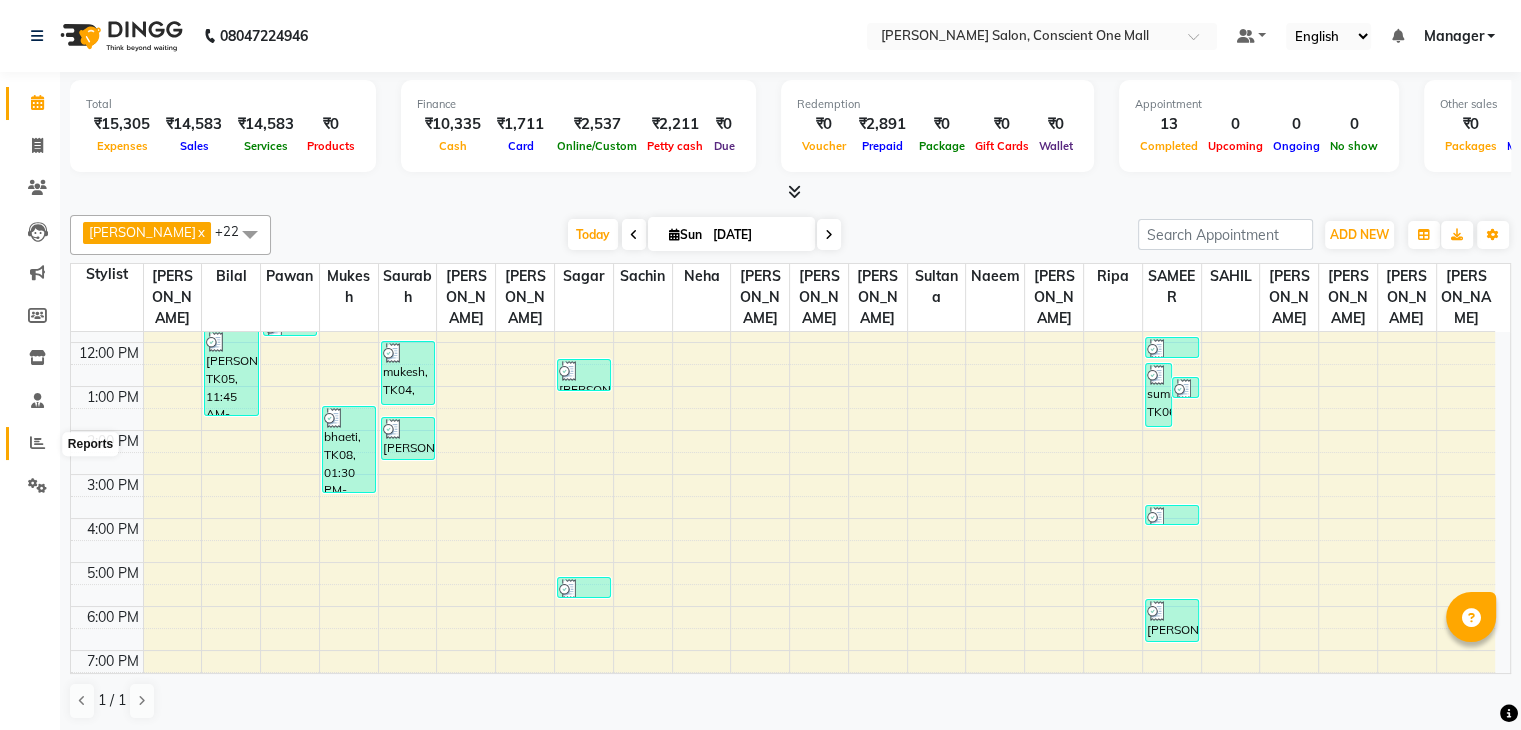 click 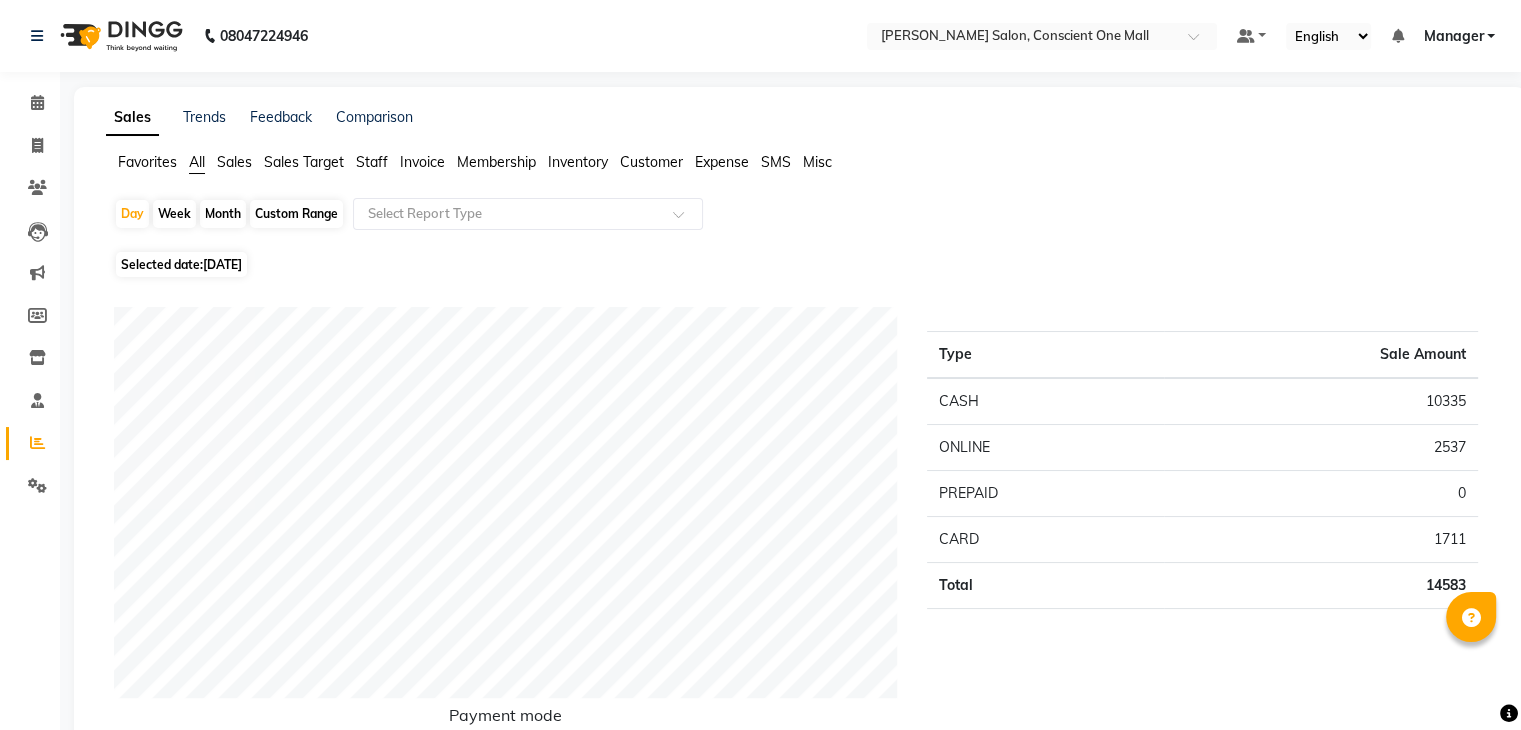 click on "Staff" 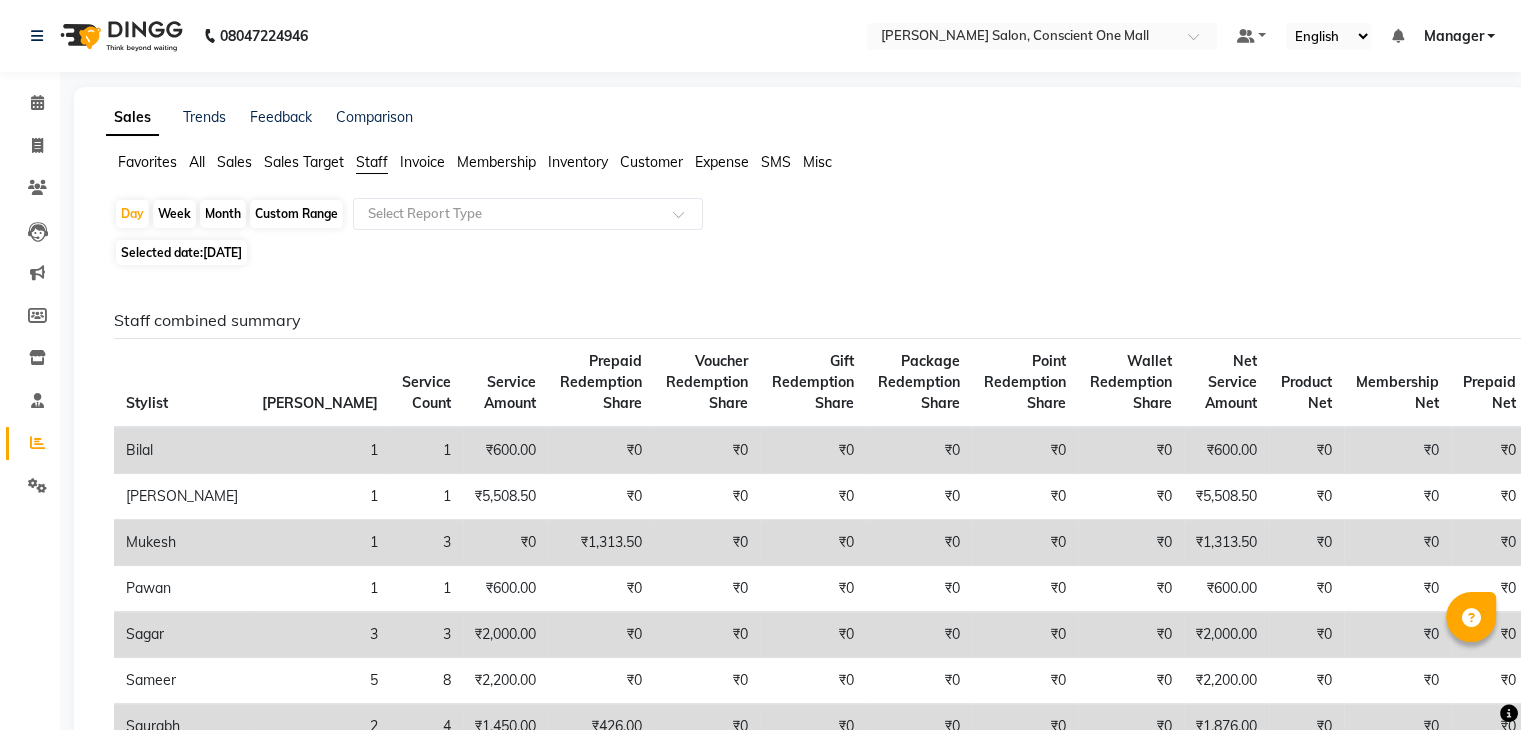 click on "Month" 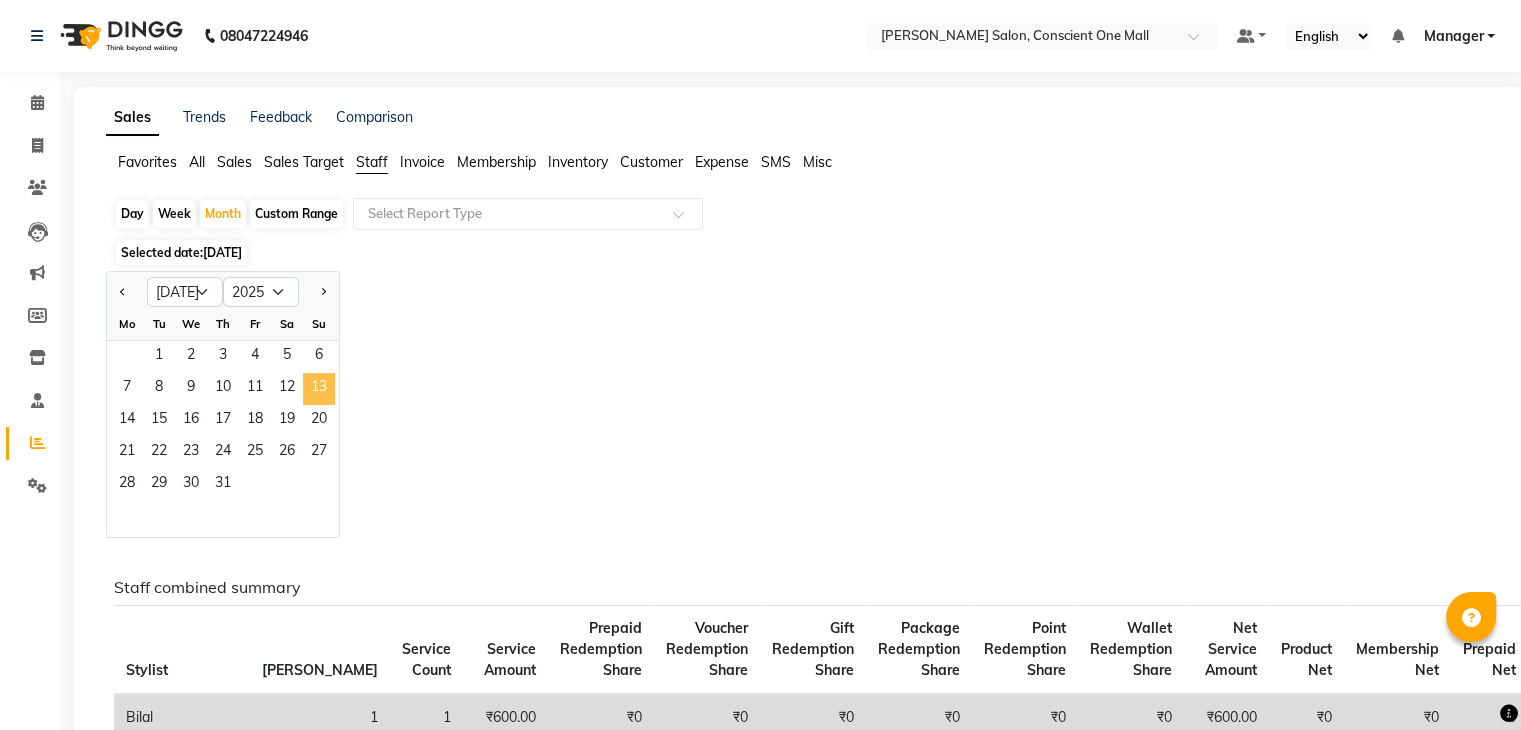 click on "13" 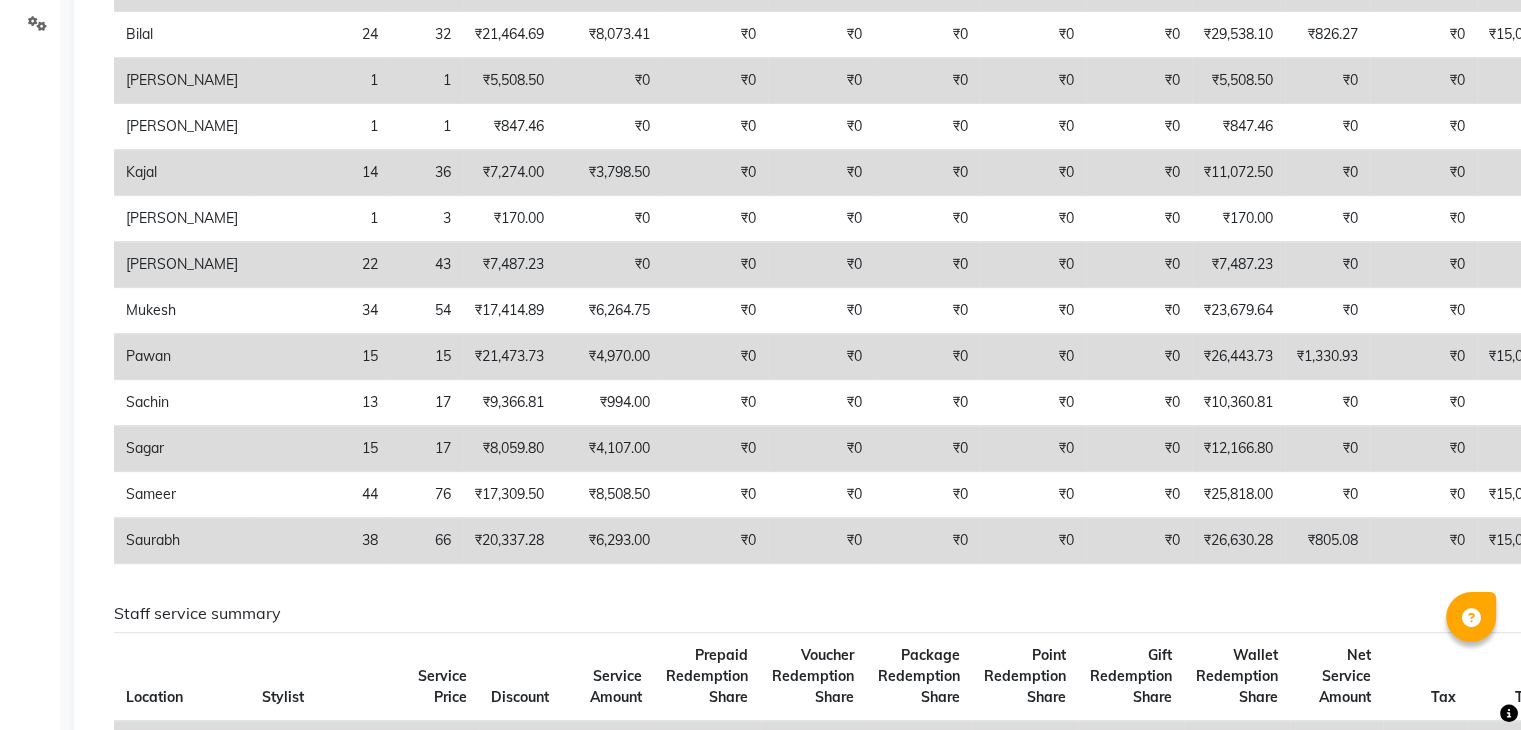 scroll, scrollTop: 480, scrollLeft: 0, axis: vertical 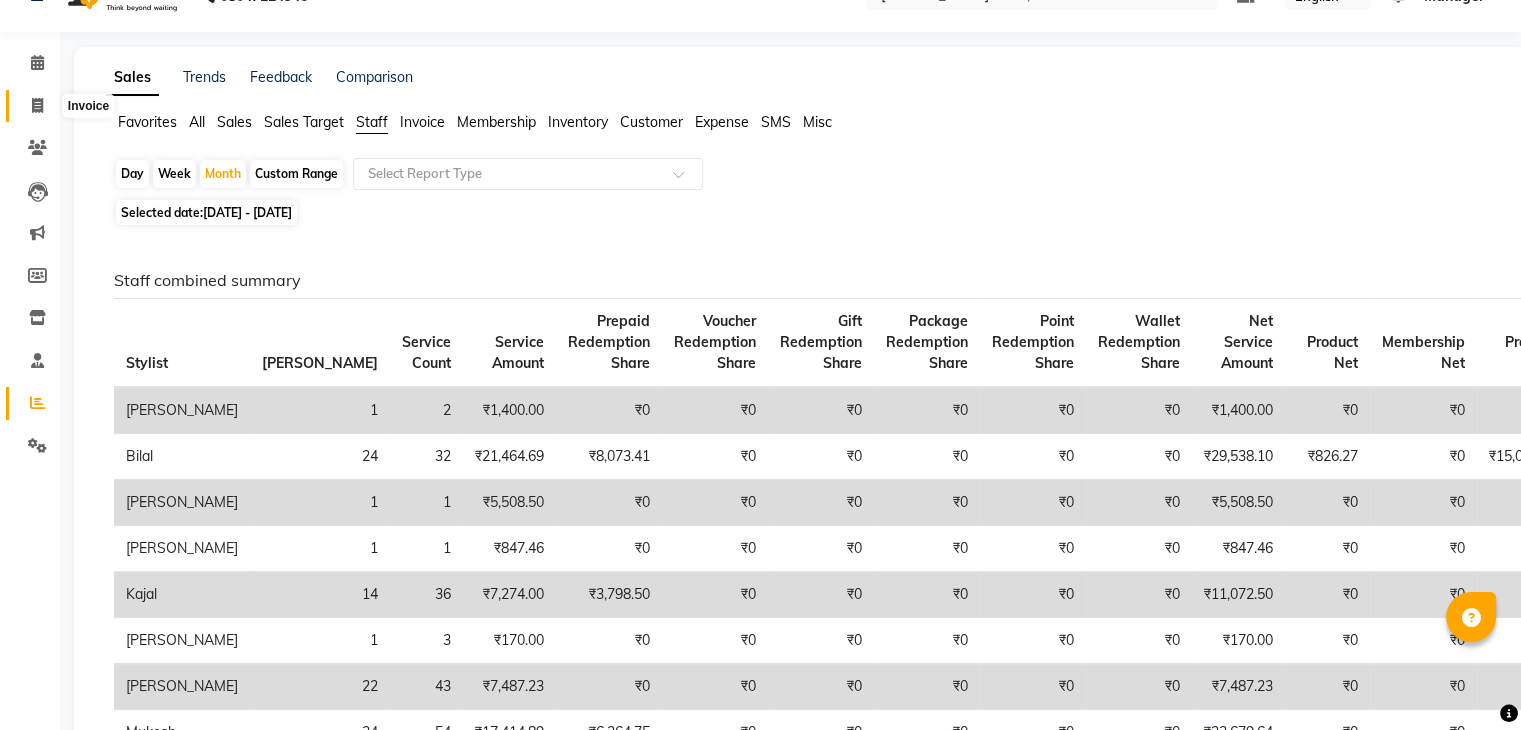 click 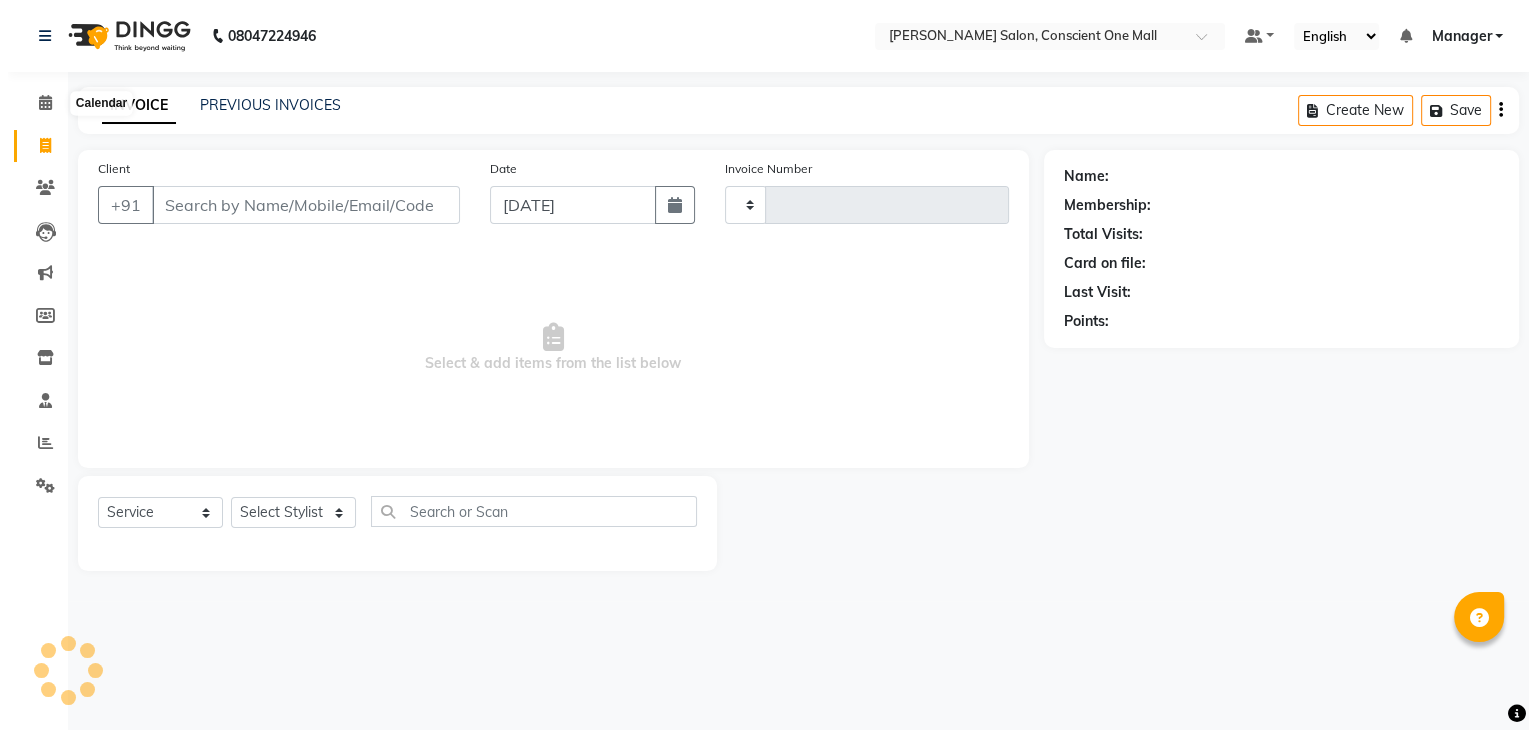 scroll, scrollTop: 0, scrollLeft: 0, axis: both 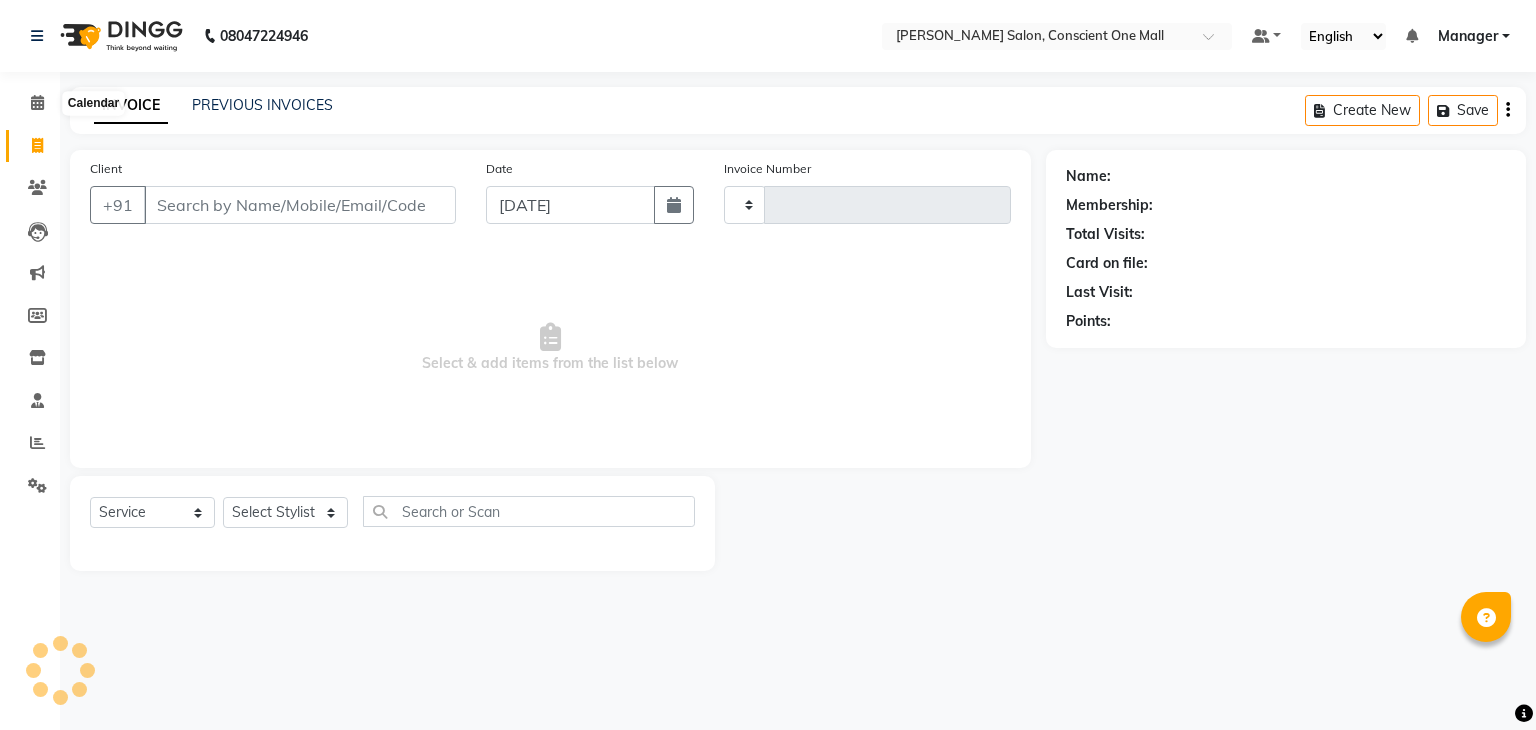 type on "1403" 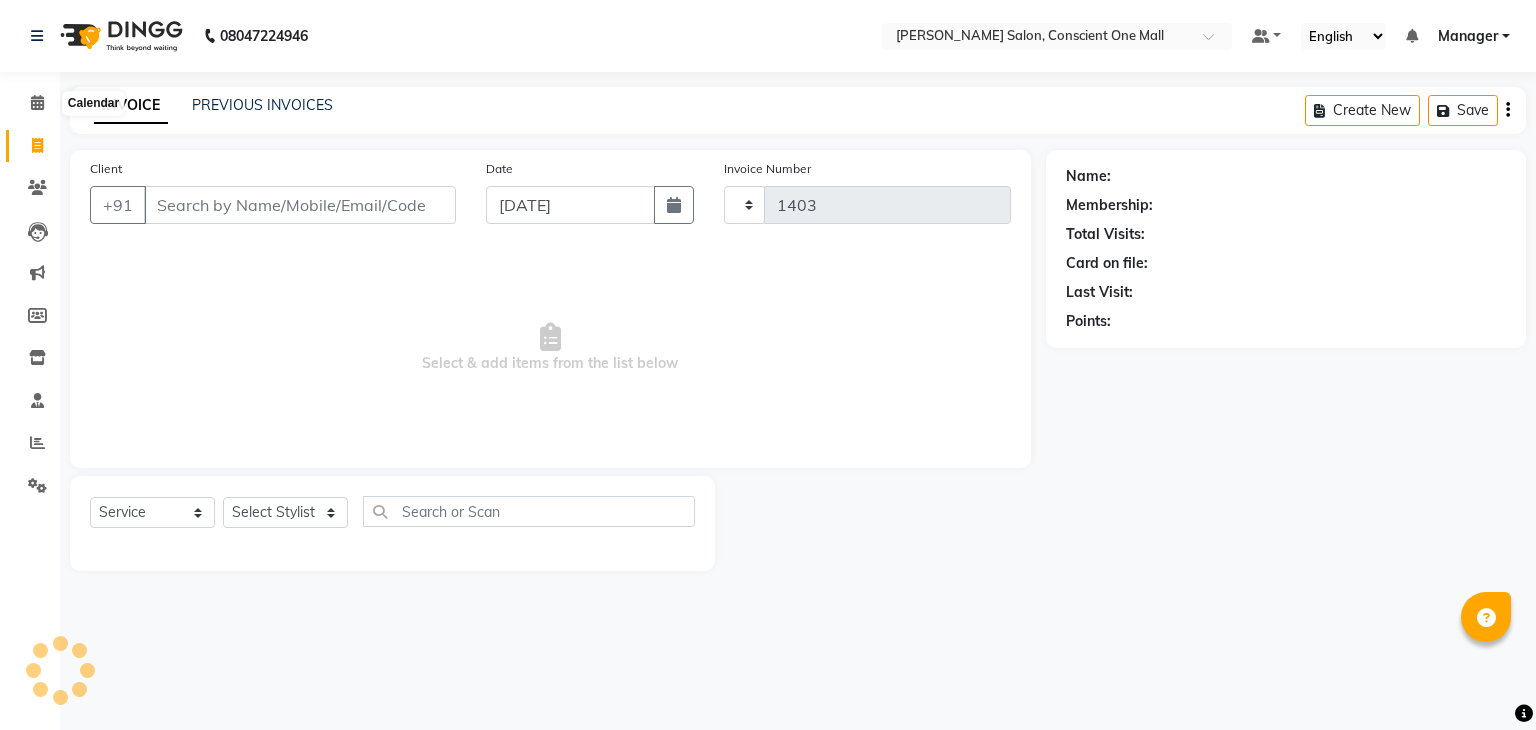 select on "7575" 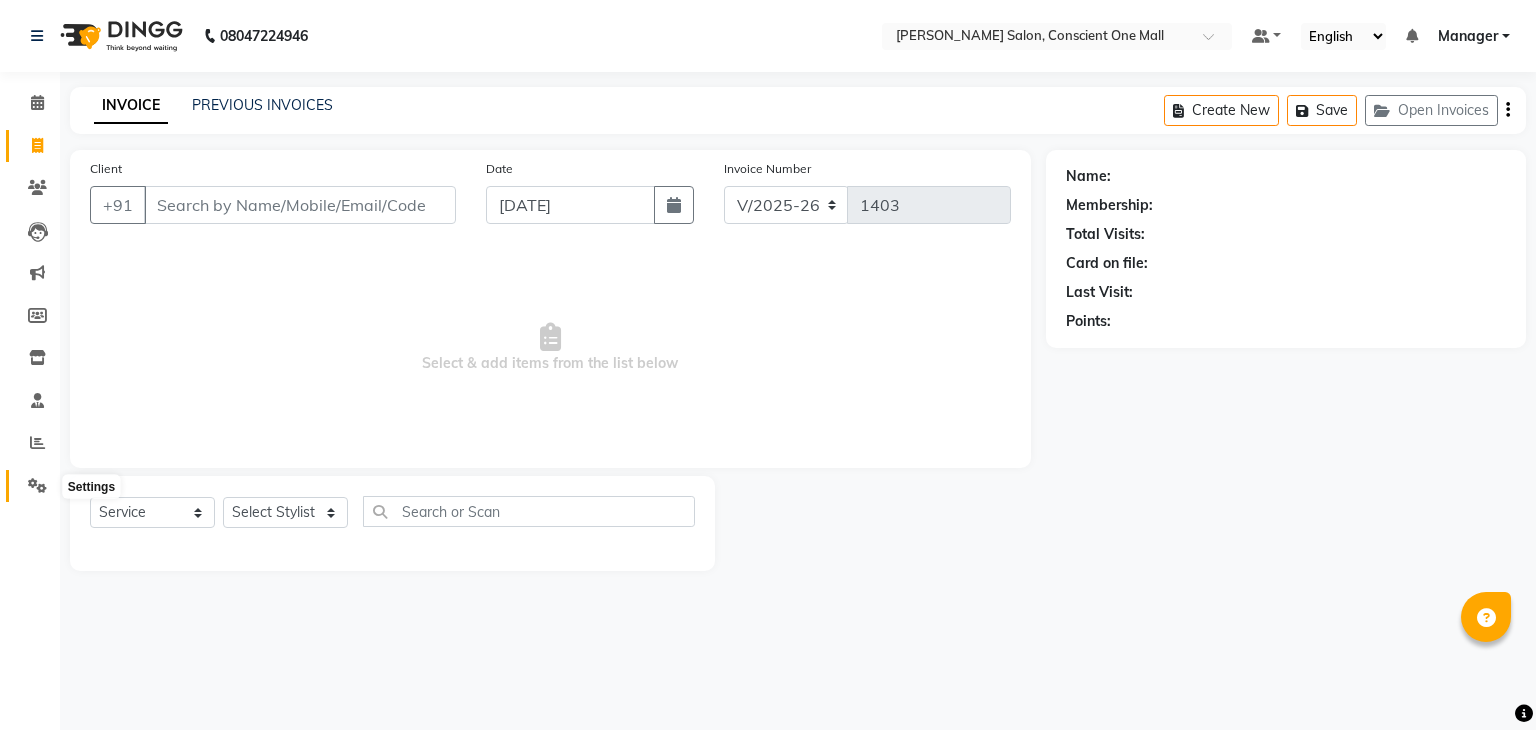click 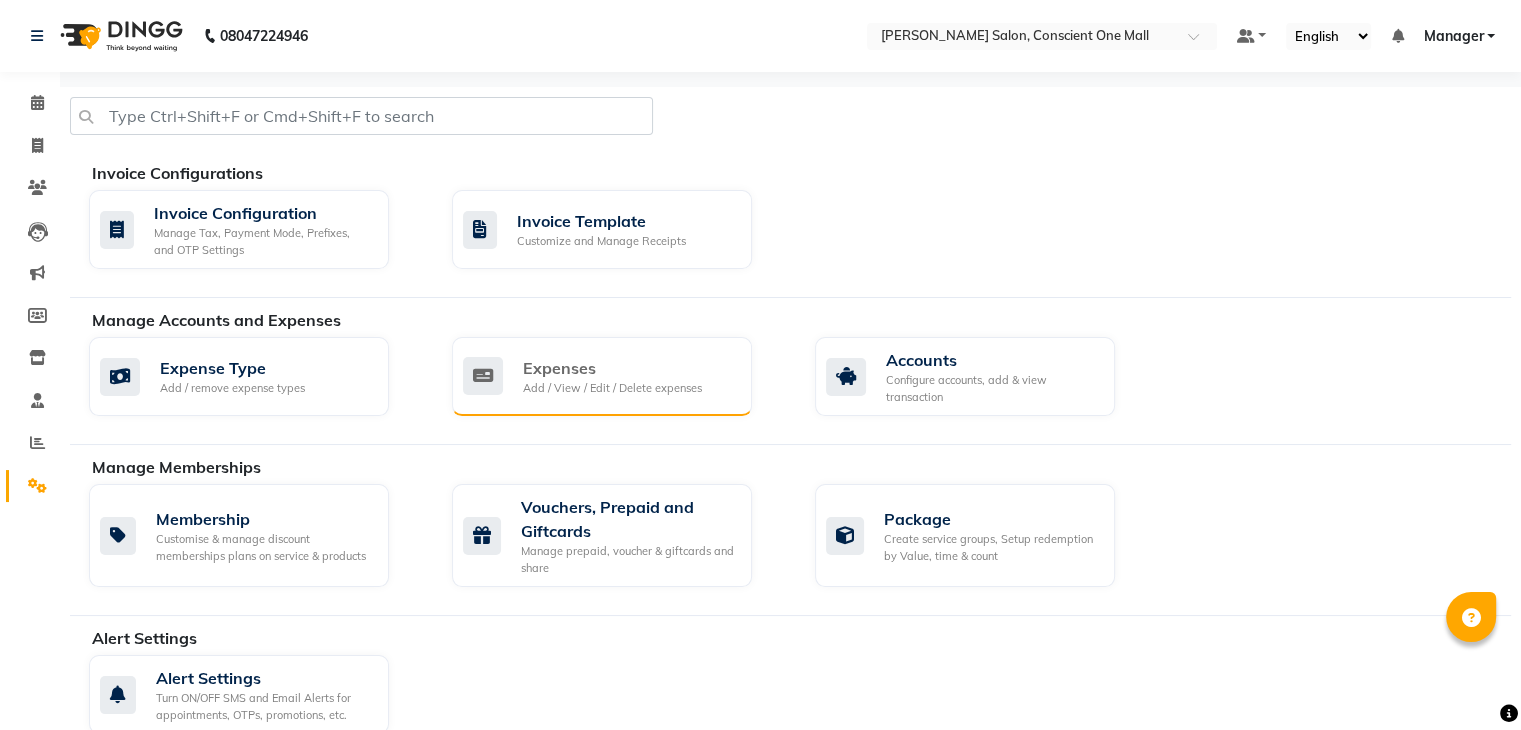 click on "Expenses Add / View / Edit / Delete expenses" 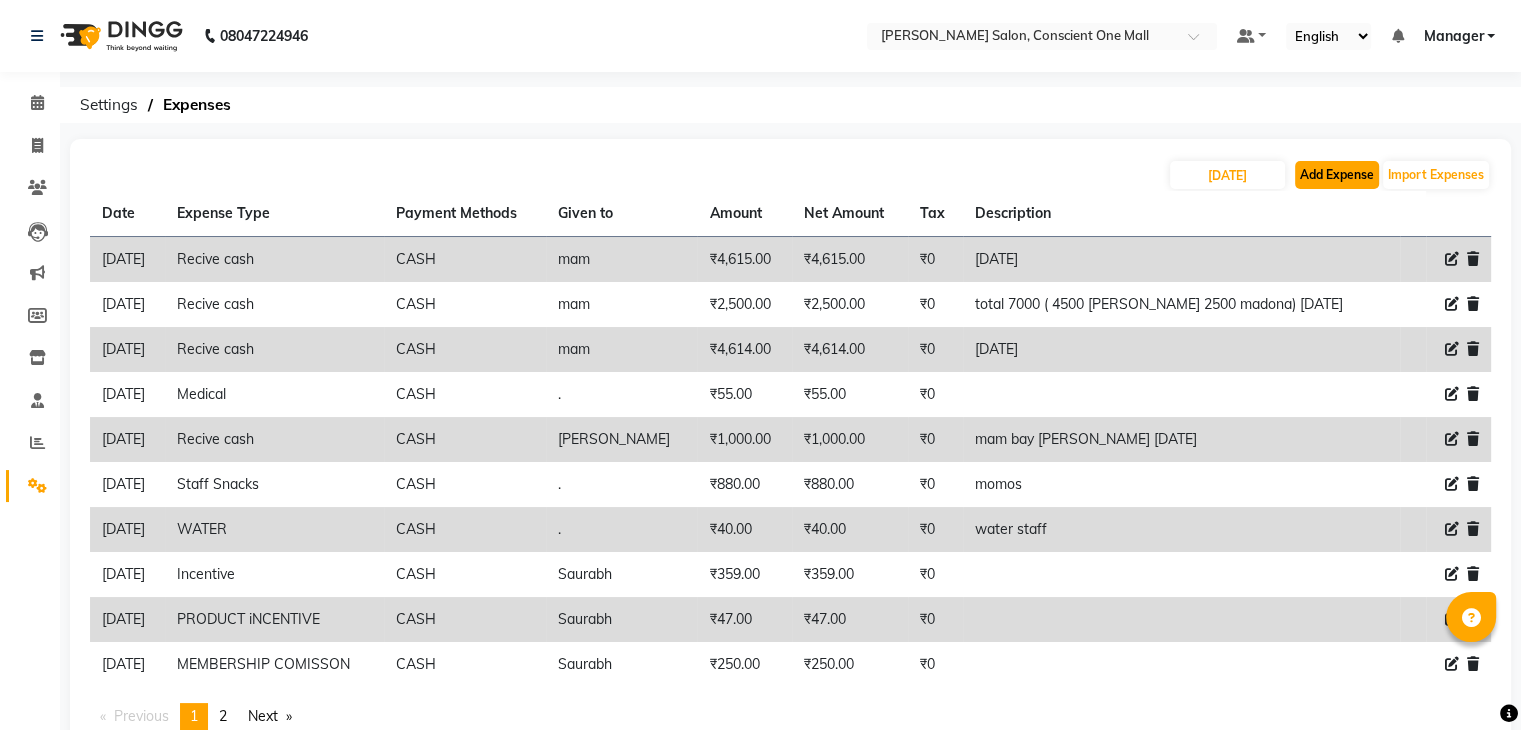 click on "Add Expense" 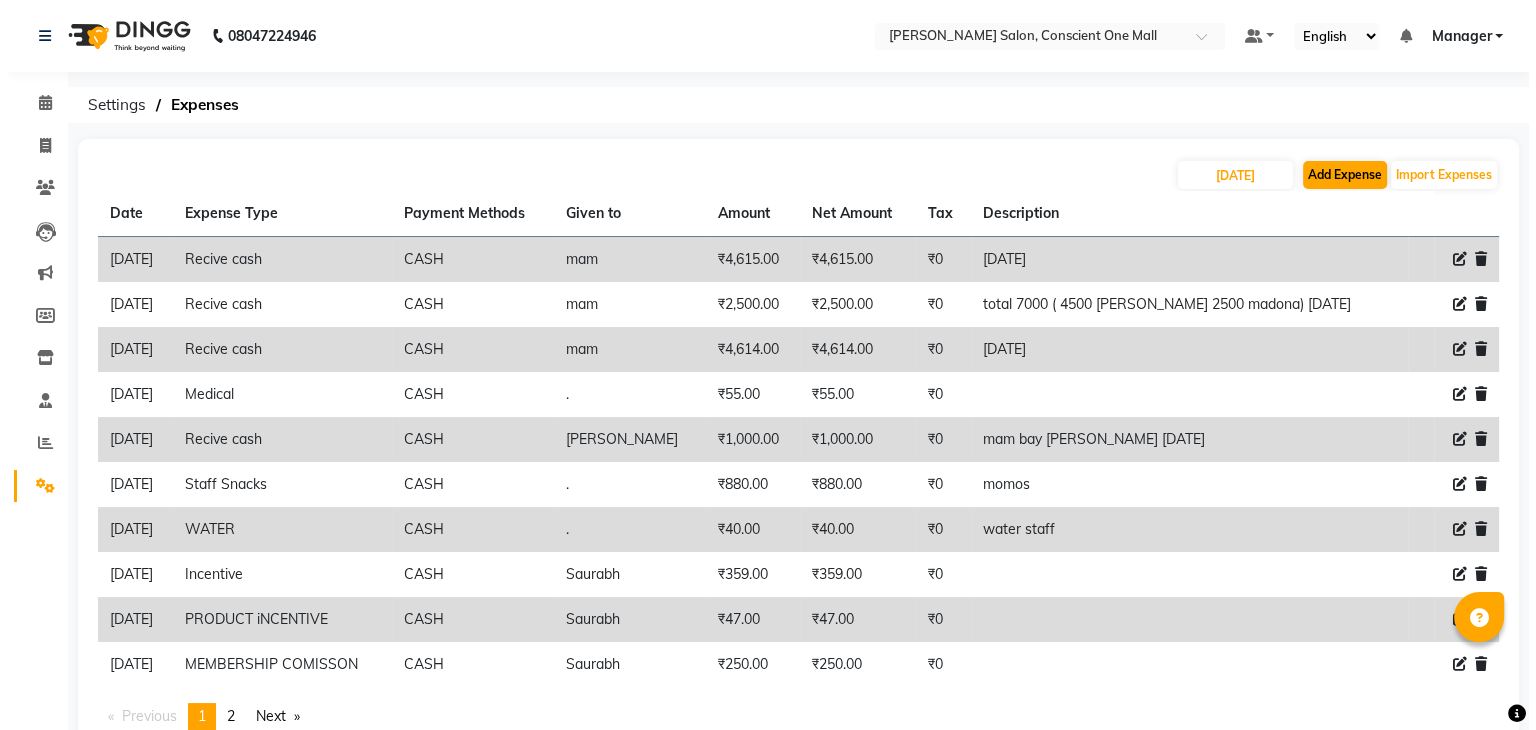 select on "1" 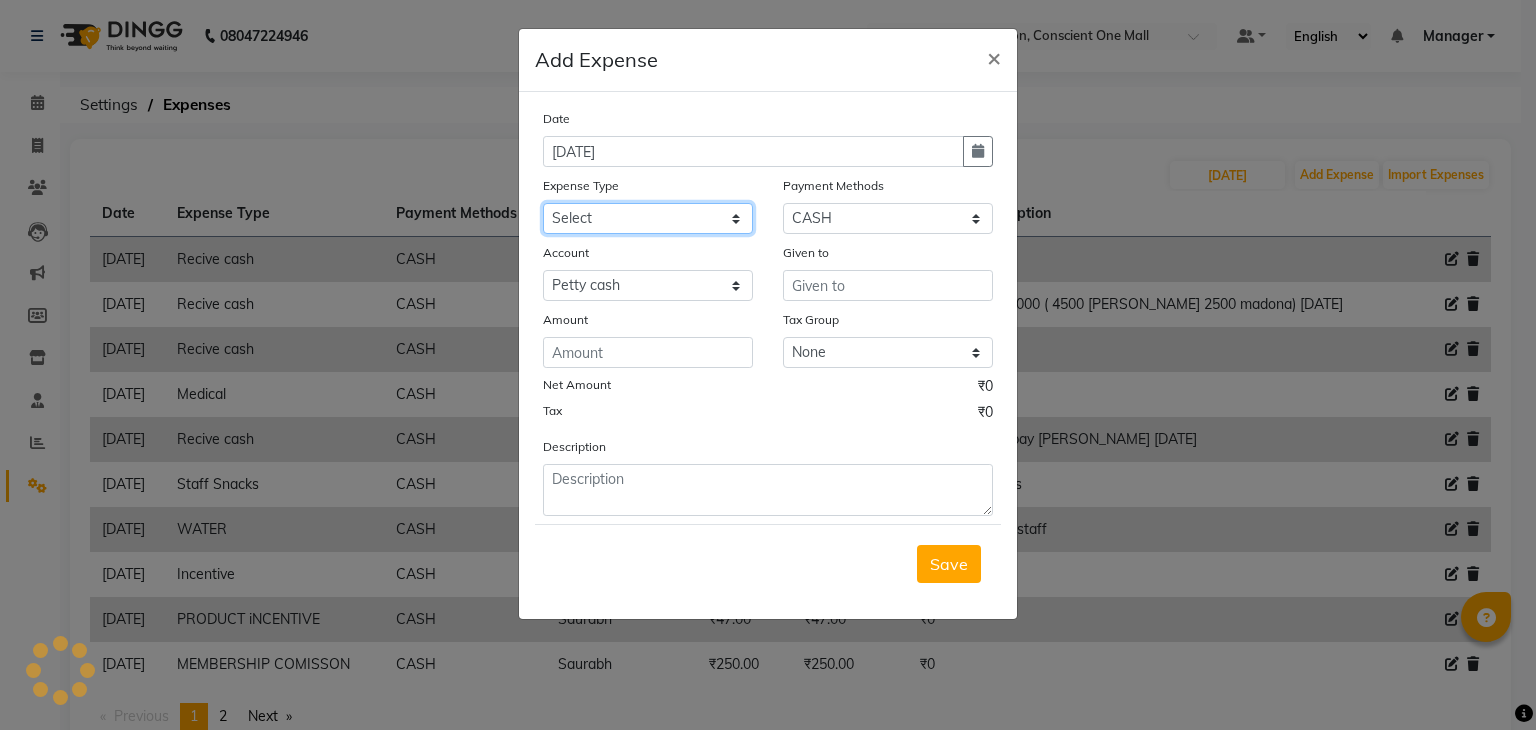 click on "Select Advance Salary BILLS CARDAMOM client change paytm Client Snacks Coffee CONVEYANCE cookies Day book Donation ELECTRICIAN Electricity Bill FARE FOOD EXPENSE Garbage Monthly Expense Ginger Hit Incentive JALJIRA POWDER JEERA POWDER LAUNDARY Lemon Marketing Medical MEMBERSHIP COMISSON milk Misc MOBILE RECHARGE MONEY CHANGE M S COMI Nimbu Payment Other Pantry PAYMENT paytm Tip PLUMBER PRINT ROLL Product PRODUCT iNCENTIVE PURCHASING Recive cash SAFAIWALA Salary salon use SALT Staff Snacks SUGAR Tea TIP VISHAL MART WATER" 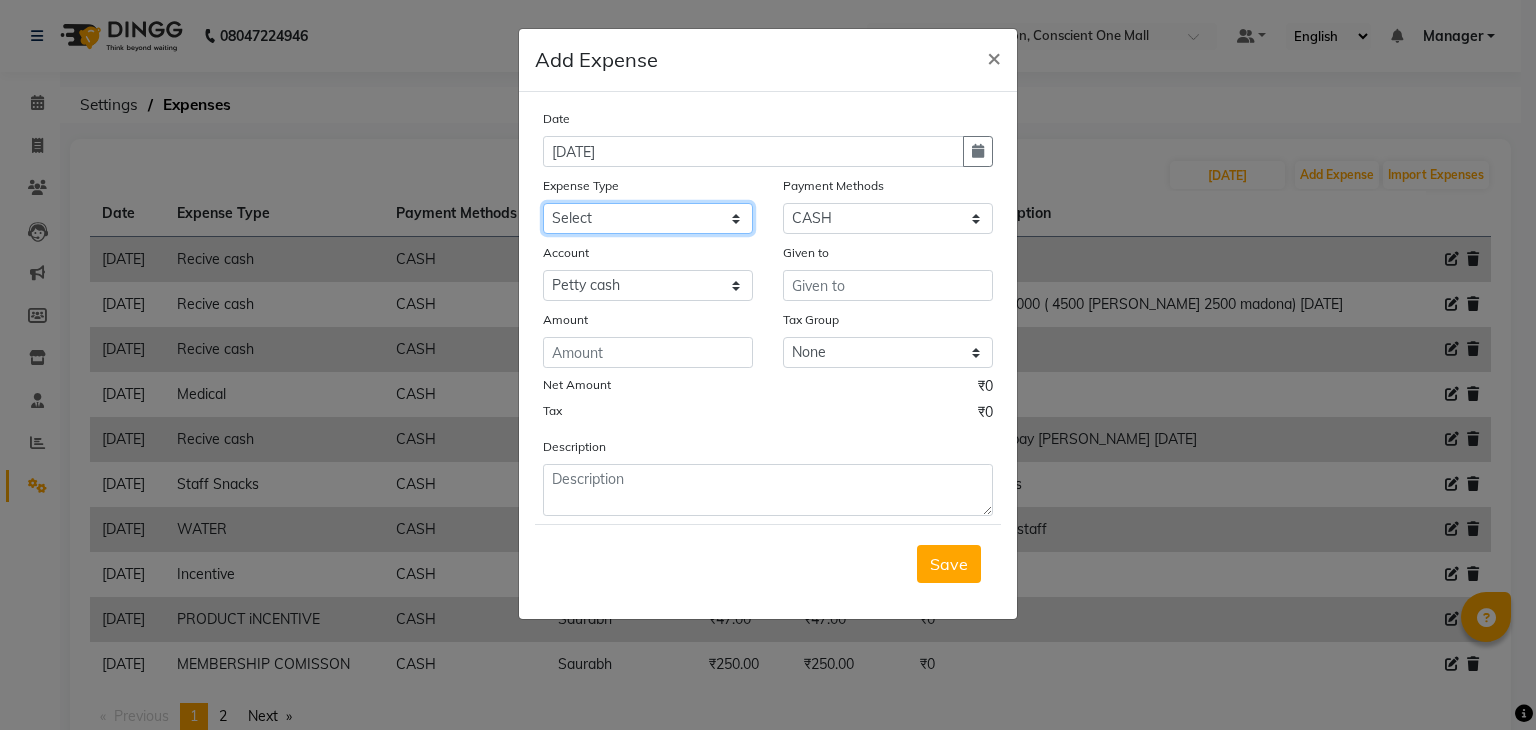 select on "18649" 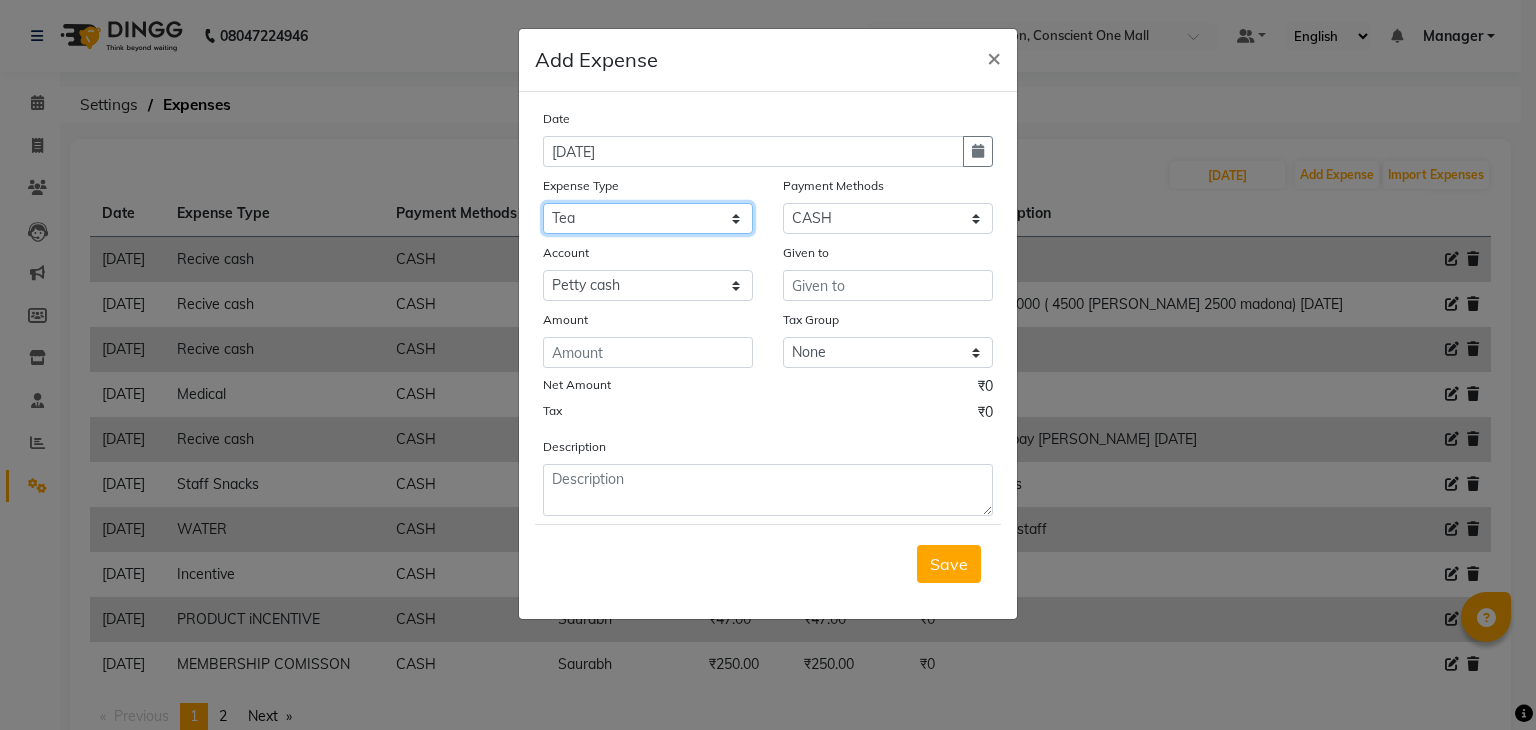 click on "Select Advance Salary BILLS CARDAMOM client change paytm Client Snacks Coffee CONVEYANCE cookies Day book Donation ELECTRICIAN Electricity Bill FARE FOOD EXPENSE Garbage Monthly Expense Ginger Hit Incentive JALJIRA POWDER JEERA POWDER LAUNDARY Lemon Marketing Medical MEMBERSHIP COMISSON milk Misc MOBILE RECHARGE MONEY CHANGE M S COMI Nimbu Payment Other Pantry PAYMENT paytm Tip PLUMBER PRINT ROLL Product PRODUCT iNCENTIVE PURCHASING Recive cash SAFAIWALA Salary salon use SALT Staff Snacks SUGAR Tea TIP VISHAL MART WATER" 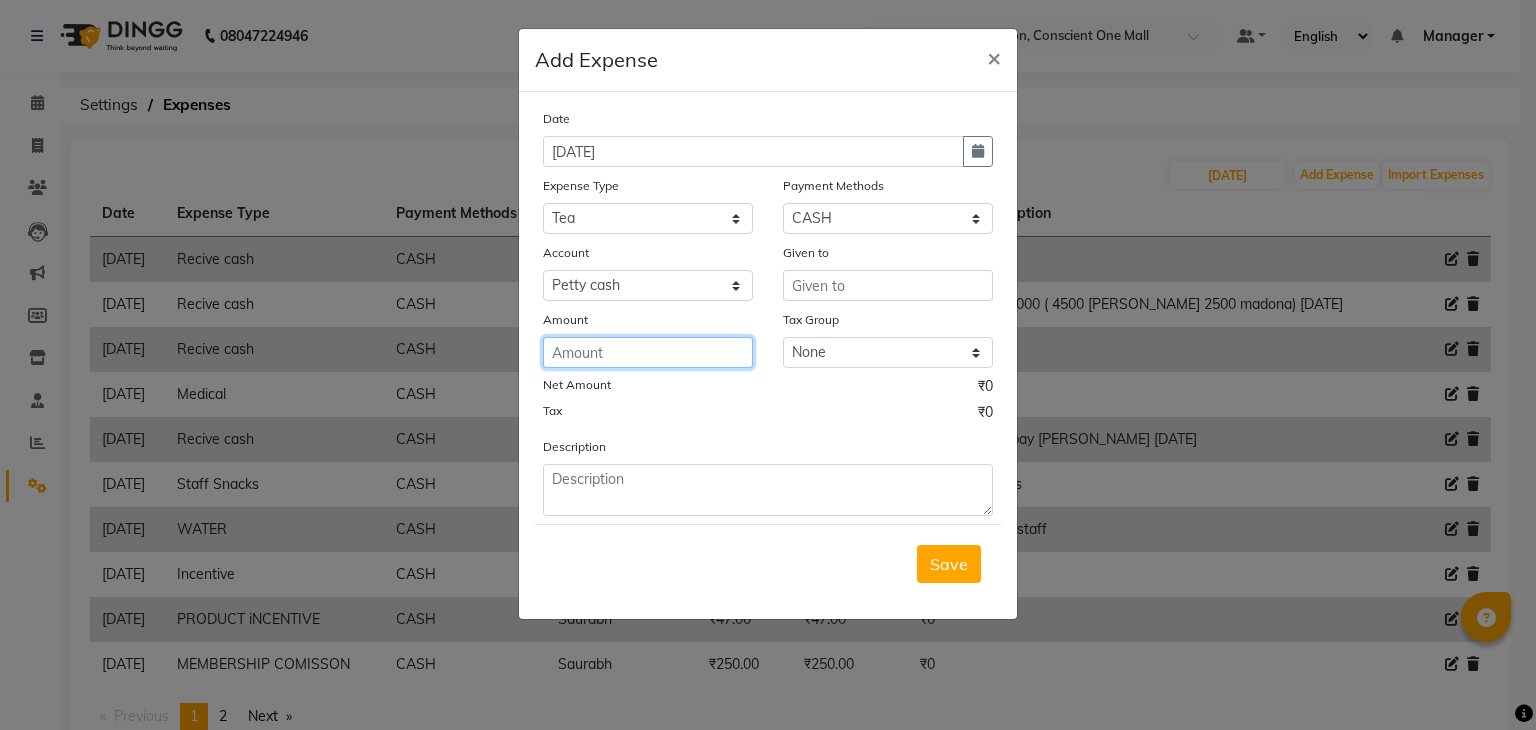 click 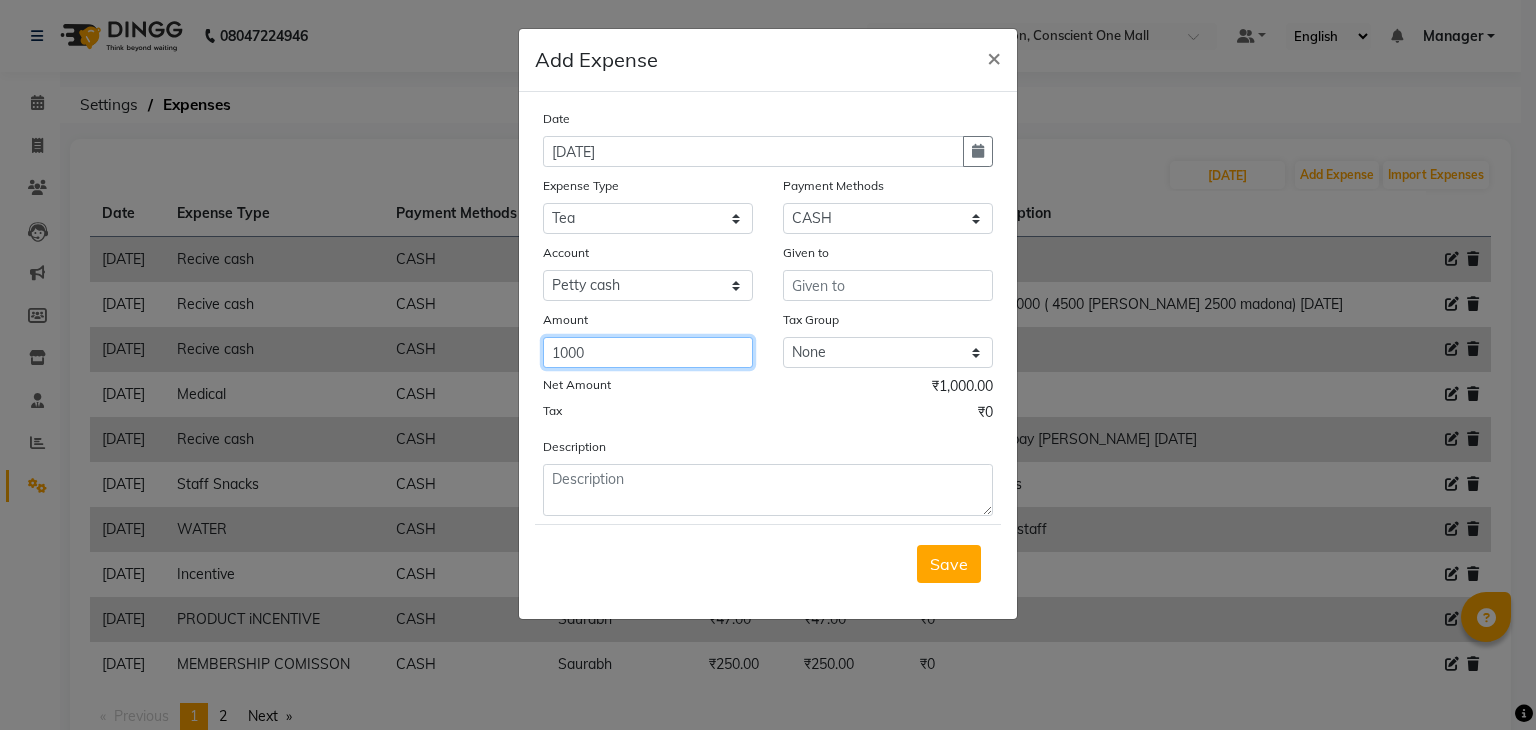 type on "1000" 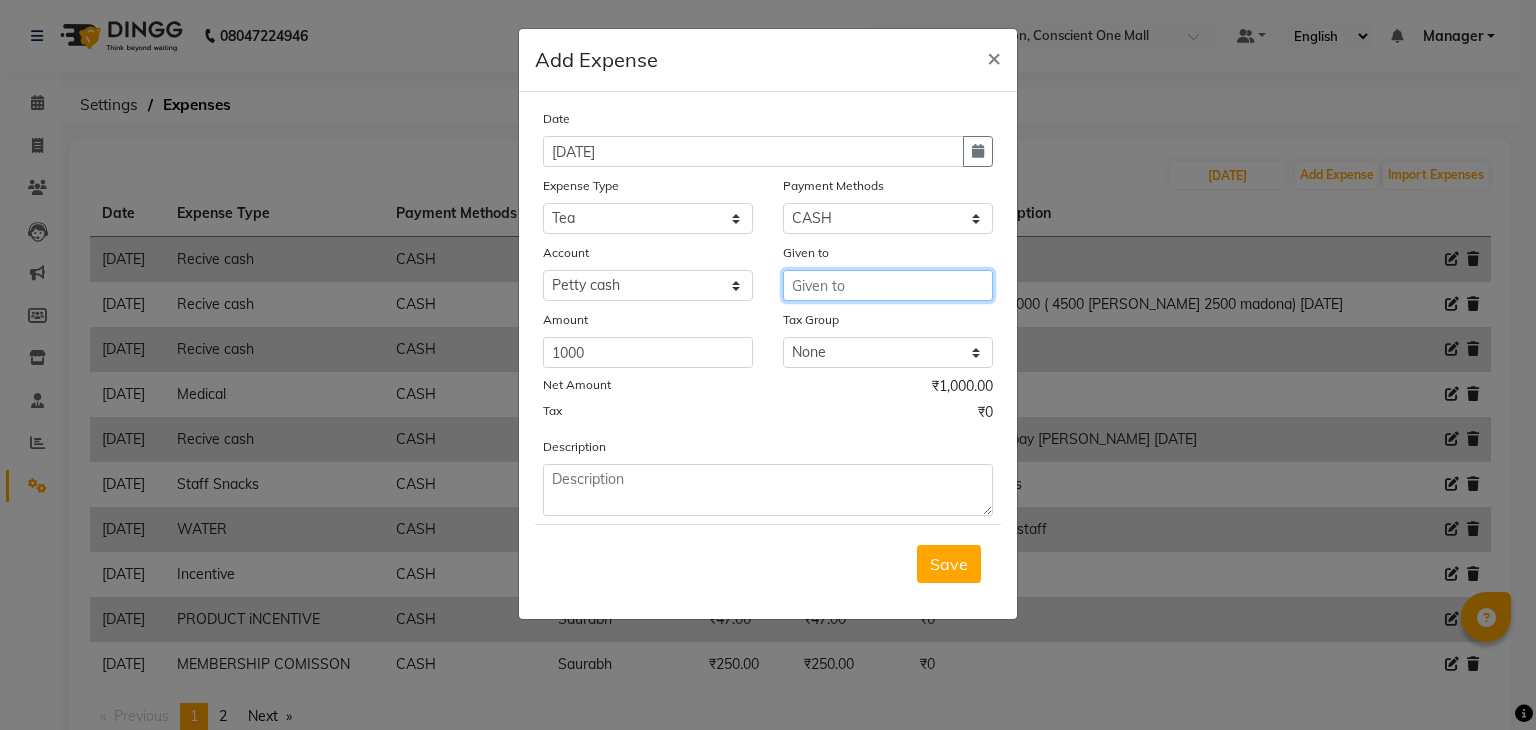 click at bounding box center (888, 285) 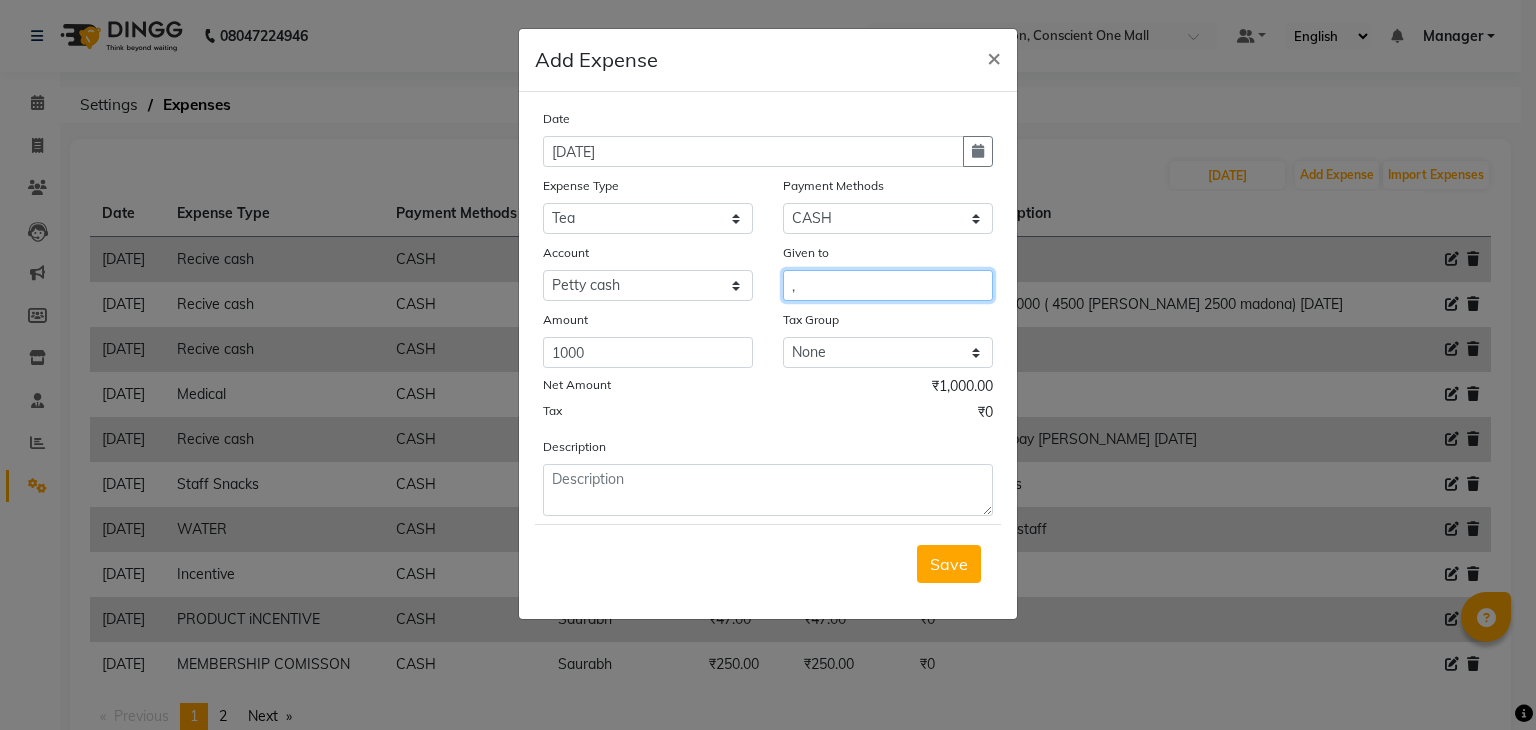 type on "," 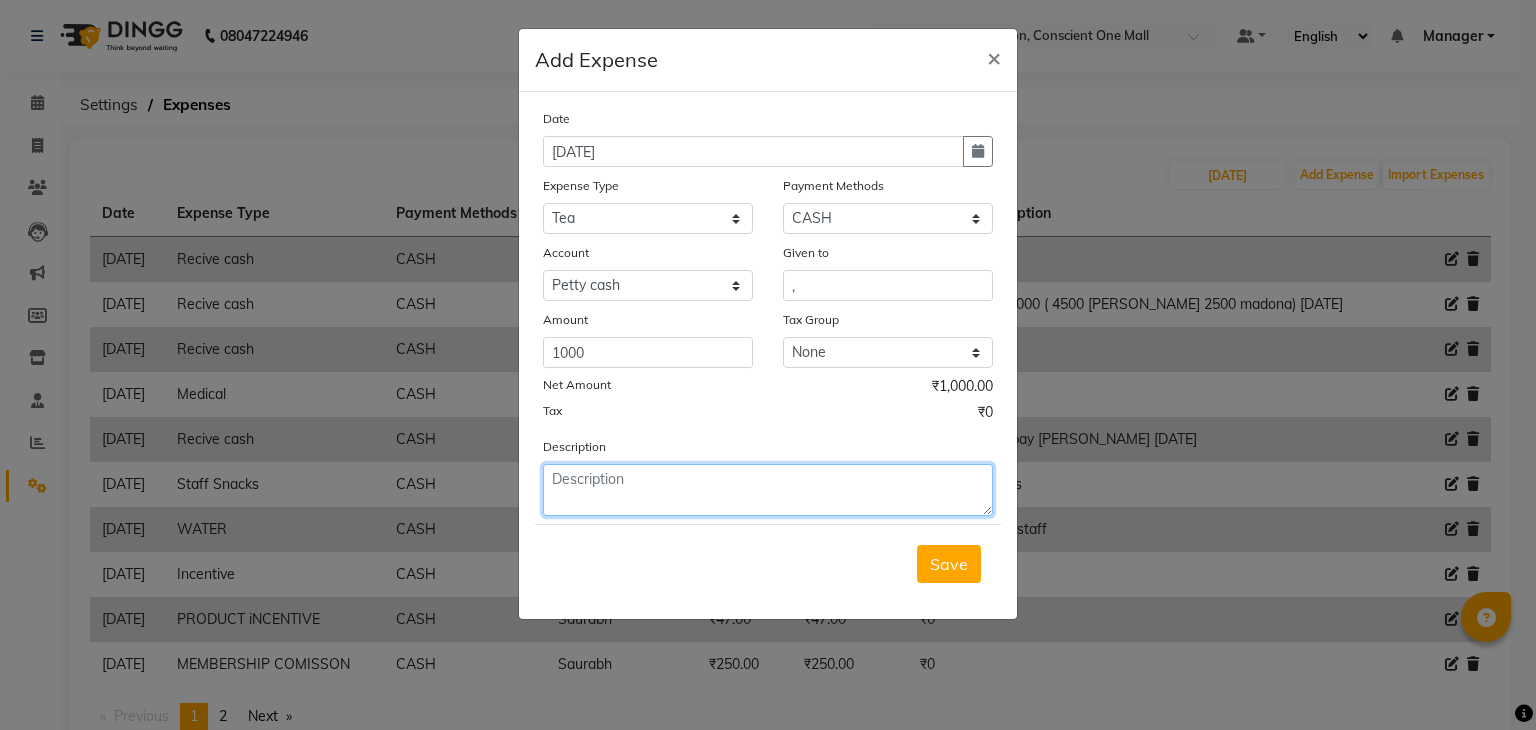 click 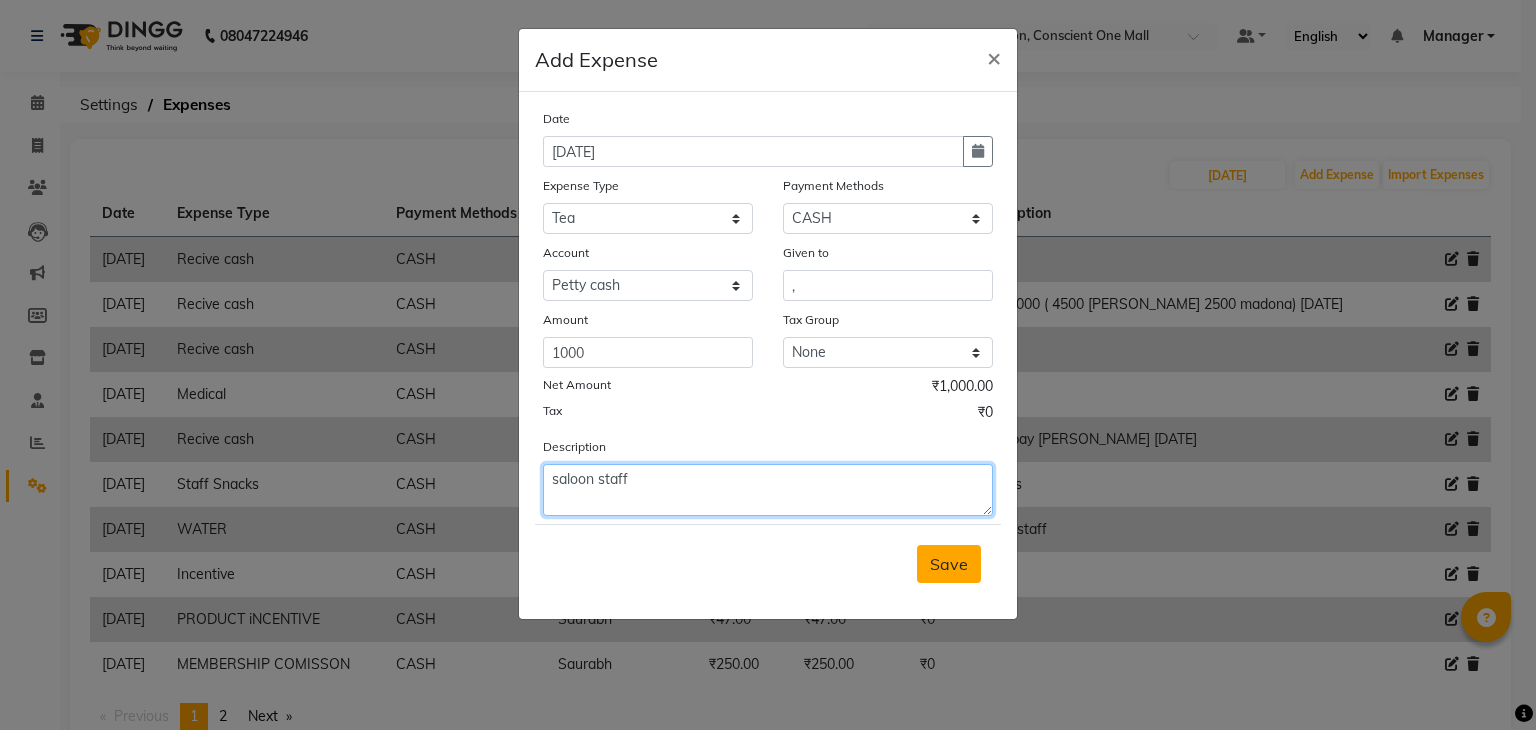 type on "saloon staff" 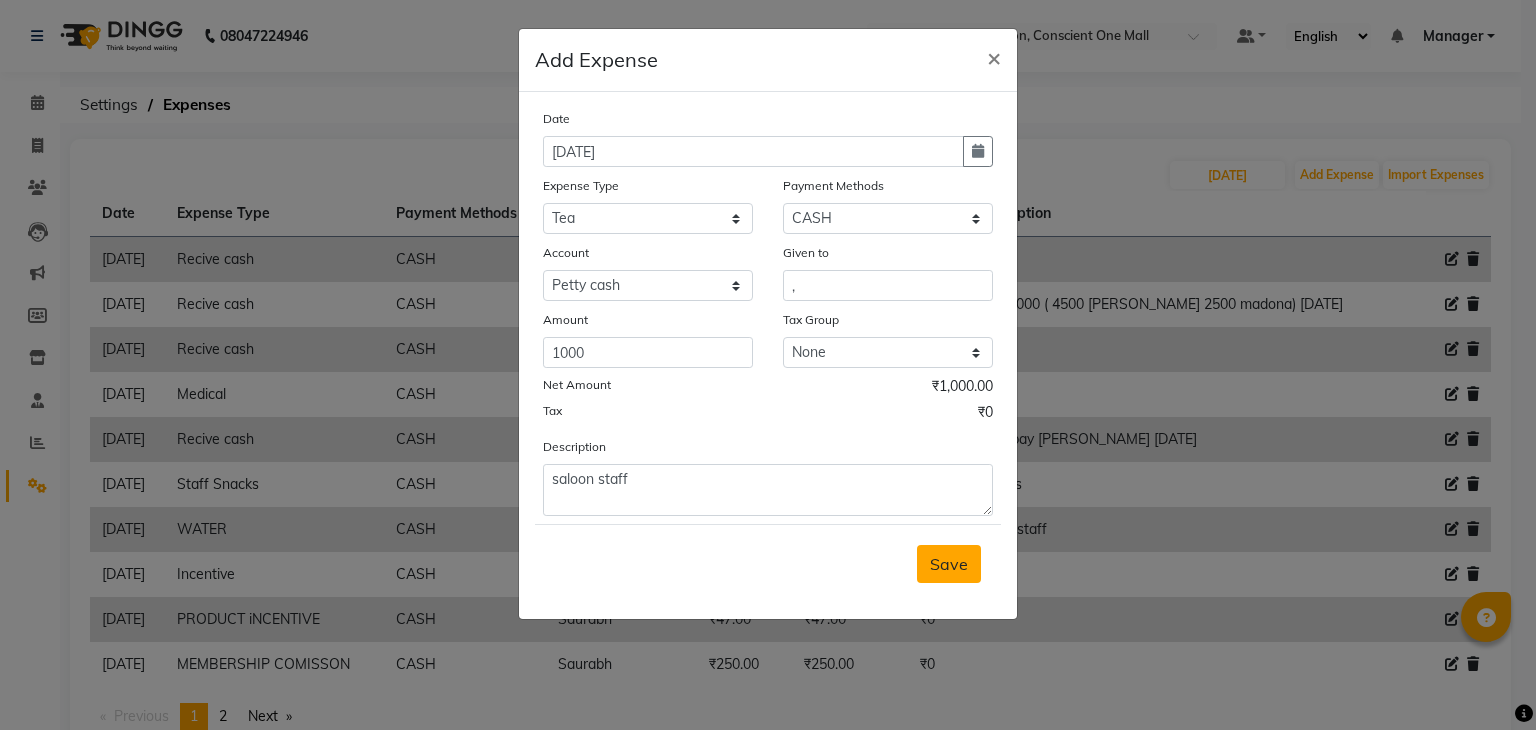 click on "Save" at bounding box center [949, 564] 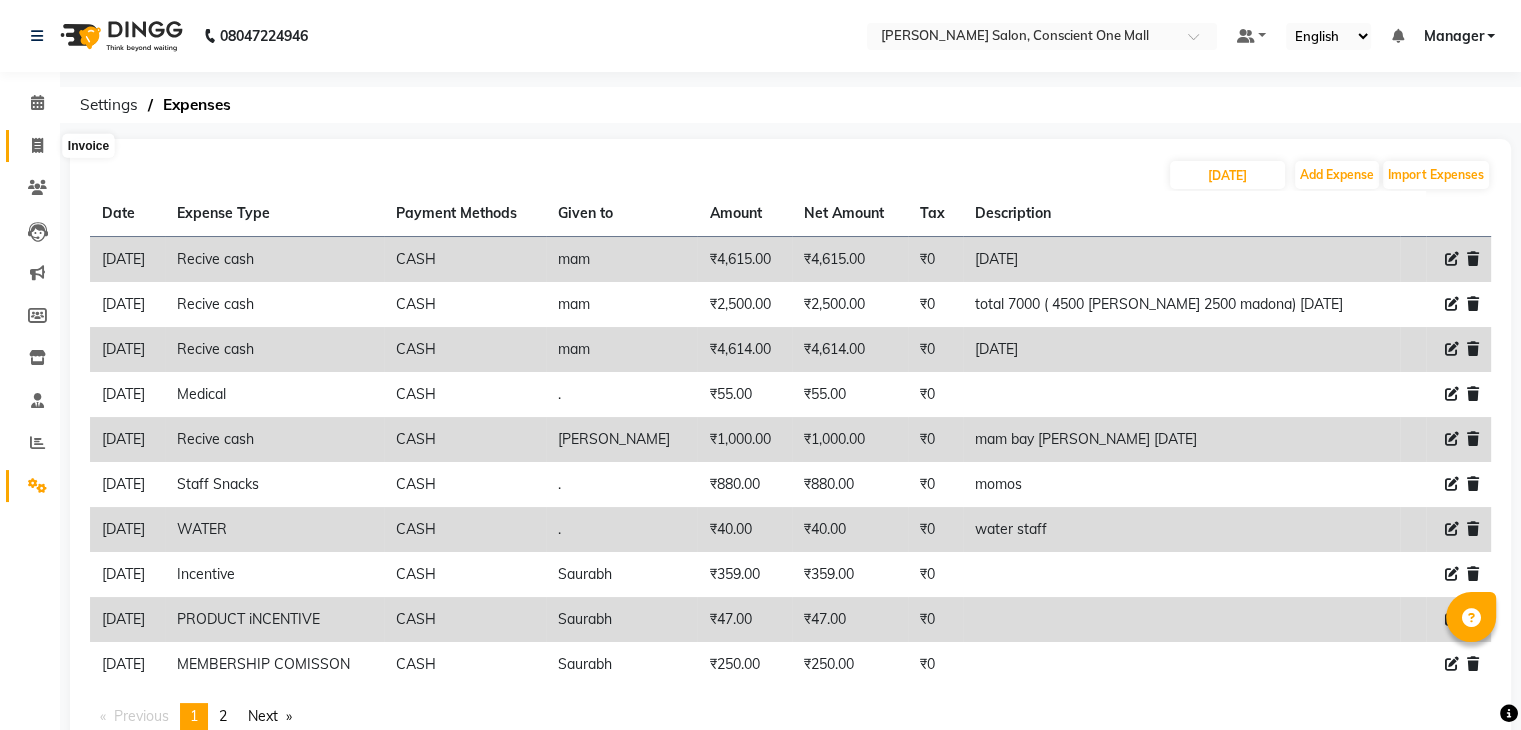 click 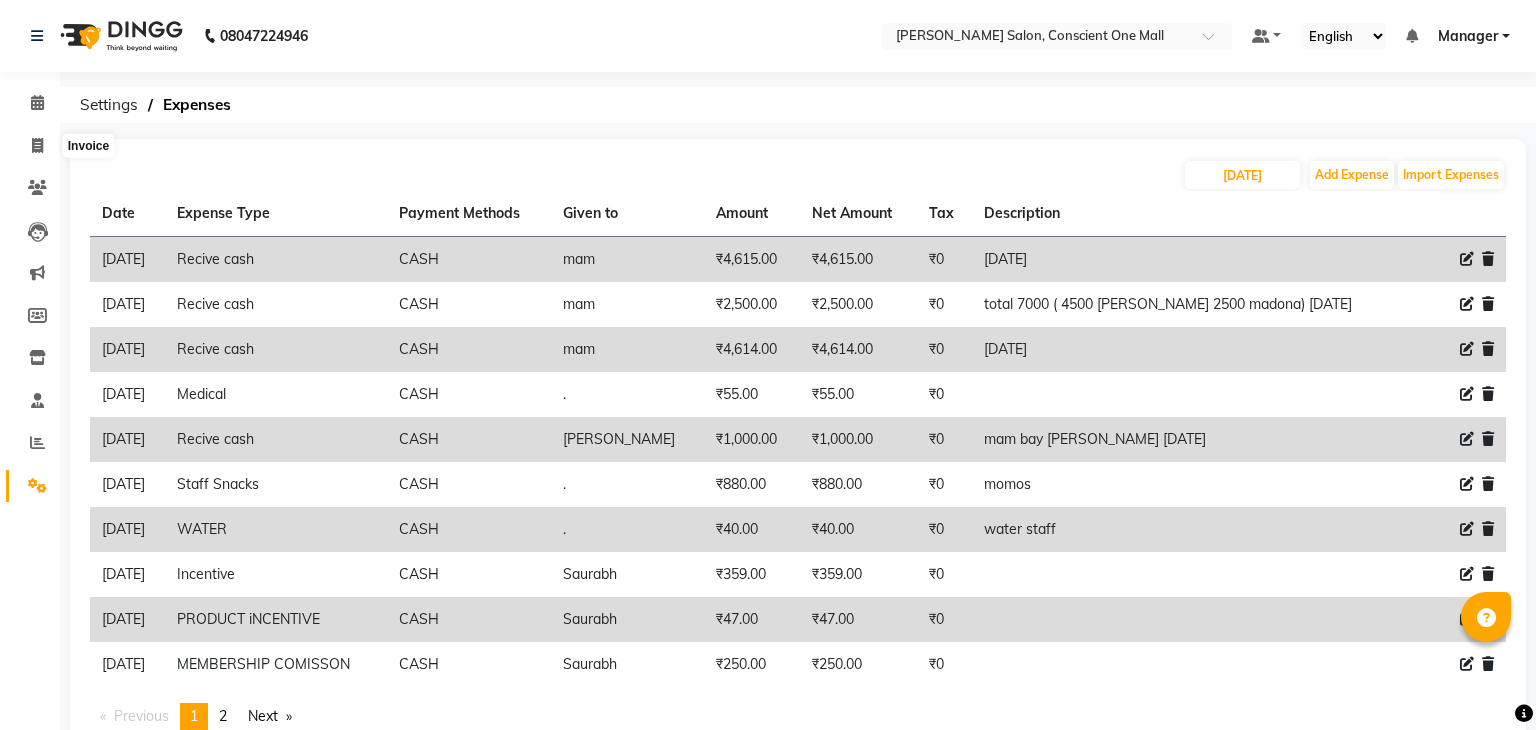 select on "service" 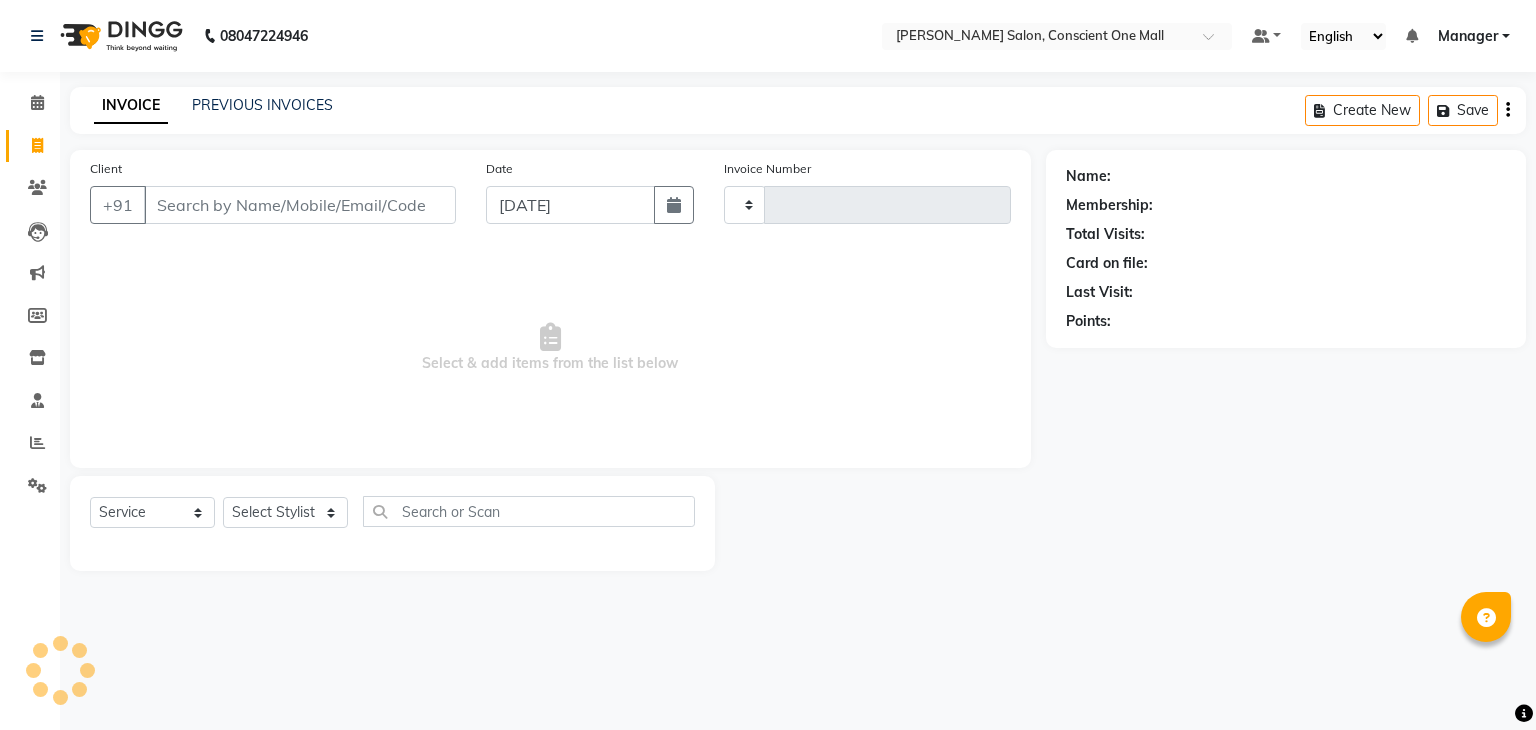 type on "1403" 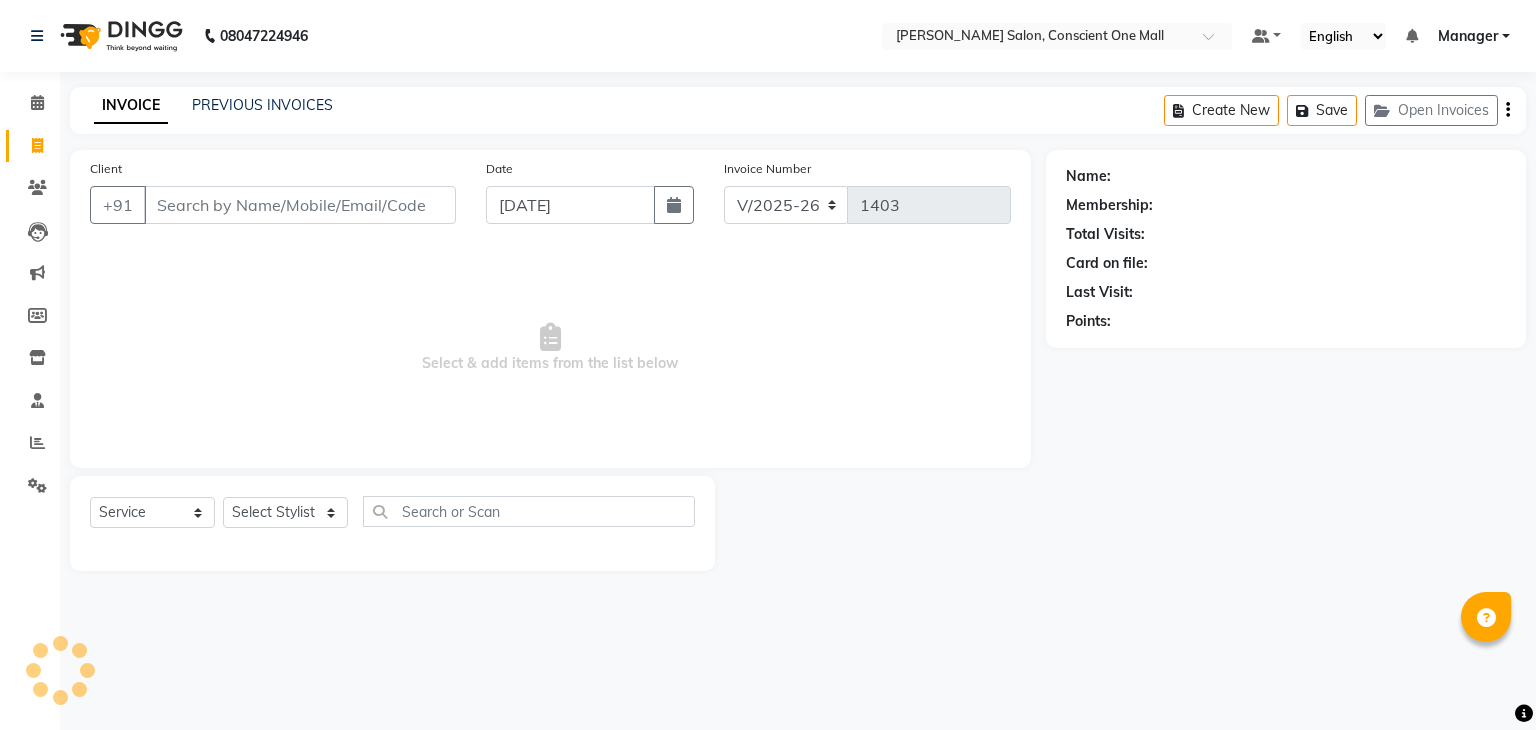click on "Client" at bounding box center (300, 205) 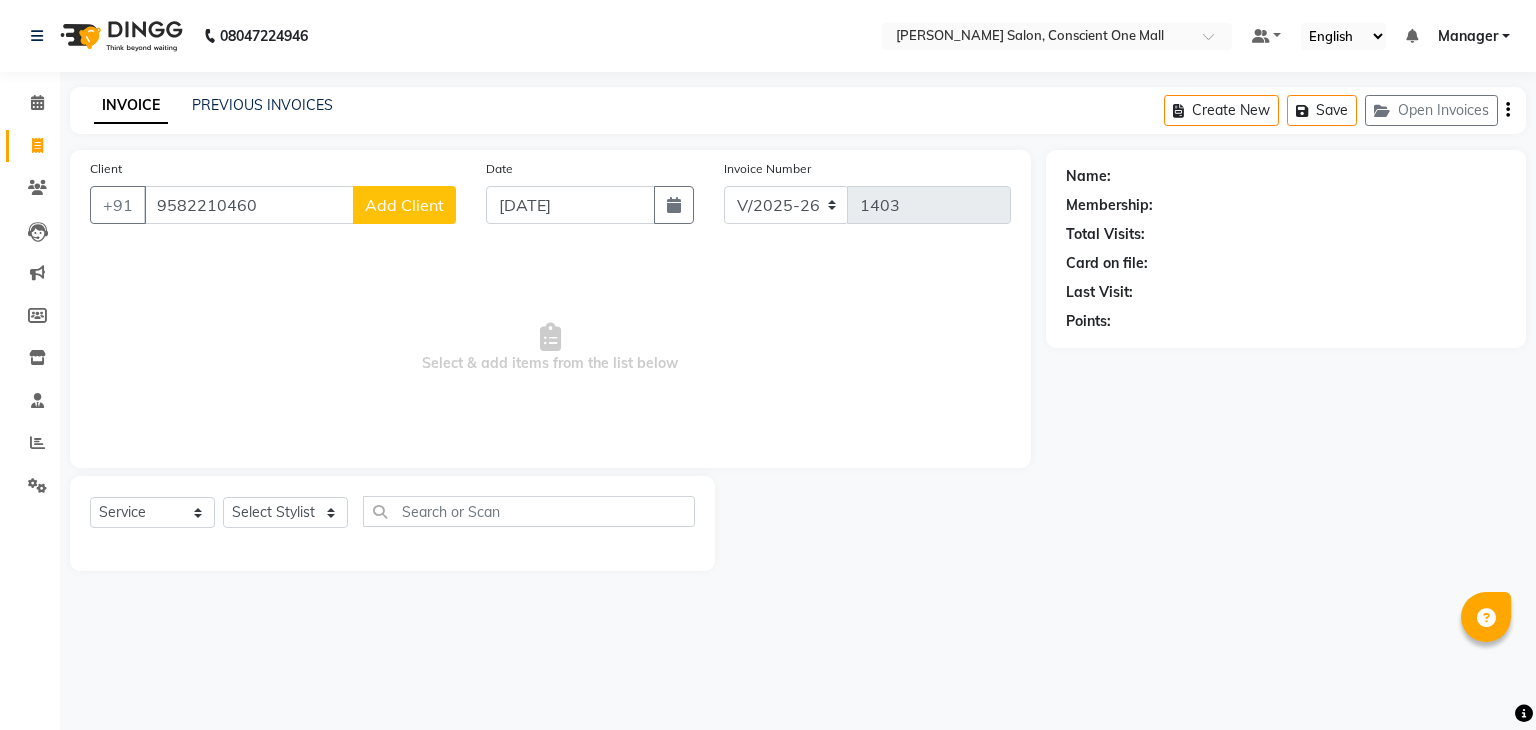type on "9582210460" 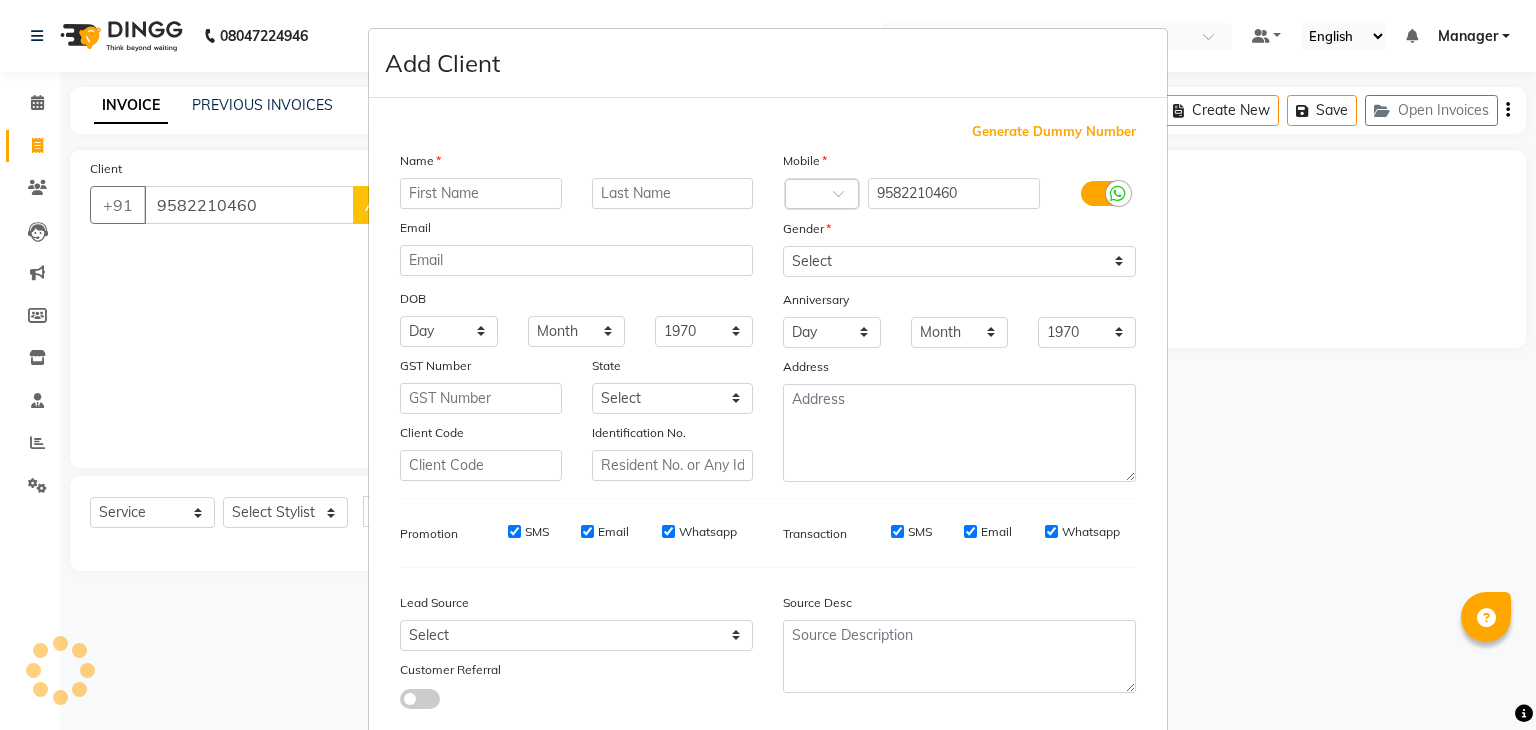 click at bounding box center (481, 193) 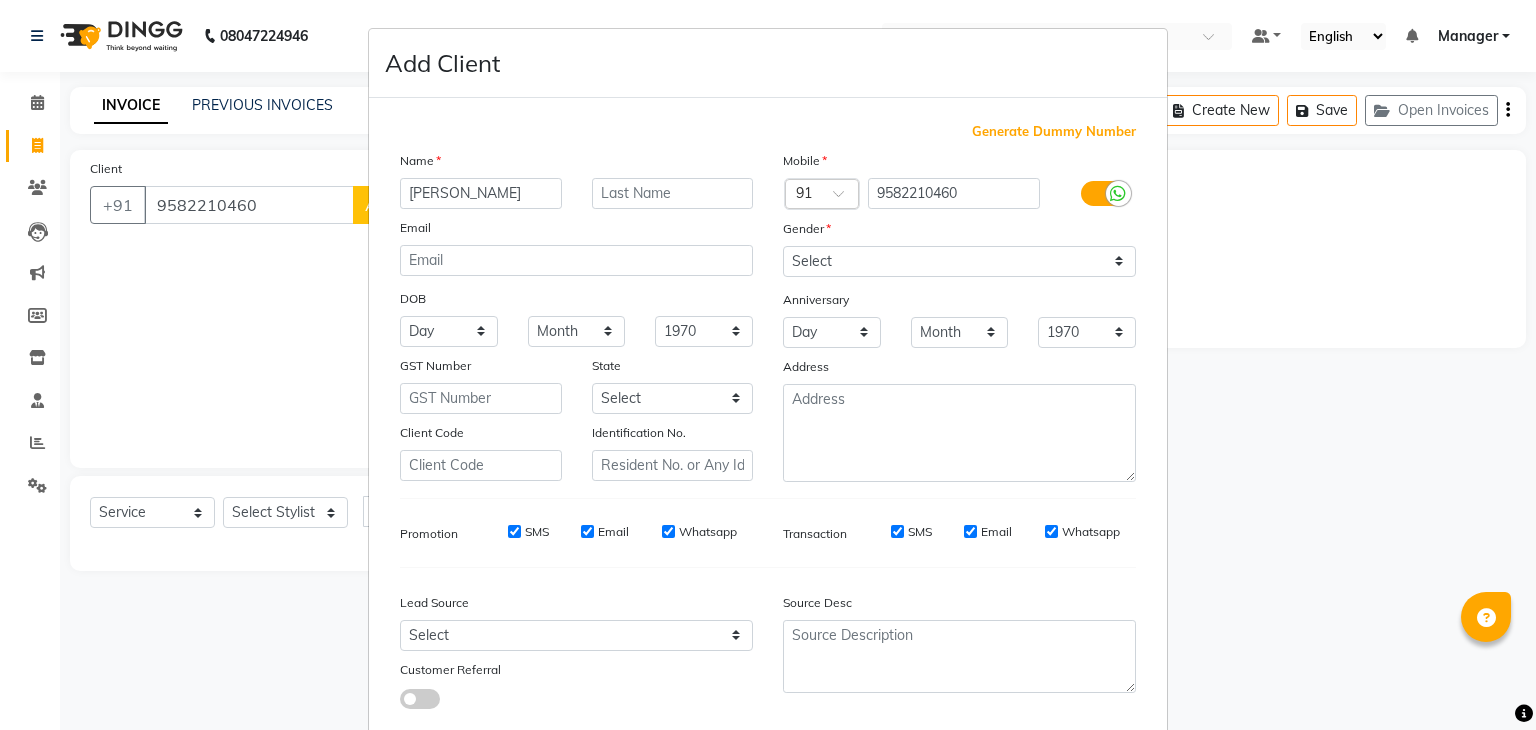 type on "eshita" 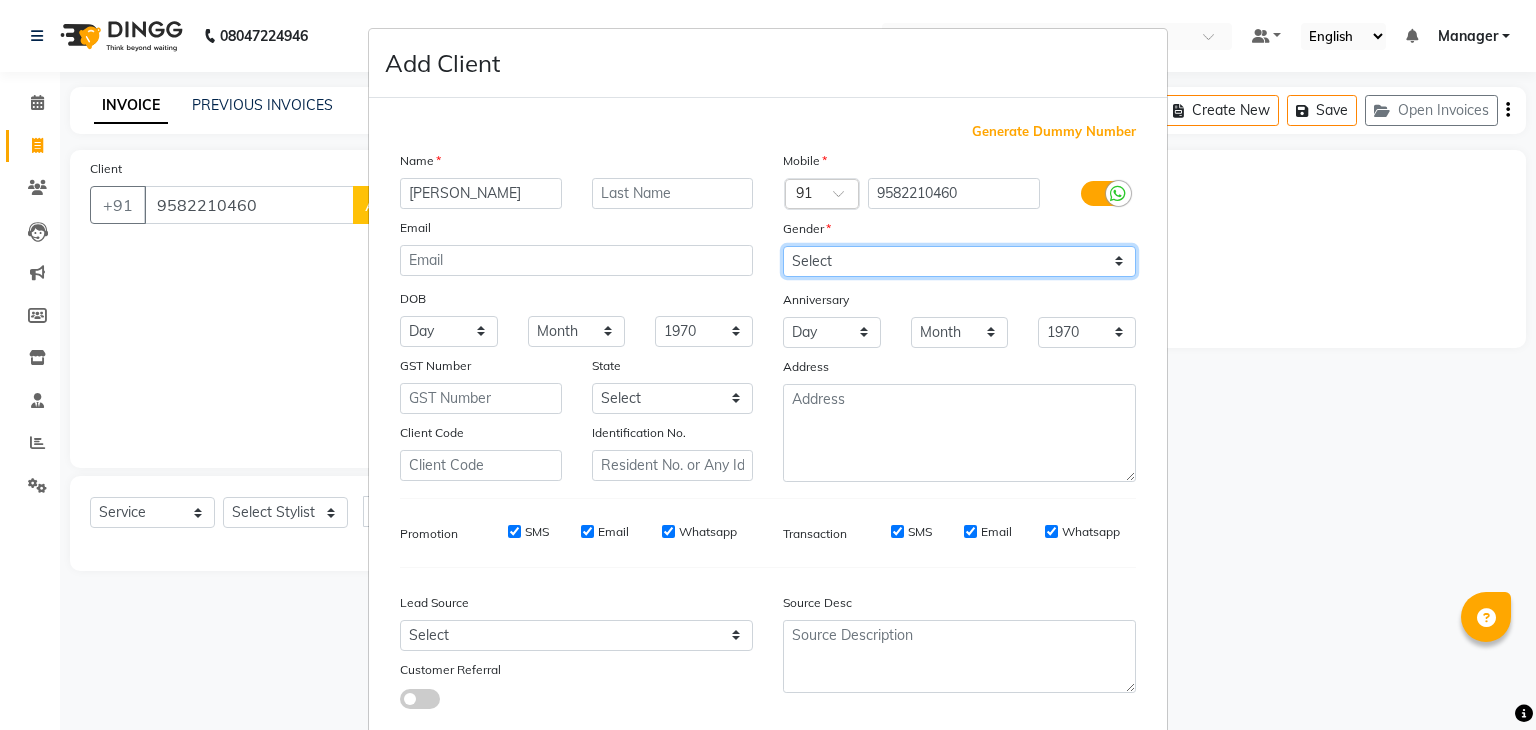drag, startPoint x: 836, startPoint y: 253, endPoint x: 808, endPoint y: 346, distance: 97.123634 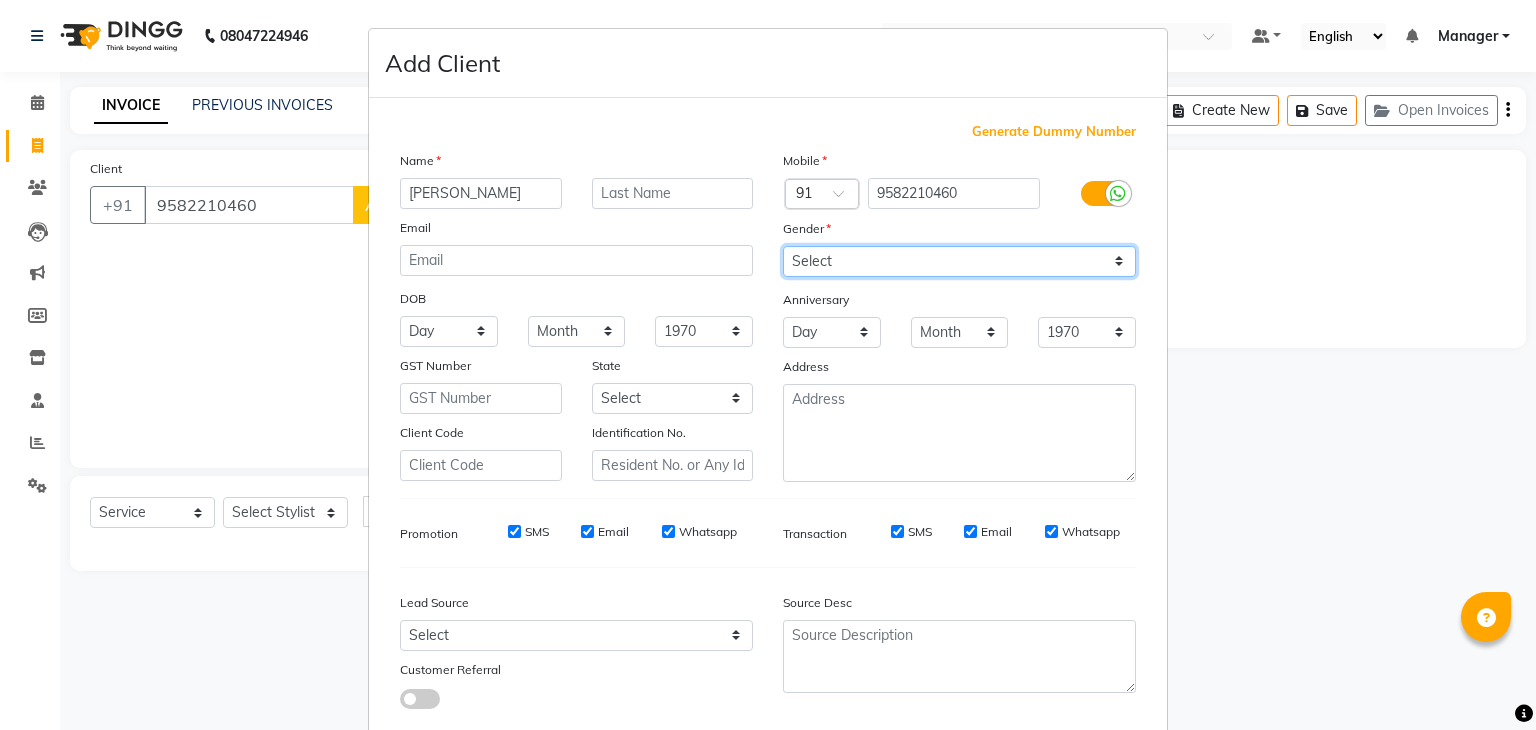 click on "Mobile Country Code × 91 9582210460 Gender Select Male Female Other Prefer Not To Say Anniversary Day 01 02 03 04 05 06 07 08 09 10 11 12 13 14 15 16 17 18 19 20 21 22 23 24 25 26 27 28 29 30 31 Month January February March April May June July August September October November December 1970 1971 1972 1973 1974 1975 1976 1977 1978 1979 1980 1981 1982 1983 1984 1985 1986 1987 1988 1989 1990 1991 1992 1993 1994 1995 1996 1997 1998 1999 2000 2001 2002 2003 2004 2005 2006 2007 2008 2009 2010 2011 2012 2013 2014 2015 2016 2017 2018 2019 2020 2021 2022 2023 2024 2025 Address" at bounding box center (959, 316) 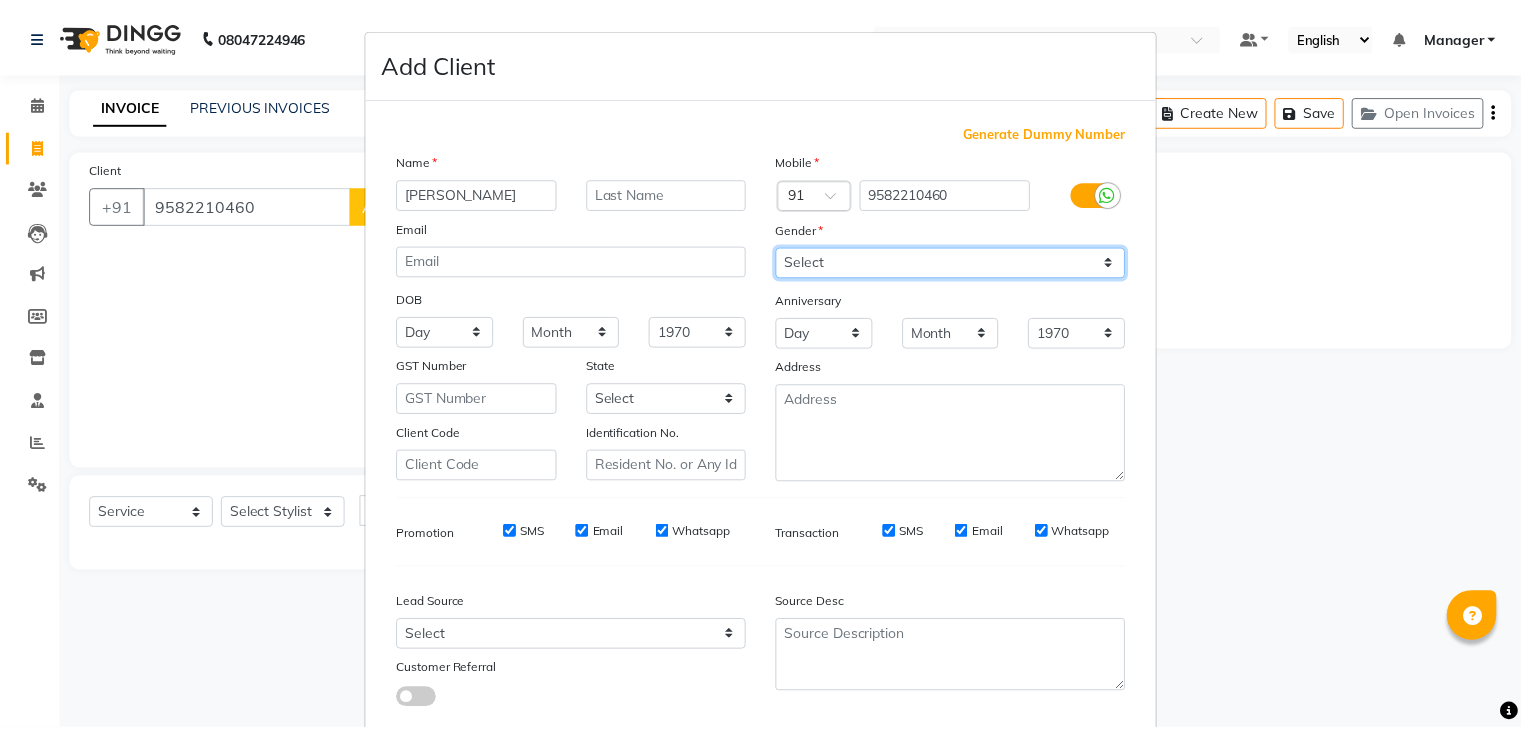 scroll, scrollTop: 127, scrollLeft: 0, axis: vertical 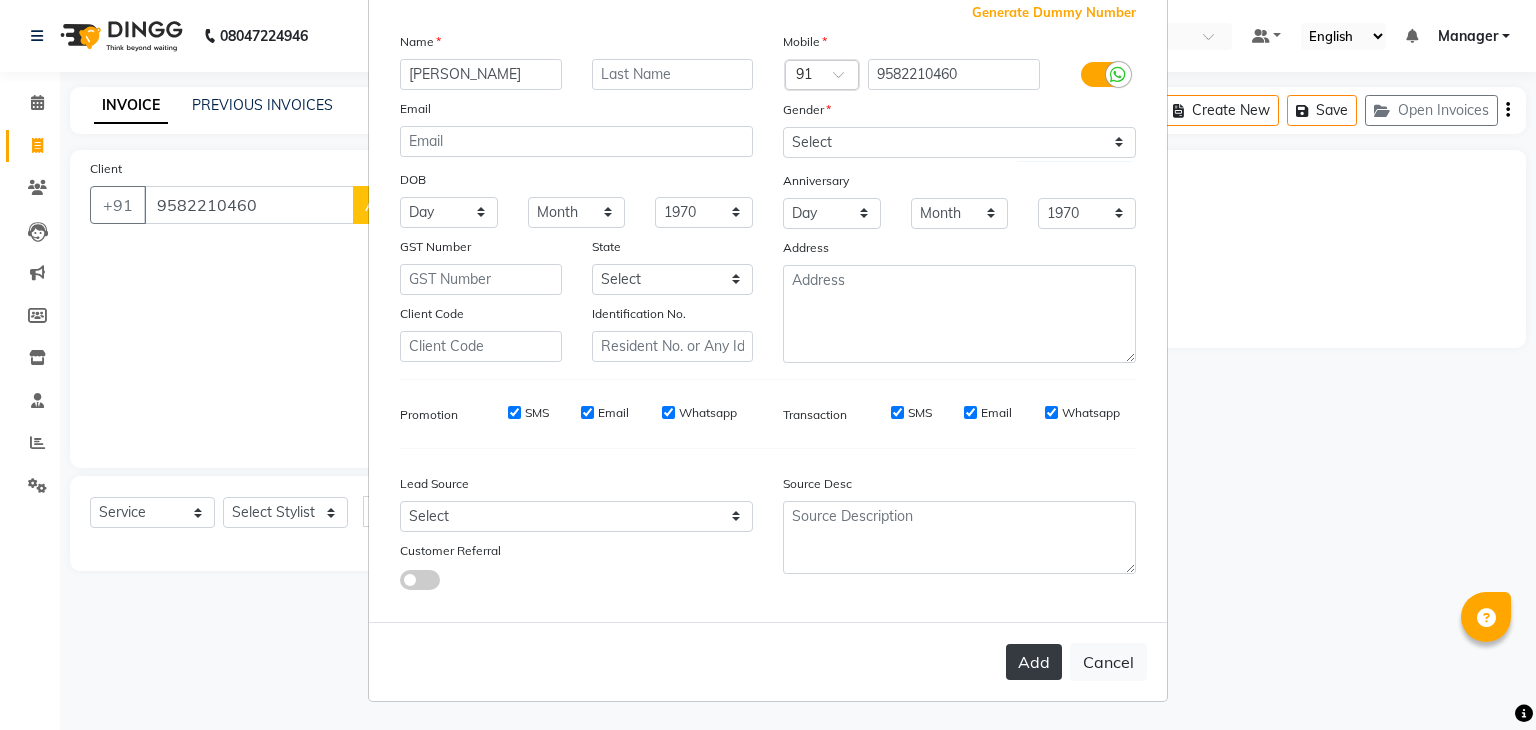 click on "Add" at bounding box center [1034, 662] 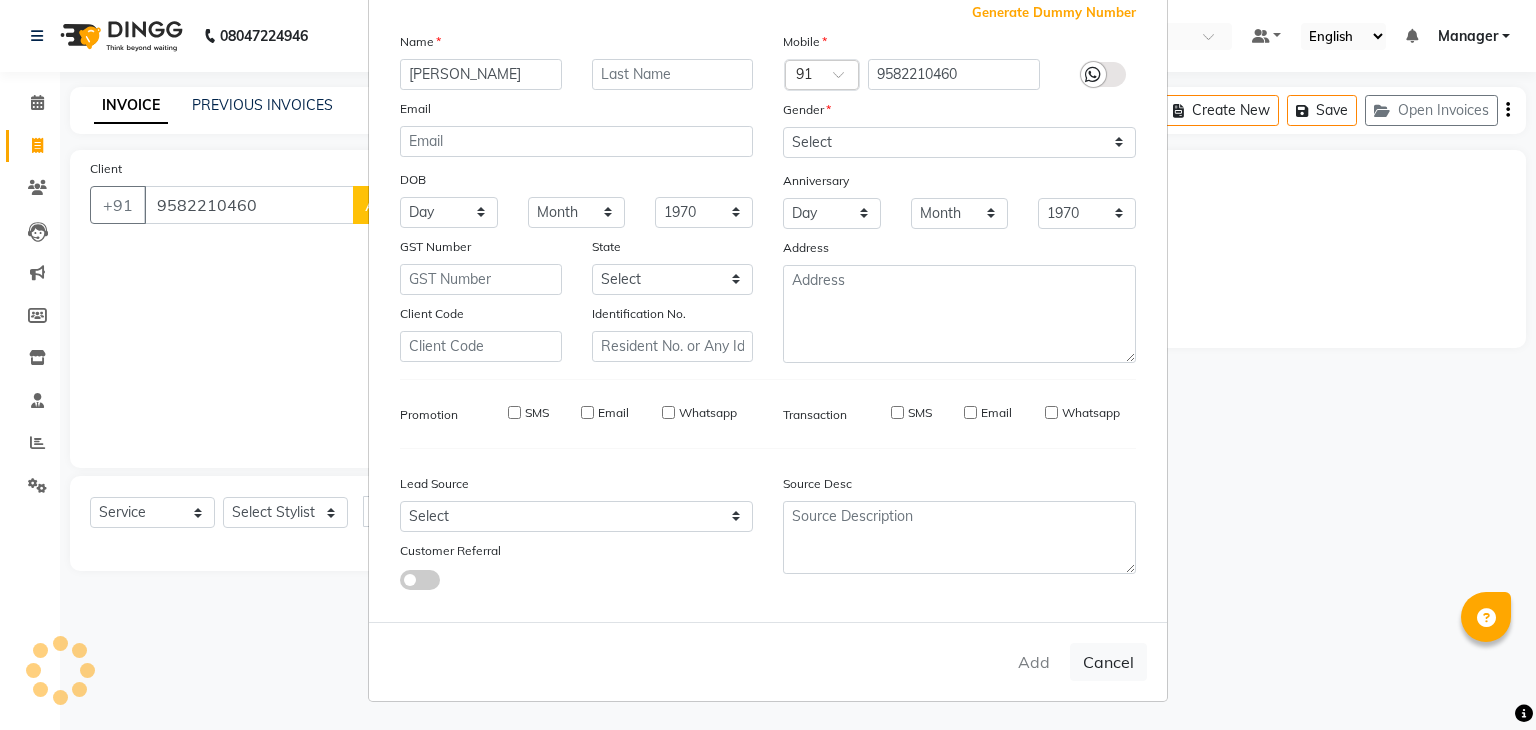 type 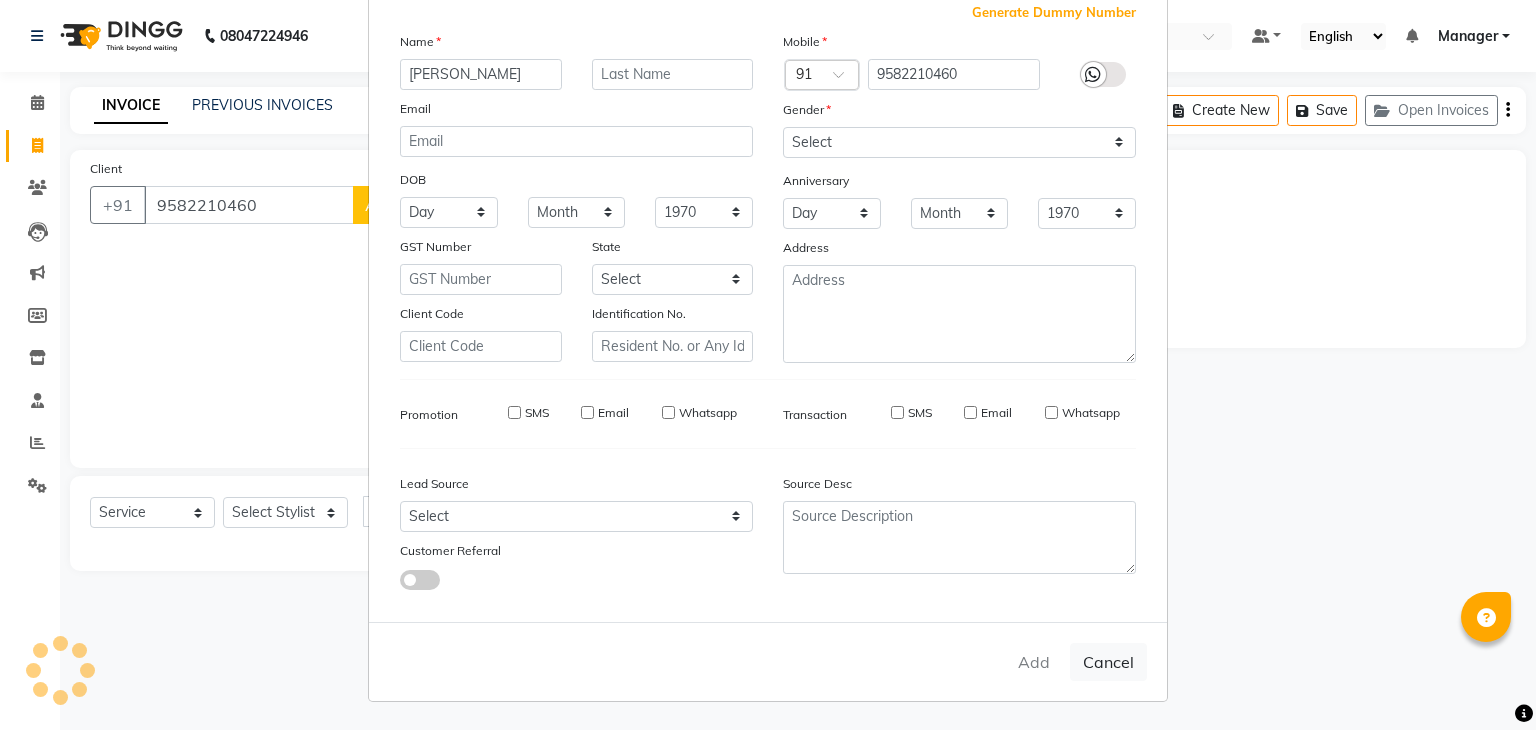 select 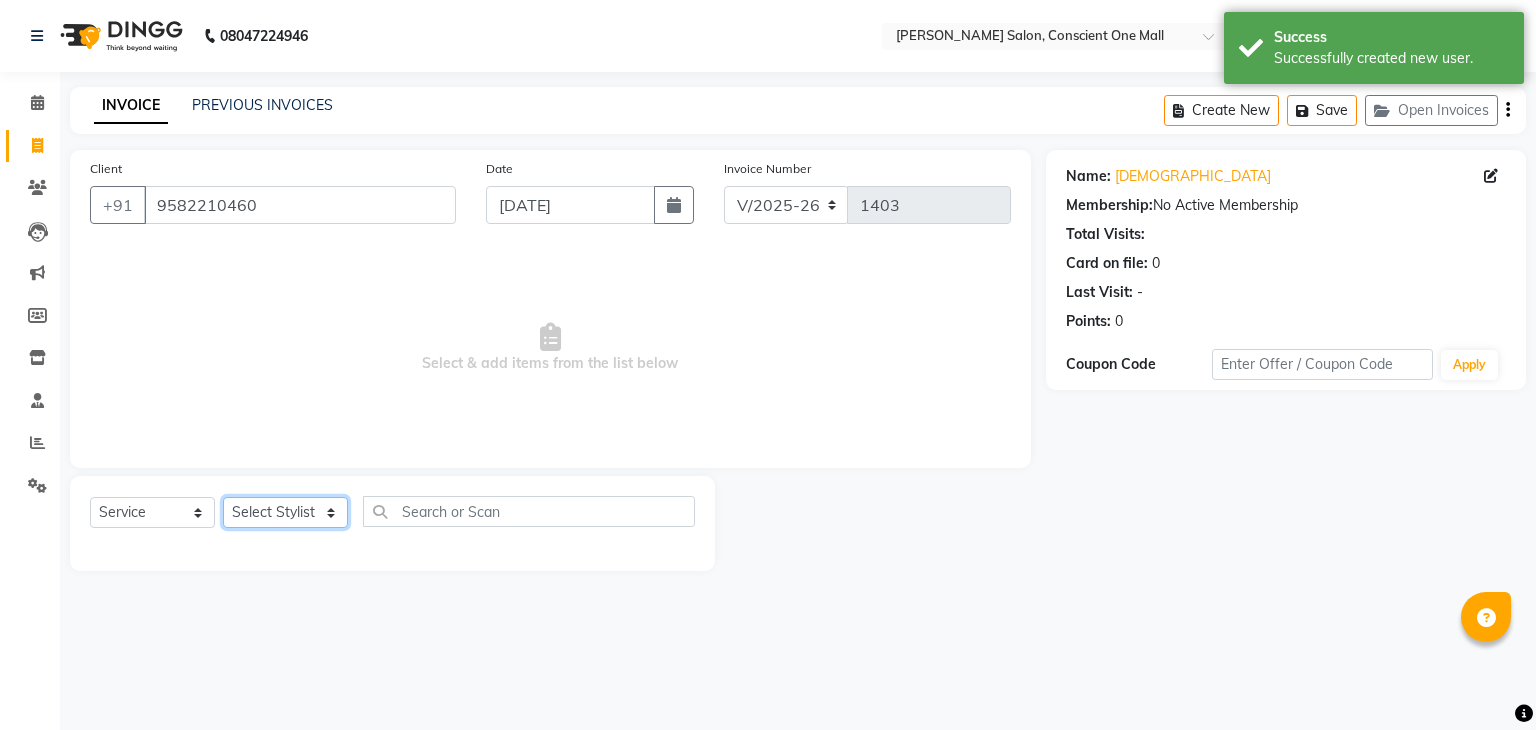 click on "Select Stylist [PERSON_NAME] [PERSON_NAME] [PERSON_NAME] [PERSON_NAME] [PERSON_NAME] [PERSON_NAME] kajal [PERSON_NAME] Manager [PERSON_NAME] [PERSON_NAME] [PERSON_NAME] neha [PERSON_NAME] [PERSON_NAME] Sachin [PERSON_NAME] SAMEER [PERSON_NAME] Saurabh [PERSON_NAME]" 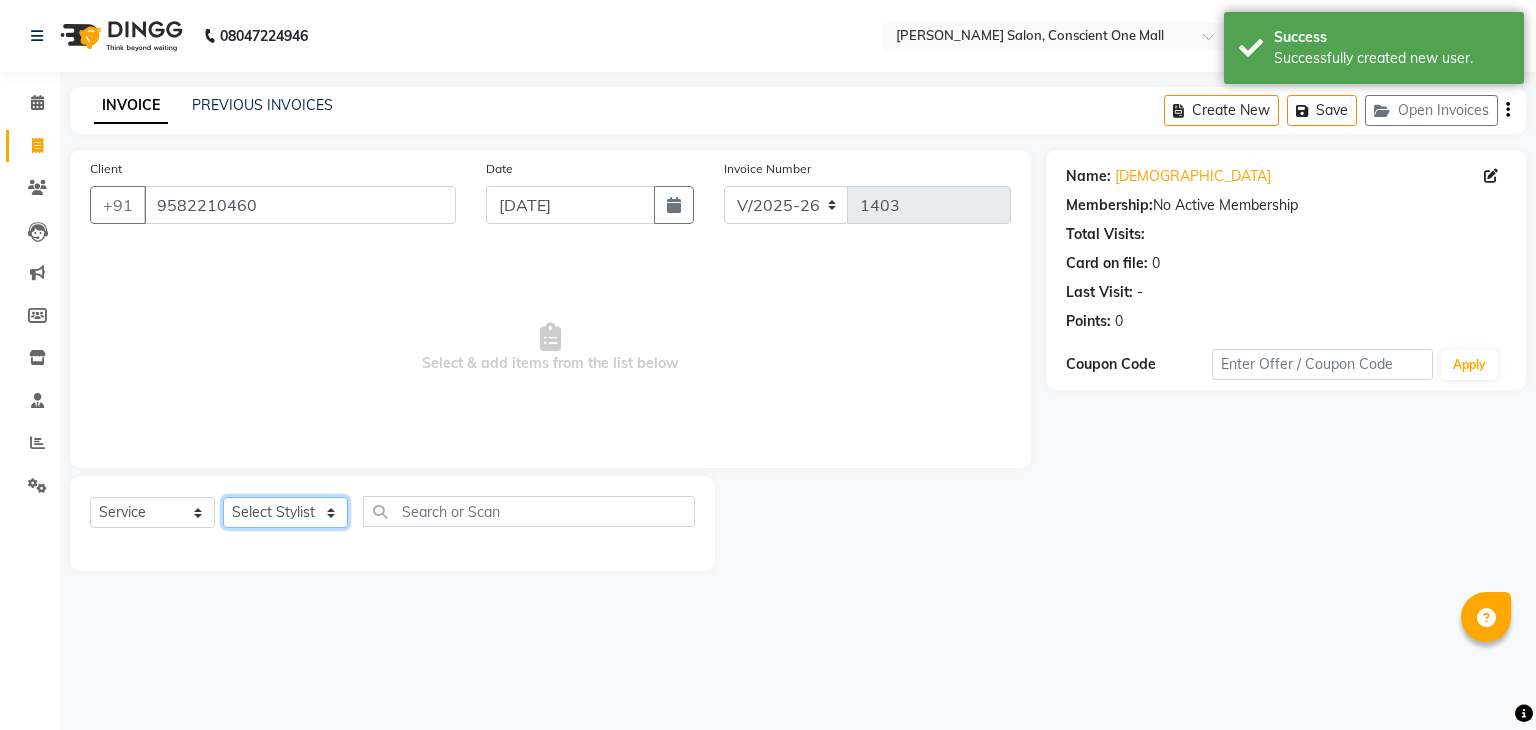select on "84473" 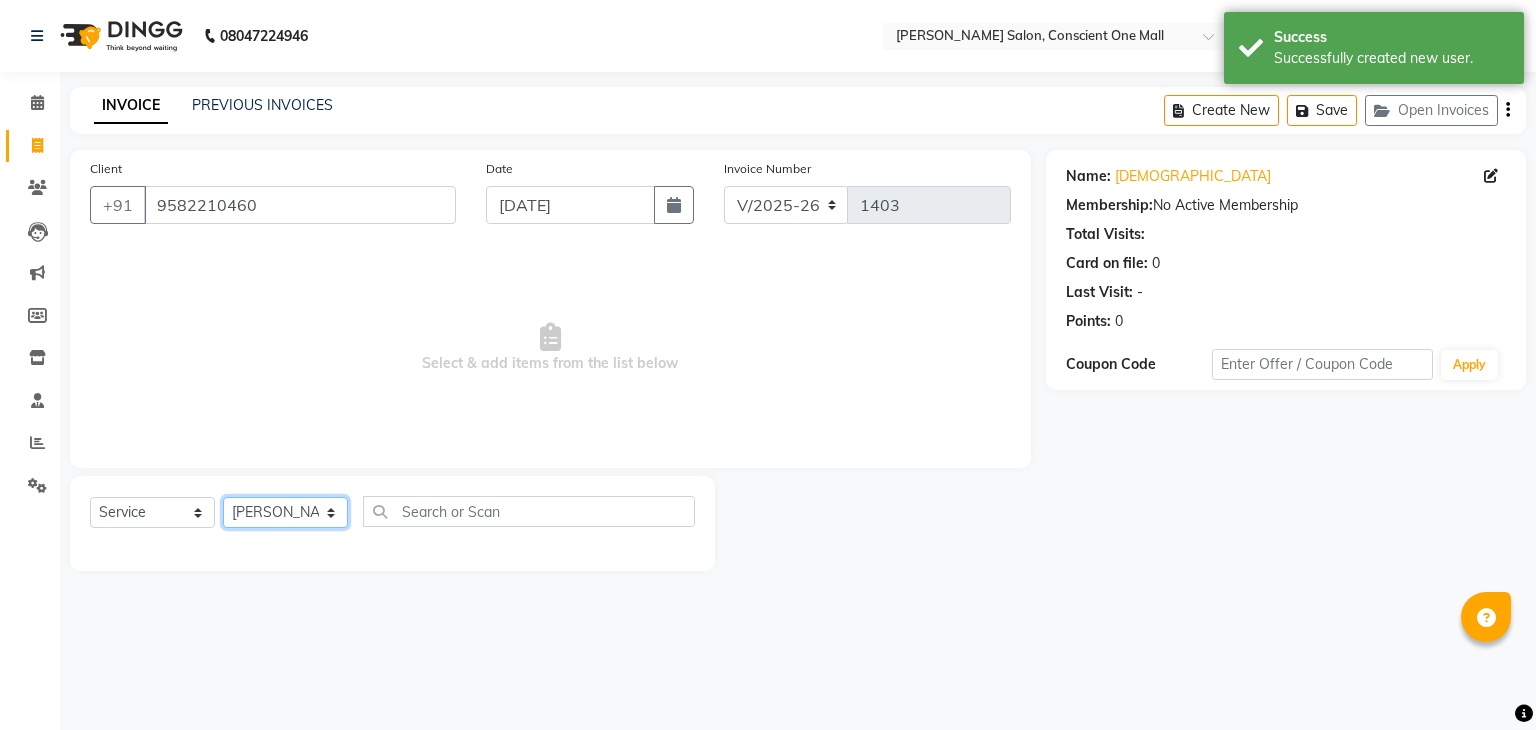 click on "Select Stylist [PERSON_NAME] [PERSON_NAME] [PERSON_NAME] [PERSON_NAME] [PERSON_NAME] [PERSON_NAME] kajal [PERSON_NAME] Manager [PERSON_NAME] [PERSON_NAME] [PERSON_NAME] neha [PERSON_NAME] [PERSON_NAME] Sachin [PERSON_NAME] SAMEER [PERSON_NAME] Saurabh [PERSON_NAME]" 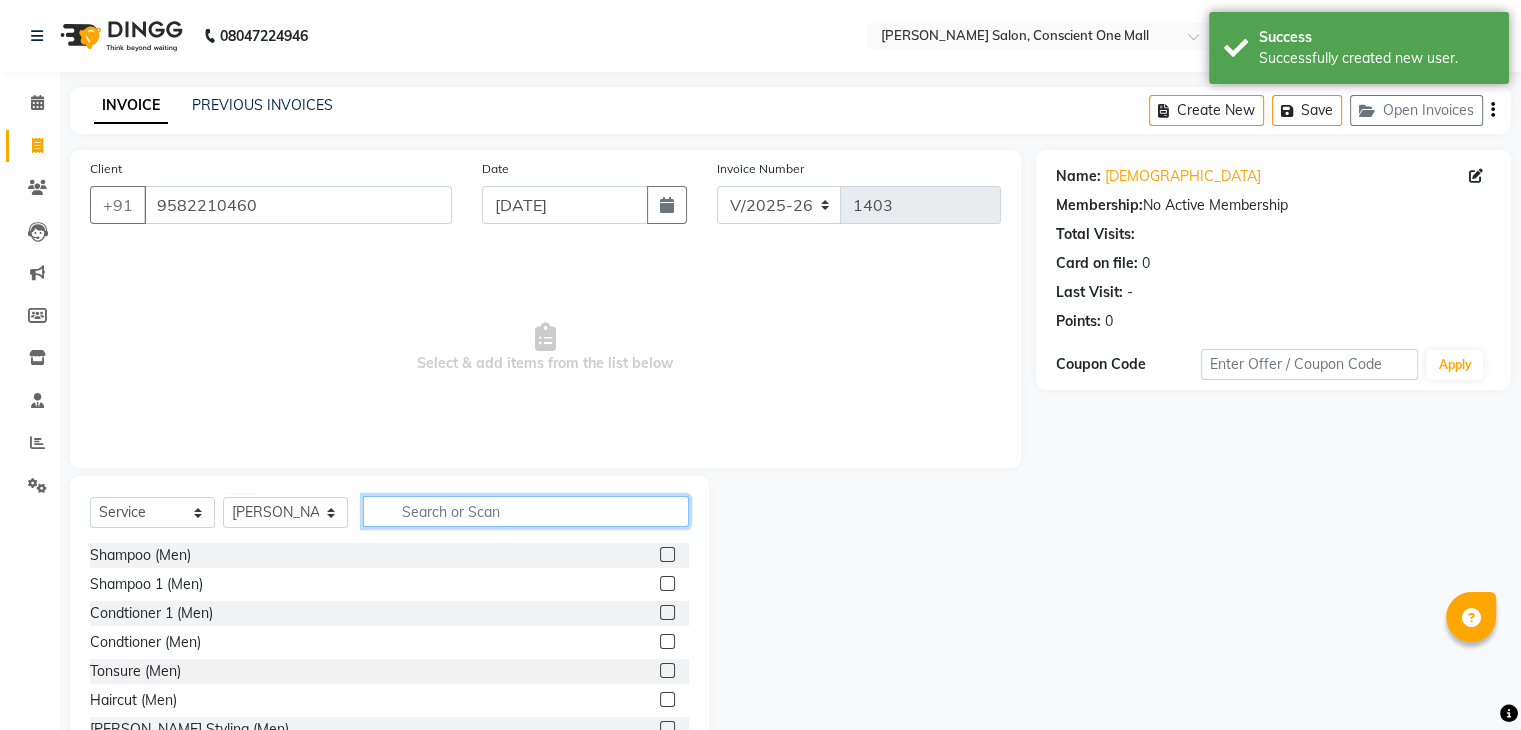 click 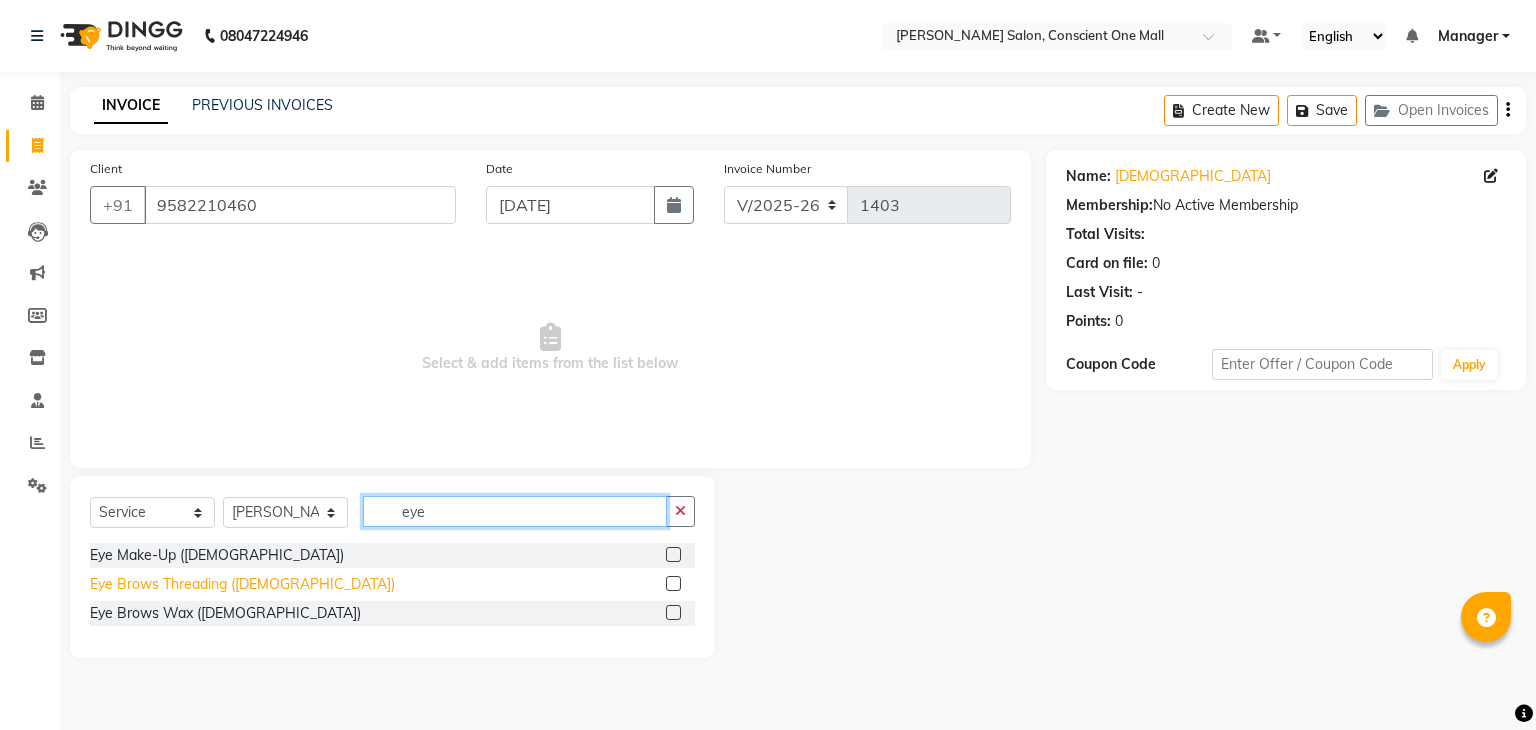 type on "eye" 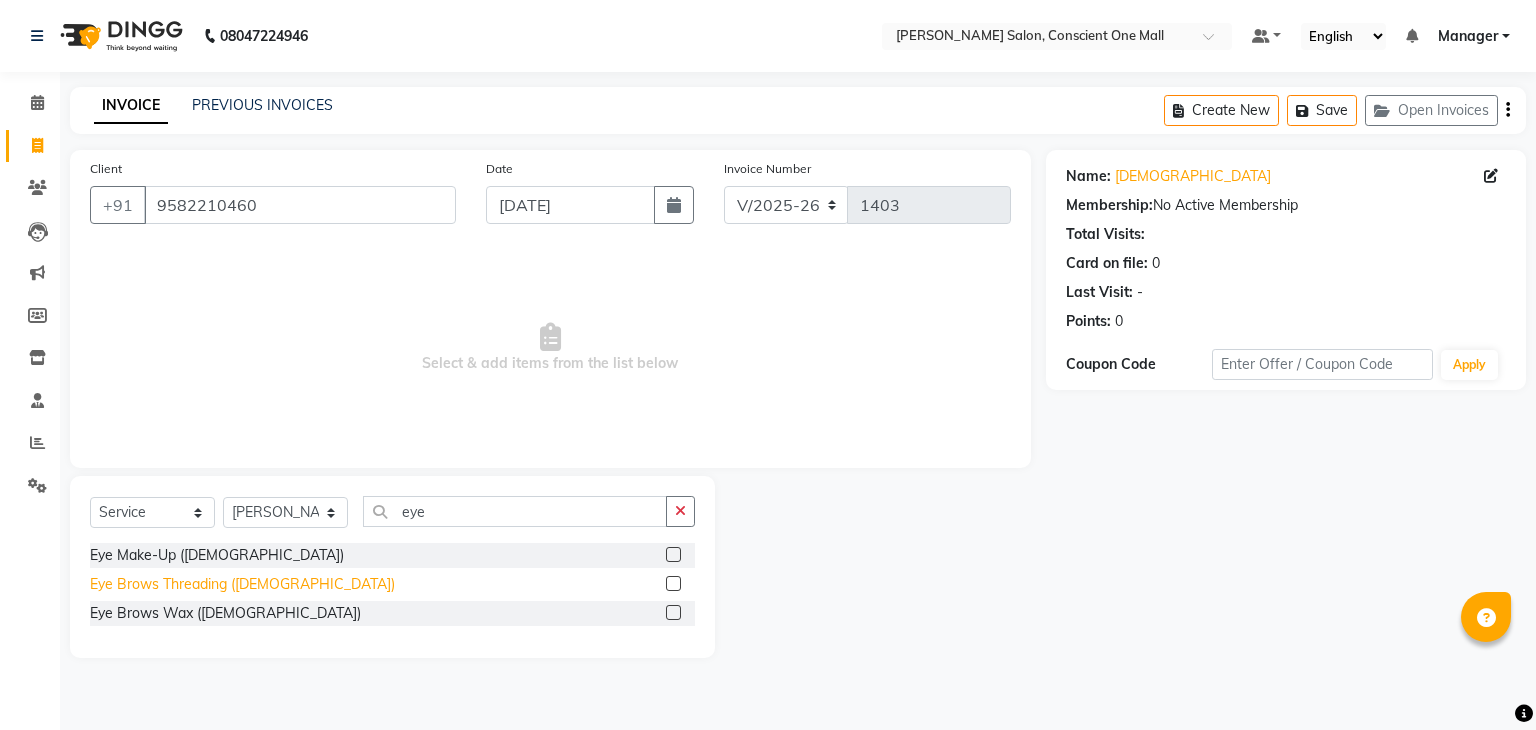 click on "Eye Brows Threading ([DEMOGRAPHIC_DATA])" 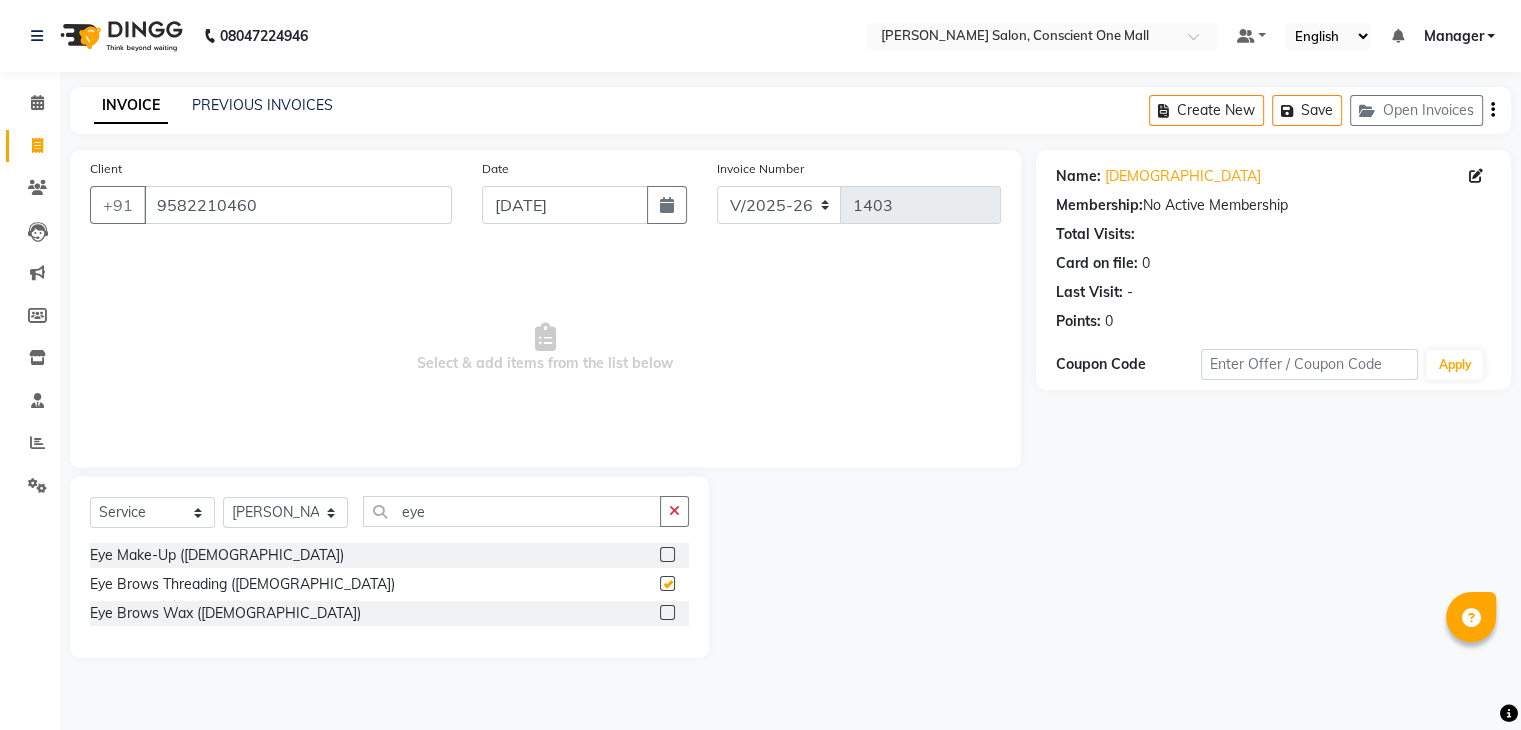 checkbox on "false" 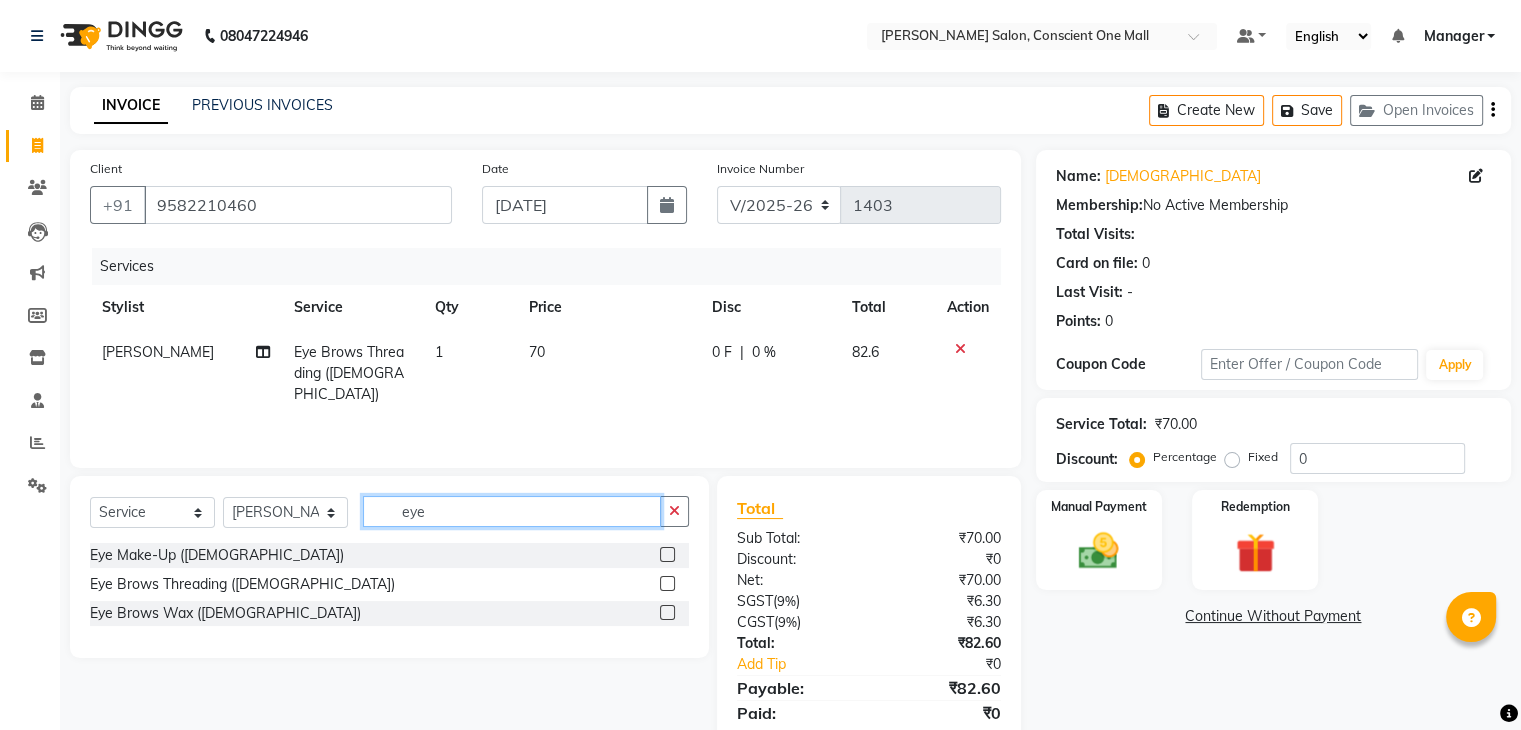 click on "eye" 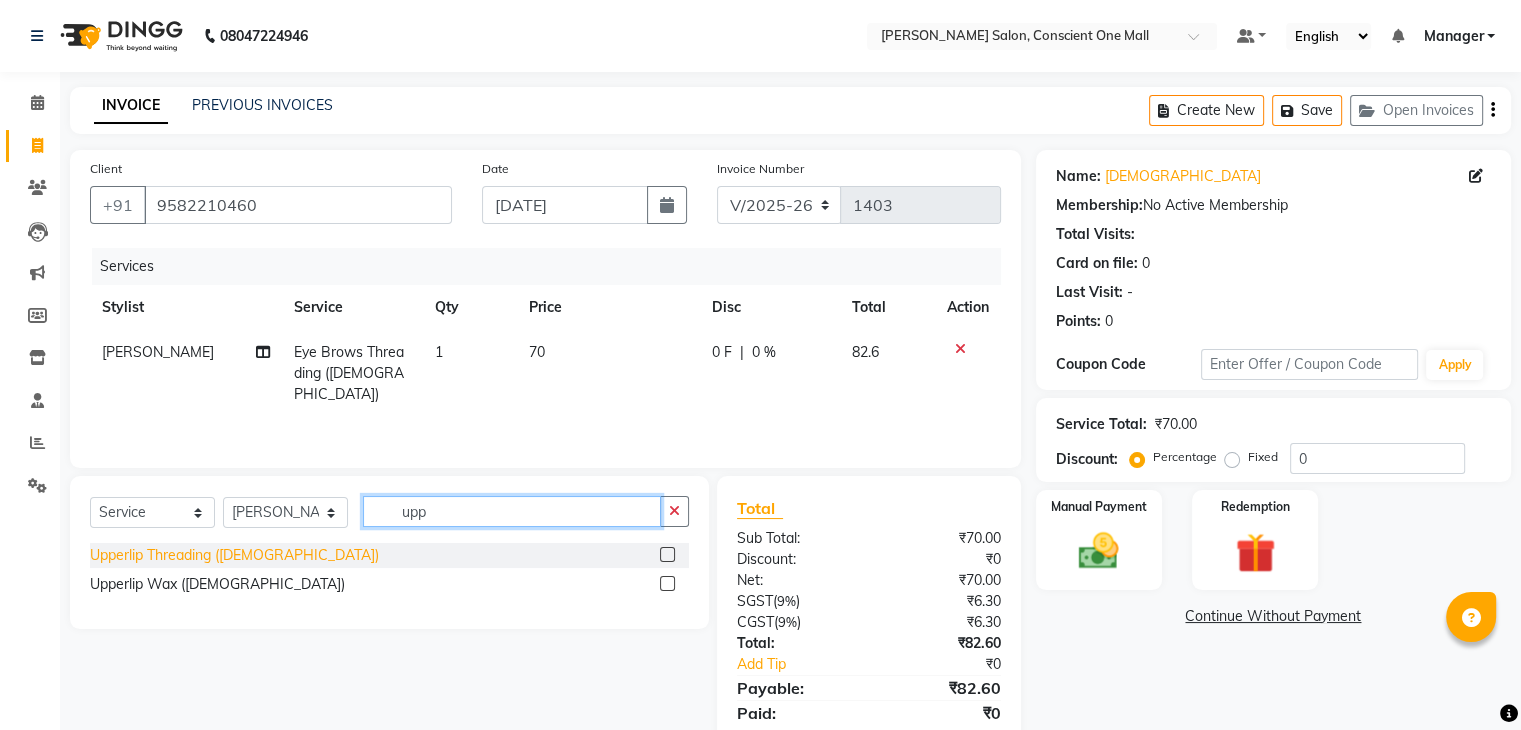 type on "upp" 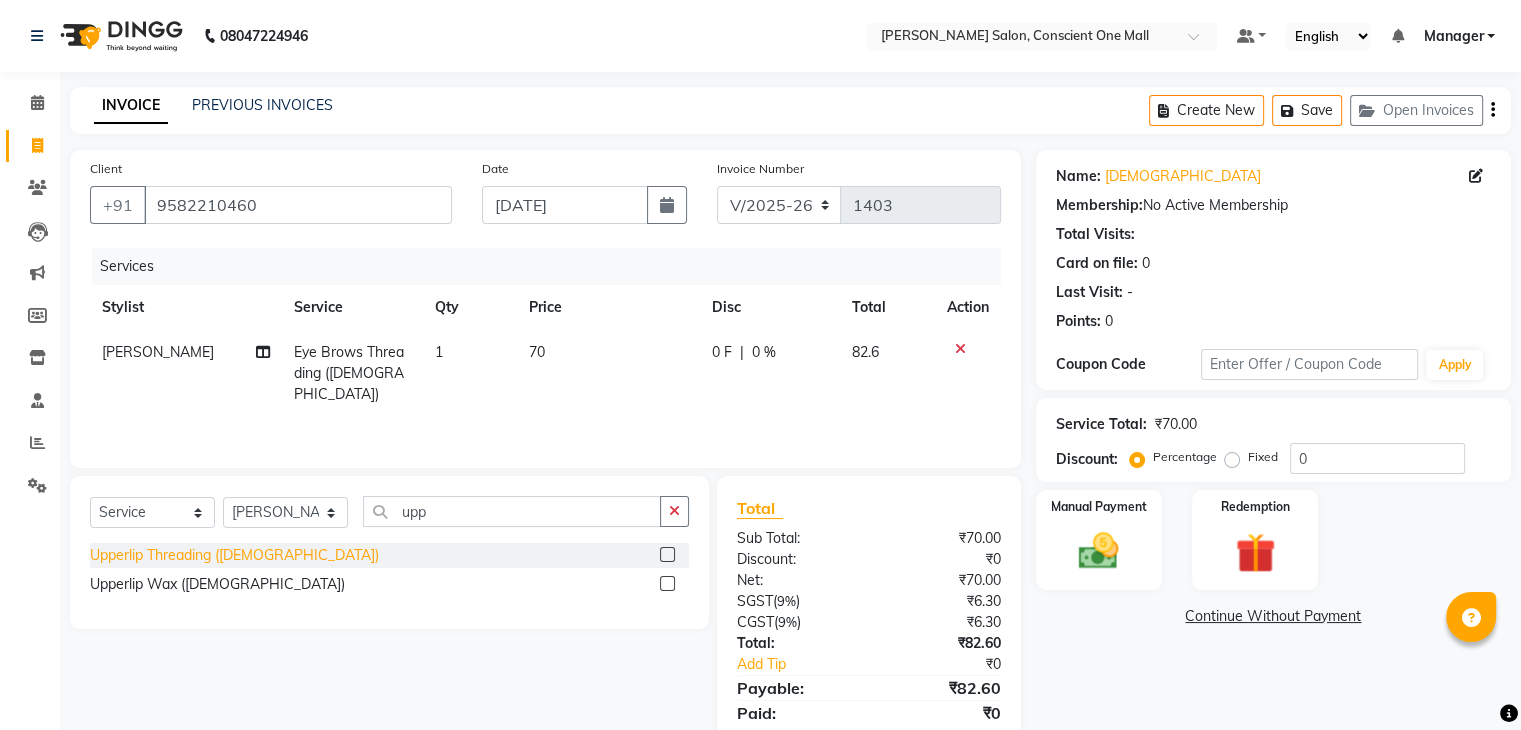 click on "Upperlip Threading ([DEMOGRAPHIC_DATA])" 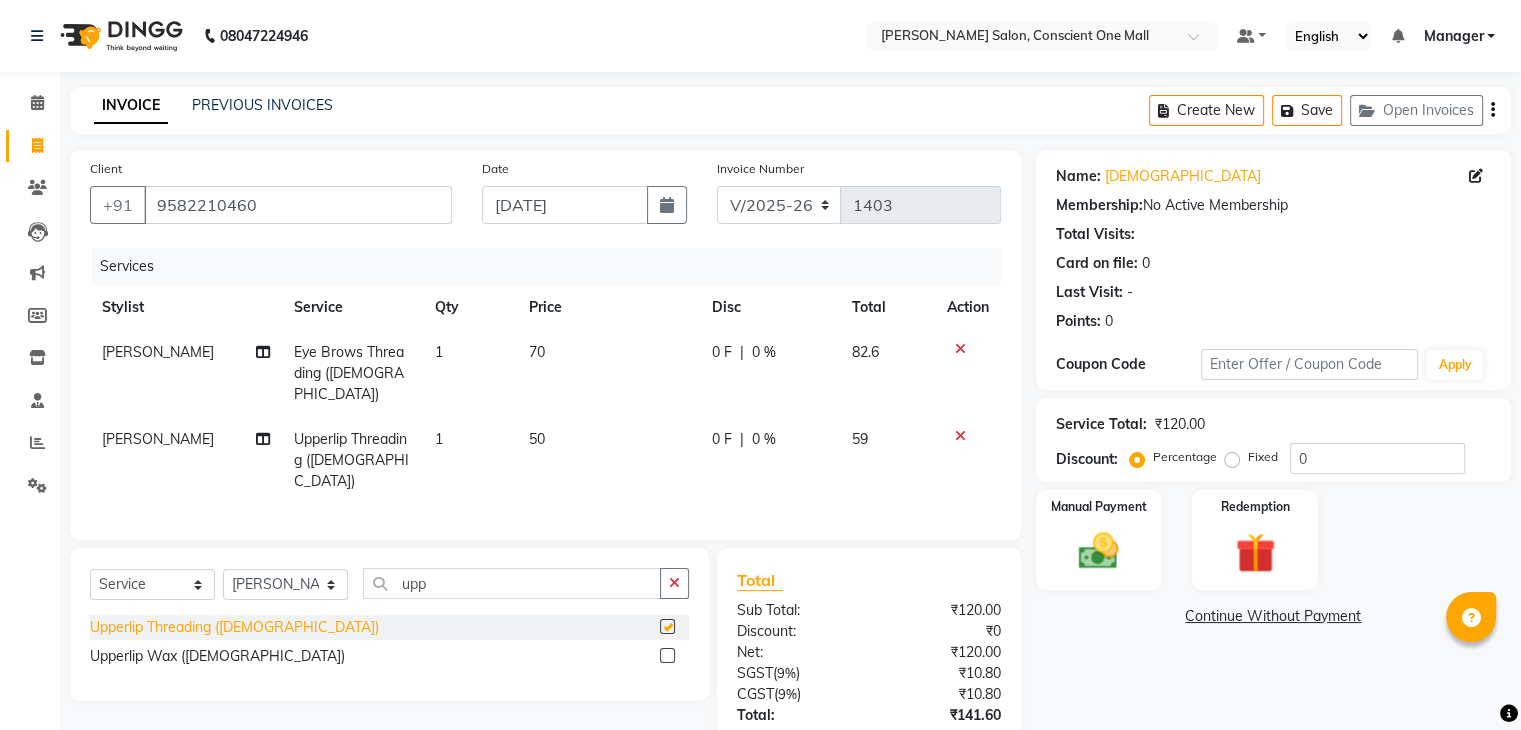 checkbox on "false" 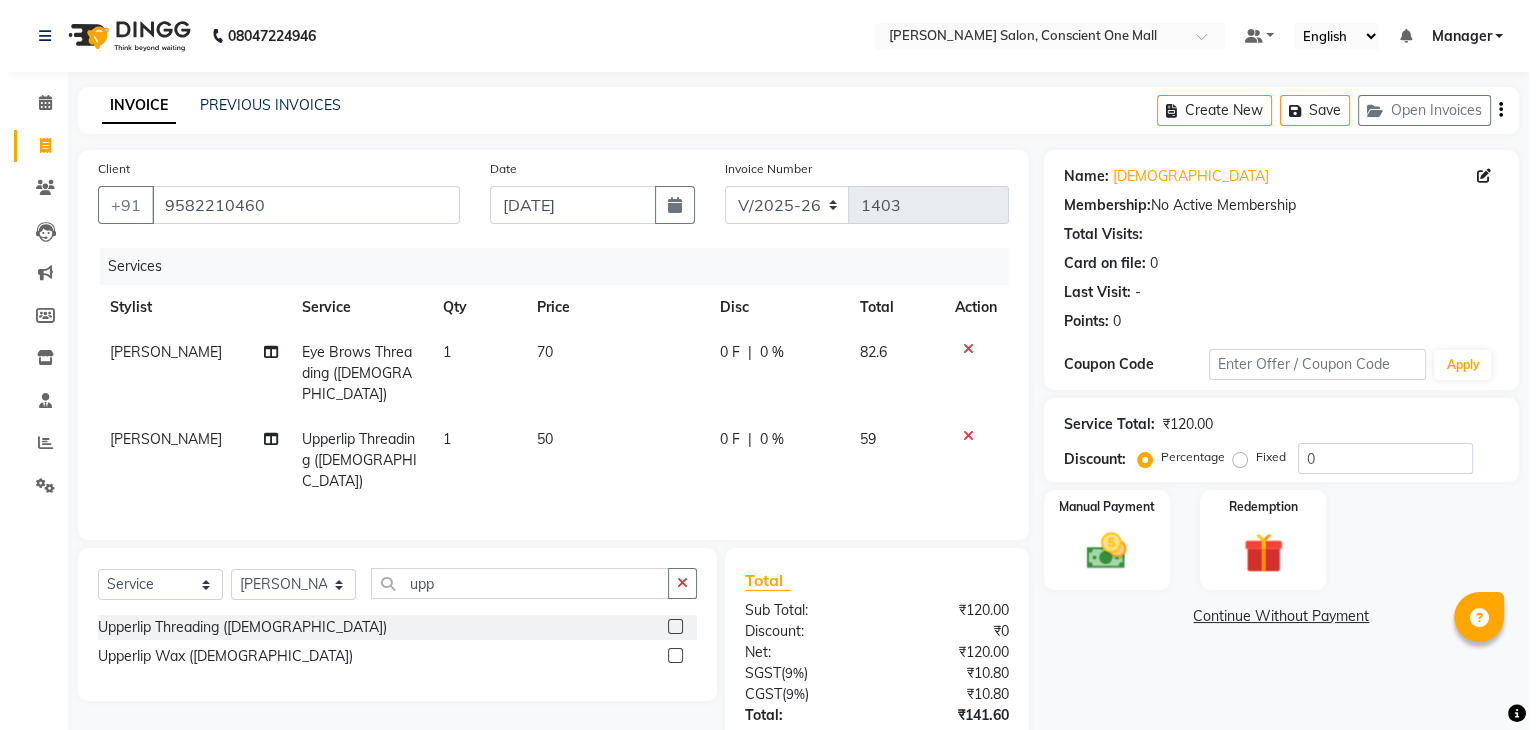 scroll, scrollTop: 116, scrollLeft: 0, axis: vertical 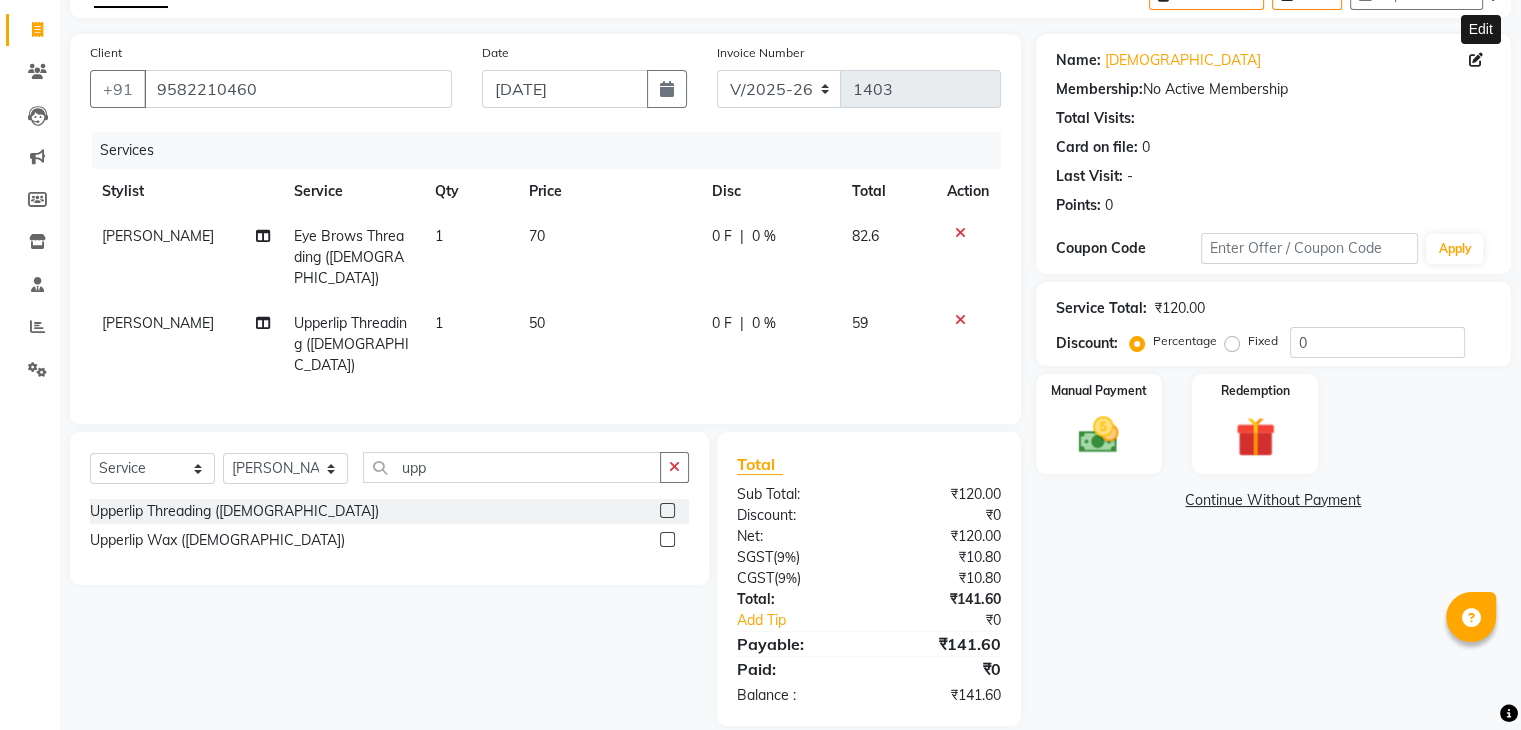 click 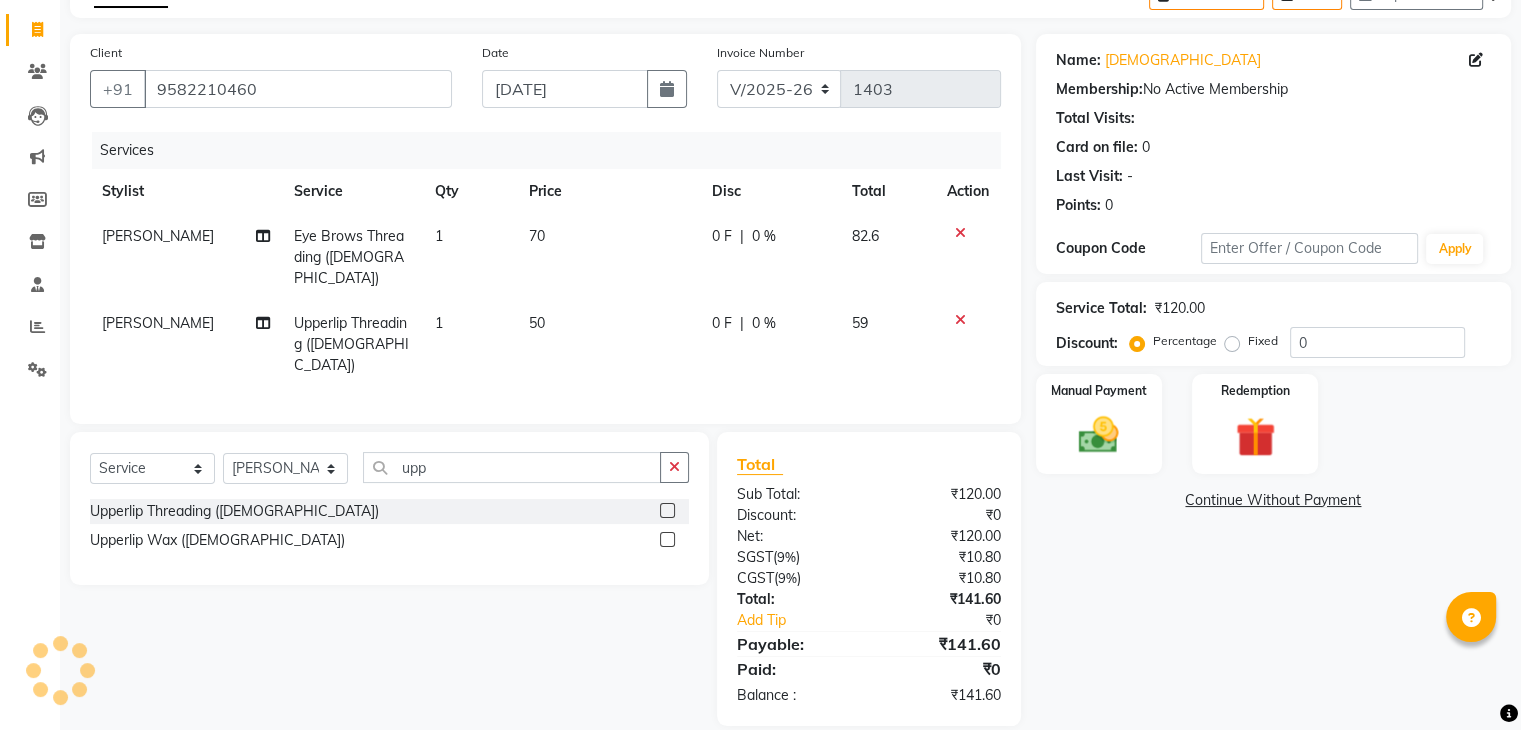 select on "female" 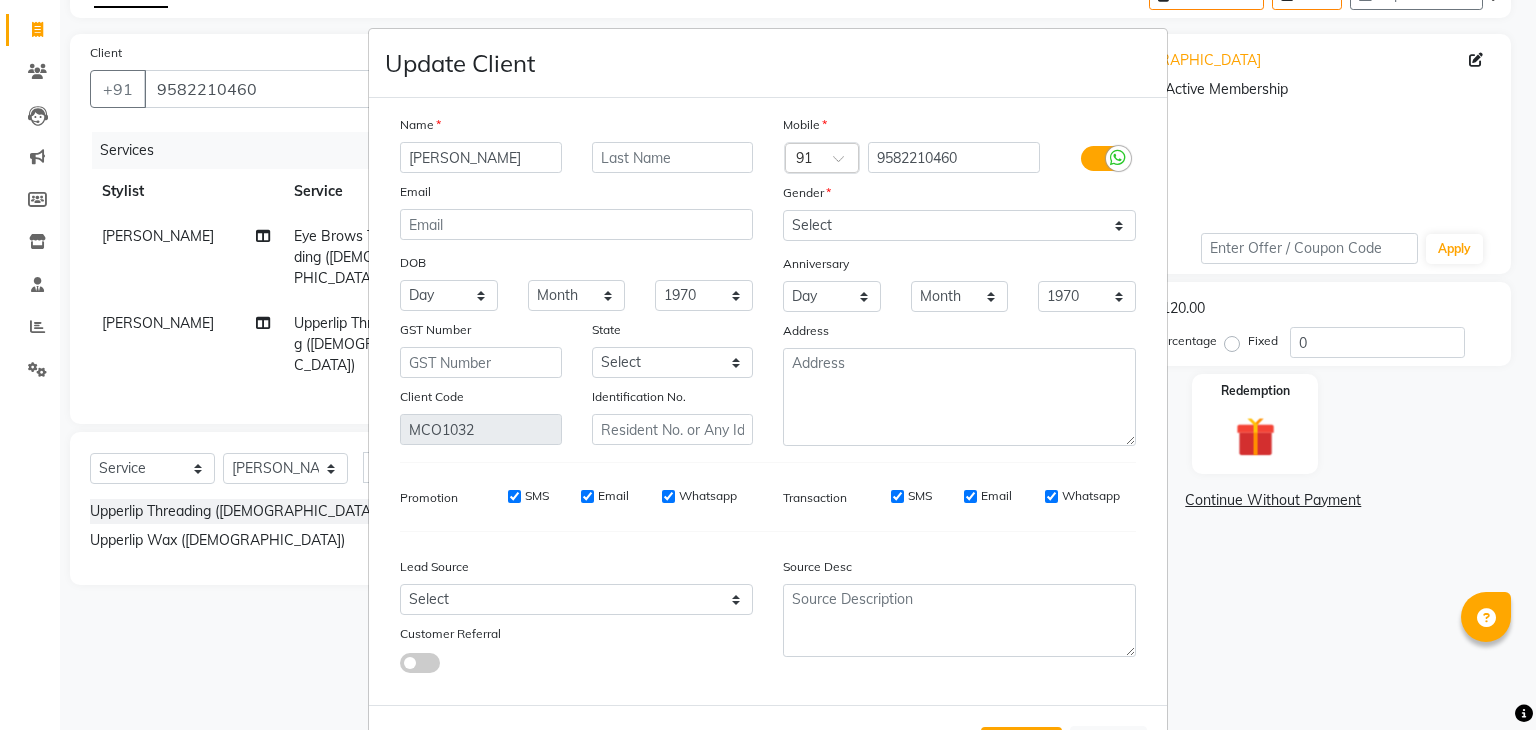 click on "eshita" at bounding box center (481, 157) 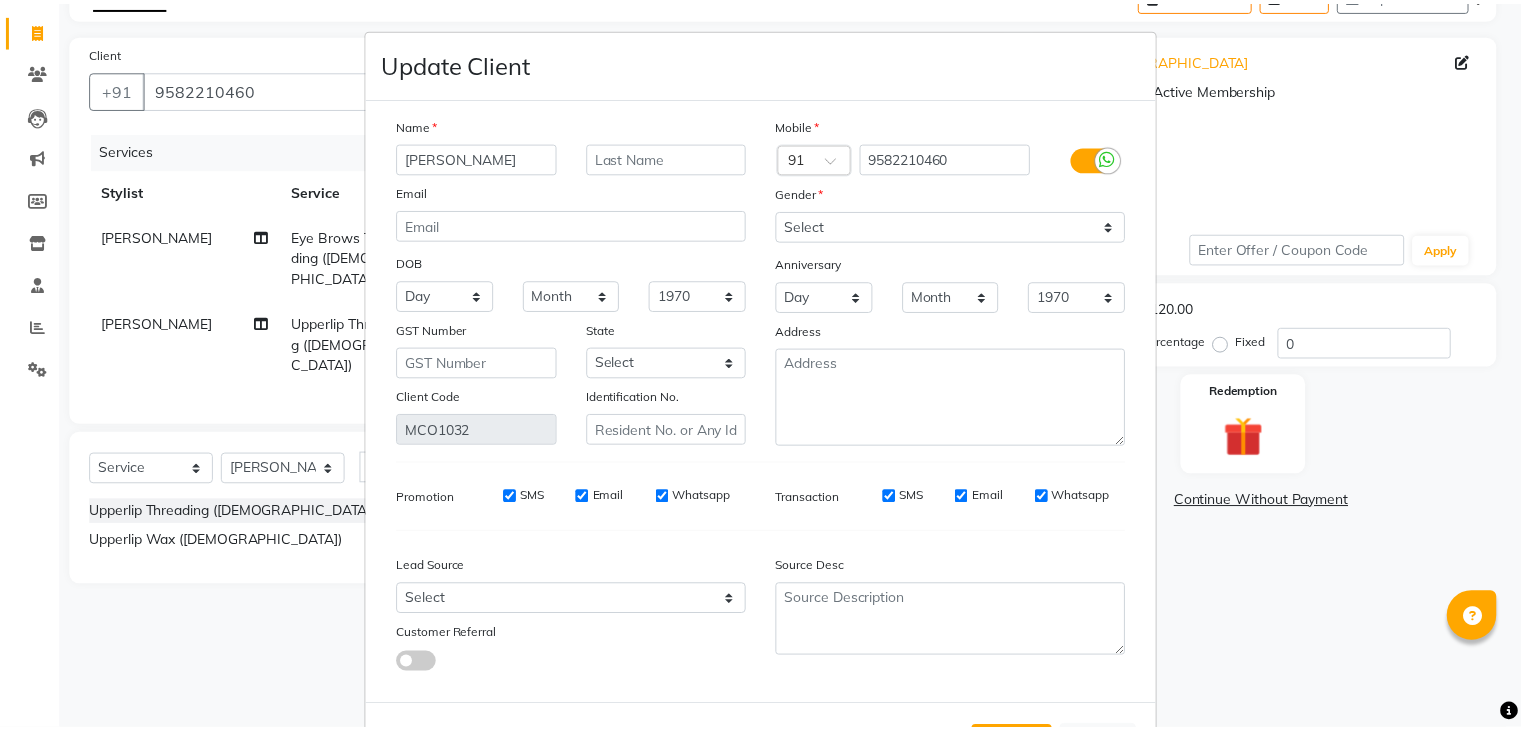 scroll, scrollTop: 92, scrollLeft: 0, axis: vertical 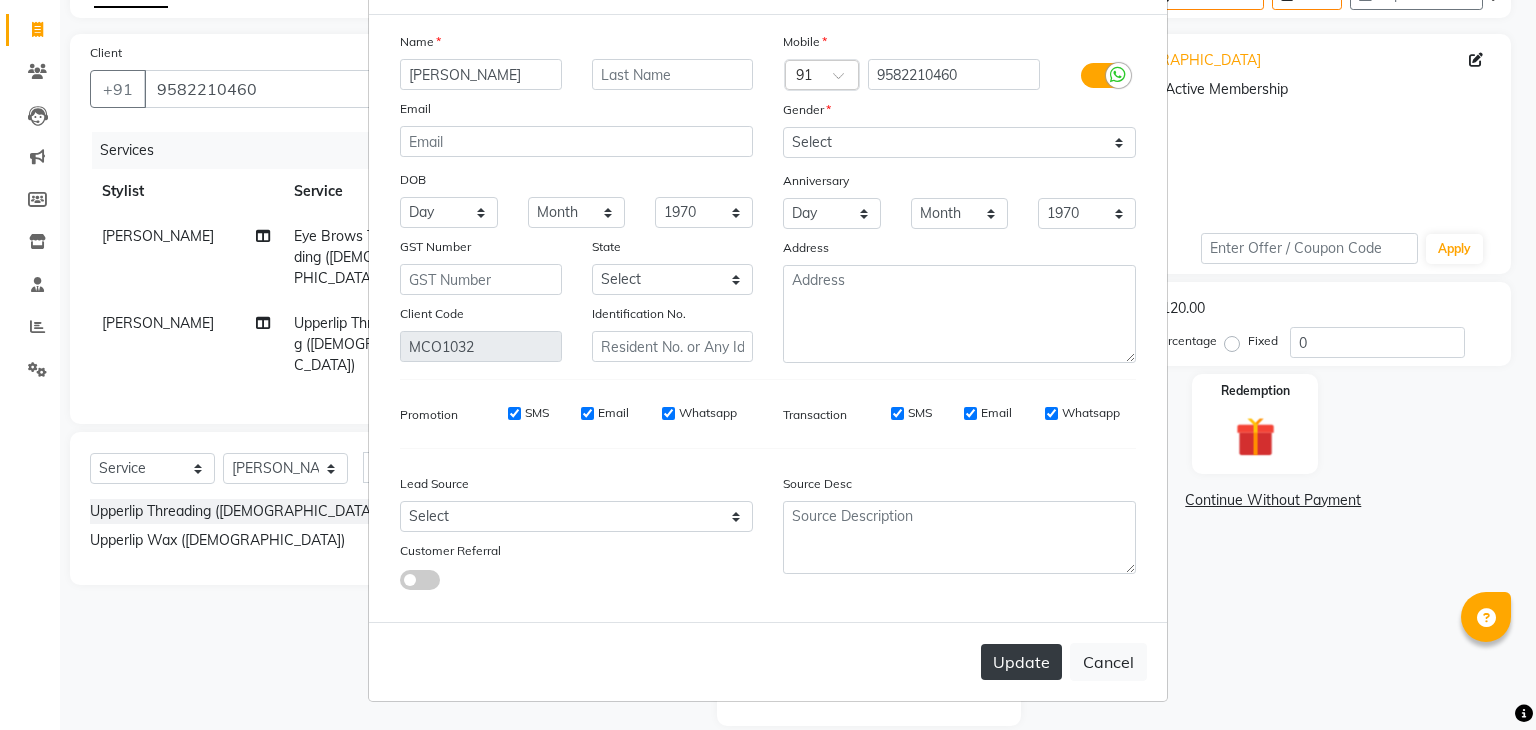 click on "Update" at bounding box center (1021, 662) 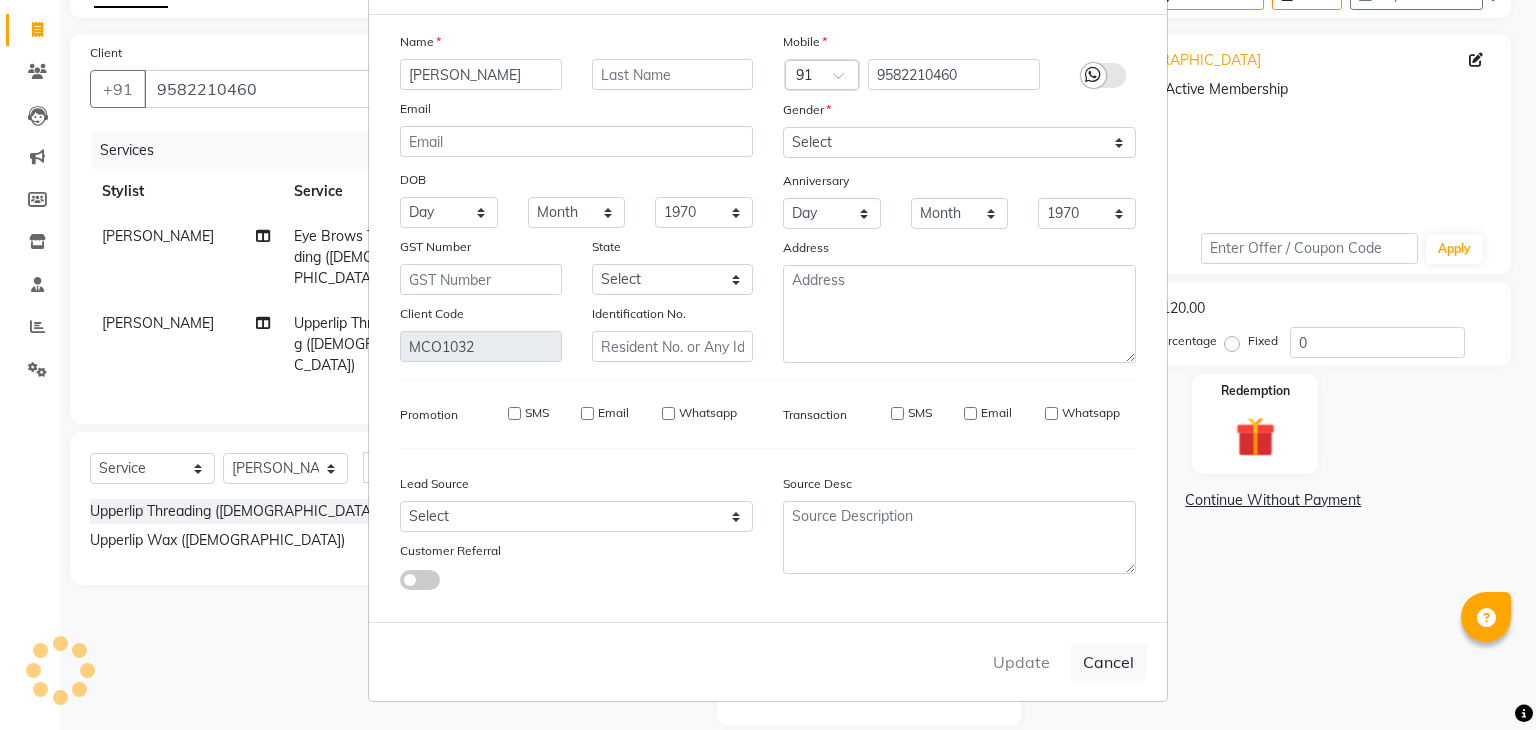 type 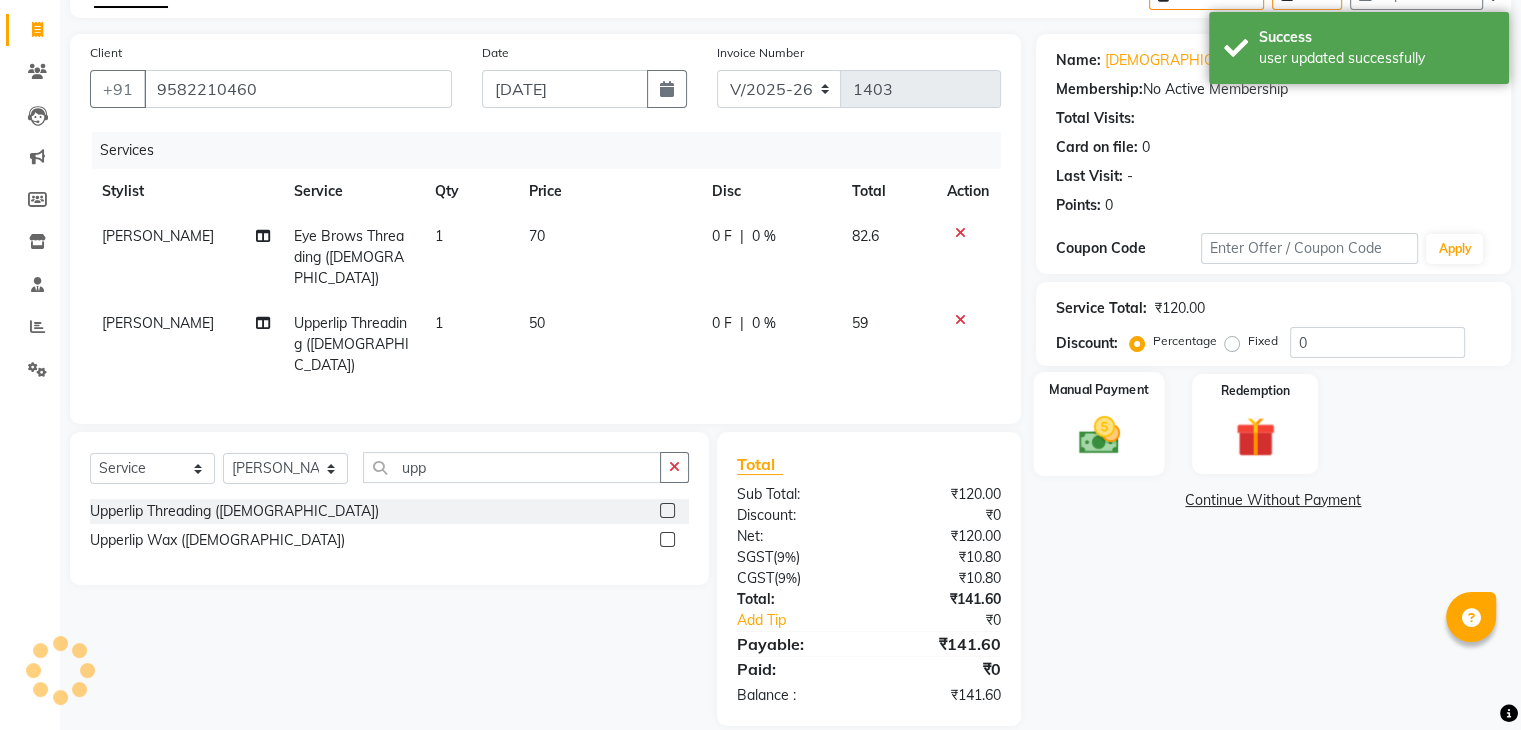 click 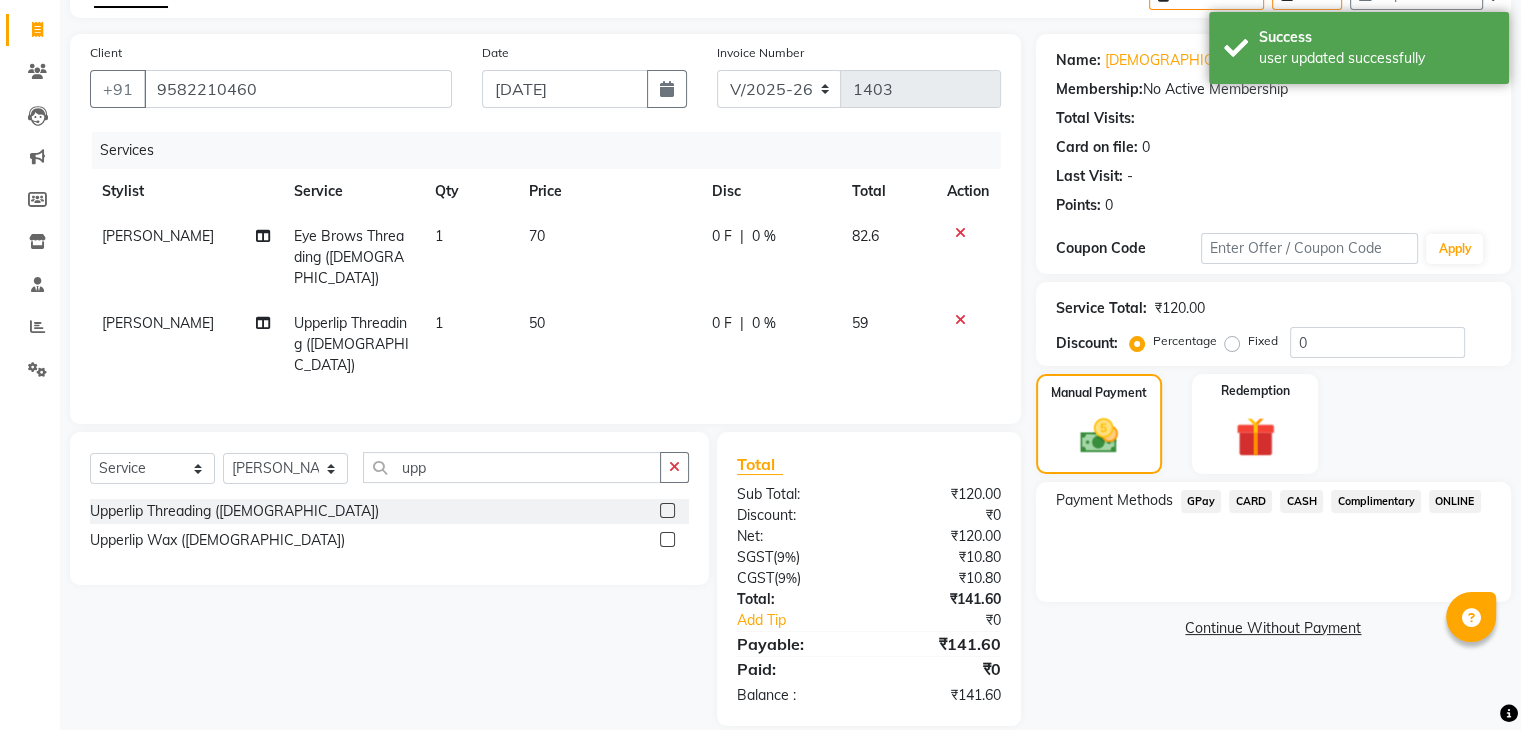 click on "CARD" 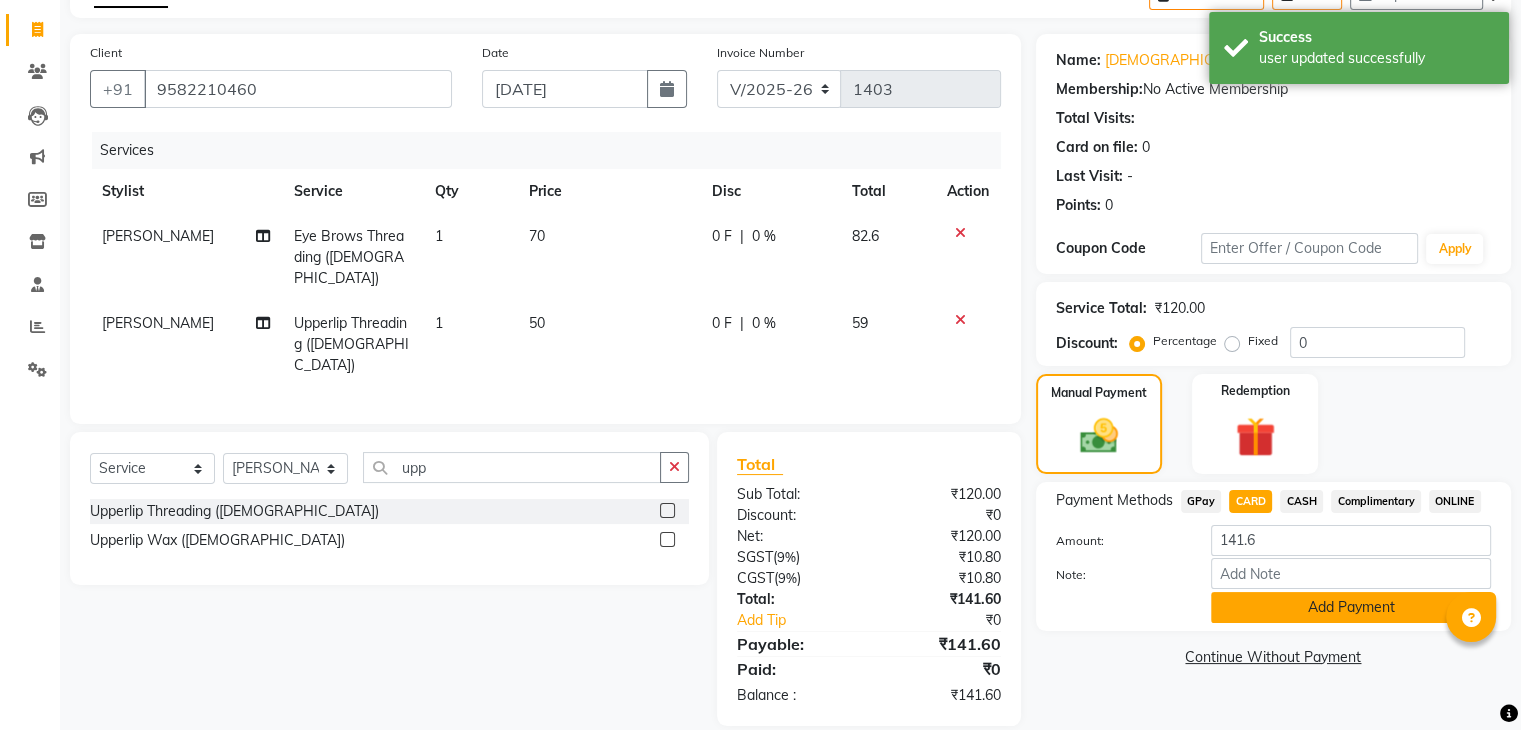 click on "Add Payment" 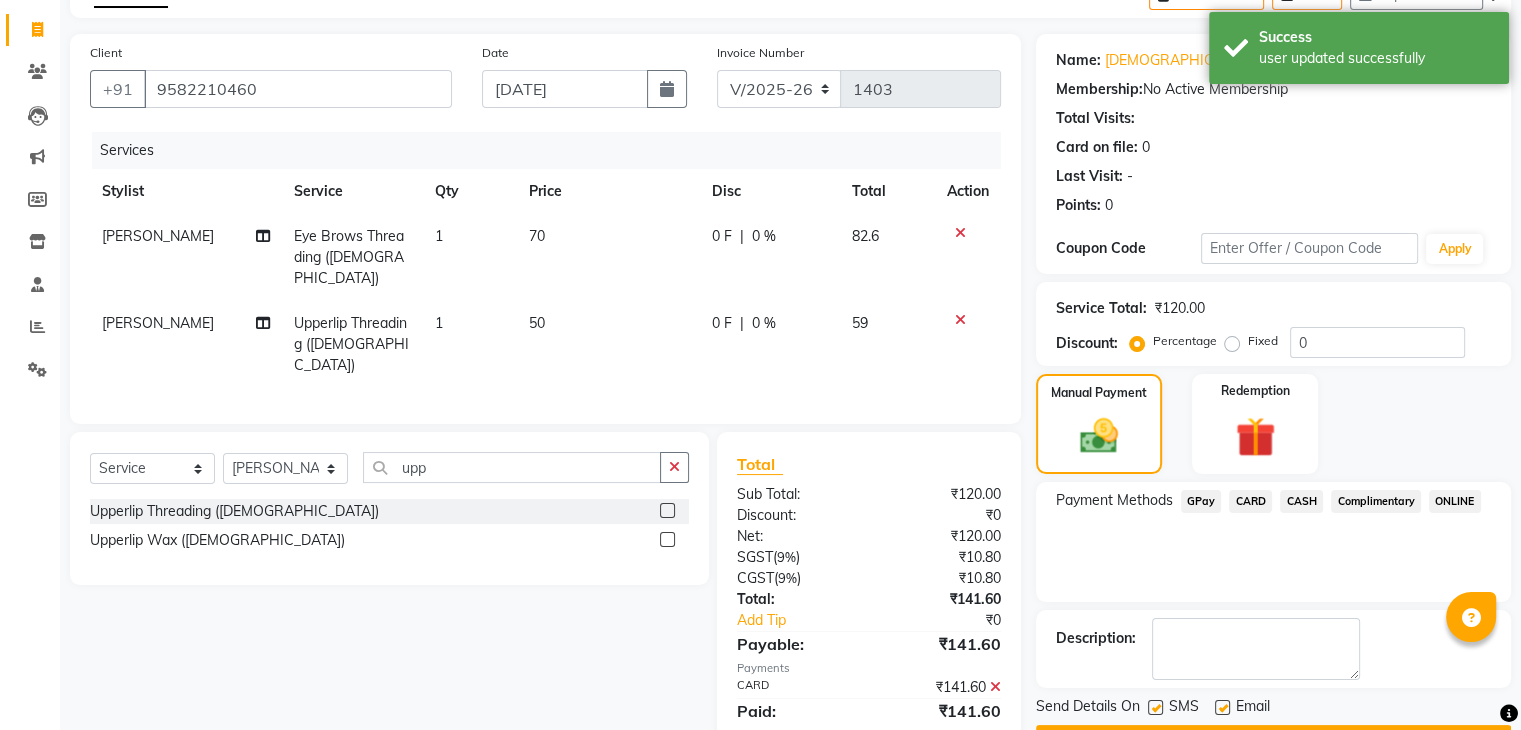 scroll, scrollTop: 171, scrollLeft: 0, axis: vertical 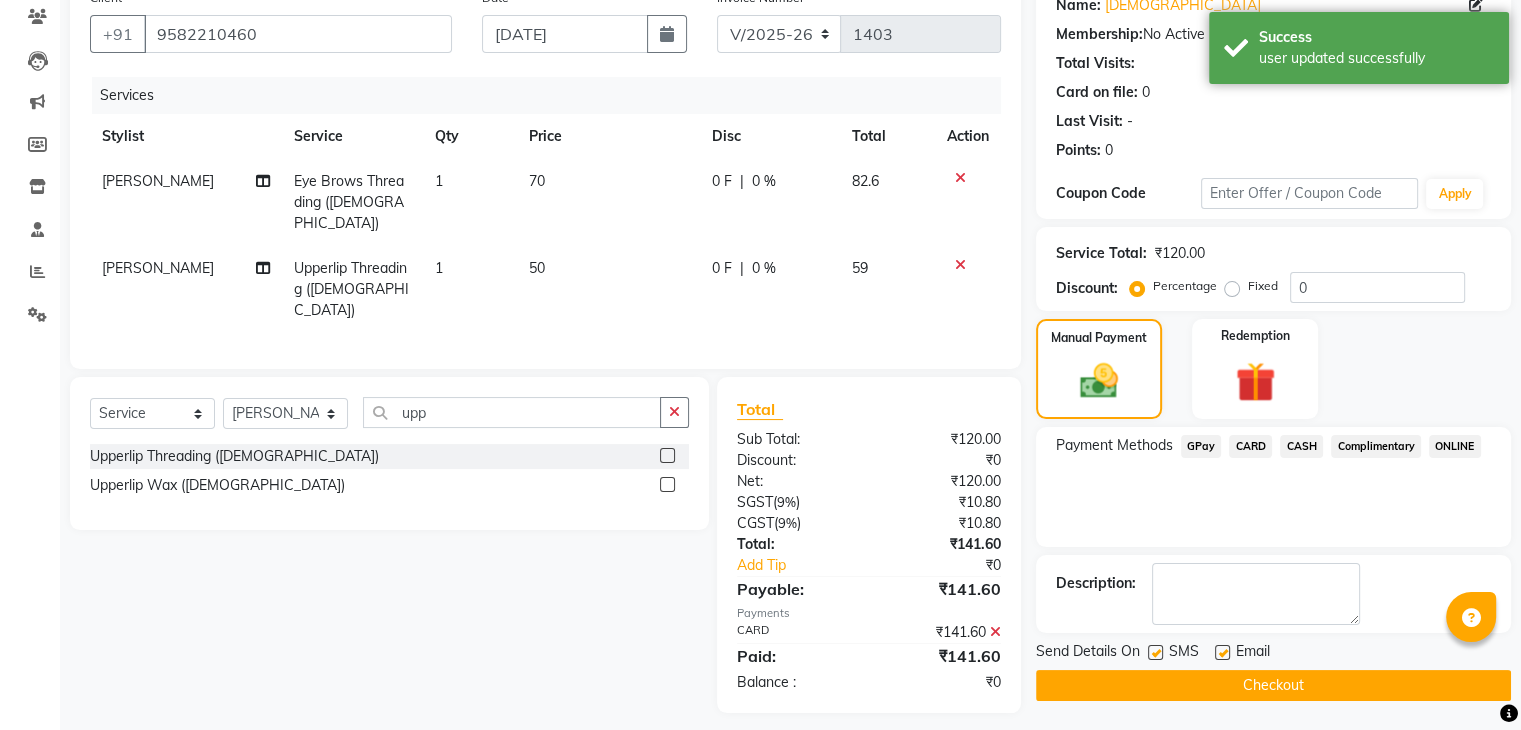 click on "Checkout" 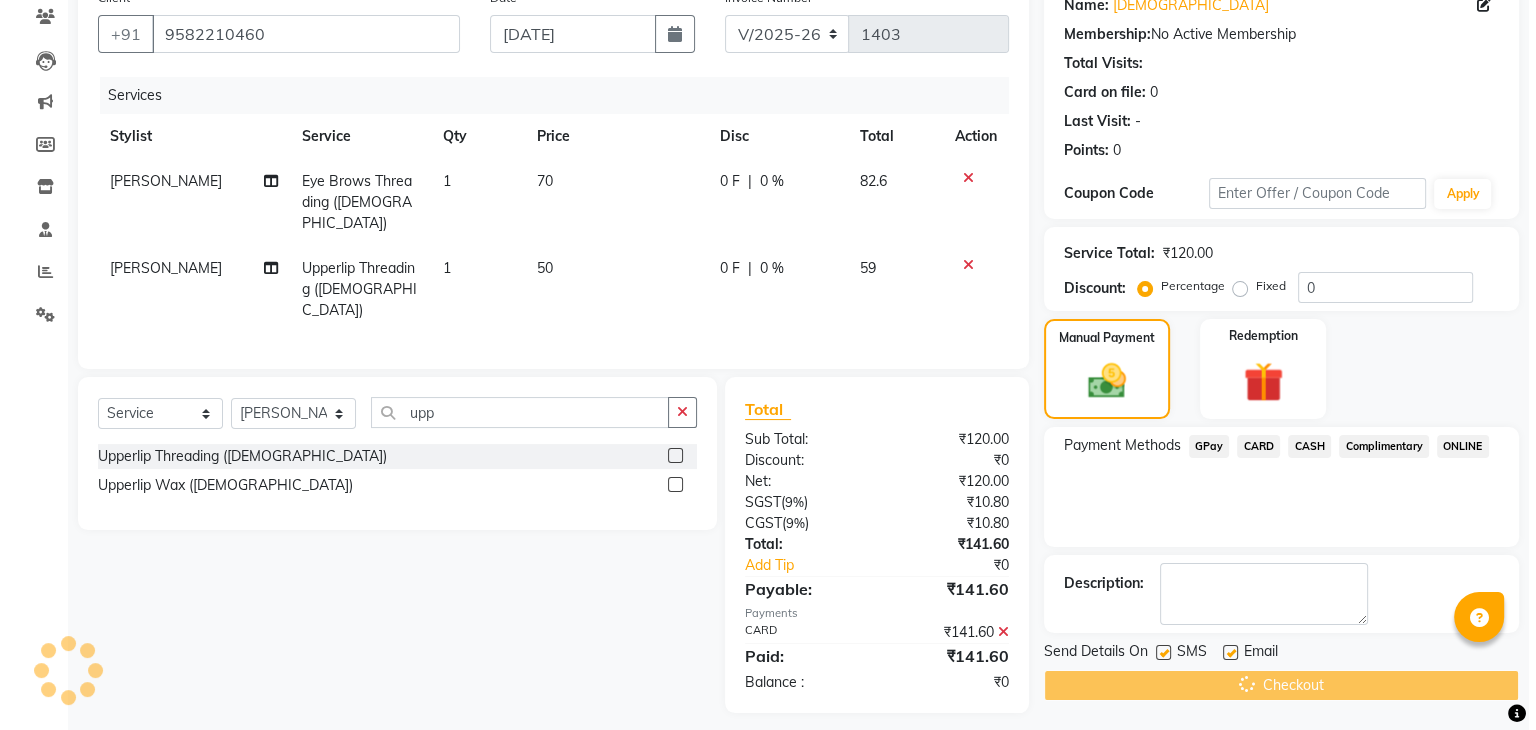 scroll, scrollTop: 0, scrollLeft: 0, axis: both 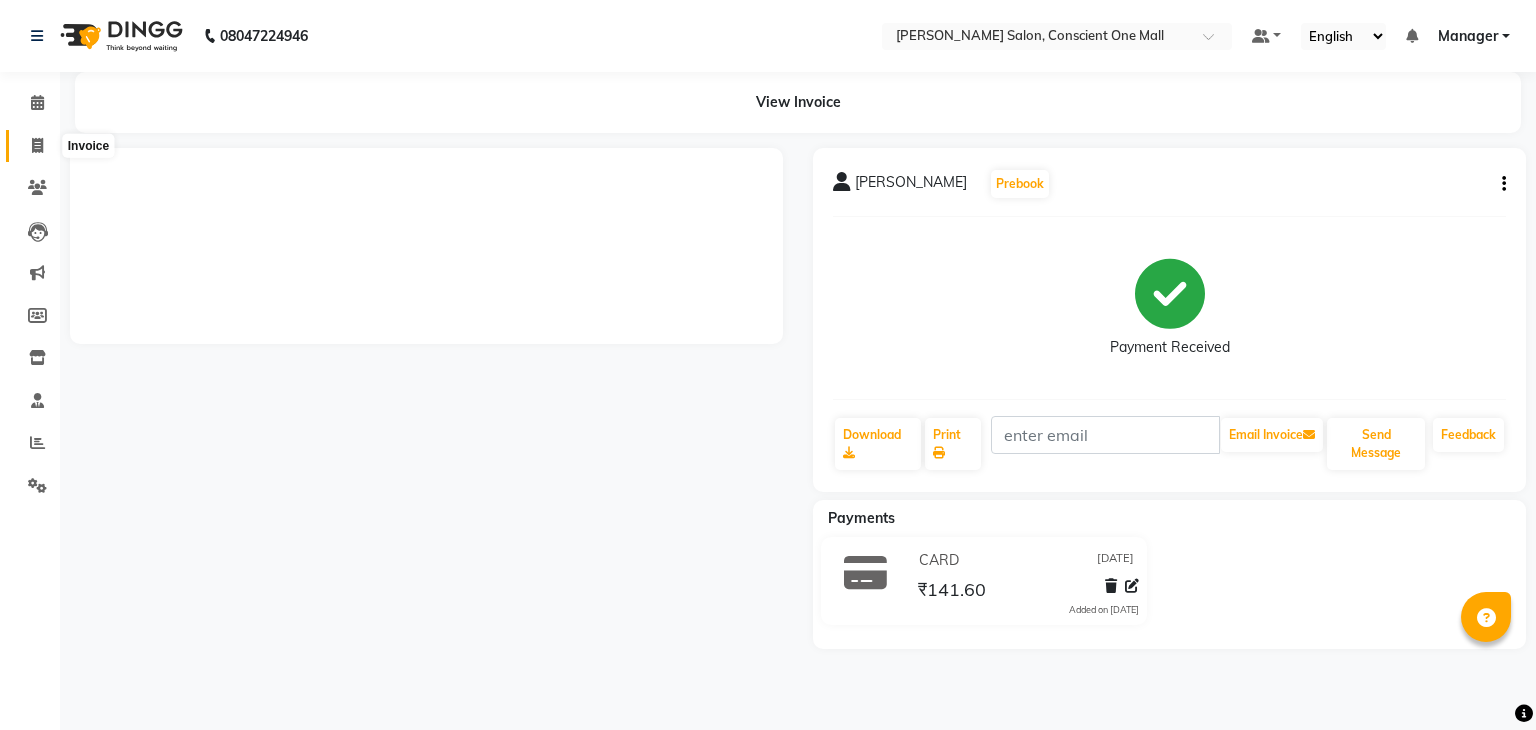 click 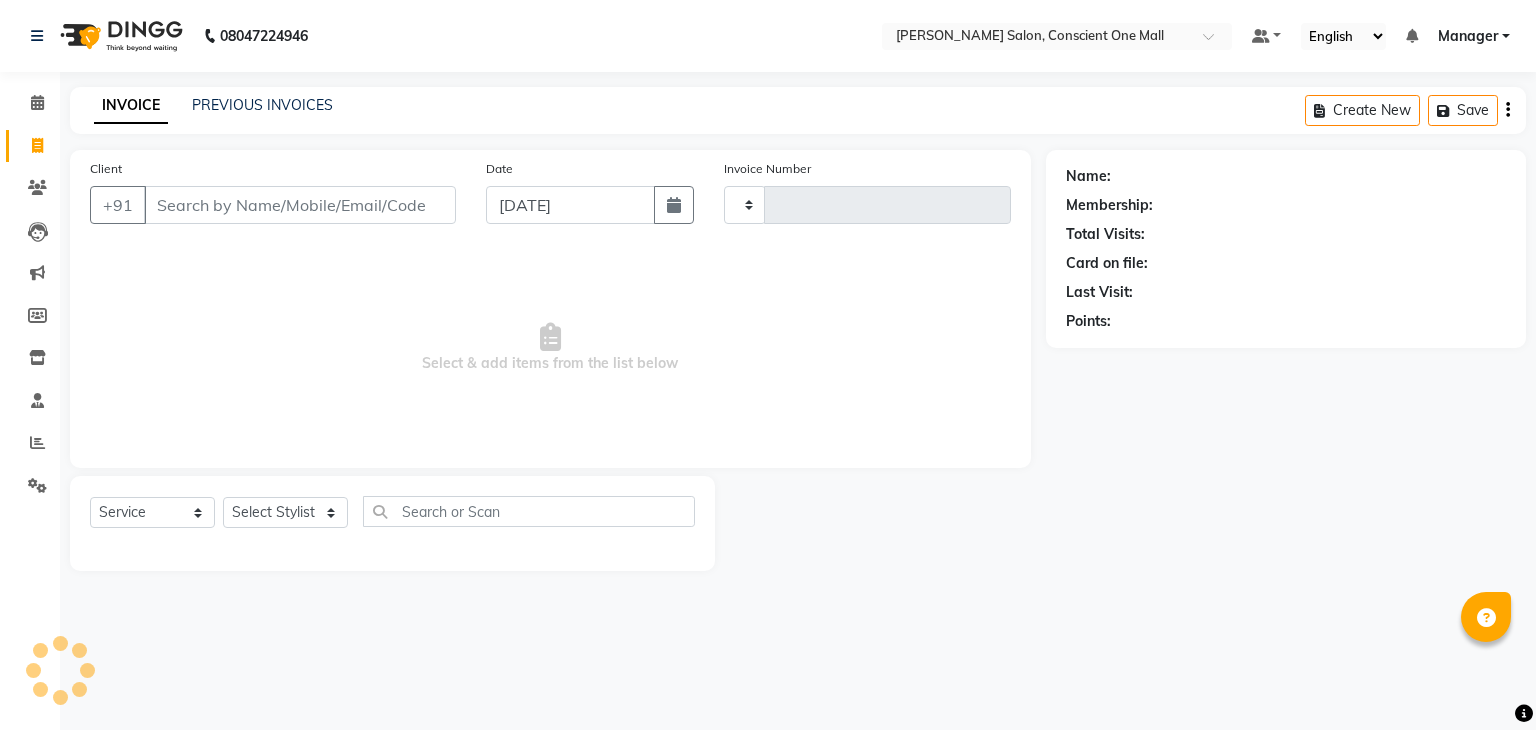 type on "1404" 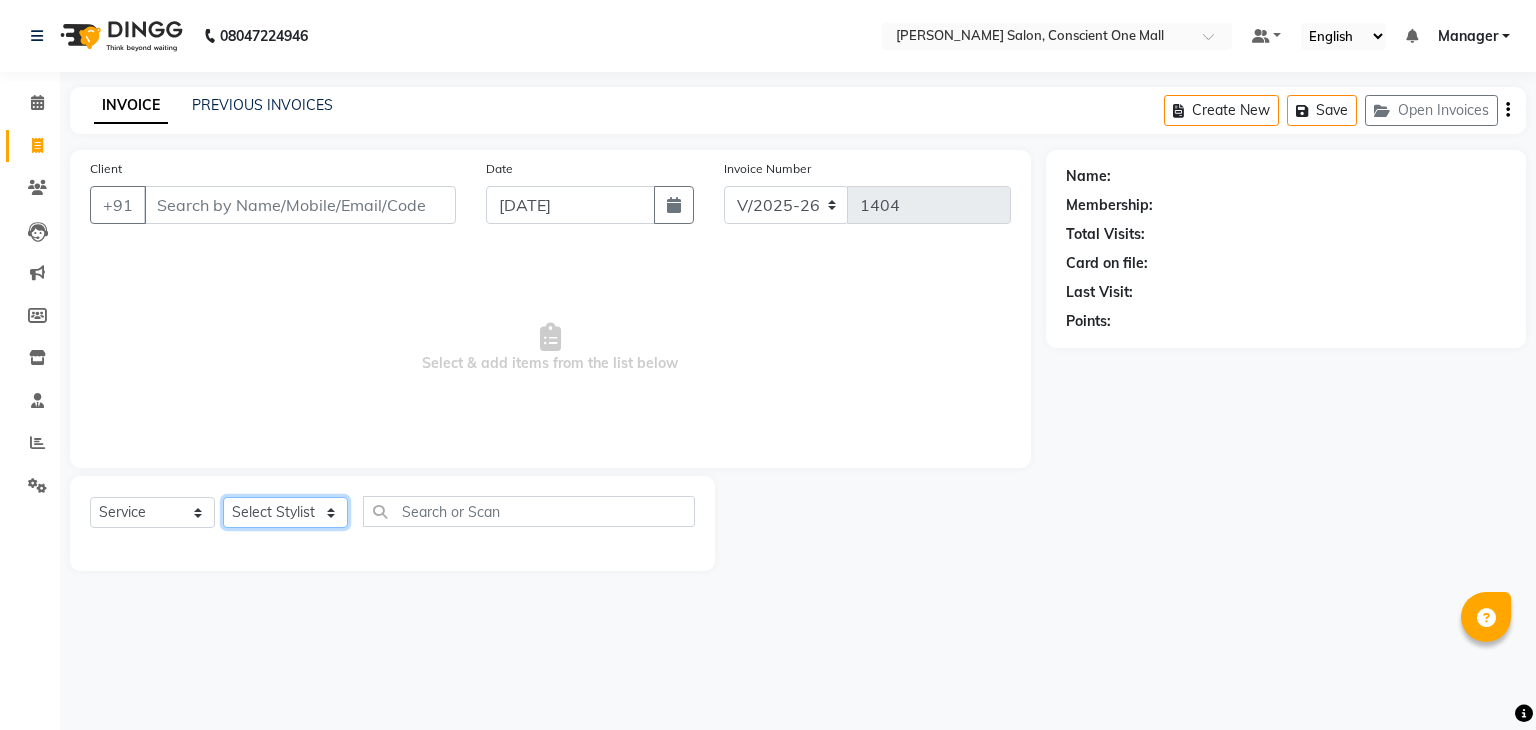 click on "Select Stylist [PERSON_NAME] [PERSON_NAME] [PERSON_NAME] [PERSON_NAME] [PERSON_NAME] [PERSON_NAME] kajal [PERSON_NAME] Manager [PERSON_NAME] [PERSON_NAME] [PERSON_NAME] neha [PERSON_NAME] [PERSON_NAME] Sachin [PERSON_NAME] SAMEER [PERSON_NAME] Saurabh [PERSON_NAME]" 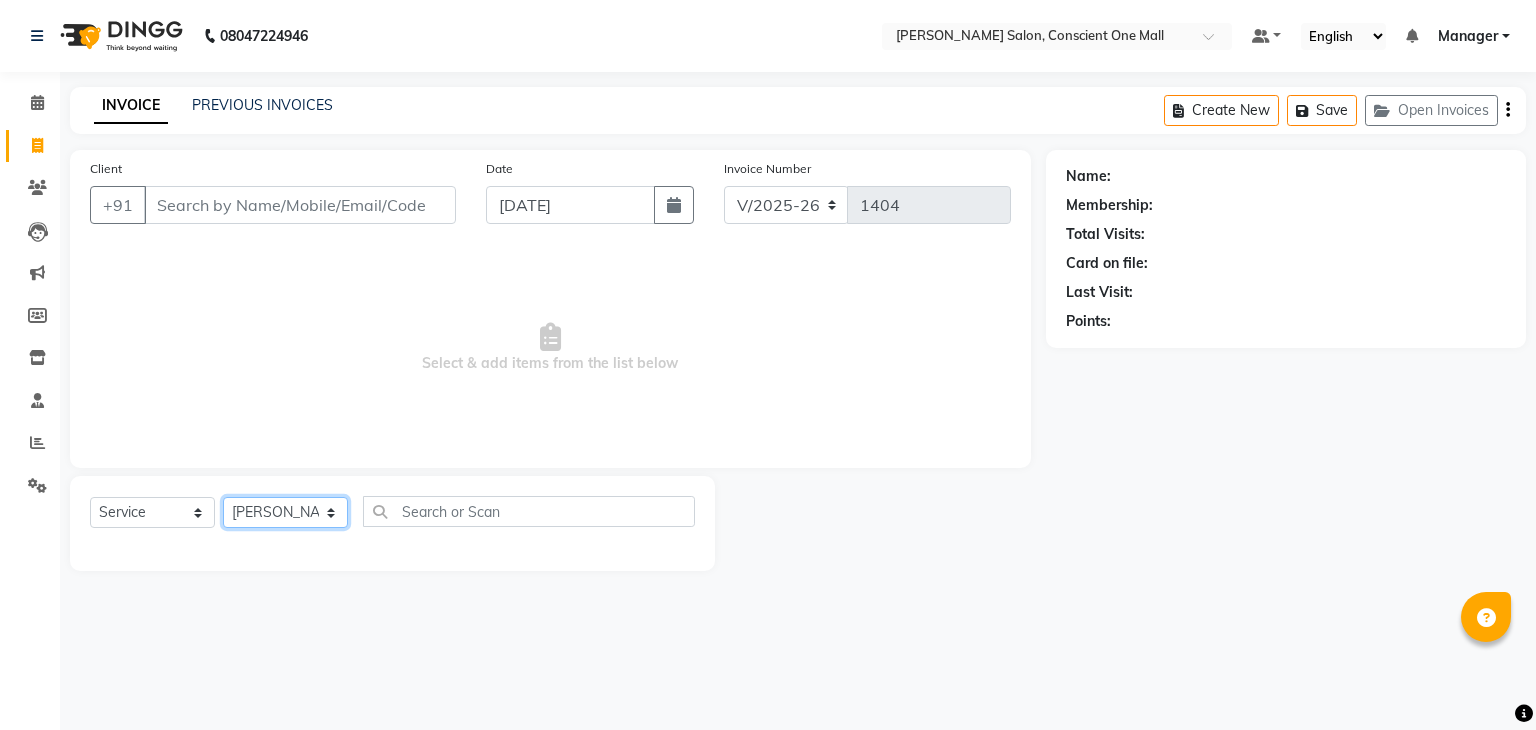 click on "Select Stylist [PERSON_NAME] [PERSON_NAME] [PERSON_NAME] [PERSON_NAME] [PERSON_NAME] [PERSON_NAME] kajal [PERSON_NAME] Manager [PERSON_NAME] [PERSON_NAME] [PERSON_NAME] neha [PERSON_NAME] [PERSON_NAME] Sachin [PERSON_NAME] SAMEER [PERSON_NAME] Saurabh [PERSON_NAME]" 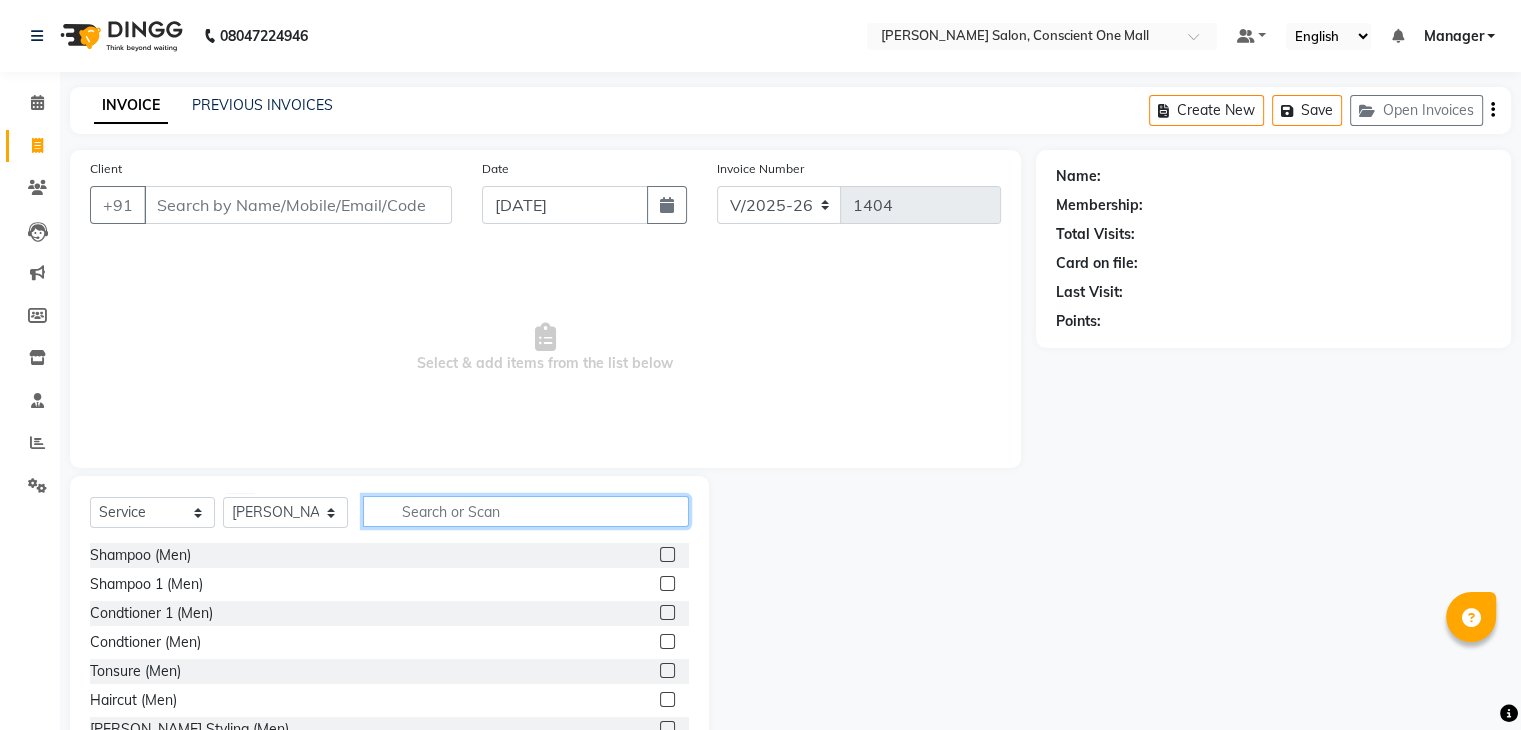 click 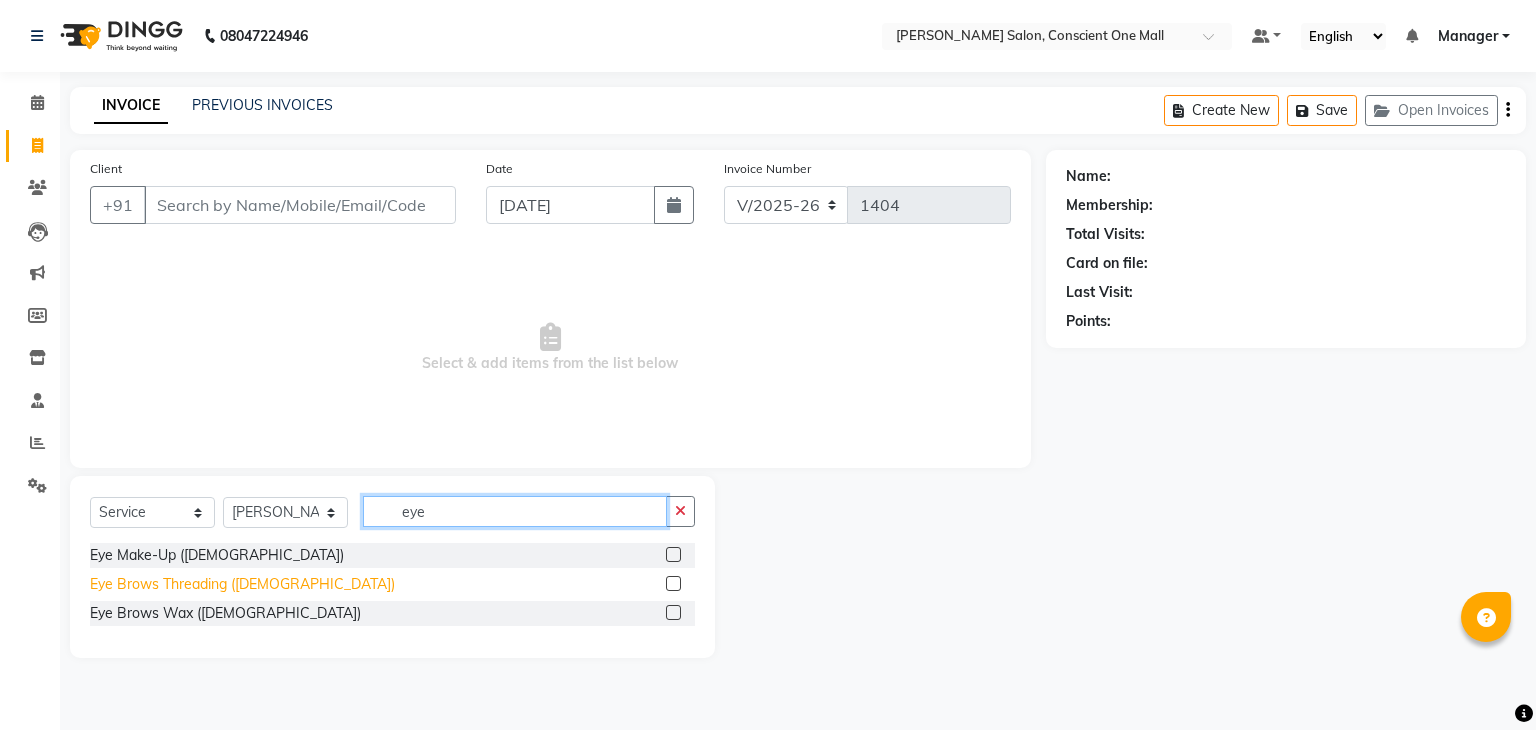 type on "eye" 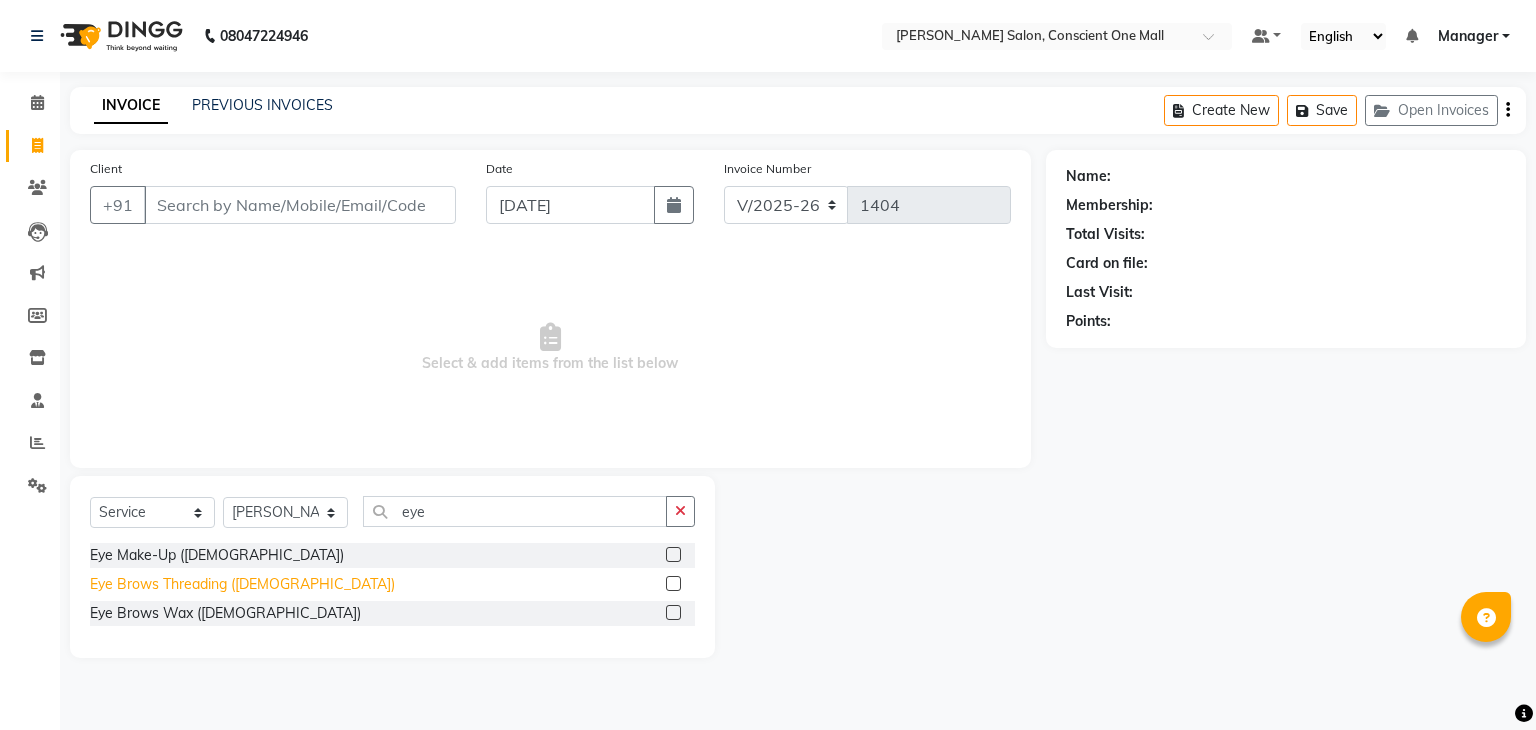 click on "Eye Brows Threading ([DEMOGRAPHIC_DATA])" 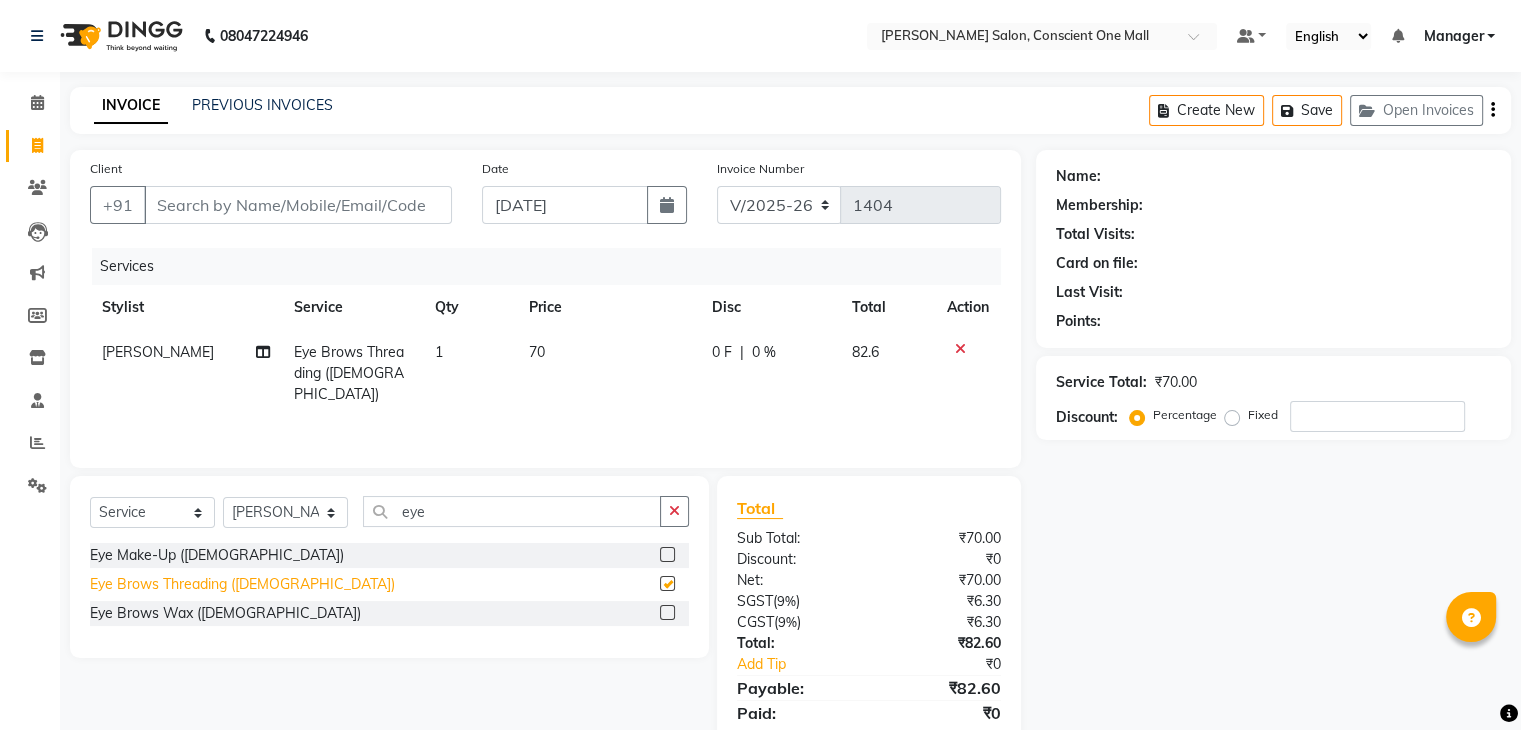 checkbox on "false" 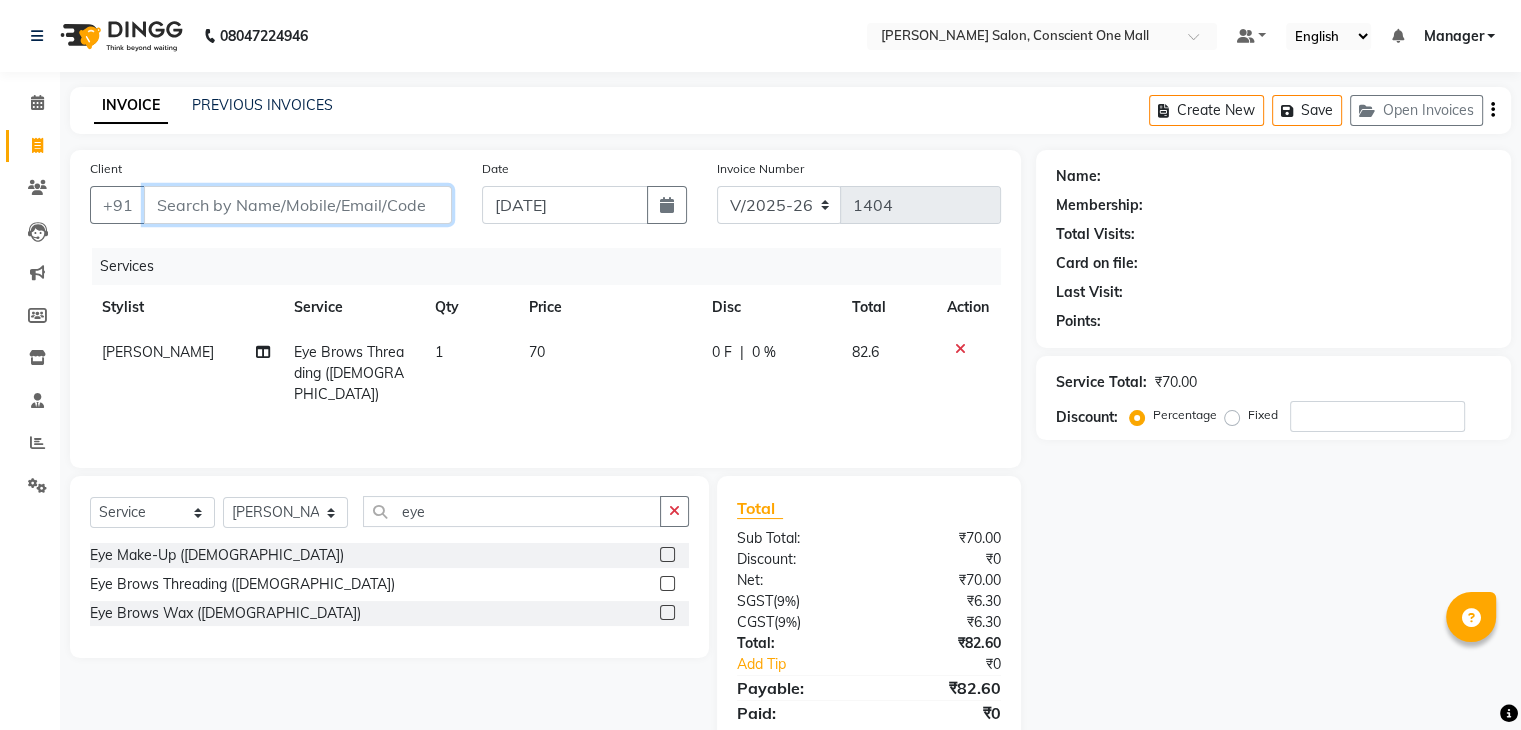 click on "Client" at bounding box center [298, 205] 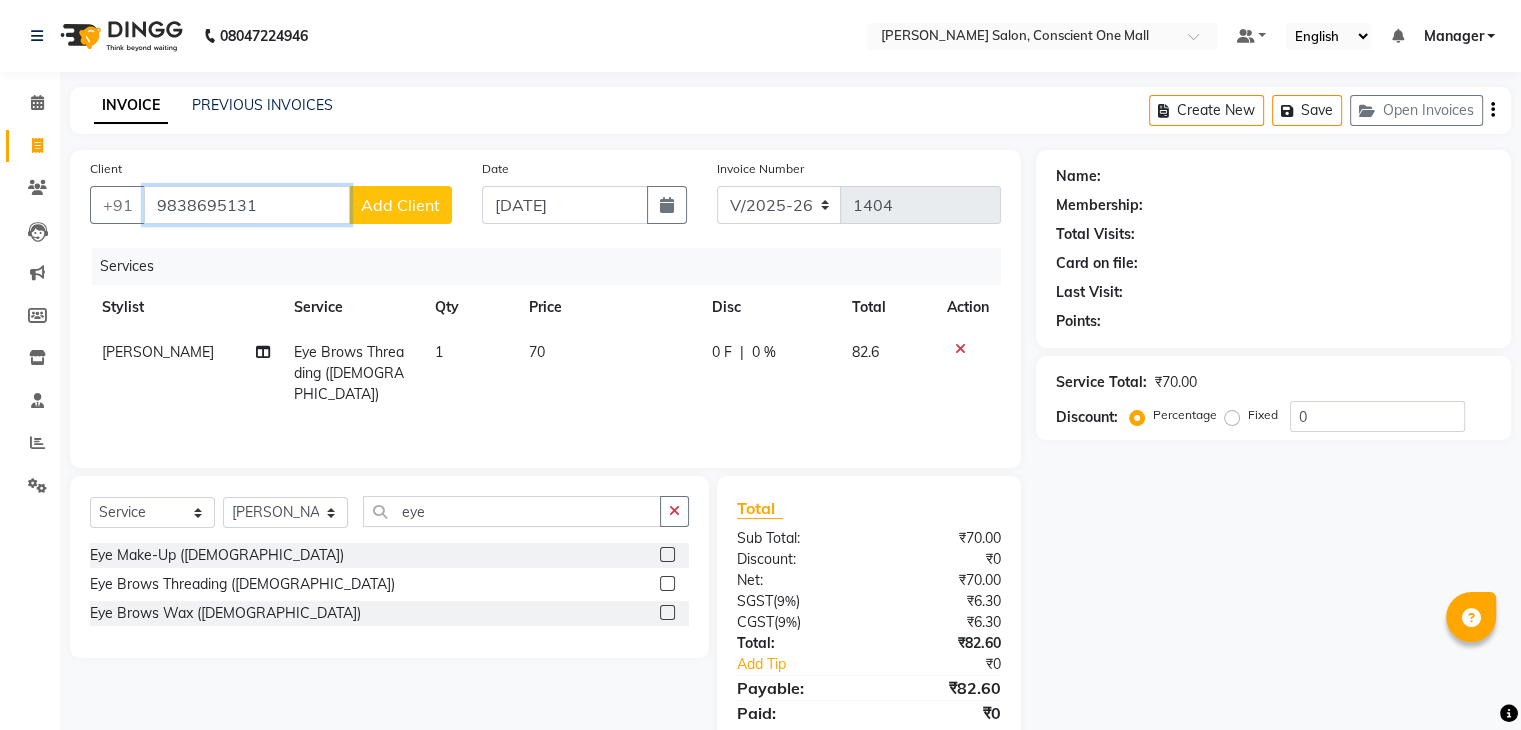 type on "9838695131" 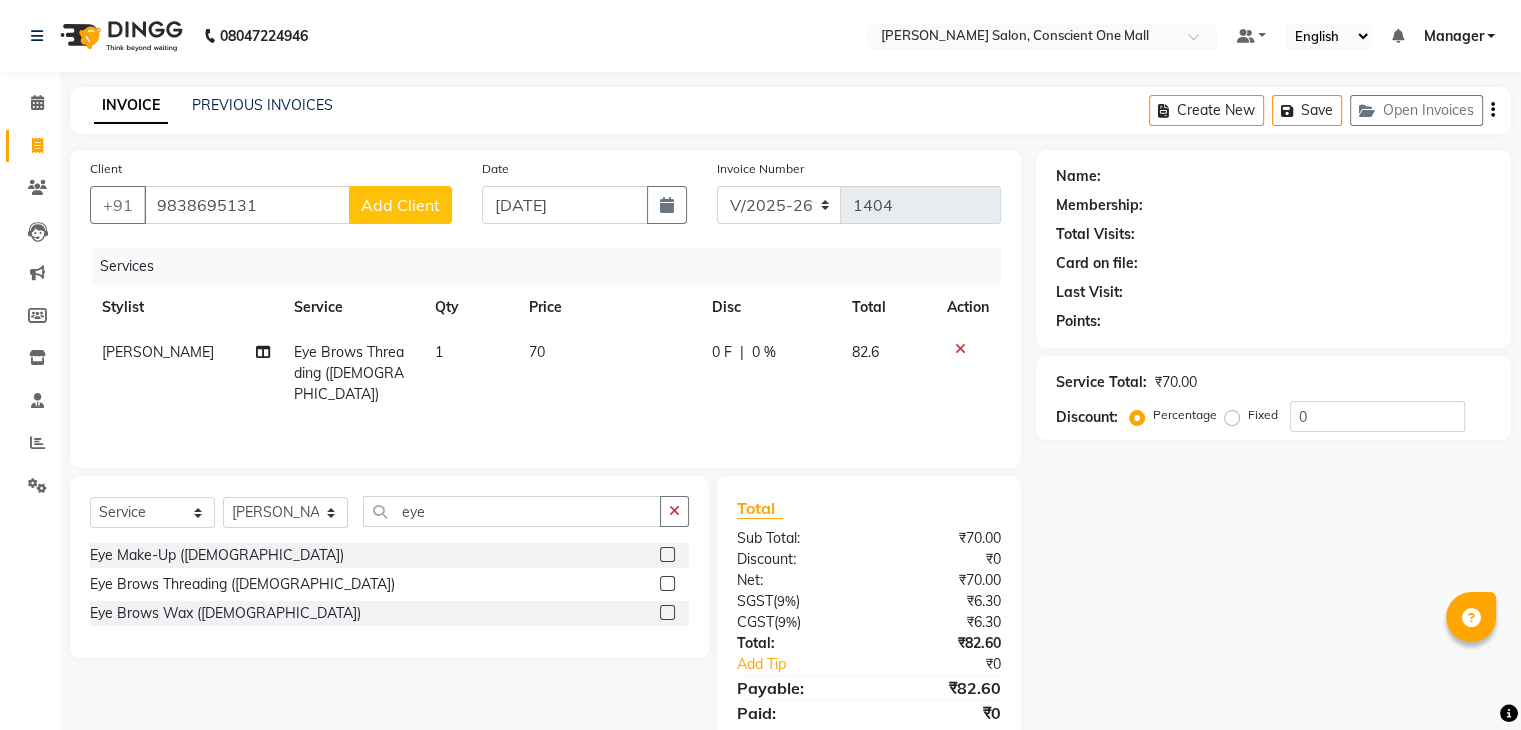 click on "Add Client" 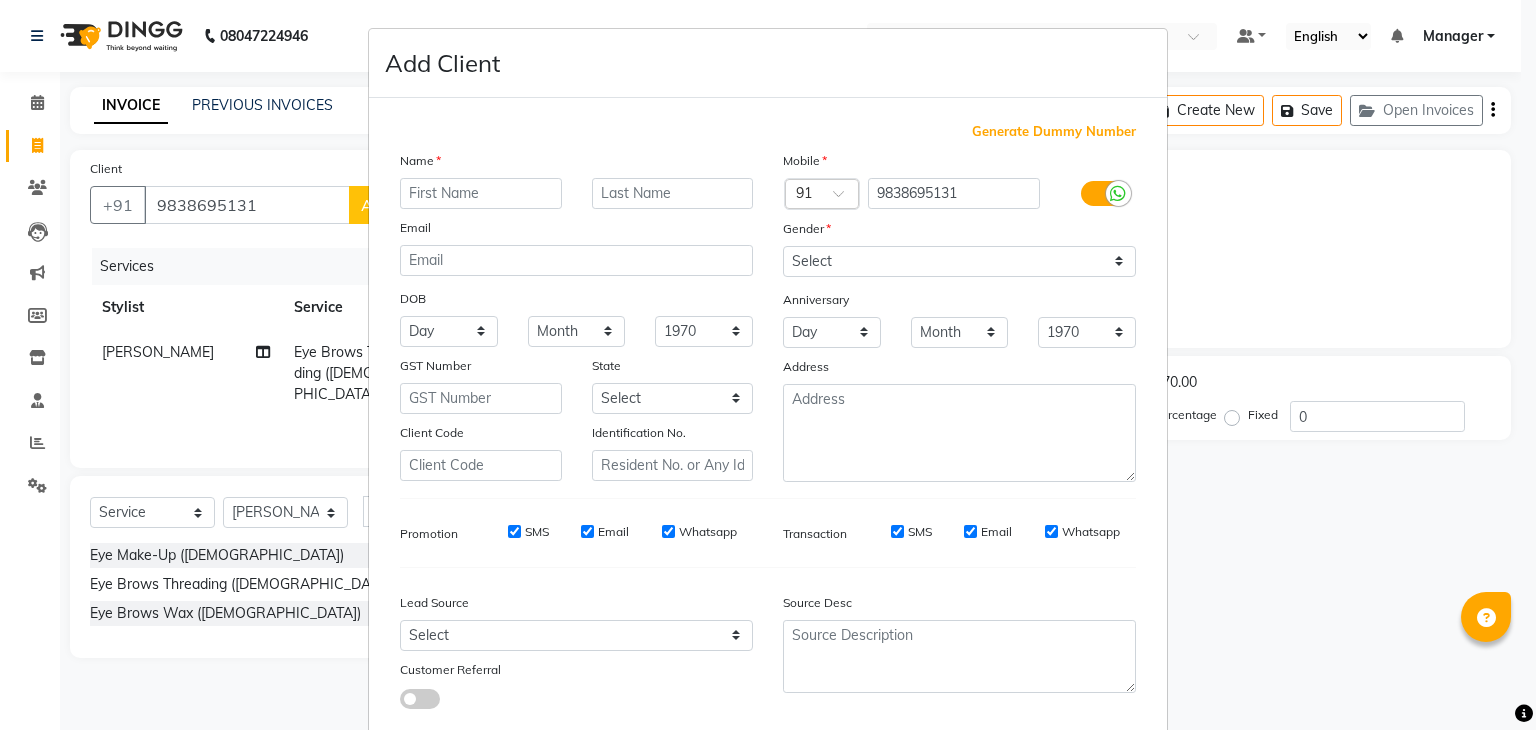click at bounding box center (481, 193) 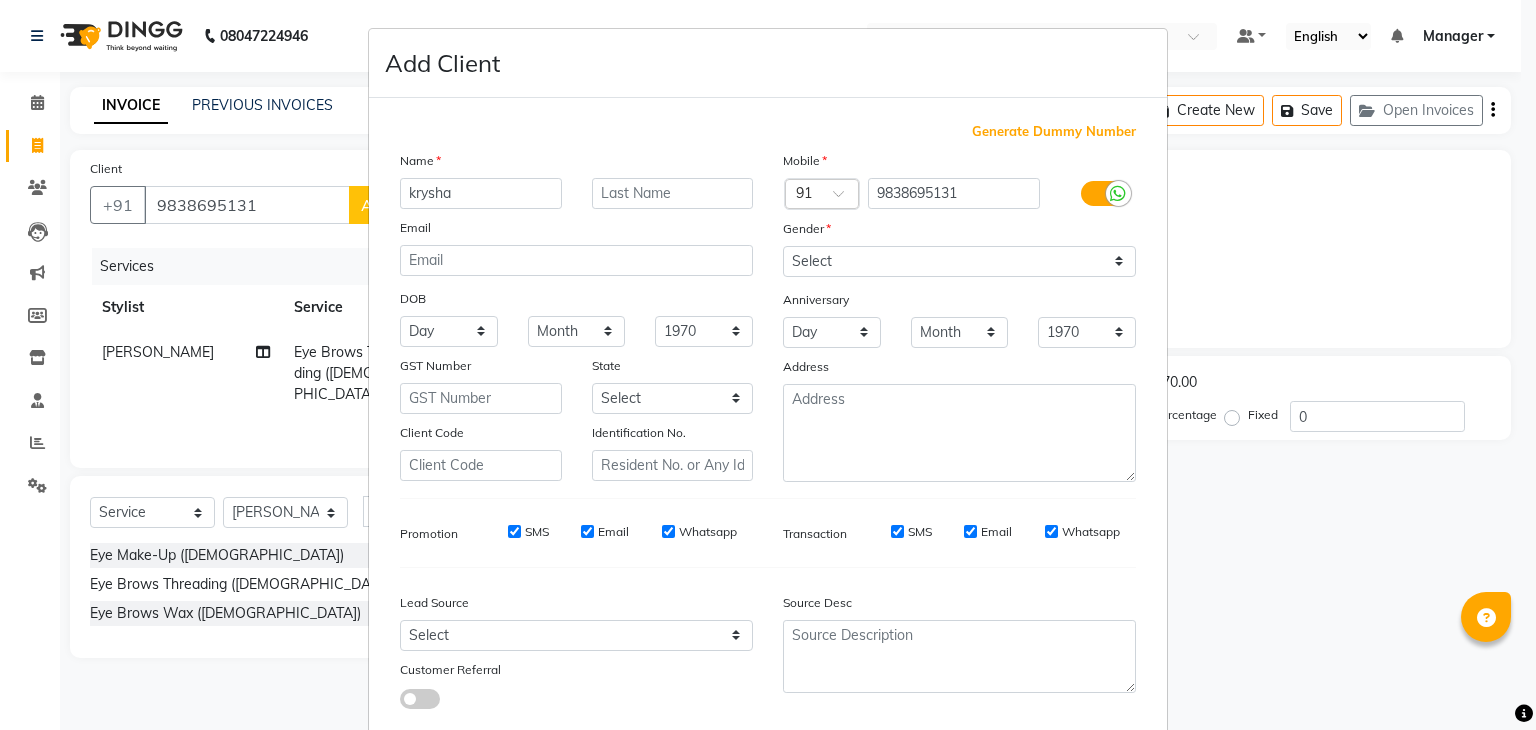 type on "krysha" 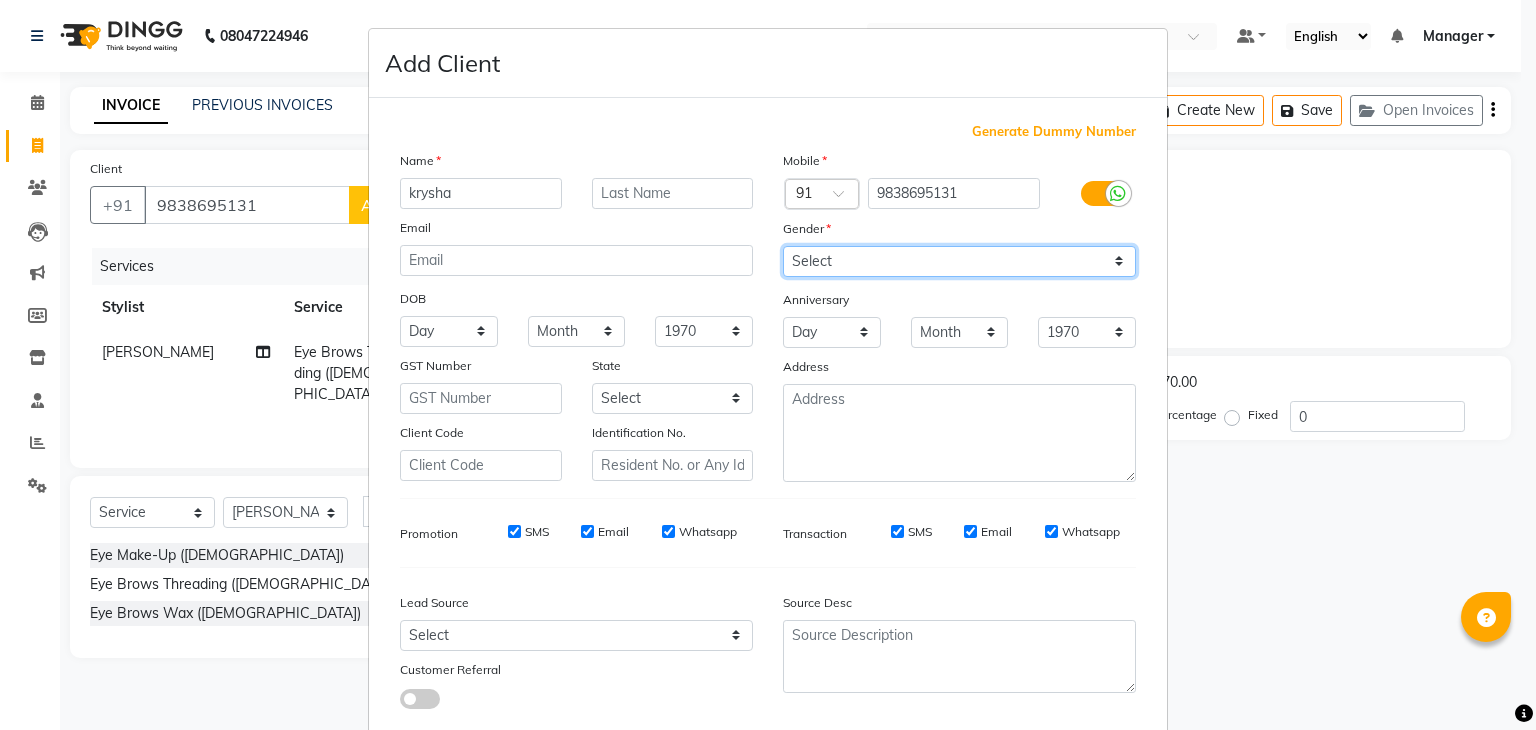 click on "Select Male Female Other Prefer Not To Say" at bounding box center [959, 261] 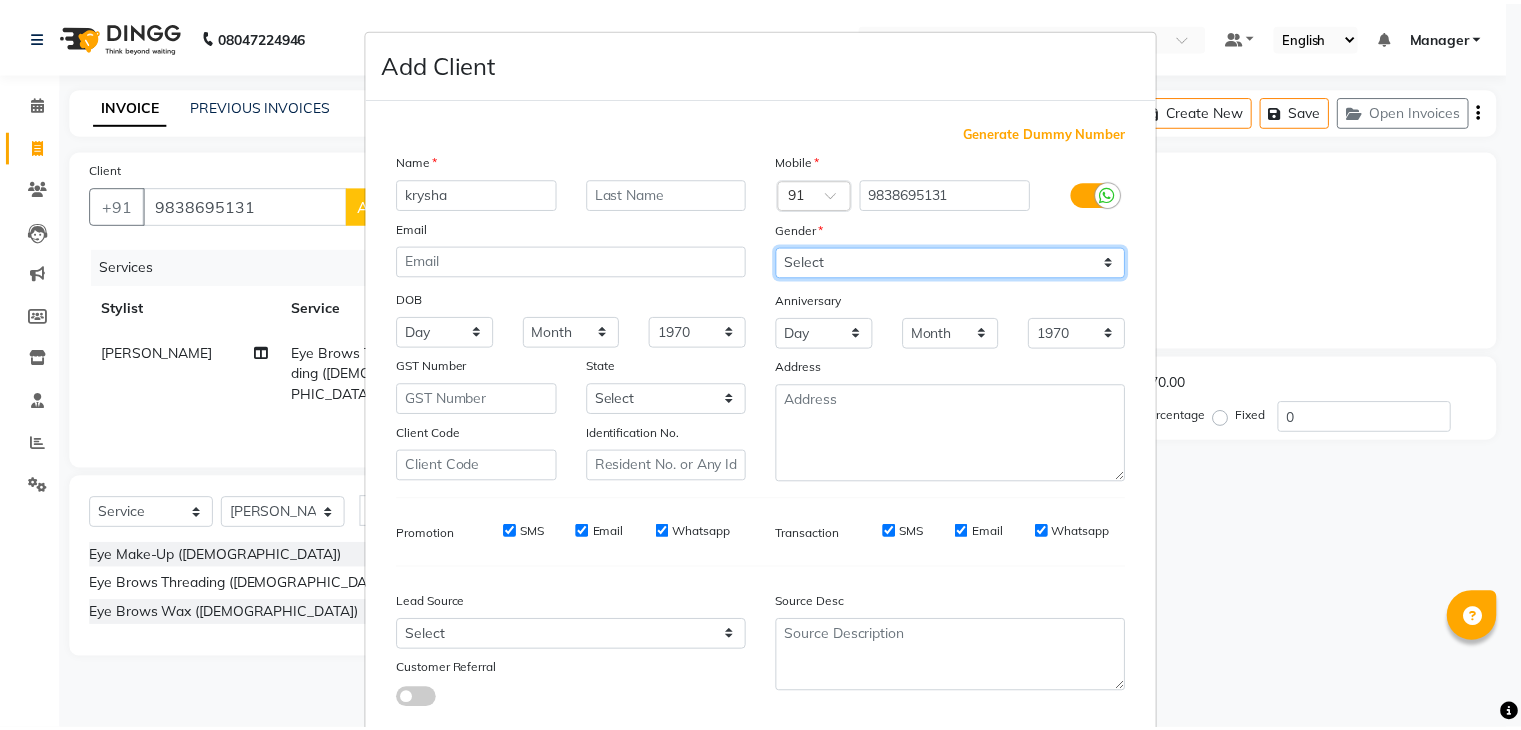 scroll, scrollTop: 127, scrollLeft: 0, axis: vertical 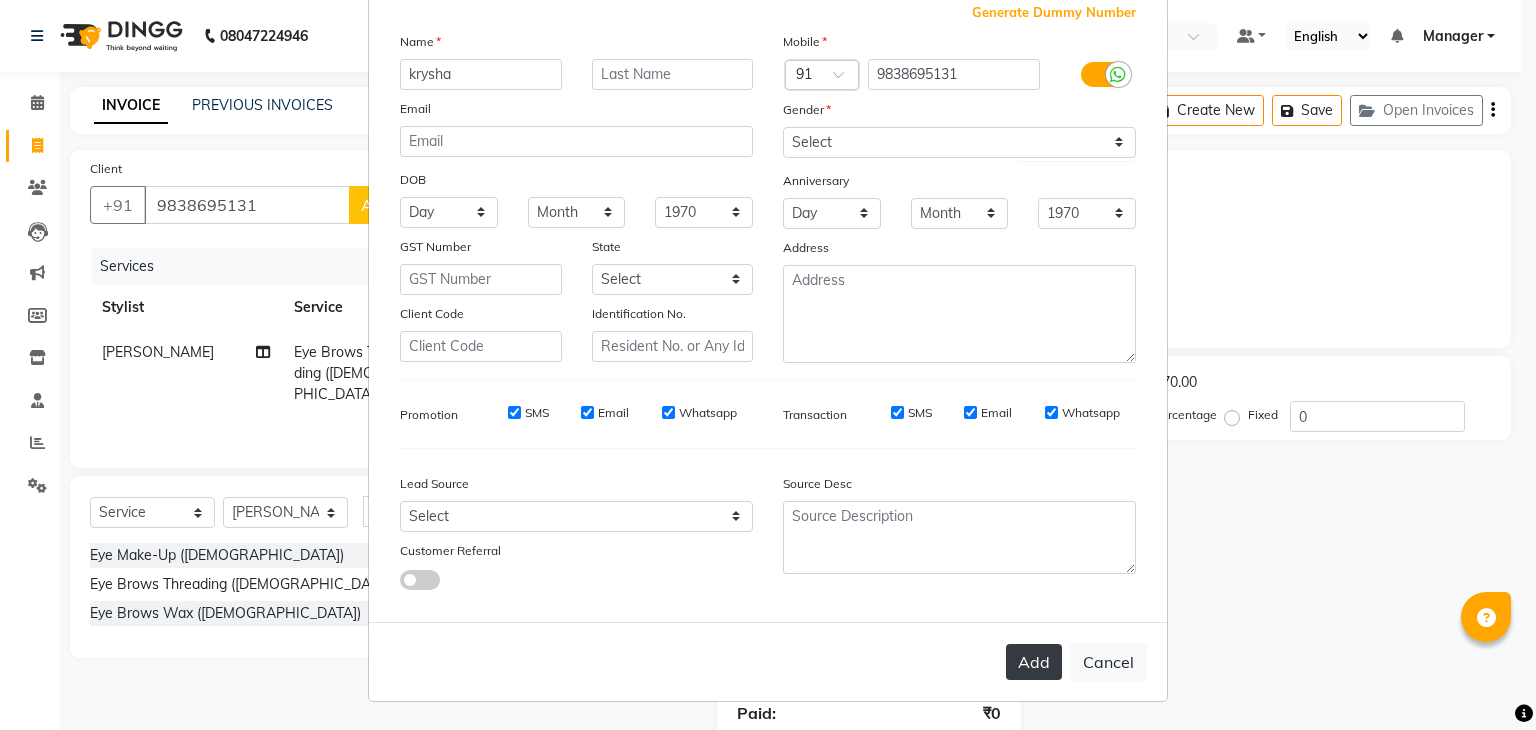 click on "Add" at bounding box center [1034, 662] 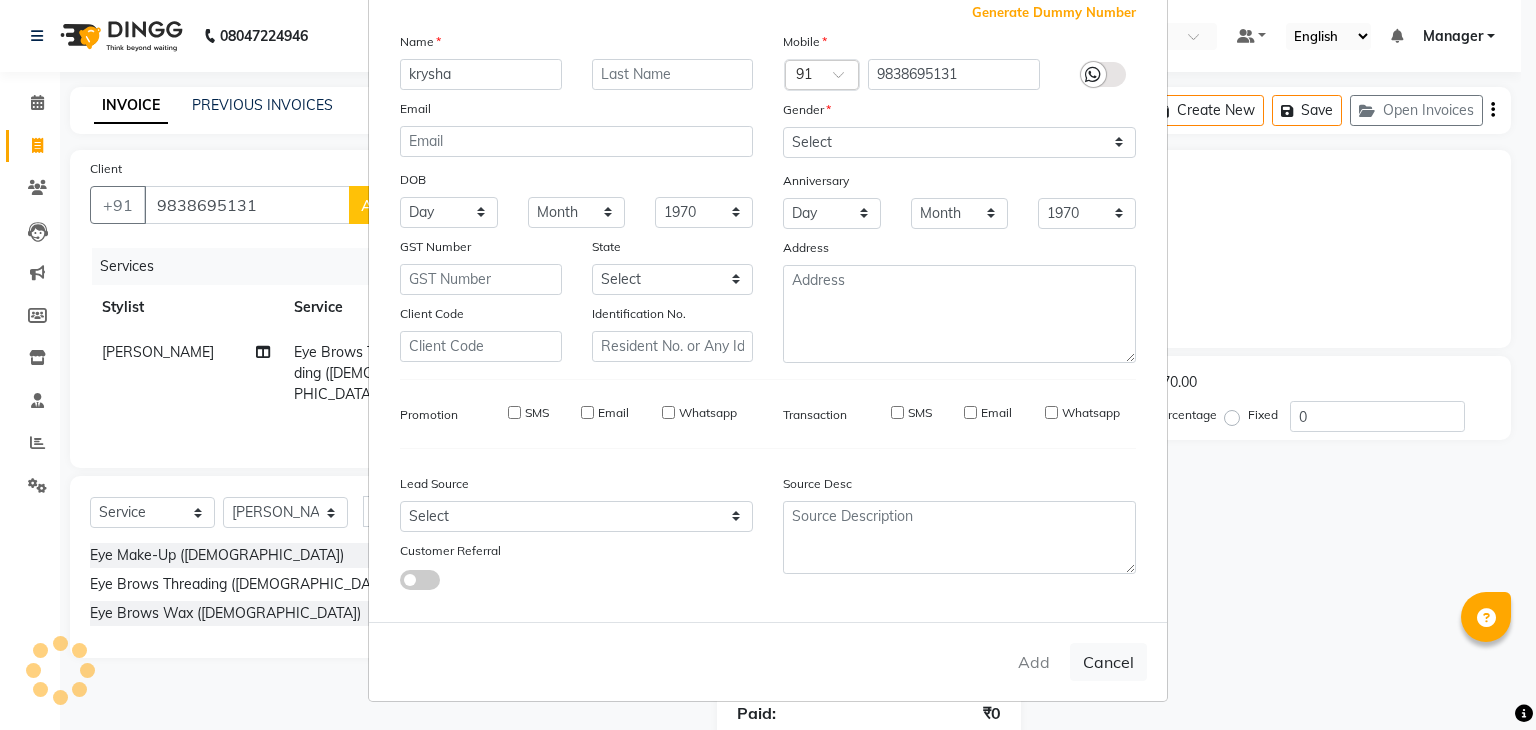 type 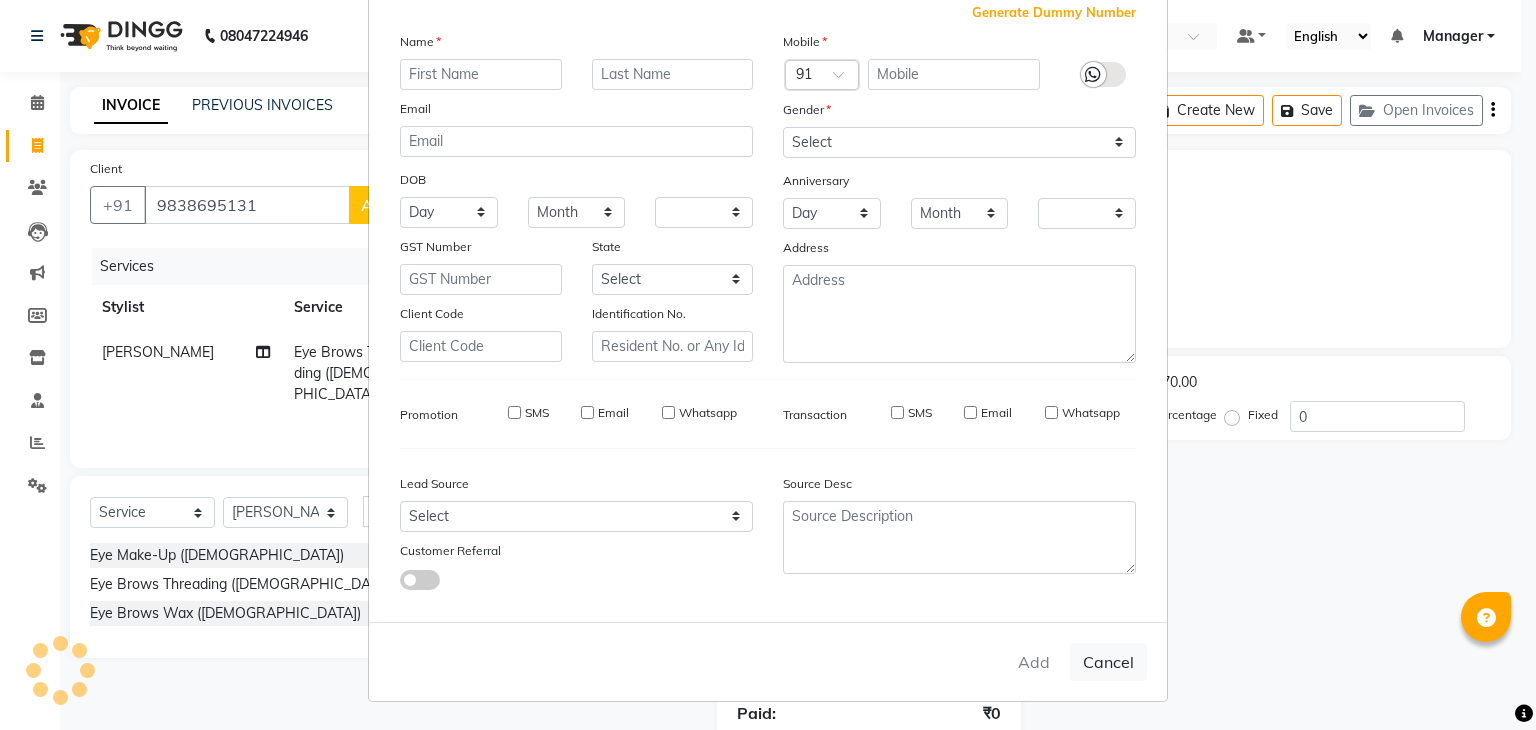 checkbox on "false" 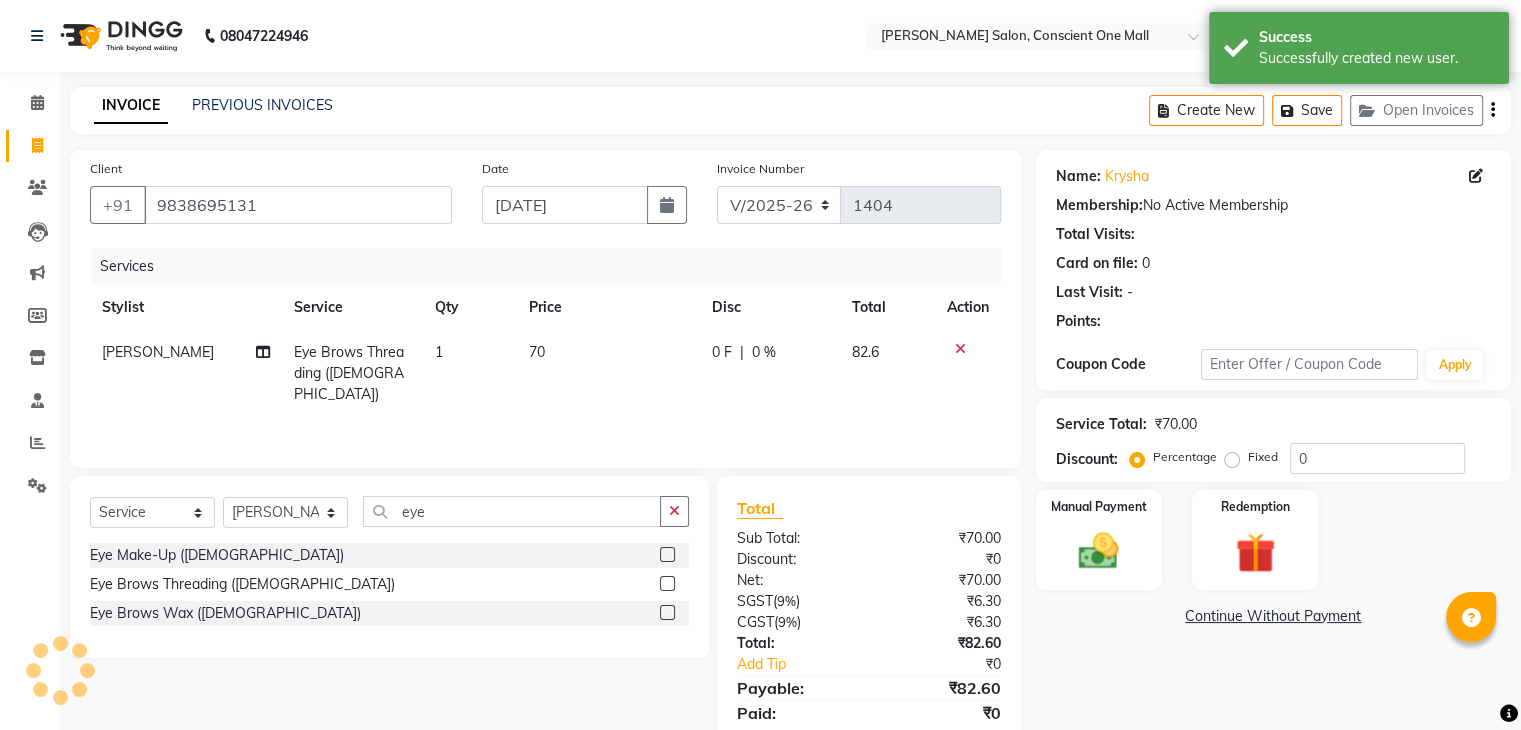scroll, scrollTop: 71, scrollLeft: 0, axis: vertical 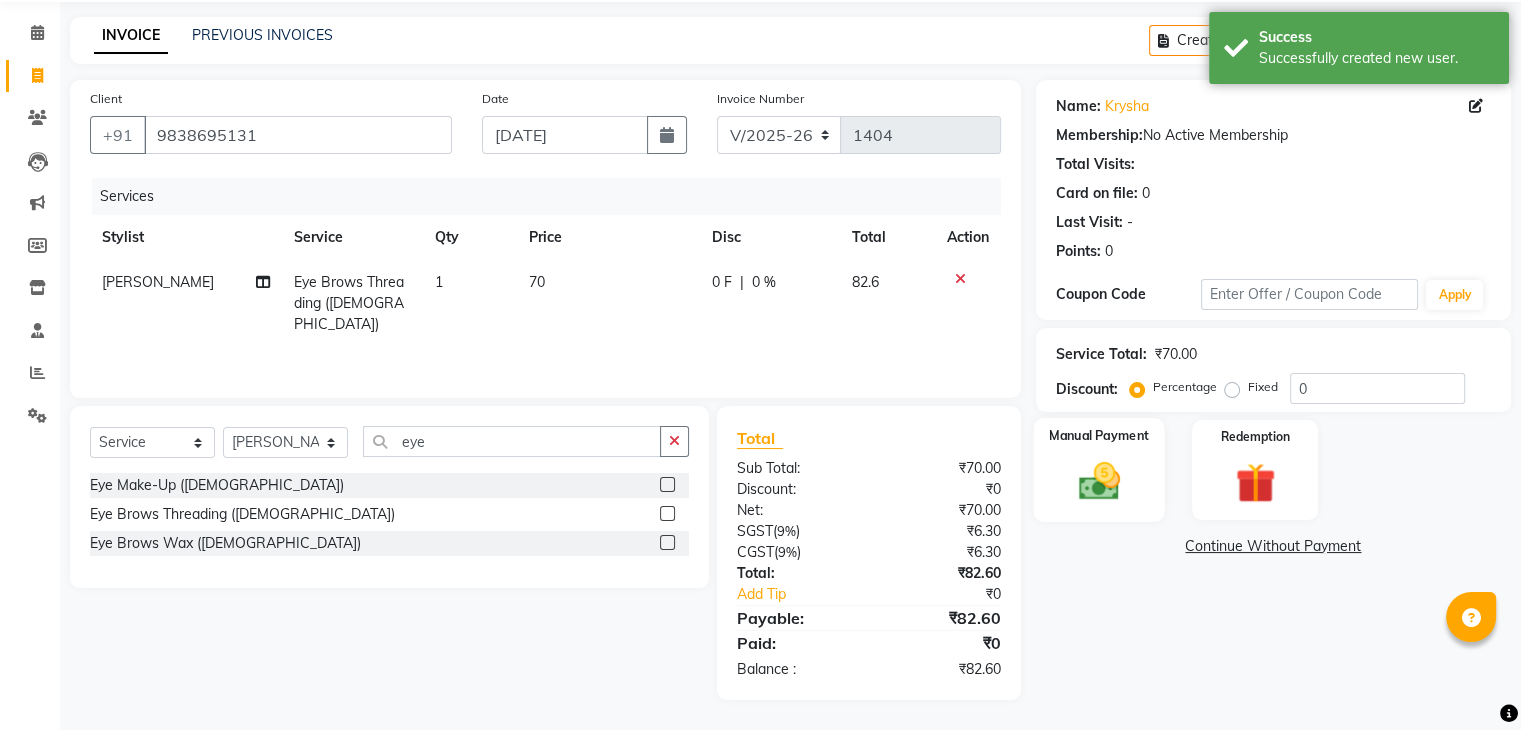 click 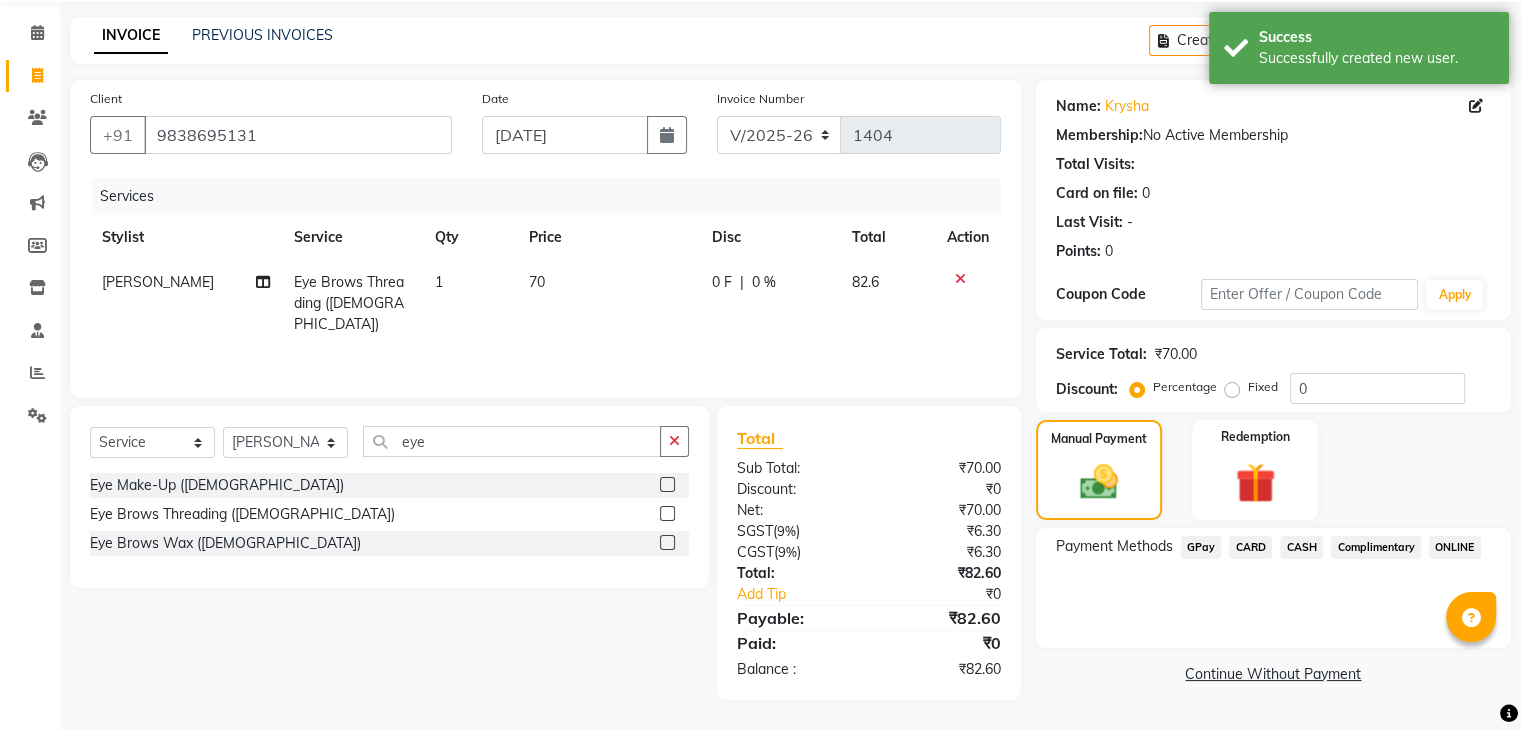 click on "CARD" 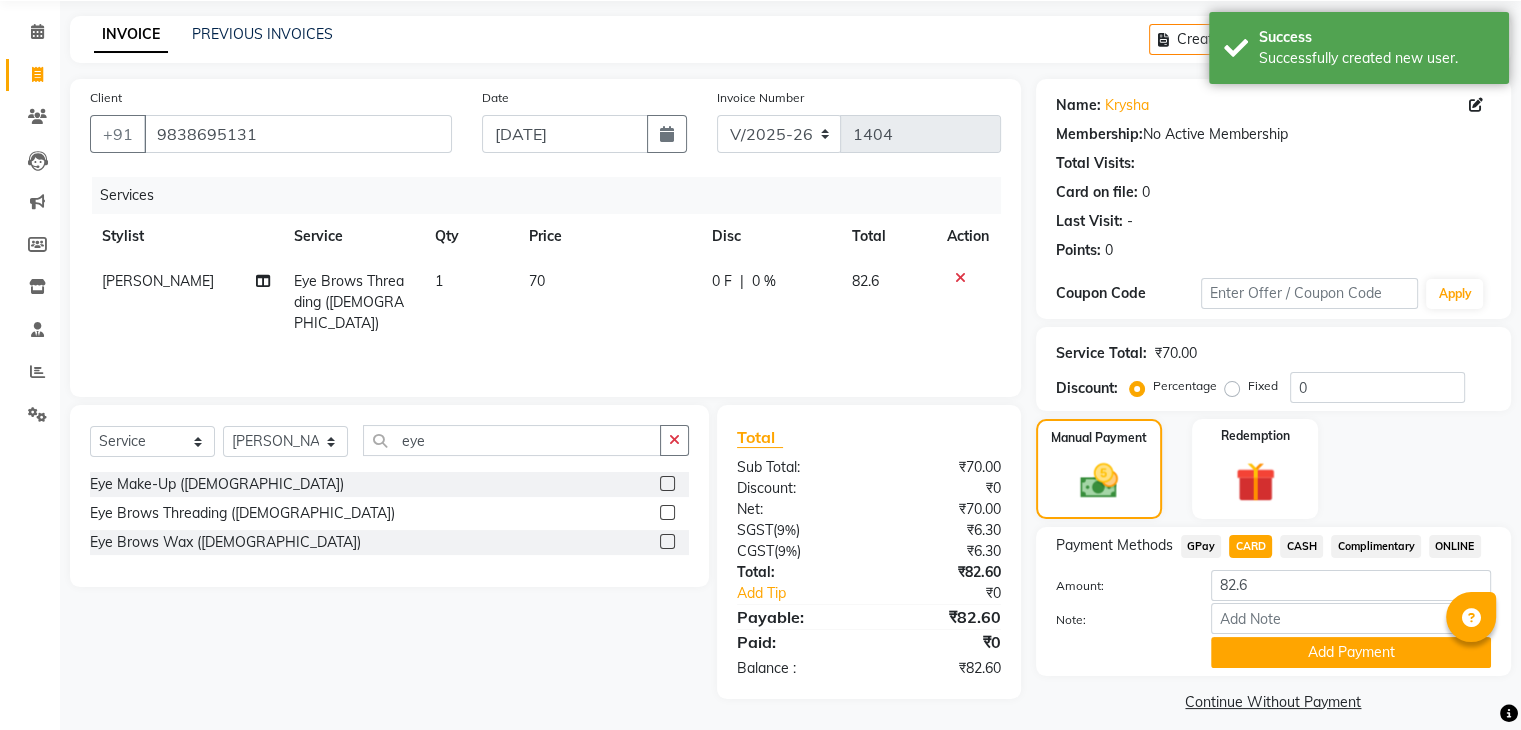scroll, scrollTop: 89, scrollLeft: 0, axis: vertical 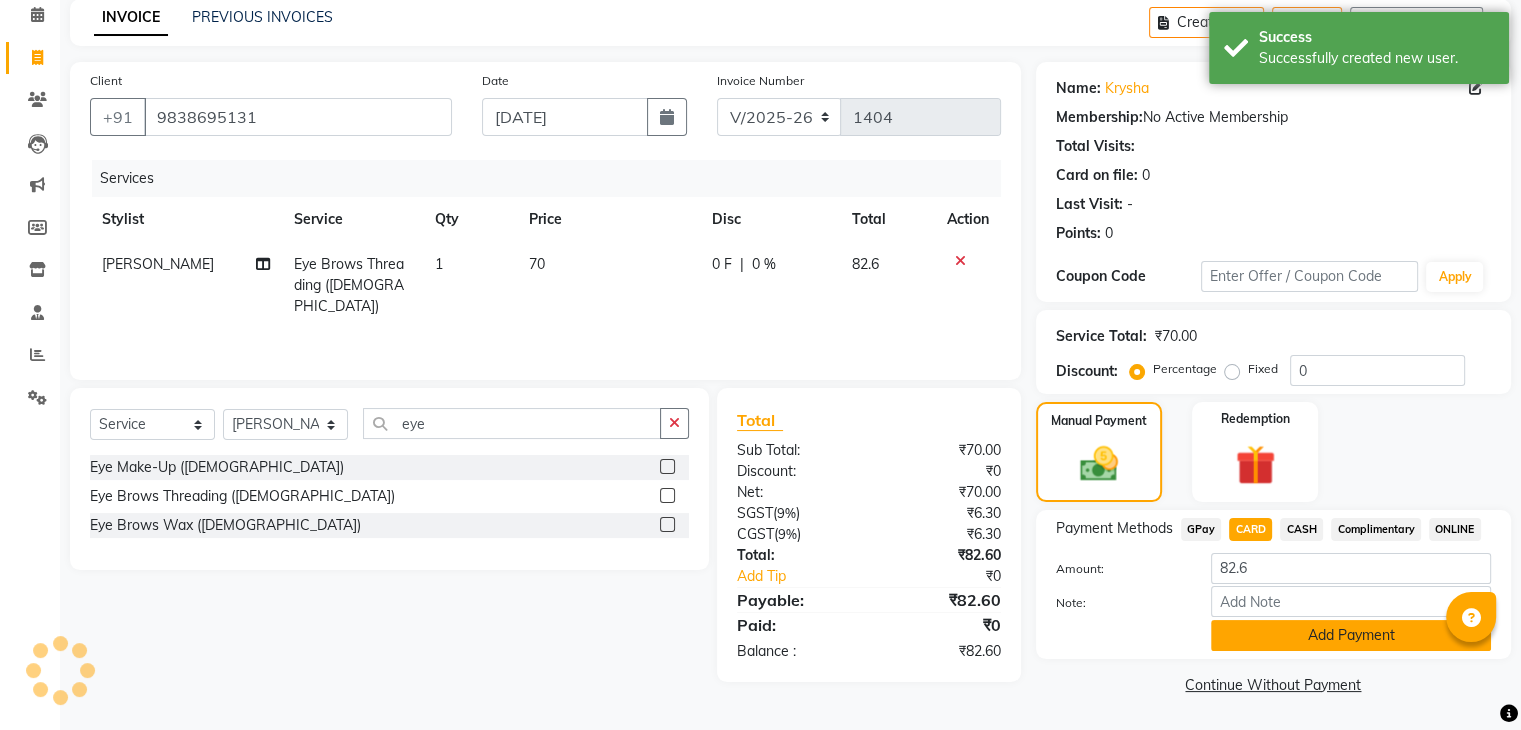 click on "Add Payment" 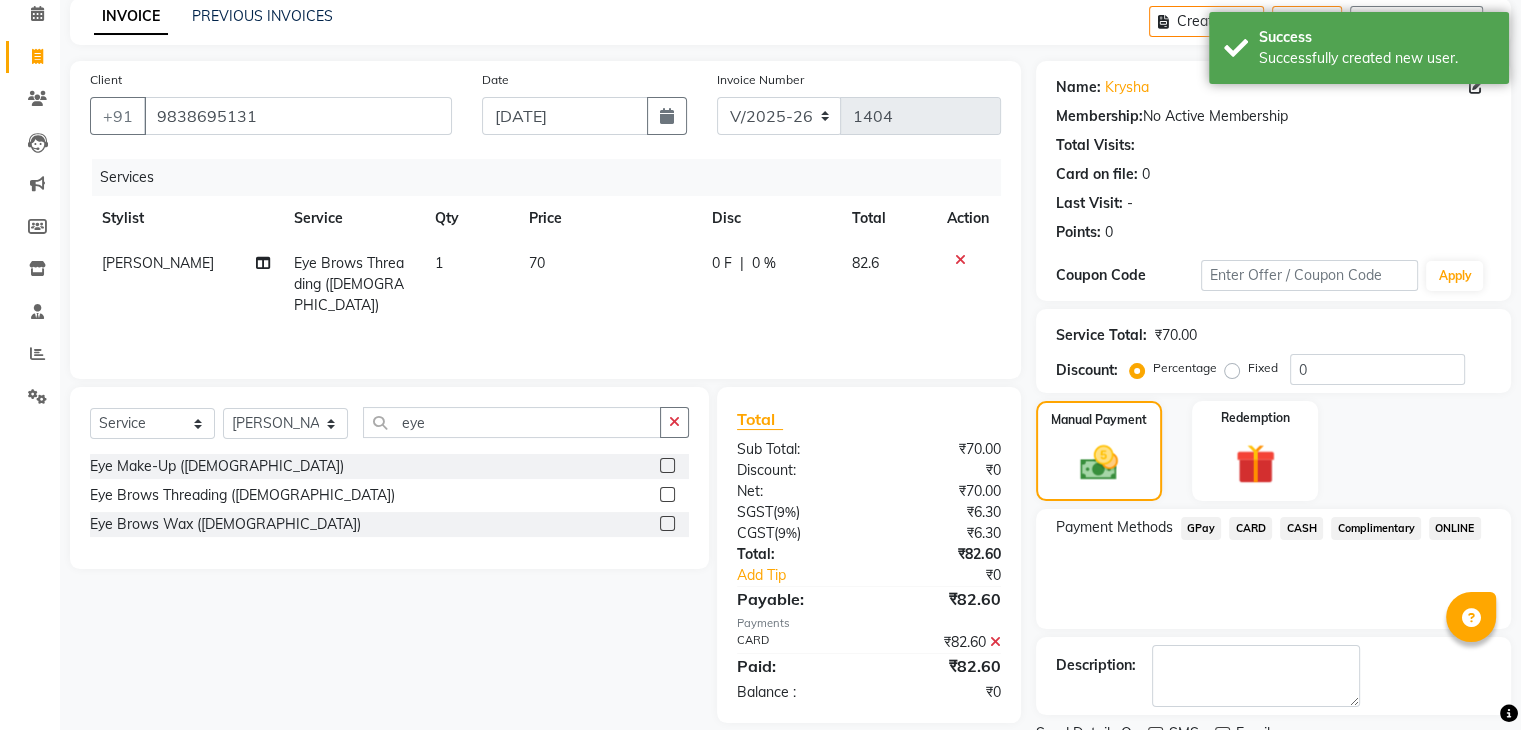 scroll, scrollTop: 171, scrollLeft: 0, axis: vertical 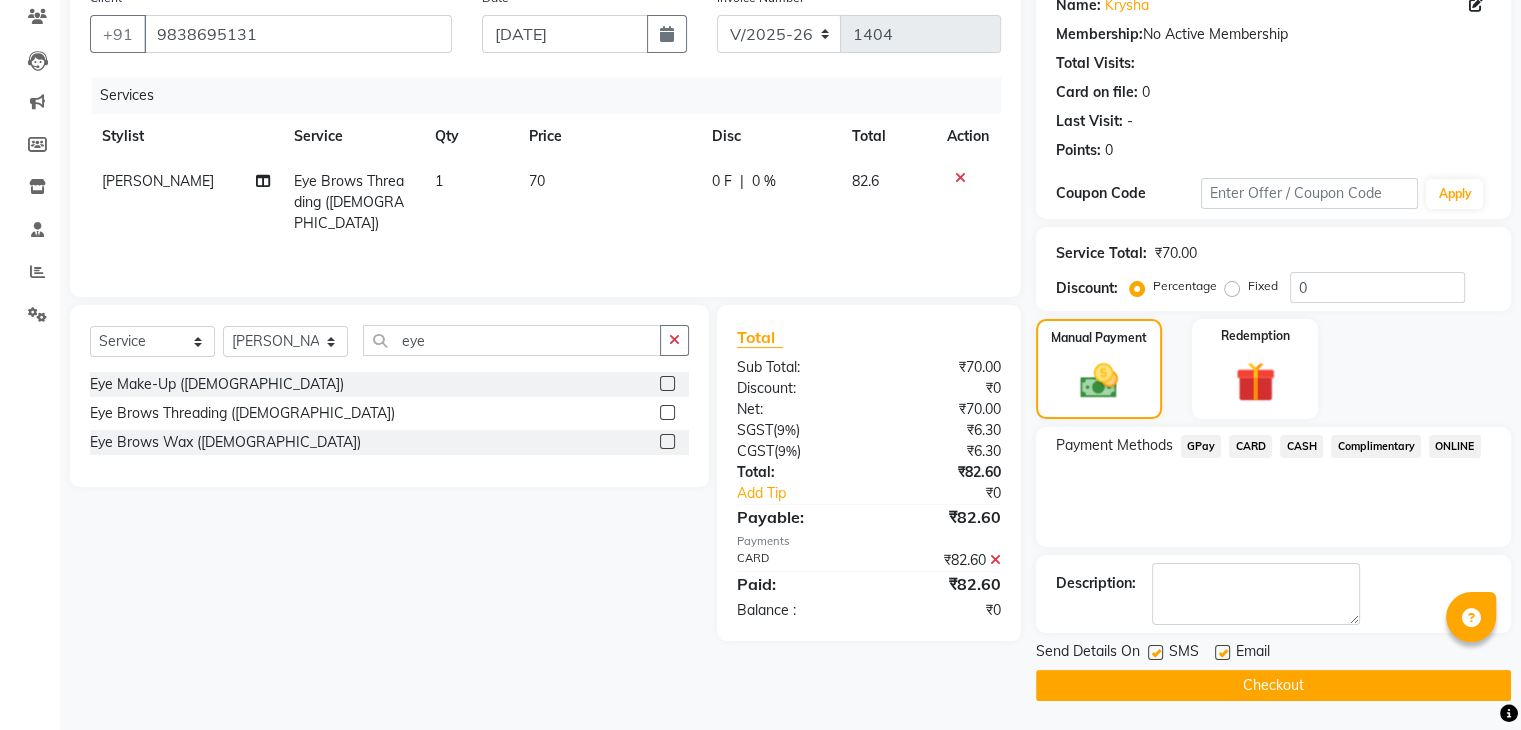 click on "Checkout" 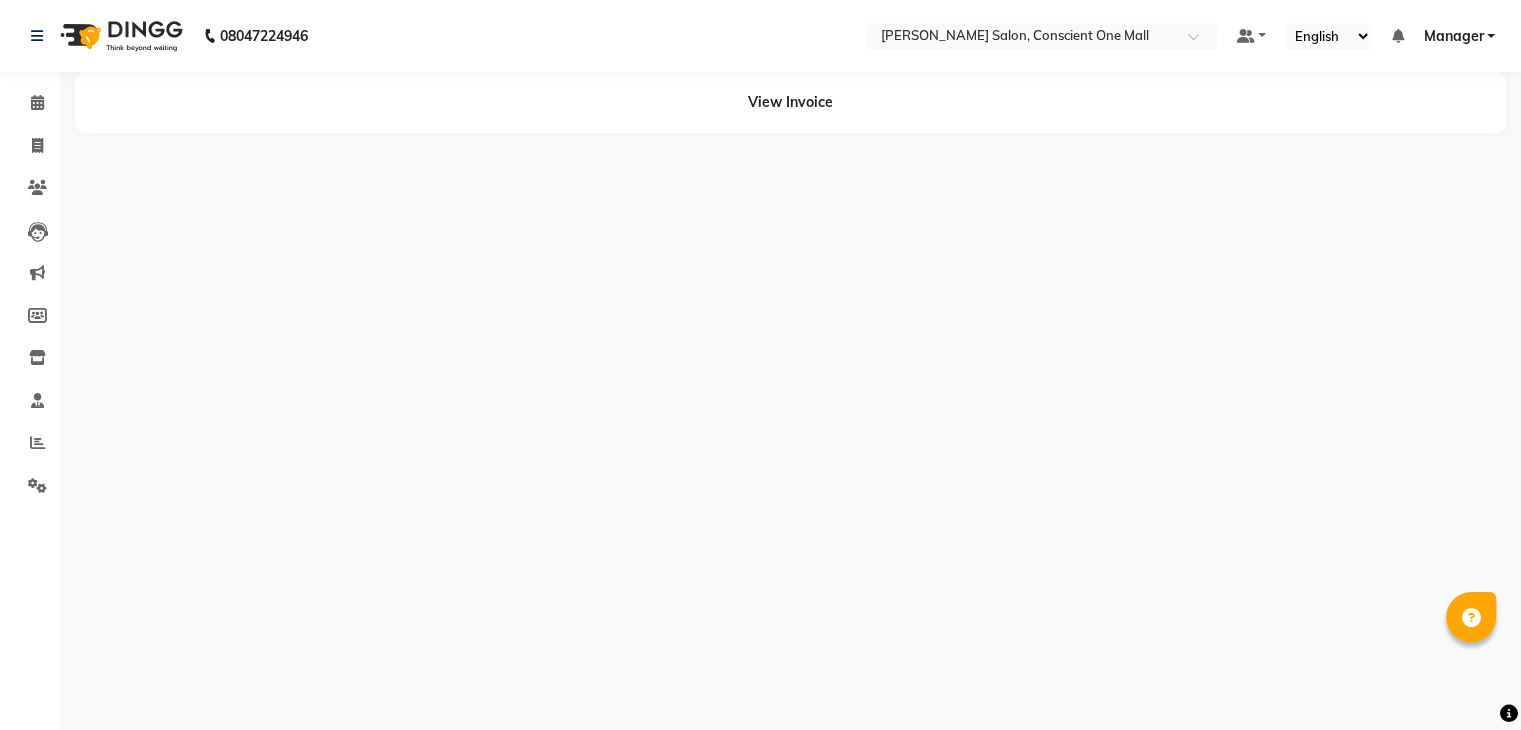 scroll, scrollTop: 0, scrollLeft: 0, axis: both 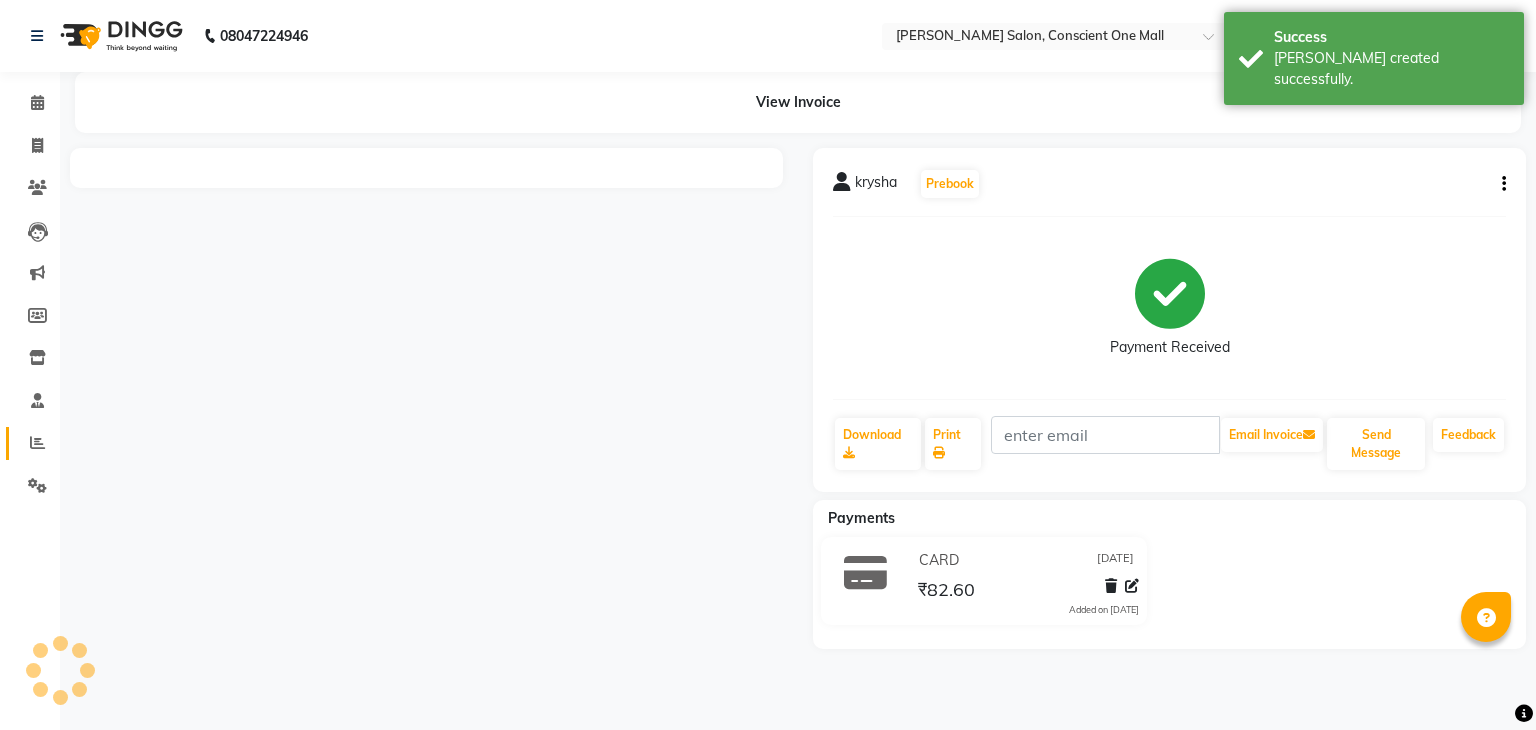 click 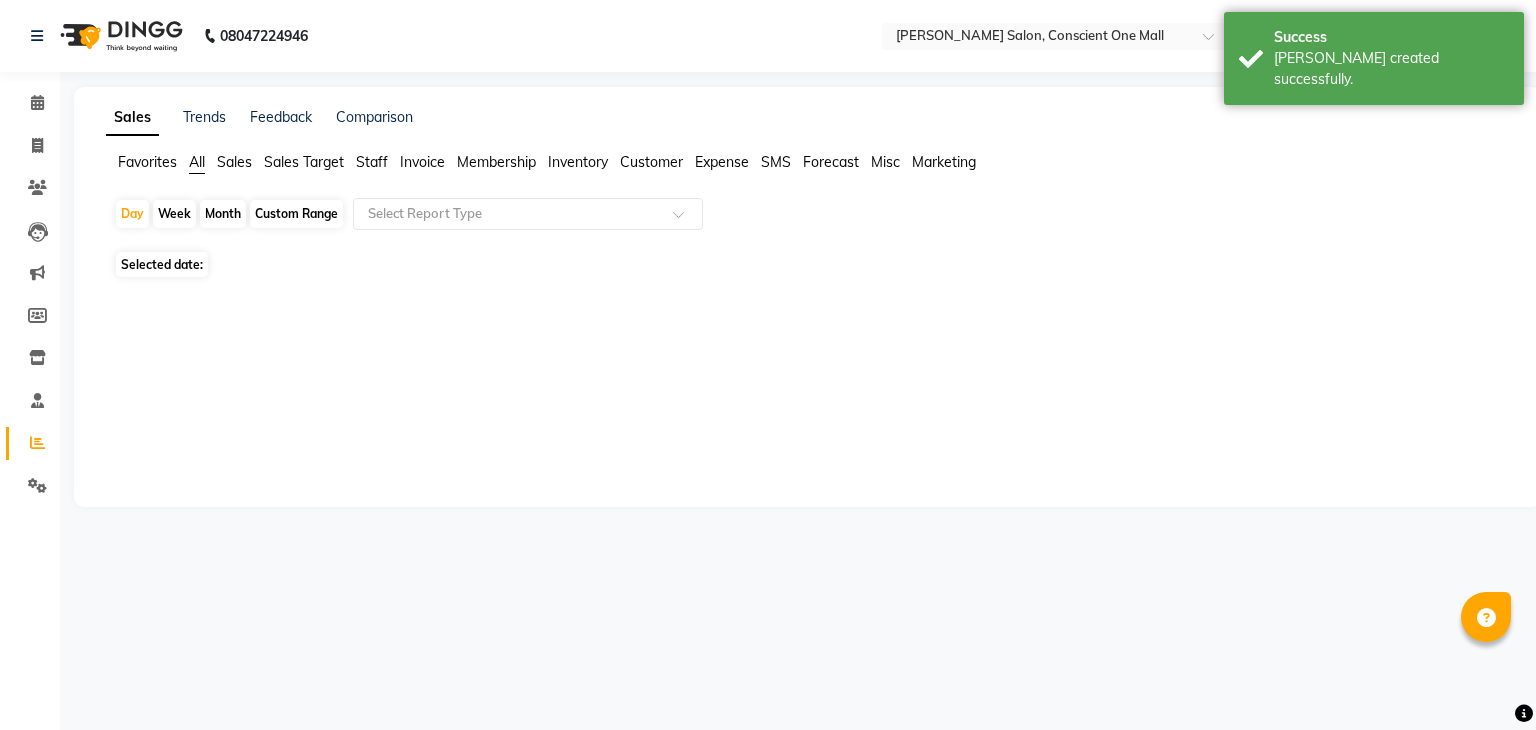 click on "Staff" 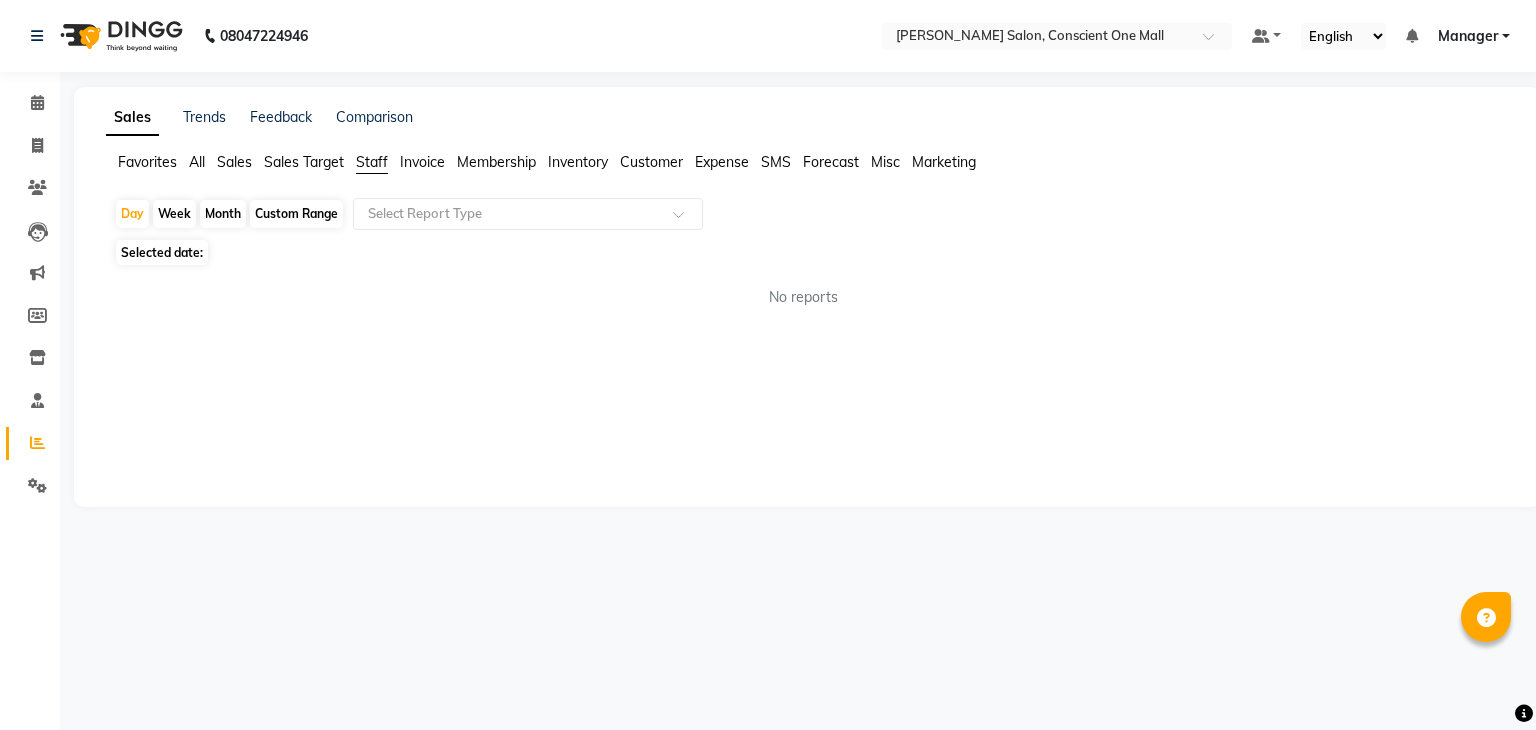 click on "Staff" 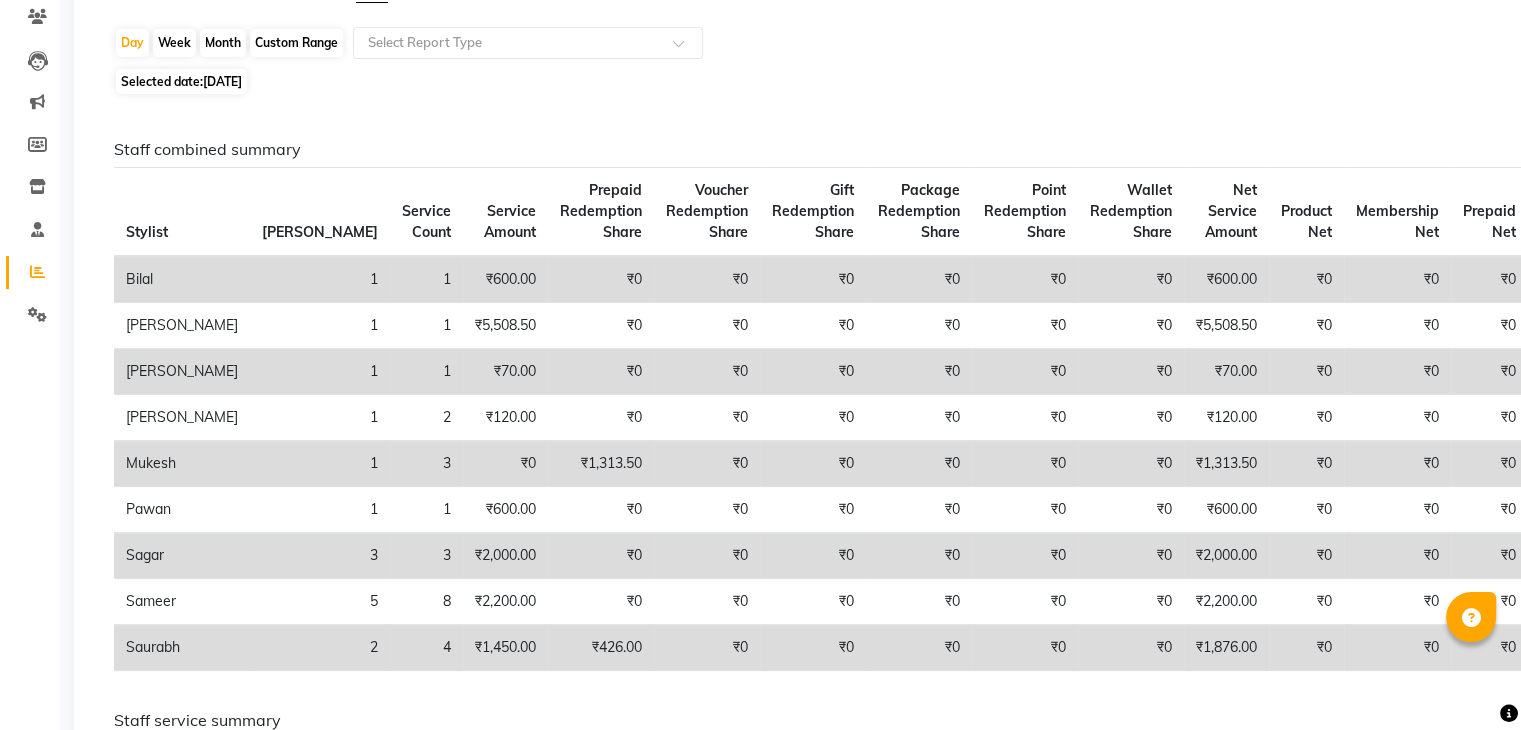 scroll, scrollTop: 170, scrollLeft: 0, axis: vertical 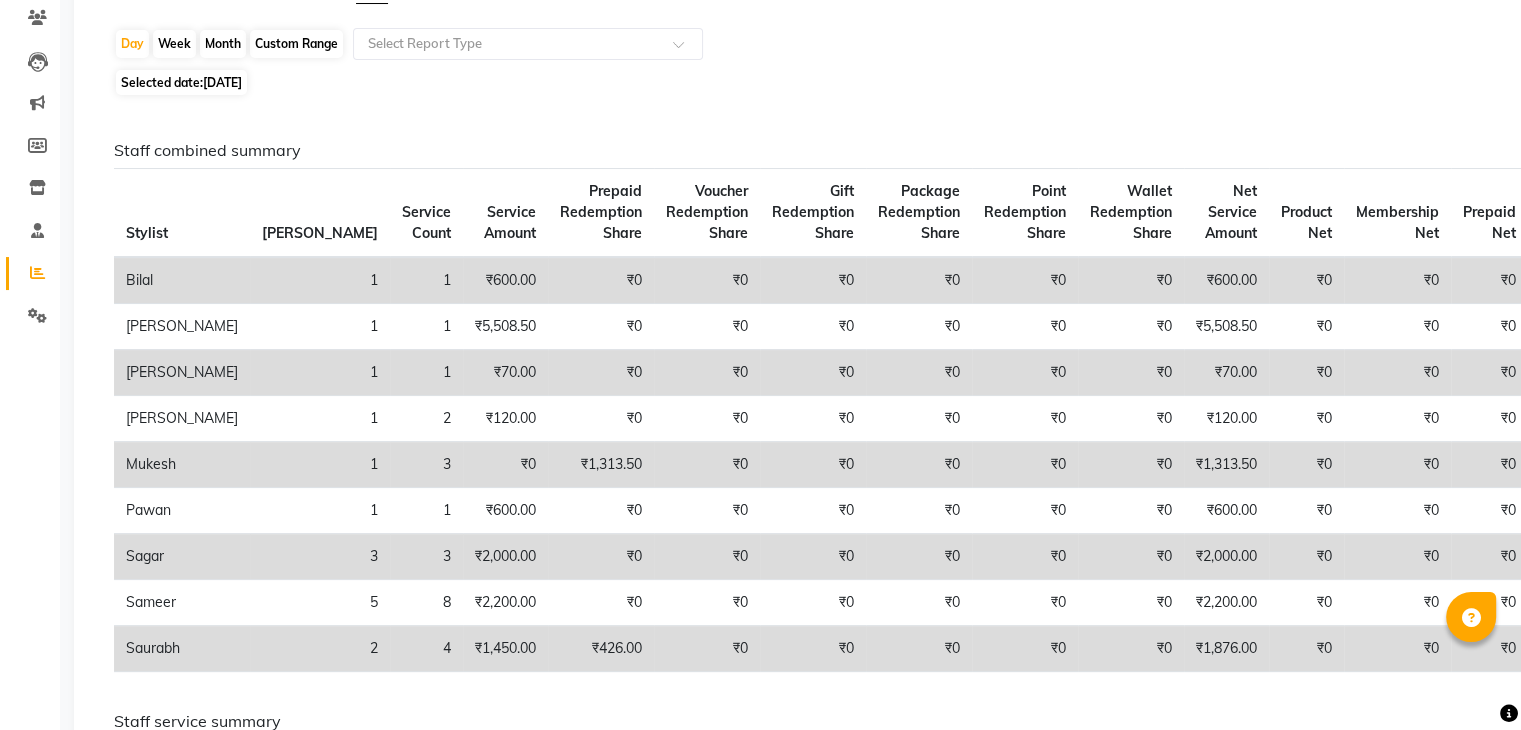 click on "Month" 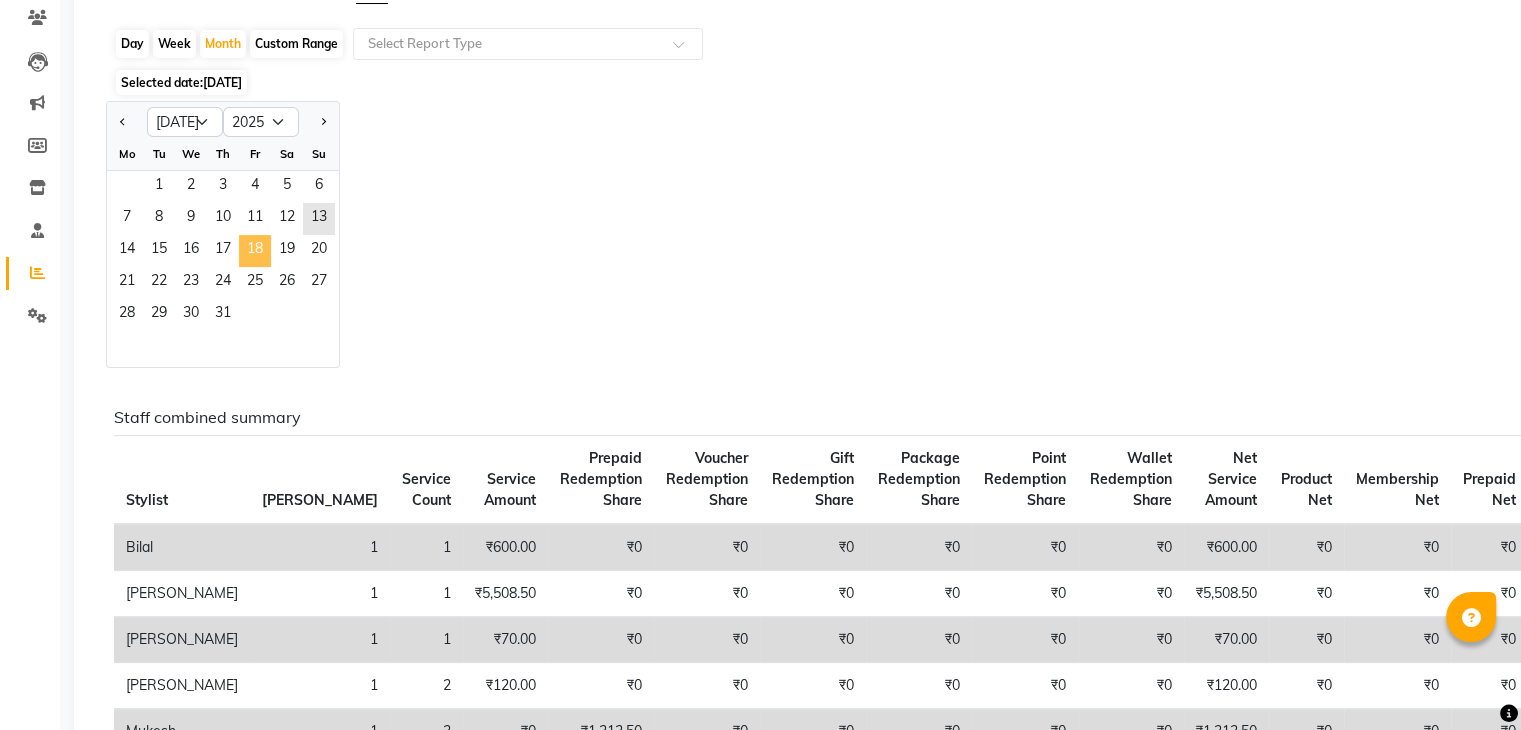 click on "18" 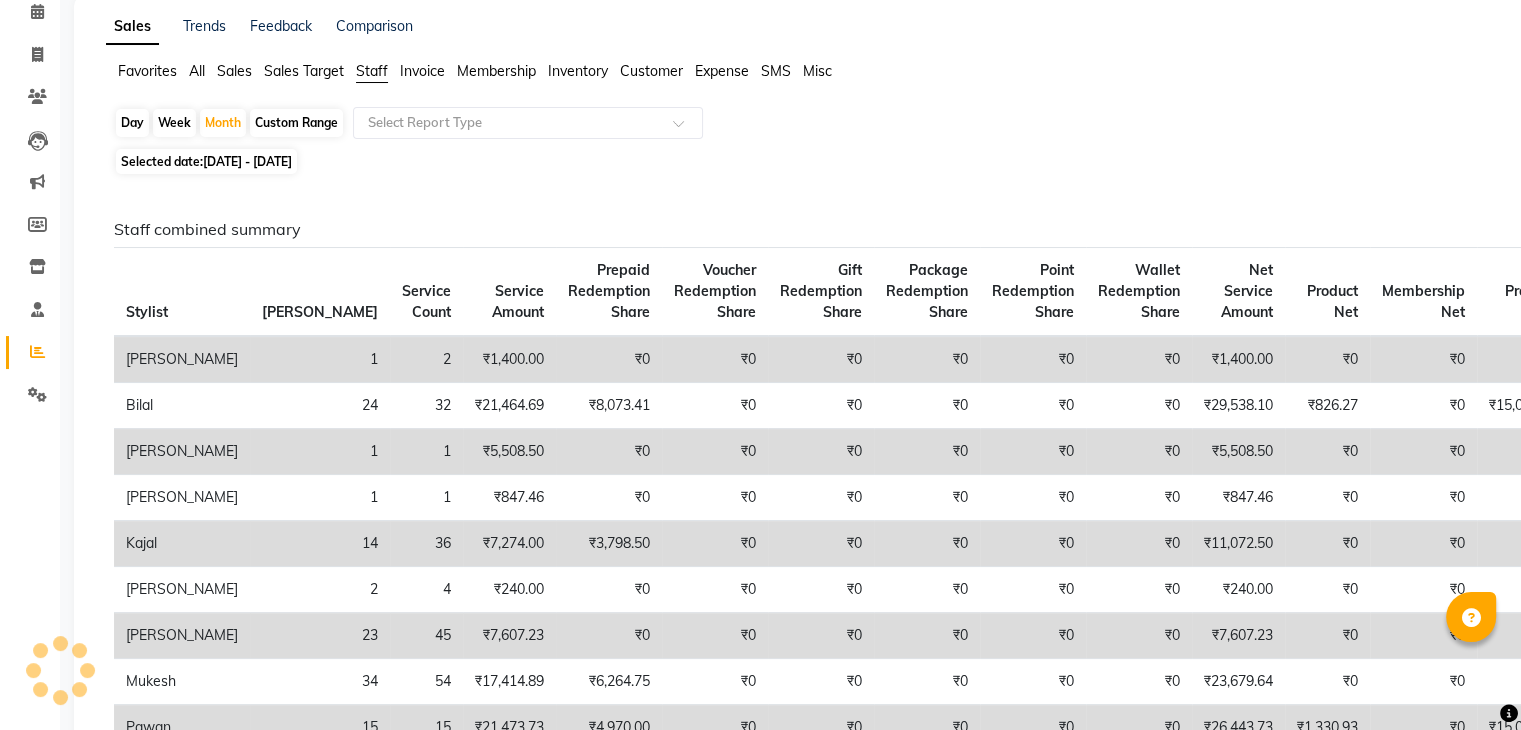 scroll, scrollTop: 90, scrollLeft: 0, axis: vertical 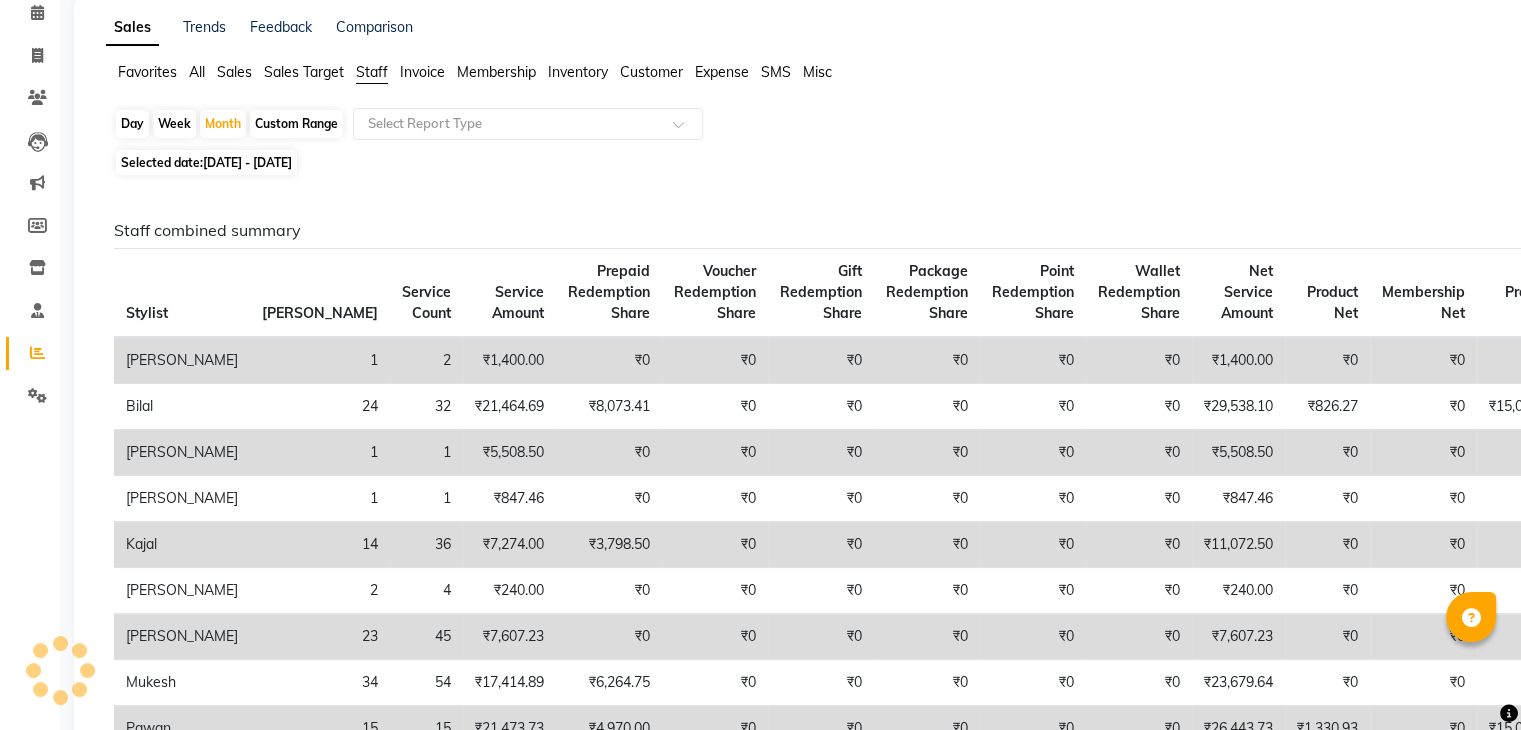 click on "Week" 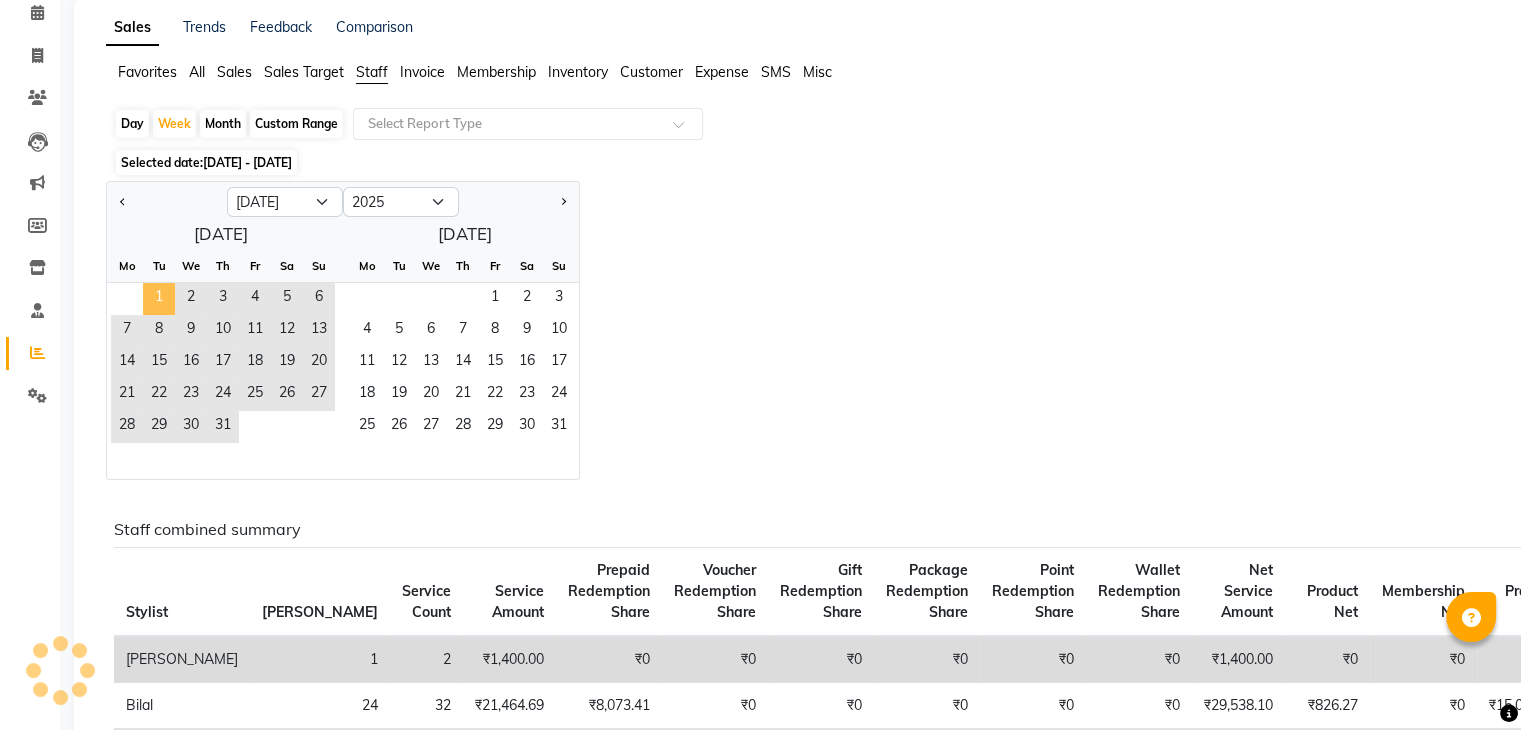 click on "1" 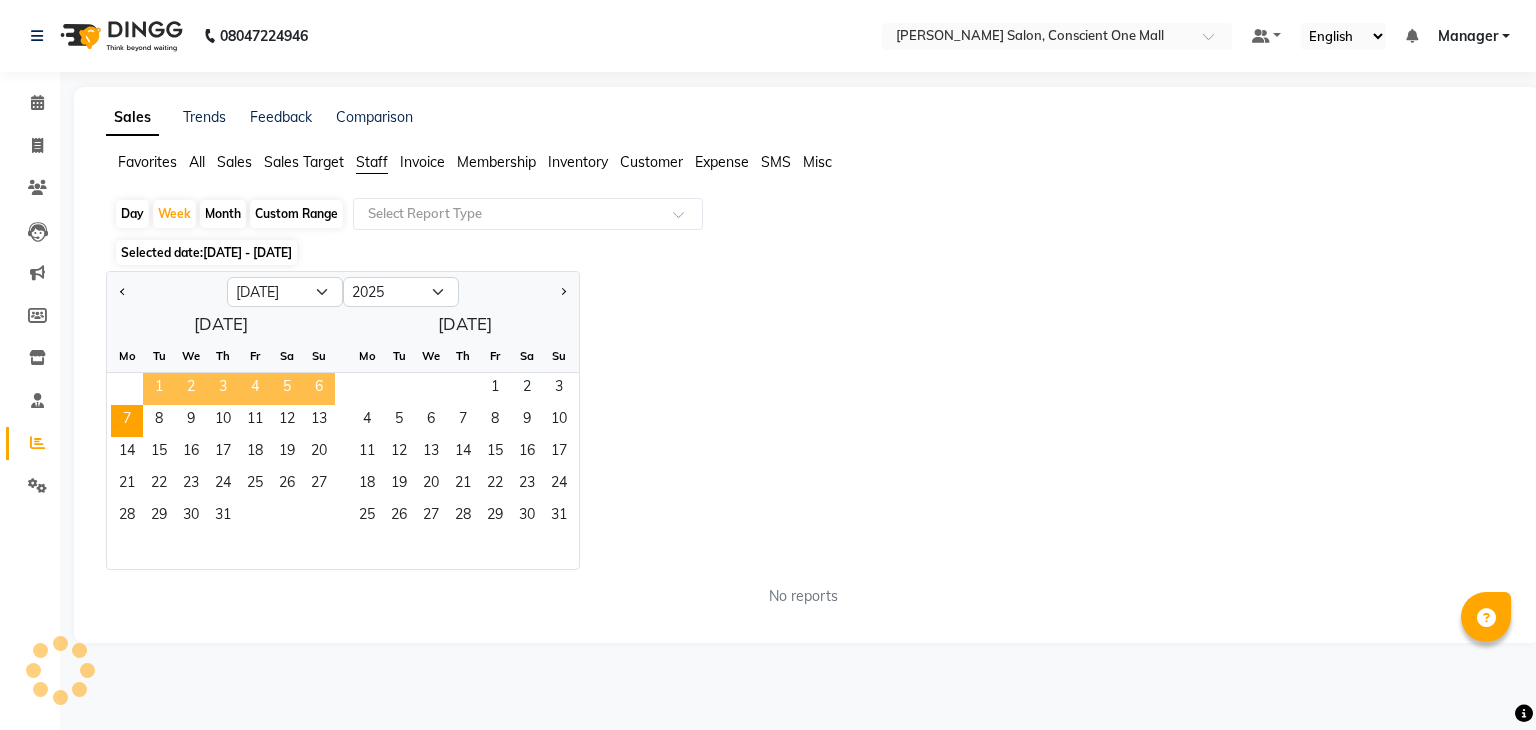 click on "1" 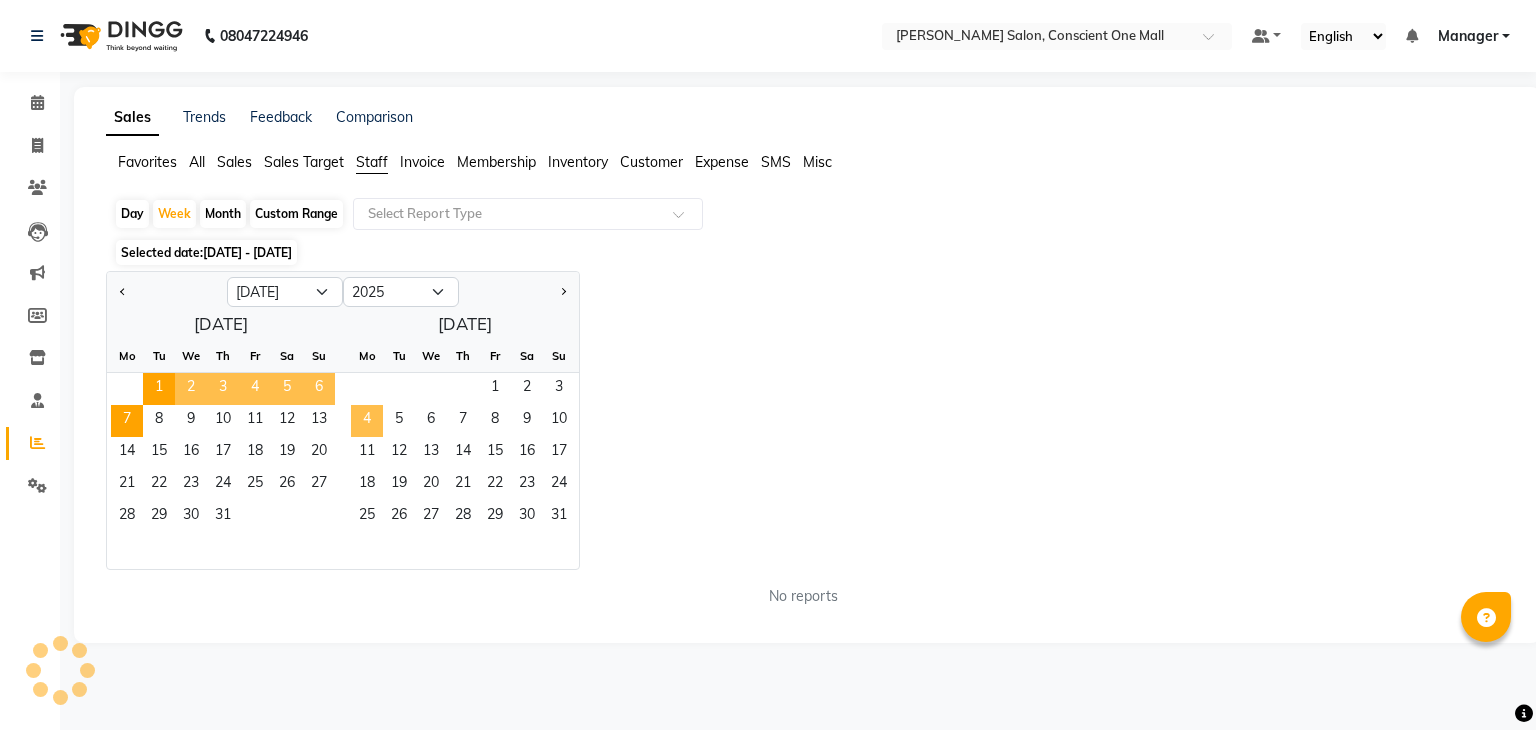 click on "4" 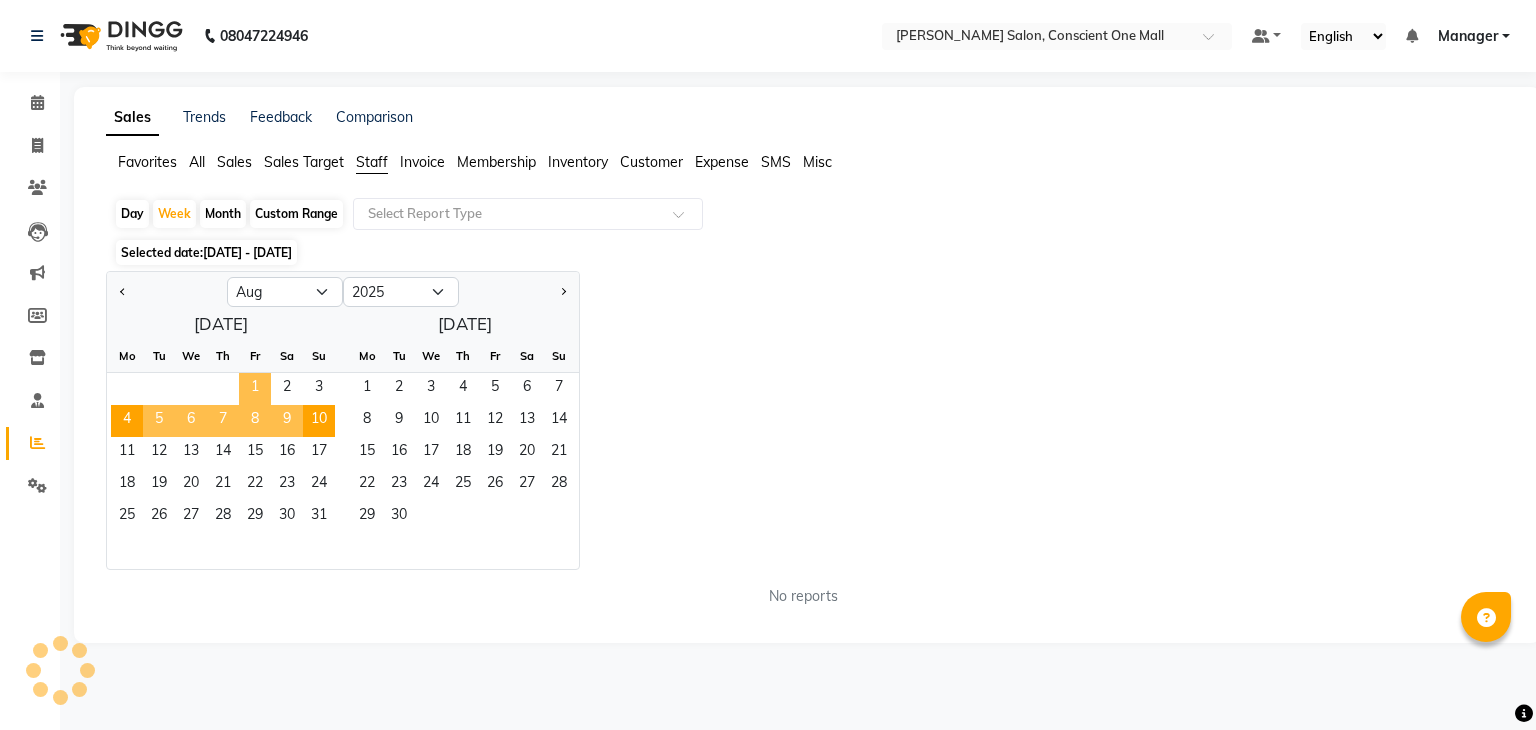 click on "1" 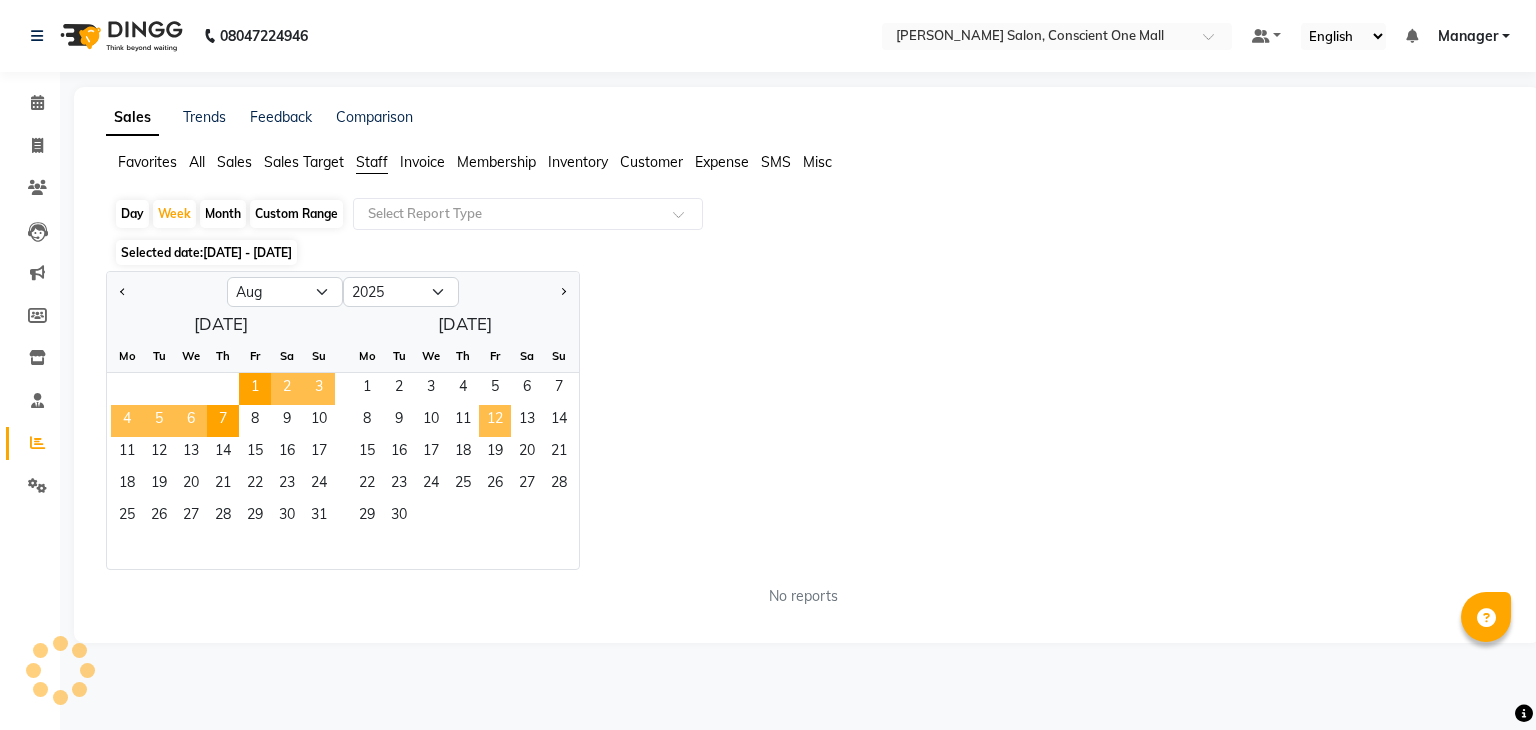 click on "12" 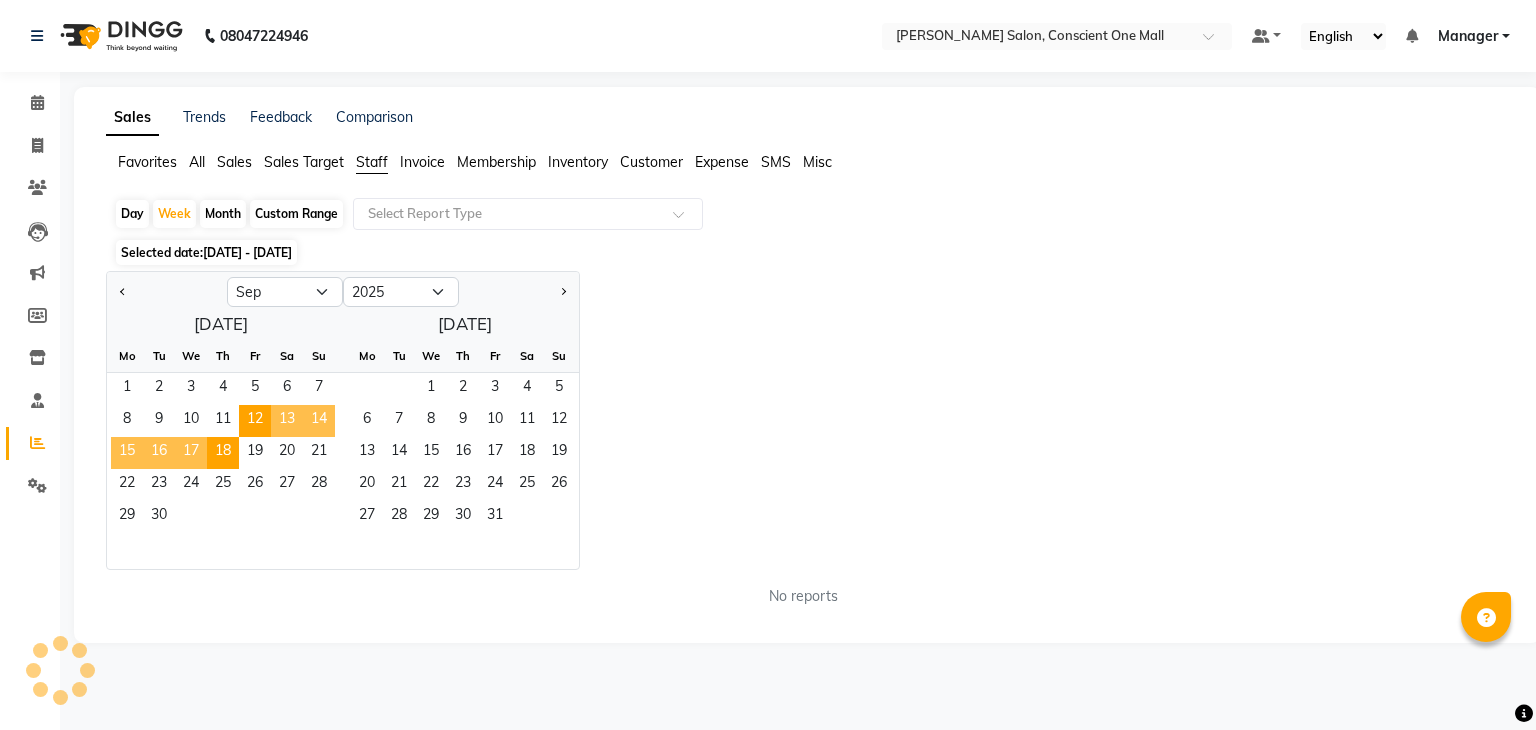 click on "Custom Range" 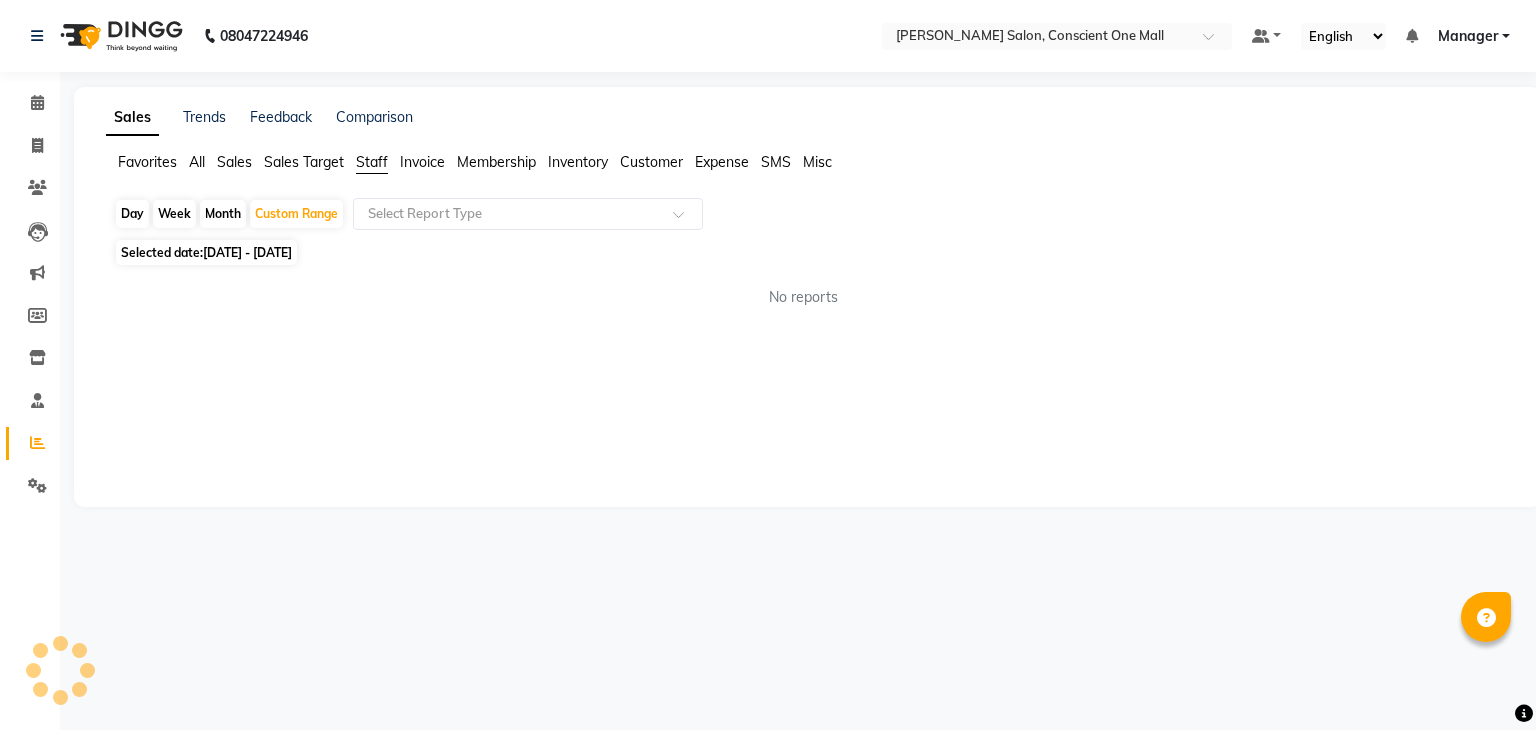 click on "12-09-2025 - 18-09-2025" 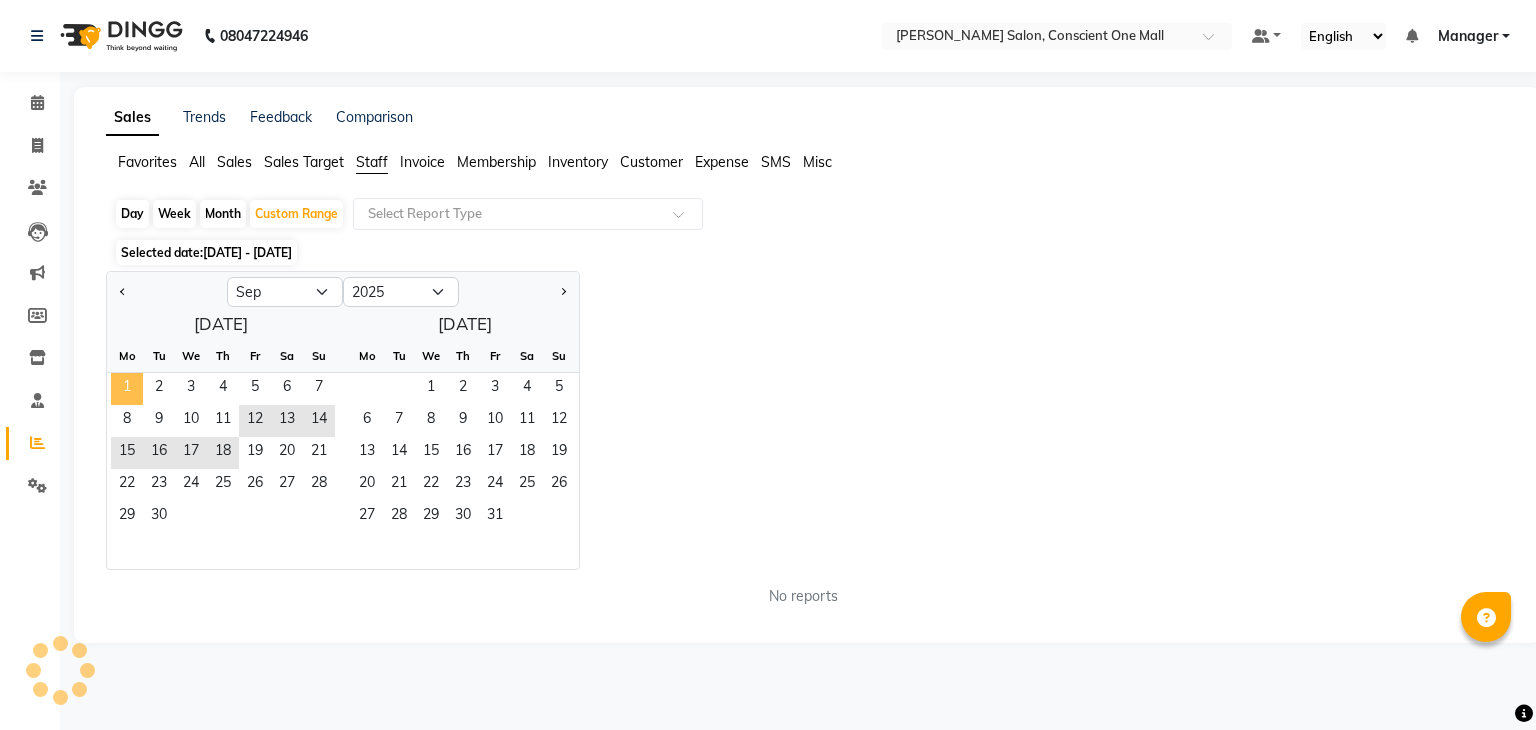 click on "1" 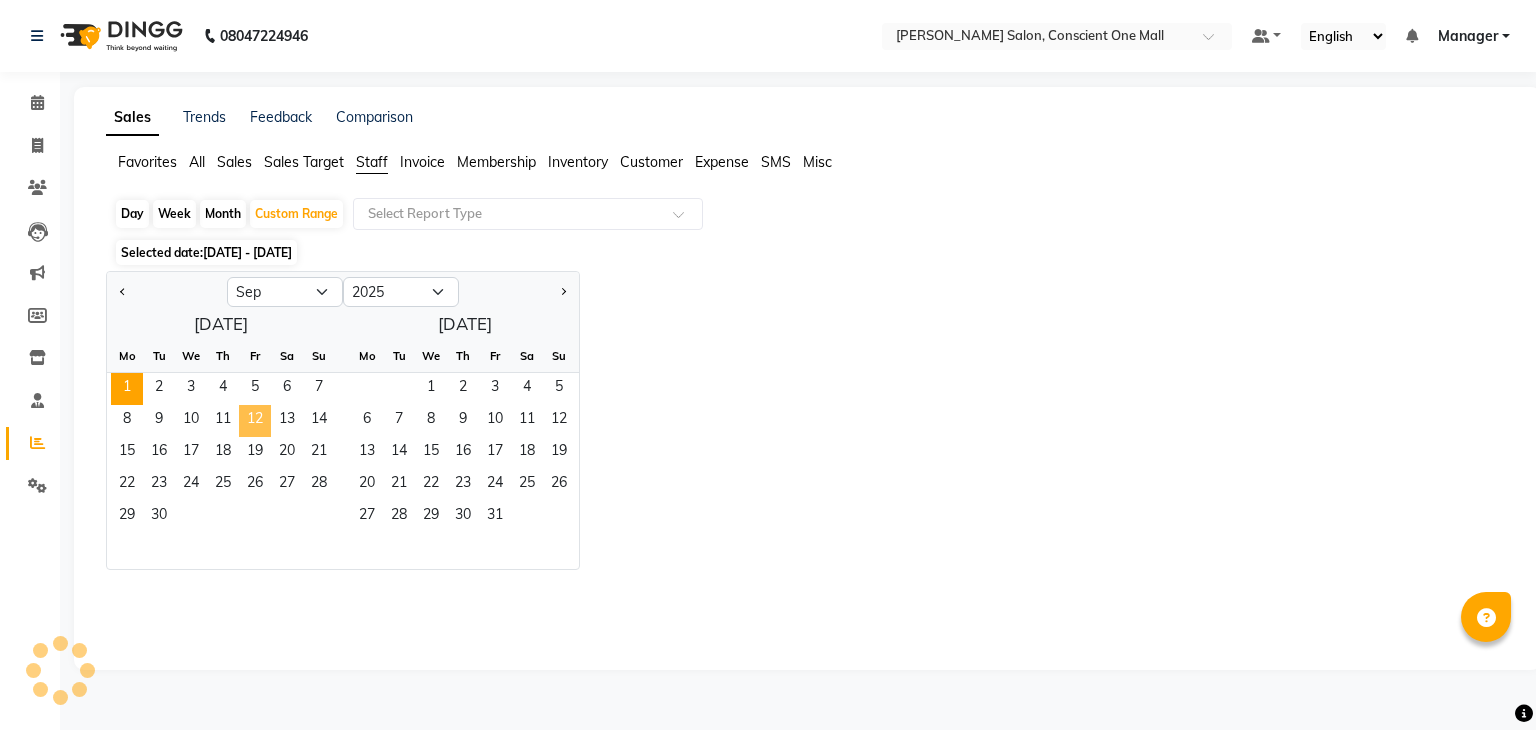 click on "12" 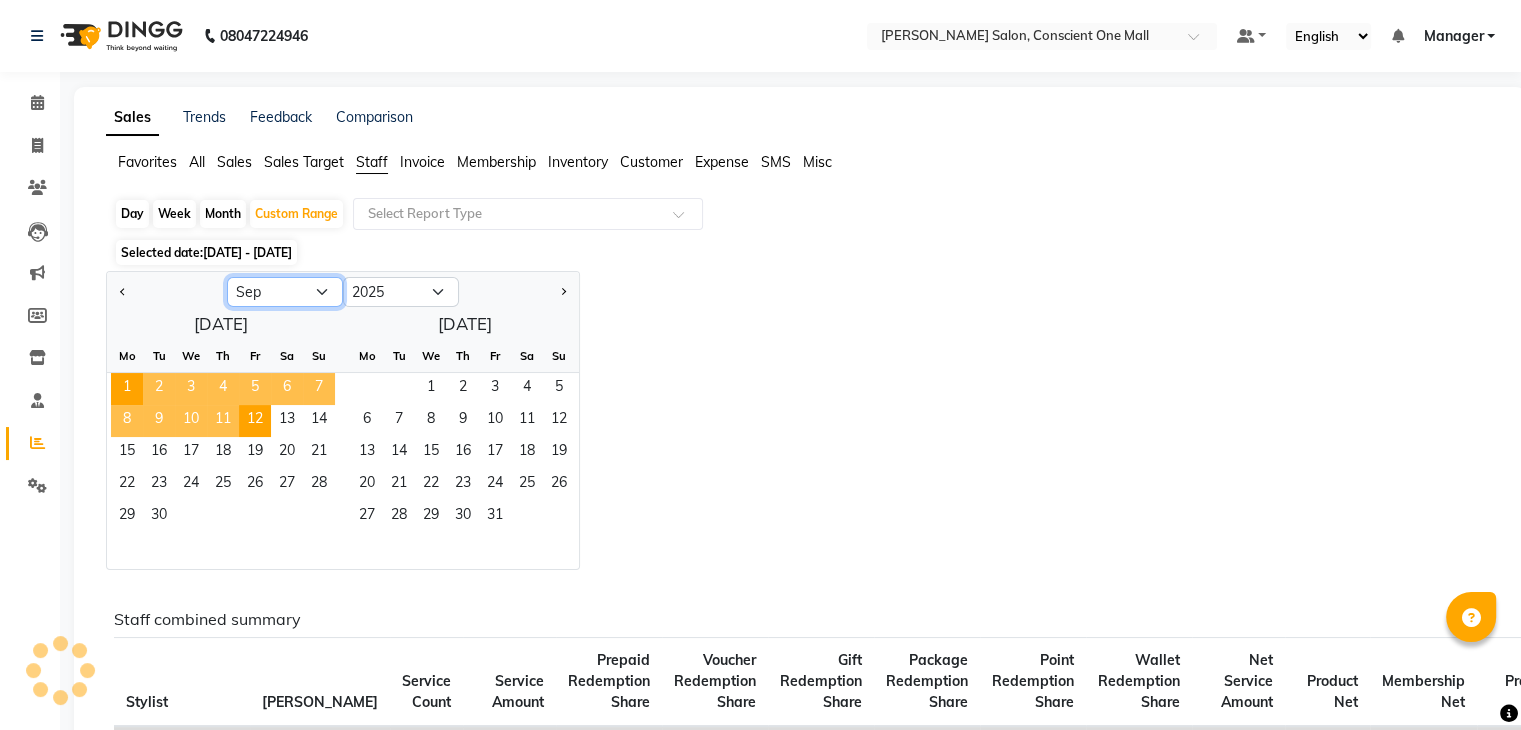 click on "Jan Feb Mar Apr May Jun Jul Aug Sep Oct Nov Dec" 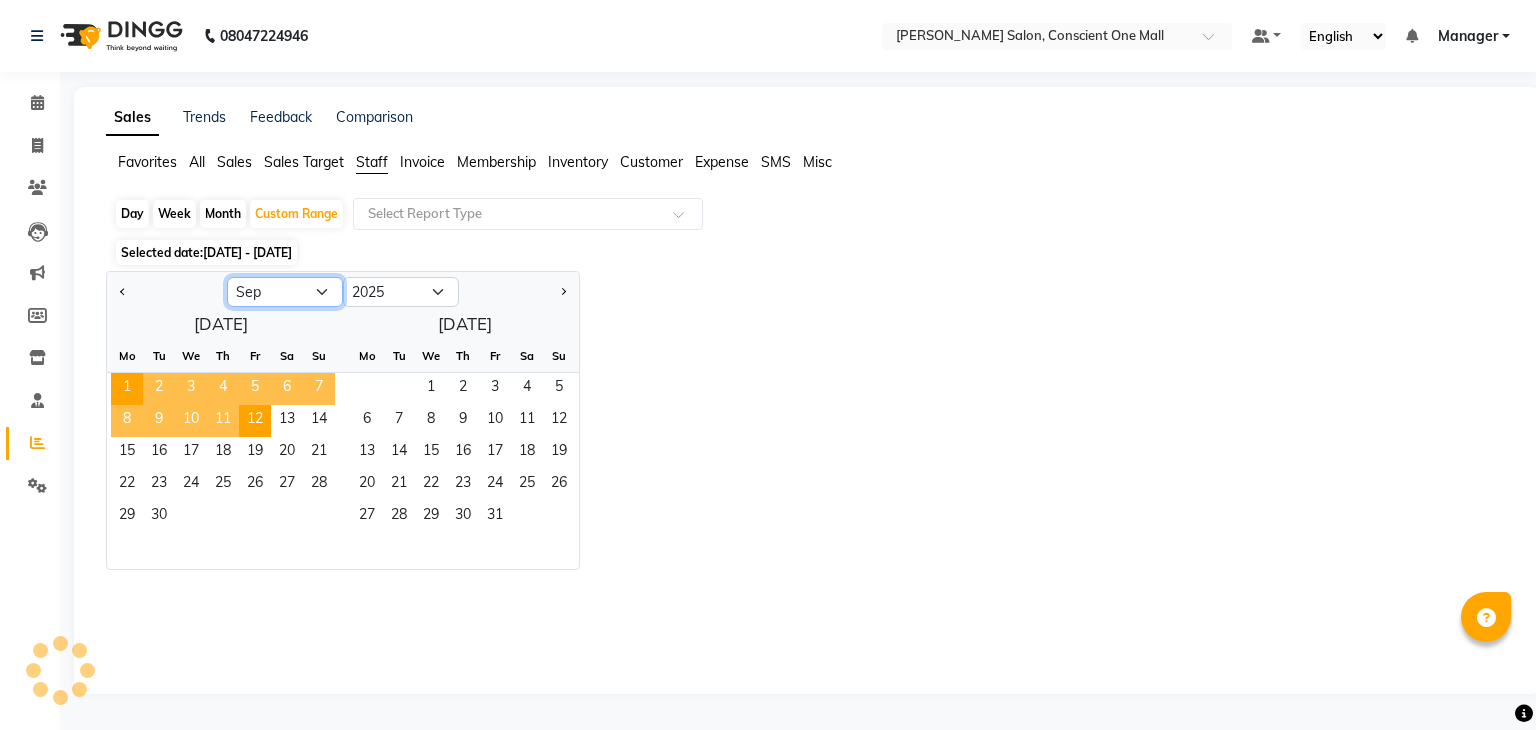 type 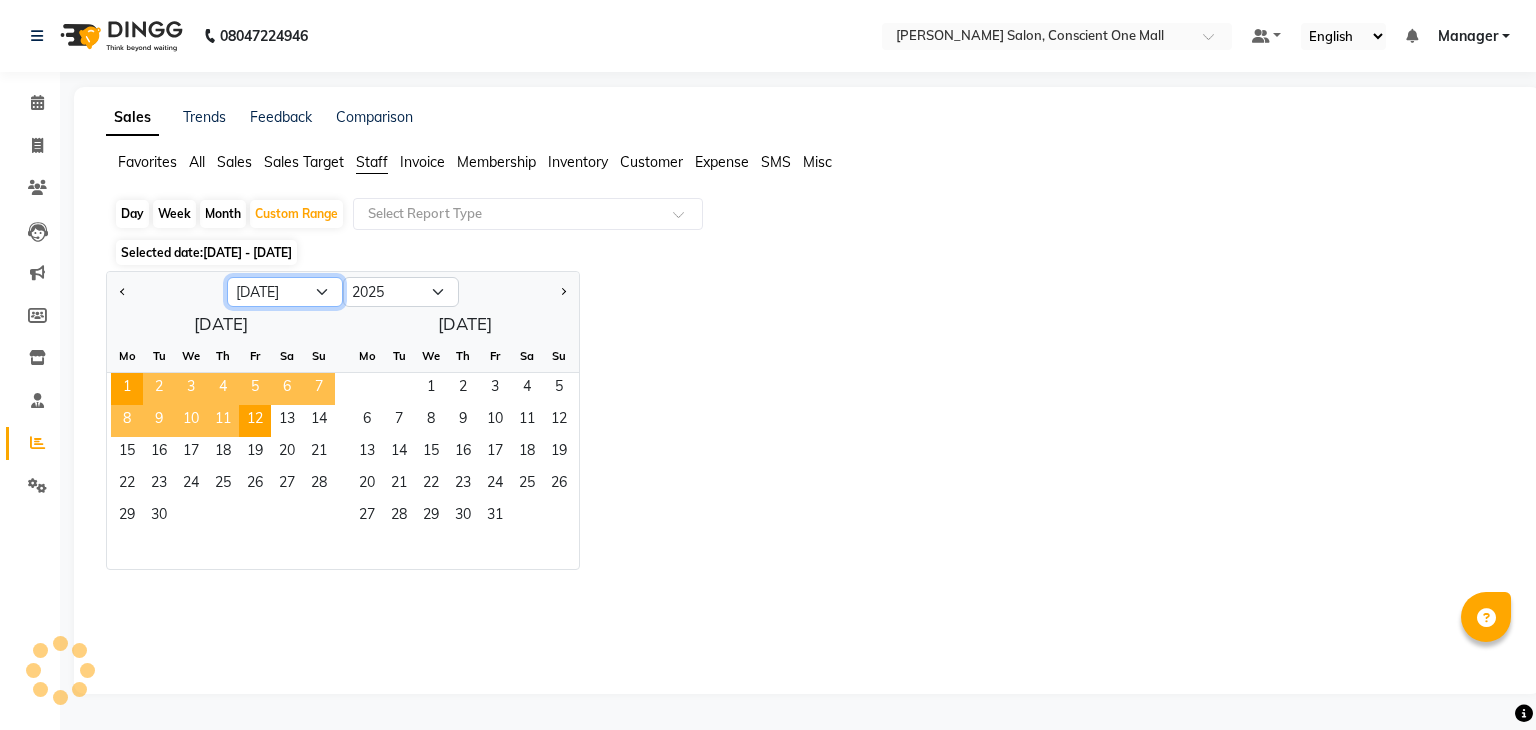 click on "Jan Feb Mar Apr May Jun Jul Aug Sep Oct Nov Dec" 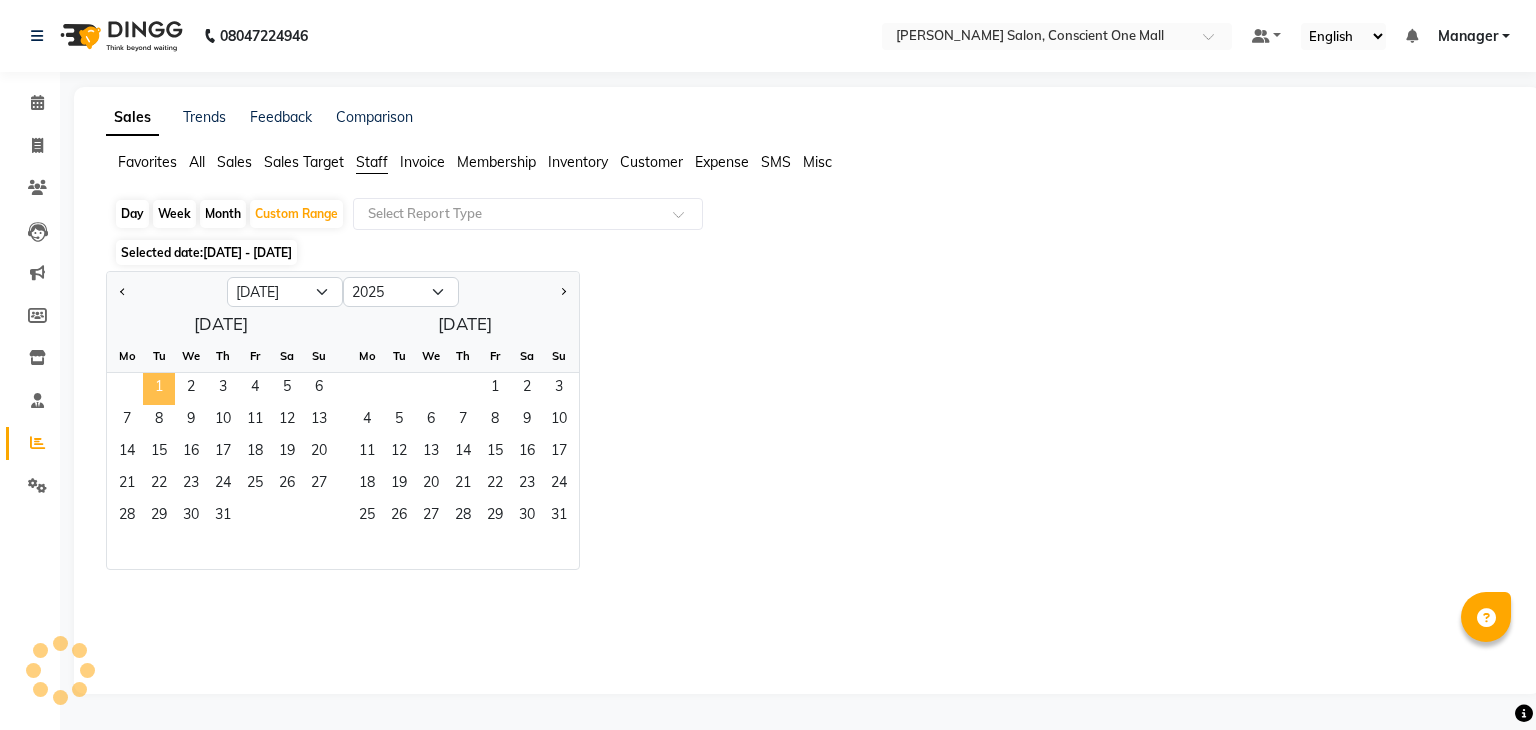 click on "1" 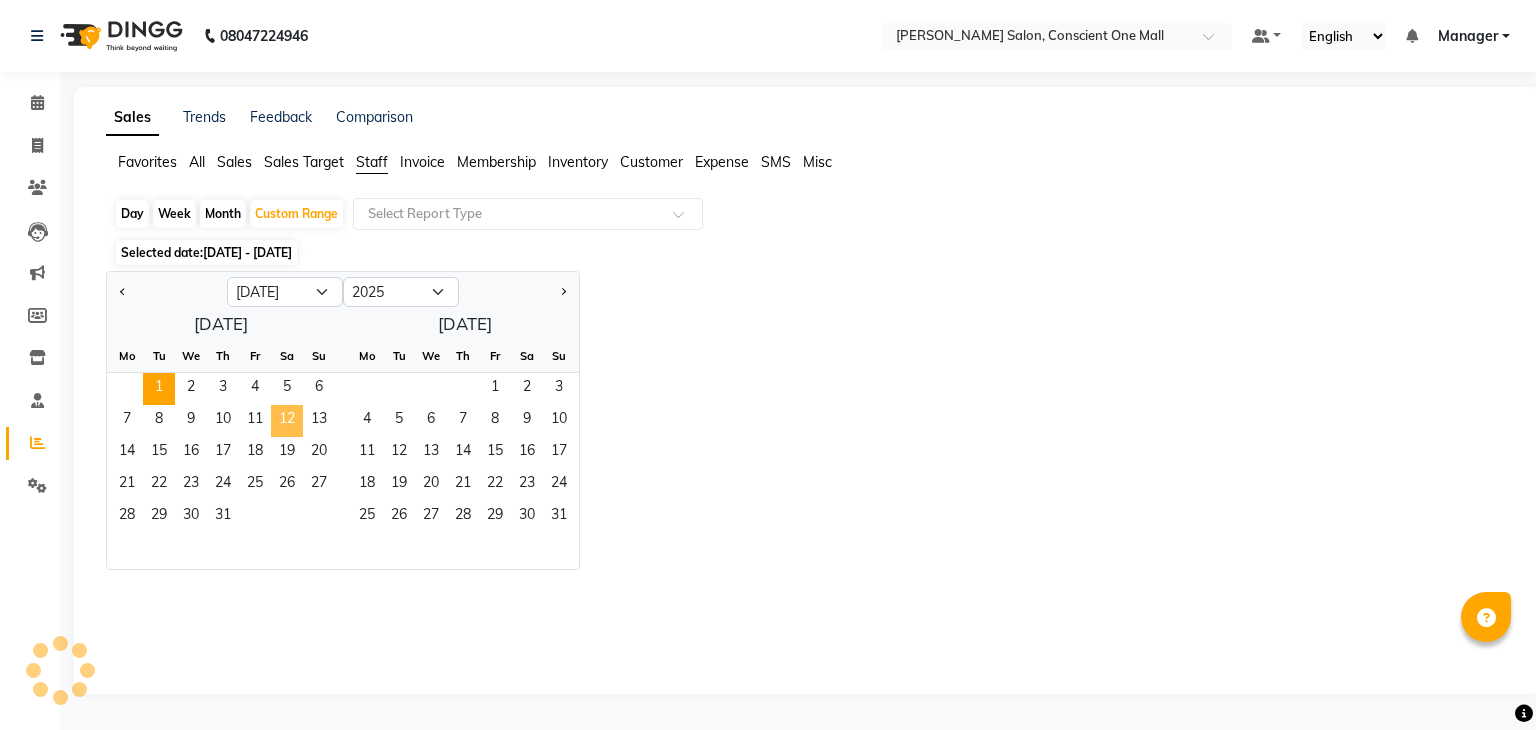 click on "12" 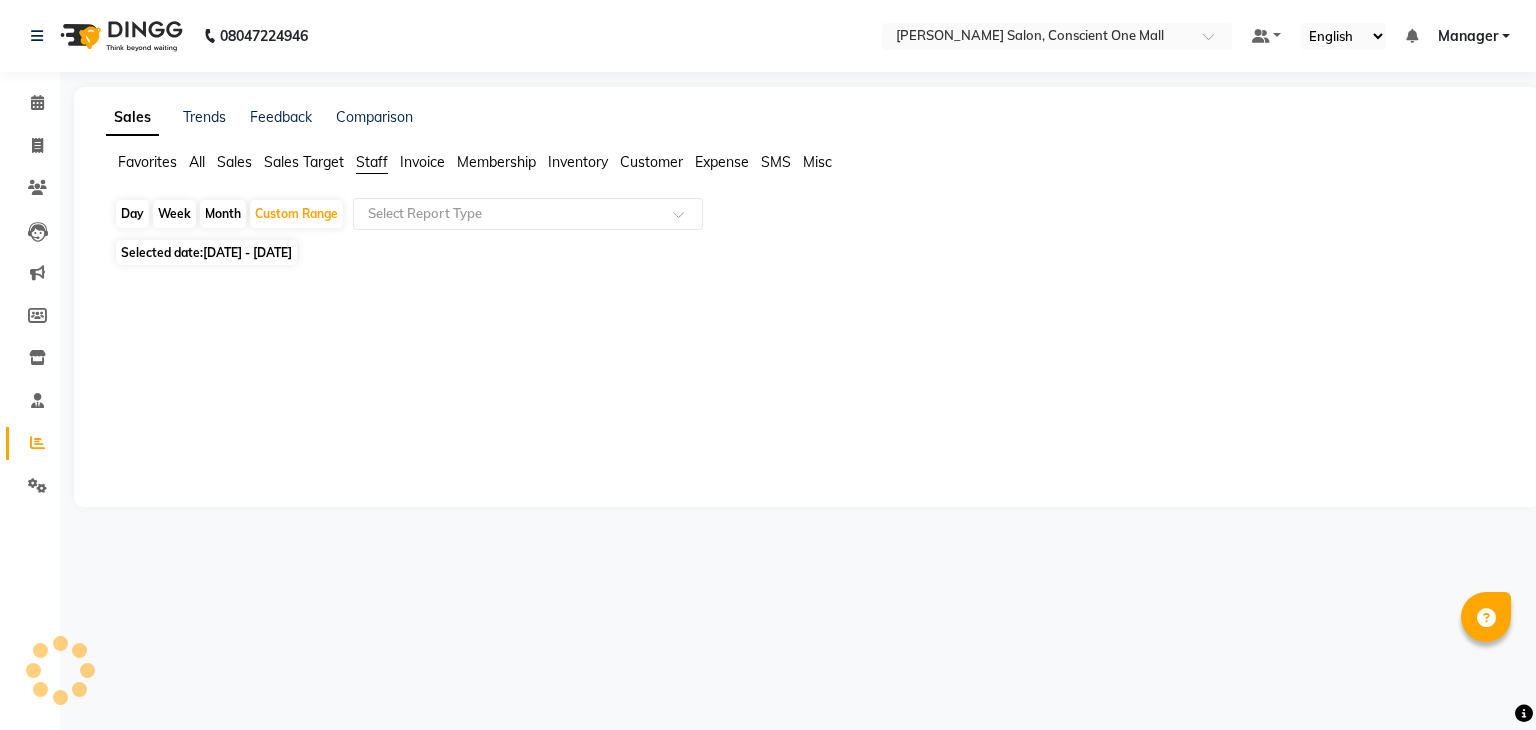 click on "Sales Trends Feedback Comparison Favorites All Sales Sales Target Staff Invoice Membership Inventory Customer Expense SMS Misc  Day   Week   Month   Custom Range  Select Report Type Selected date:  01-07-2025 - 12-07-2025  ★ Mark as Favorite  Choose how you'd like to save "" report to favorites  Save to Personal Favorites:   Only you can see this report in your favorites tab. Share with Organization:   Everyone in your organization can see this report in their favorites tab.  Save to Favorites" 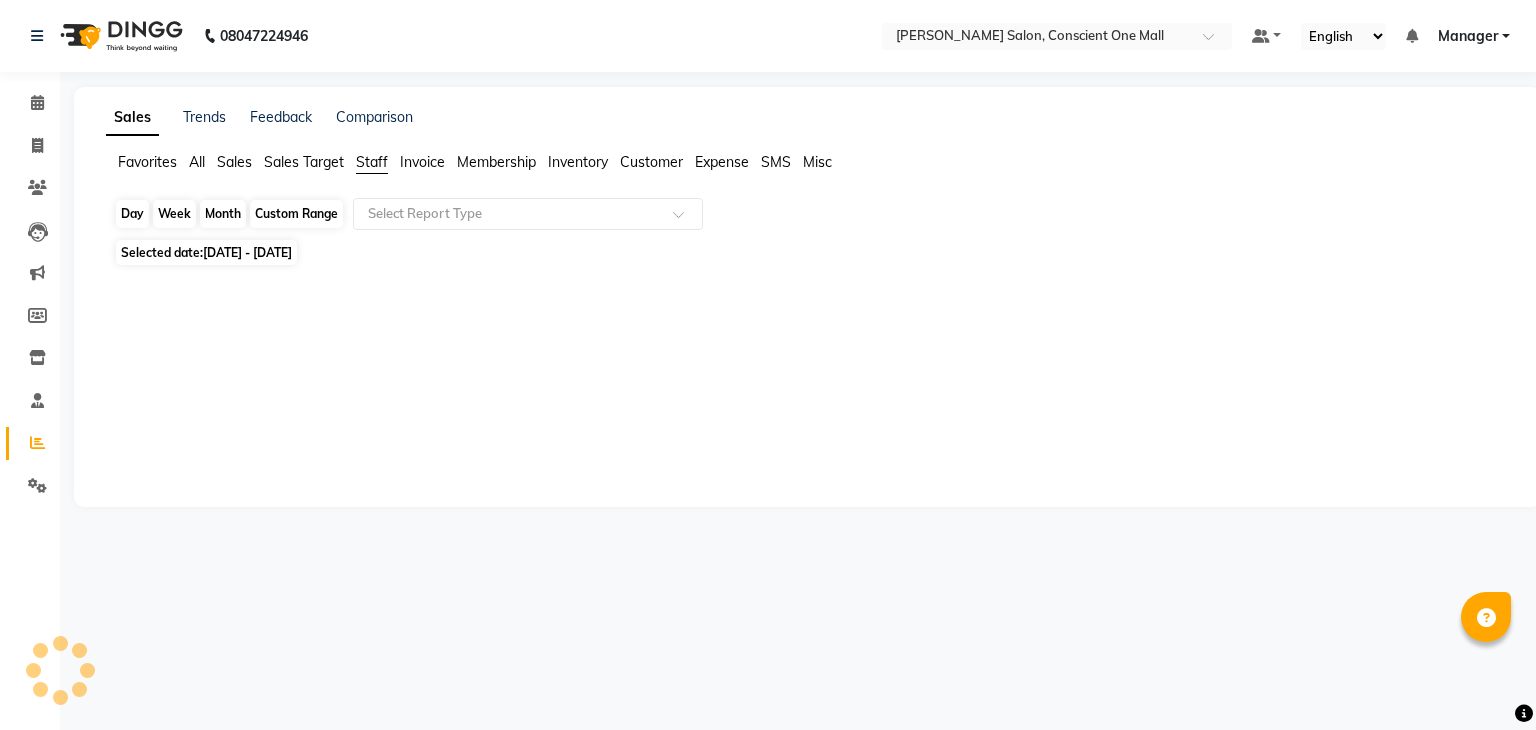 click on "Custom Range" 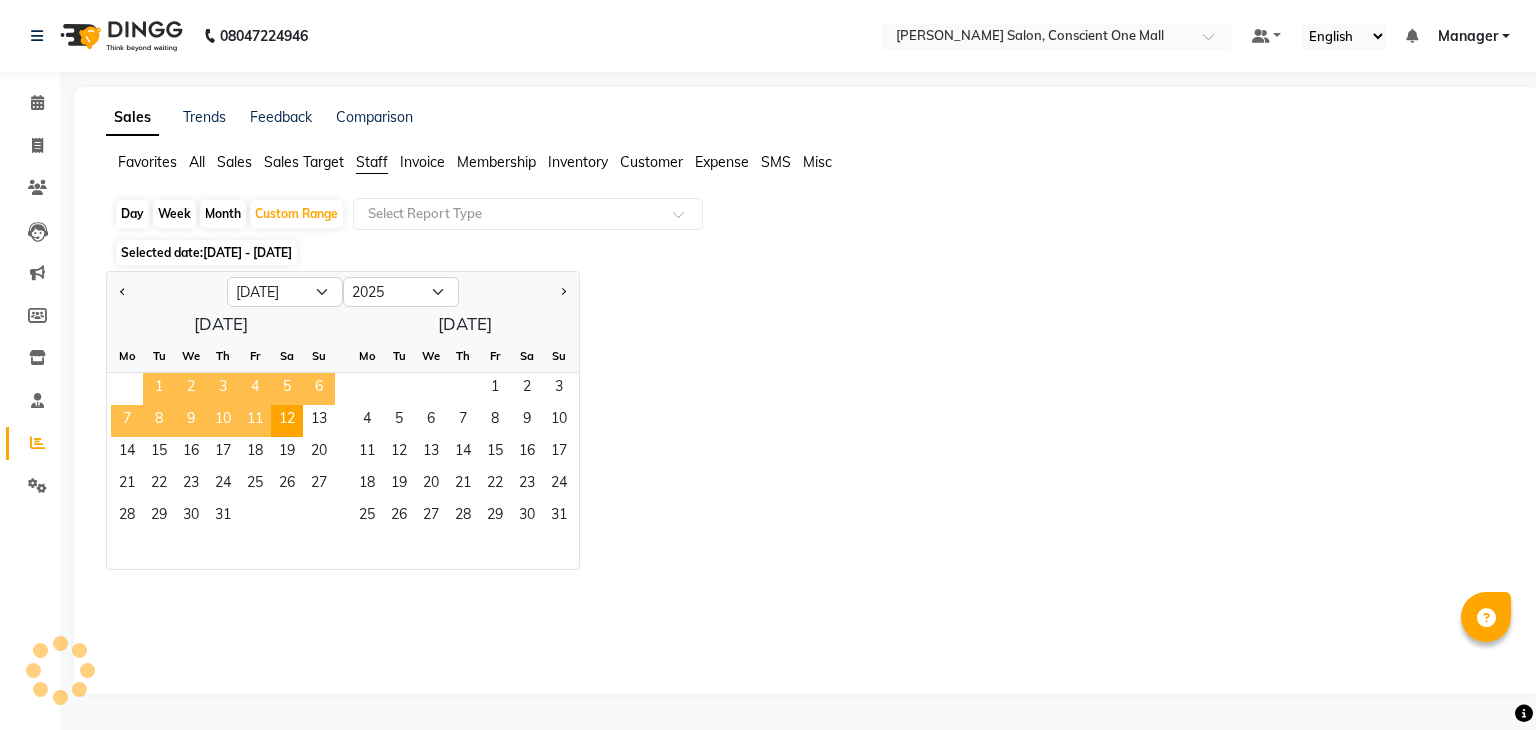 click on "1" 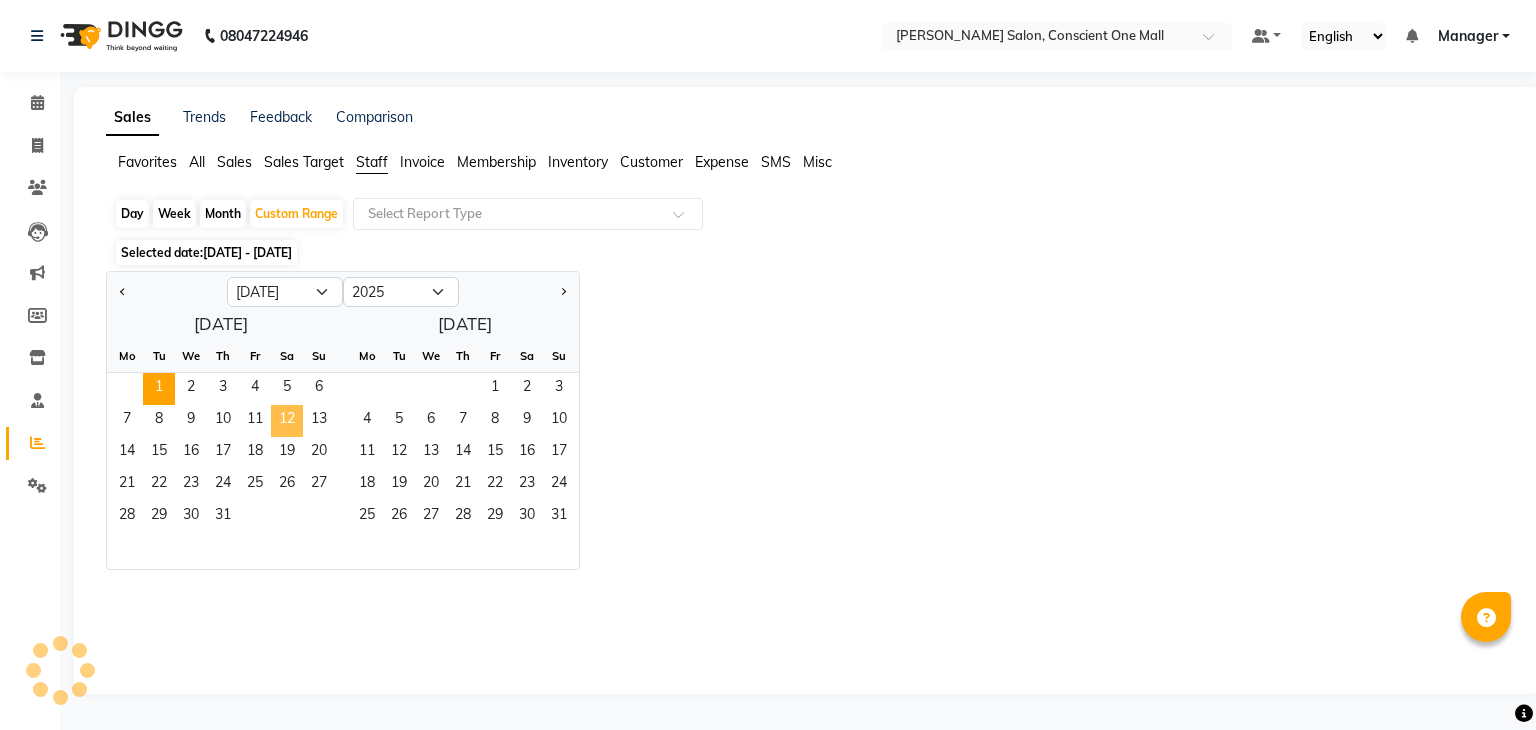 click on "12" 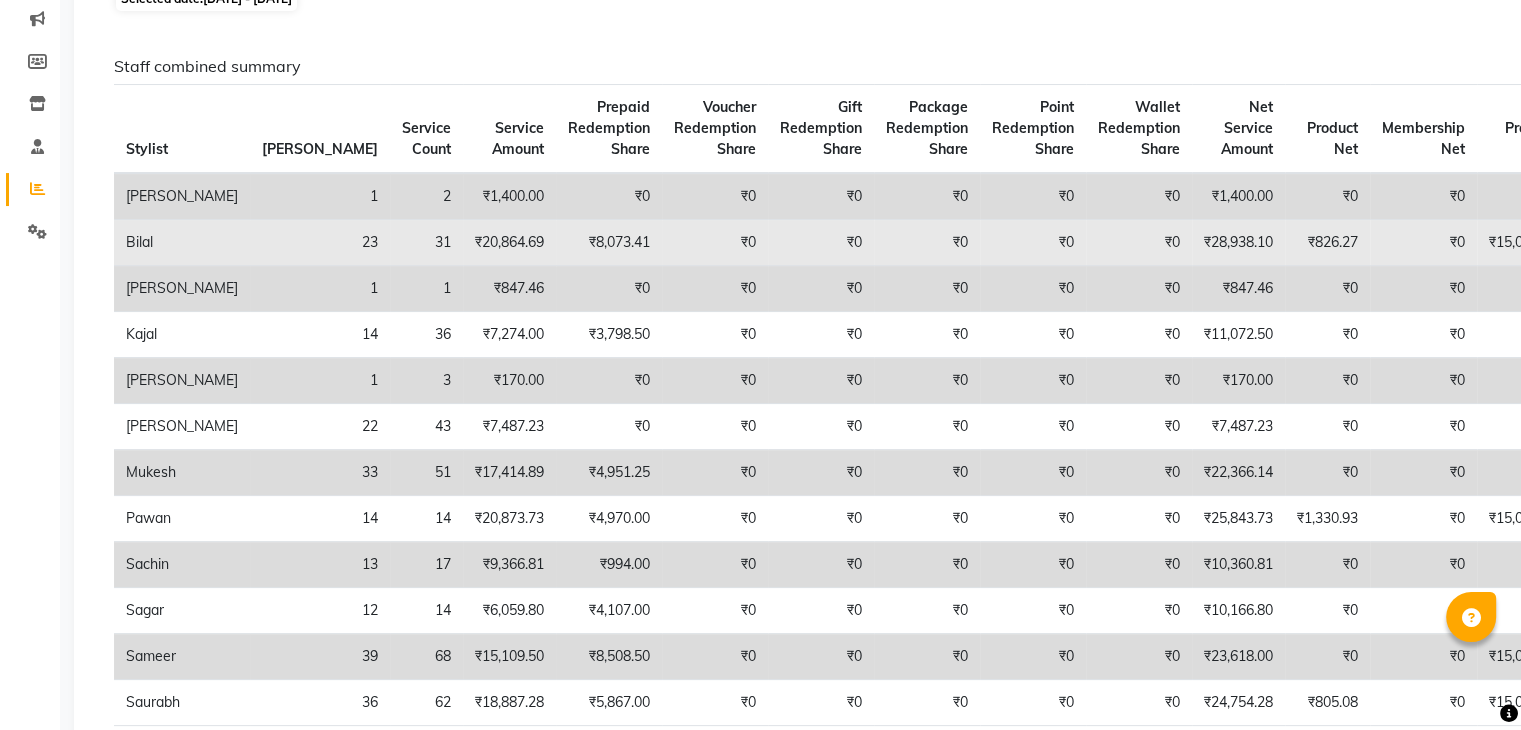 scroll, scrollTop: 0, scrollLeft: 0, axis: both 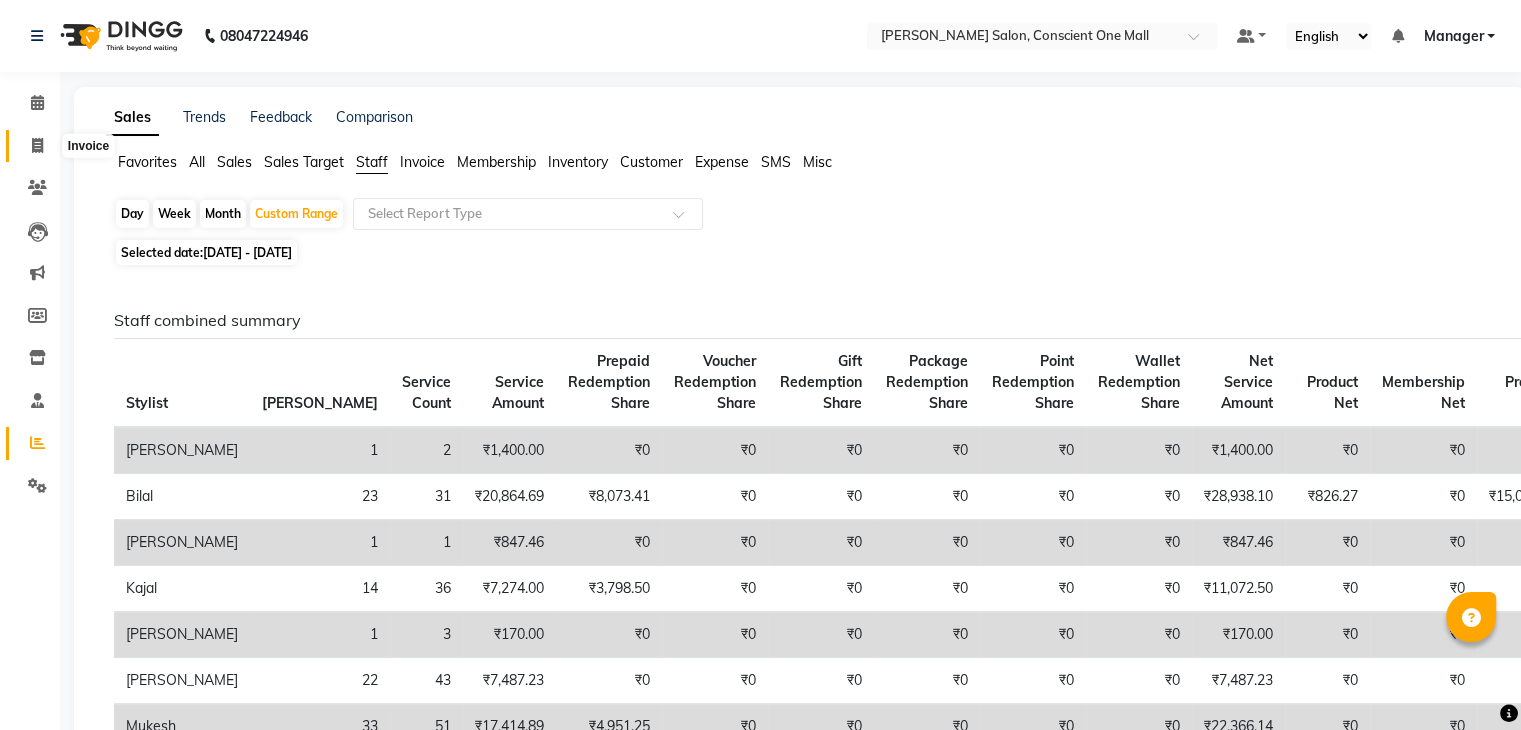 click 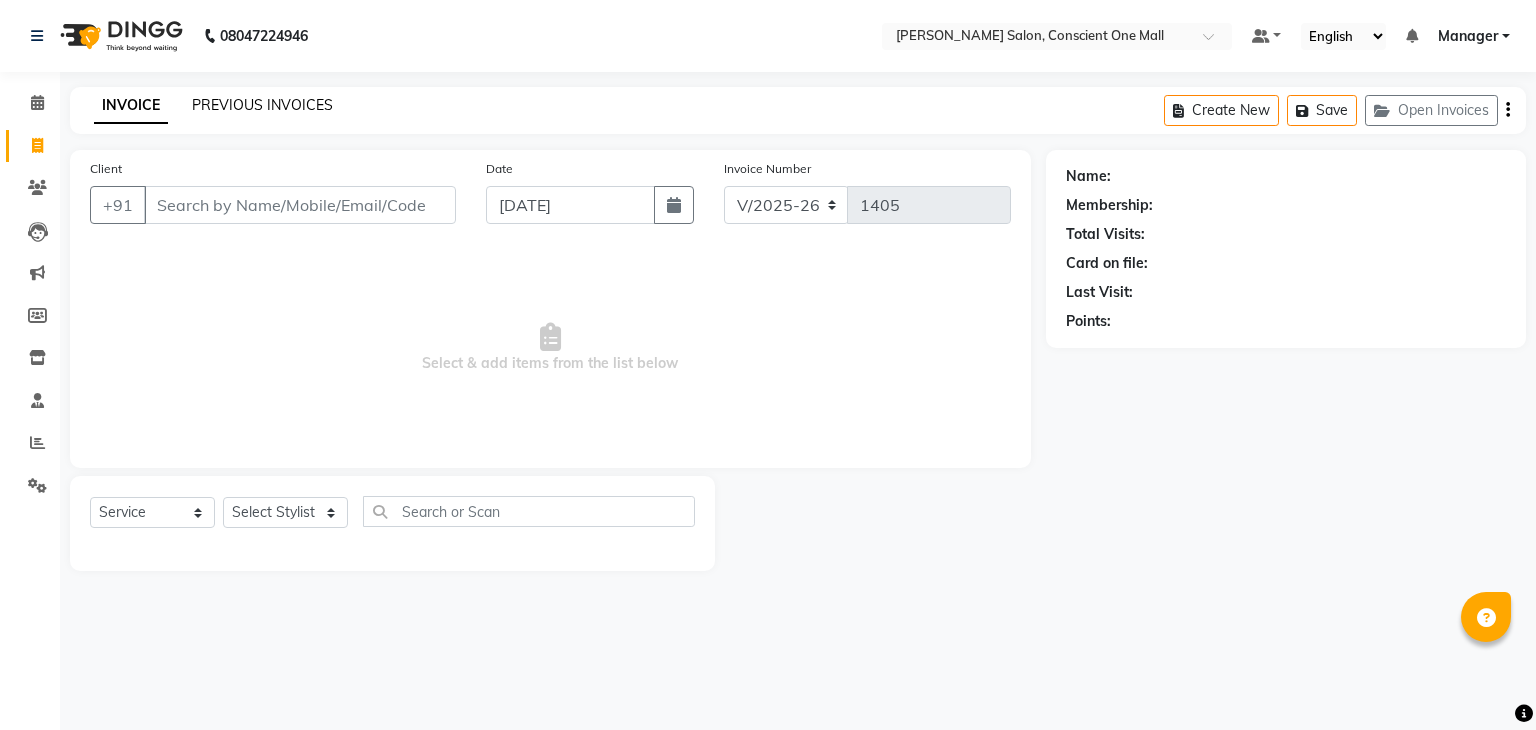 click on "PREVIOUS INVOICES" 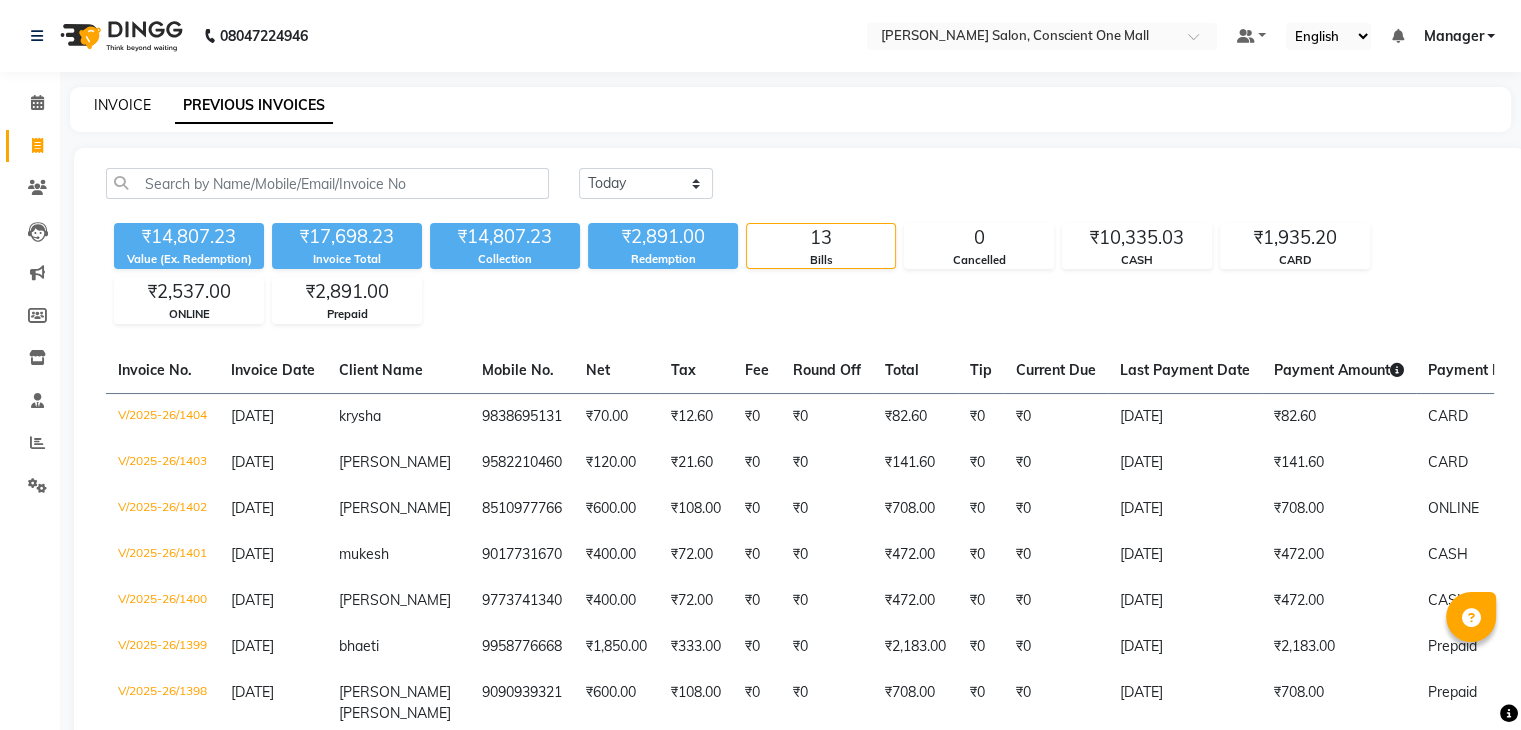click on "INVOICE" 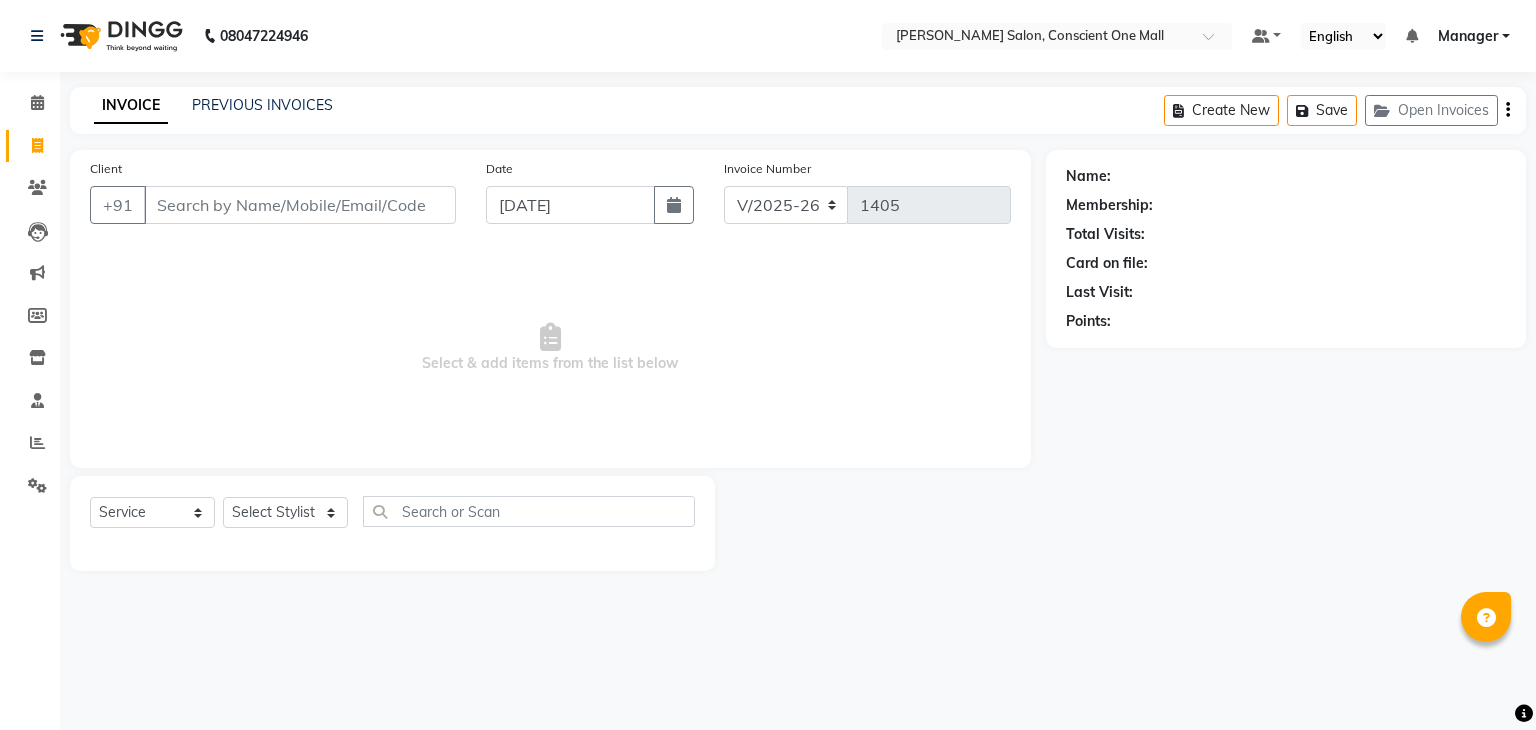 click on "Client" at bounding box center (300, 205) 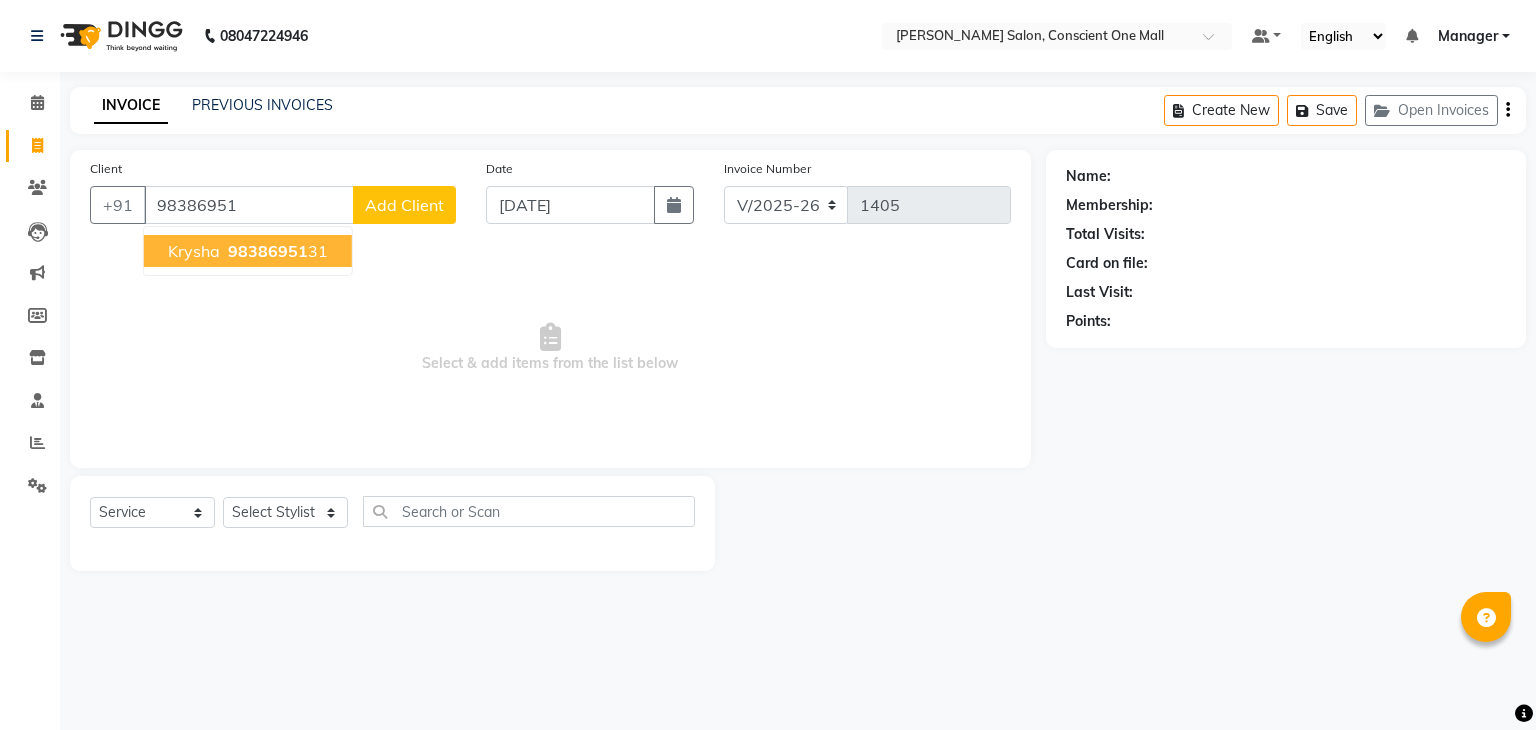 click on "98386951 31" at bounding box center (276, 251) 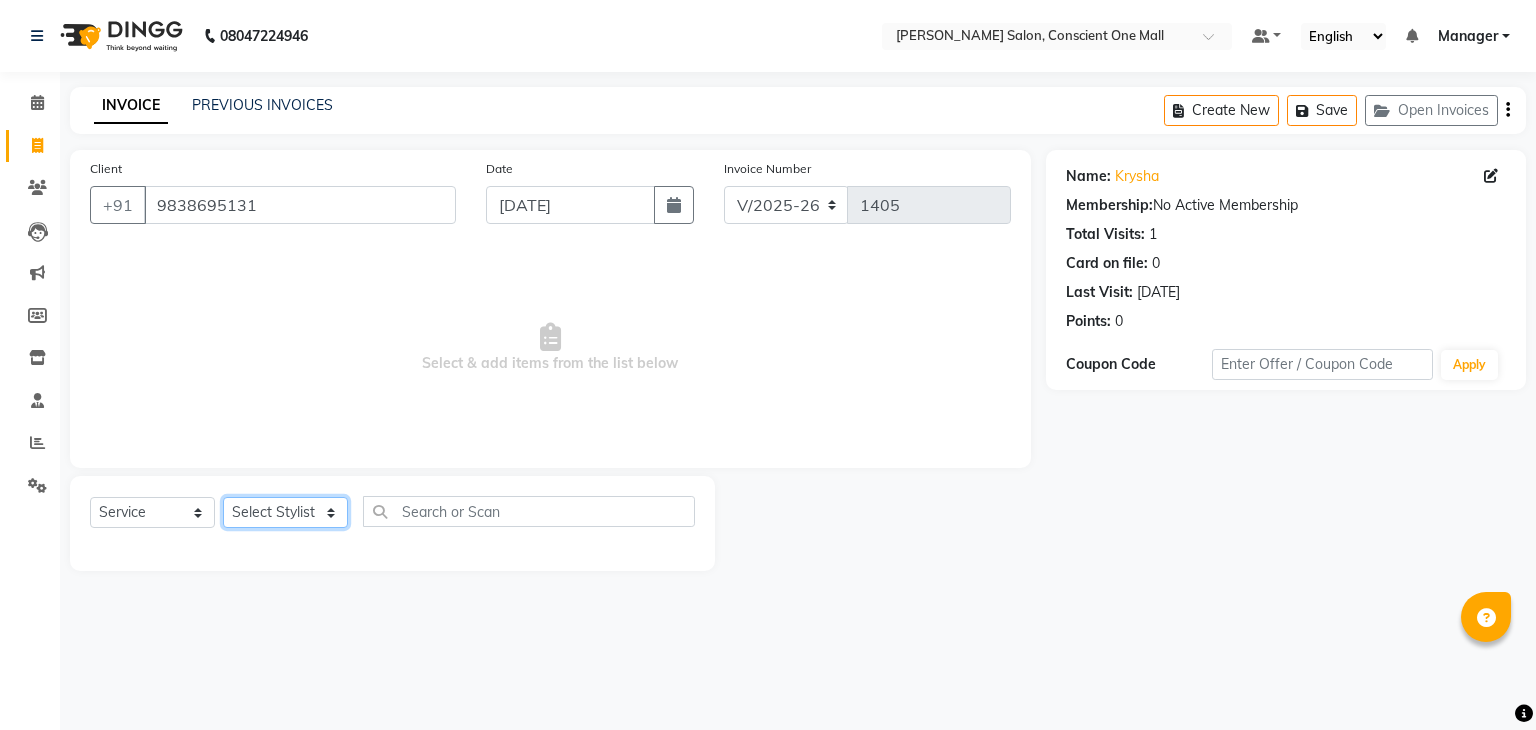 click on "Select Stylist [PERSON_NAME] [PERSON_NAME] [PERSON_NAME] [PERSON_NAME] [PERSON_NAME] [PERSON_NAME] kajal [PERSON_NAME] Manager [PERSON_NAME] [PERSON_NAME] [PERSON_NAME] neha [PERSON_NAME] [PERSON_NAME] Sachin [PERSON_NAME] SAMEER [PERSON_NAME] Saurabh [PERSON_NAME]" 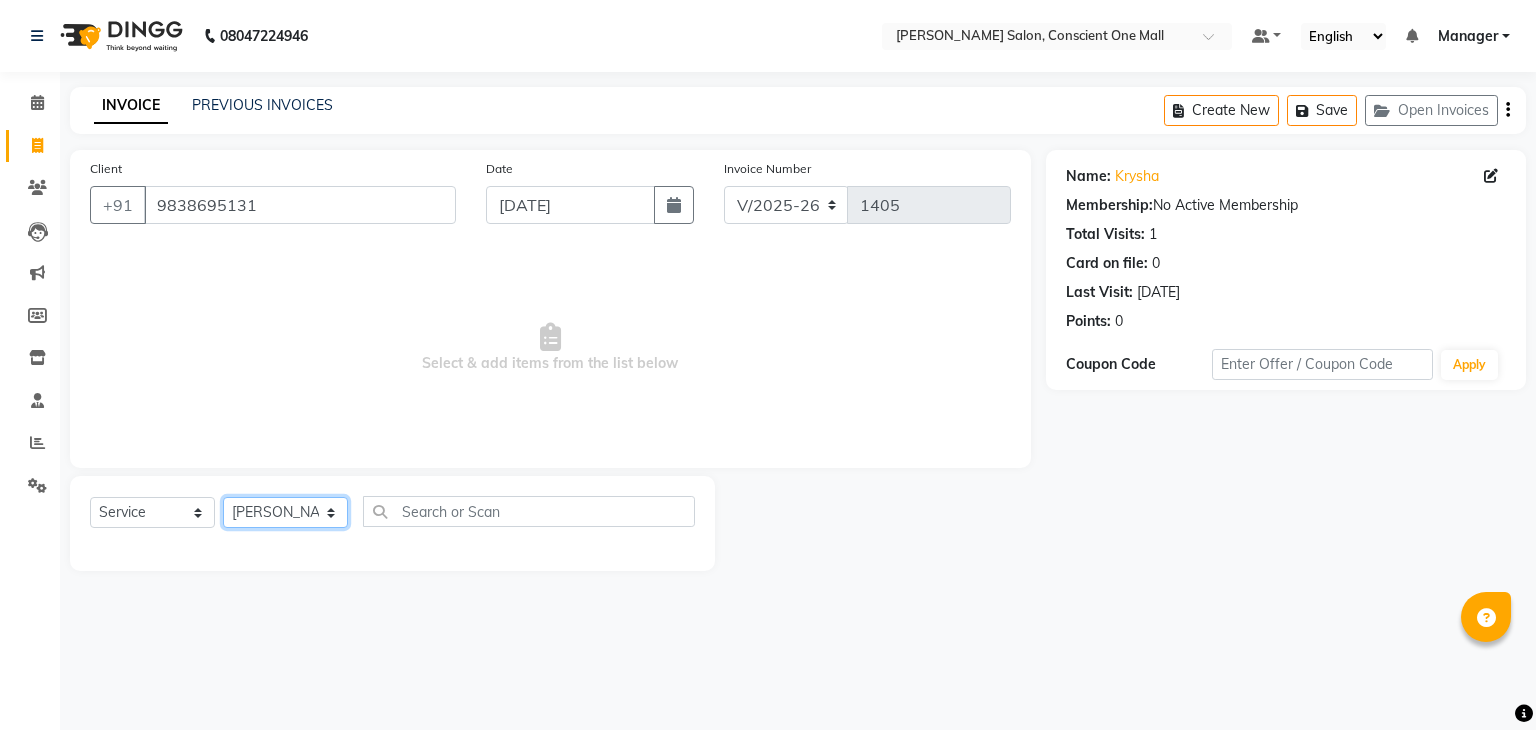 click on "Select Stylist [PERSON_NAME] [PERSON_NAME] [PERSON_NAME] [PERSON_NAME] [PERSON_NAME] [PERSON_NAME] kajal [PERSON_NAME] Manager [PERSON_NAME] [PERSON_NAME] [PERSON_NAME] neha [PERSON_NAME] [PERSON_NAME] Sachin [PERSON_NAME] SAMEER [PERSON_NAME] Saurabh [PERSON_NAME]" 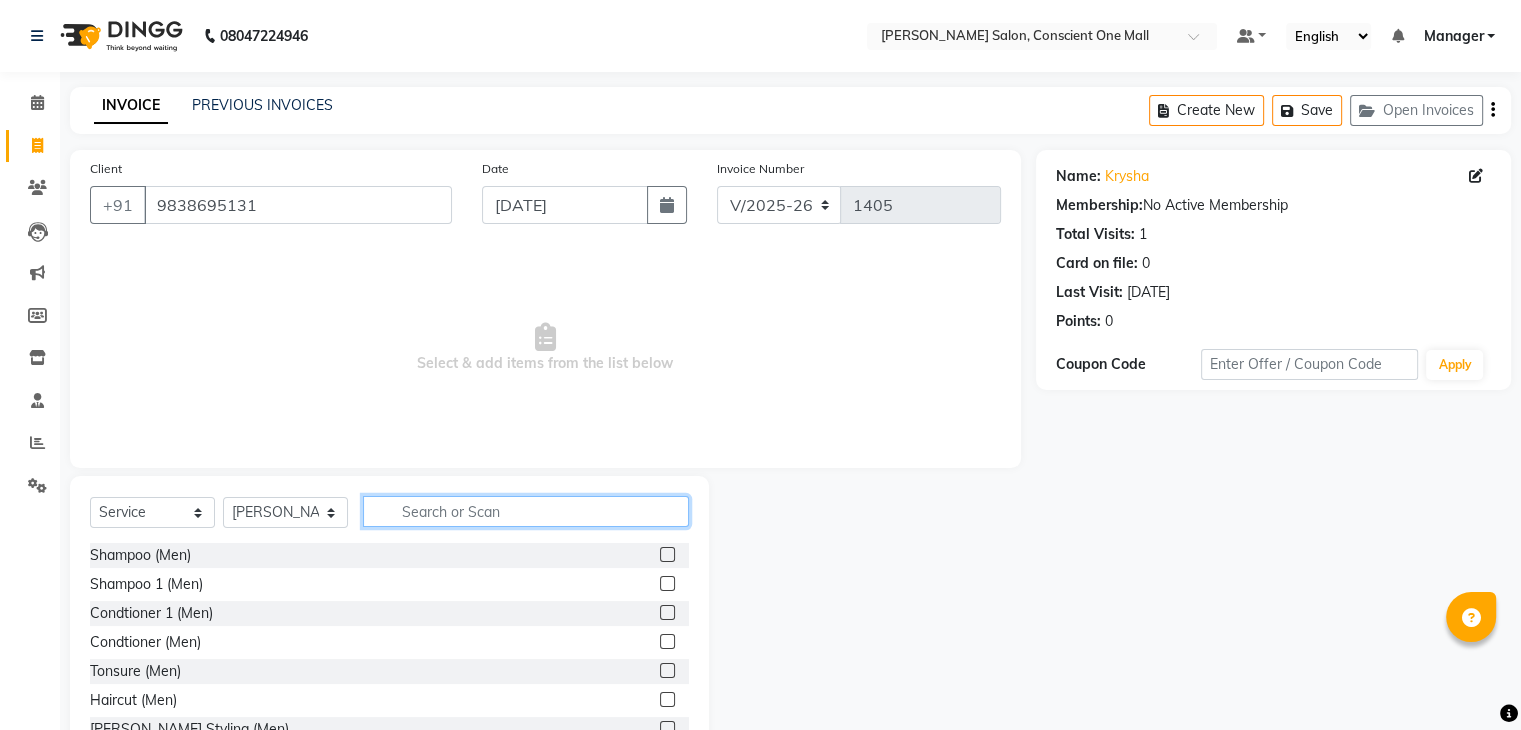 click 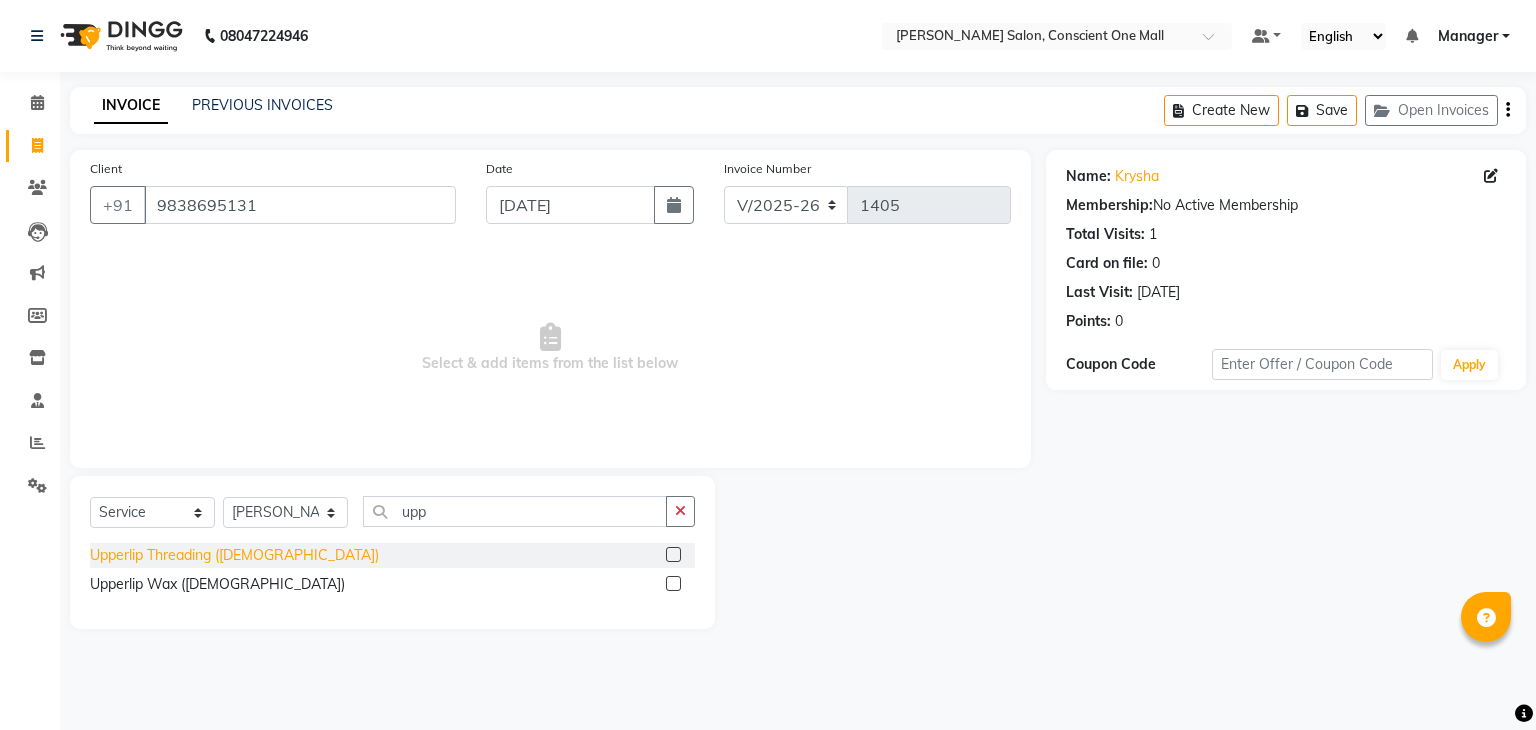click on "Upperlip Threading ([DEMOGRAPHIC_DATA])" 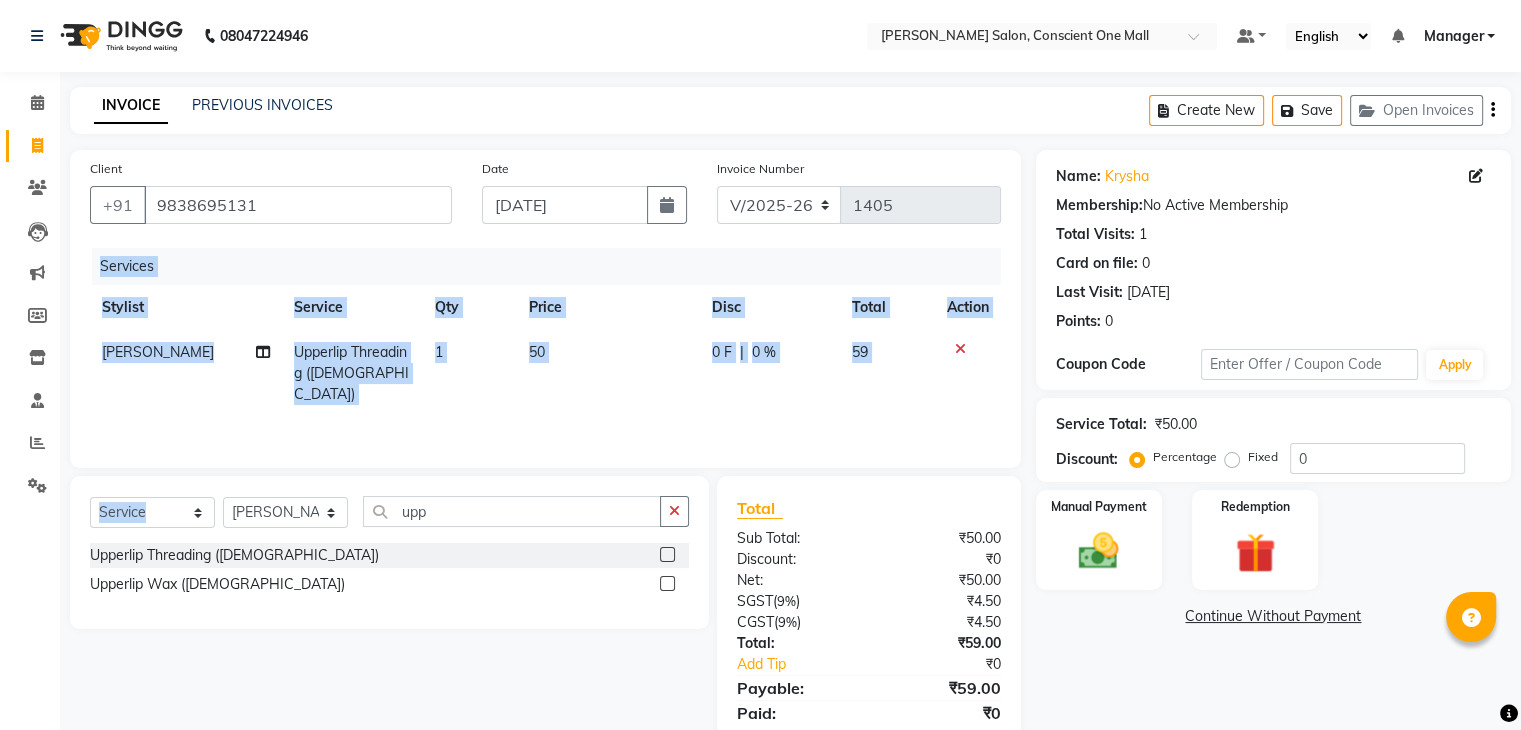 drag, startPoint x: 247, startPoint y: 489, endPoint x: 314, endPoint y: 423, distance: 94.04786 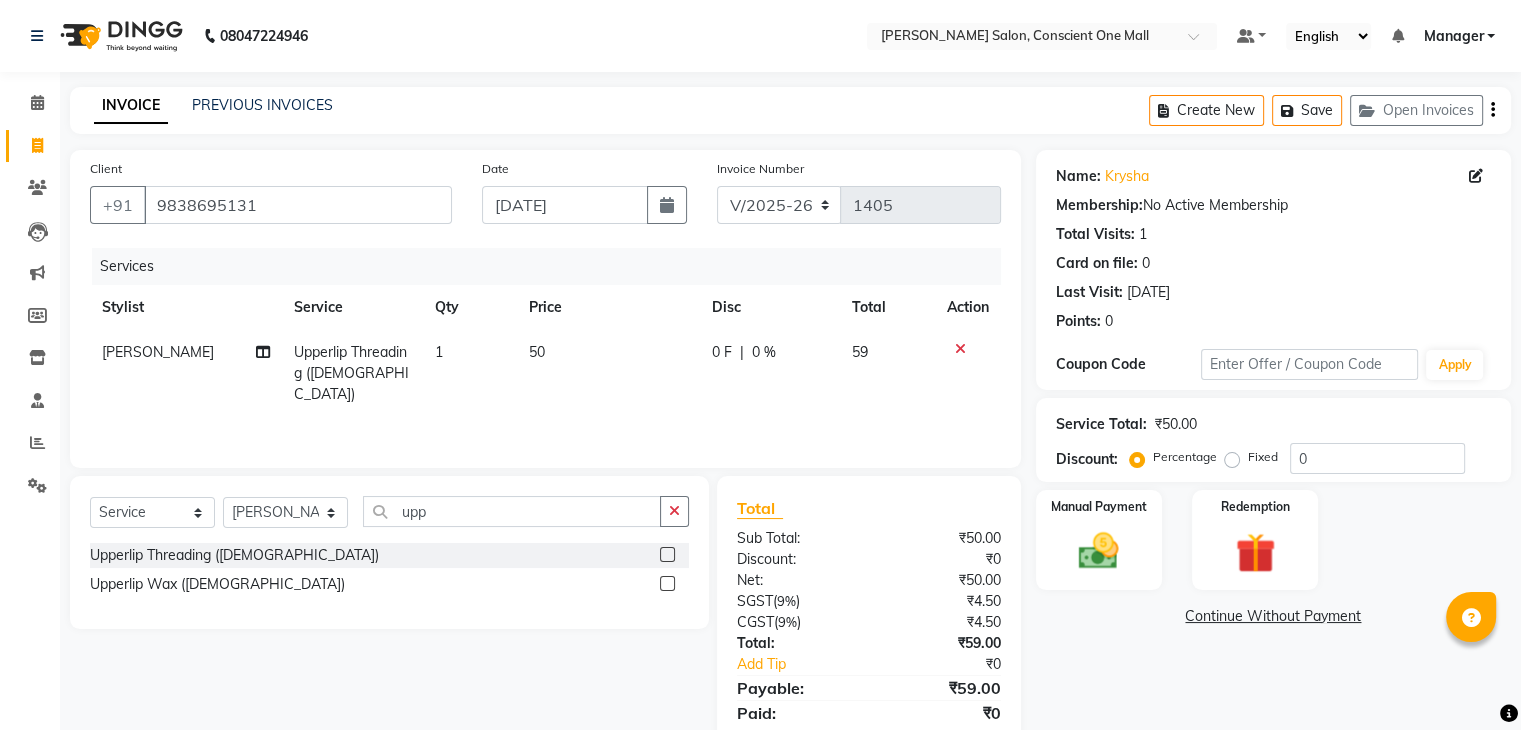 click 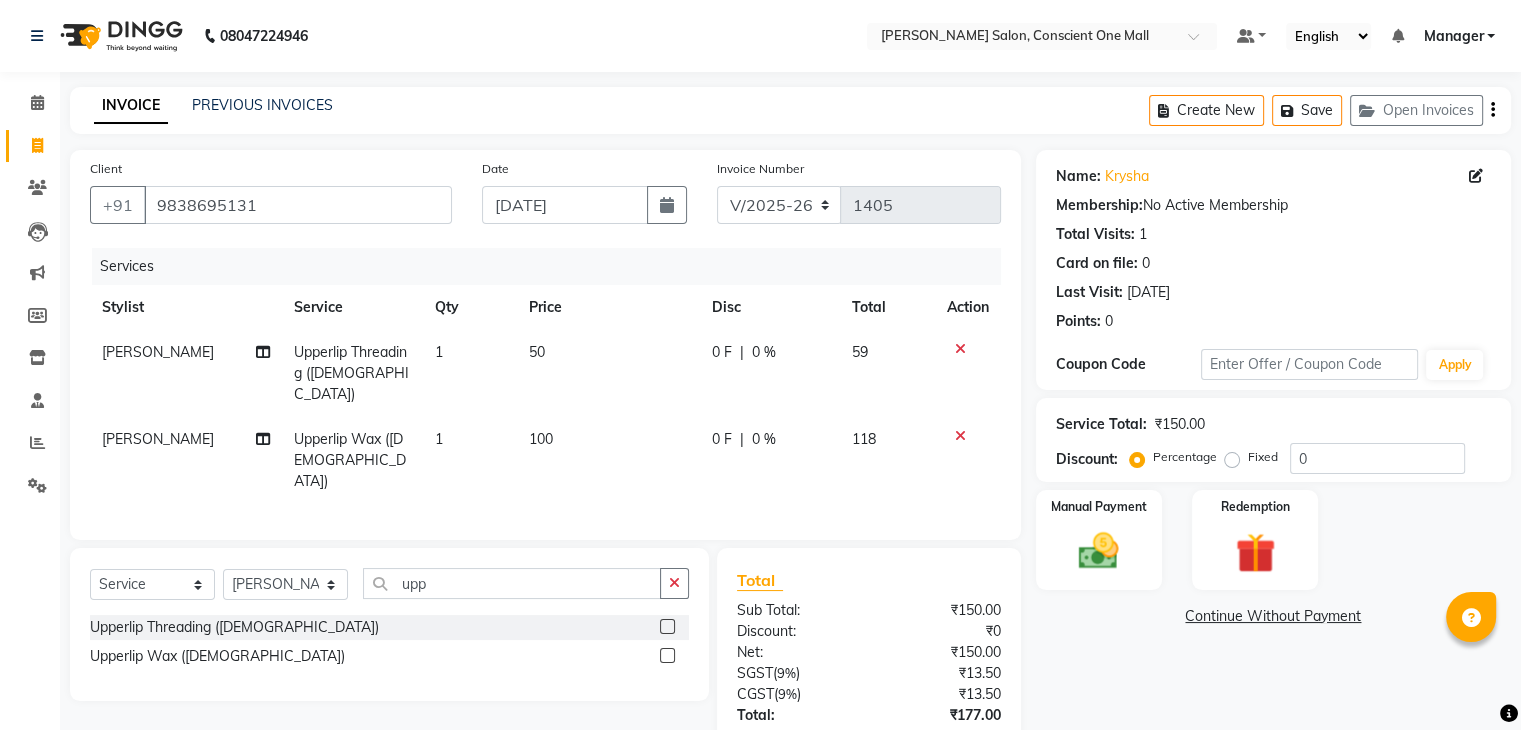 click 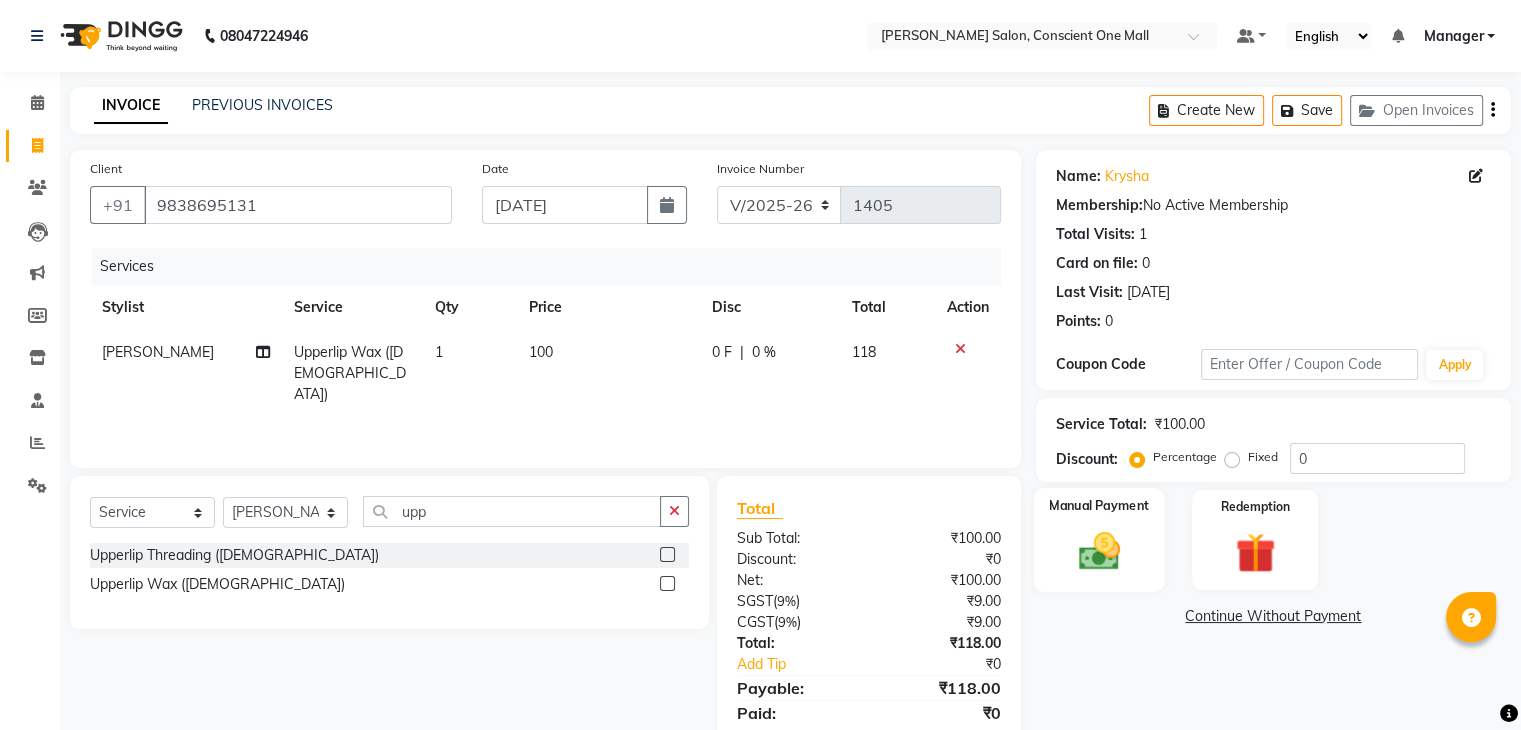 click 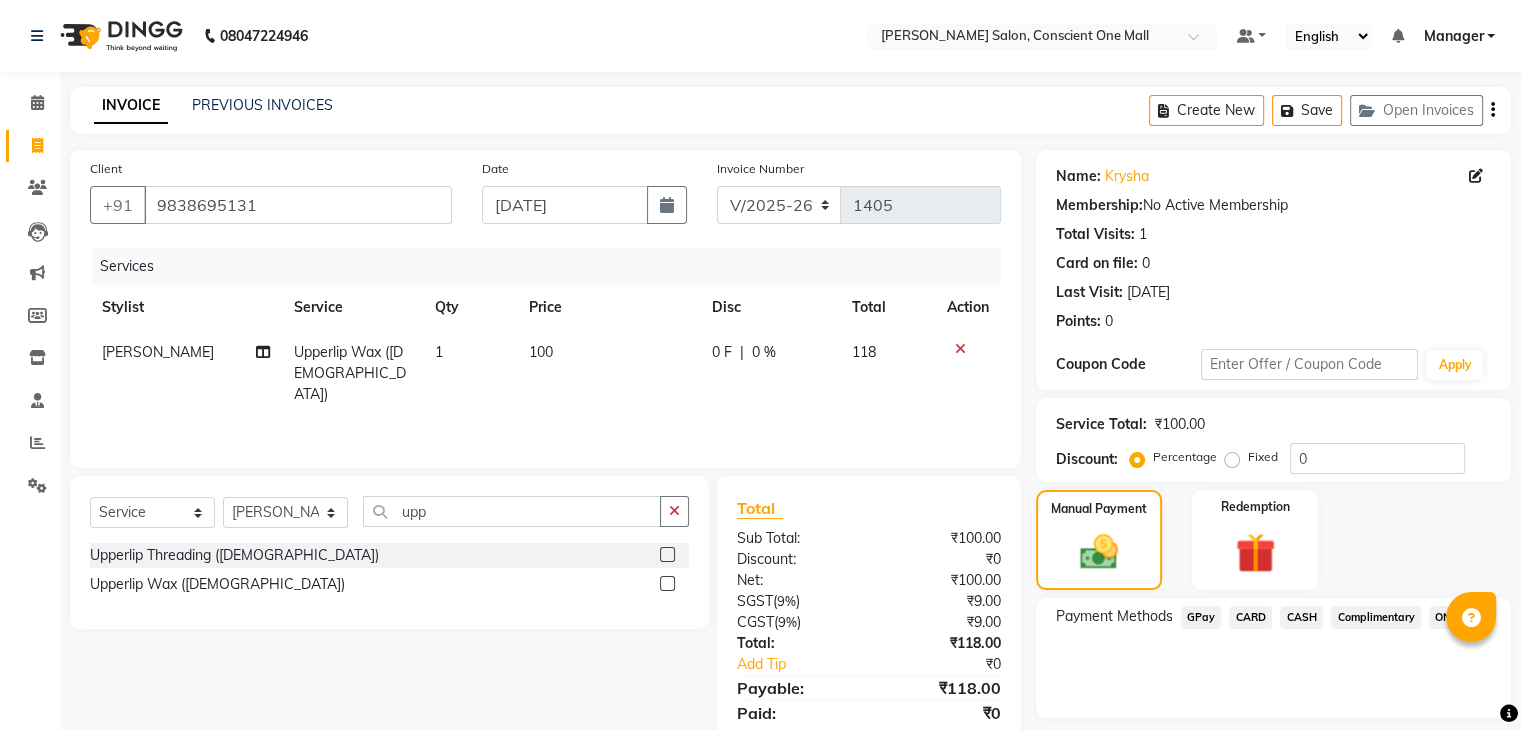 click on "CARD" 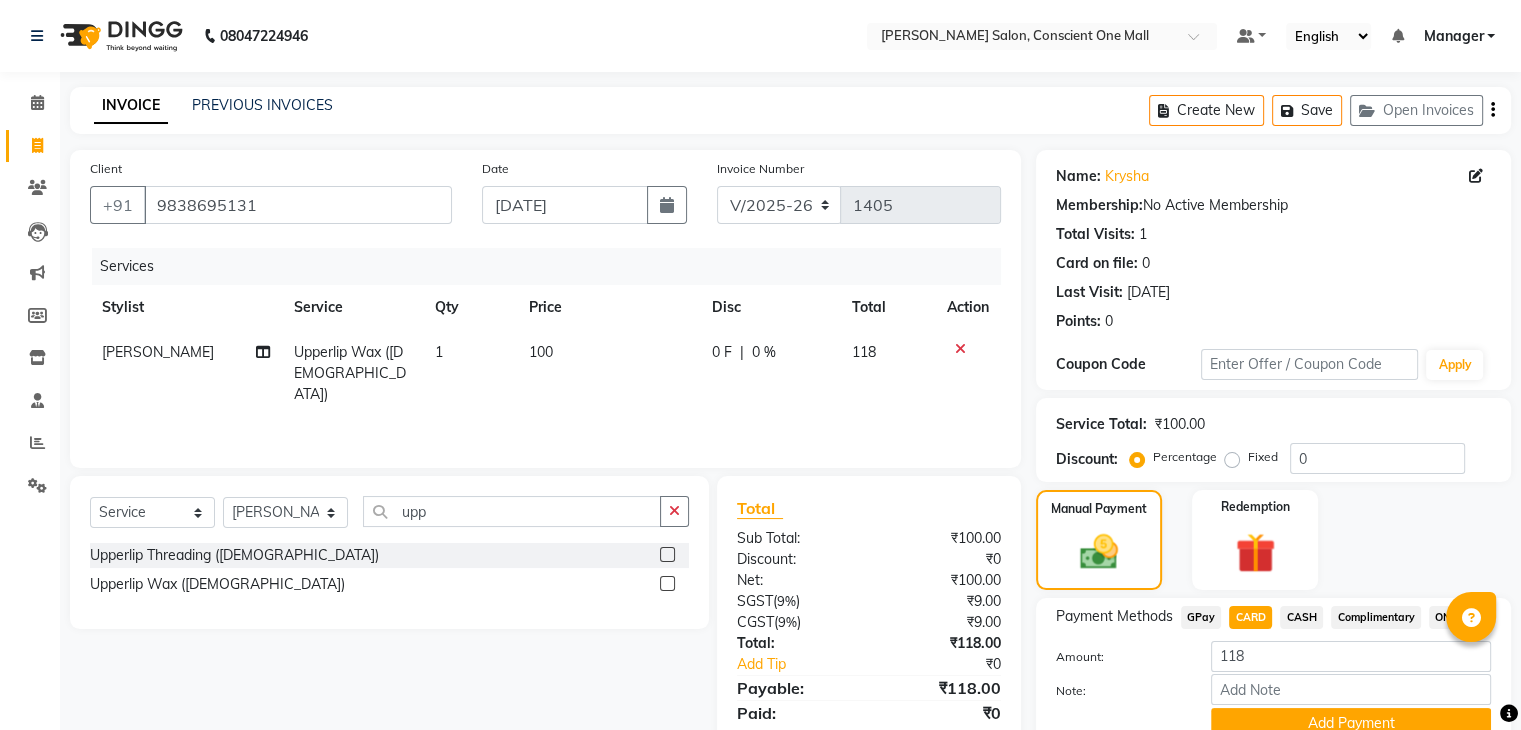scroll, scrollTop: 89, scrollLeft: 0, axis: vertical 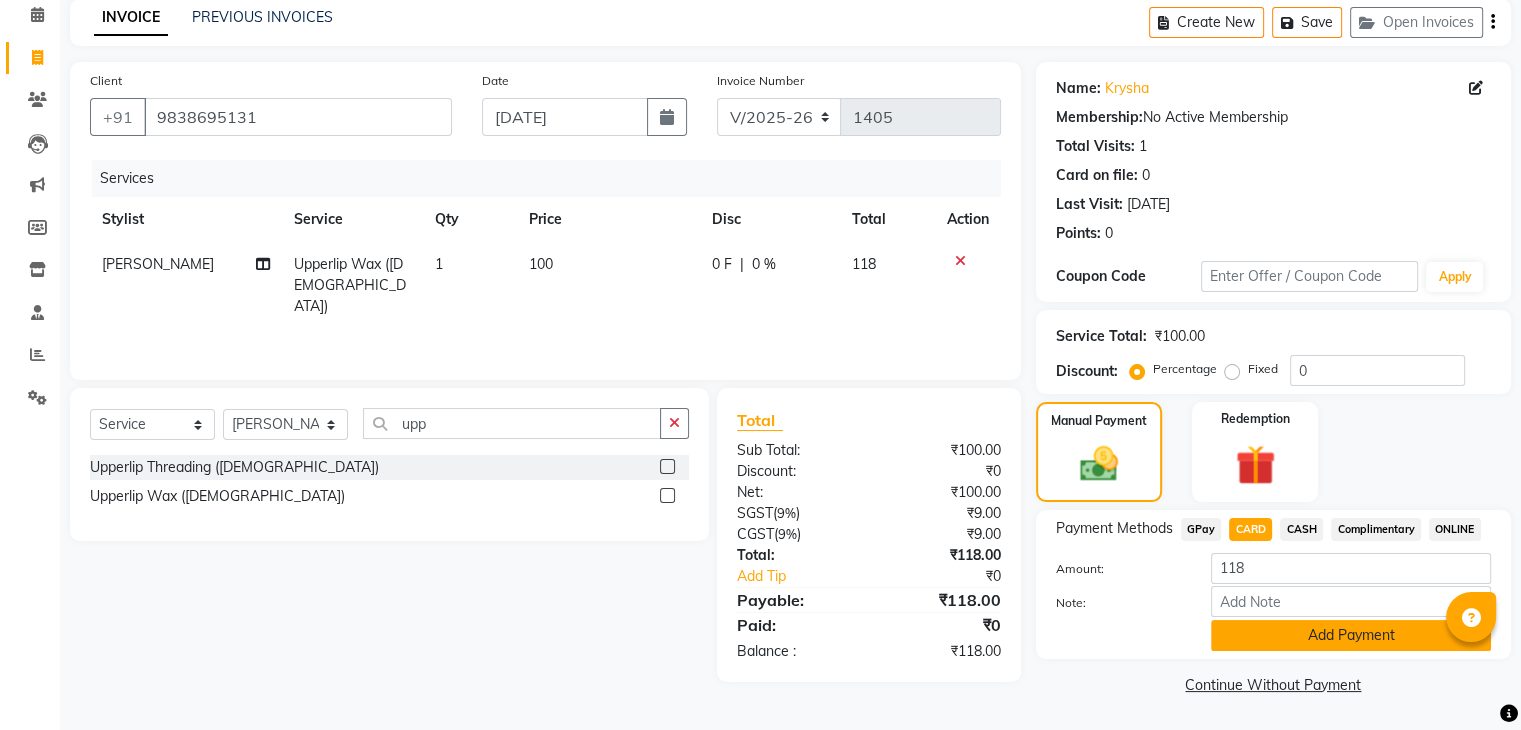 click on "Add Payment" 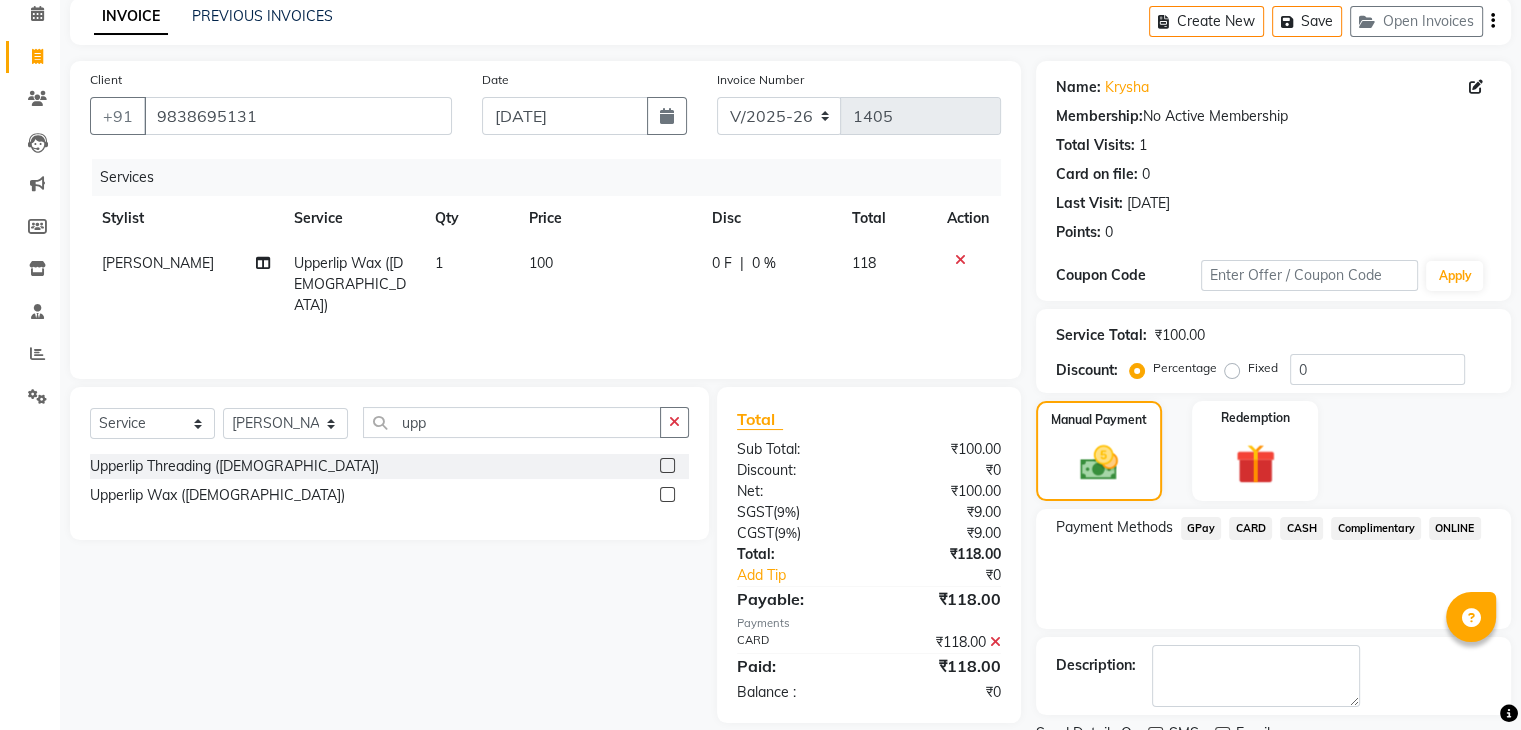 scroll, scrollTop: 171, scrollLeft: 0, axis: vertical 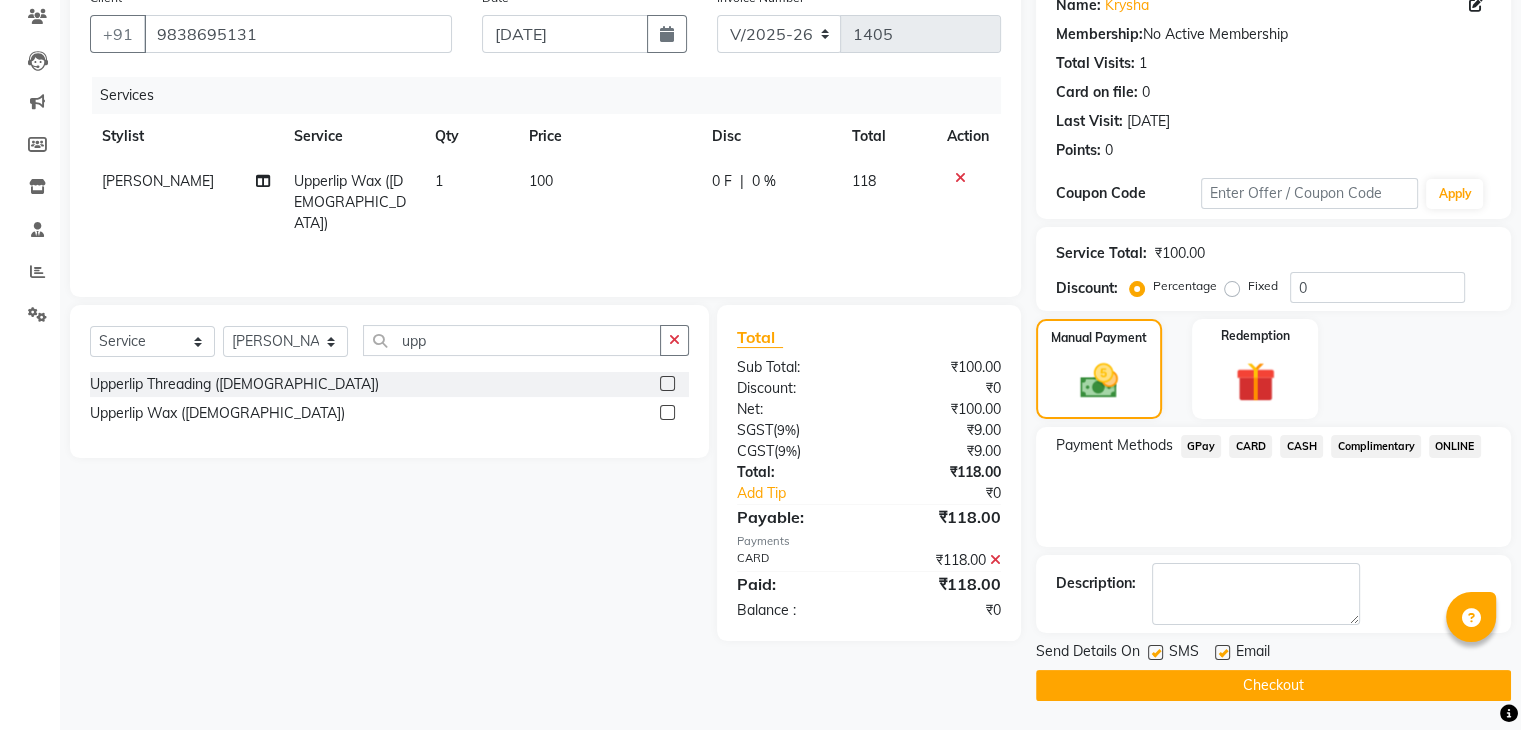 click on "Checkout" 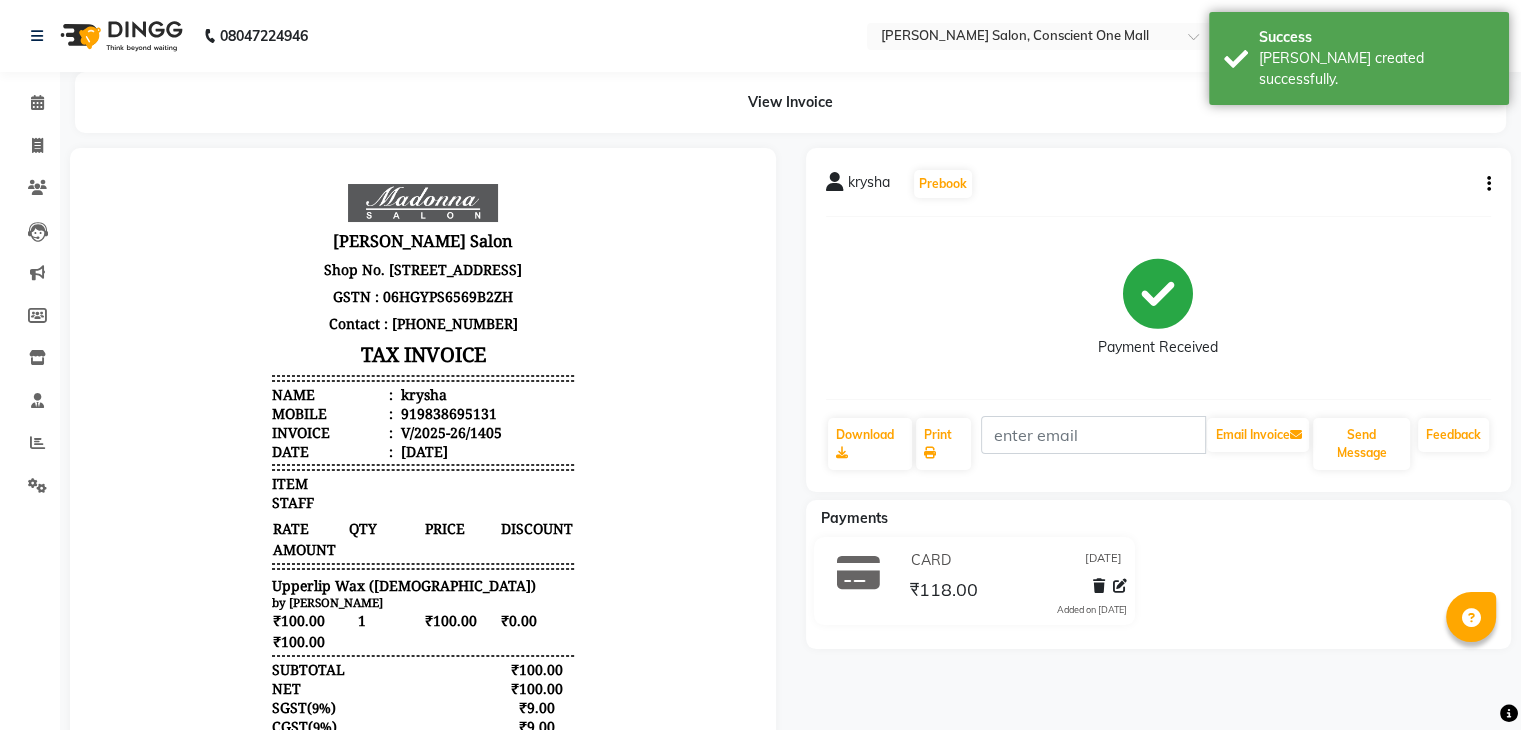 scroll, scrollTop: 0, scrollLeft: 0, axis: both 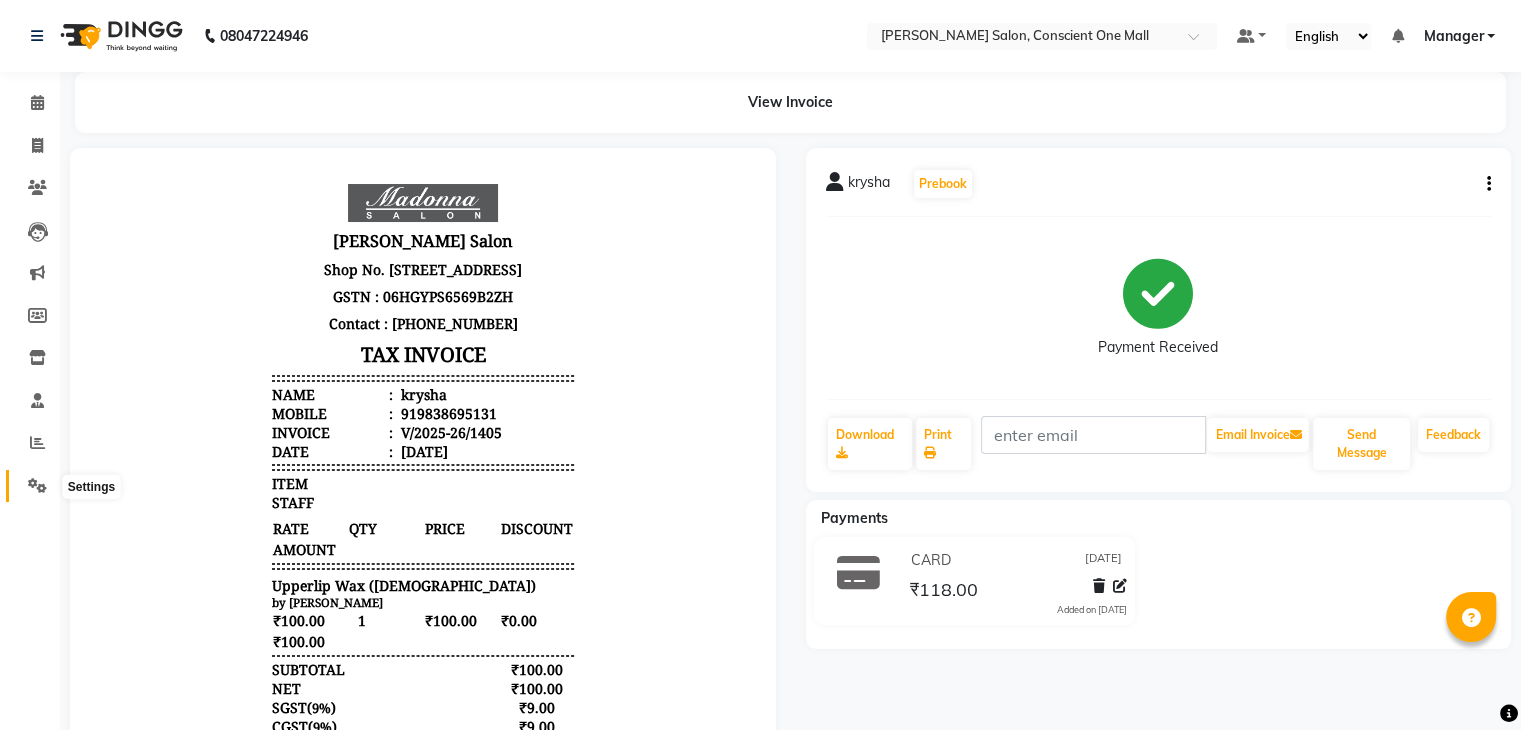 click 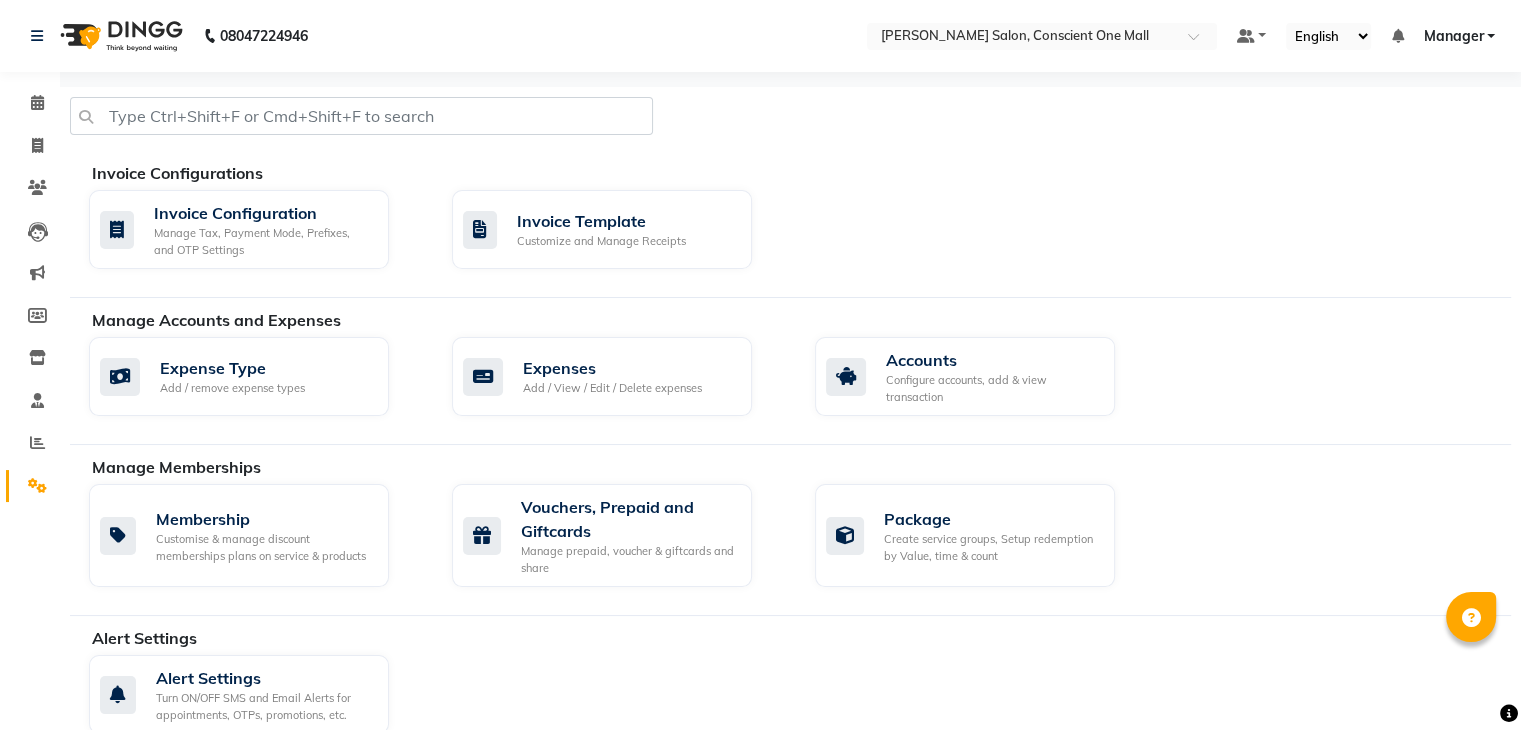 click on "Settings" 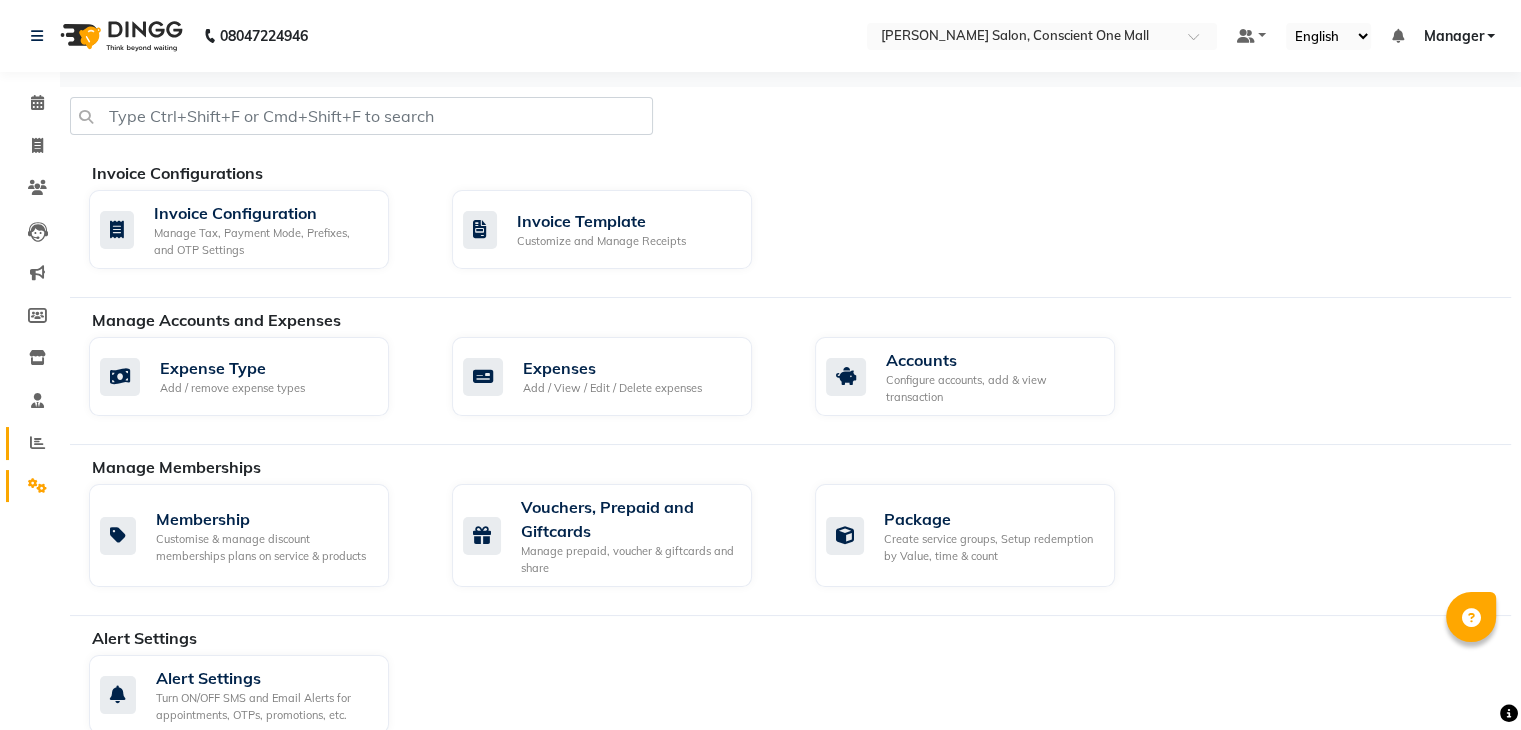 click on "Reports" 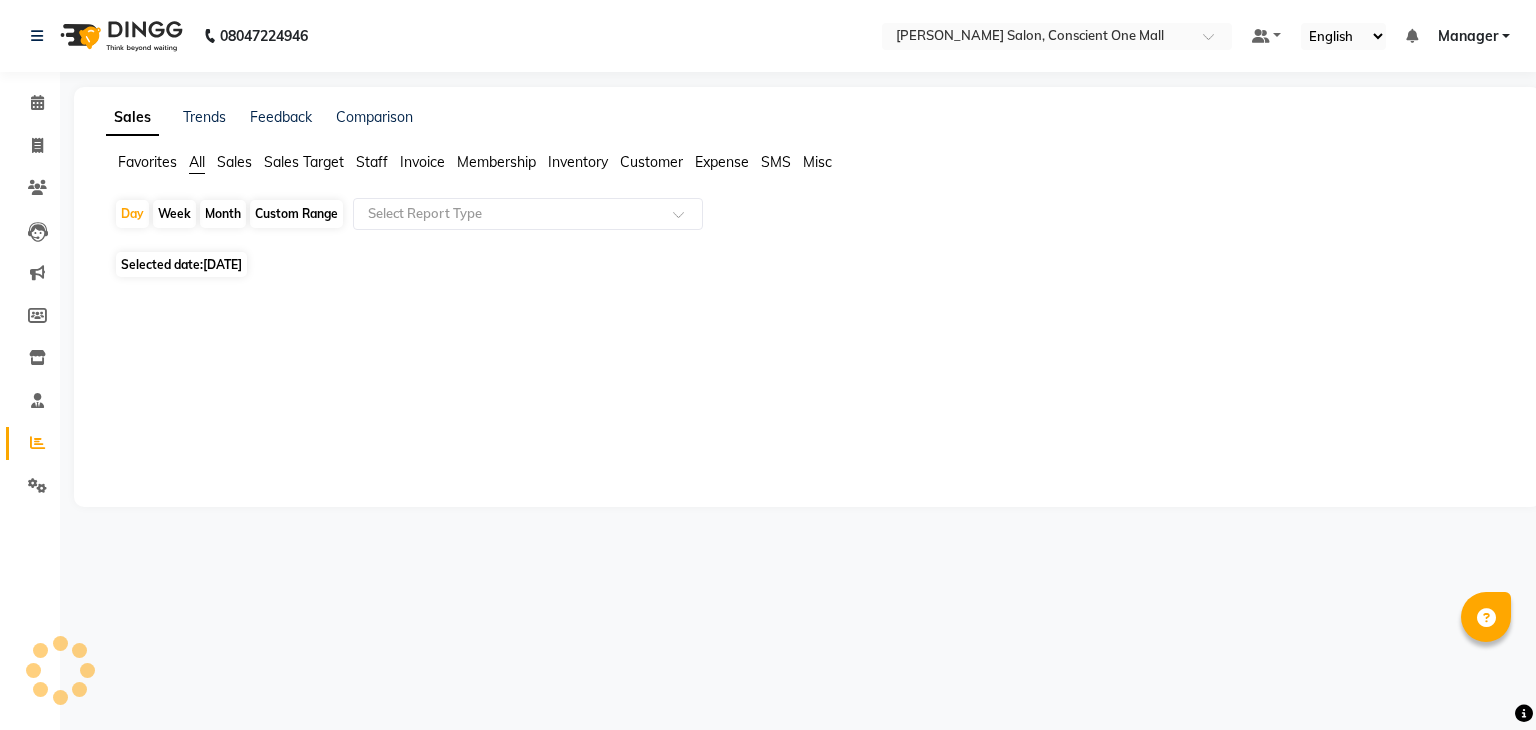 click on "Month" 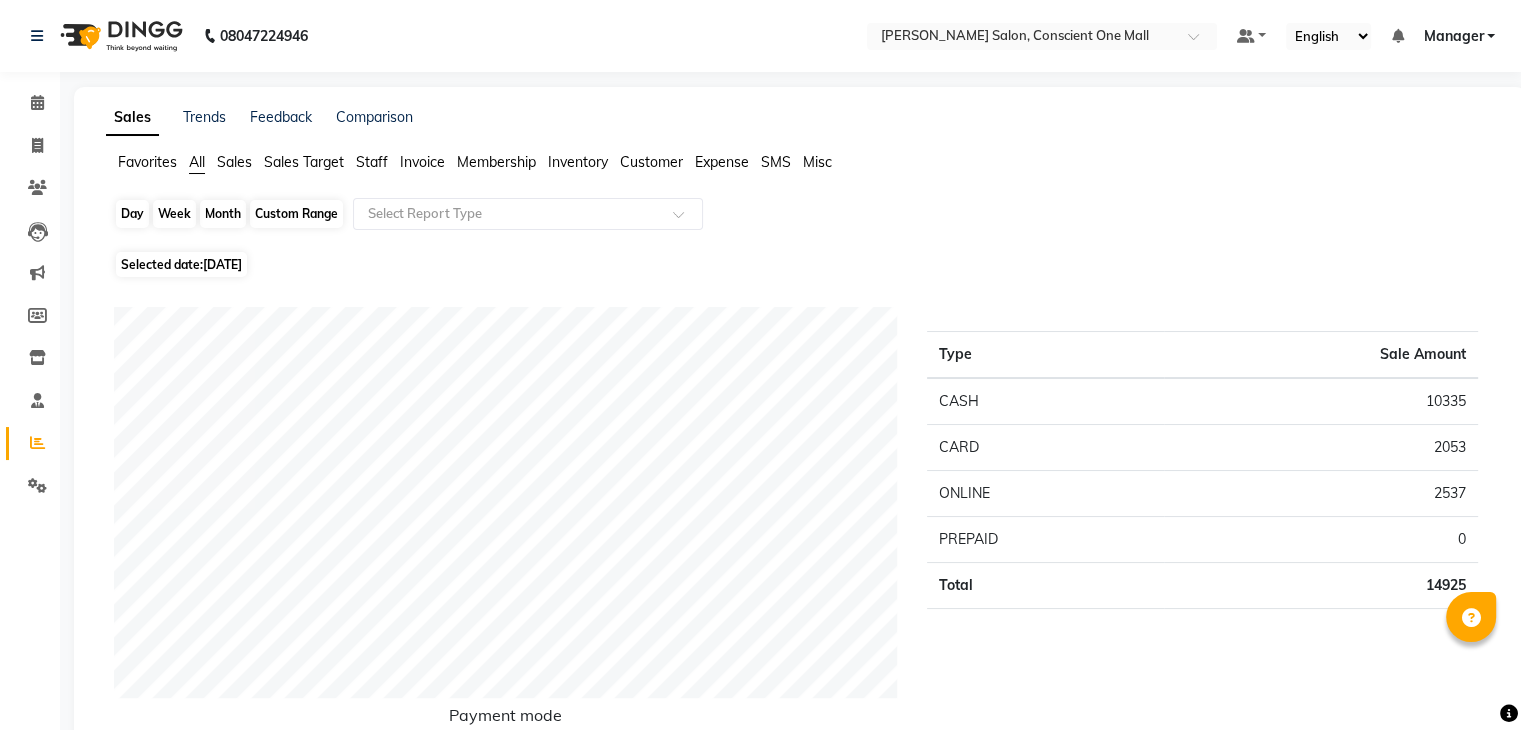 click on "Month" 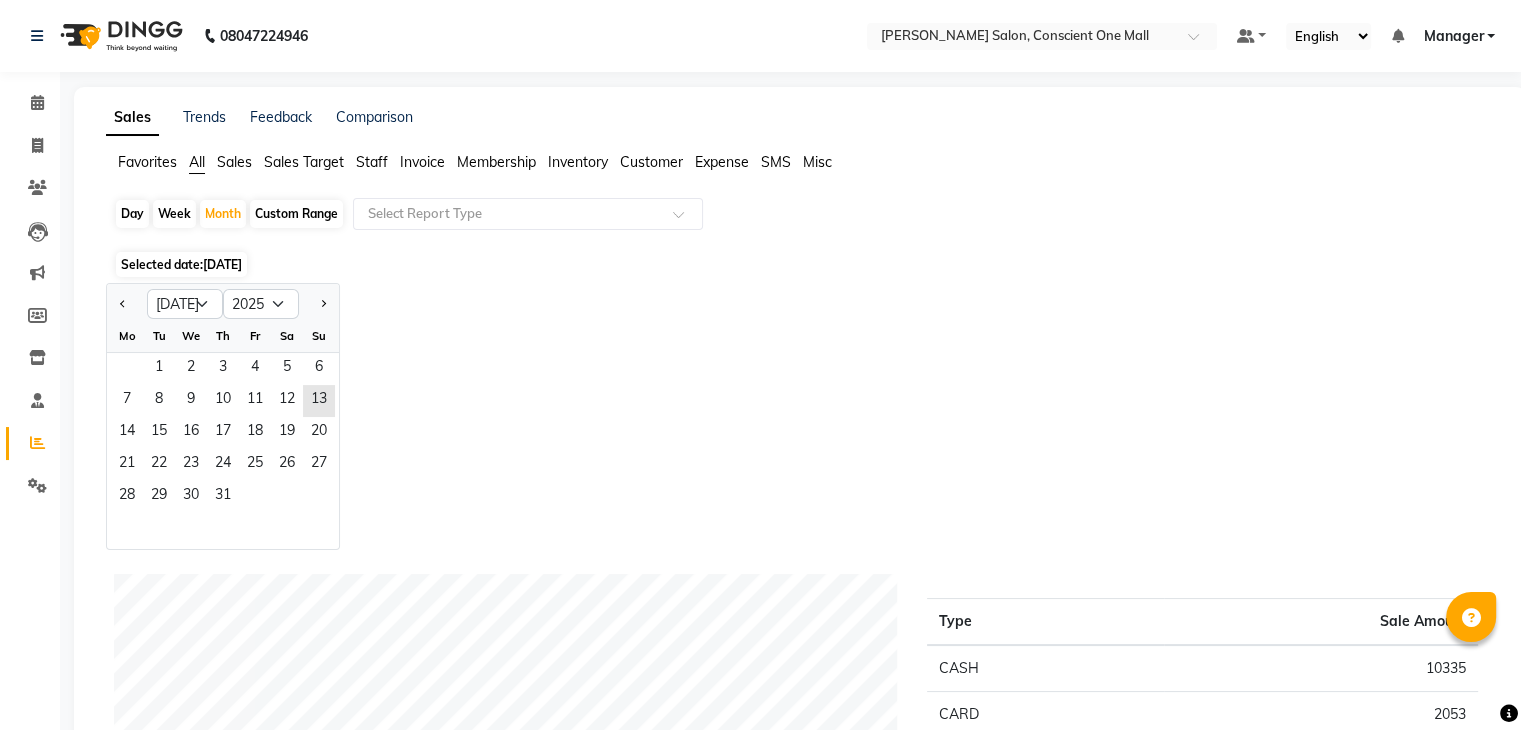 click on "Staff" 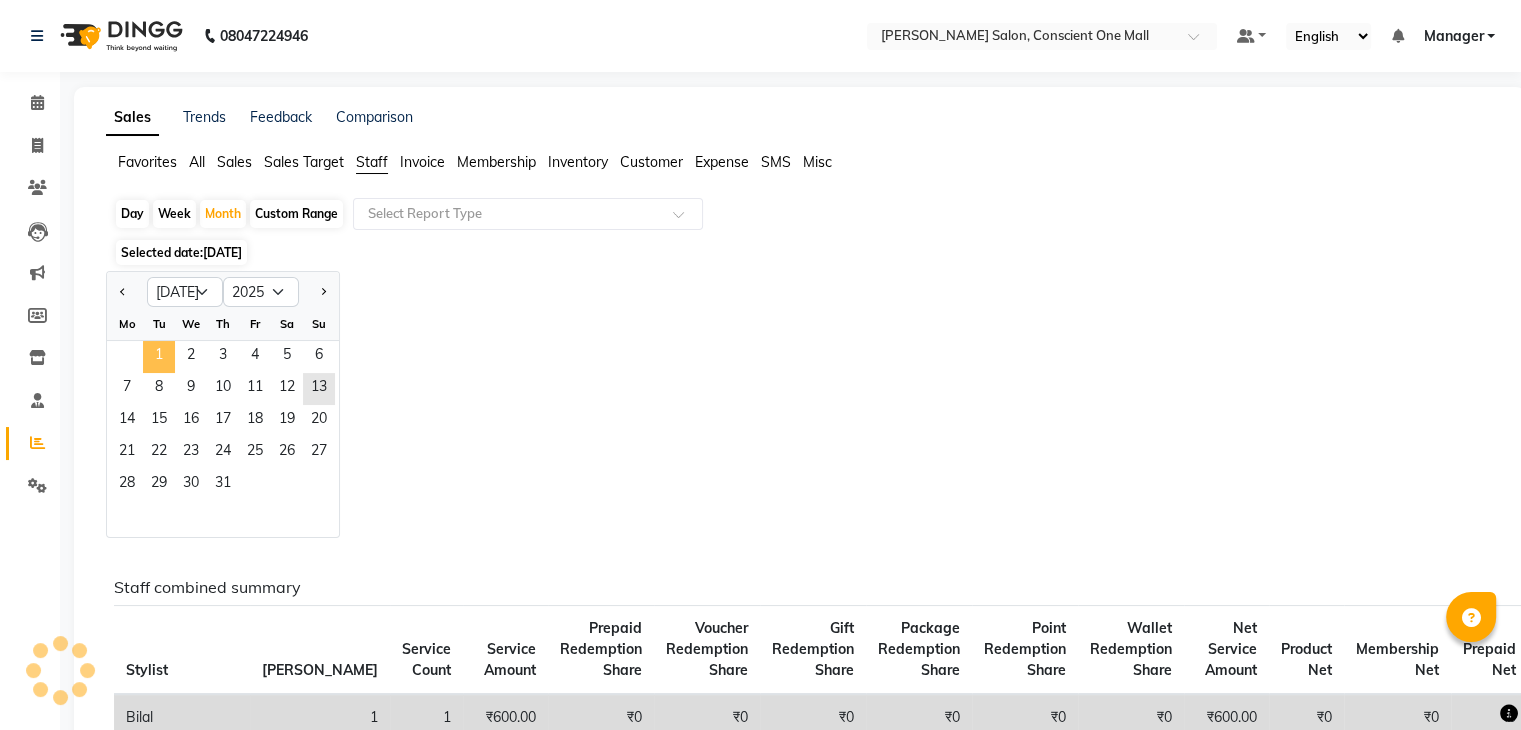 click on "1" 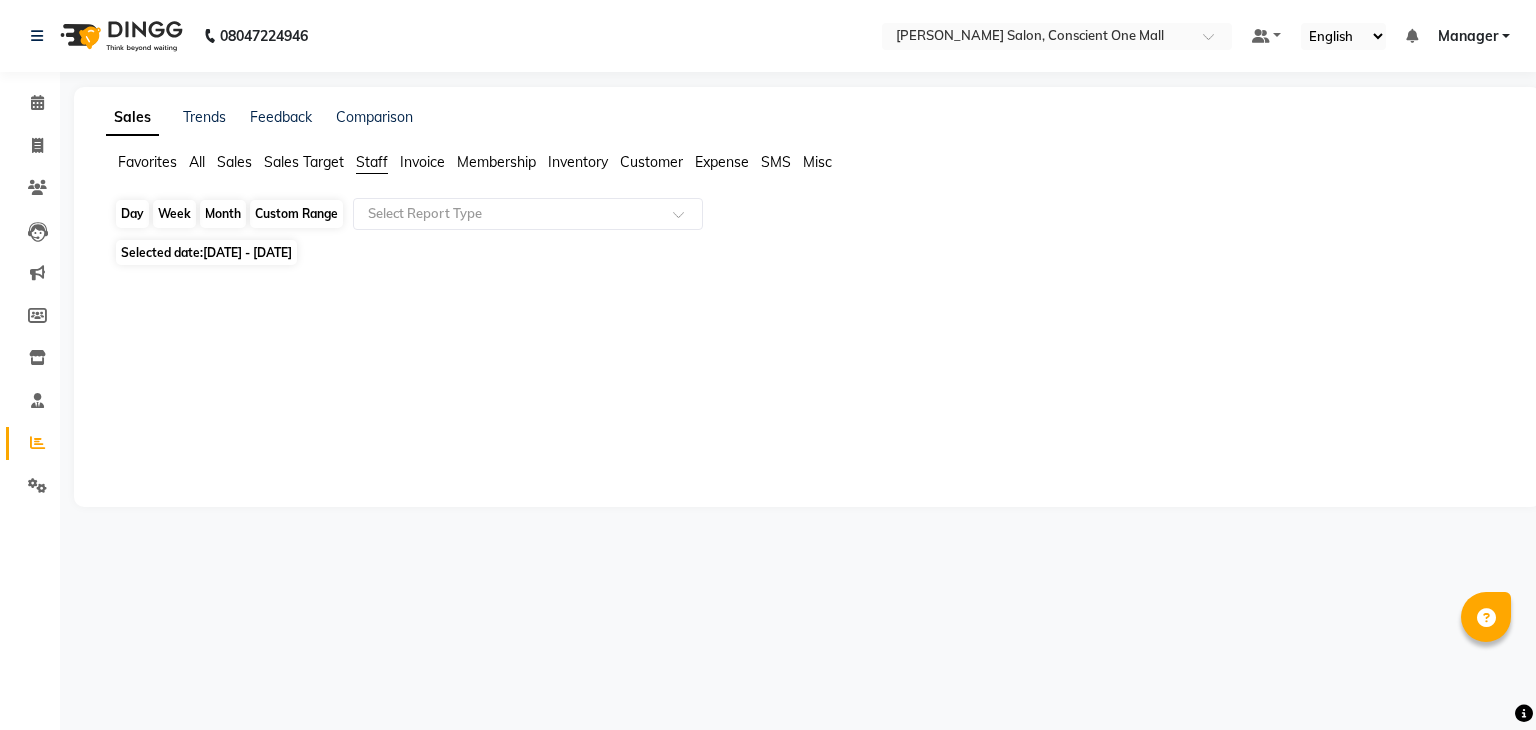 click on "Month" 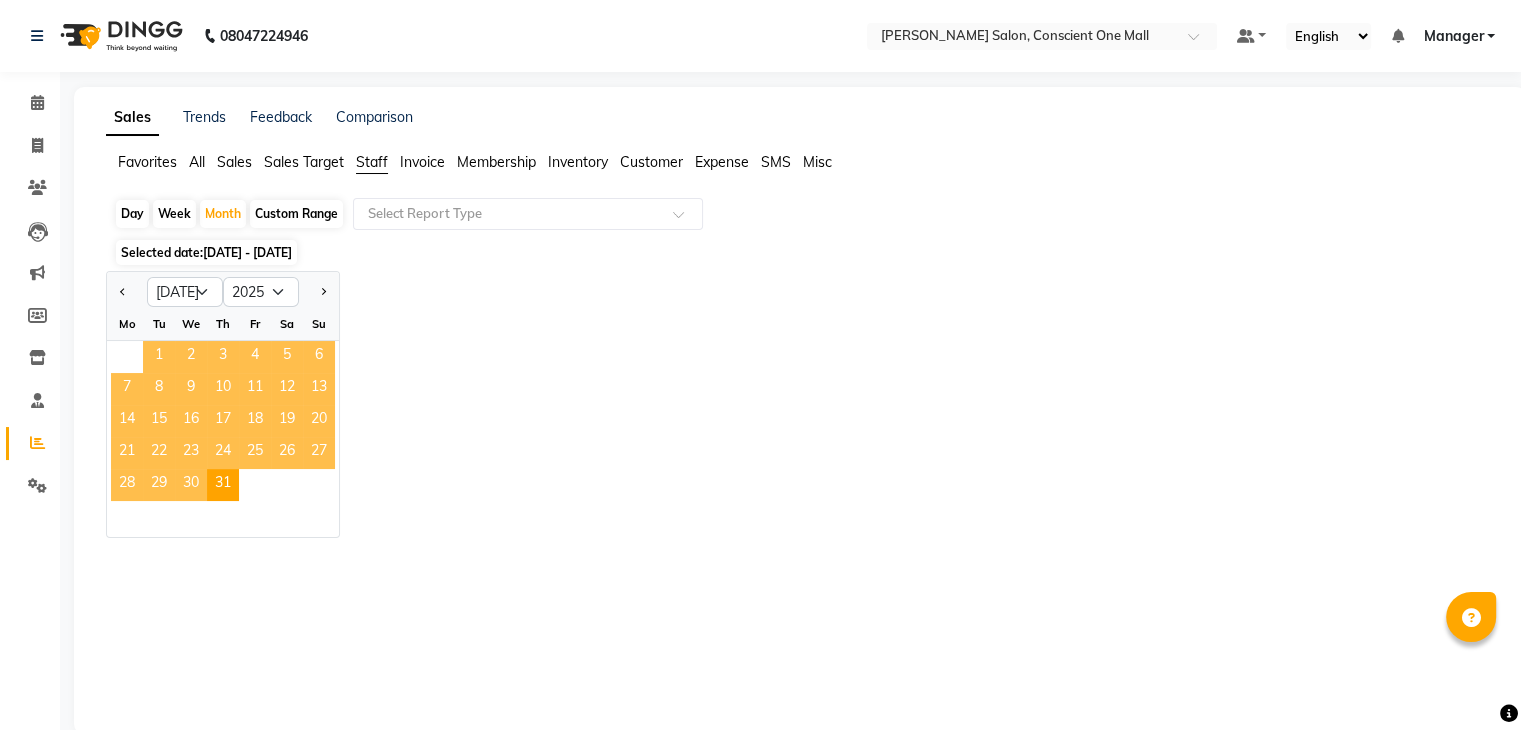 click on "1" 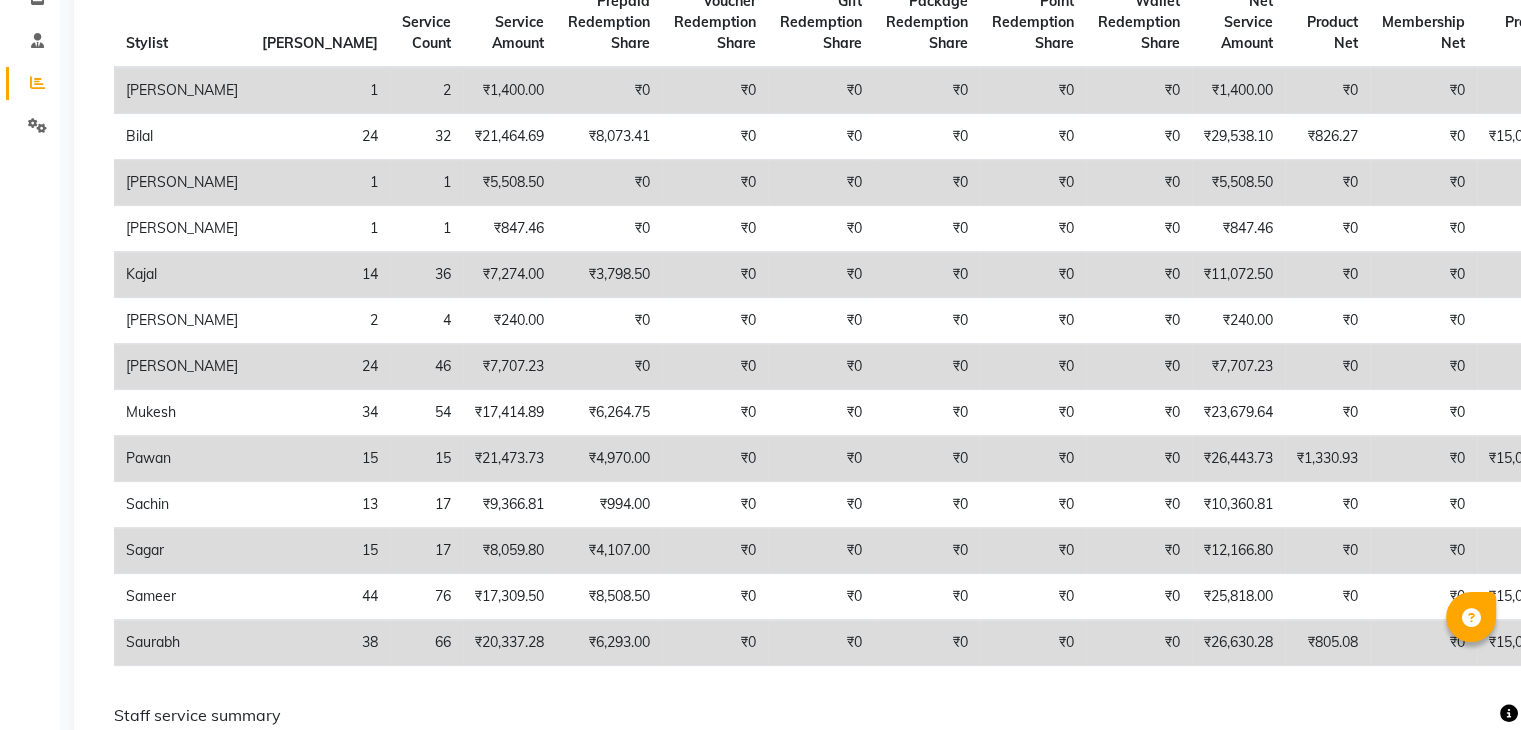 scroll, scrollTop: 392, scrollLeft: 0, axis: vertical 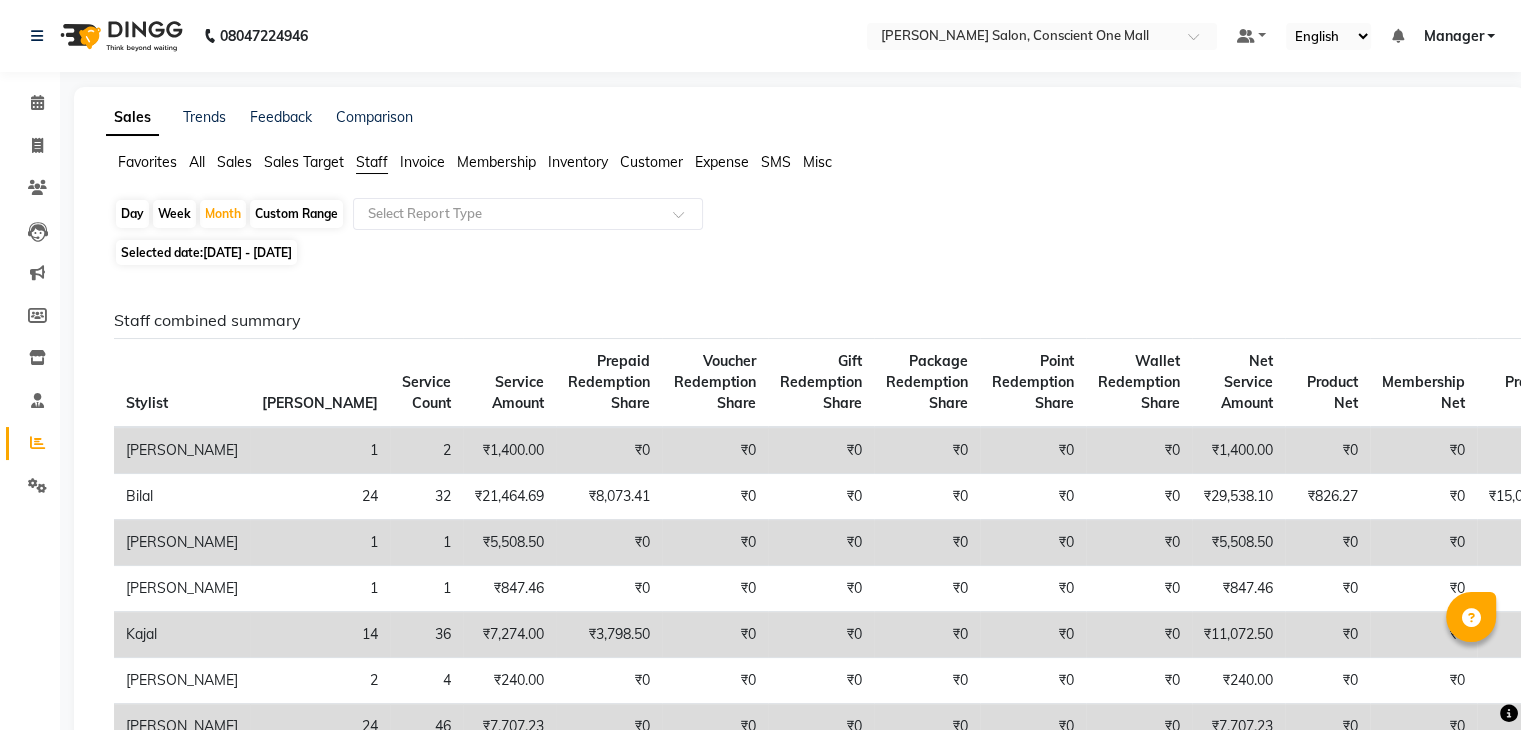 click on "Day" 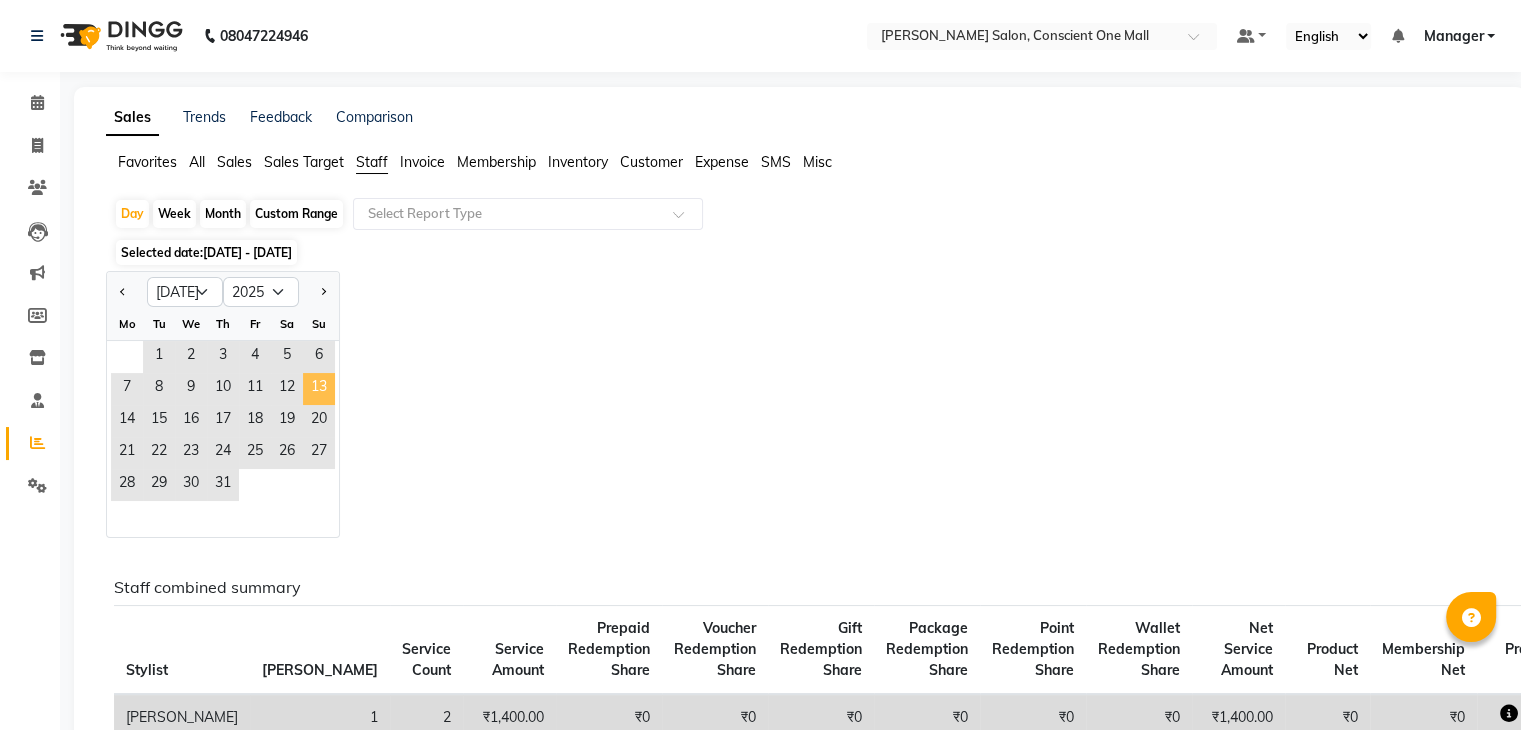 click on "13" 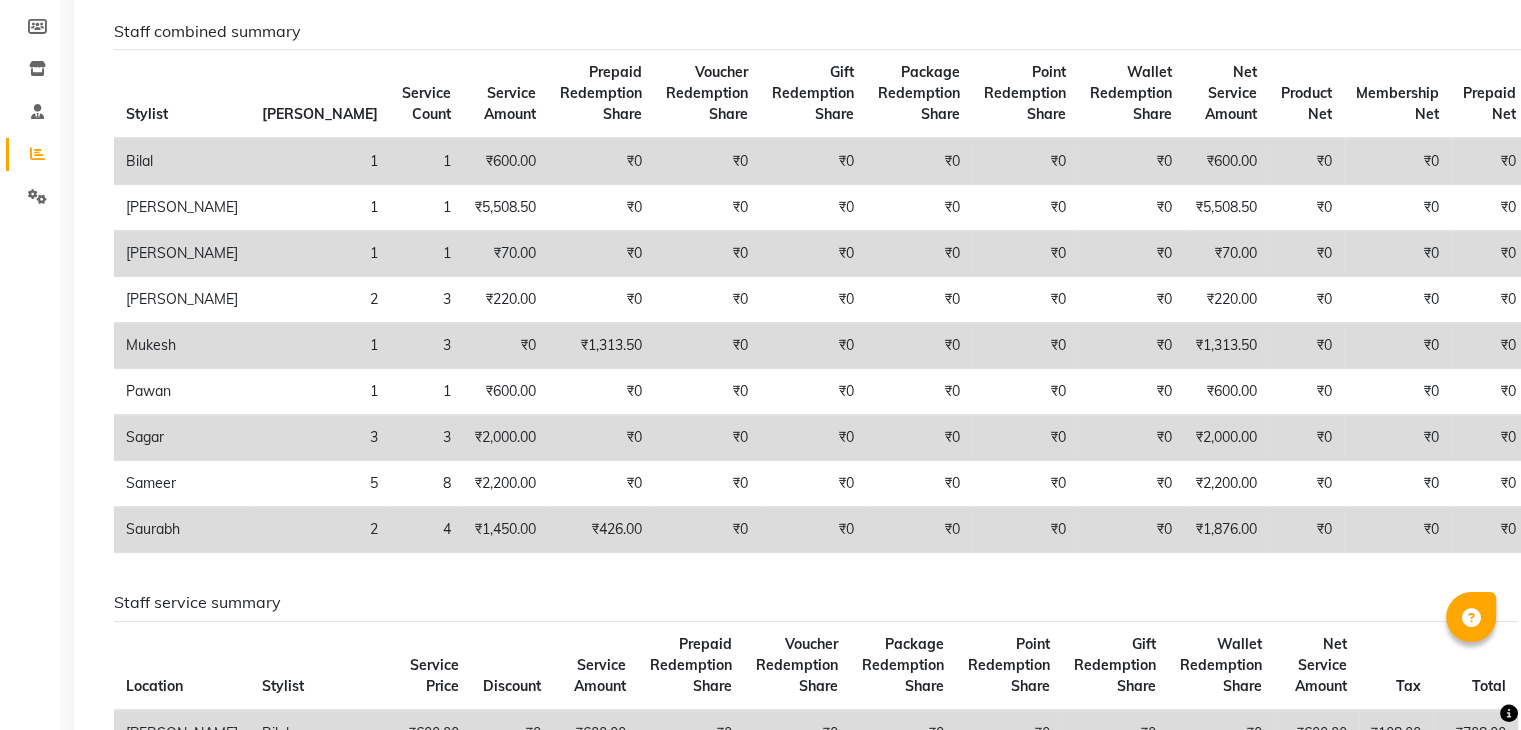 scroll, scrollTop: 292, scrollLeft: 0, axis: vertical 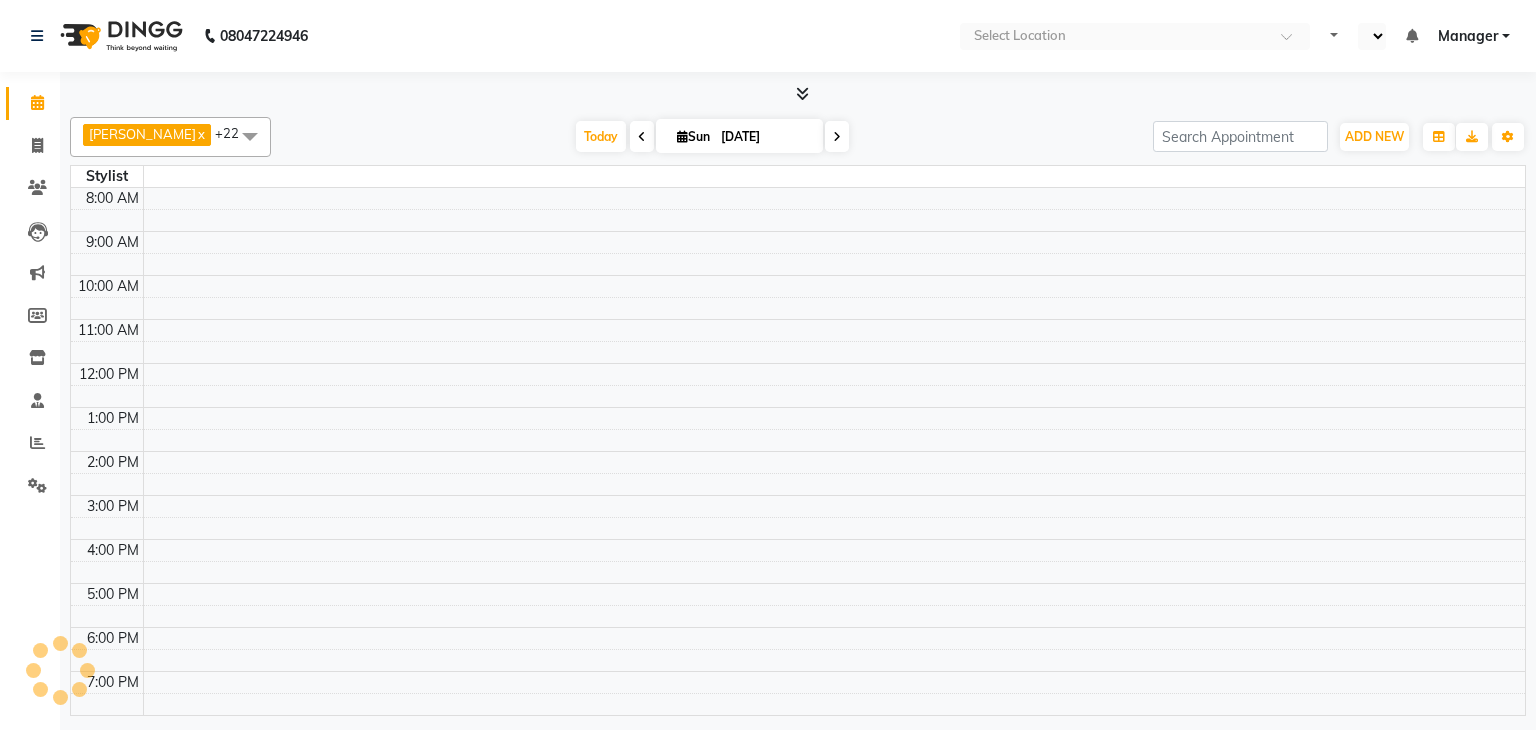 select on "en" 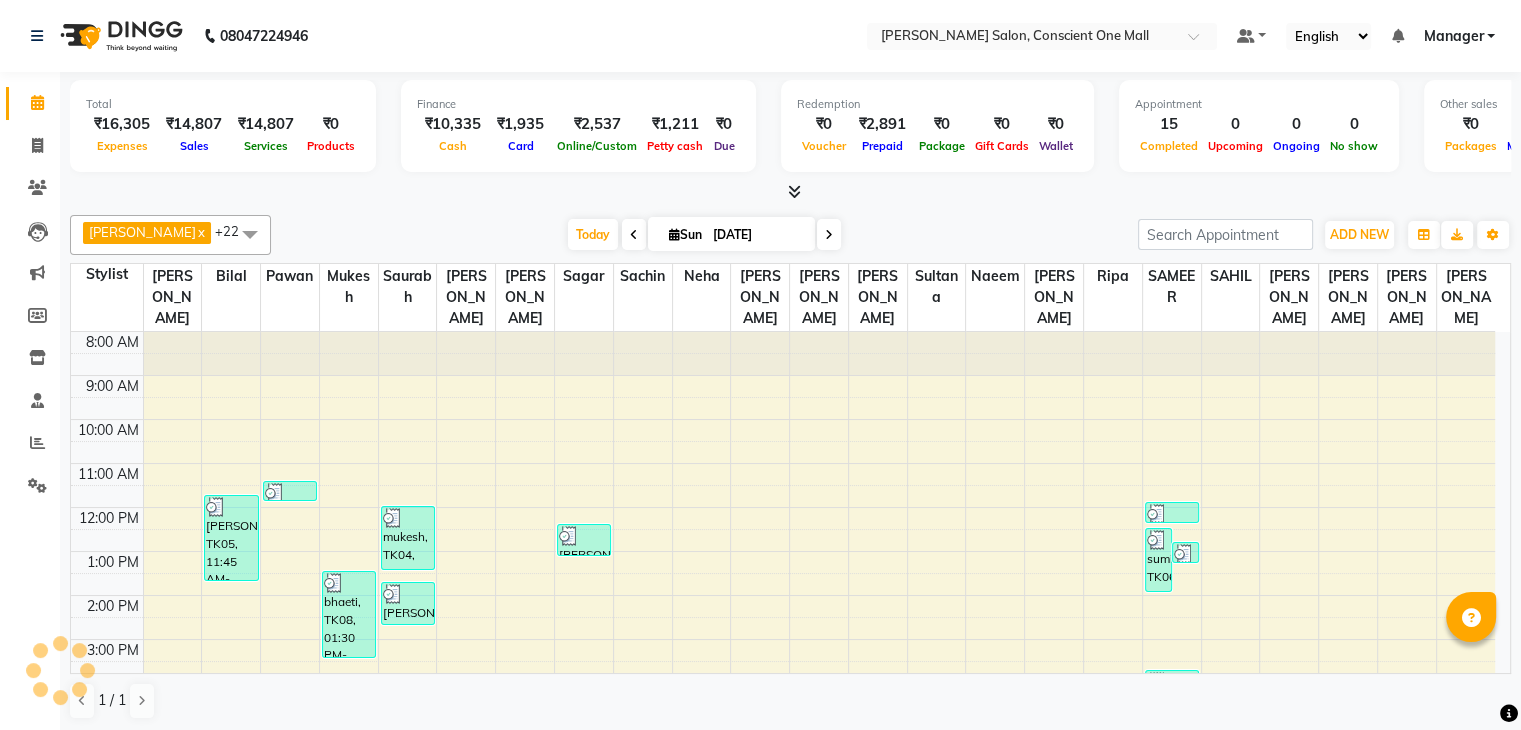 scroll, scrollTop: 165, scrollLeft: 0, axis: vertical 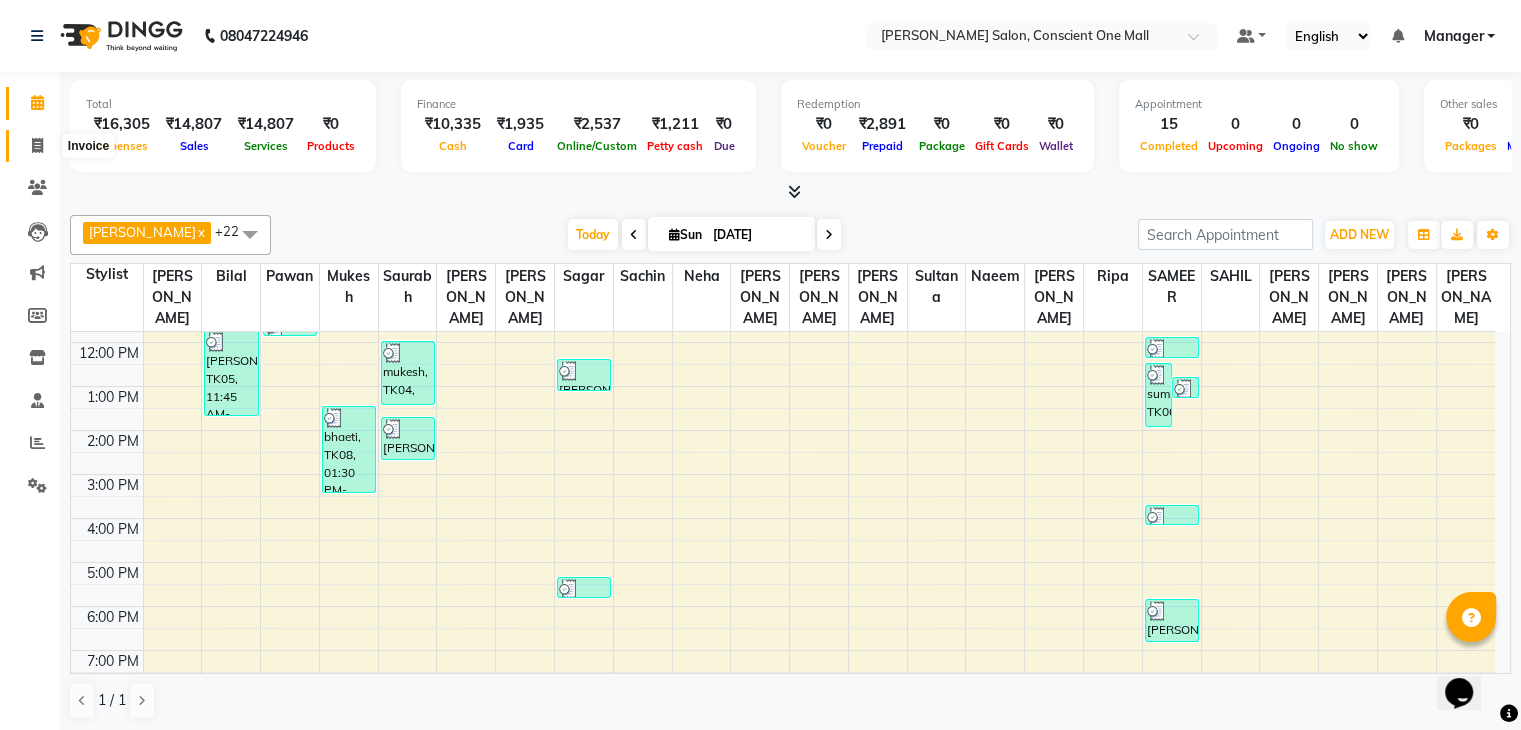 click 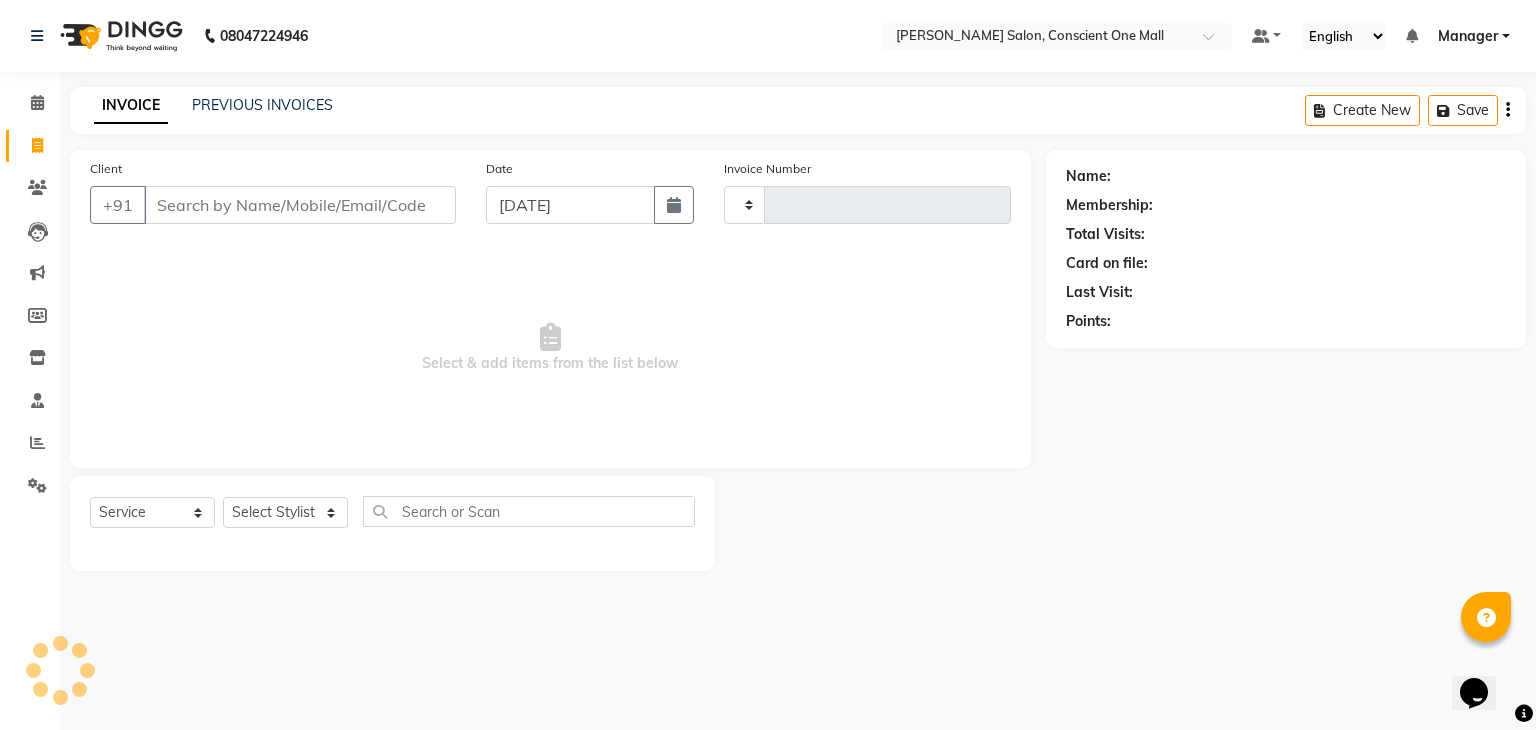 type on "1405" 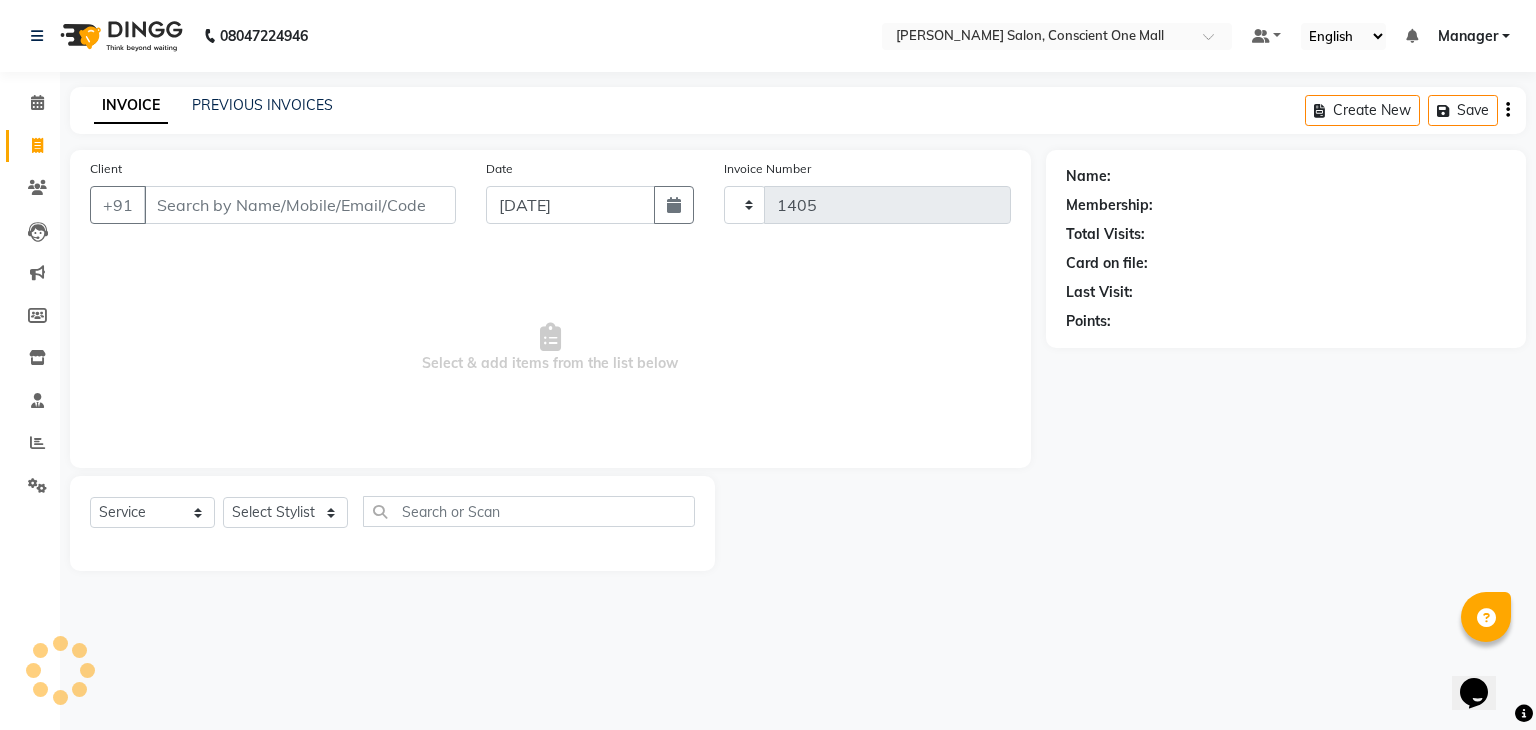 select on "7575" 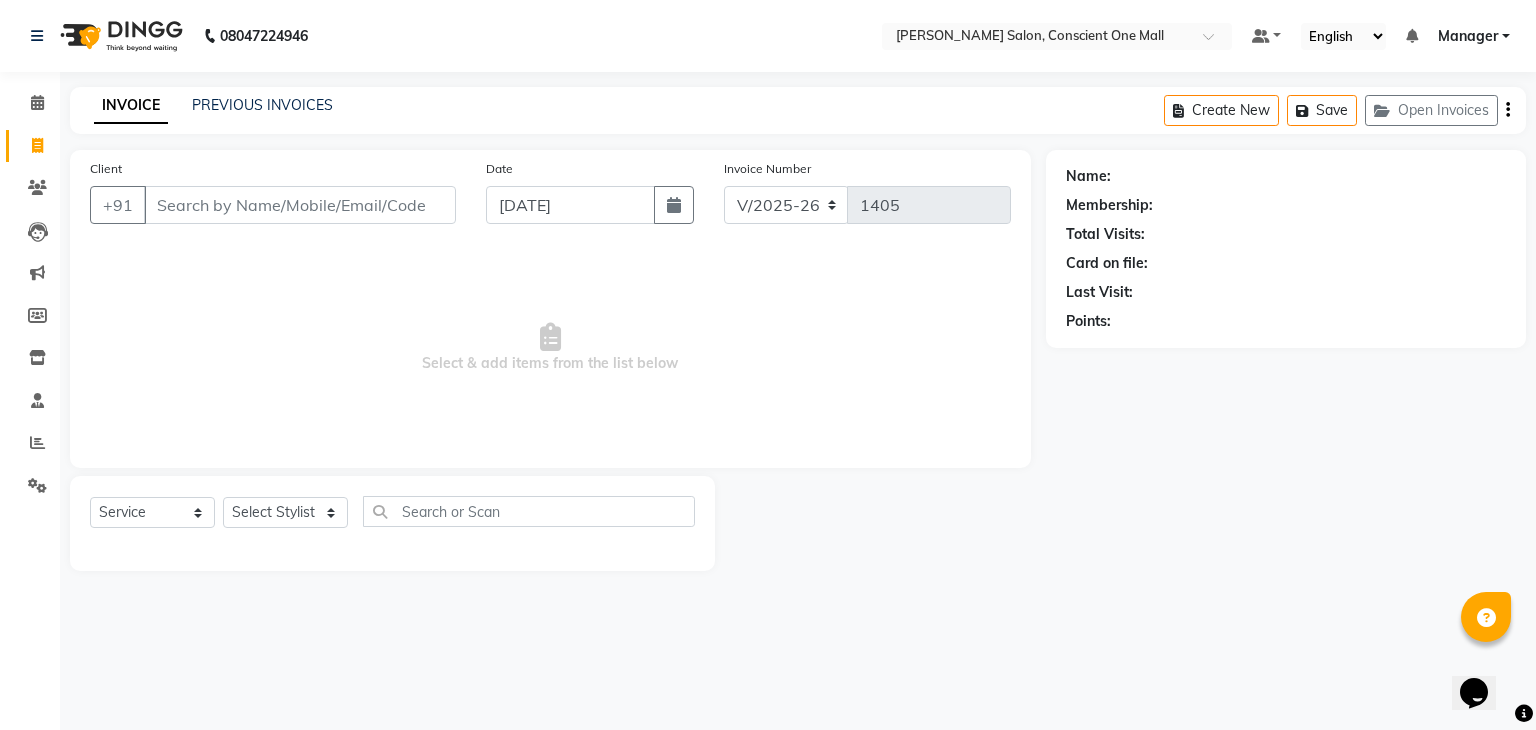 click on "Client" at bounding box center (300, 205) 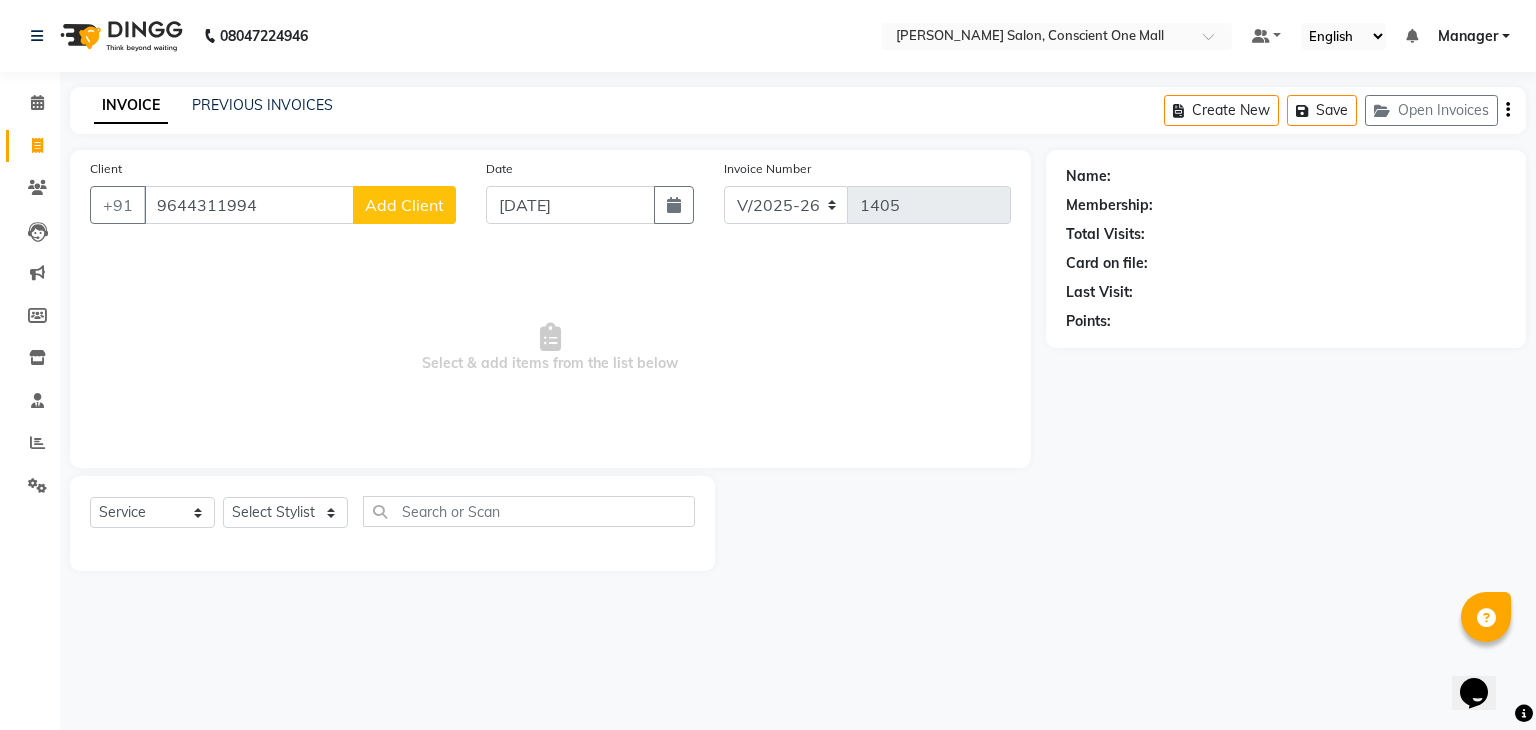 type on "9644311994" 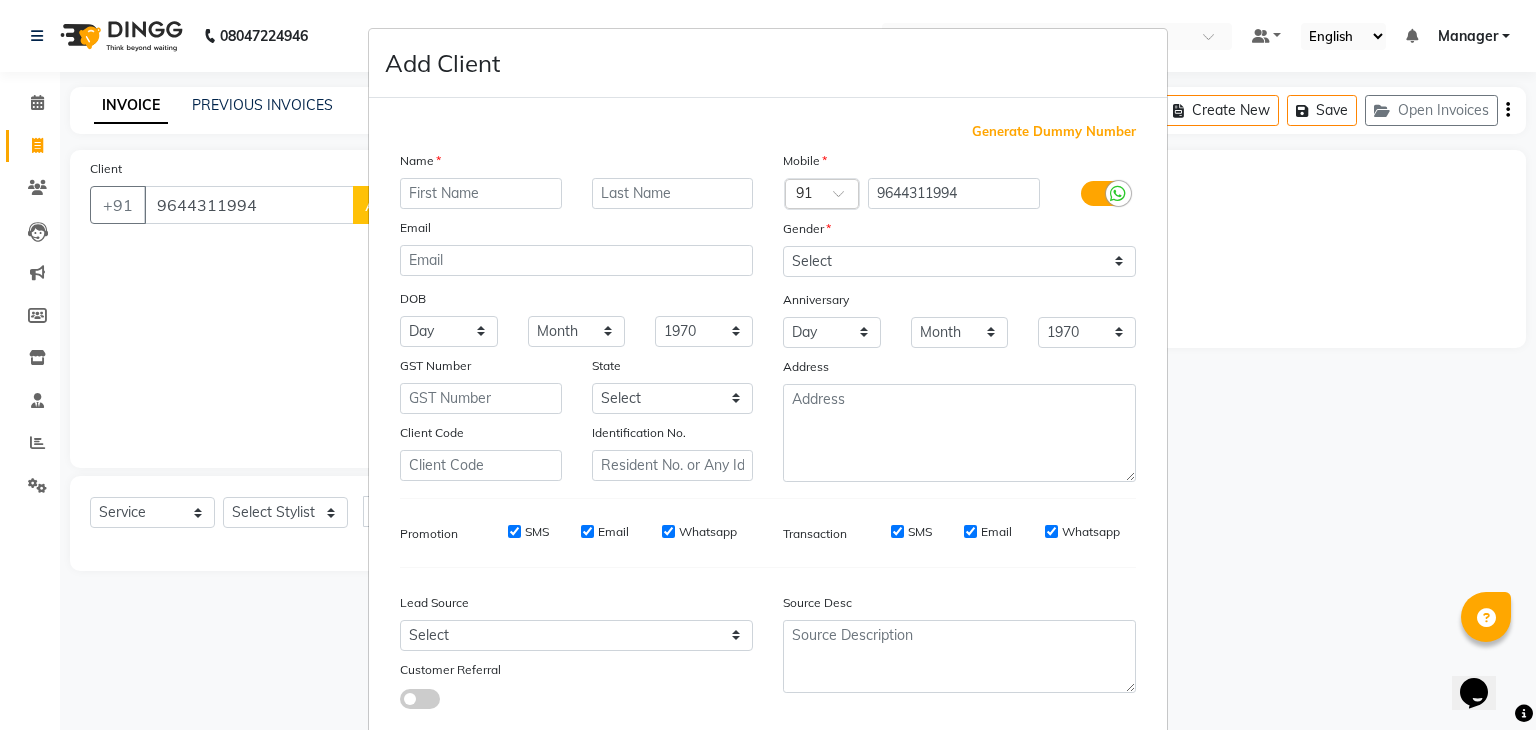 click at bounding box center (481, 193) 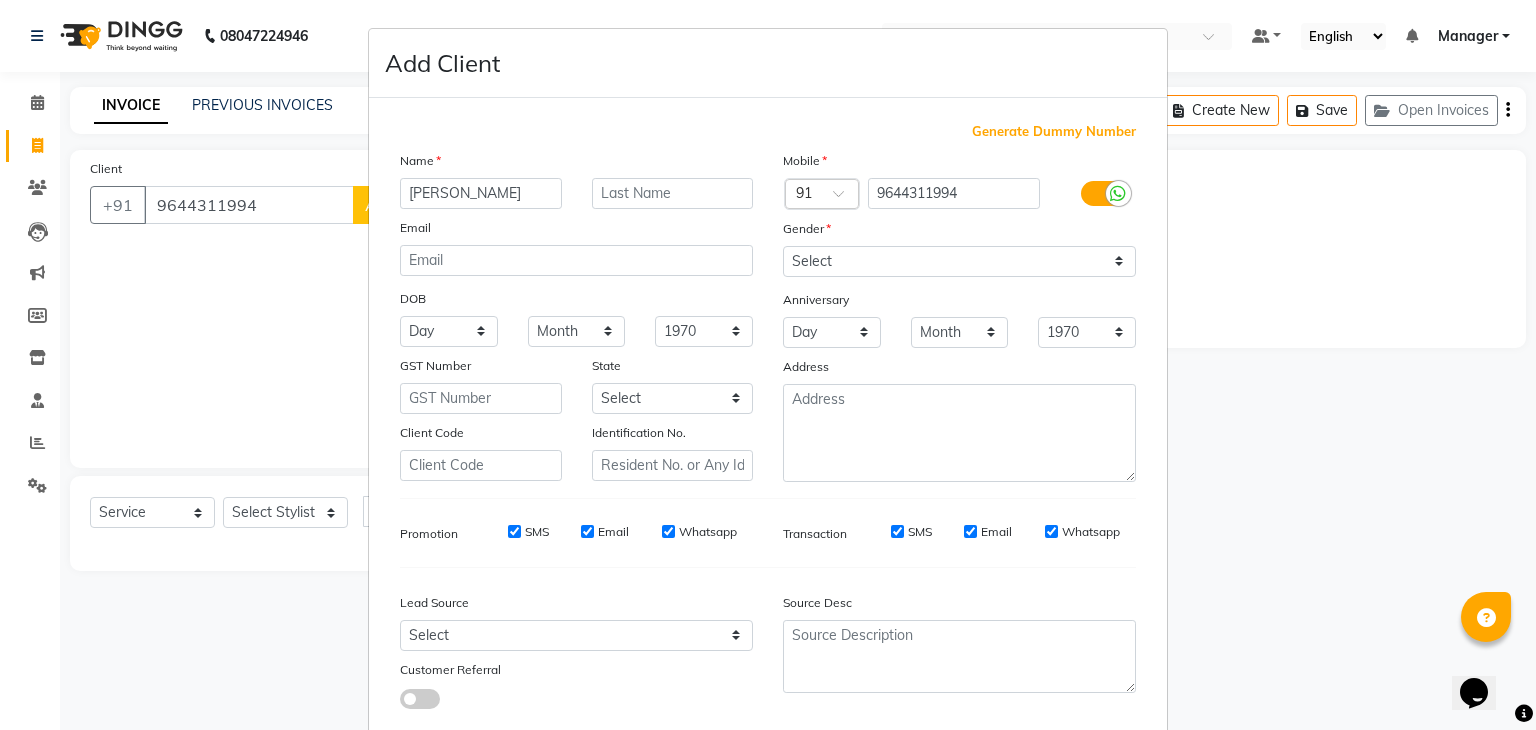 type on "[PERSON_NAME]" 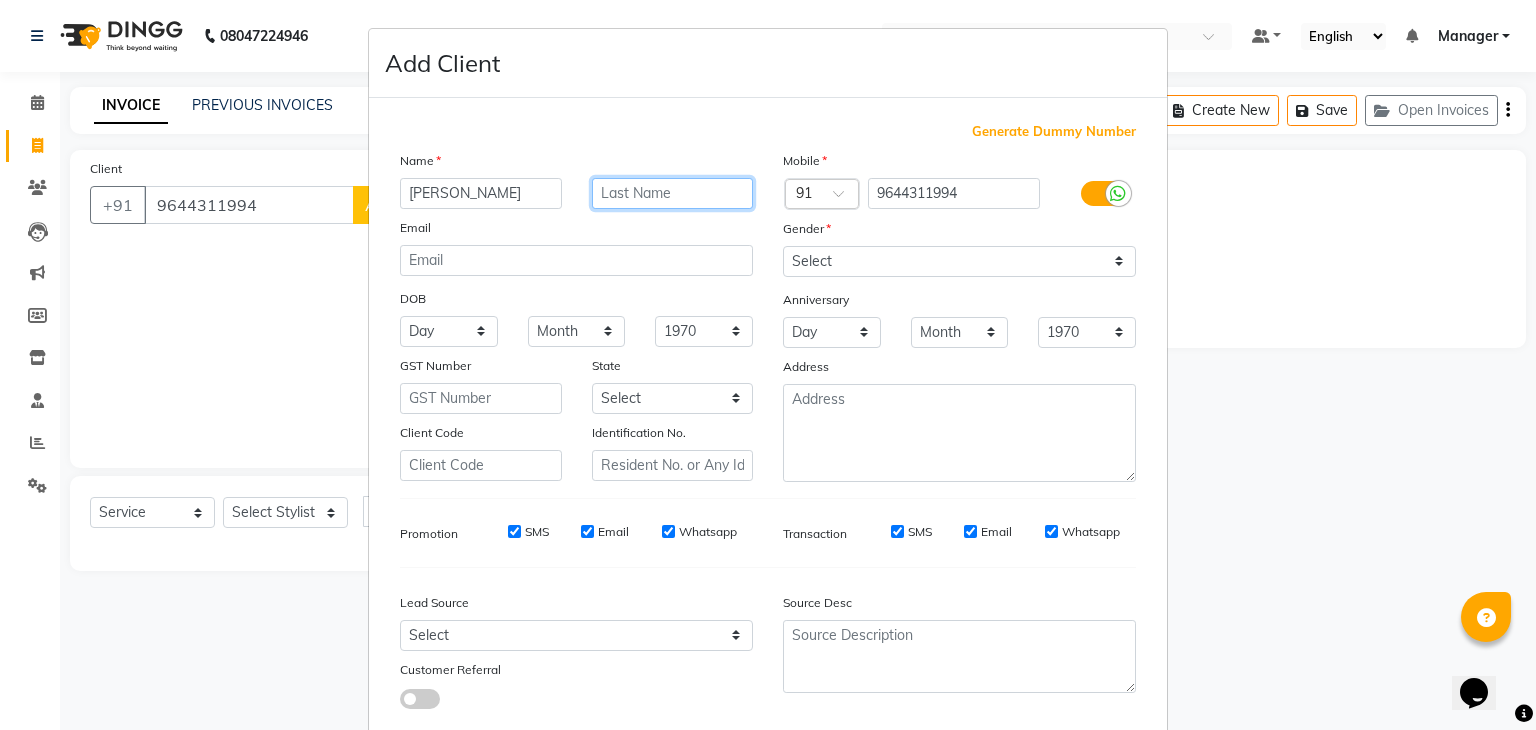click at bounding box center [673, 193] 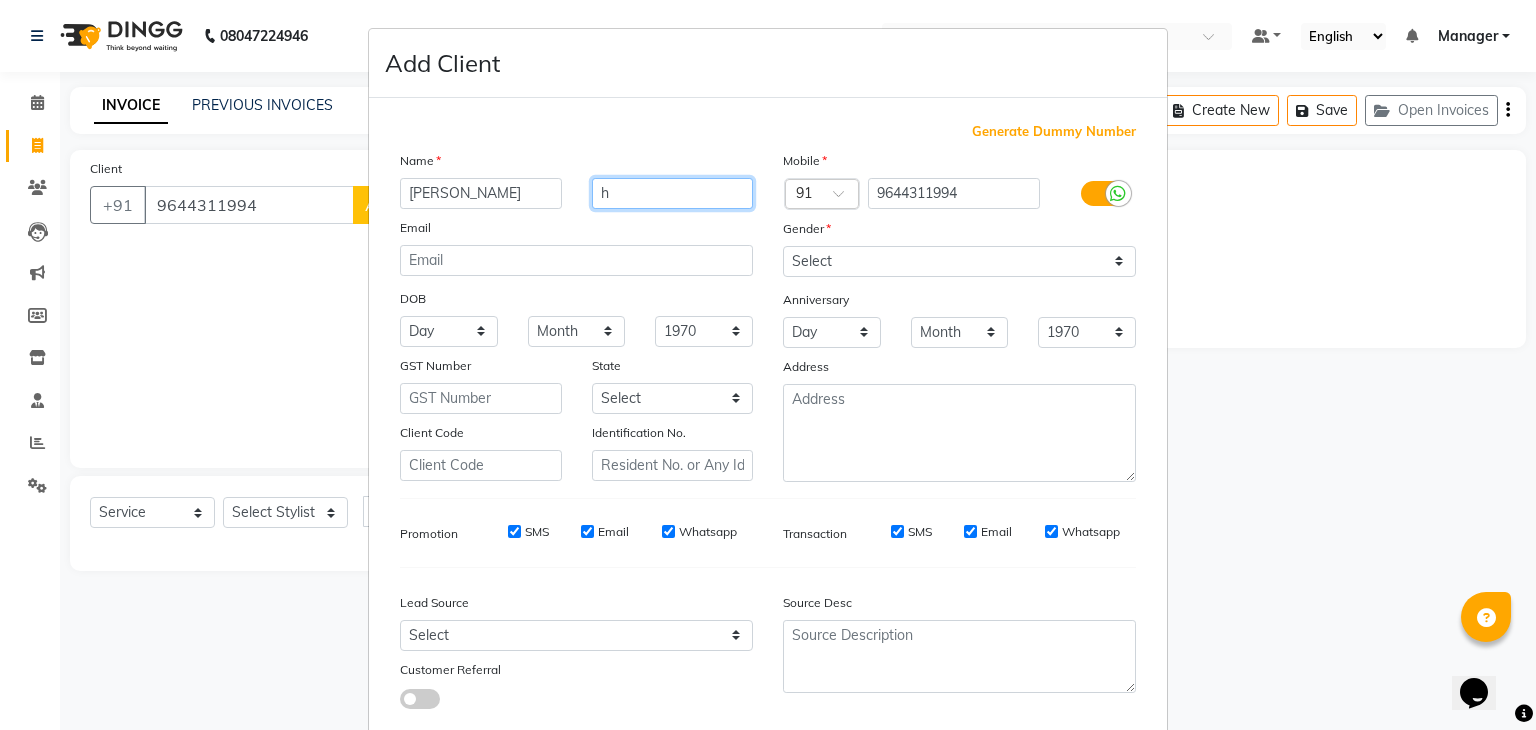 type on "h" 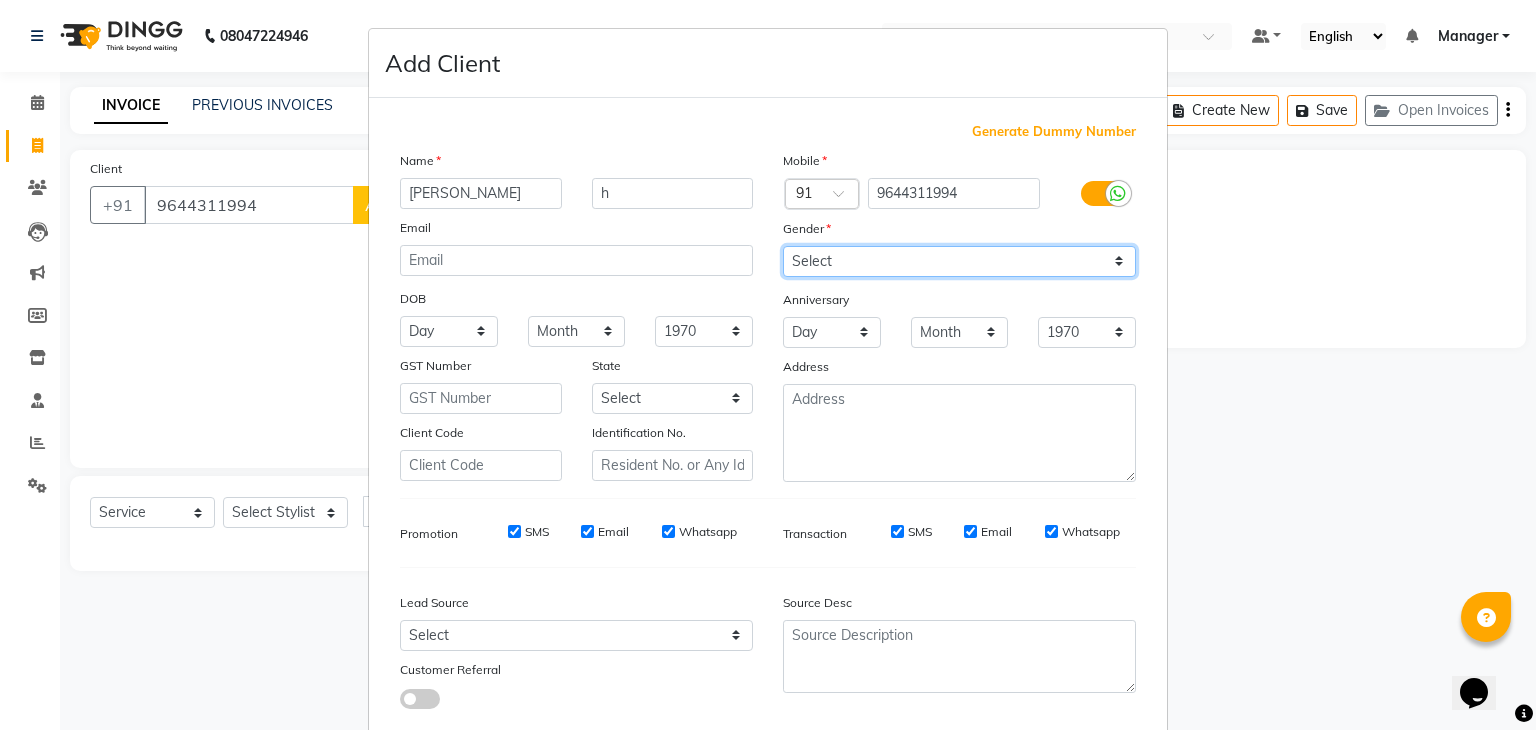 click on "Select Male Female Other Prefer Not To Say" at bounding box center [959, 261] 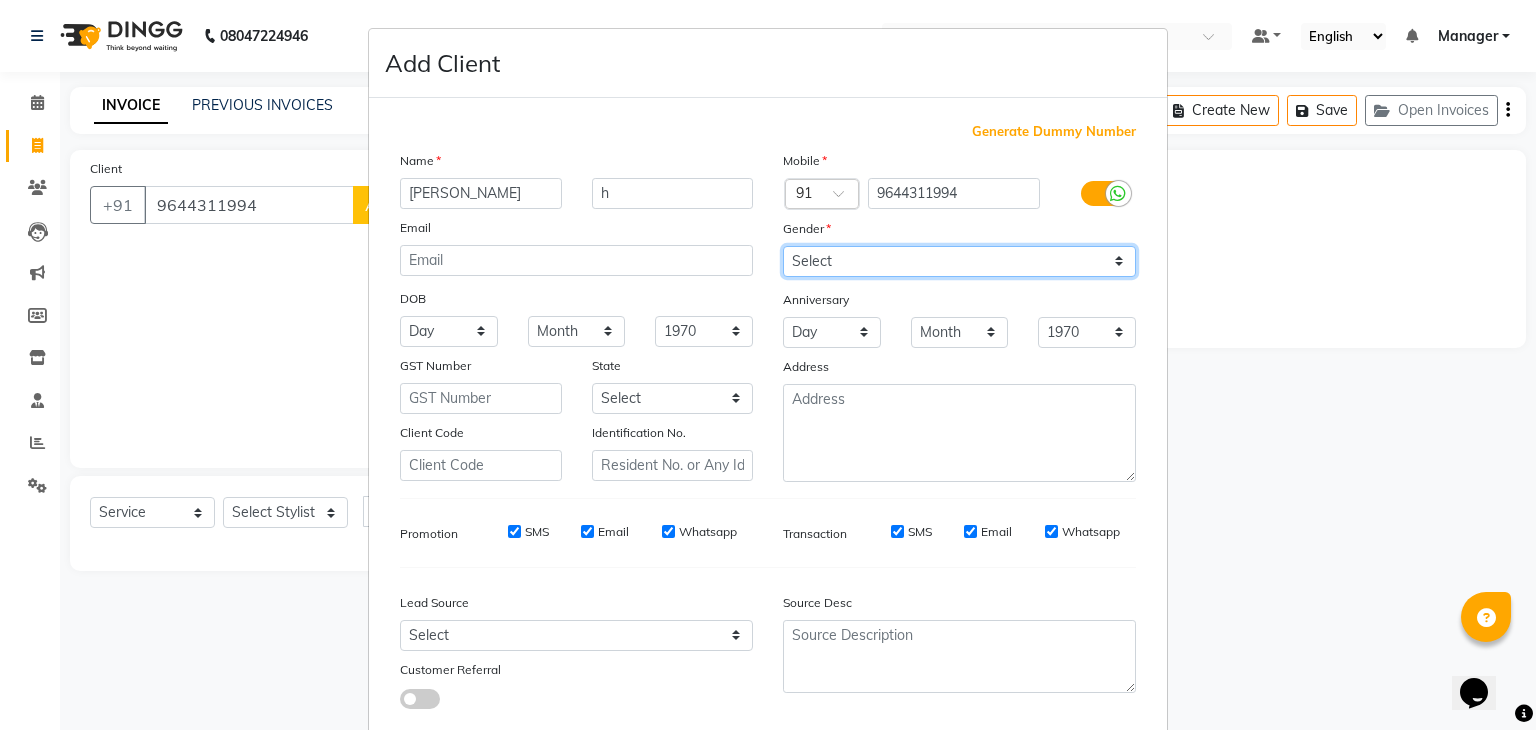 select on "female" 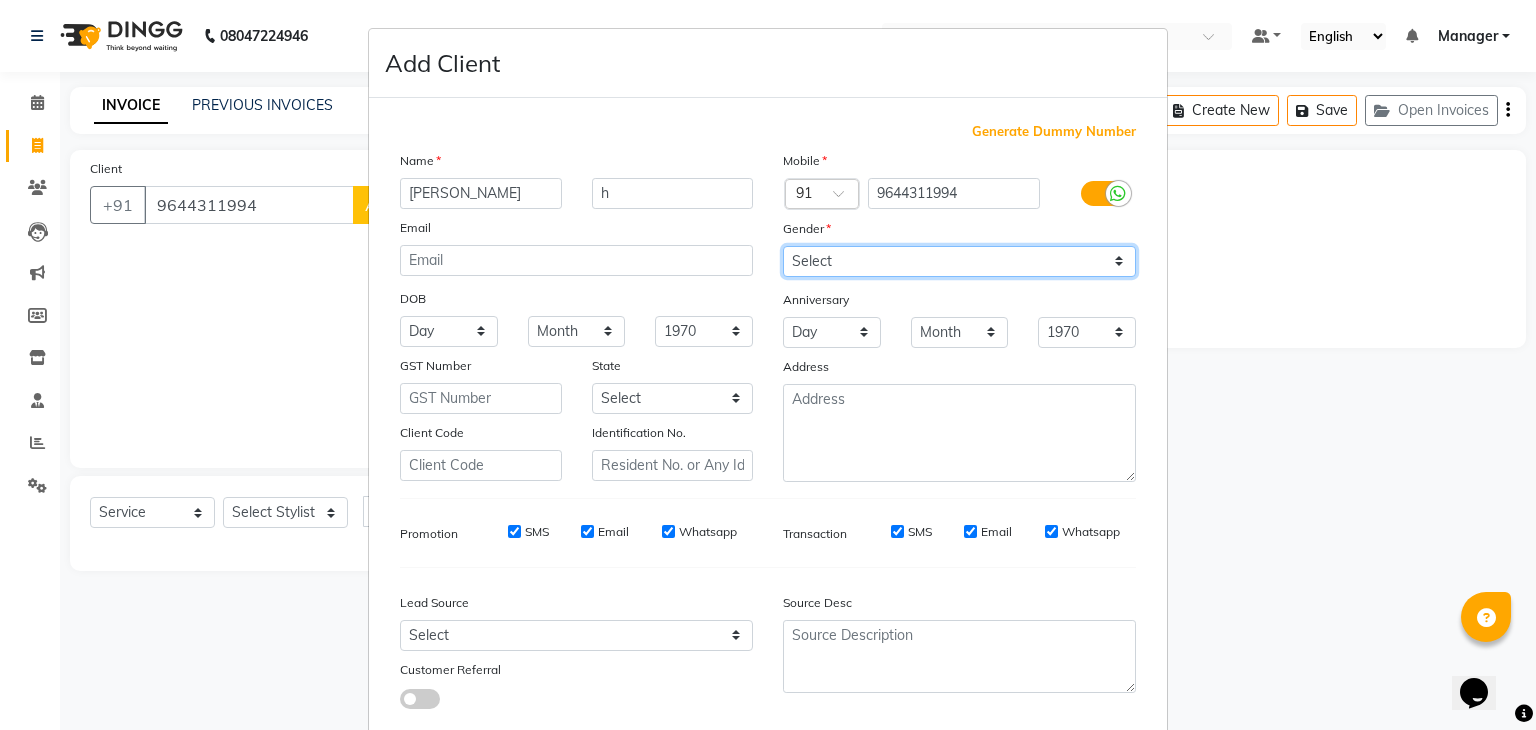 click on "Select Male Female Other Prefer Not To Say" at bounding box center [959, 261] 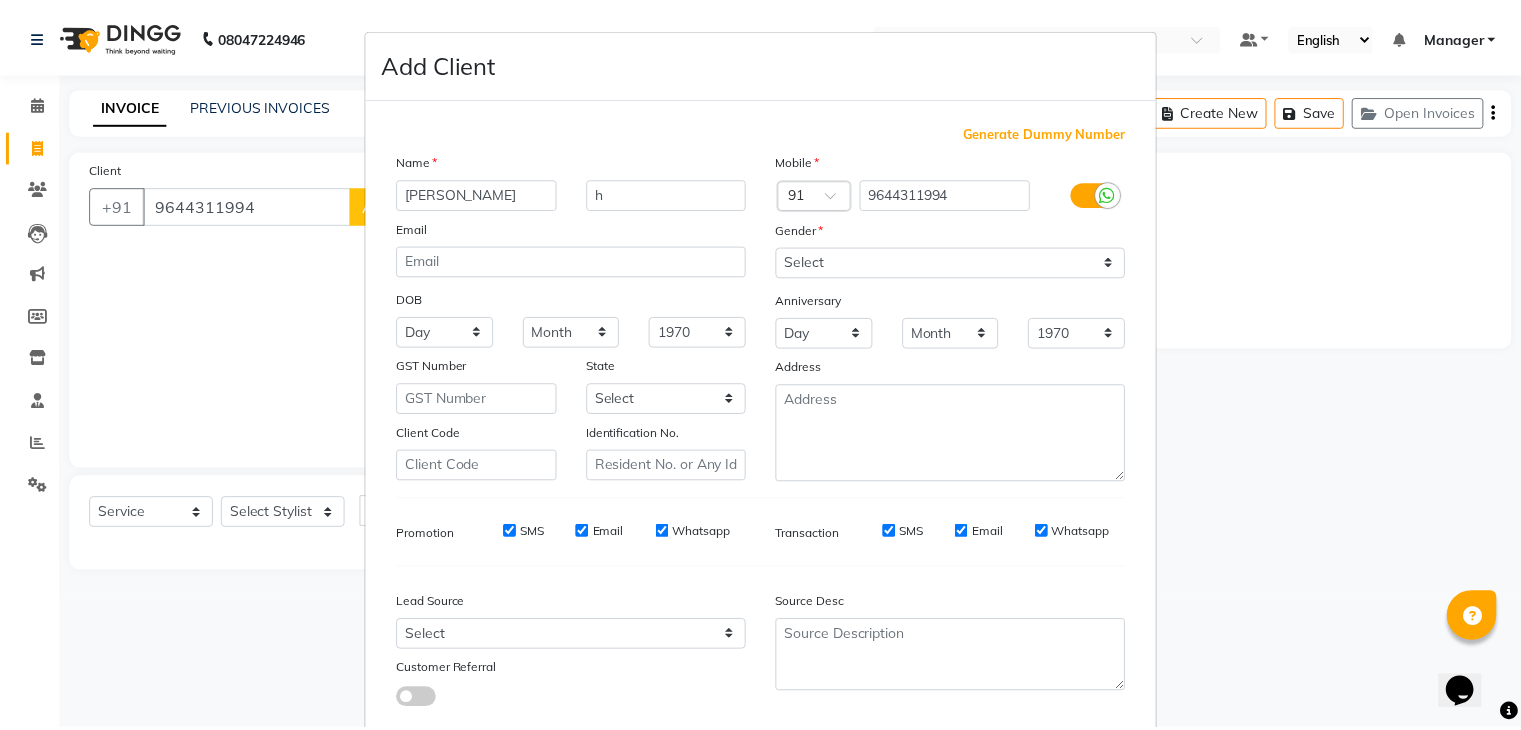 scroll, scrollTop: 127, scrollLeft: 0, axis: vertical 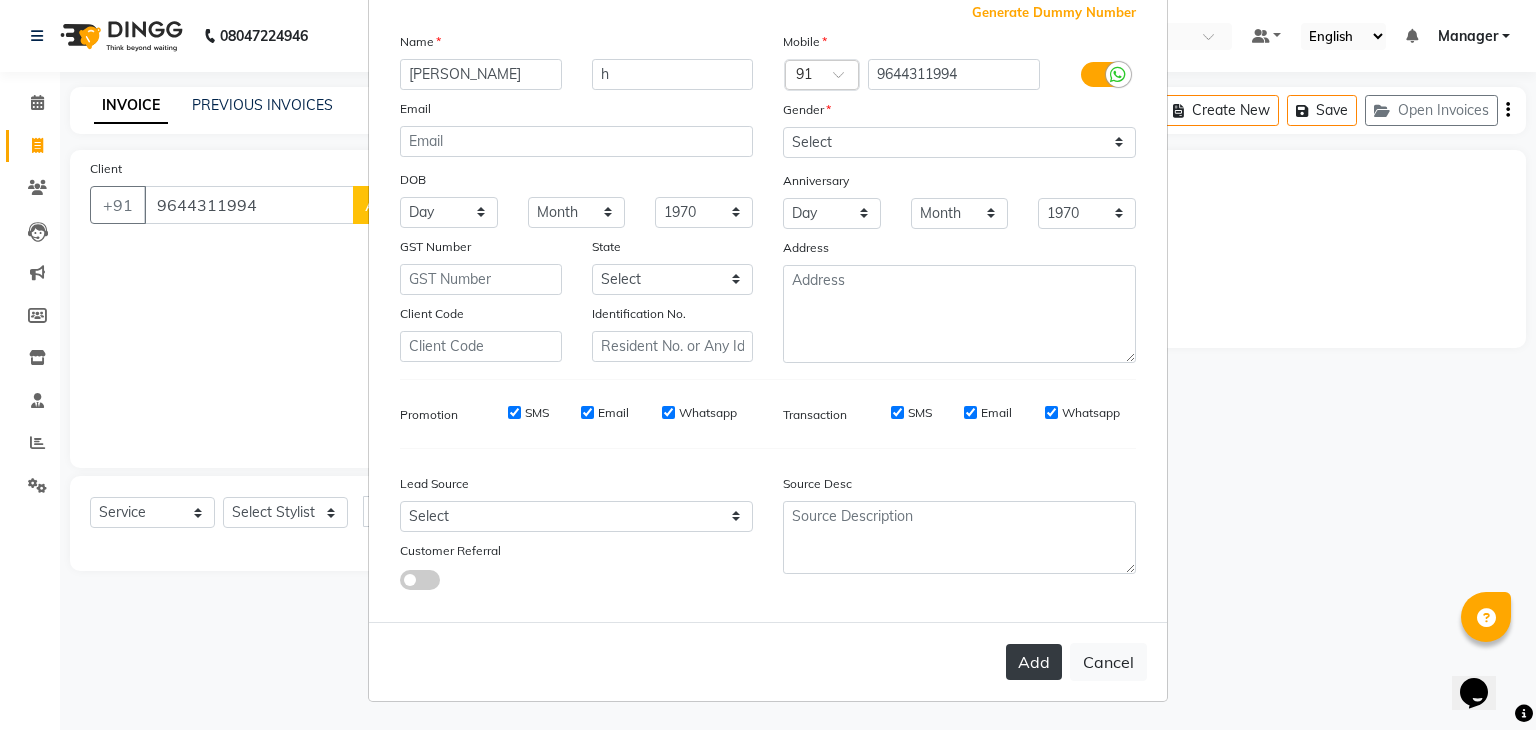 click on "Add" at bounding box center (1034, 662) 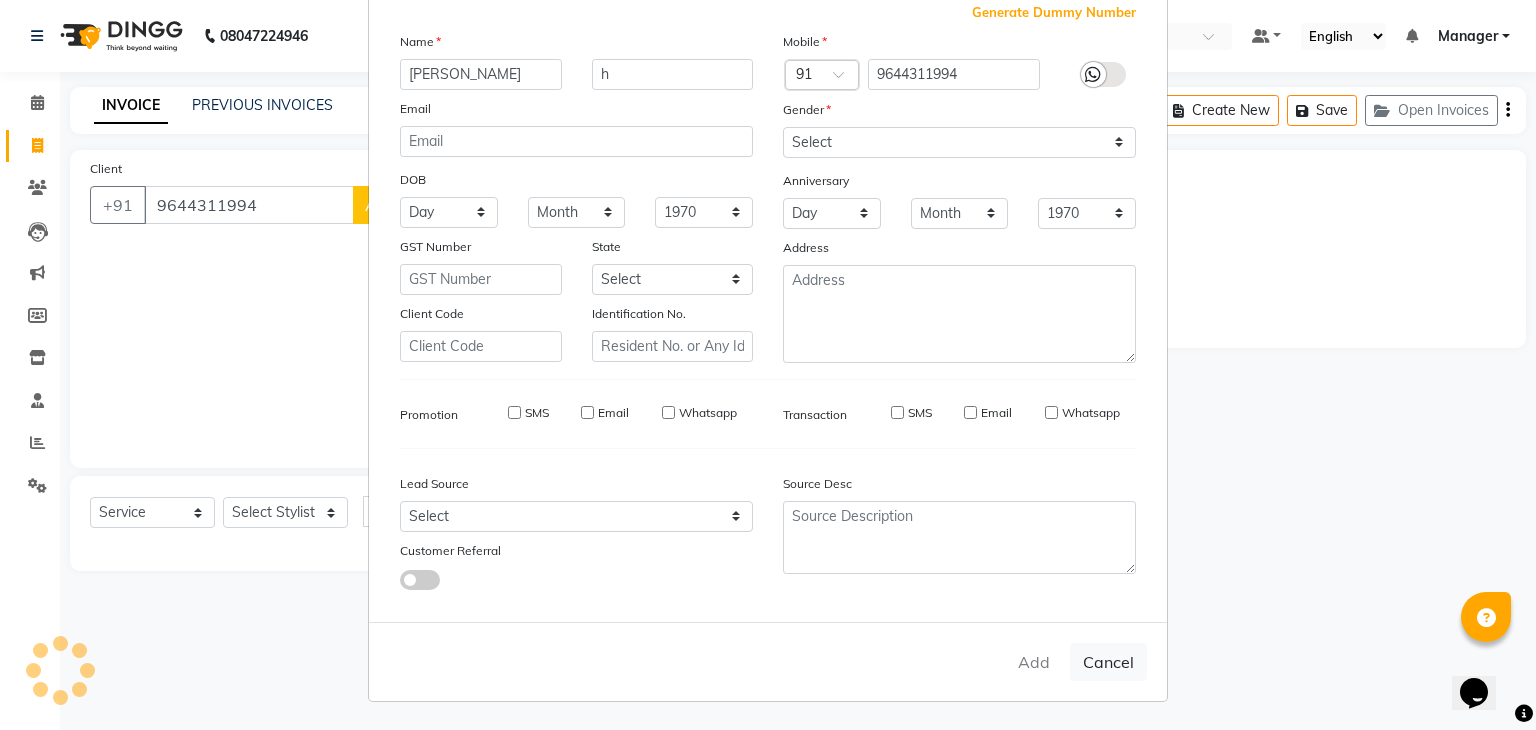 type 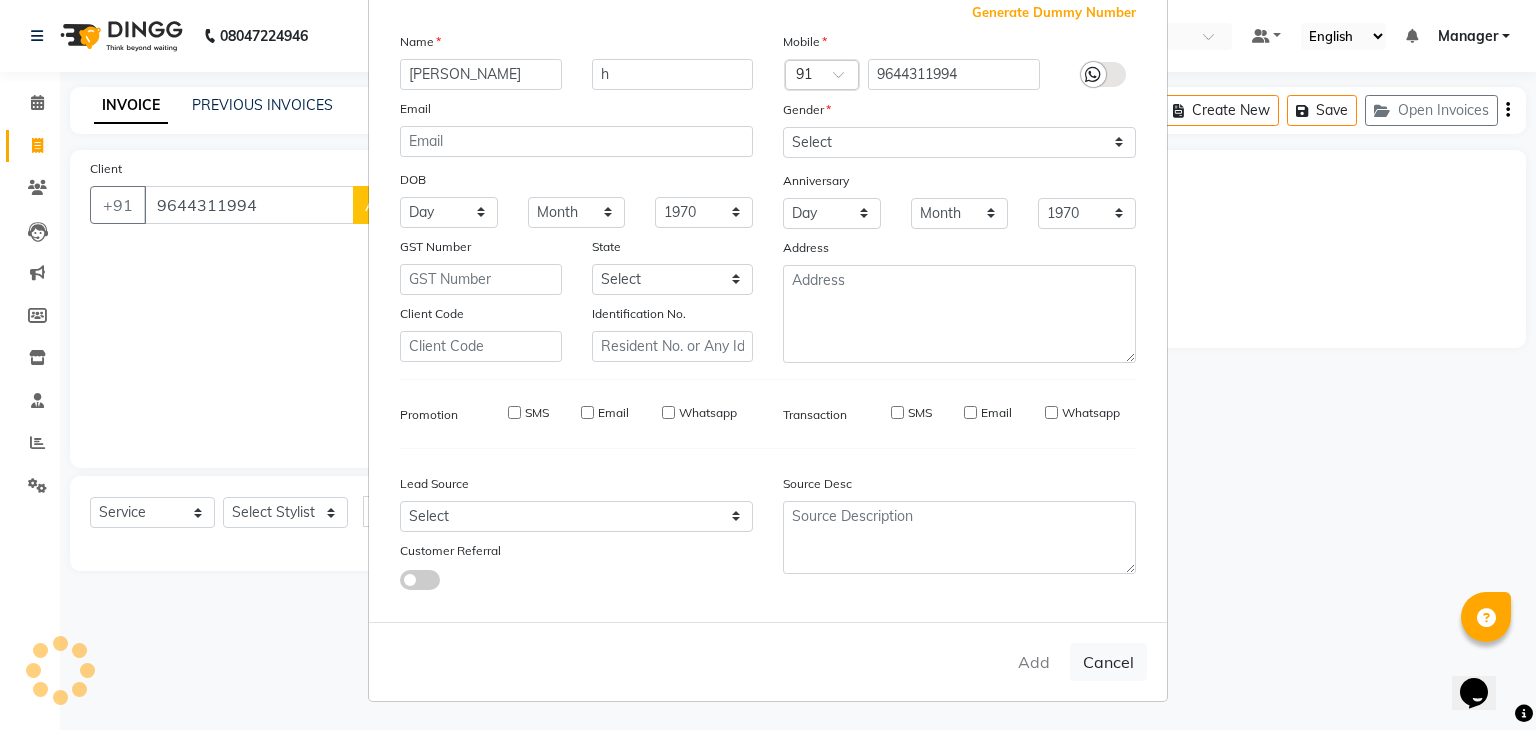 type 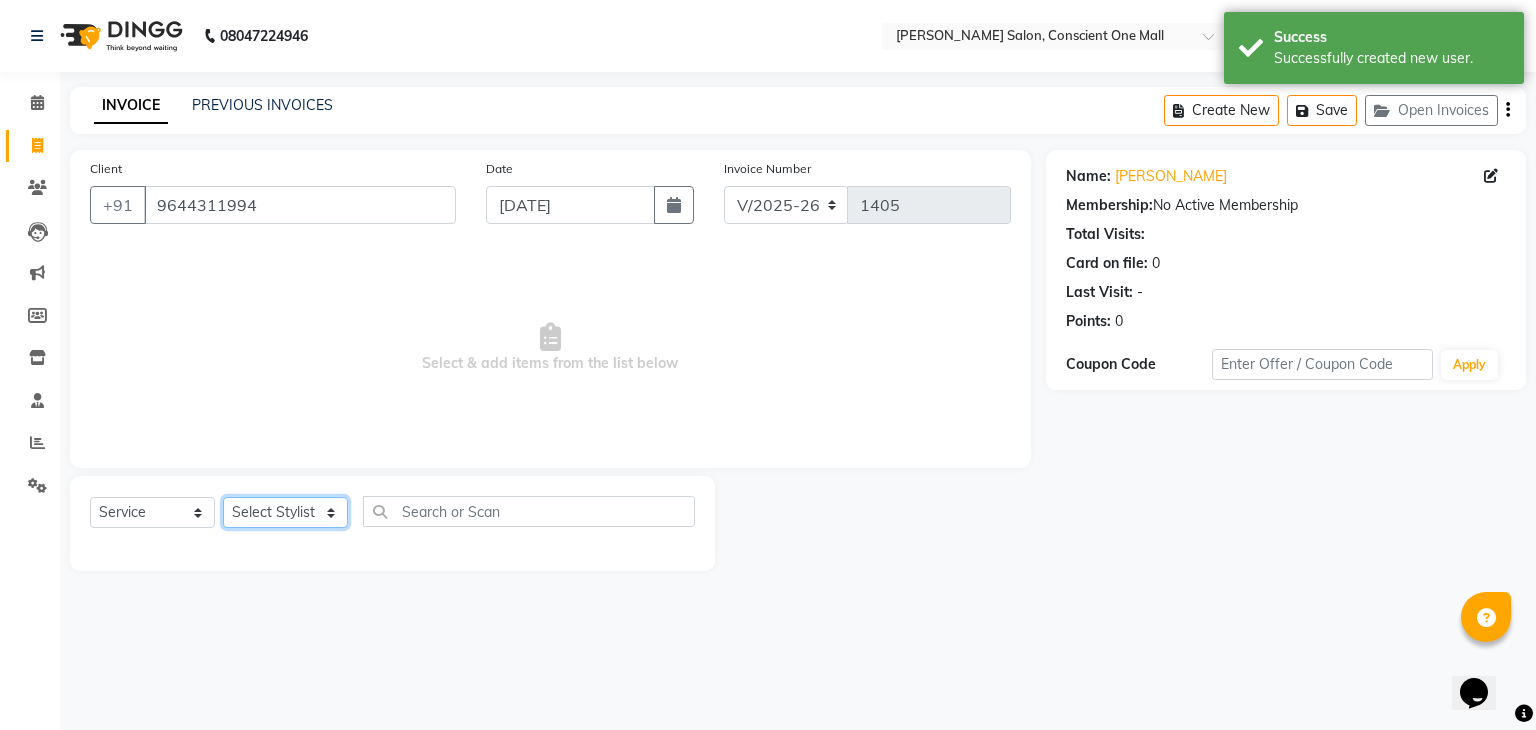 click on "Select Stylist [PERSON_NAME] [PERSON_NAME] [PERSON_NAME] [PERSON_NAME] [PERSON_NAME] [PERSON_NAME] kajal [PERSON_NAME] Manager [PERSON_NAME] [PERSON_NAME] [PERSON_NAME] neha [PERSON_NAME] [PERSON_NAME] Sachin [PERSON_NAME] SAMEER [PERSON_NAME] Saurabh [PERSON_NAME]" 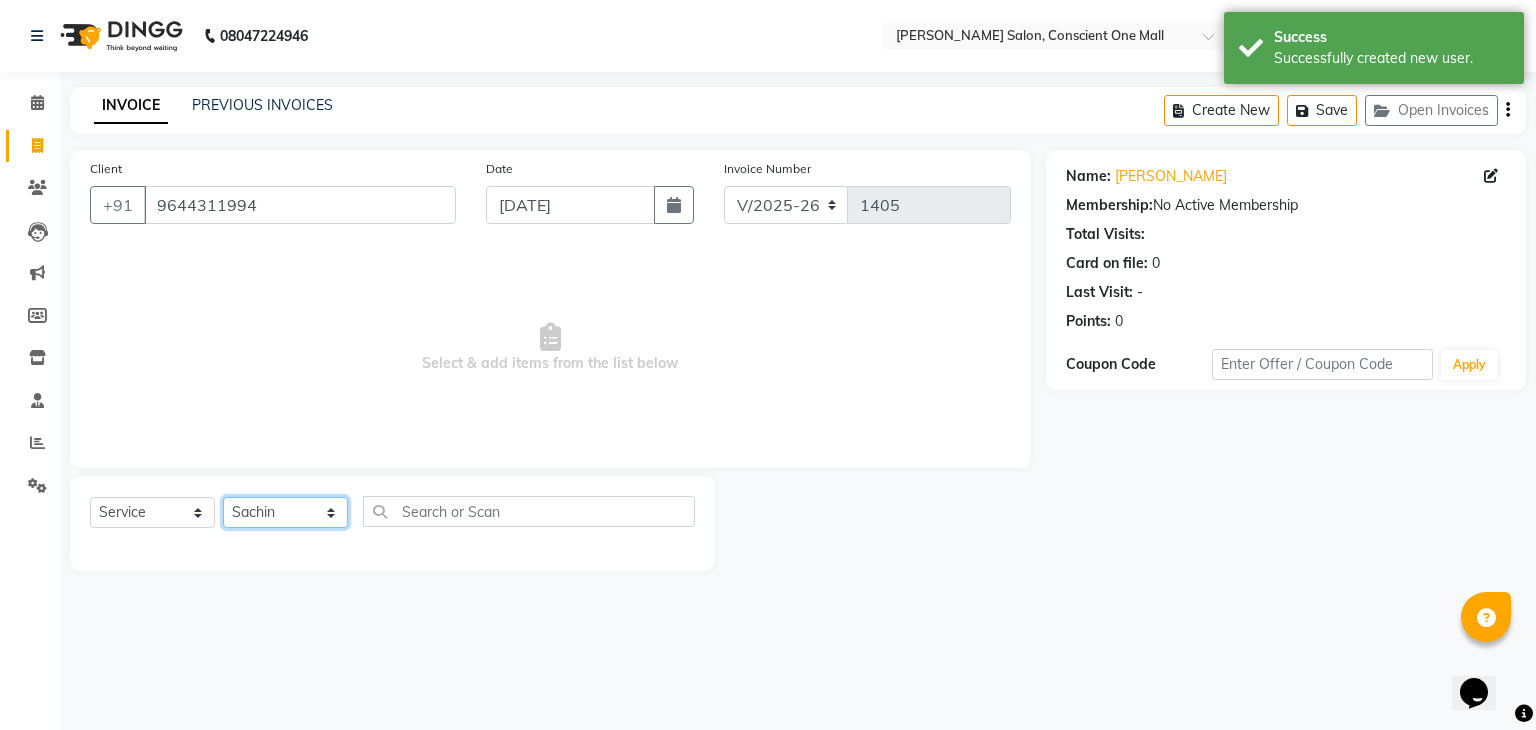 click on "Select Stylist [PERSON_NAME] [PERSON_NAME] [PERSON_NAME] [PERSON_NAME] [PERSON_NAME] [PERSON_NAME] kajal [PERSON_NAME] Manager [PERSON_NAME] [PERSON_NAME] [PERSON_NAME] neha [PERSON_NAME] [PERSON_NAME] Sachin [PERSON_NAME] SAMEER [PERSON_NAME] Saurabh [PERSON_NAME]" 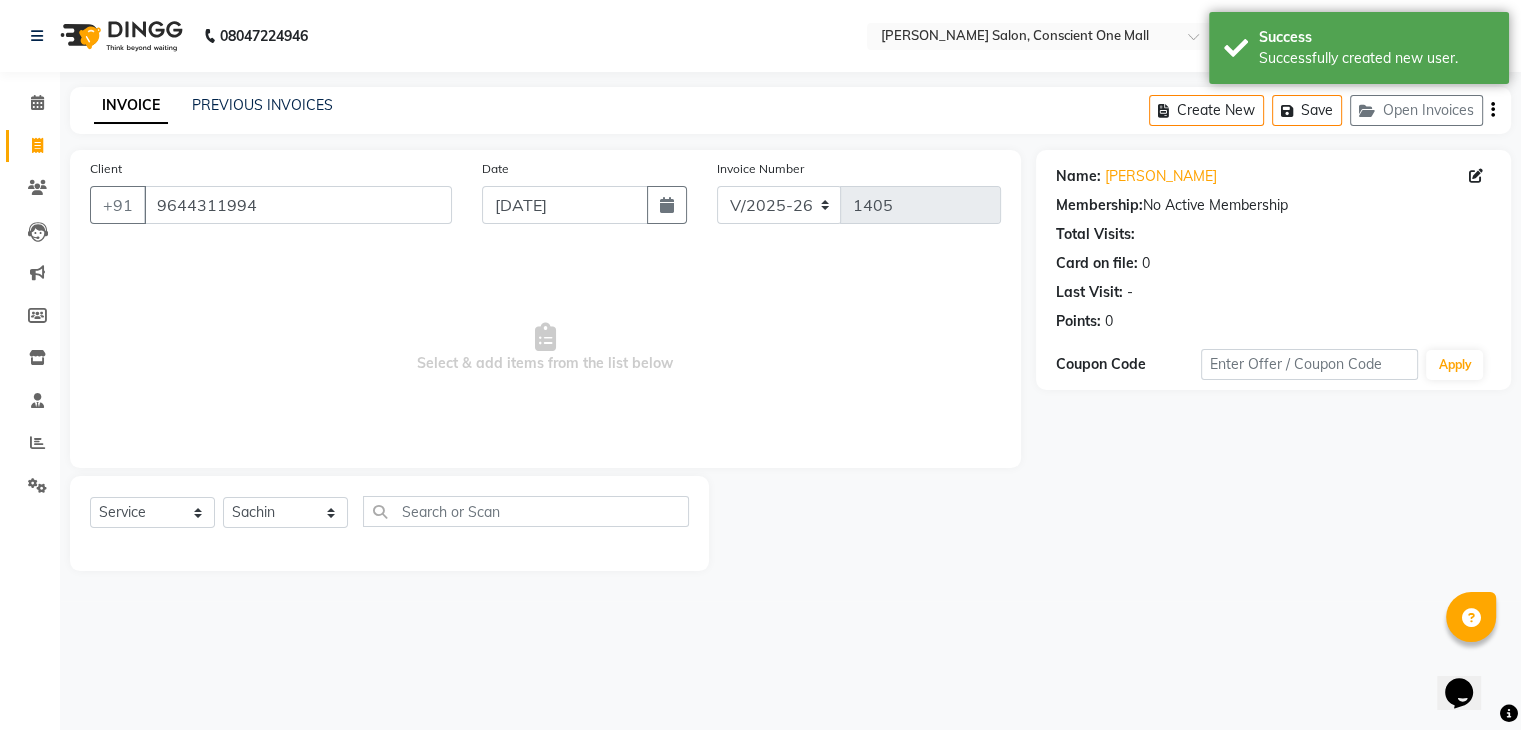 drag, startPoint x: 303, startPoint y: 500, endPoint x: 326, endPoint y: 488, distance: 25.942244 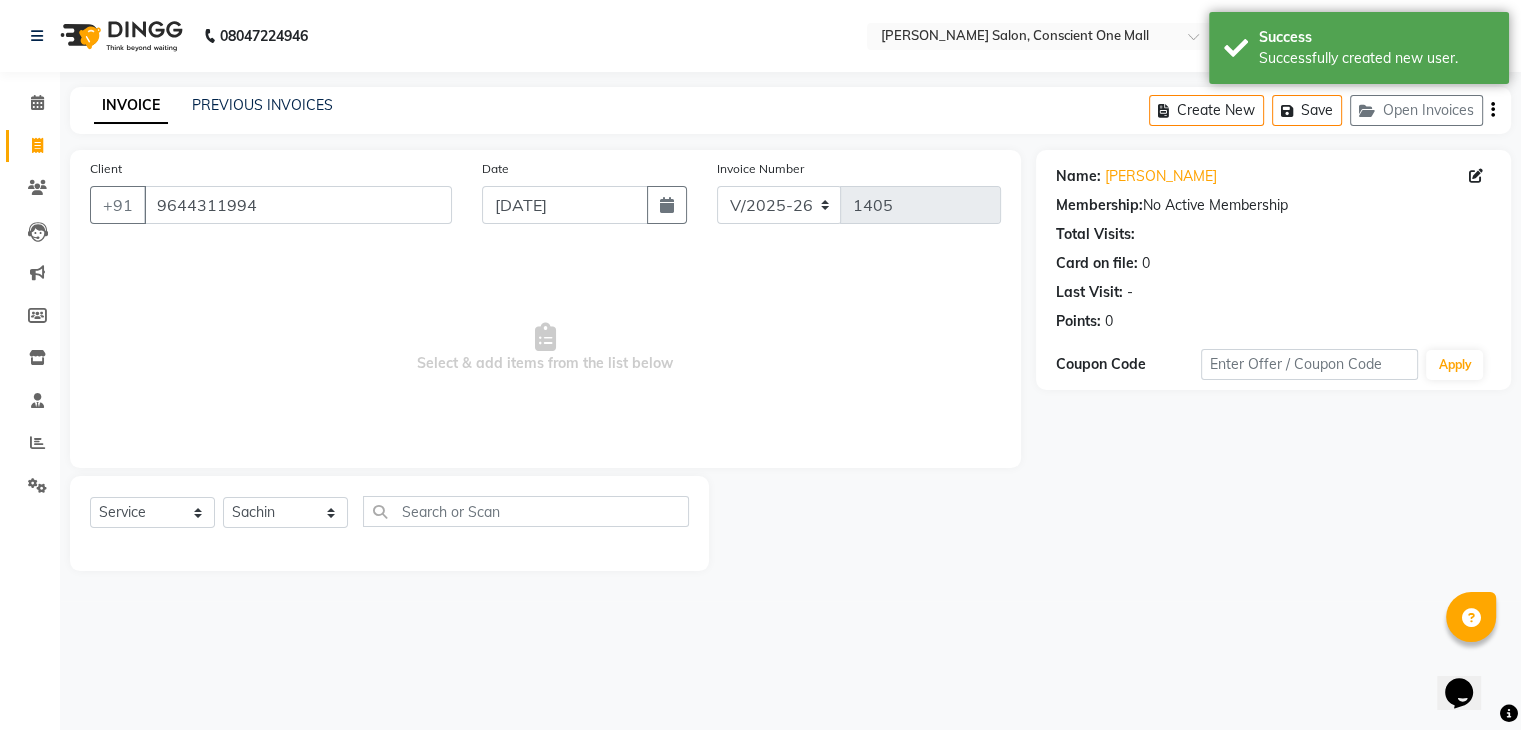 click on "Select  Service  Product  Membership  Package Voucher Prepaid Gift Card  Select Stylist AJAD AMIT Angad ANSHU Bilal FAHEEM Harry himanshi Janvi JAY kajal Khusboo Manager misty Mukesh Naeem Navjot Kaur neha NITA Pawan Ripa Sachin Sagar  SAHIL SAMEER Sanjeev Saurabh Shivprakash Sultana" 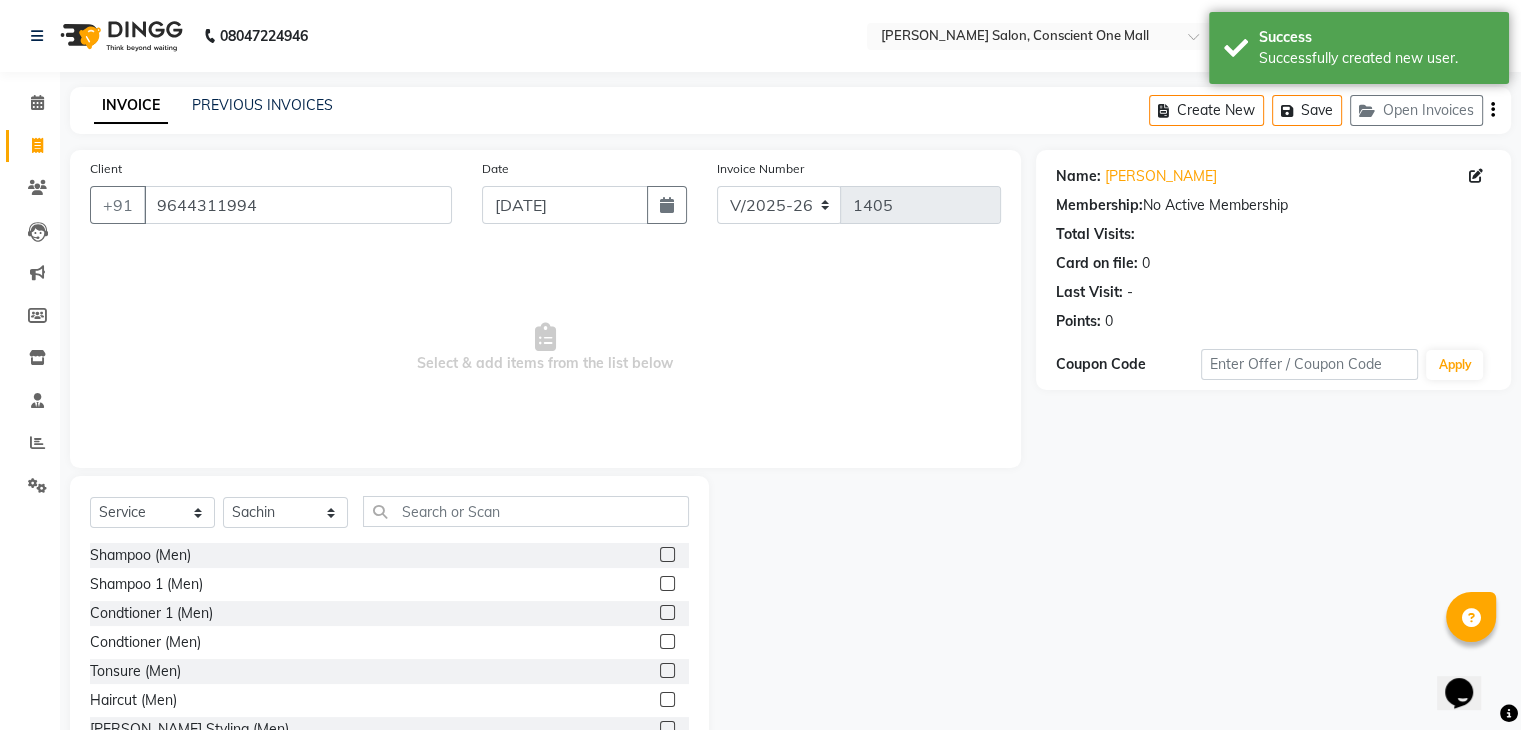 drag, startPoint x: 326, startPoint y: 488, endPoint x: 307, endPoint y: 506, distance: 26.172504 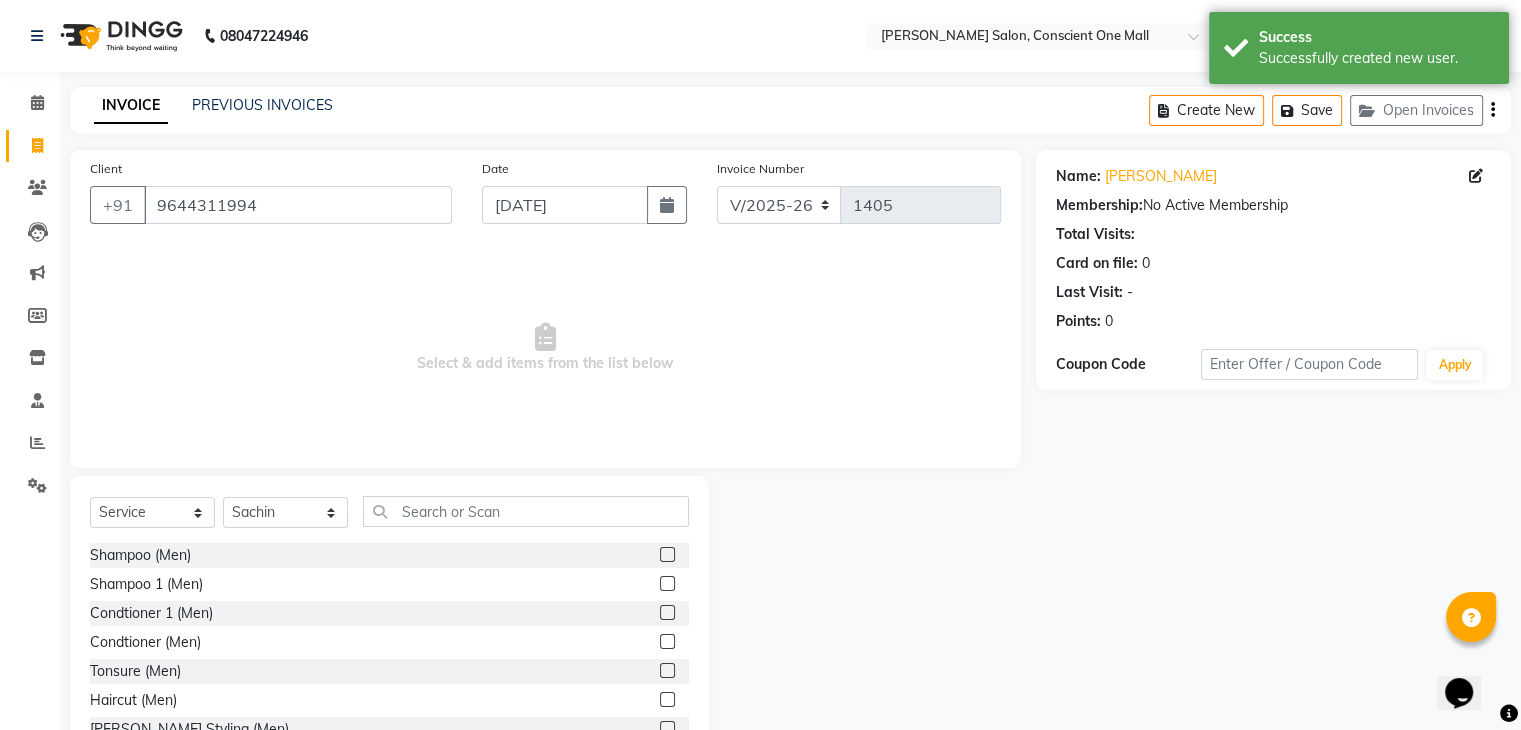 click on "Select  Service  Product  Membership  Package Voucher Prepaid Gift Card  Select Stylist AJAD AMIT Angad ANSHU Bilal FAHEEM Harry himanshi Janvi JAY kajal Khusboo Manager misty Mukesh Naeem Navjot Kaur neha NITA Pawan Ripa Sachin Sagar  SAHIL SAMEER Sanjeev Saurabh Shivprakash Sultana Shampoo (Men)  Shampoo 1 (Men)  Condtioner 1 (Men)  Condtioner (Men)  Tonsure (Men)  Haircut (Men)  Beard Styling (Men)  Shave (Men)  Oil Massage (Men)  Plex Treatment (Men)  Hair Spa (Men)  Color (Men)  Beard Color (Men)  Highlights (Men)  Rebonding (Men)  Smoothening (Men)  Keratin  (Men)  Botox (Men)  Perming (Men)  Shampoo (Female)  Shampoo 1 (Female)  Conditoner (Female)  Conditoner 1 (Female)  Haircut (Female)  Blow Dry (Female)  Change Of Style (Female)  Ironing  (Female)  Iron Curls/Tong Curls (Female)  Hair Do (Female)  Oil Massage (Female)  Plex Treatment (Female)  Hairspa (Female)  Hairspa 1 (Female)  Hairspa 2 (Female)  Color Touch-Up (Female)  Color Touch-Up 1 (Female)  Highlights (Female)  Global Color (Female)" 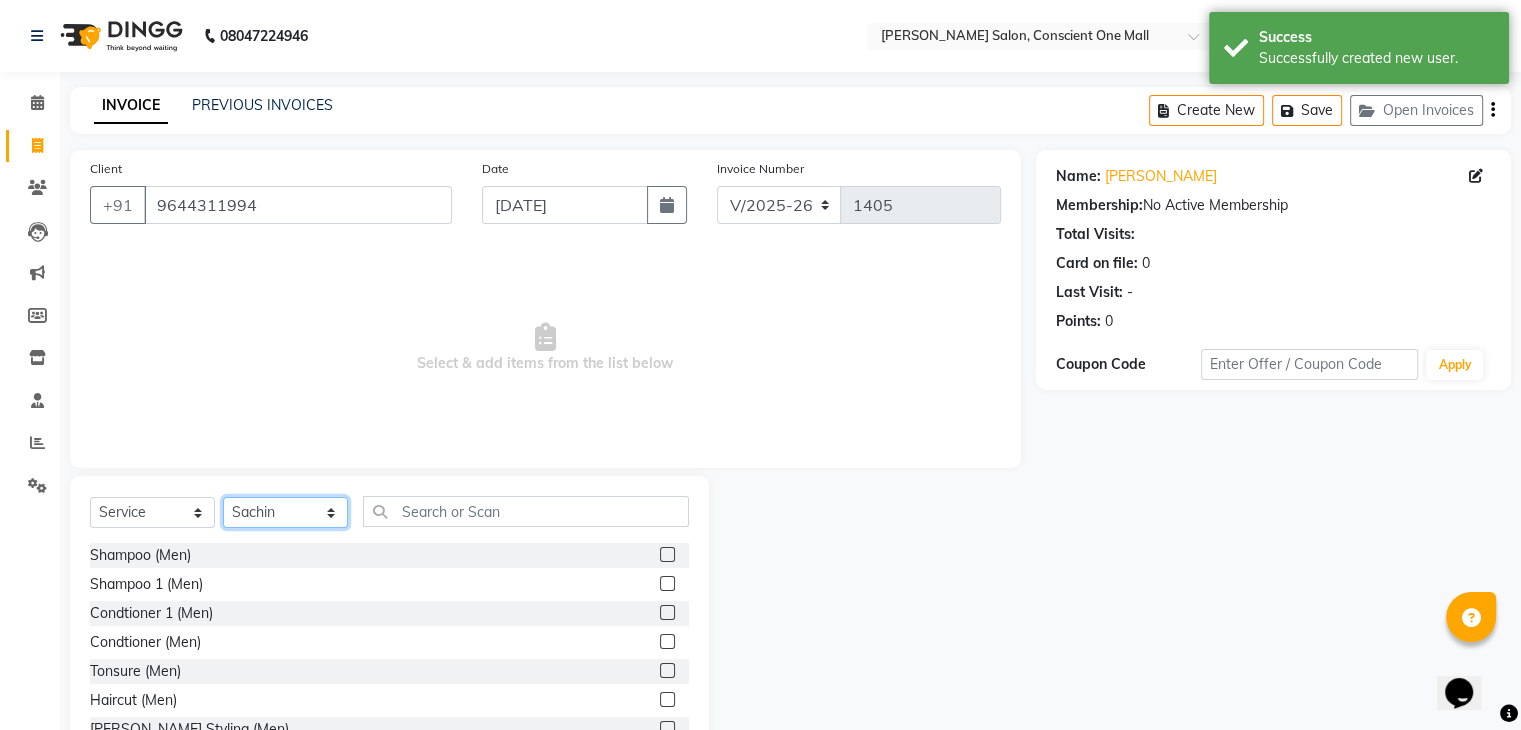 click on "Select Stylist [PERSON_NAME] [PERSON_NAME] [PERSON_NAME] [PERSON_NAME] [PERSON_NAME] [PERSON_NAME] kajal [PERSON_NAME] Manager [PERSON_NAME] [PERSON_NAME] [PERSON_NAME] neha [PERSON_NAME] [PERSON_NAME] Sachin [PERSON_NAME] SAMEER [PERSON_NAME] Saurabh [PERSON_NAME]" 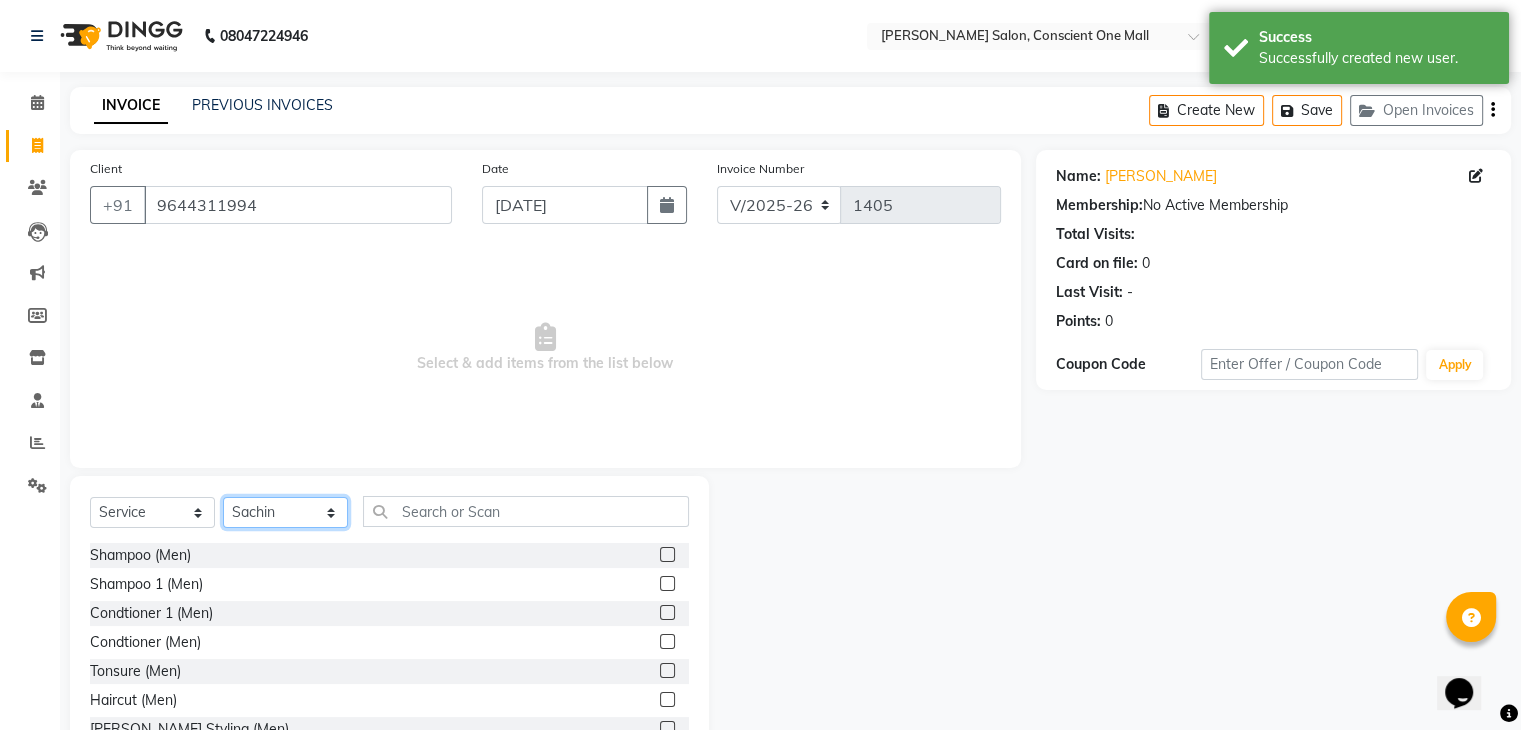 select on "67304" 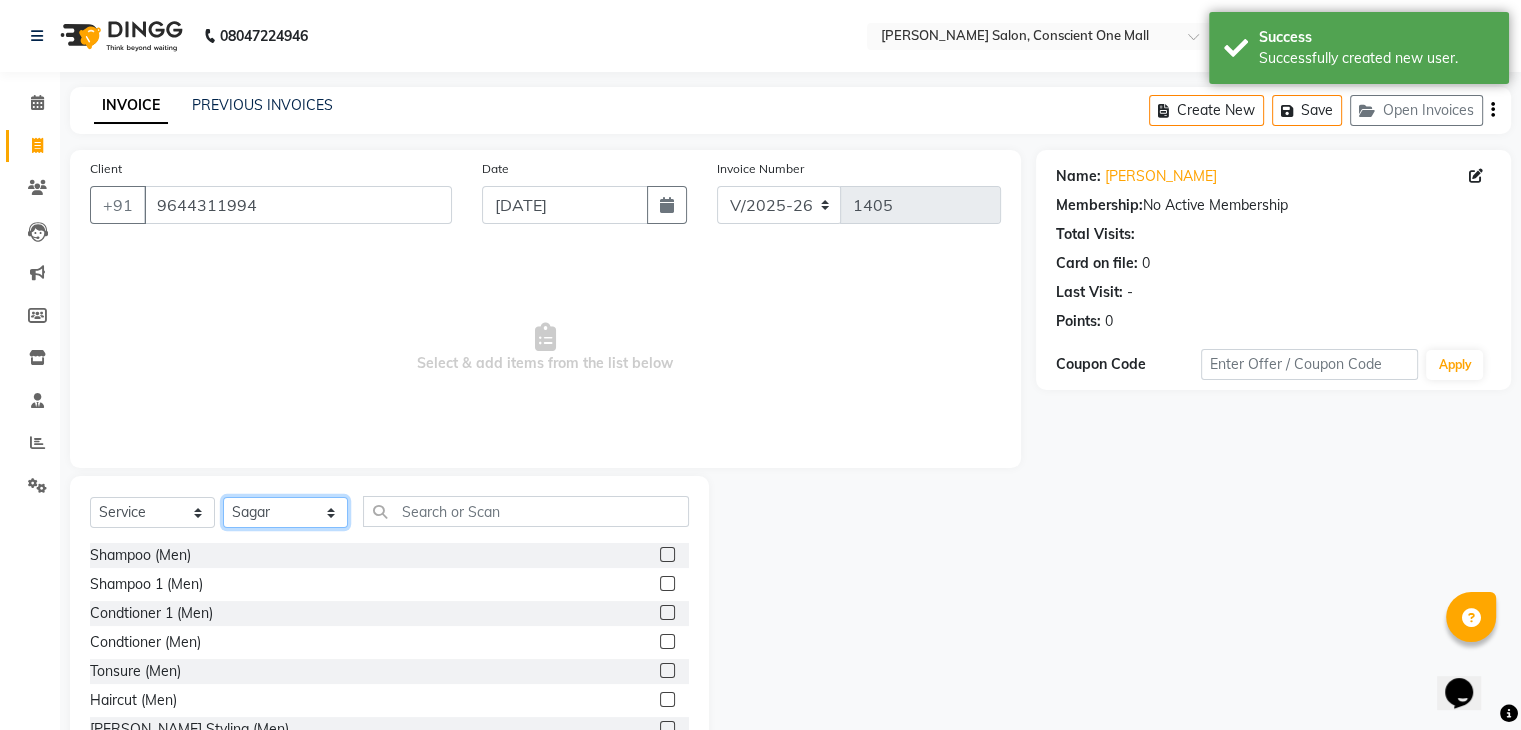 click on "Select Stylist [PERSON_NAME] [PERSON_NAME] [PERSON_NAME] [PERSON_NAME] [PERSON_NAME] [PERSON_NAME] kajal [PERSON_NAME] Manager [PERSON_NAME] [PERSON_NAME] [PERSON_NAME] neha [PERSON_NAME] [PERSON_NAME] Sachin [PERSON_NAME] SAMEER [PERSON_NAME] Saurabh [PERSON_NAME]" 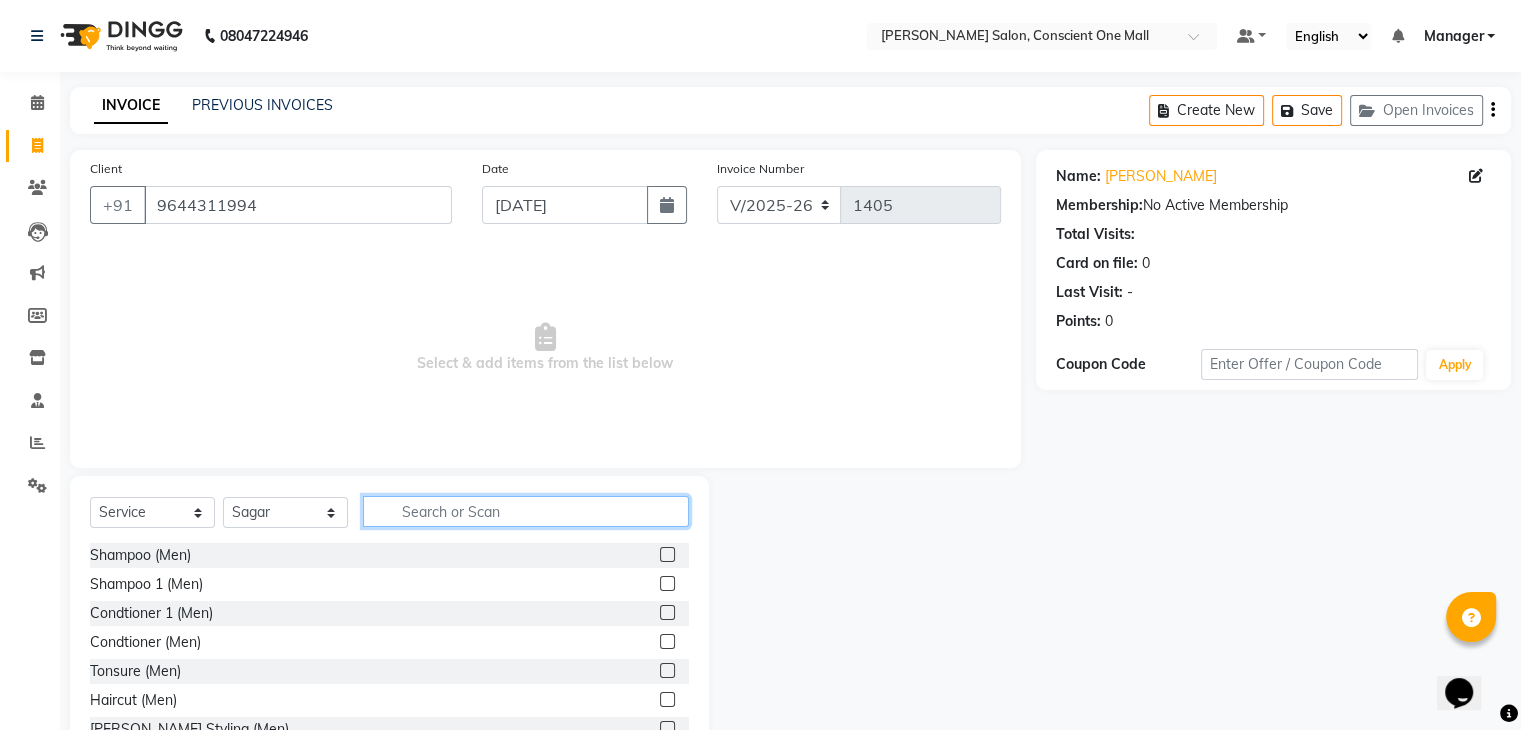 click 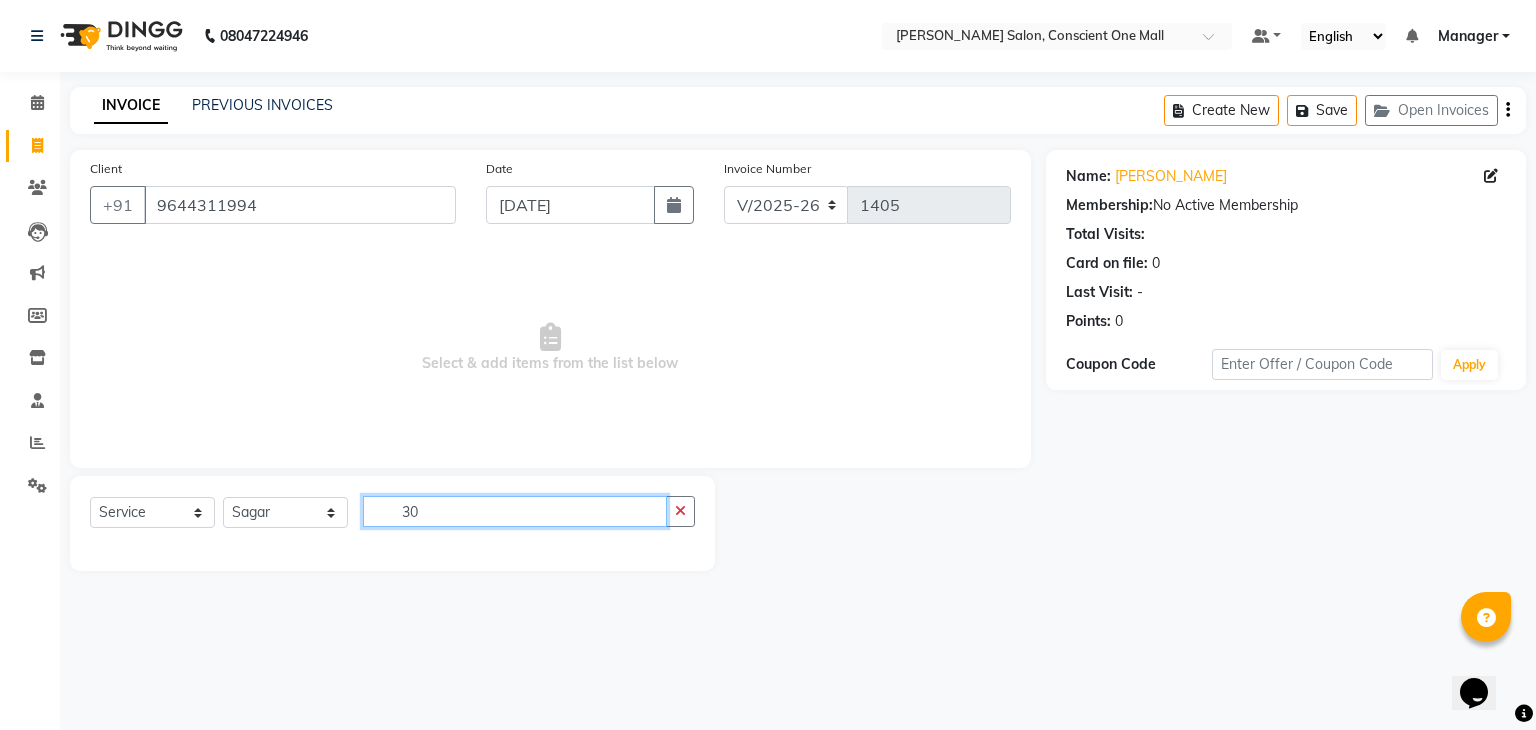 type on "3" 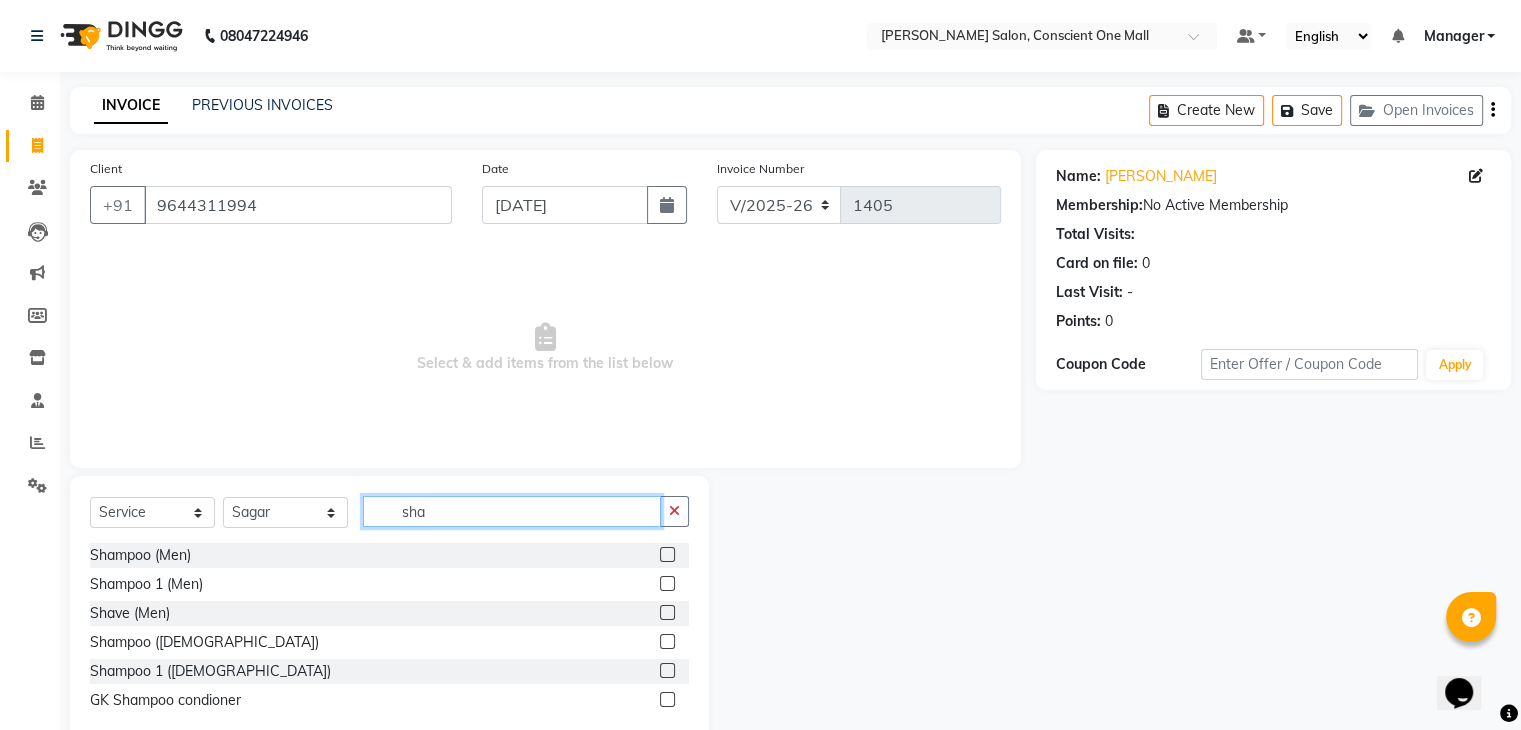 type on "sha" 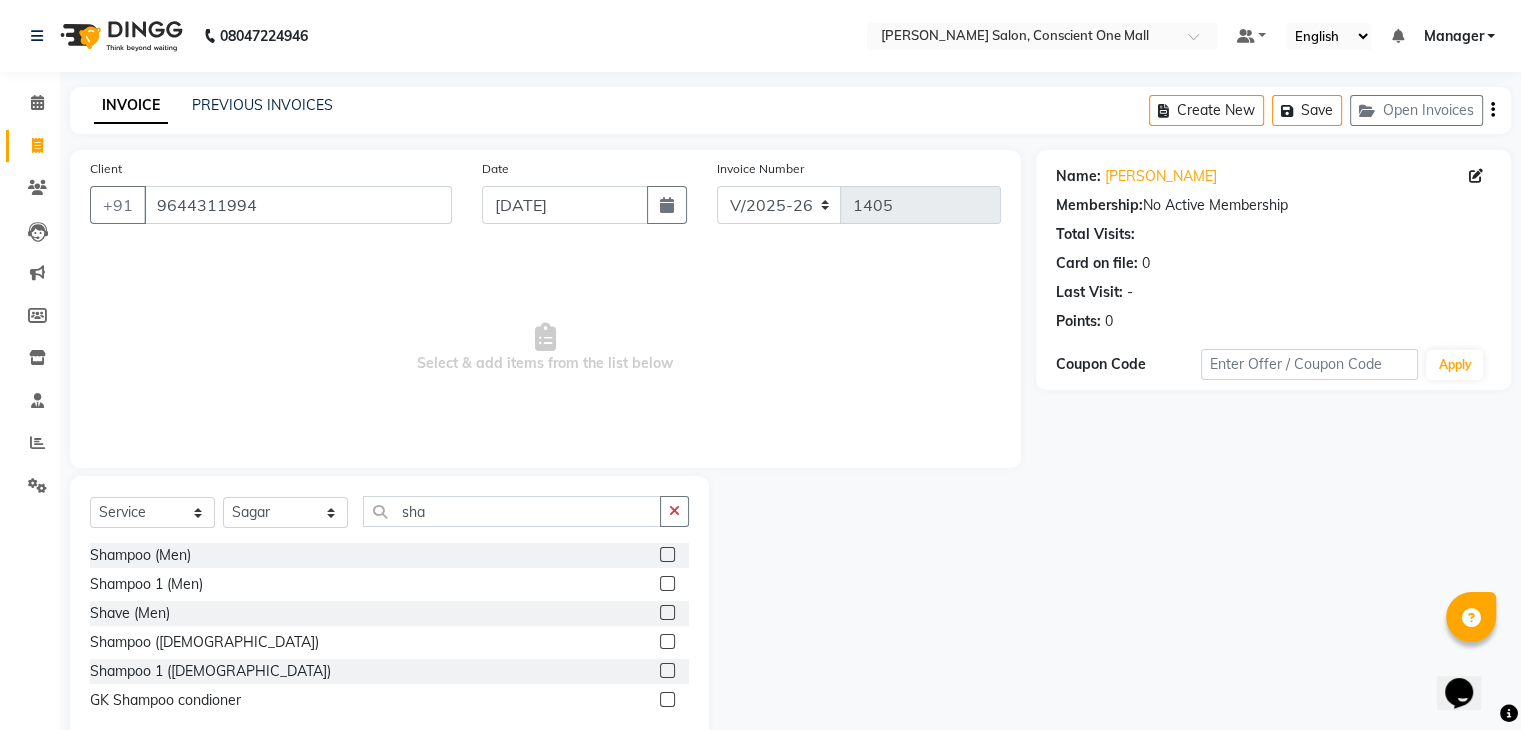 click 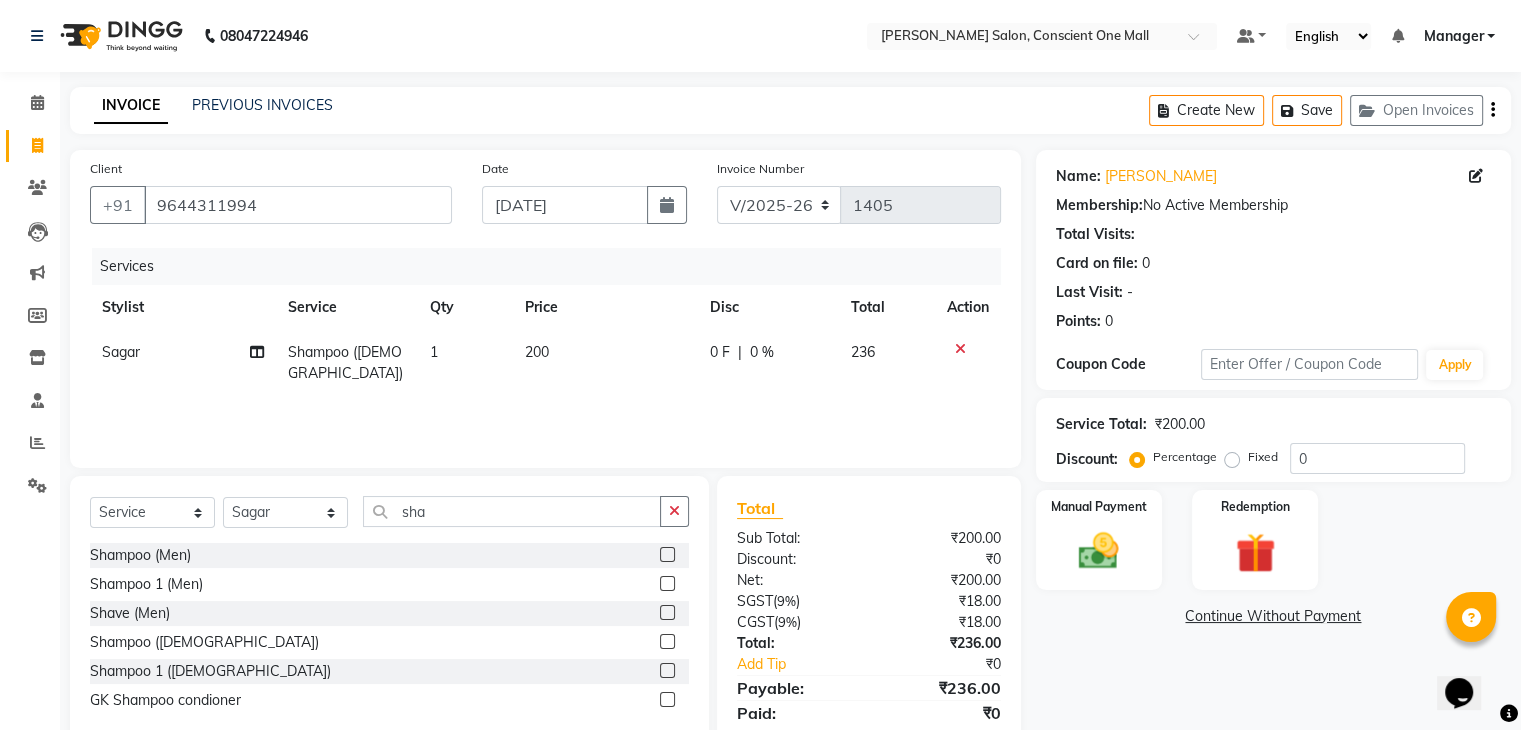 click 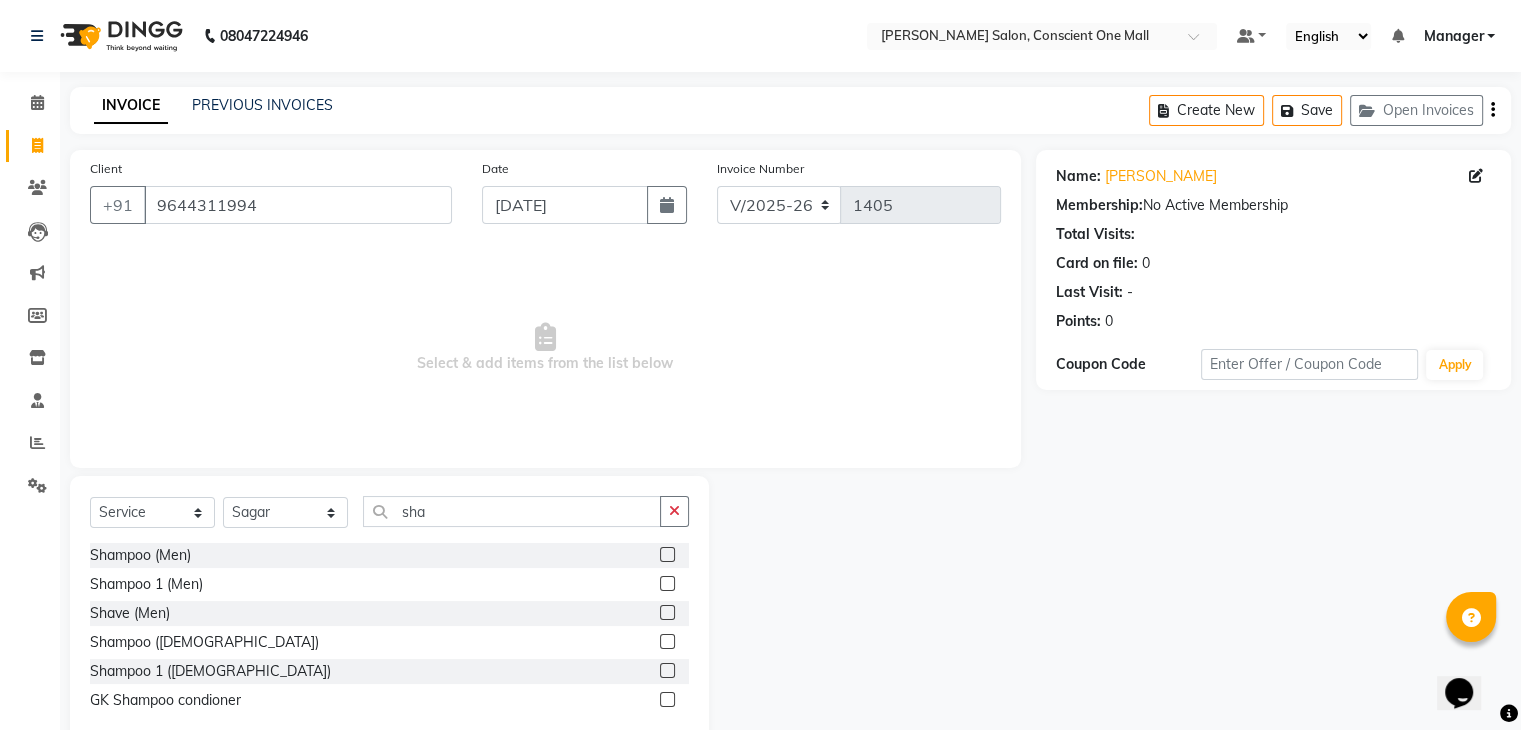 click 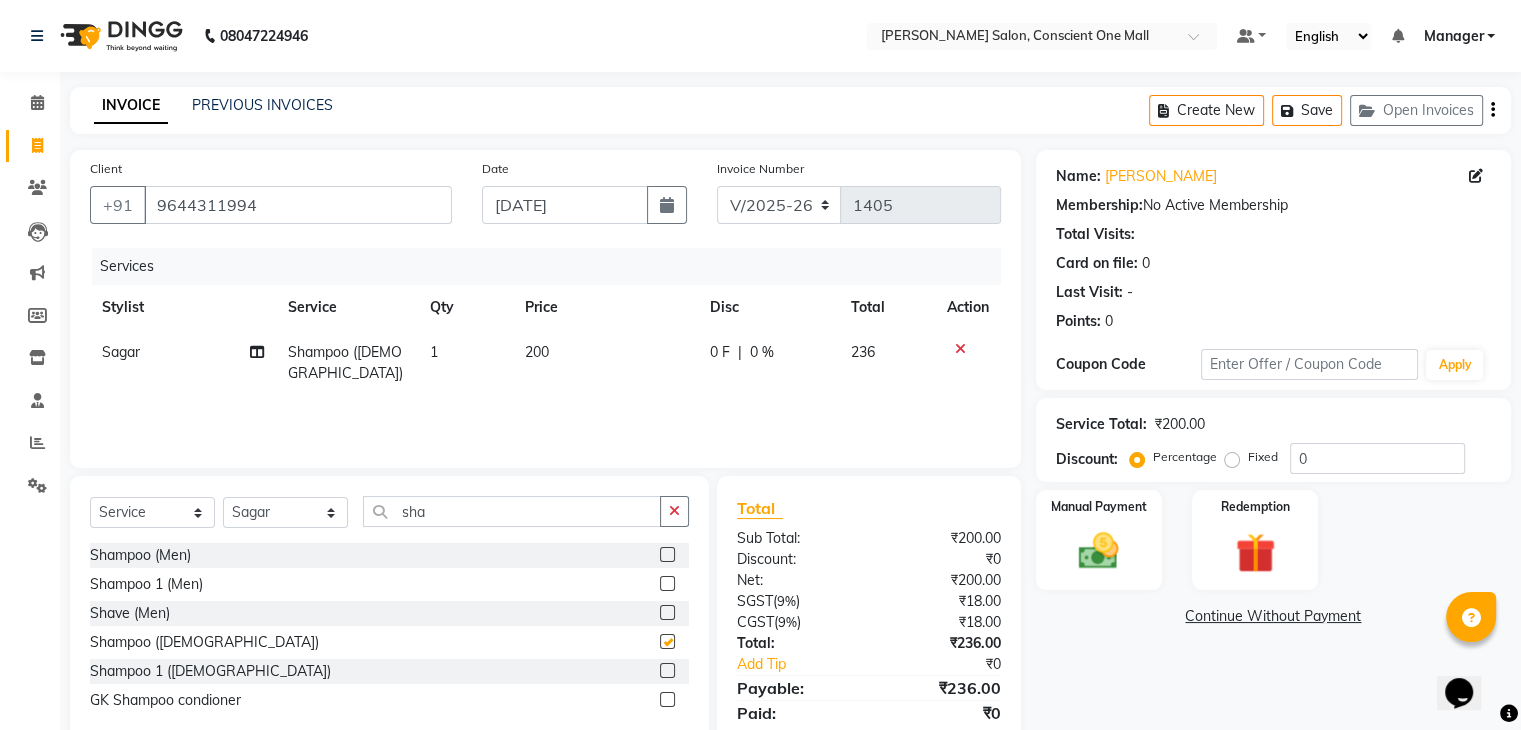 checkbox on "false" 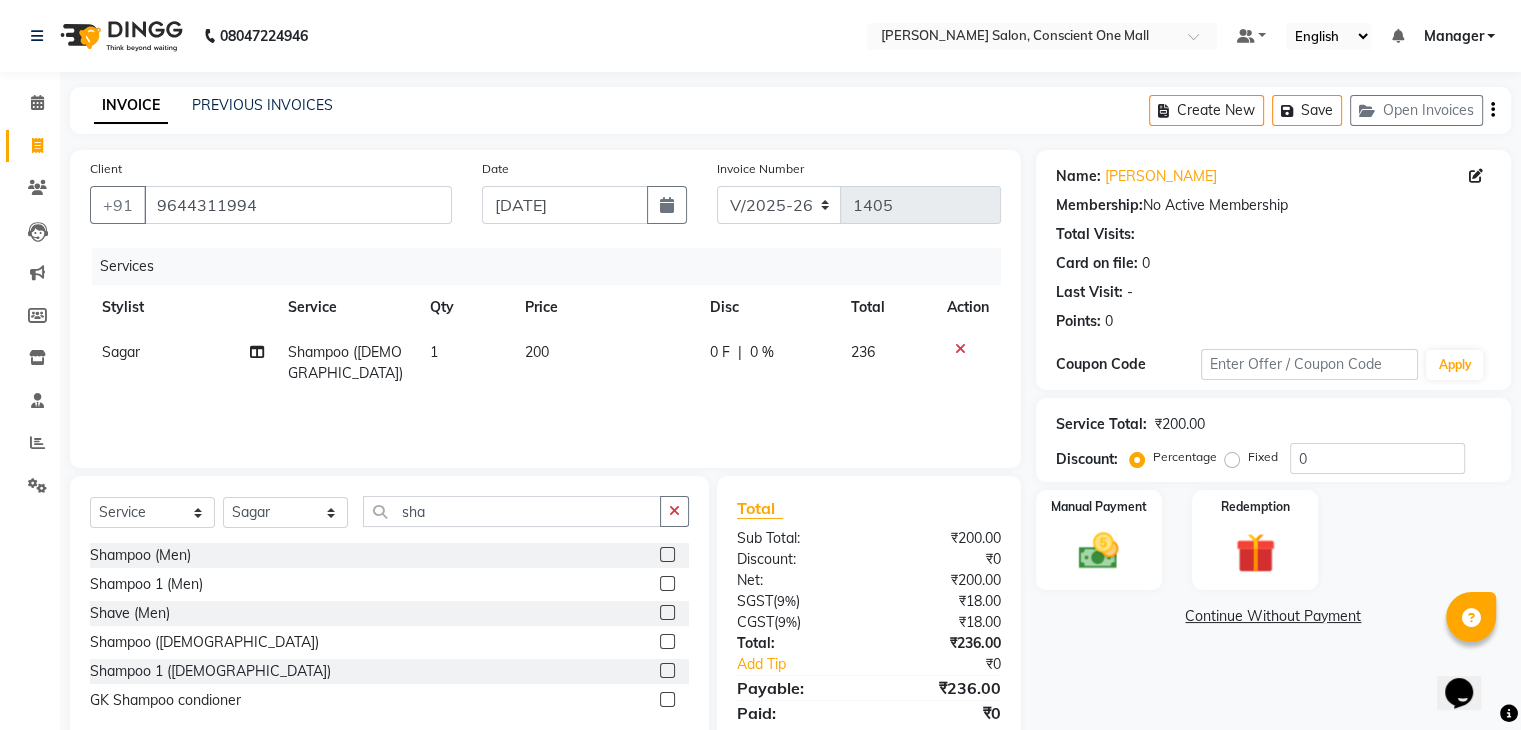 click on "200" 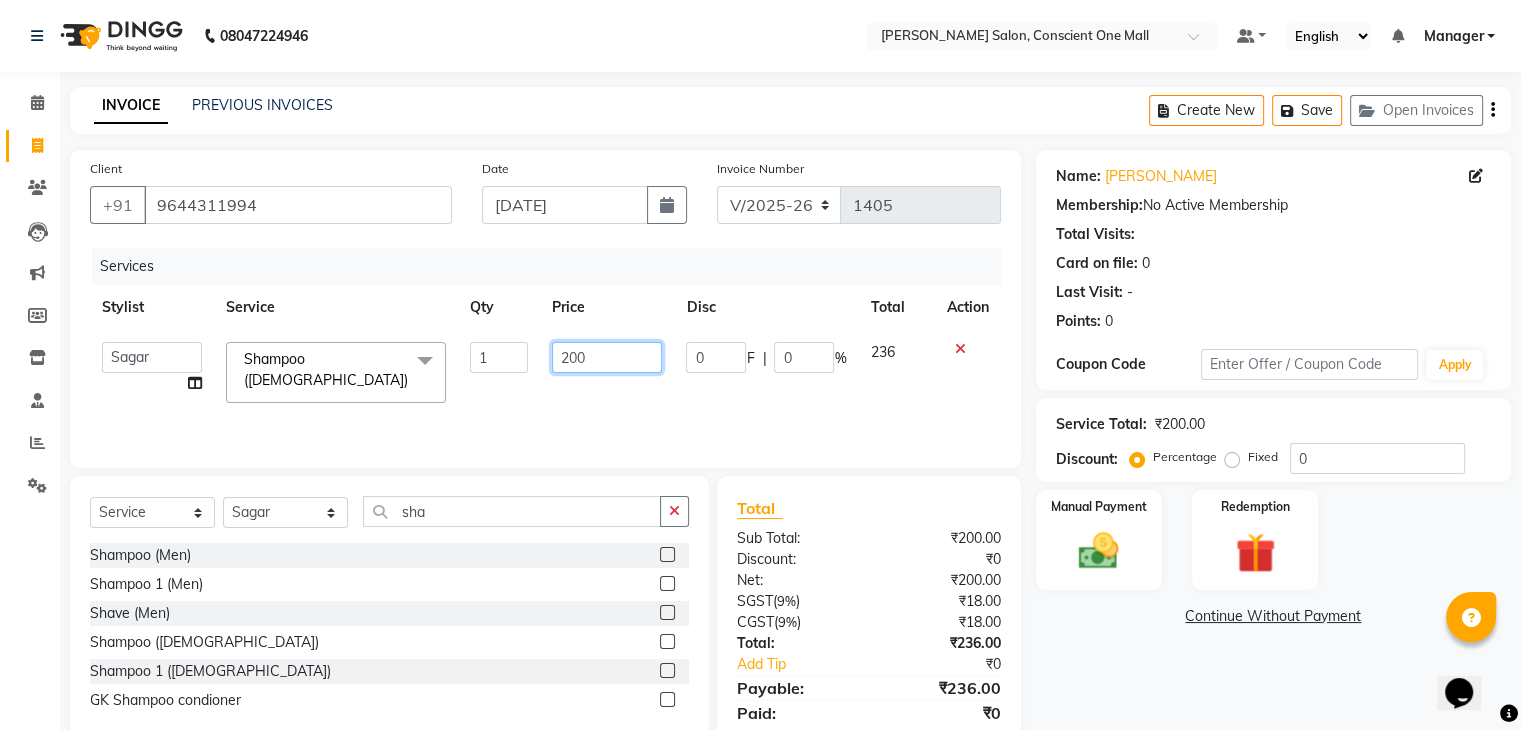 click on "200" 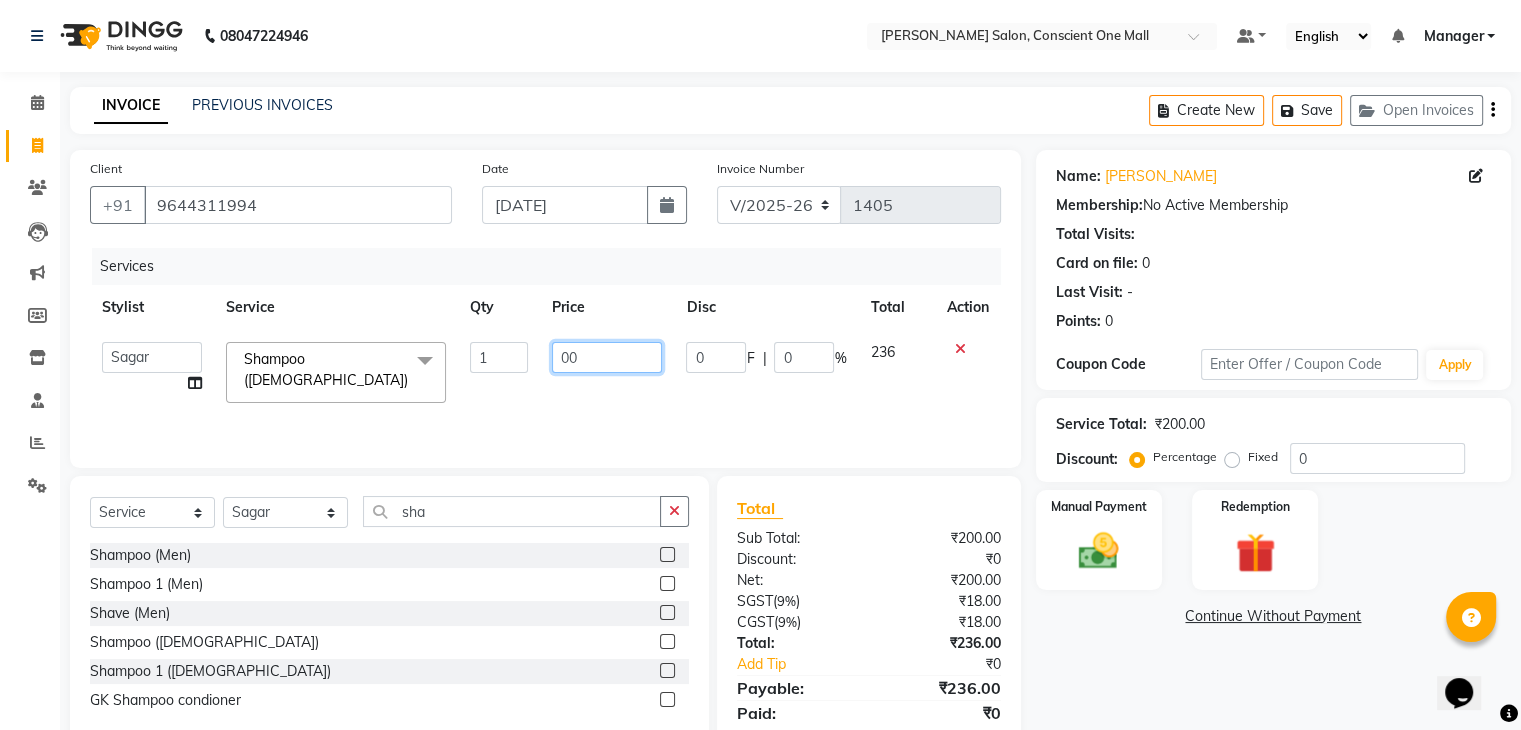 type on "300" 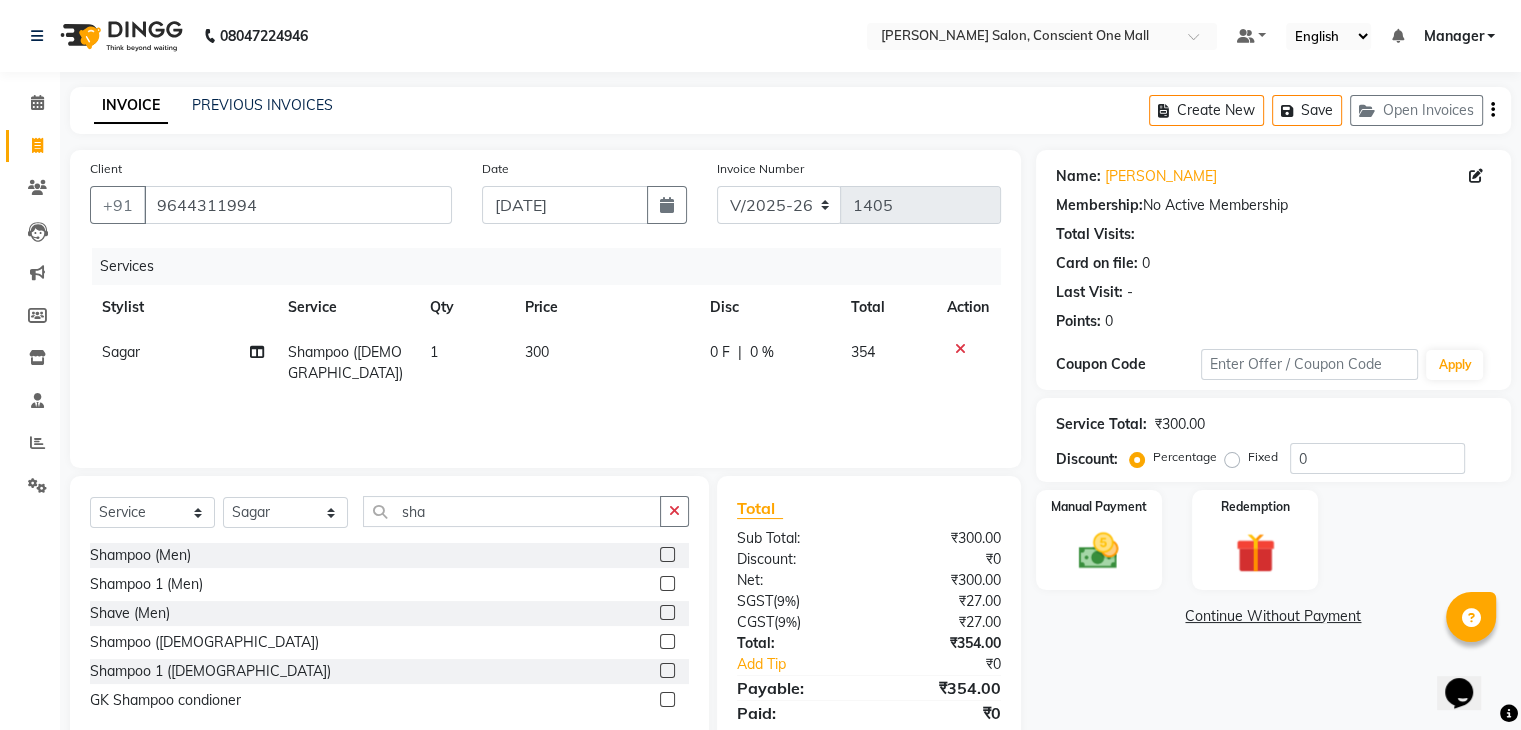 click on "Name: Himanshi H Membership:  No Active Membership  Total Visits:   Card on file:  0 Last Visit:   - Points:   0  Coupon Code Apply Service Total:  ₹300.00  Discount:  Percentage   Fixed  0 Manual Payment Redemption  Continue Without Payment" 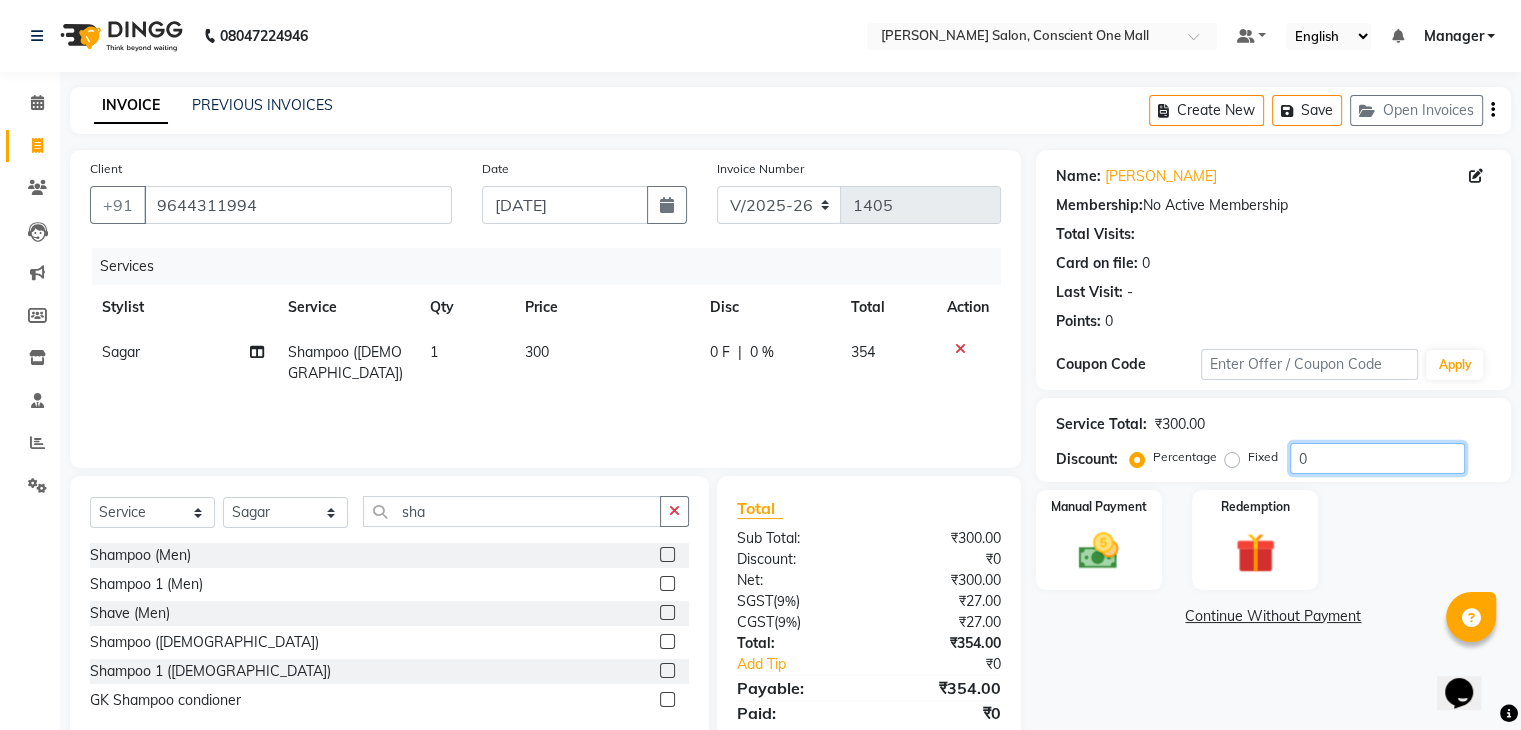 click on "0" 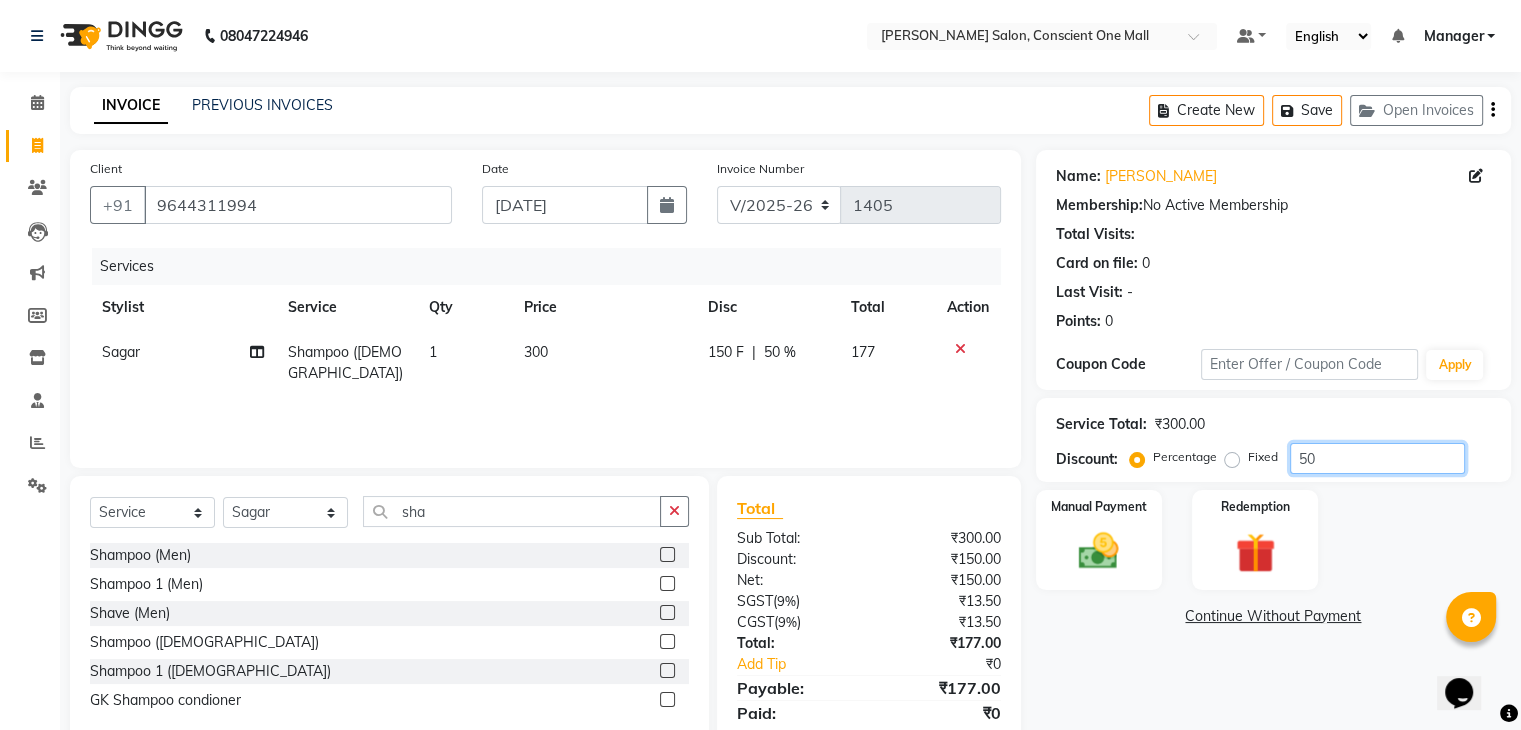 type on "50" 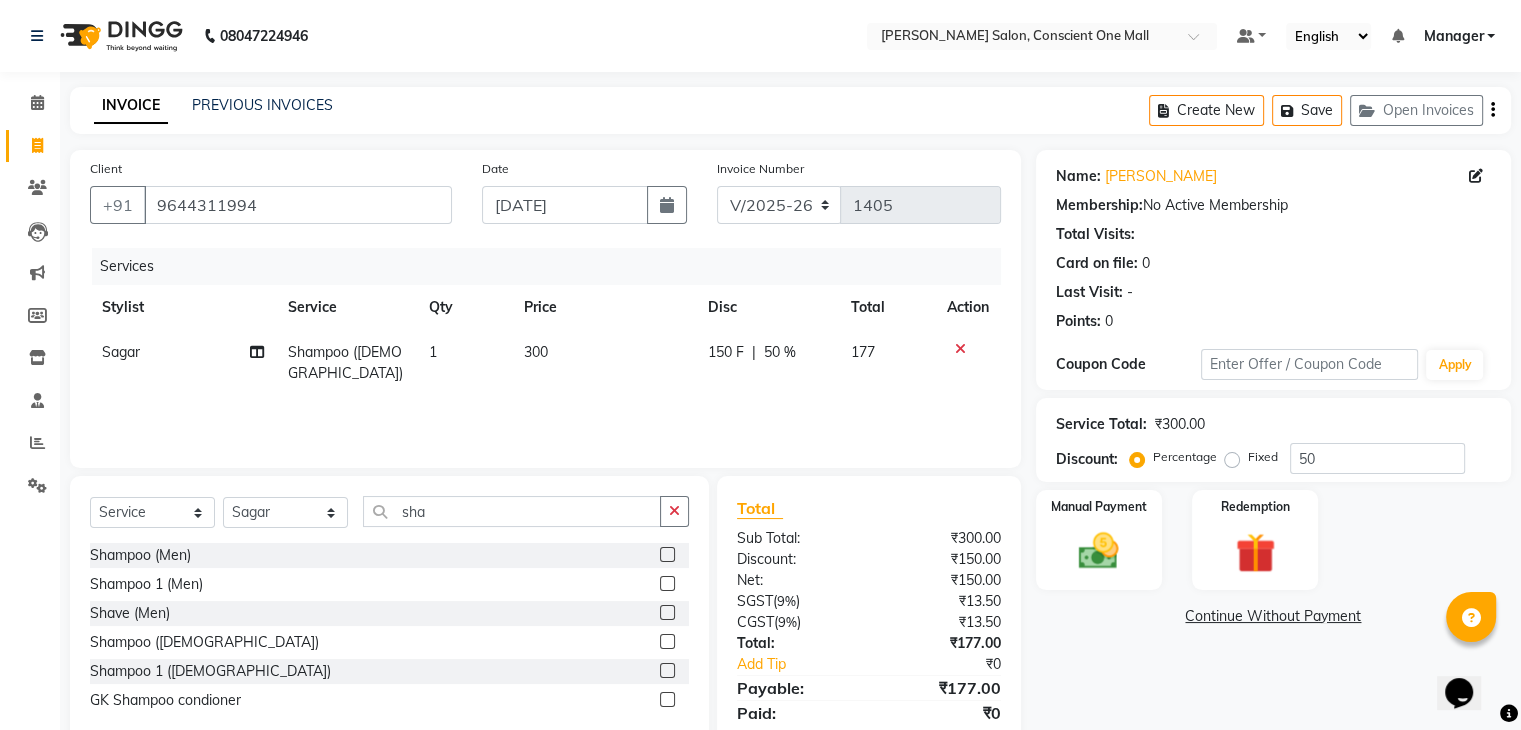 click on "Manual Payment Redemption" 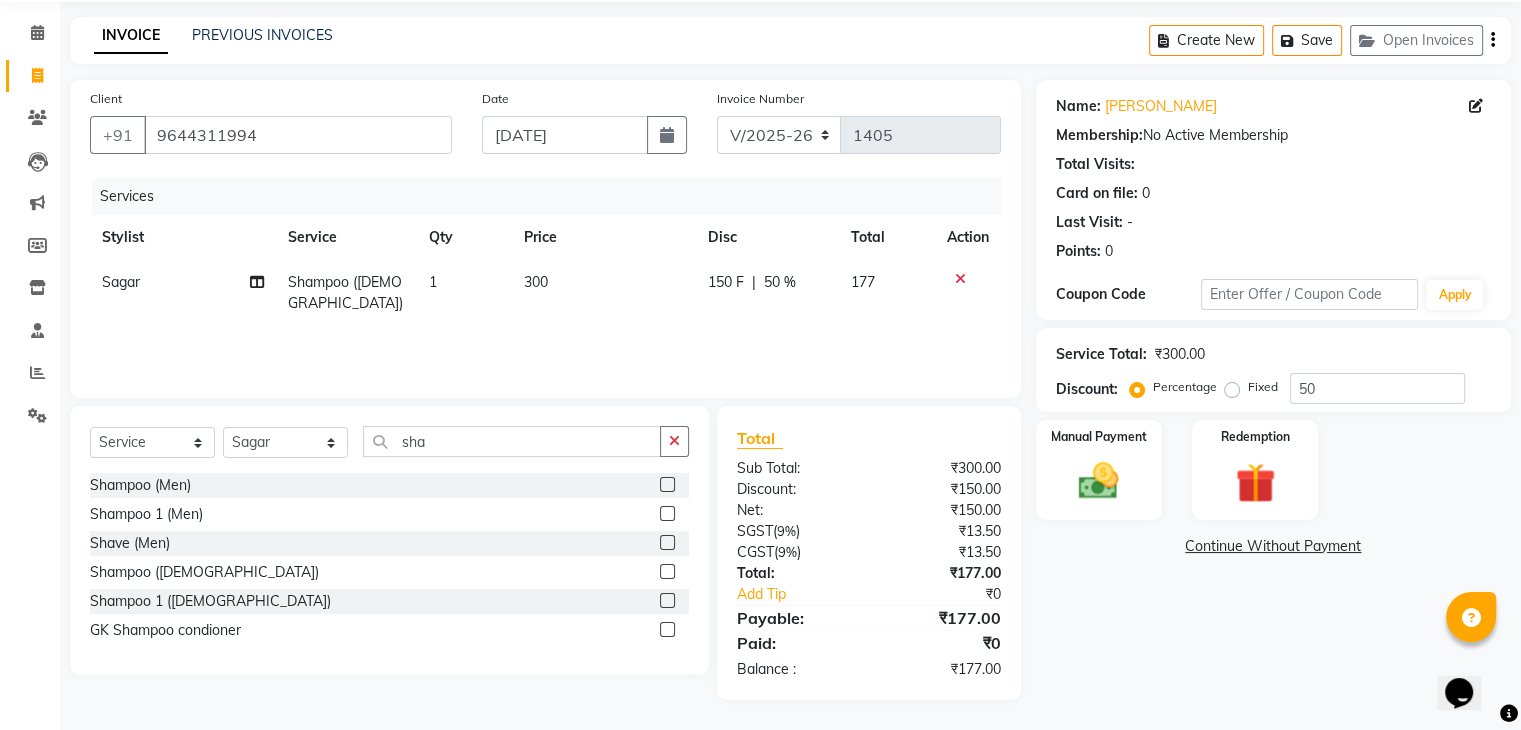 click on "300" 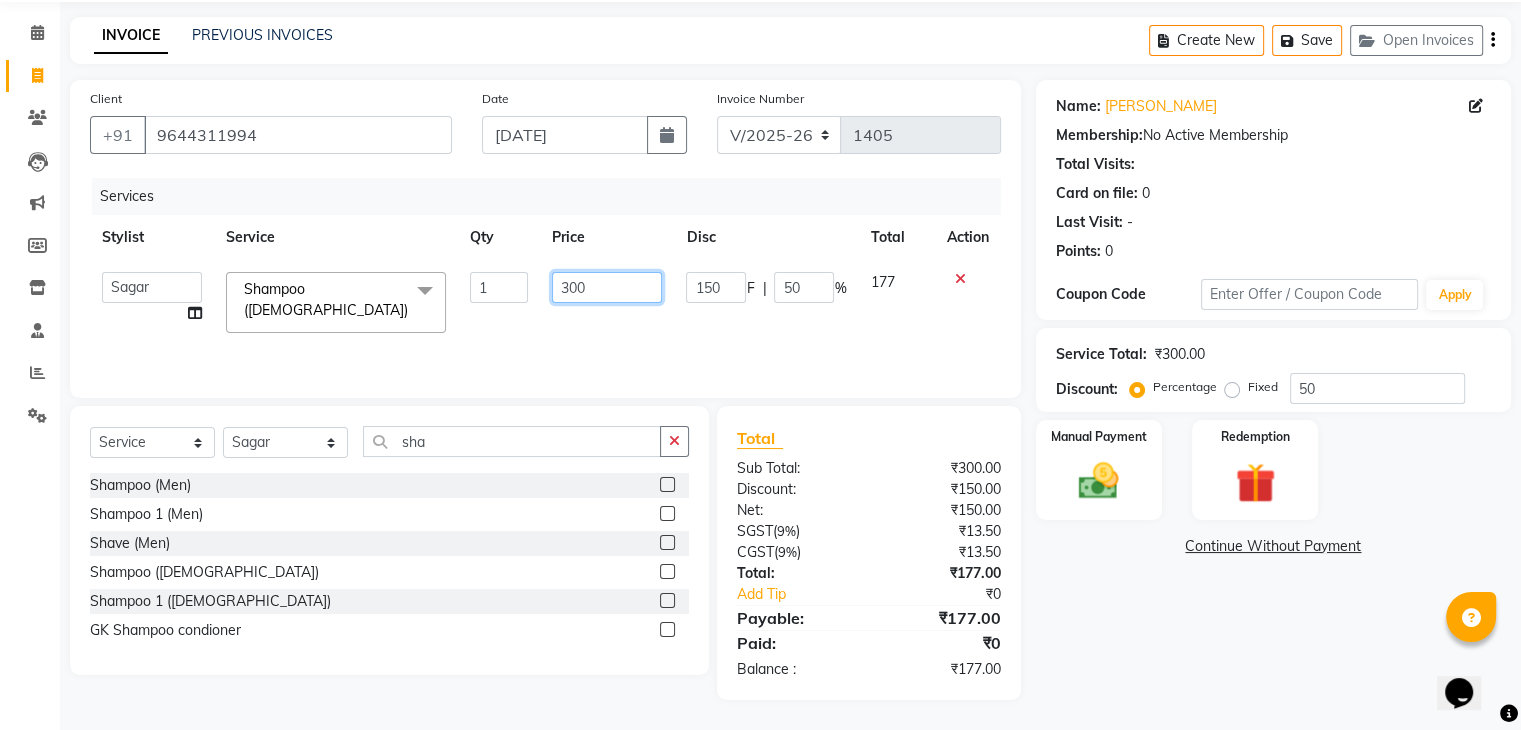 click on "300" 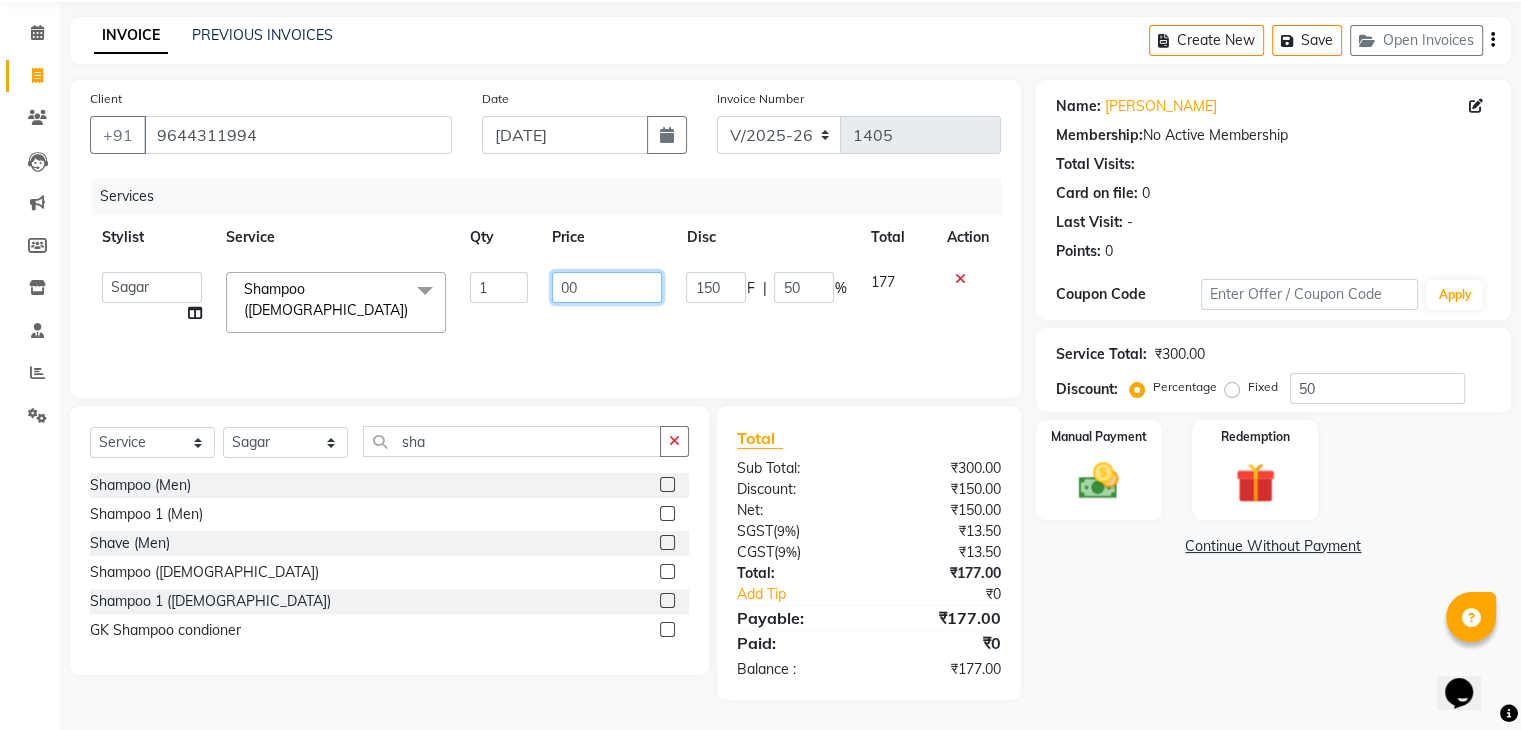 type on "400" 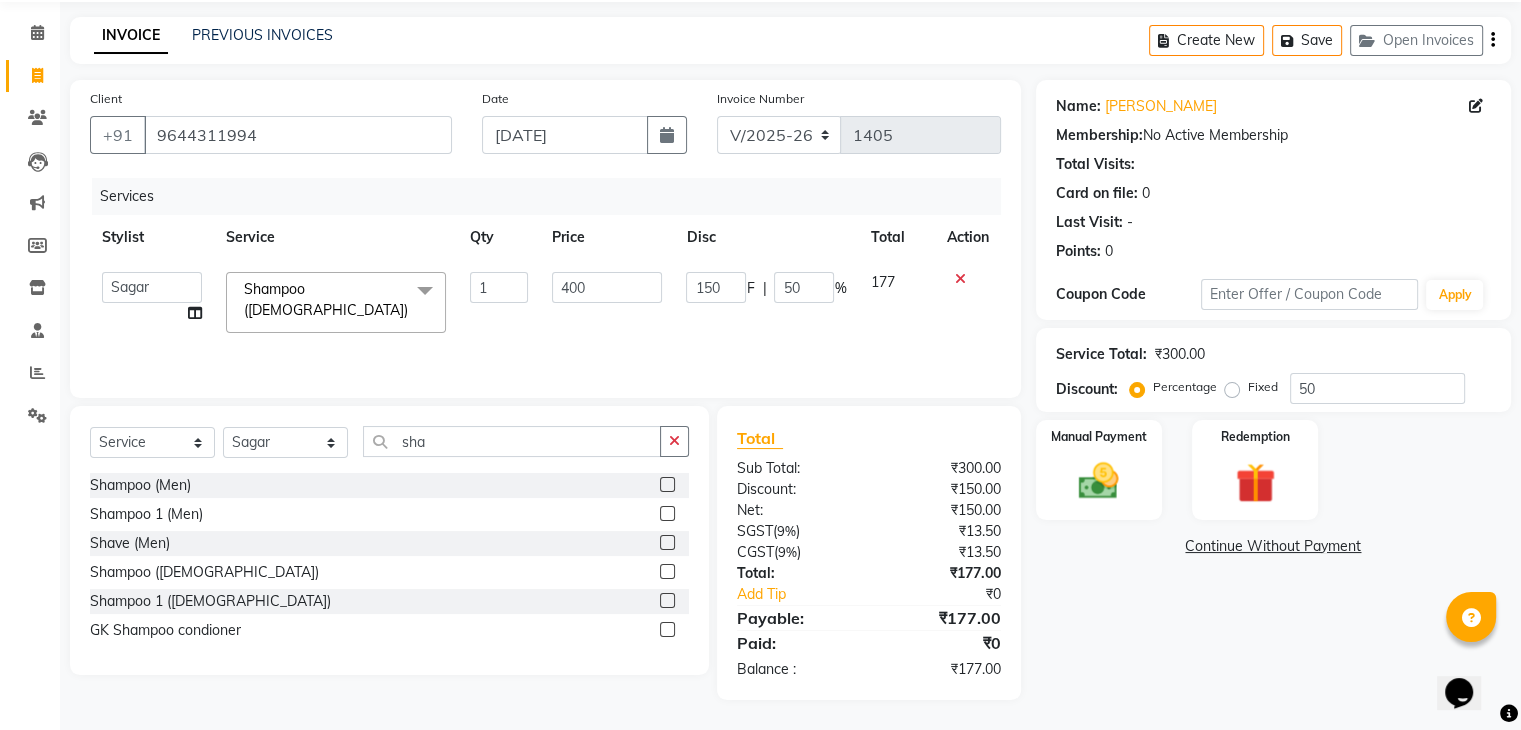 click on "Total Sub Total: ₹300.00 Discount: ₹150.00 Net: ₹150.00 SGST  ( 9% ) ₹13.50 CGST  ( 9% ) ₹13.50 Total: ₹177.00 Add Tip ₹0 Payable: ₹177.00 Paid: ₹0 Balance   : ₹177.00" 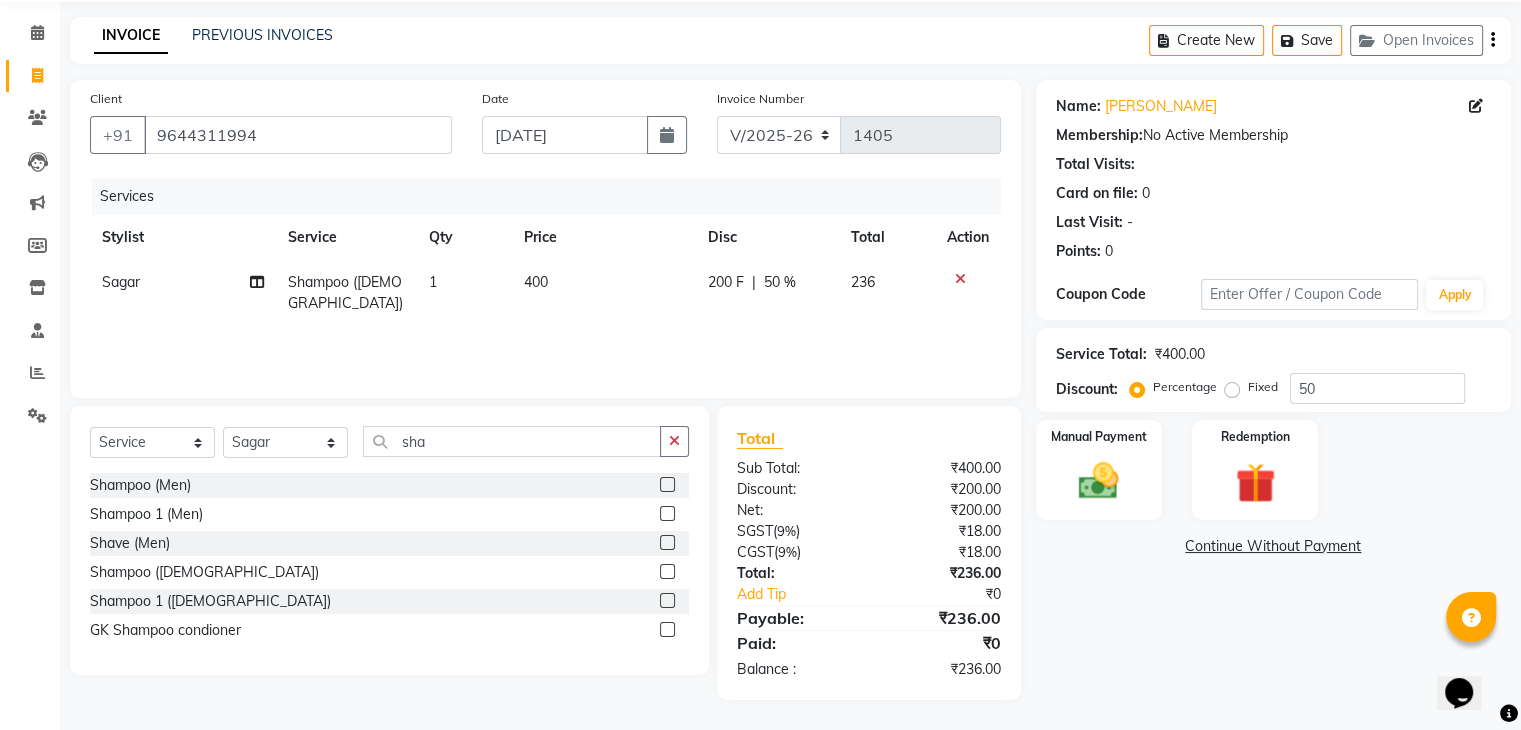 click on "Fixed" 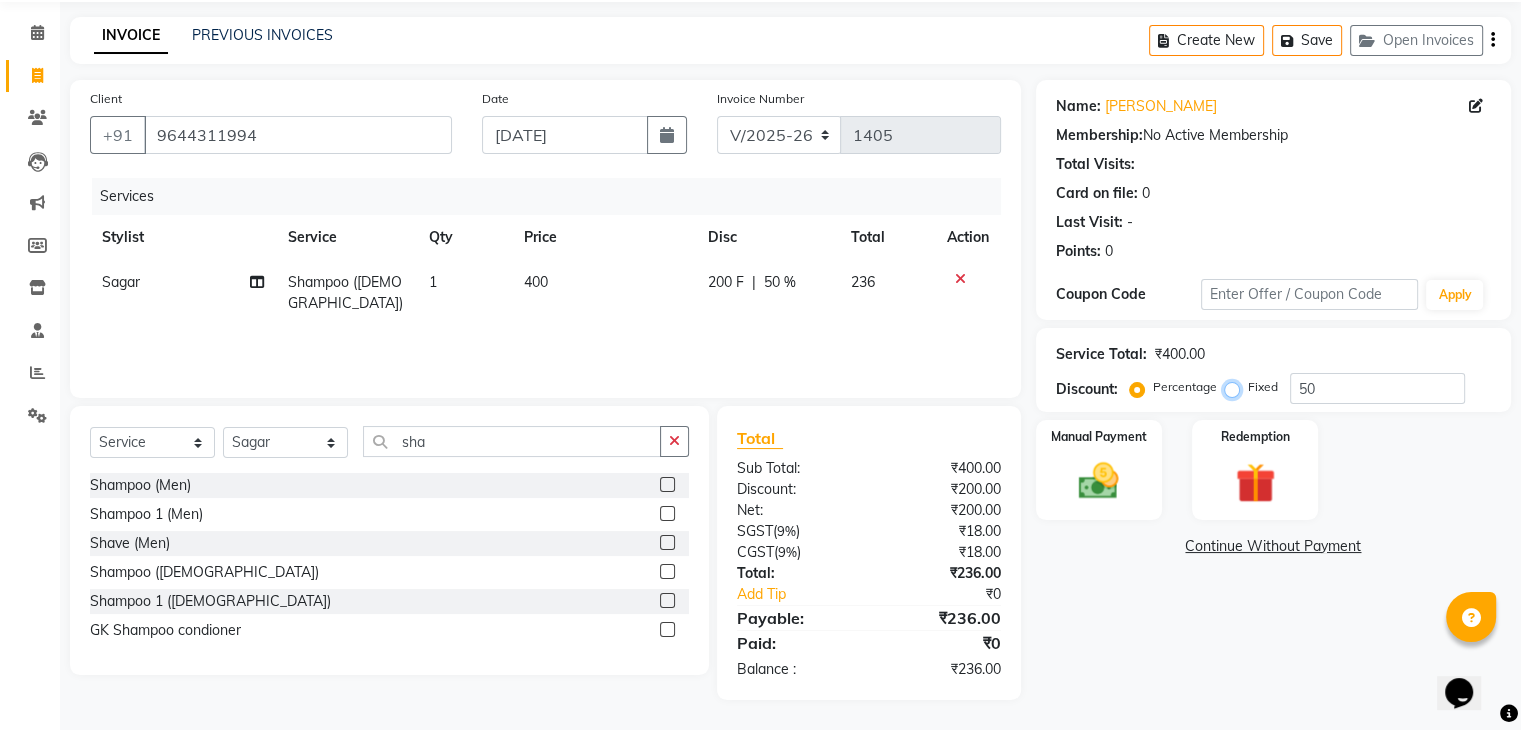 click on "Fixed" at bounding box center (1236, 387) 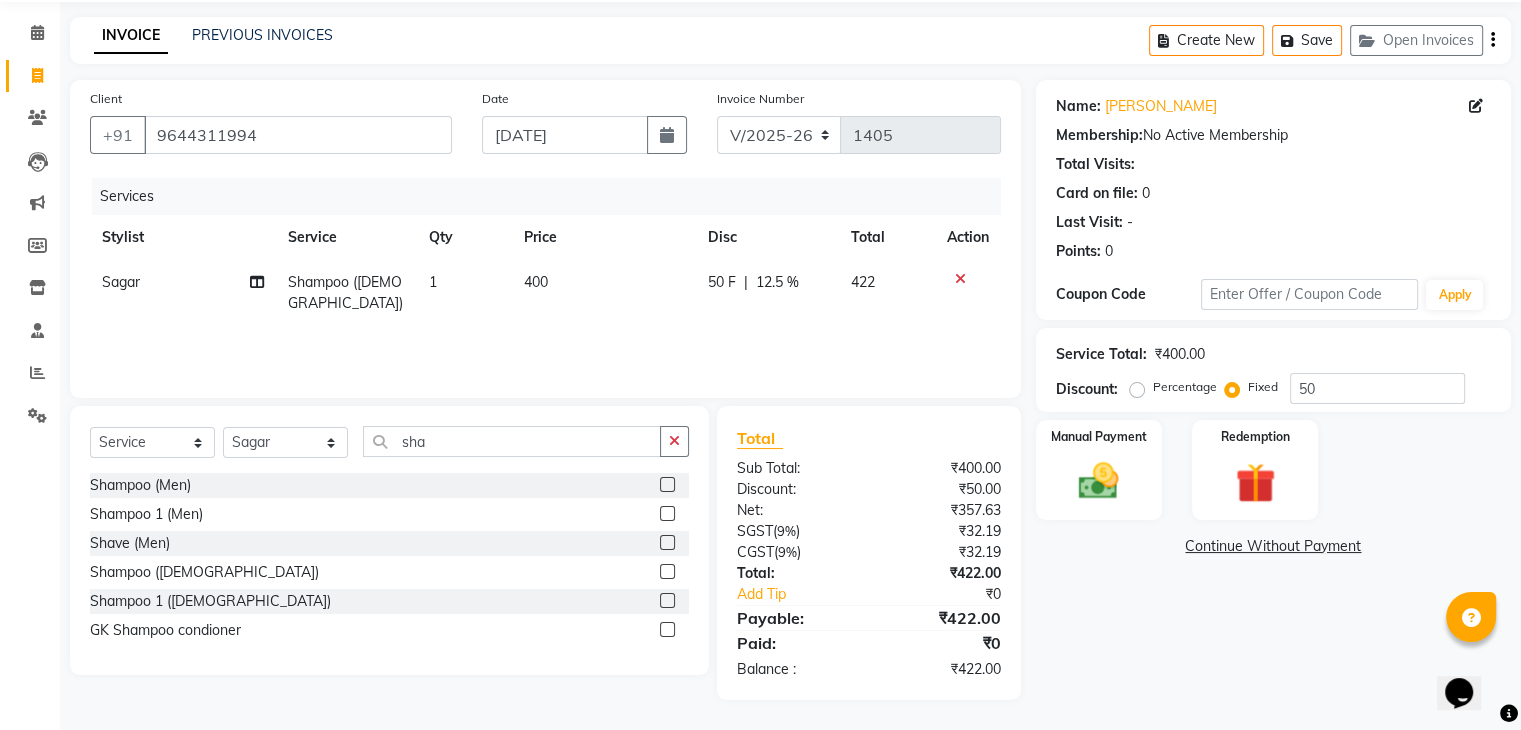 click on "400" 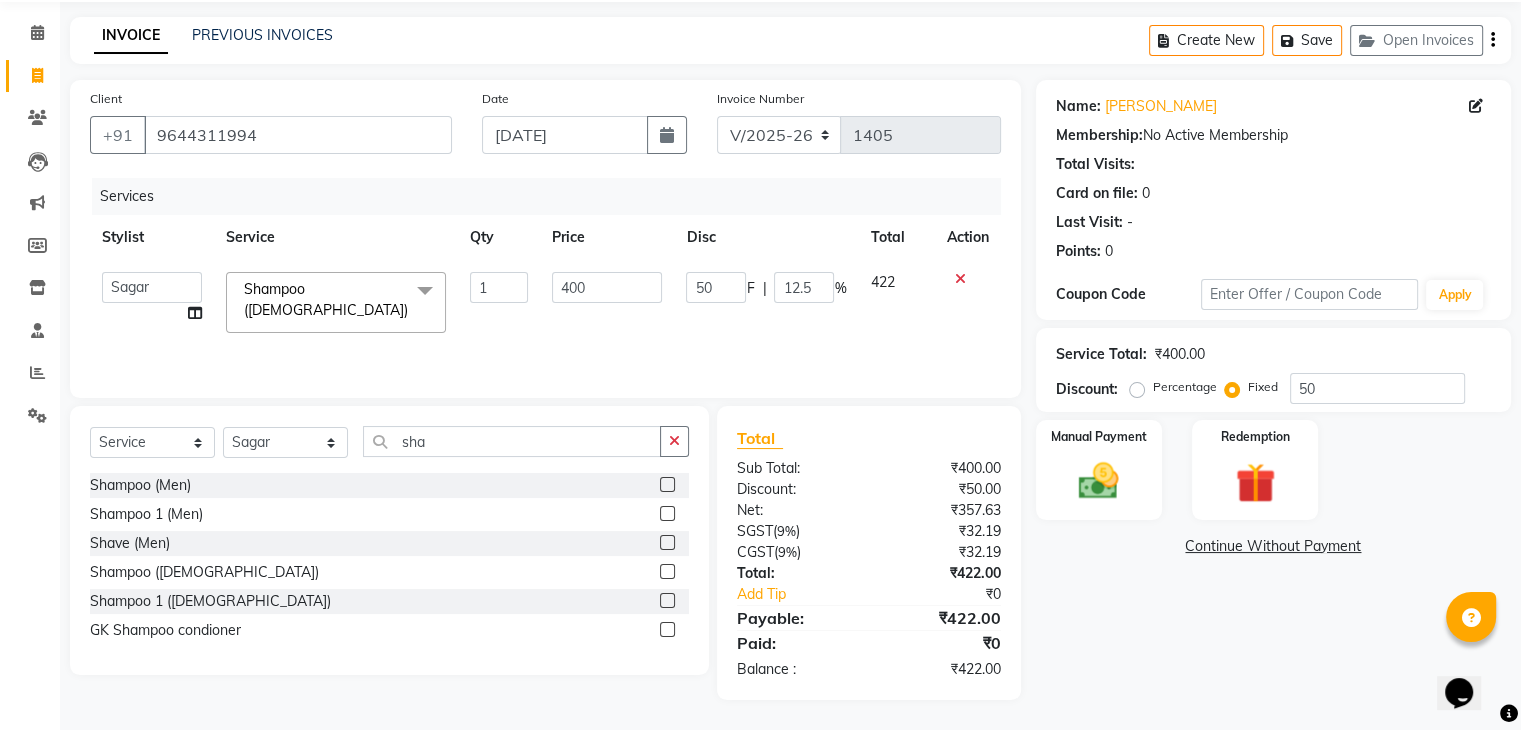 click 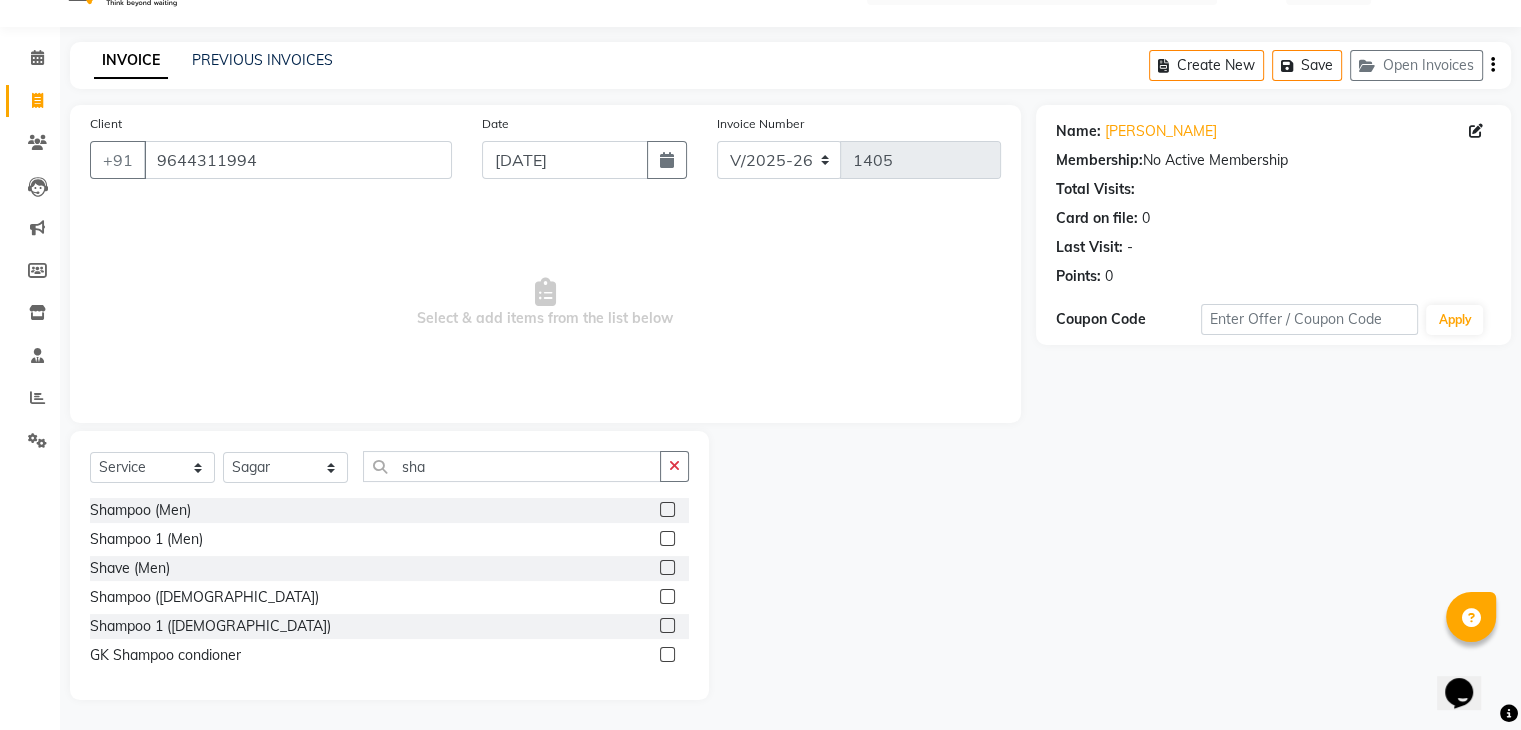 click 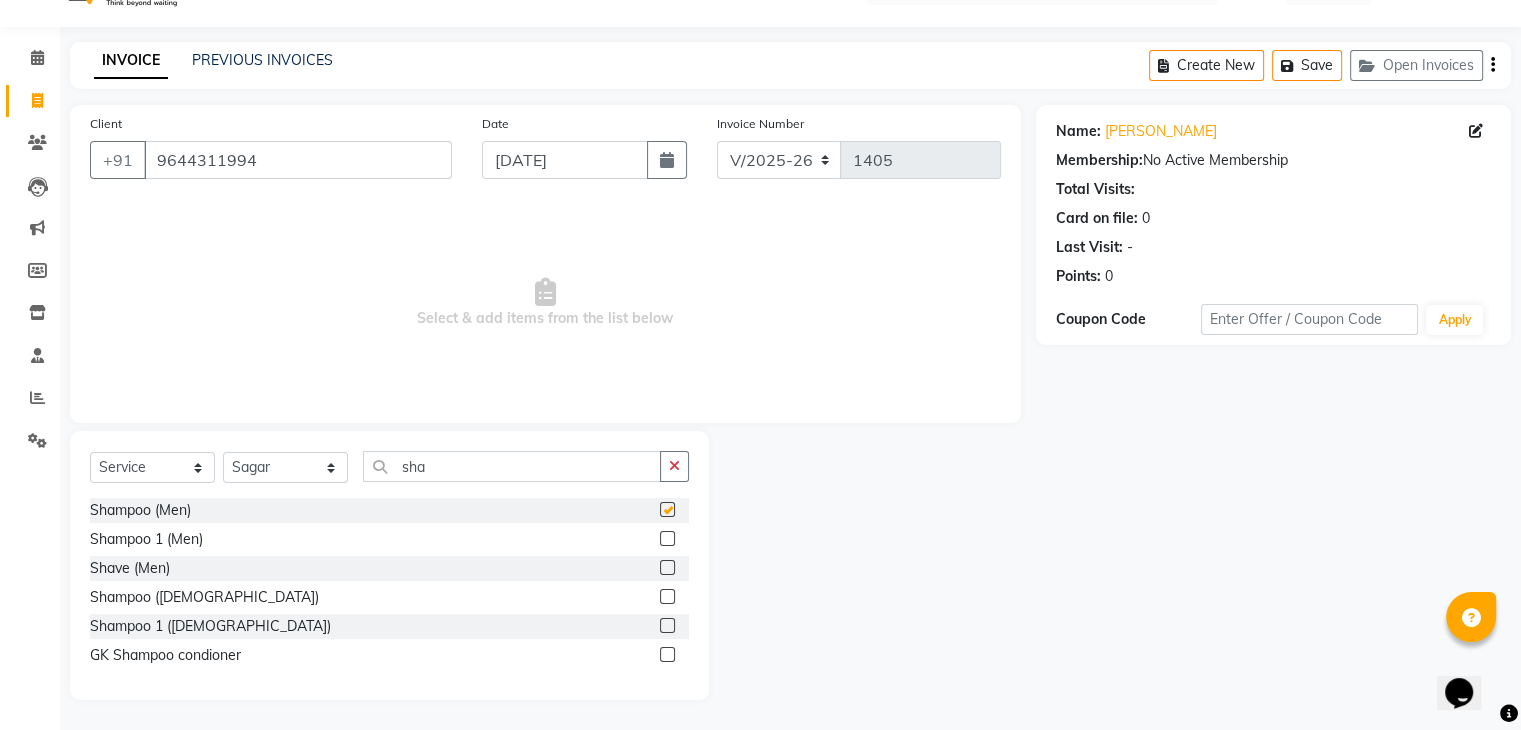 scroll, scrollTop: 71, scrollLeft: 0, axis: vertical 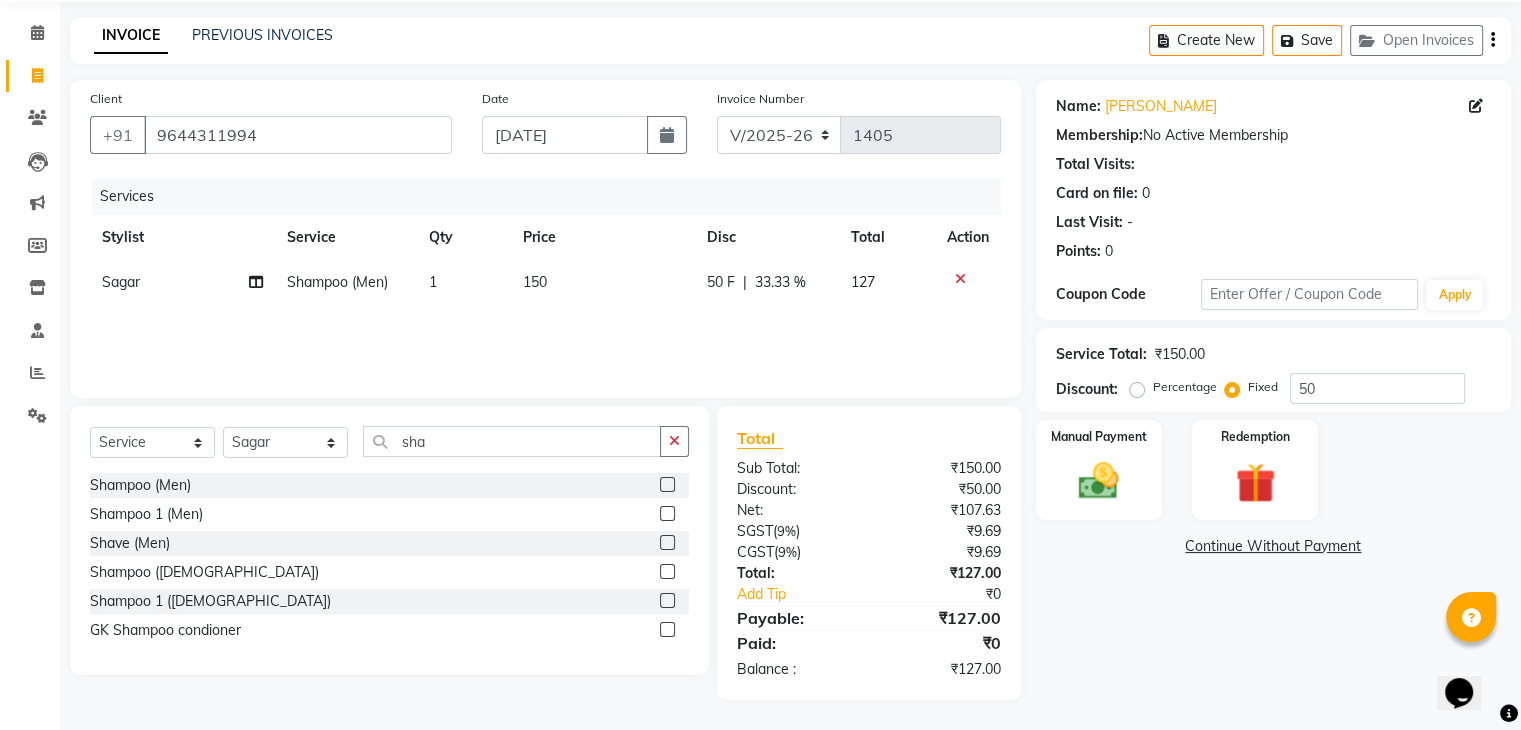 checkbox on "false" 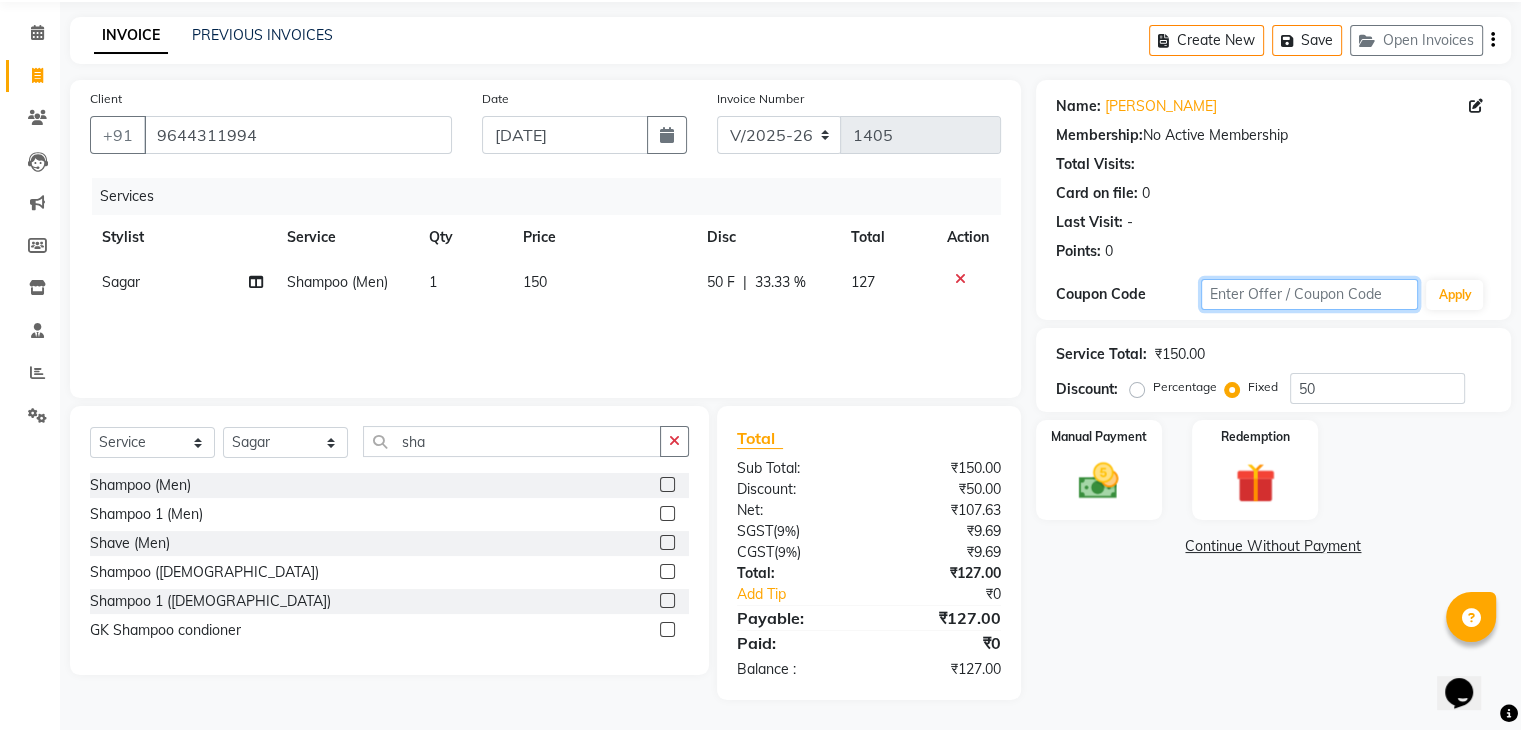 click 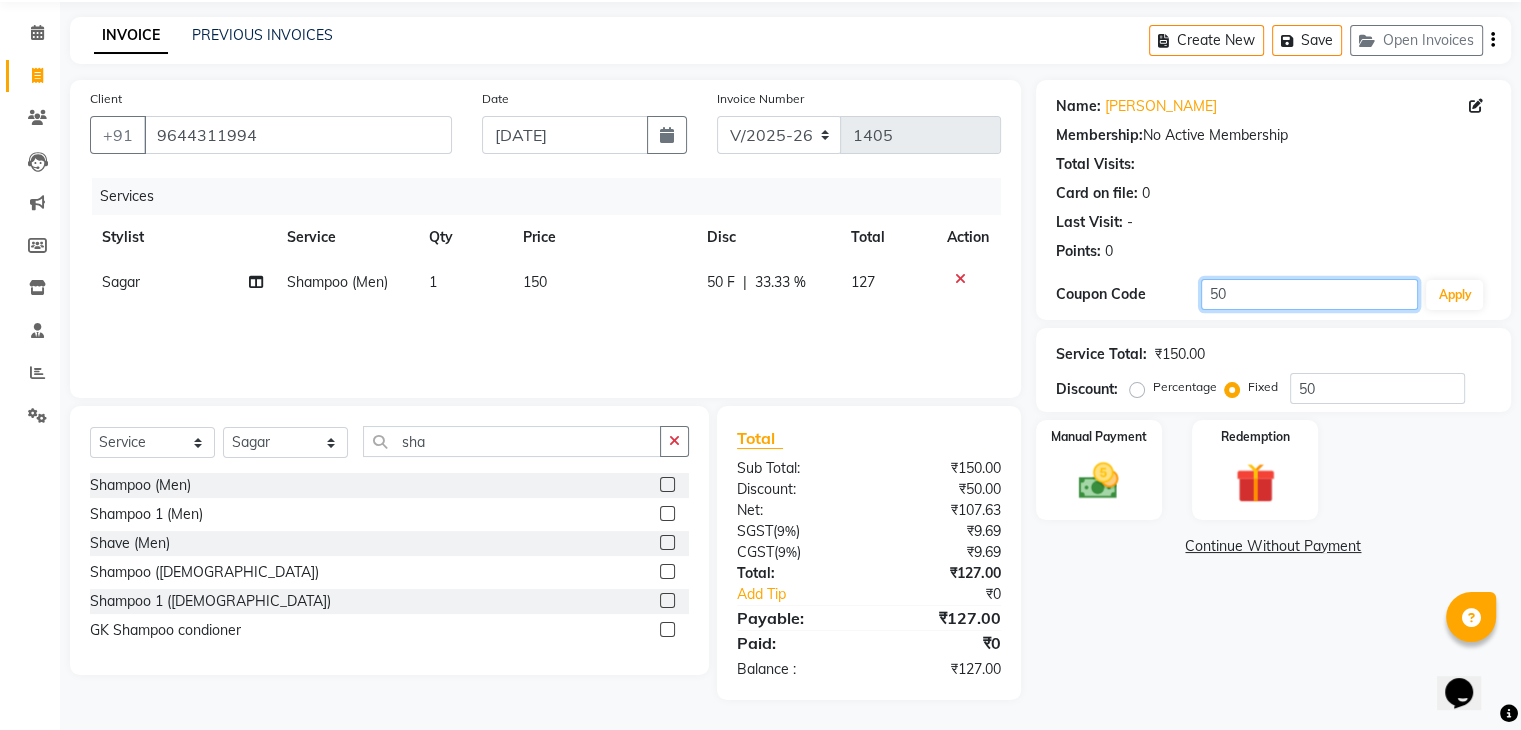 type on "50" 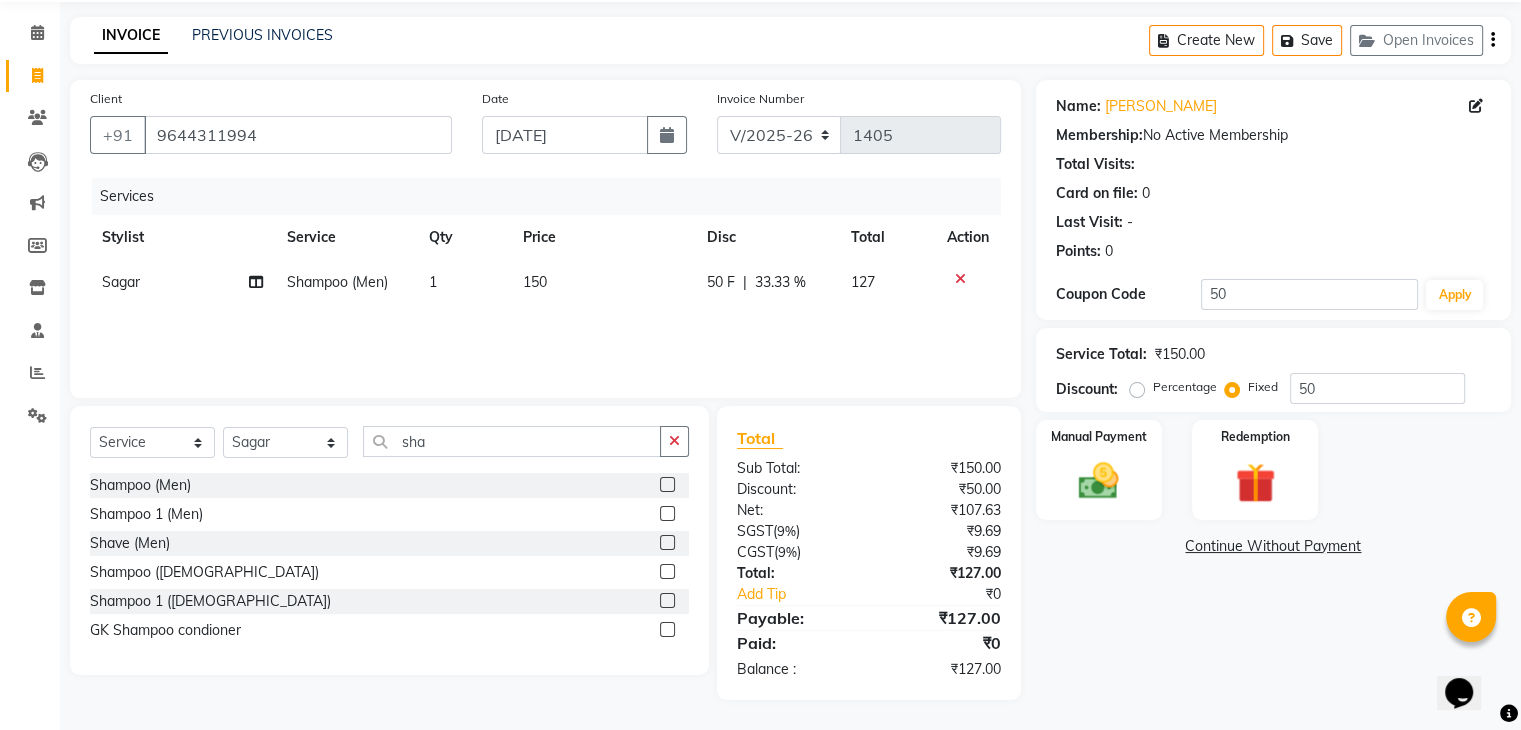 click on "Manual Payment Redemption" 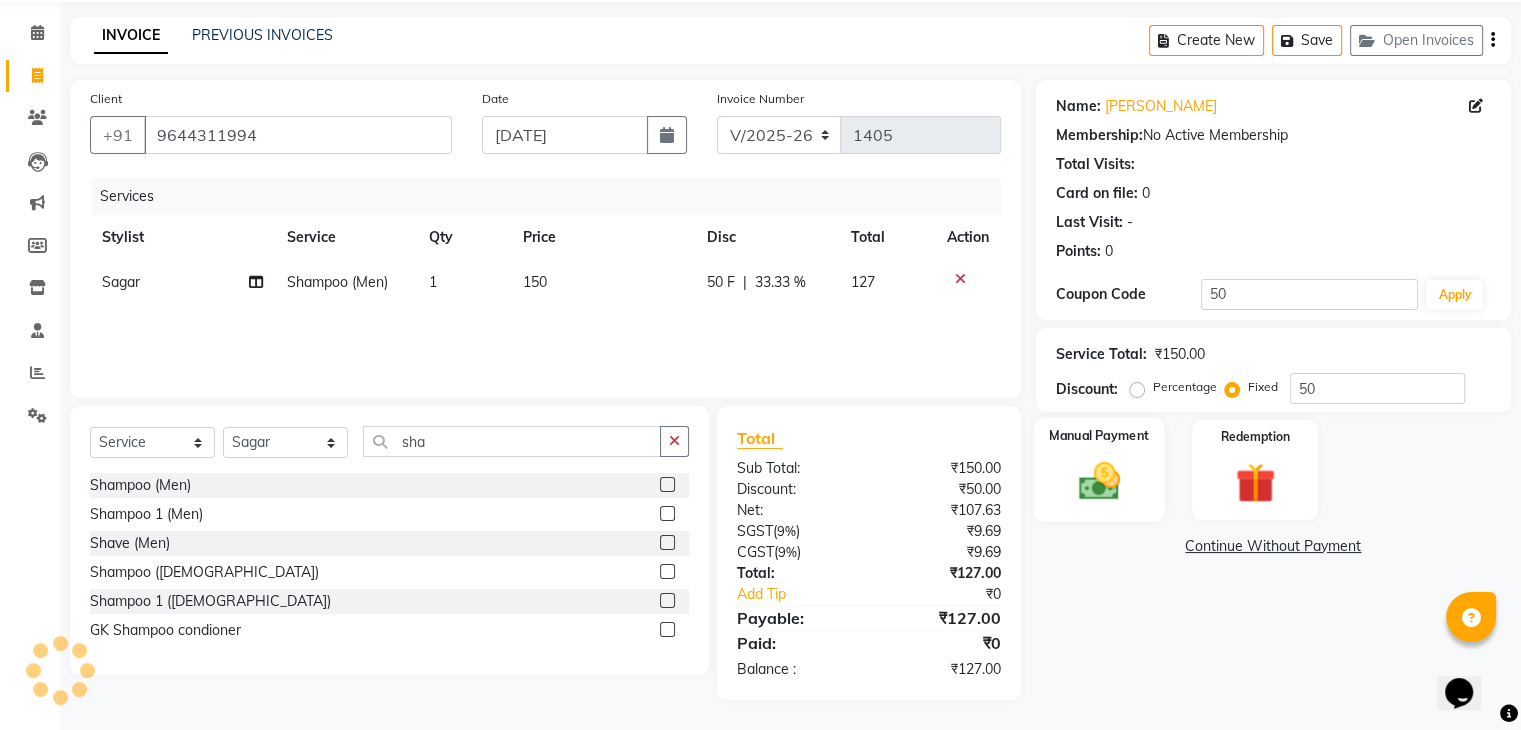 click 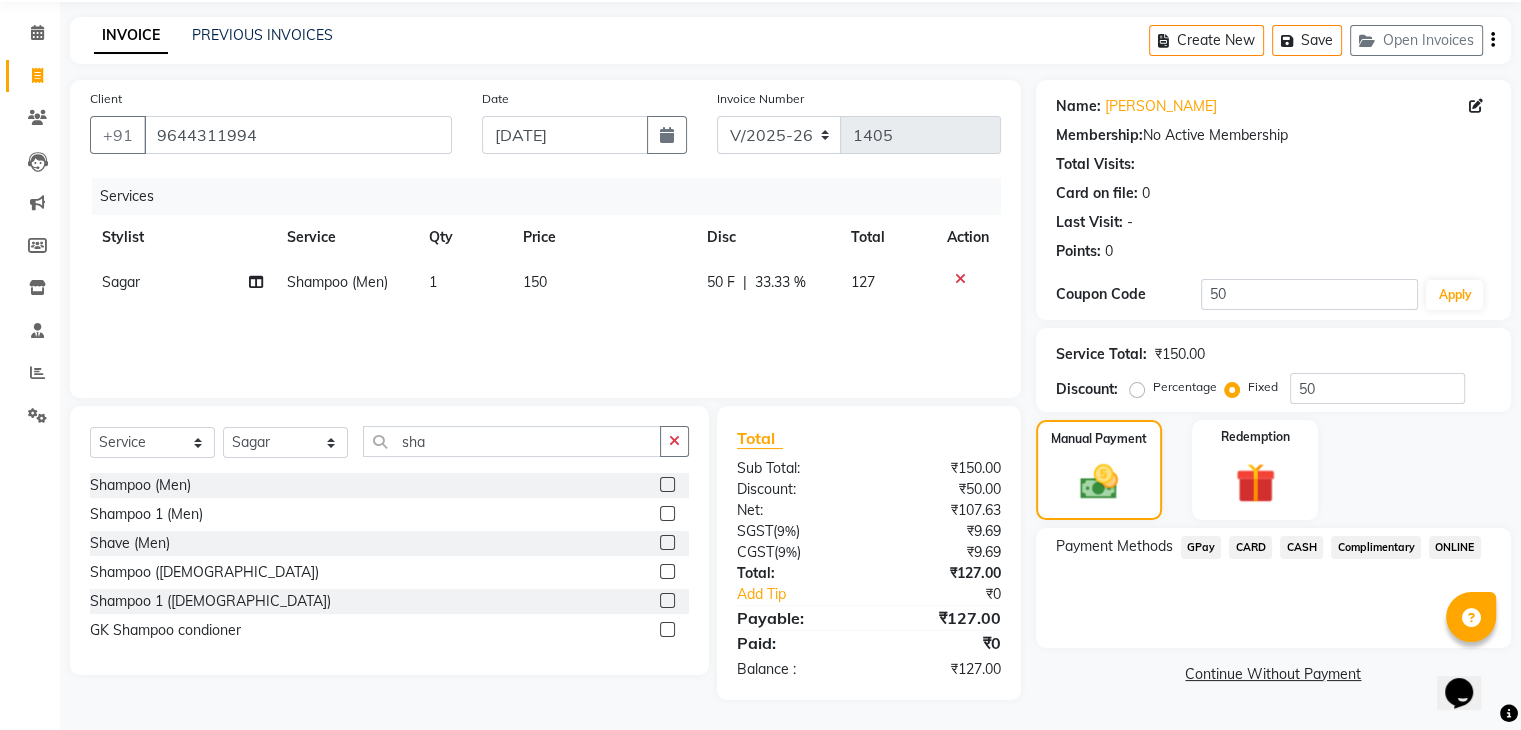 click on "ONLINE" 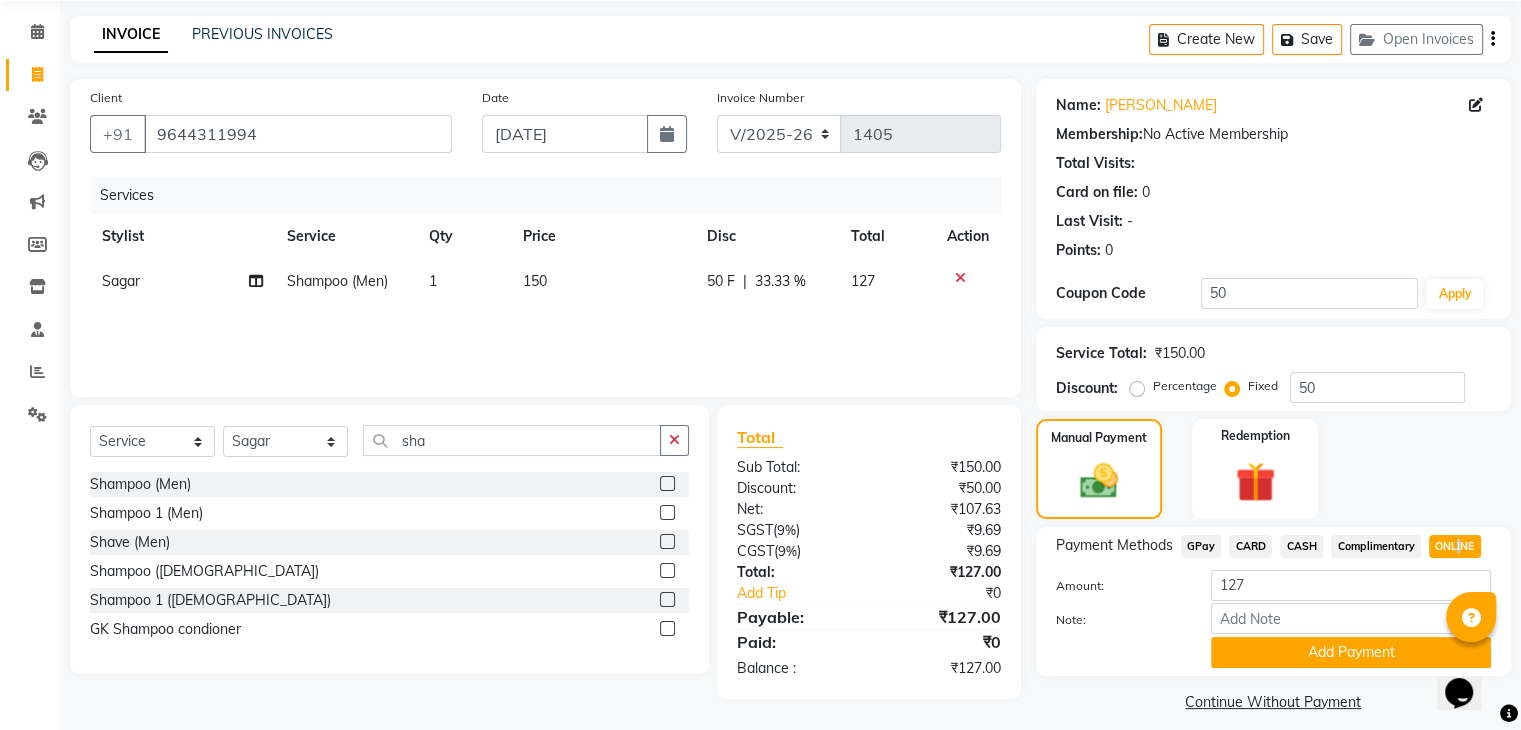 click on "ONLINE" 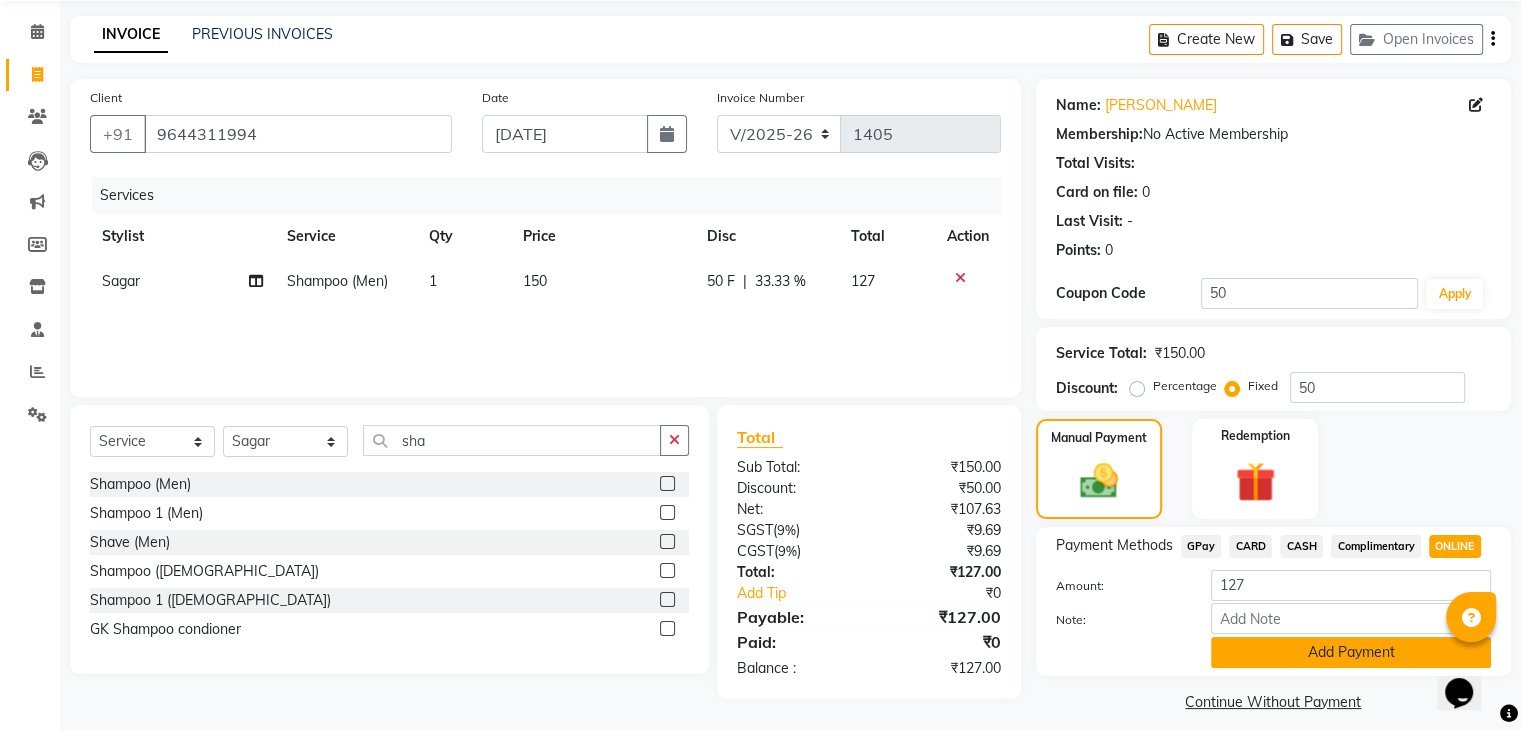 click on "Add Payment" 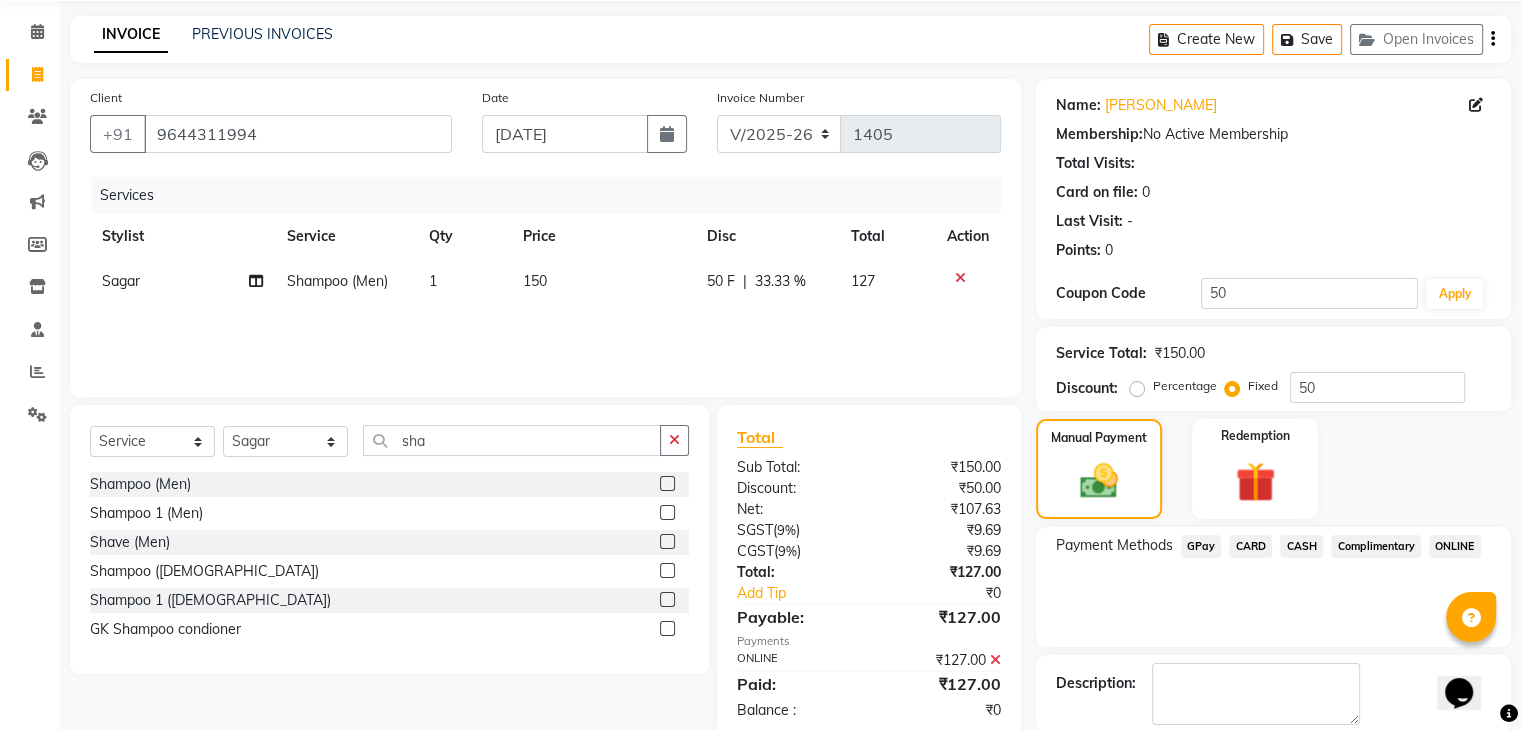 scroll, scrollTop: 171, scrollLeft: 0, axis: vertical 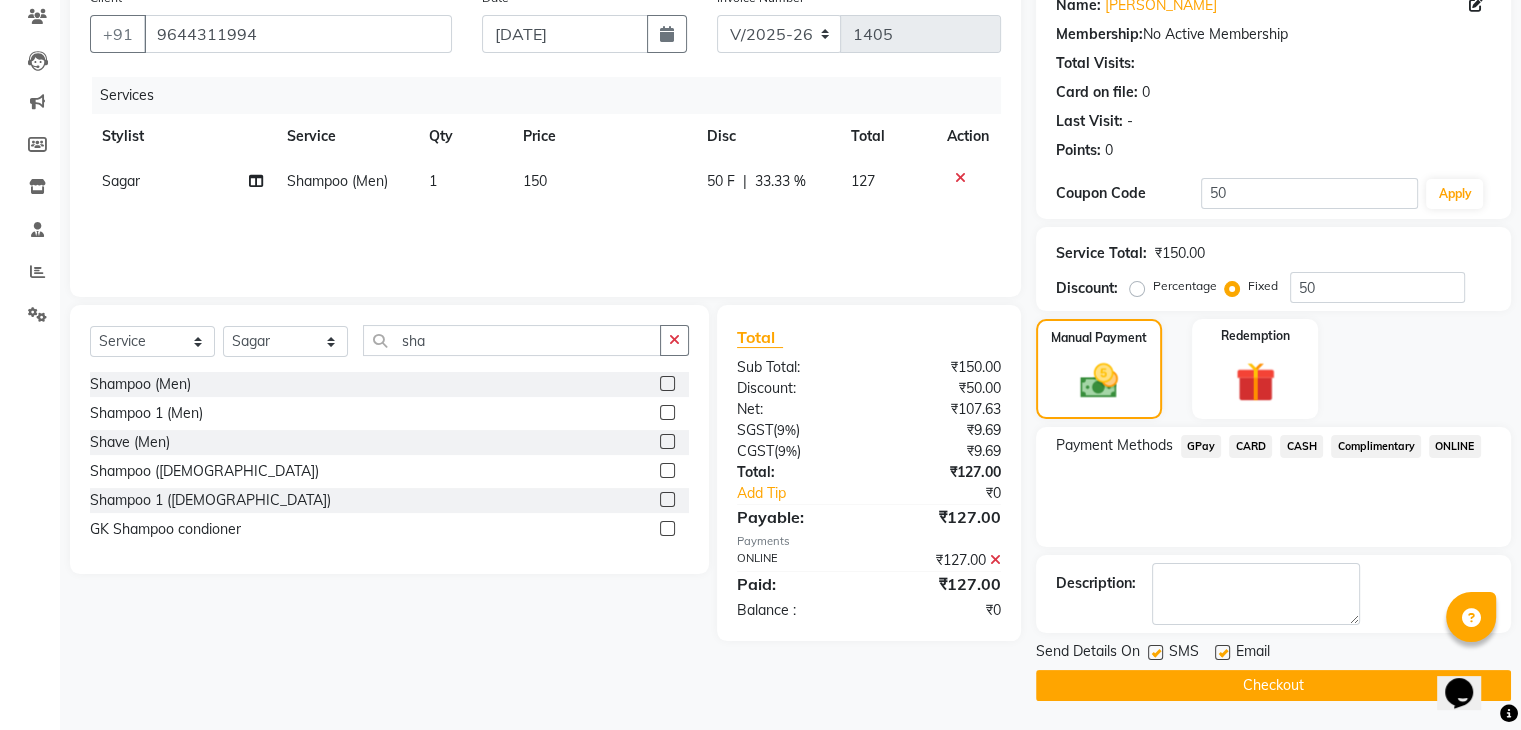 click on "Checkout" 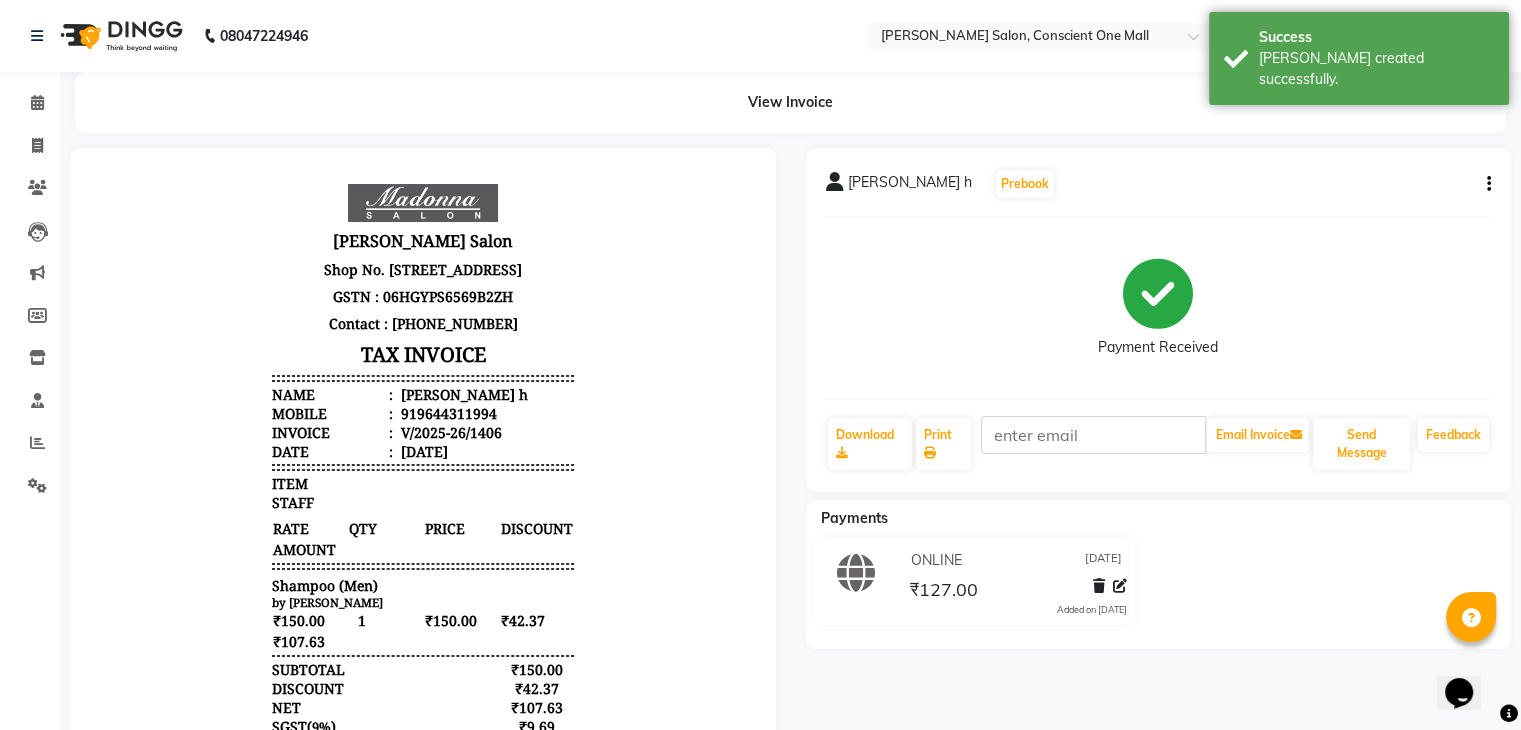 scroll, scrollTop: 0, scrollLeft: 0, axis: both 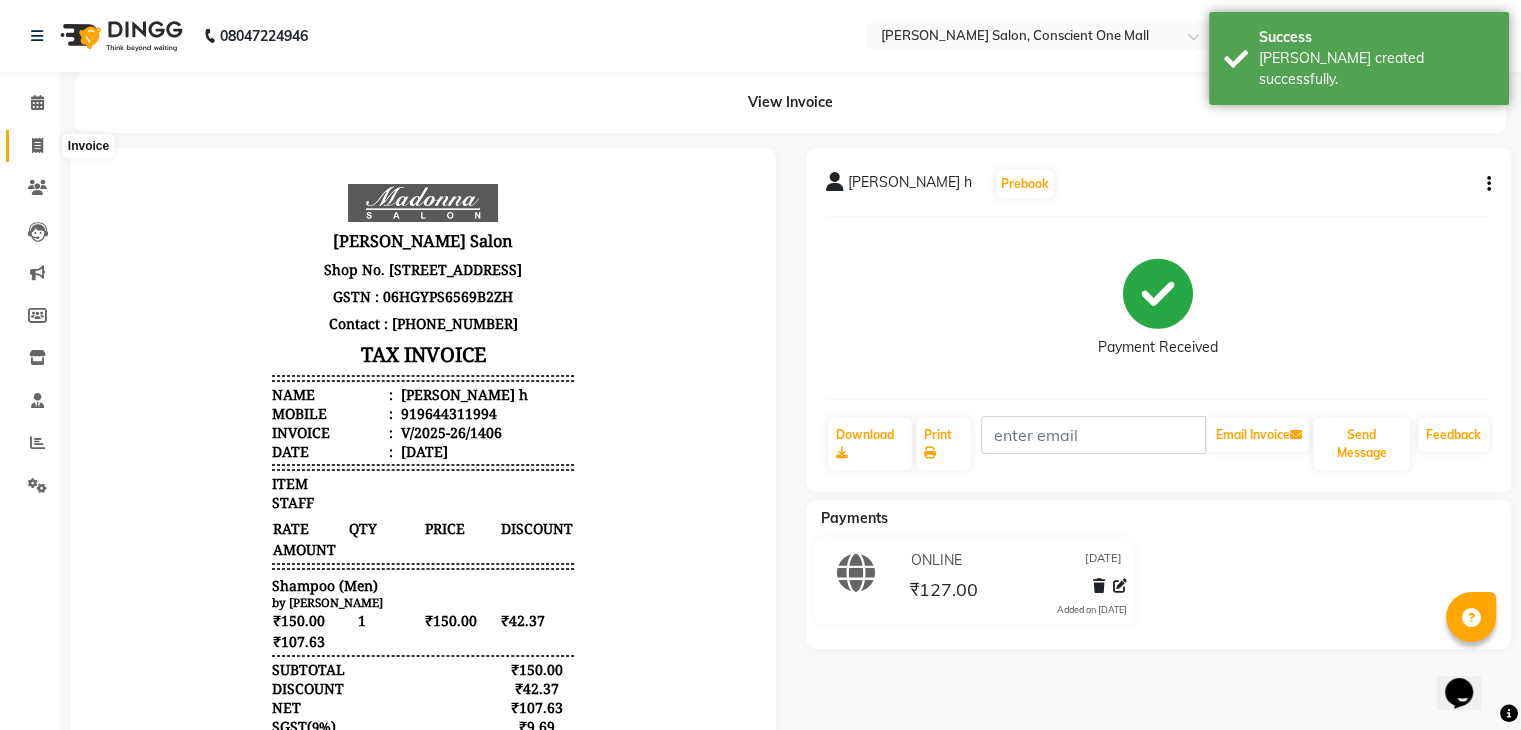click 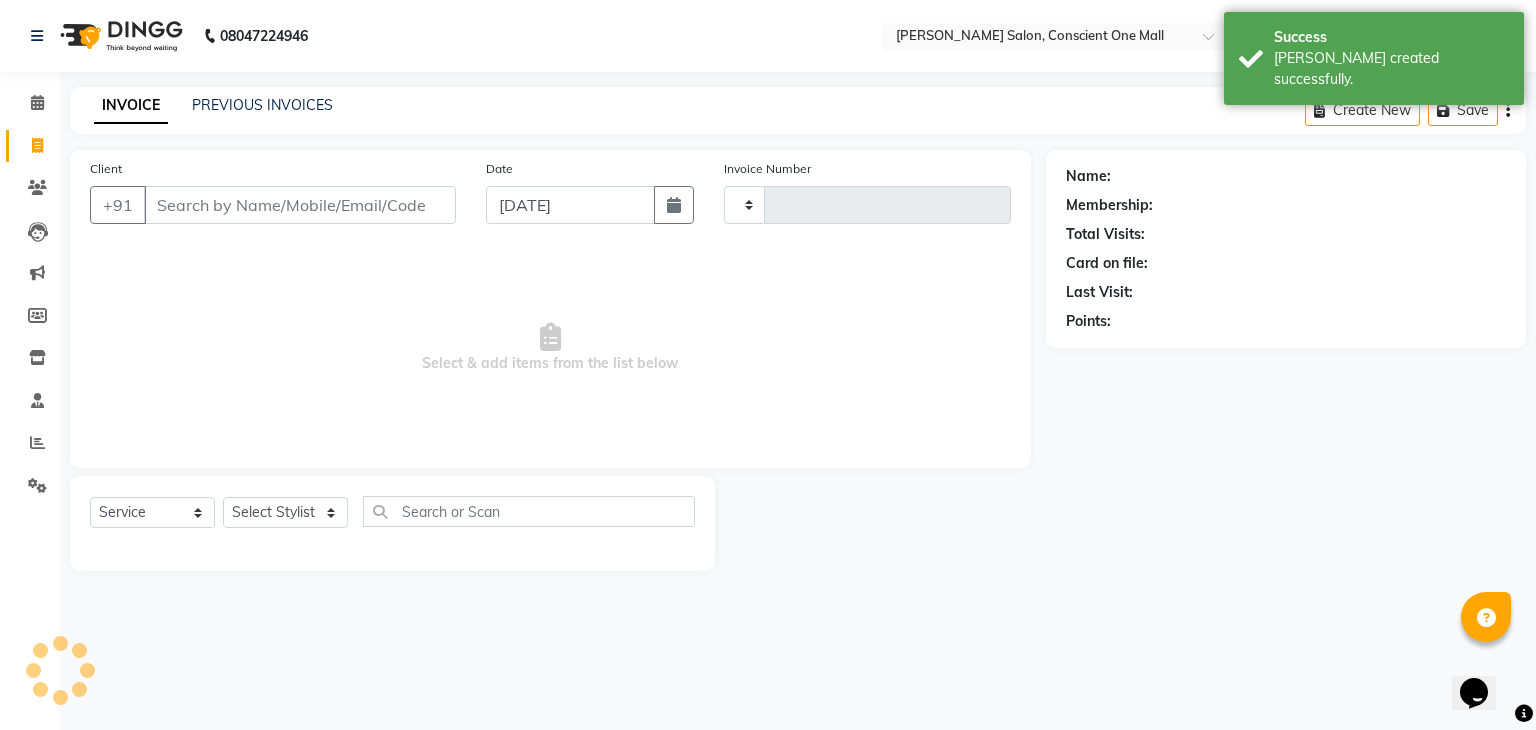 type on "1407" 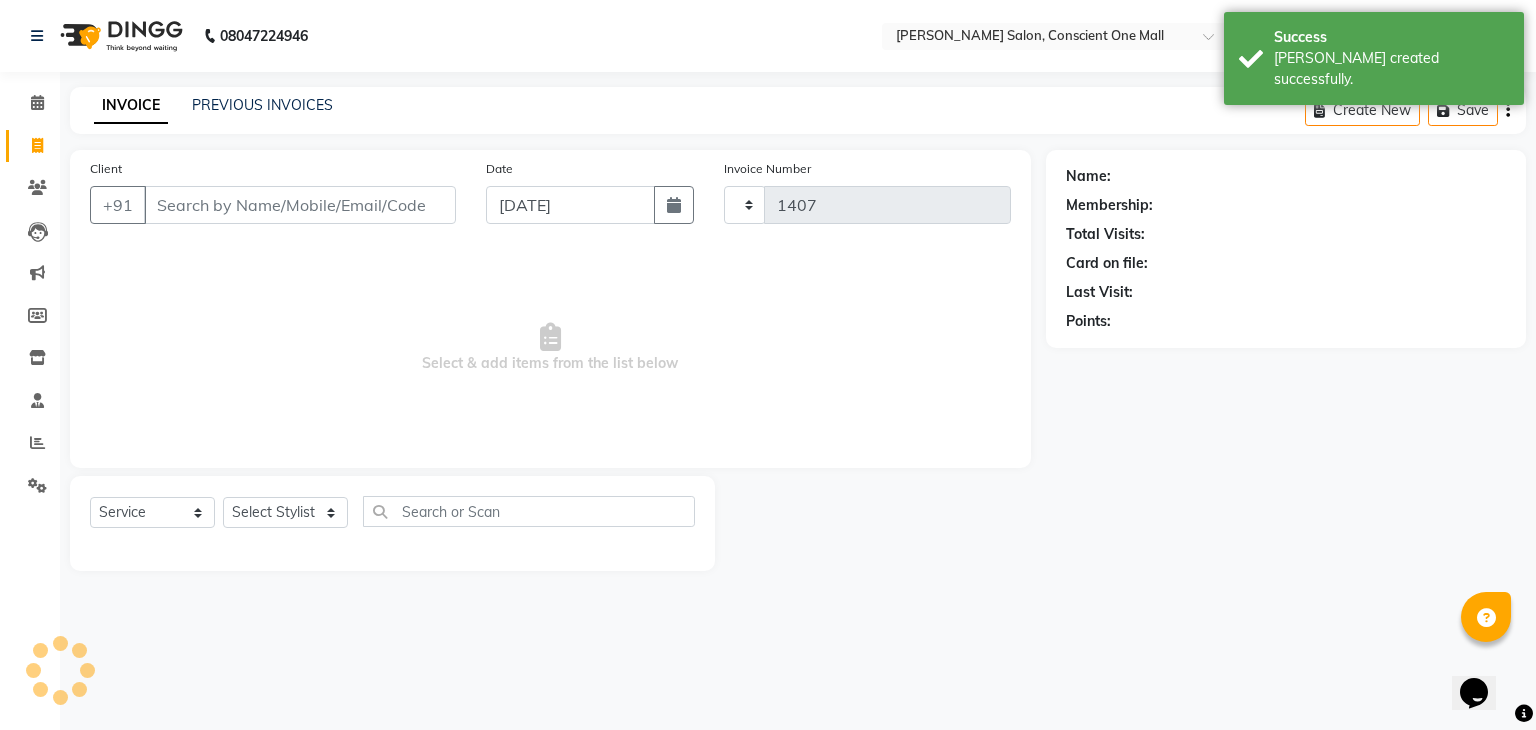 select on "7575" 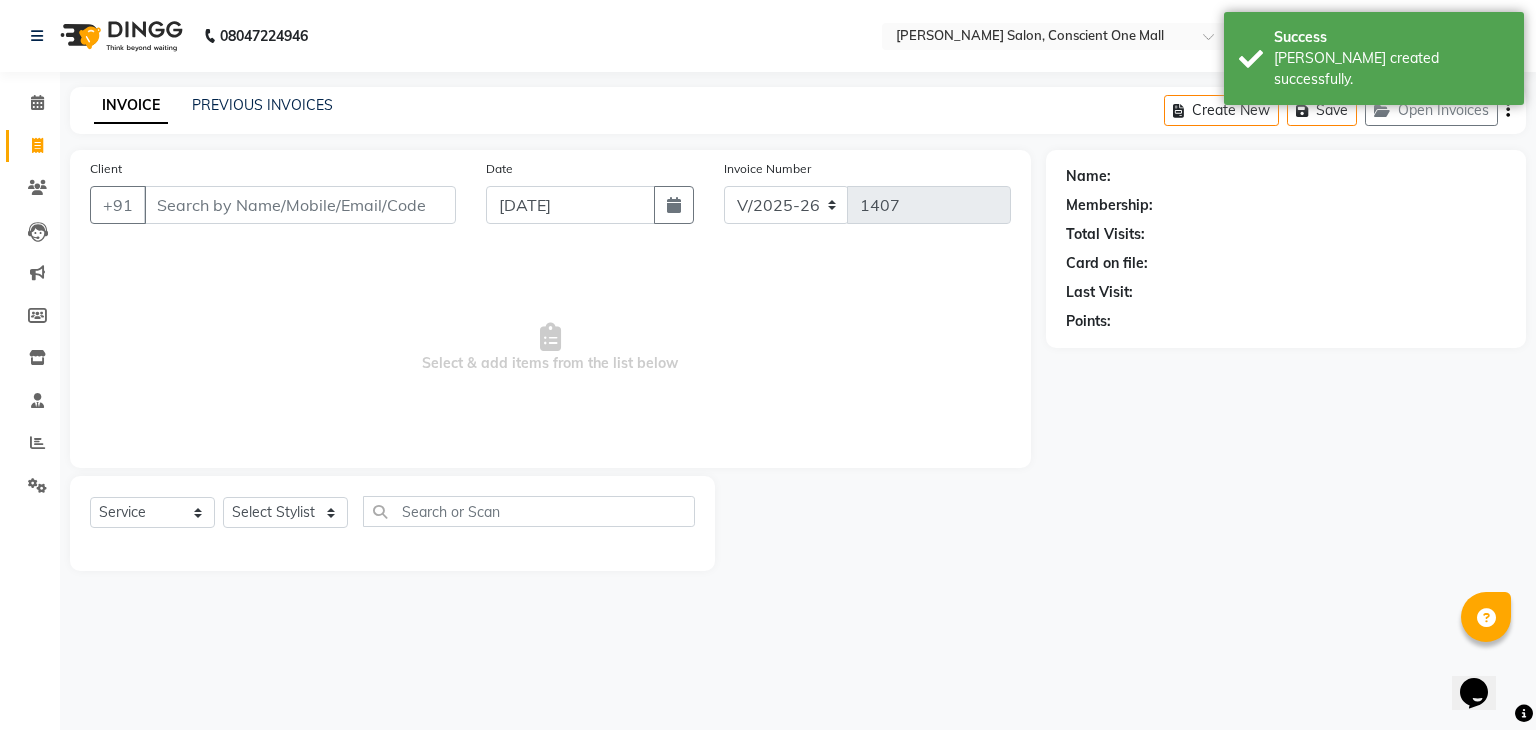 click on "Client" at bounding box center (300, 205) 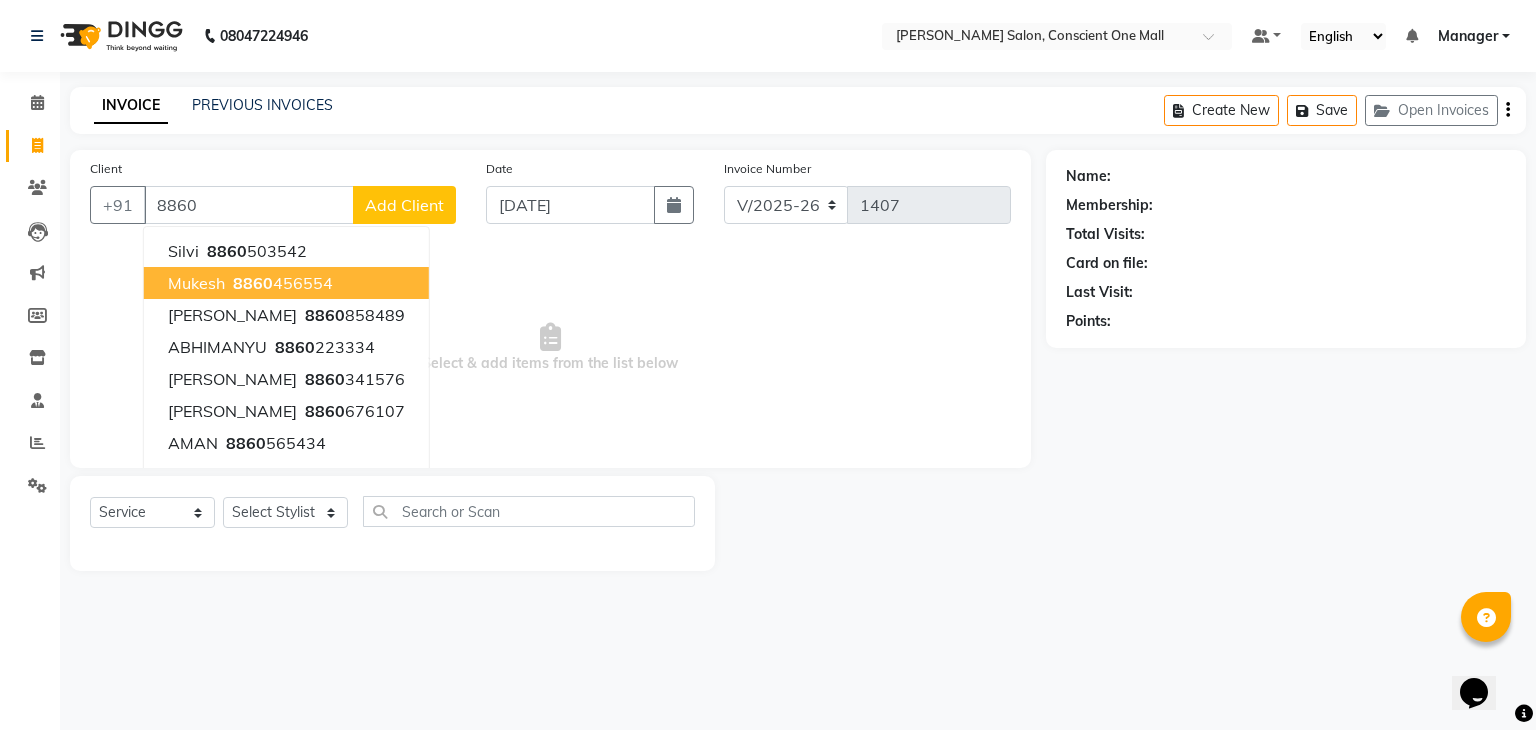 click on "Mukesh   8860 456554" at bounding box center (286, 283) 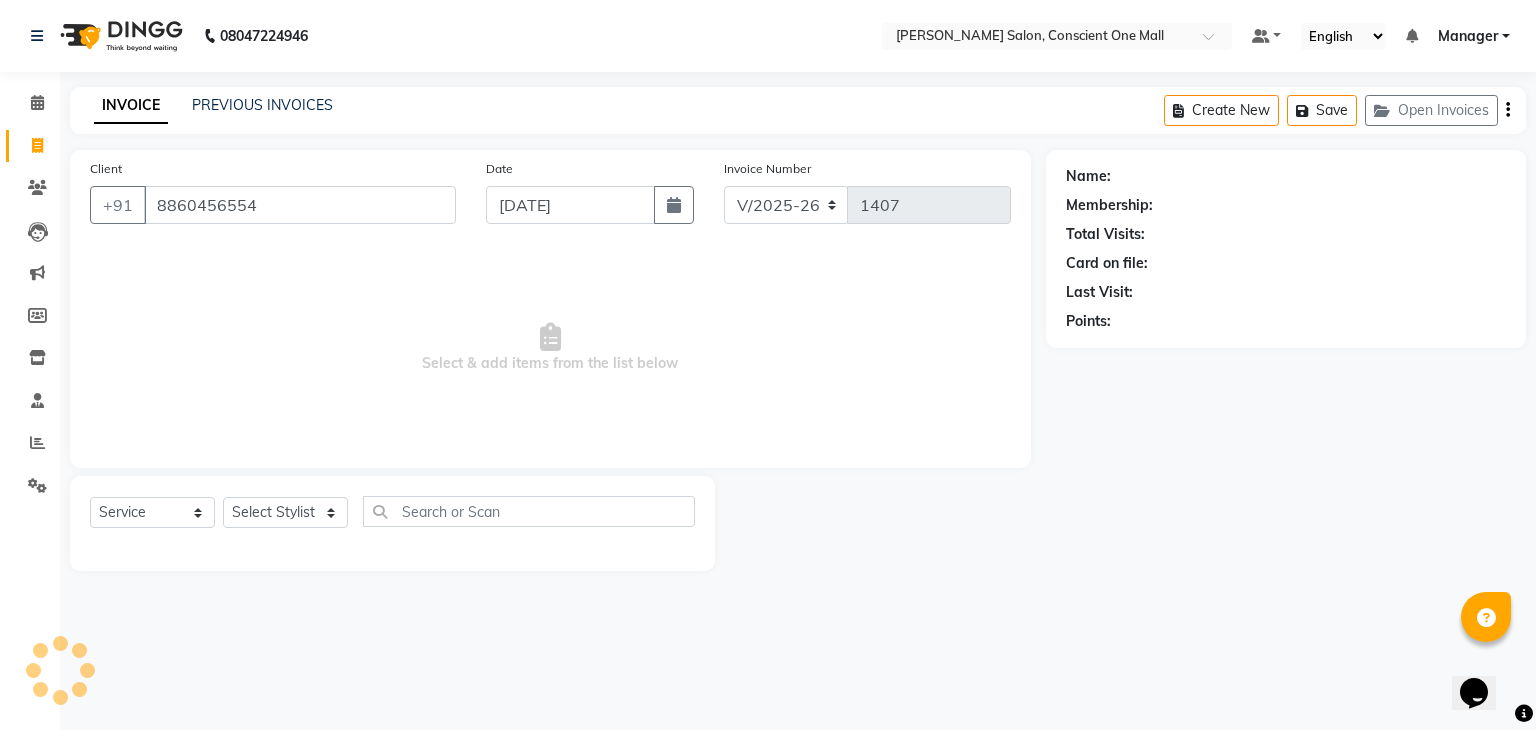 type on "8860456554" 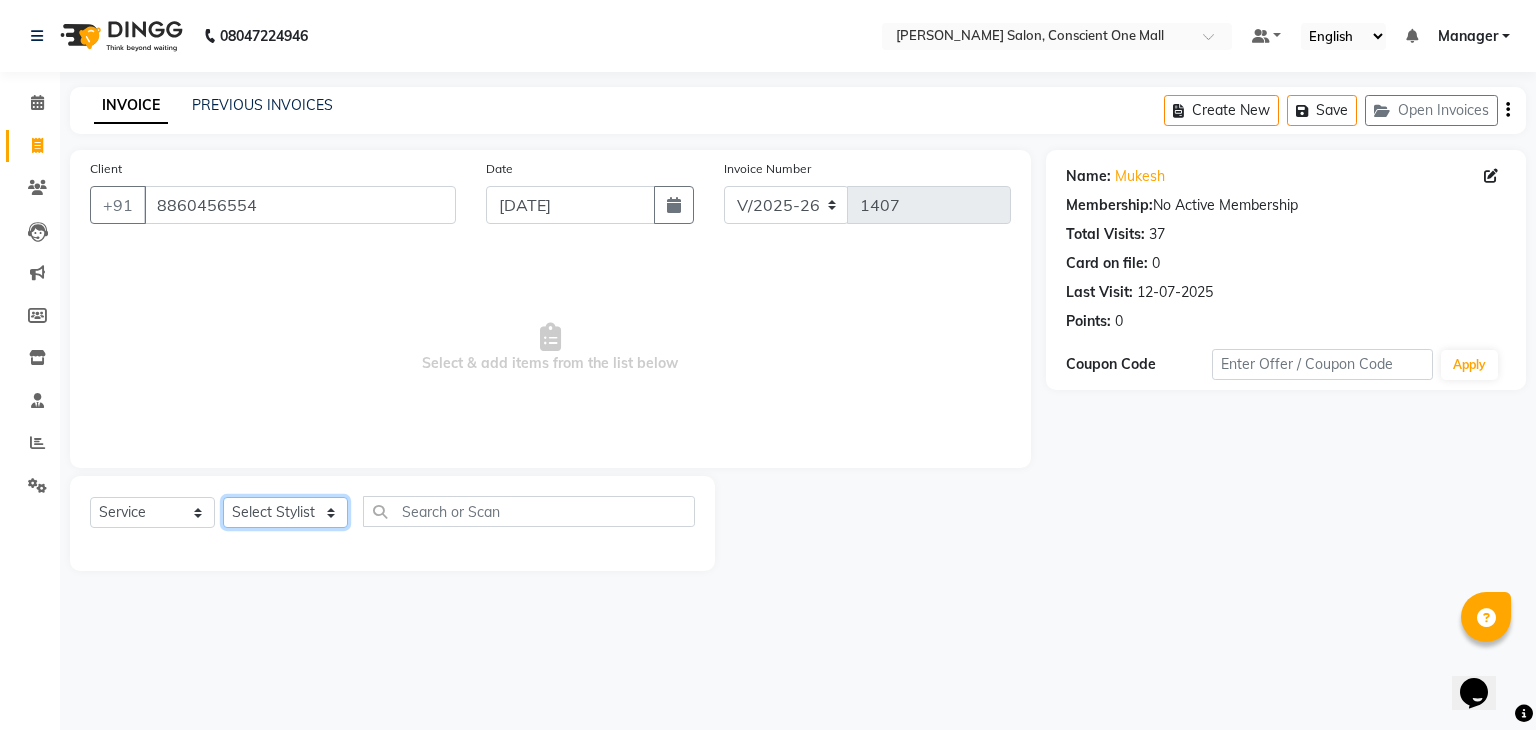 click on "Select Stylist [PERSON_NAME] [PERSON_NAME] [PERSON_NAME] [PERSON_NAME] [PERSON_NAME] [PERSON_NAME] kajal [PERSON_NAME] Manager [PERSON_NAME] [PERSON_NAME] [PERSON_NAME] neha [PERSON_NAME] [PERSON_NAME] Sachin [PERSON_NAME] SAMEER [PERSON_NAME] Saurabh [PERSON_NAME]" 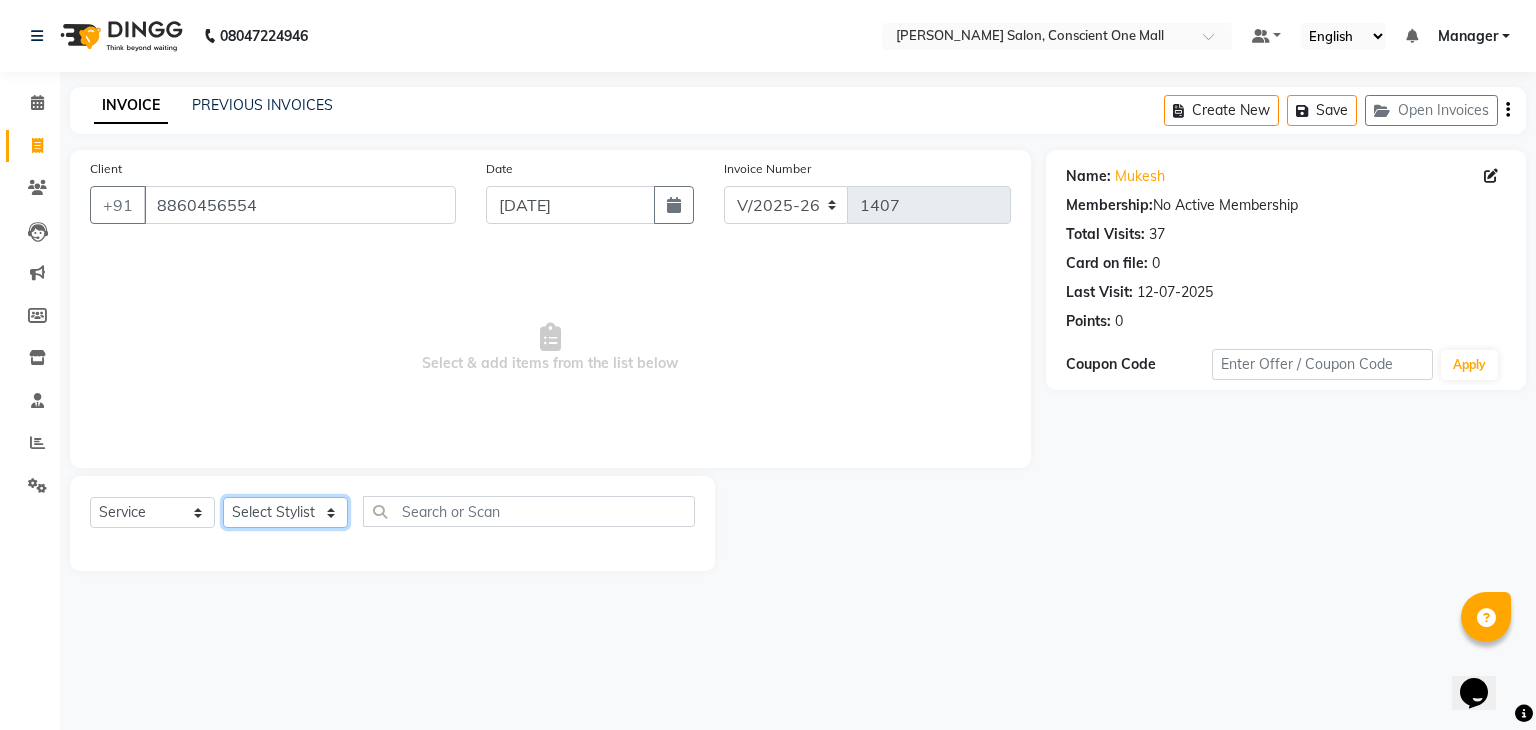 select on "67297" 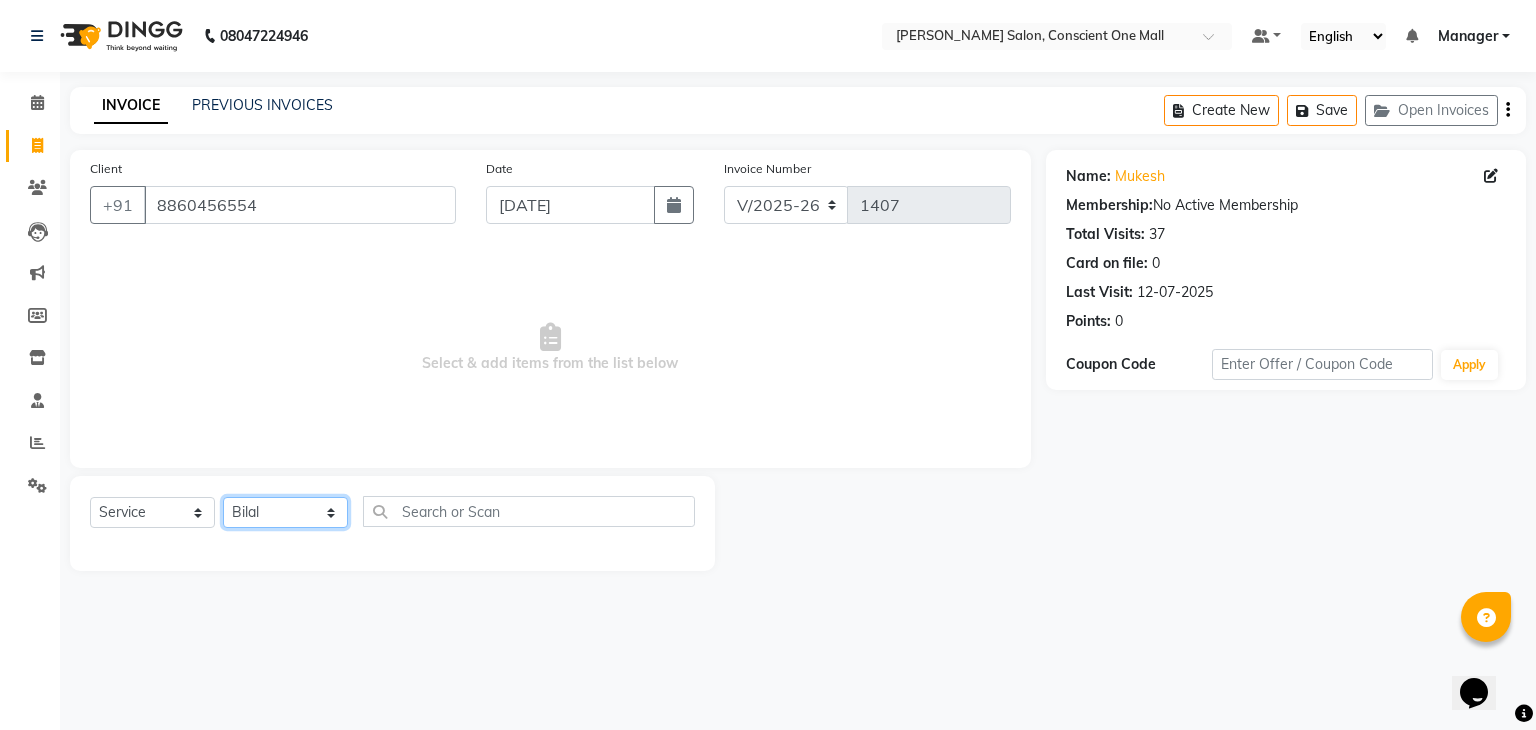 click on "Select Stylist [PERSON_NAME] [PERSON_NAME] [PERSON_NAME] [PERSON_NAME] [PERSON_NAME] [PERSON_NAME] kajal [PERSON_NAME] Manager [PERSON_NAME] [PERSON_NAME] [PERSON_NAME] neha [PERSON_NAME] [PERSON_NAME] Sachin [PERSON_NAME] SAMEER [PERSON_NAME] Saurabh [PERSON_NAME]" 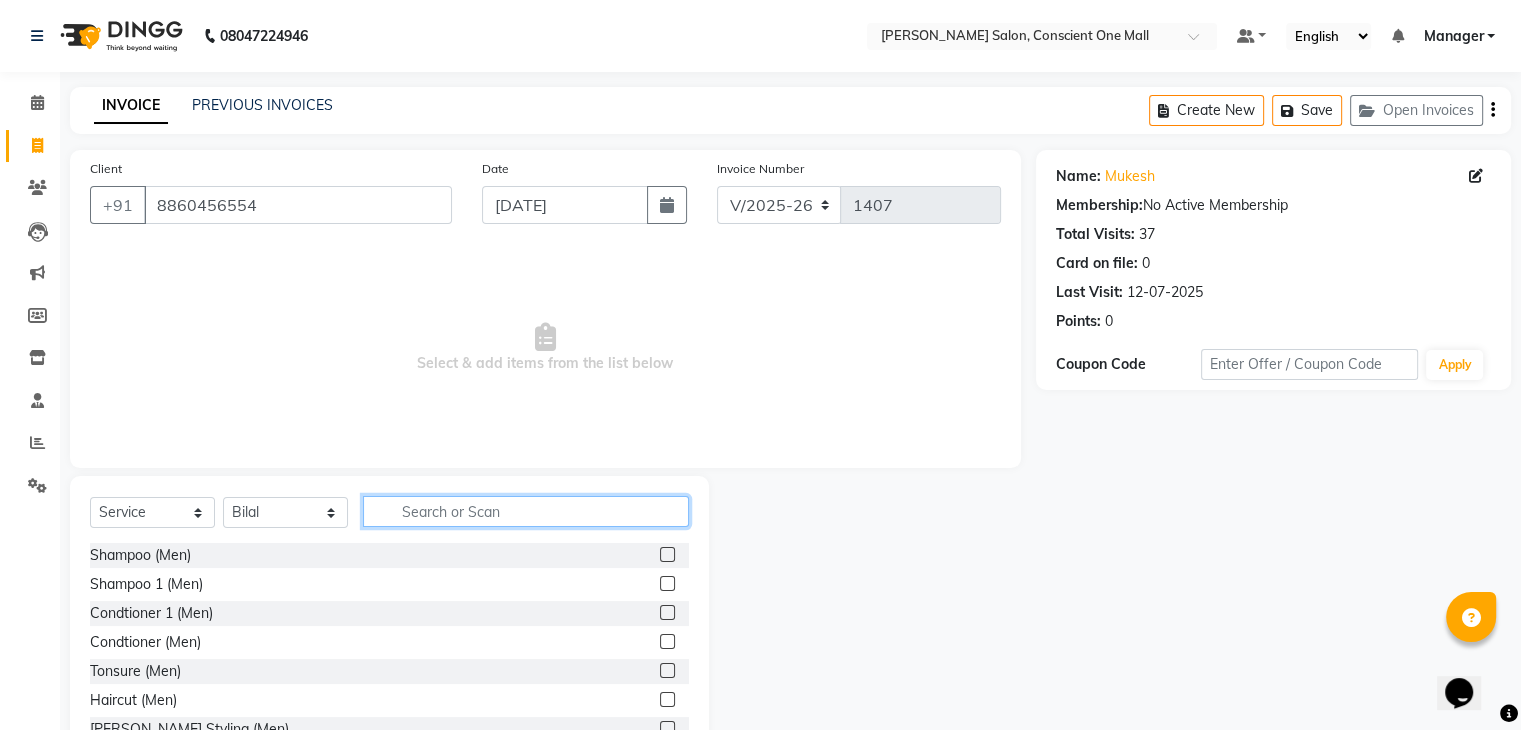 click 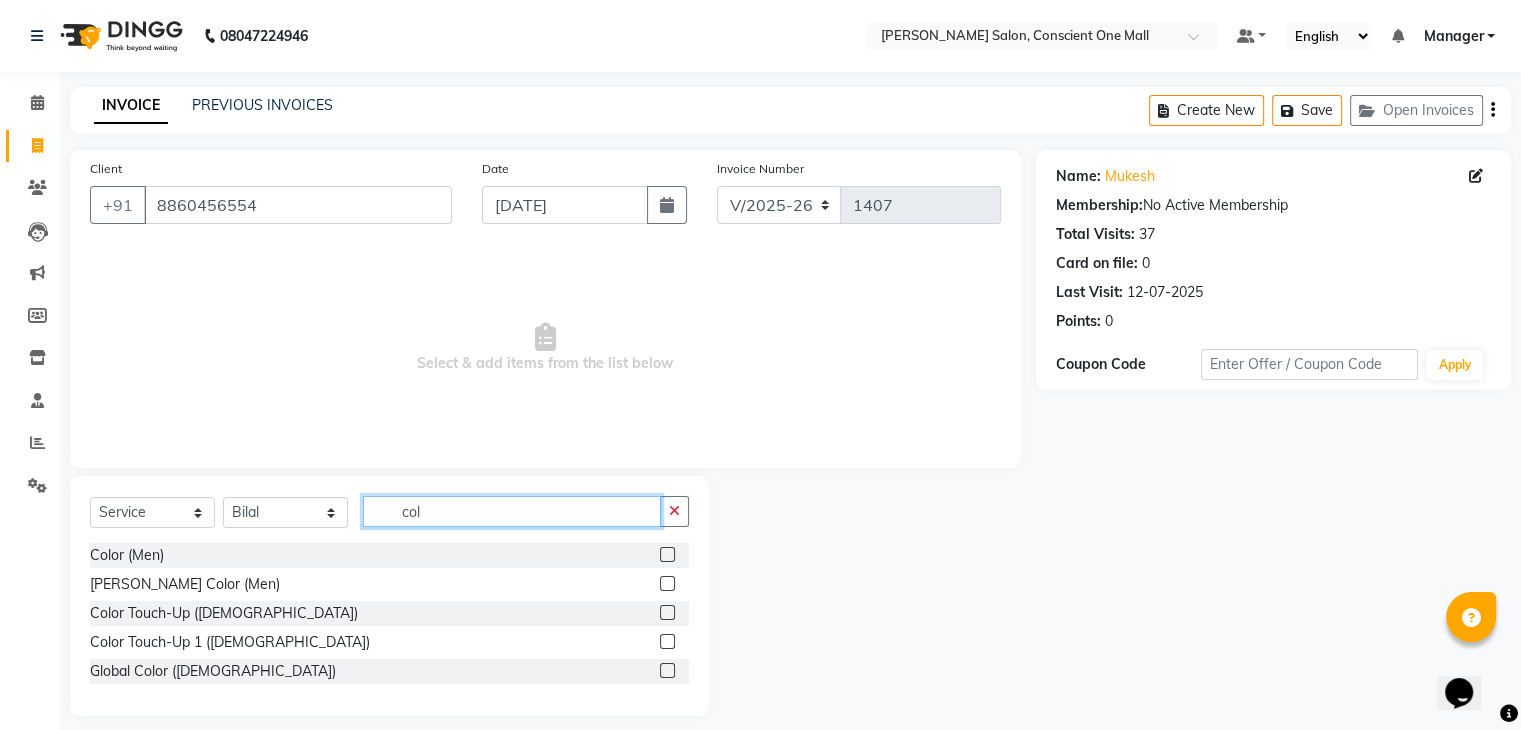 type on "col" 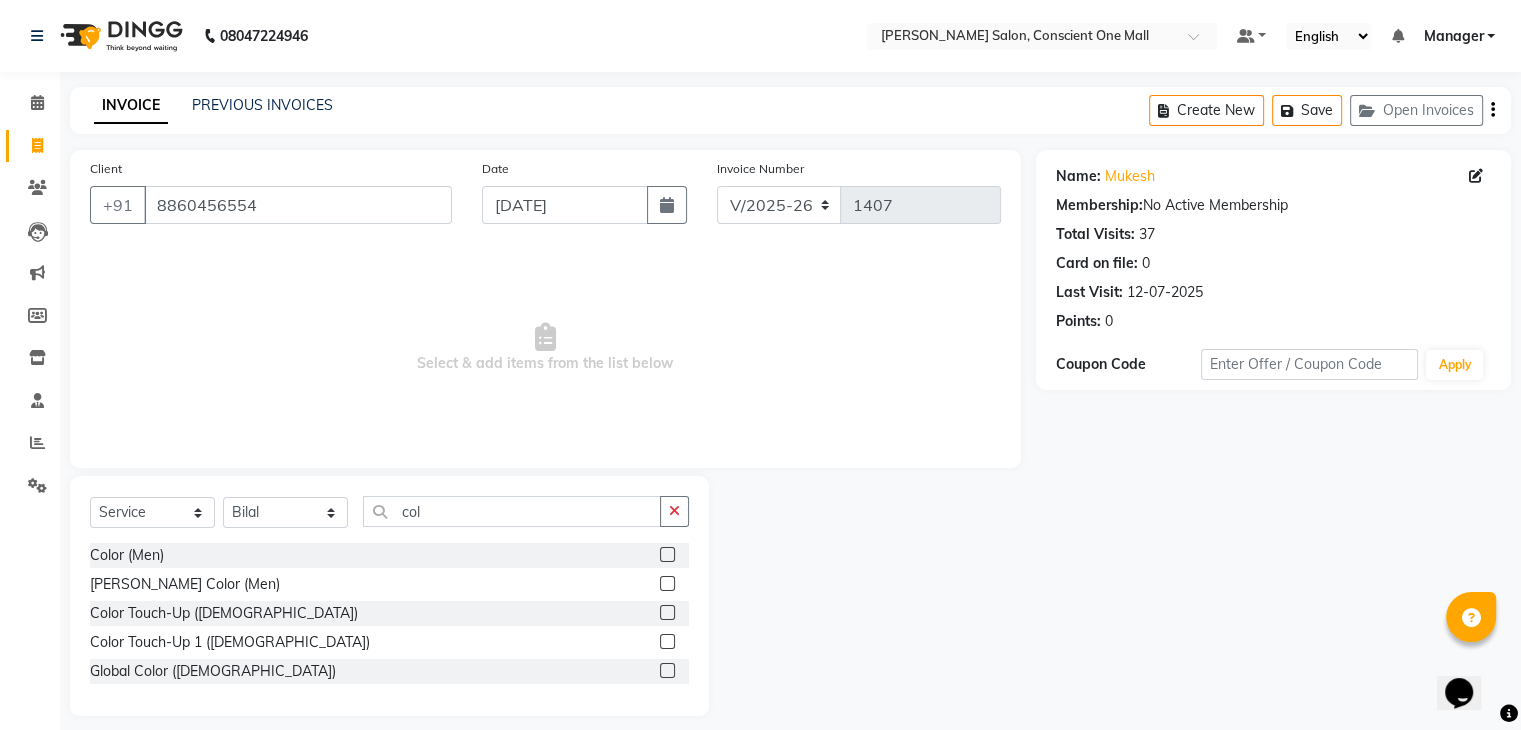 click 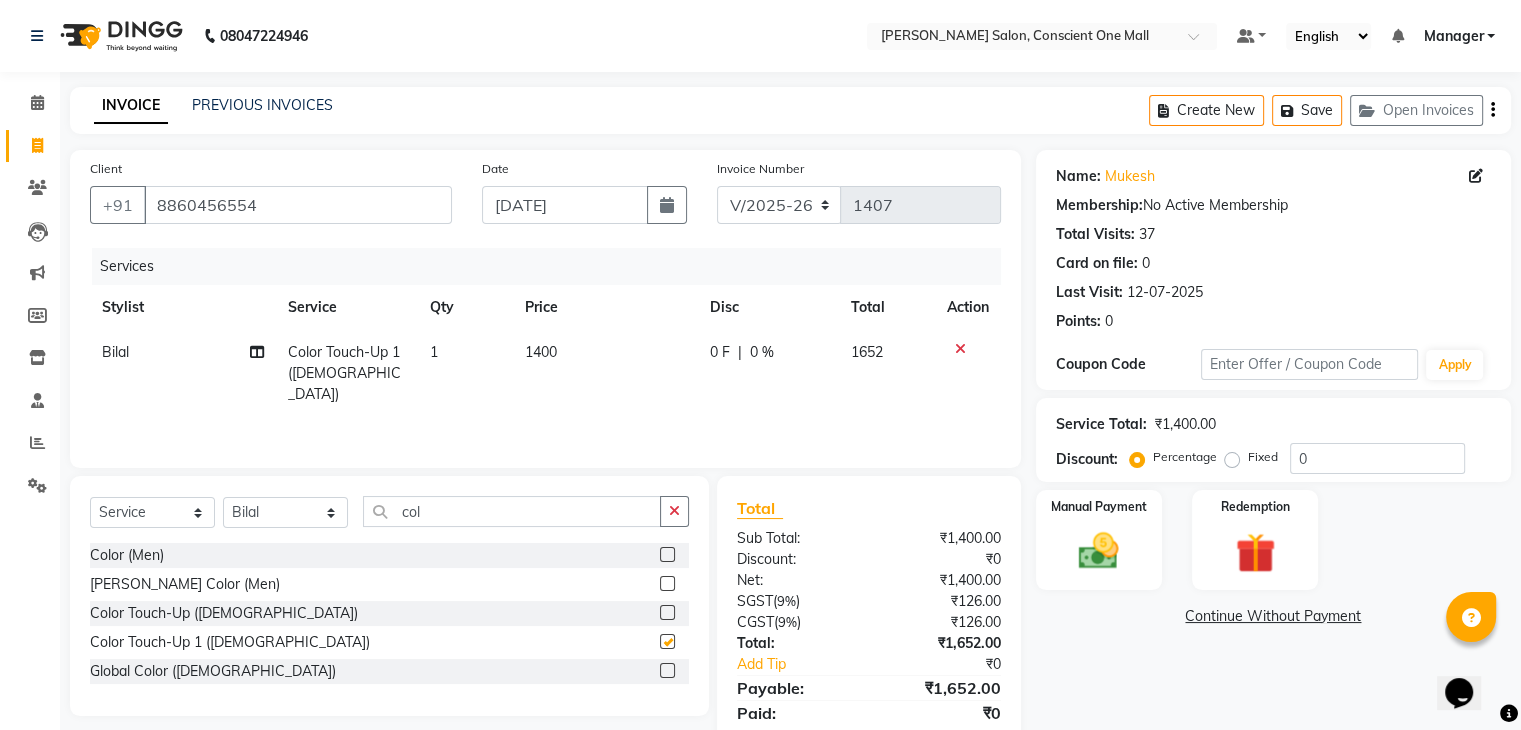 checkbox on "false" 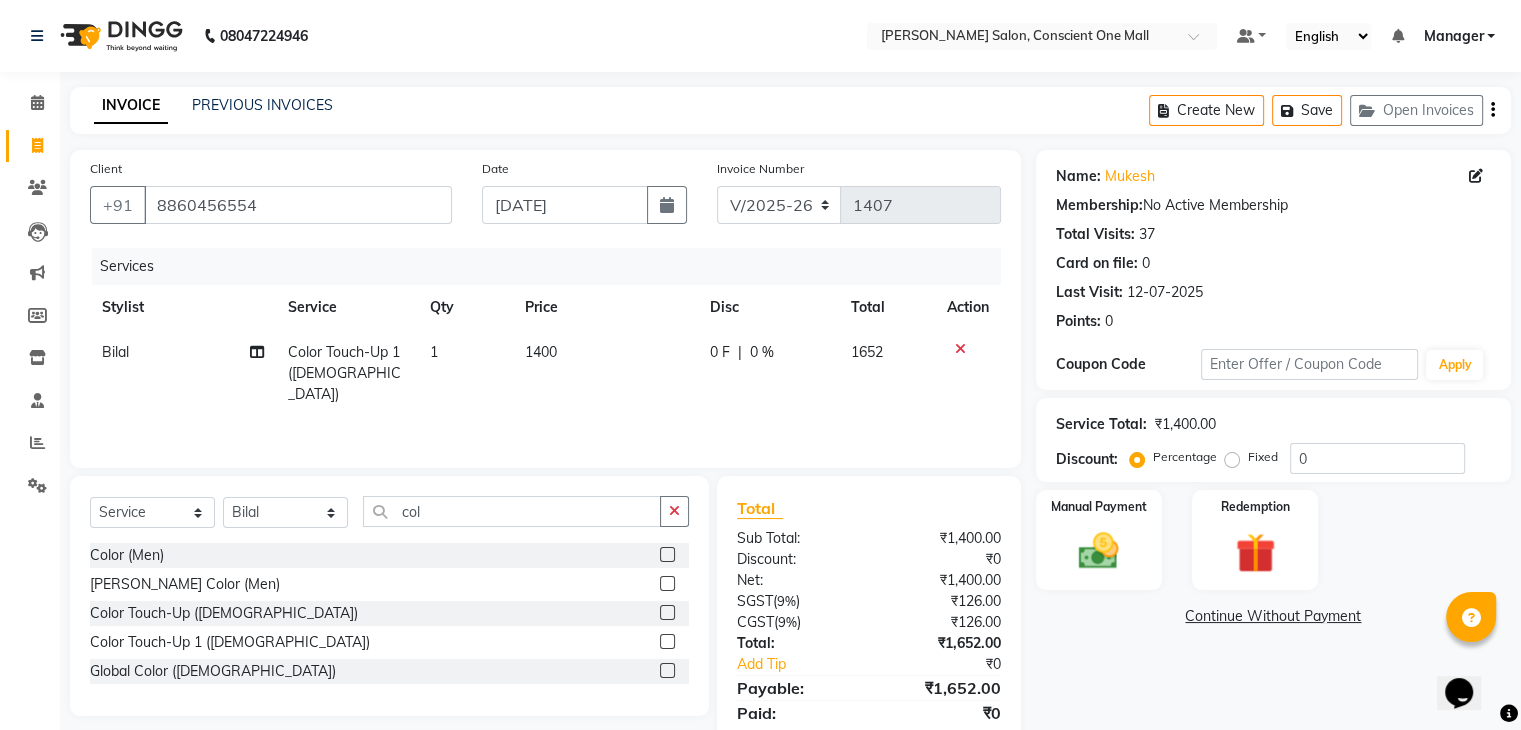 click on "1400" 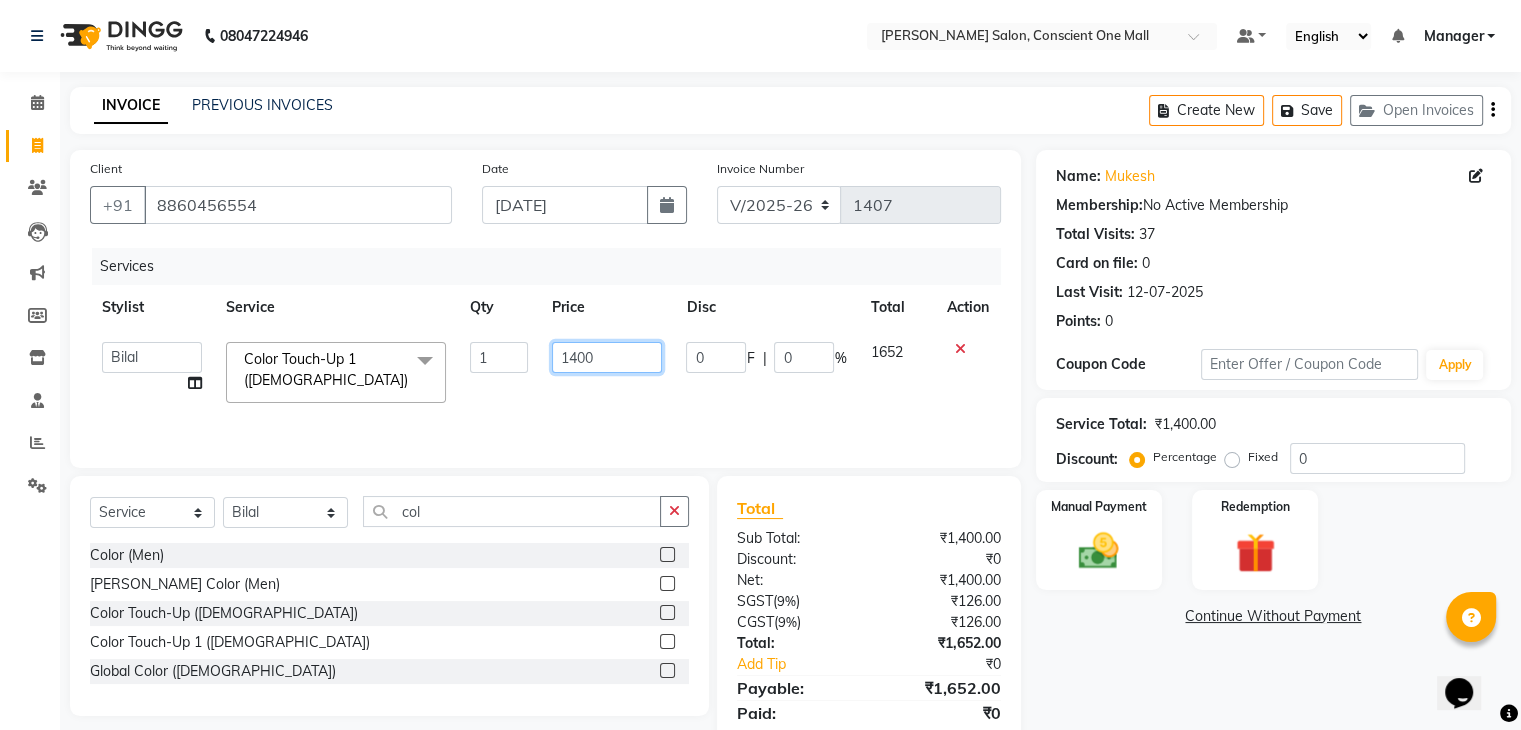 click on "1400" 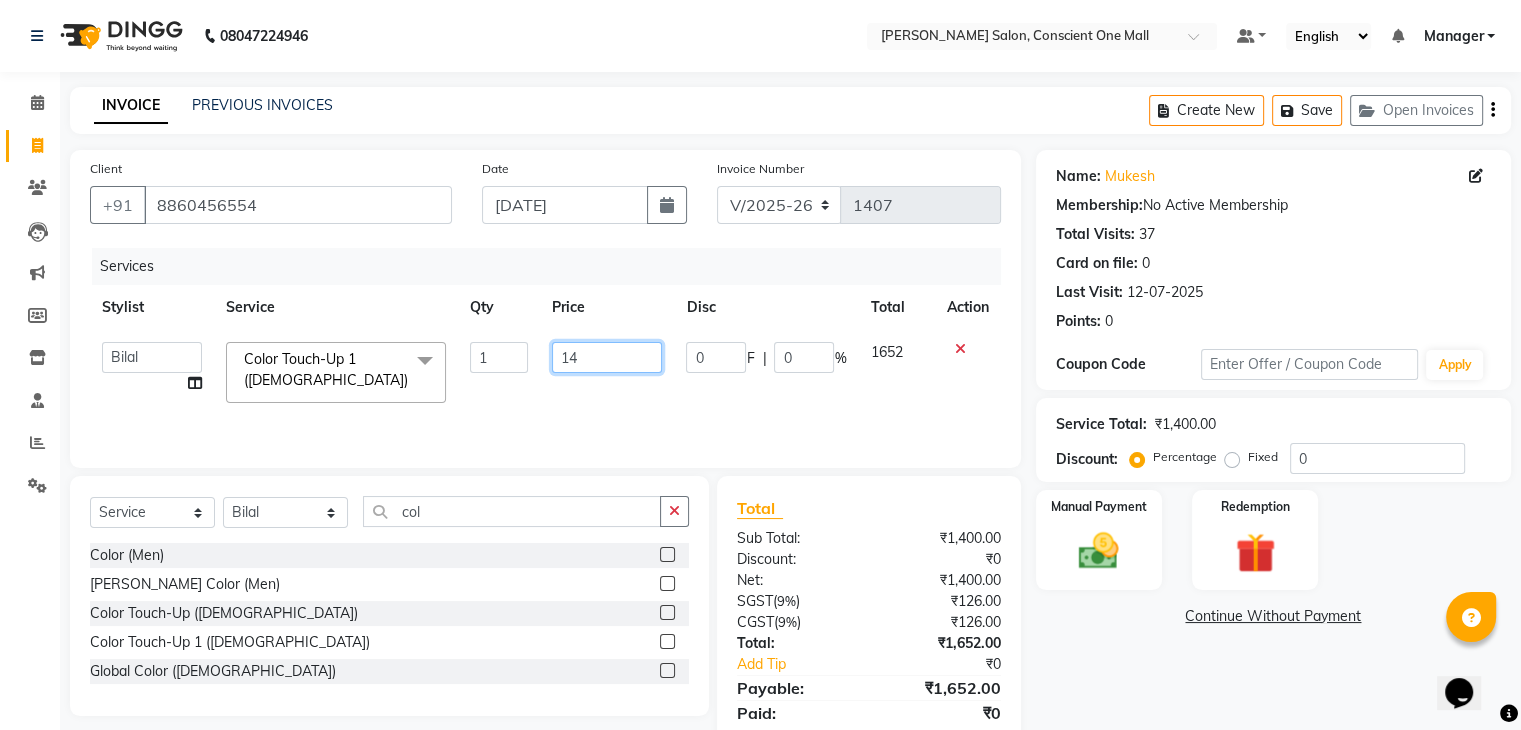 type on "1" 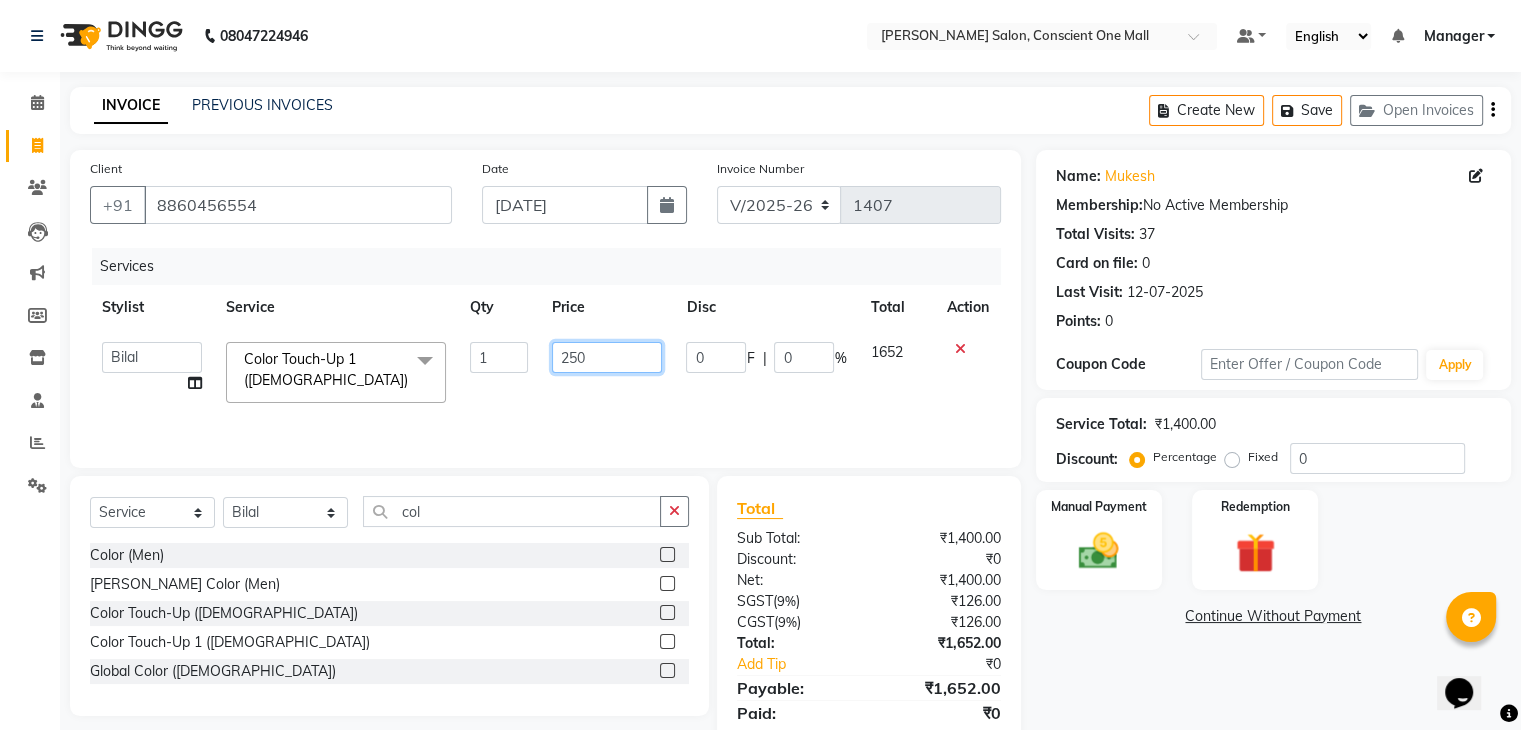 type on "2500" 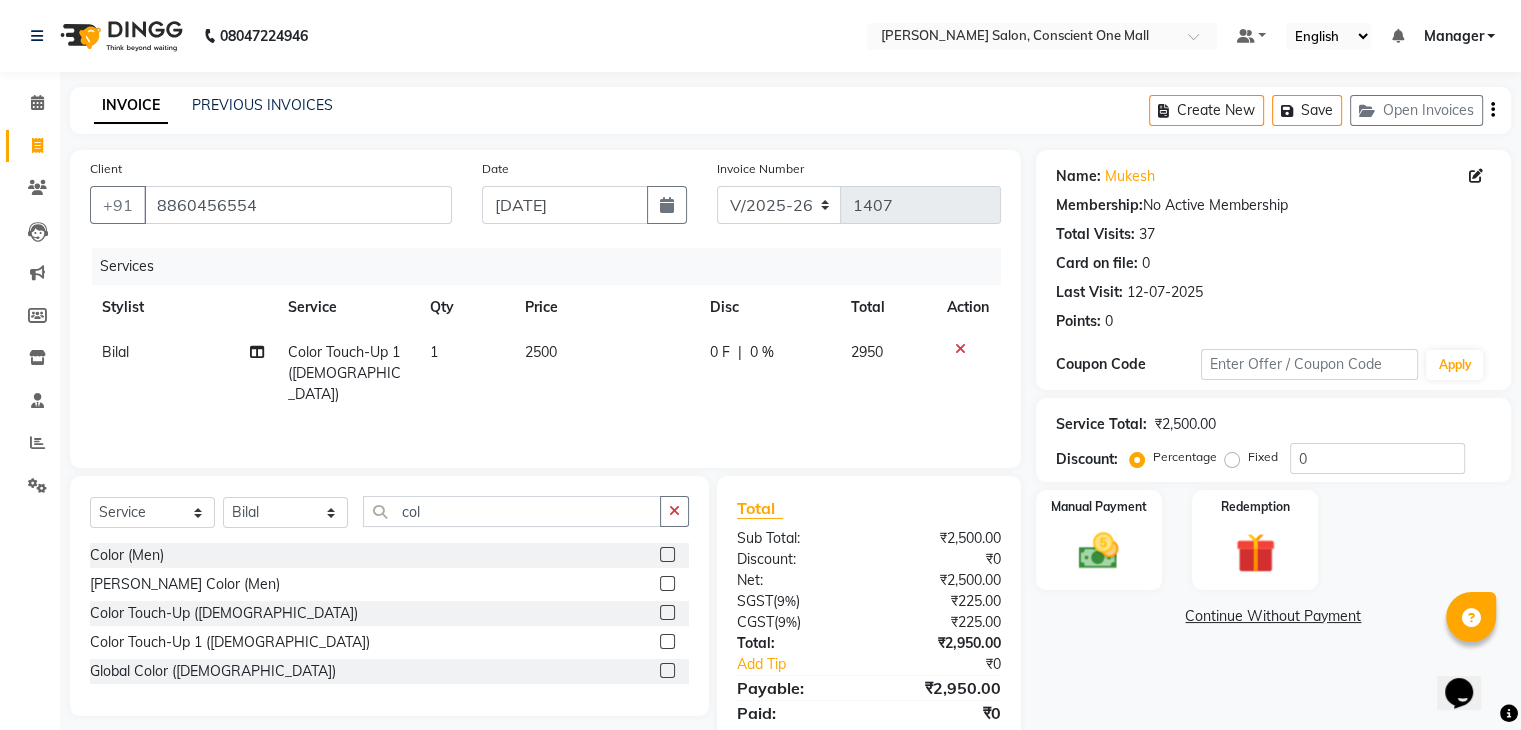 click on "Continue Without Payment" 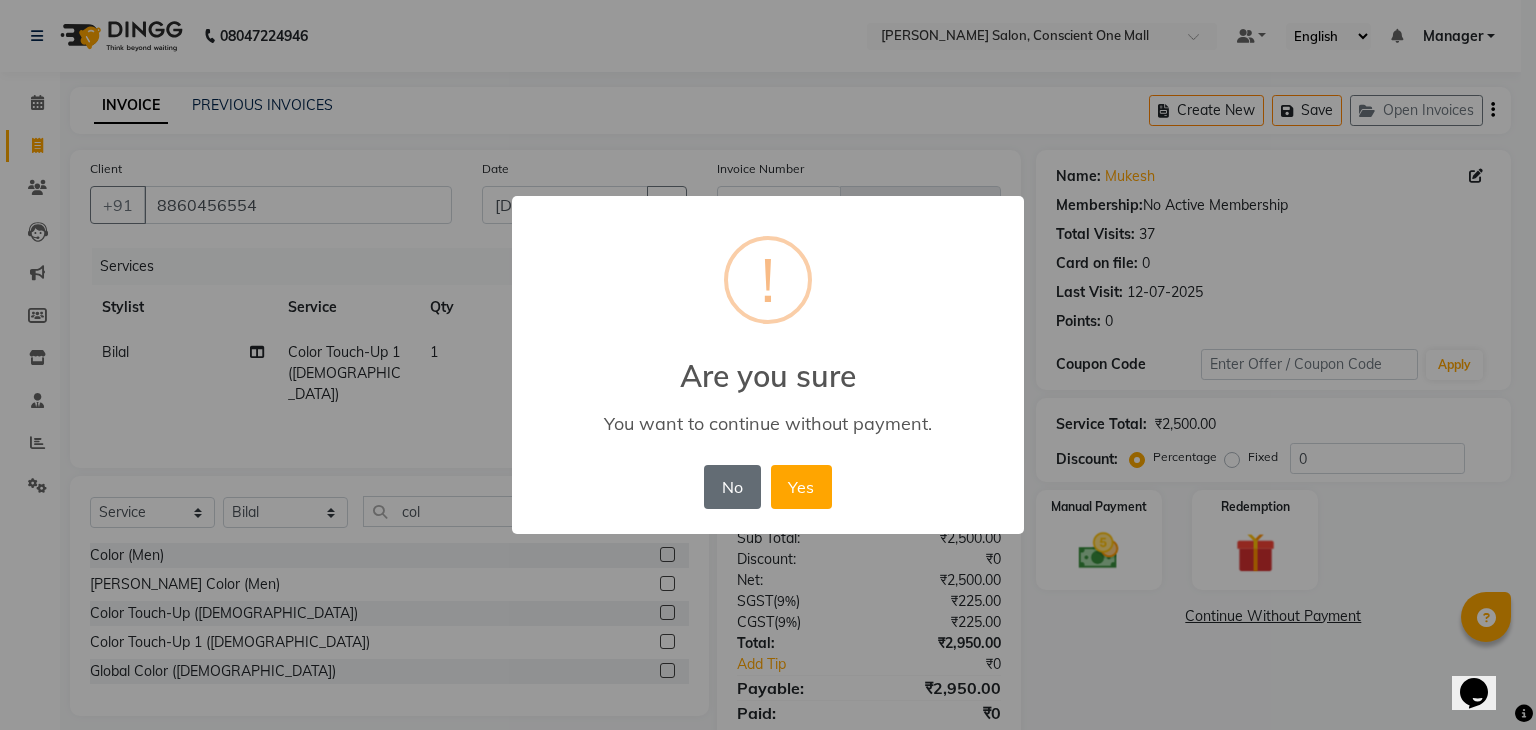 click on "No" at bounding box center [732, 487] 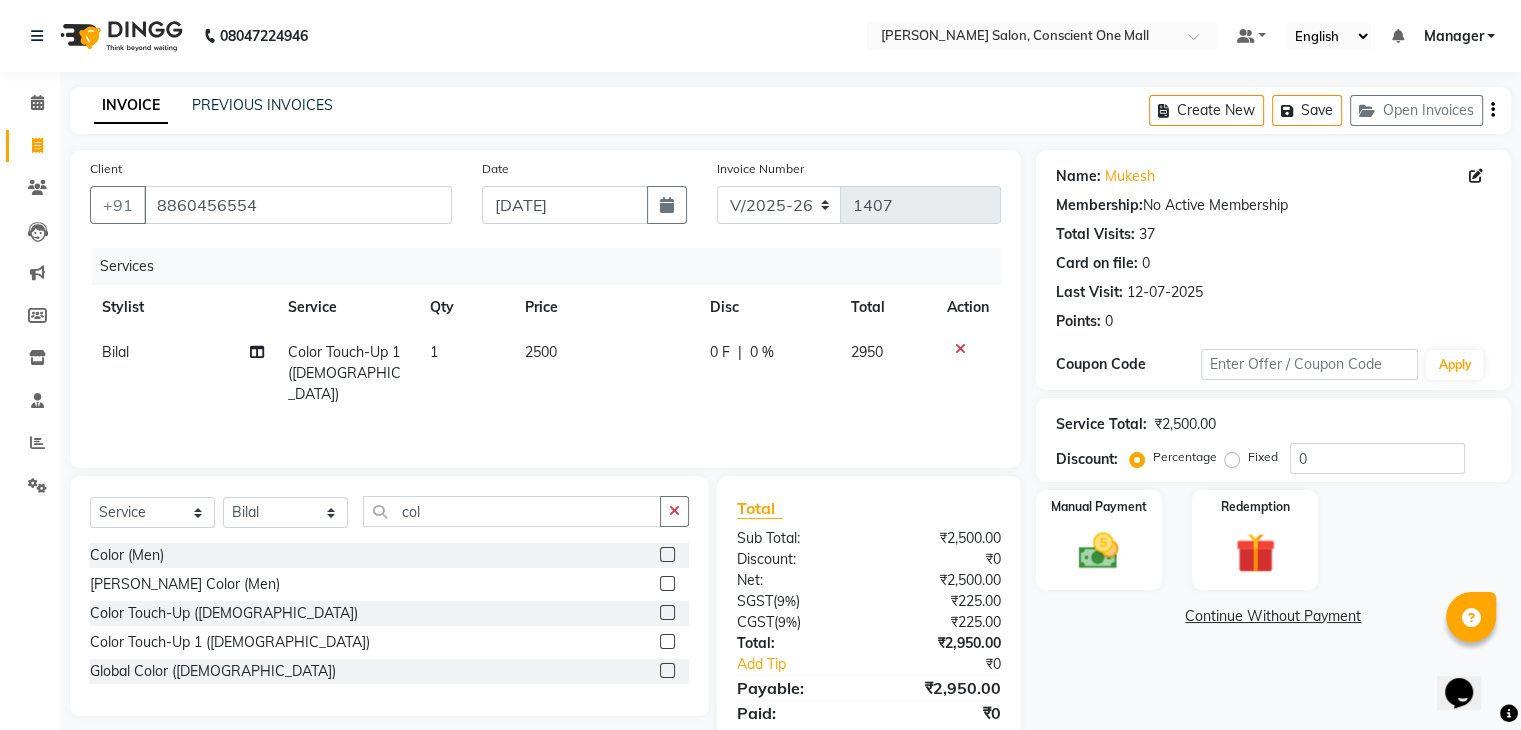 scroll, scrollTop: 71, scrollLeft: 0, axis: vertical 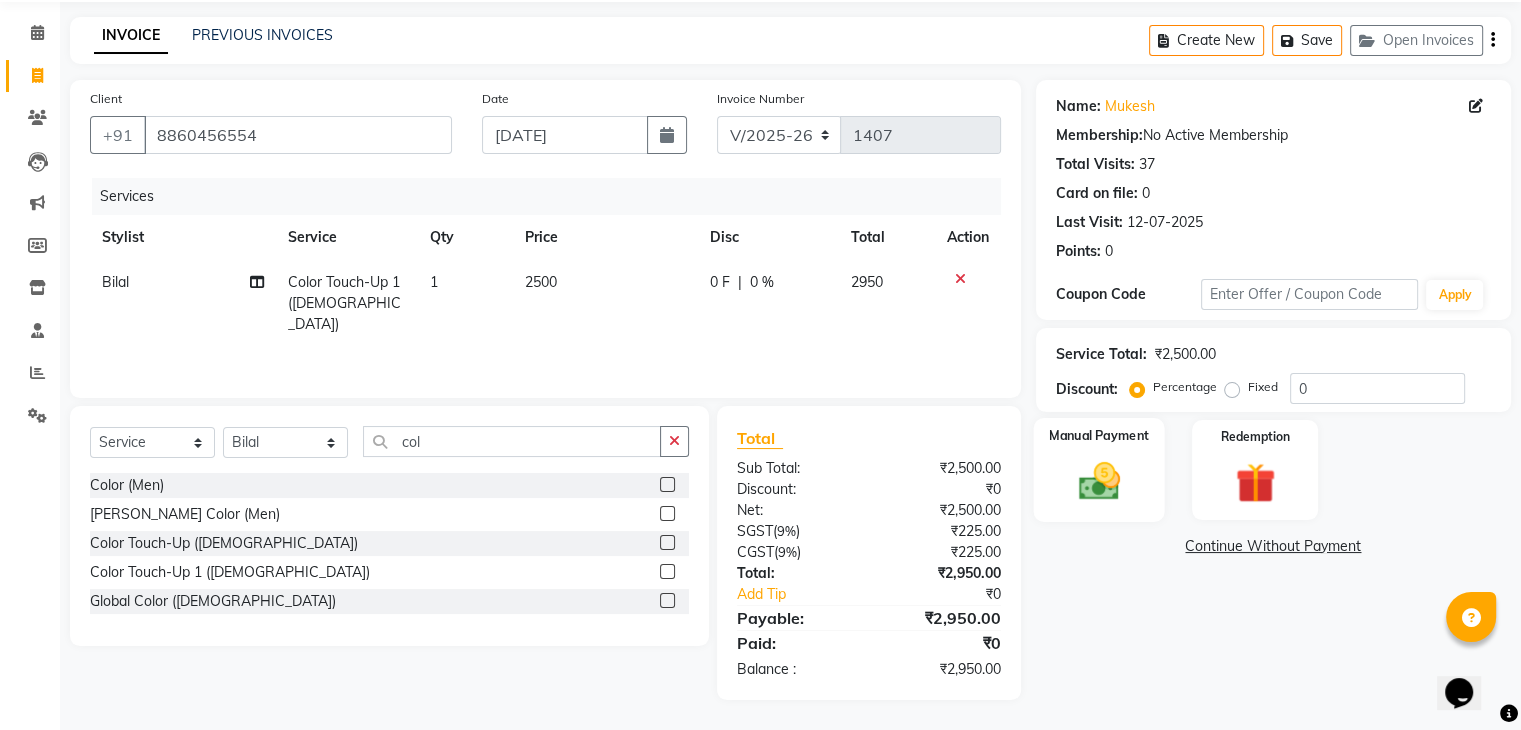 click 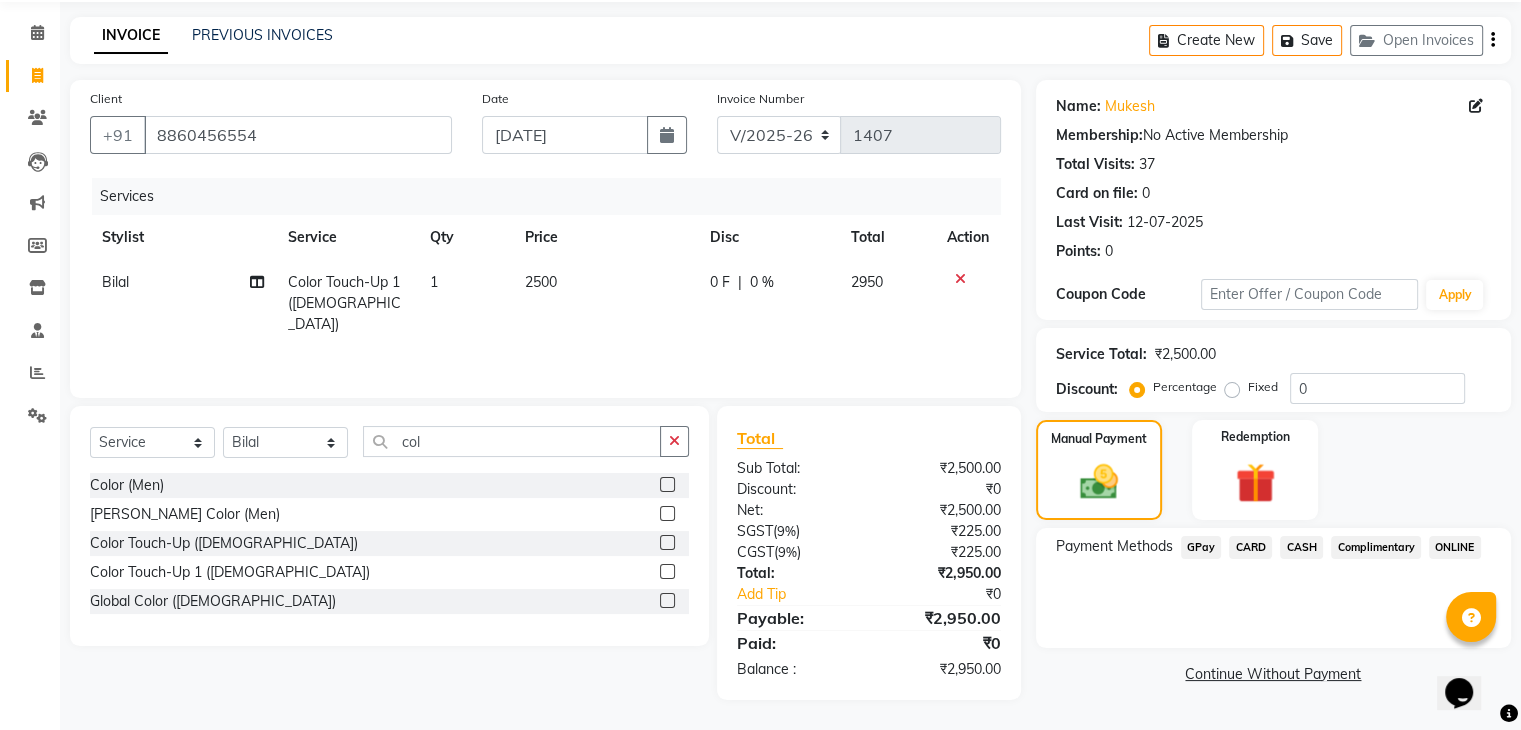 click on "ONLINE" 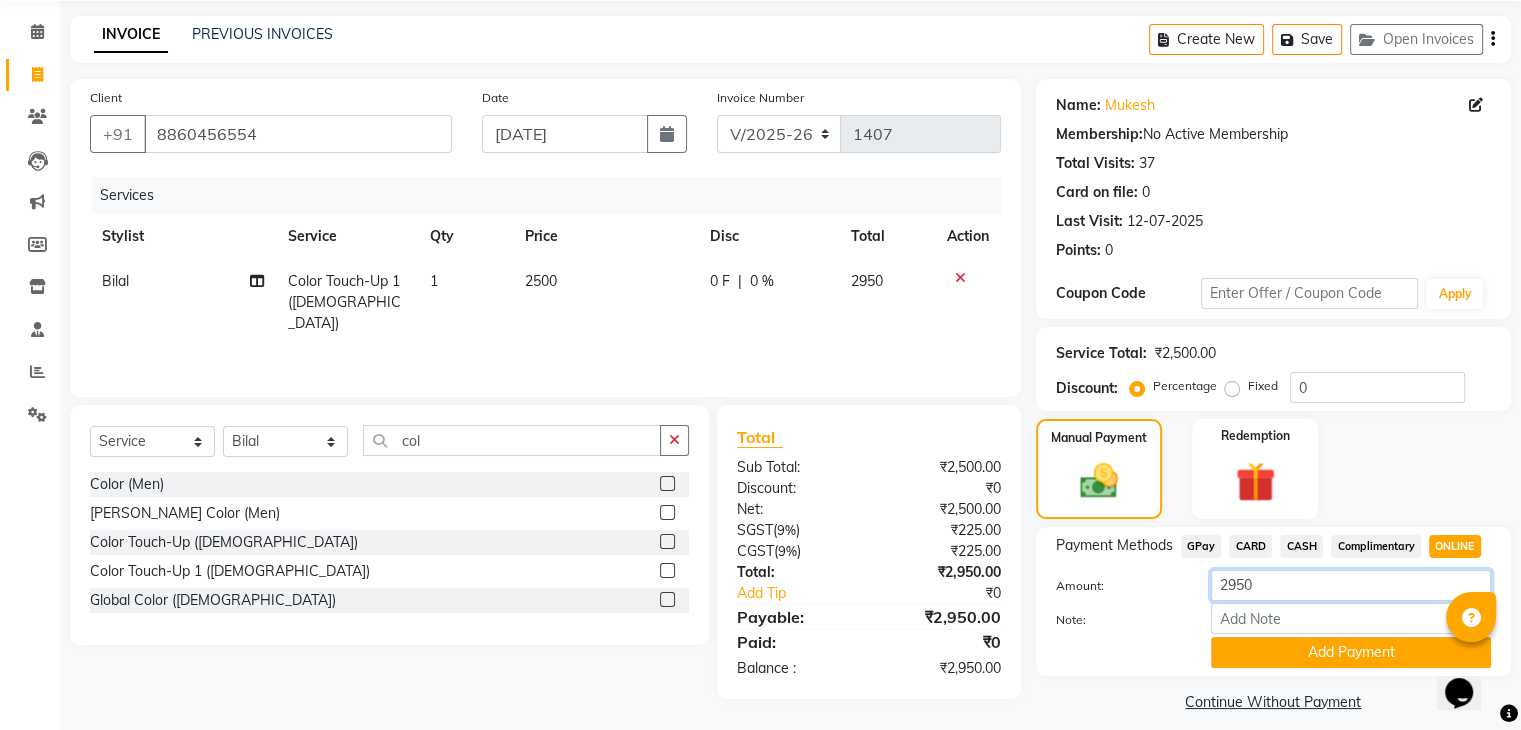 click on "2950" 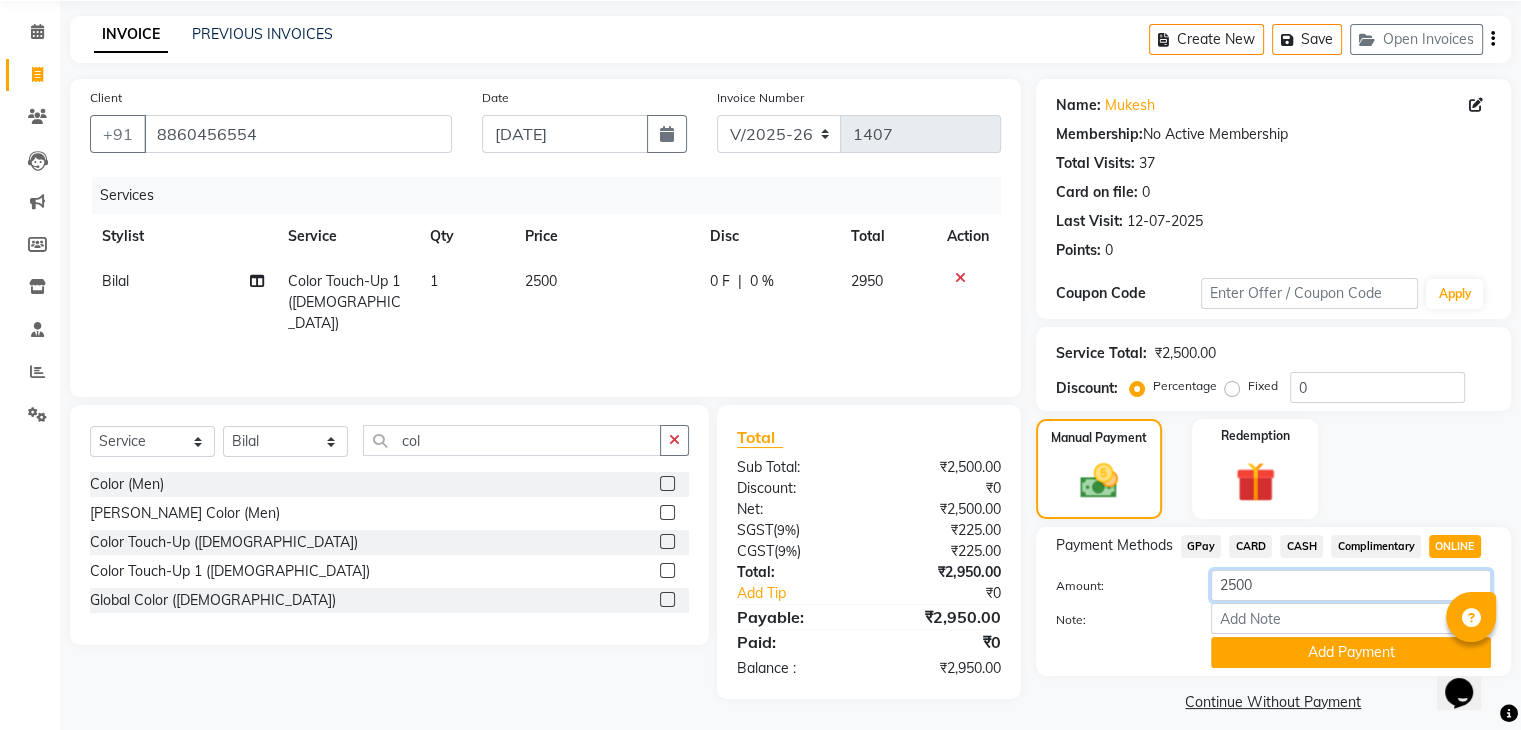 type on "2500" 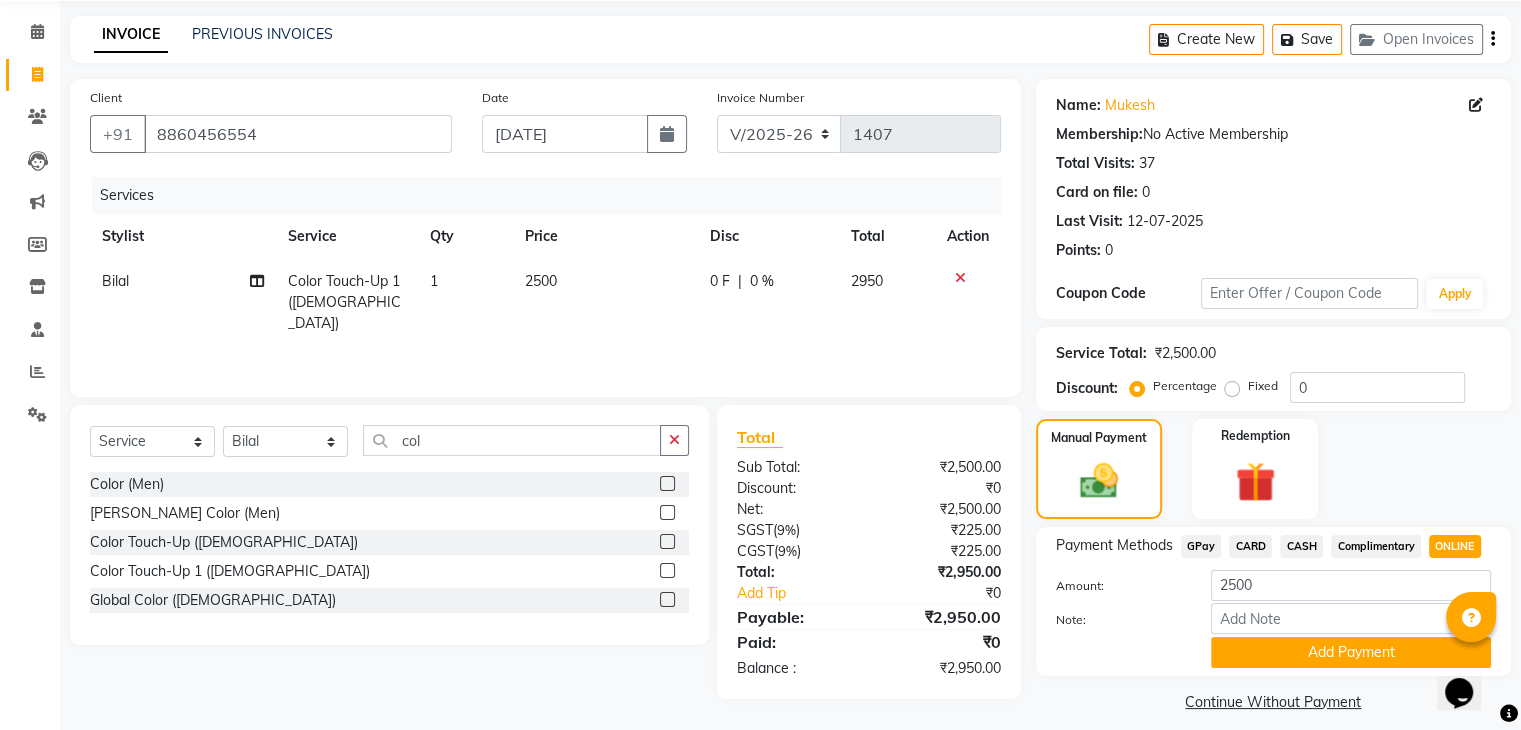 click on "Payment Methods  GPay   CARD   CASH   Complimentary   ONLINE  Amount: 2500 Note: Add Payment" 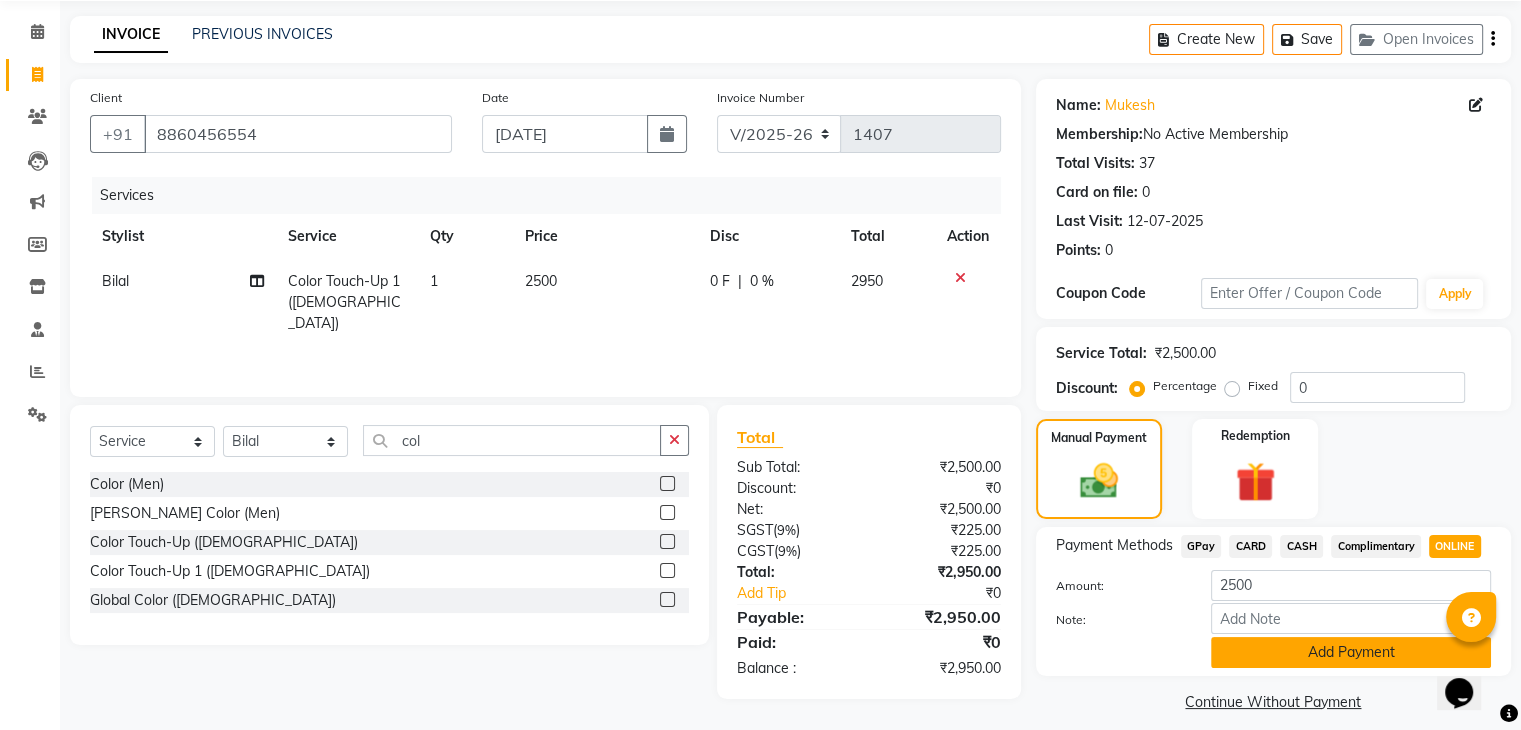 click on "Add Payment" 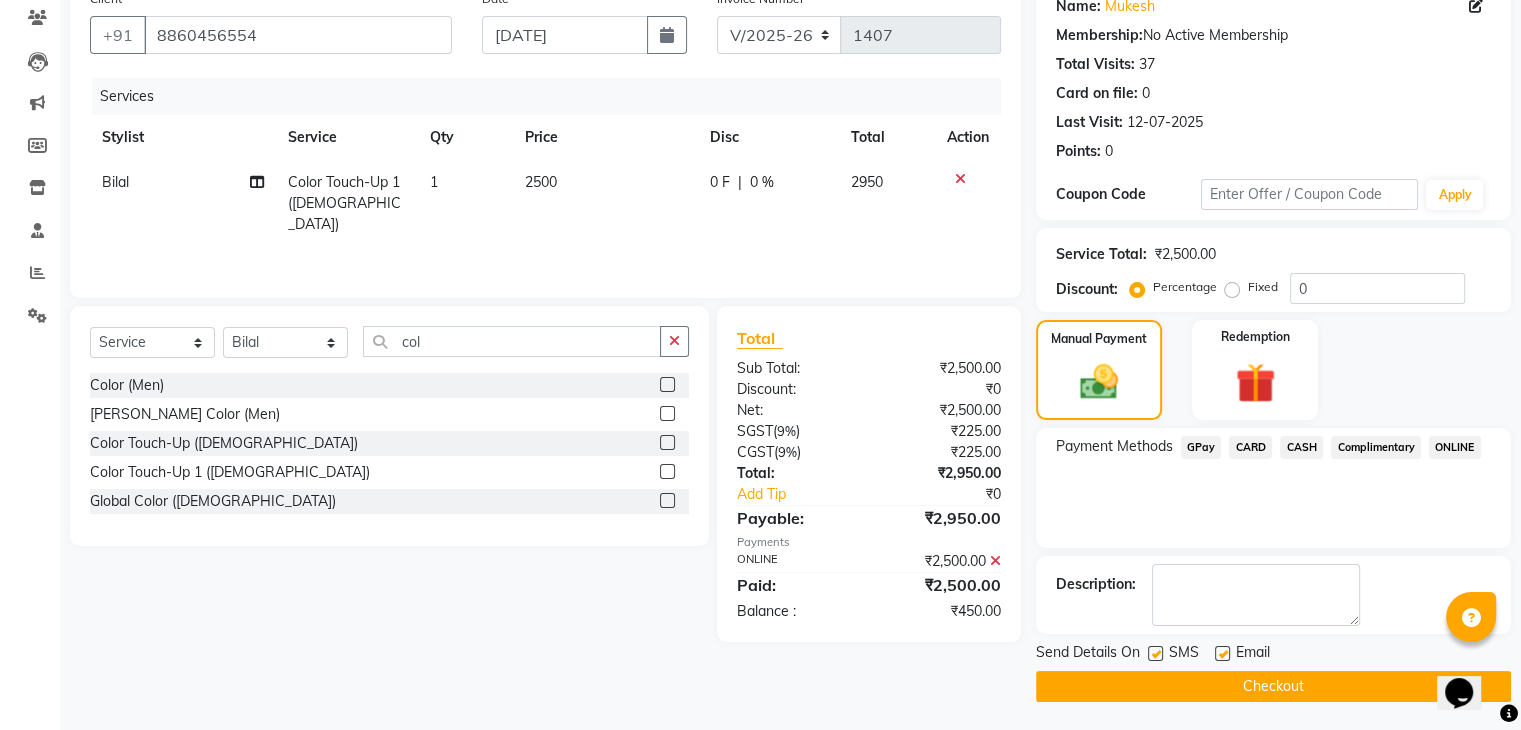 scroll, scrollTop: 171, scrollLeft: 0, axis: vertical 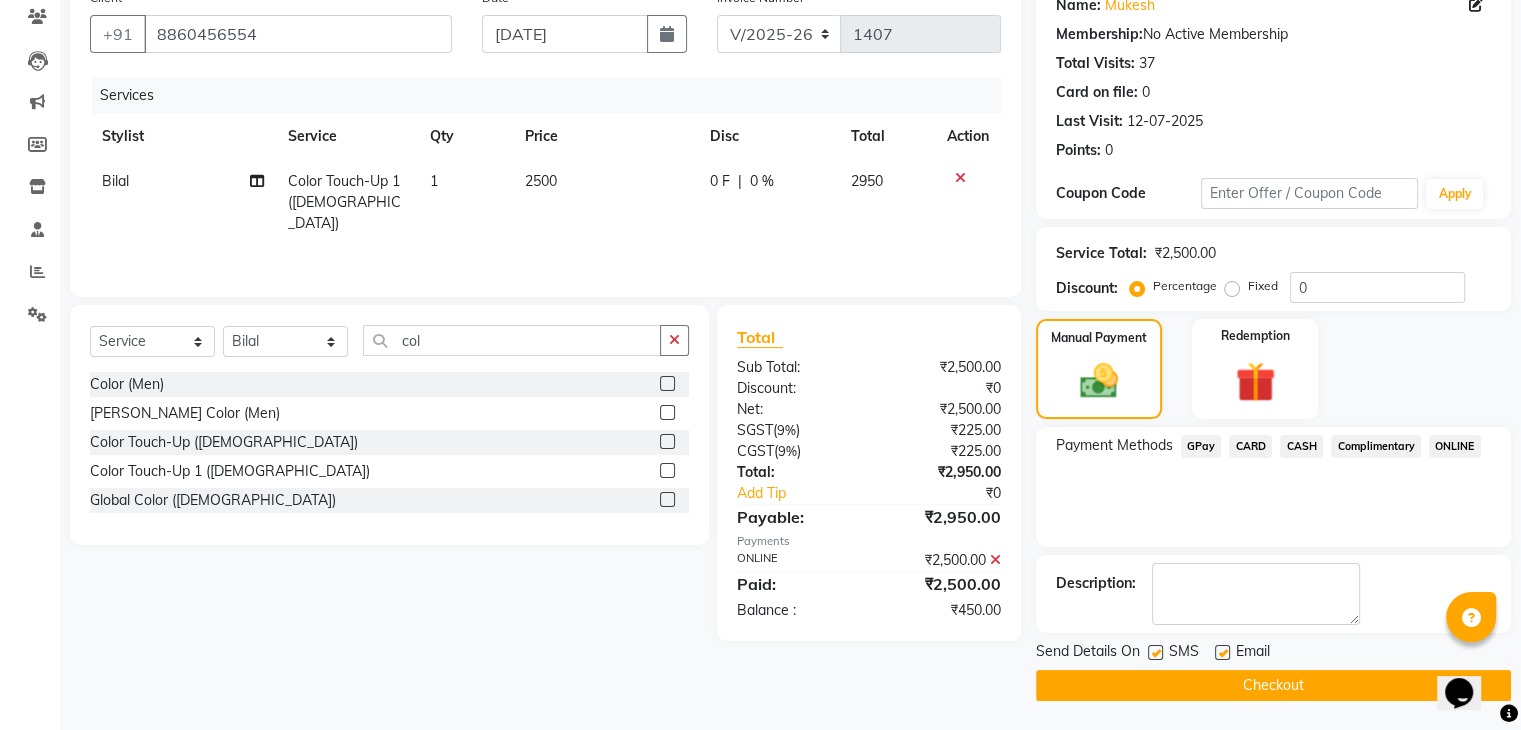 click on "Checkout" 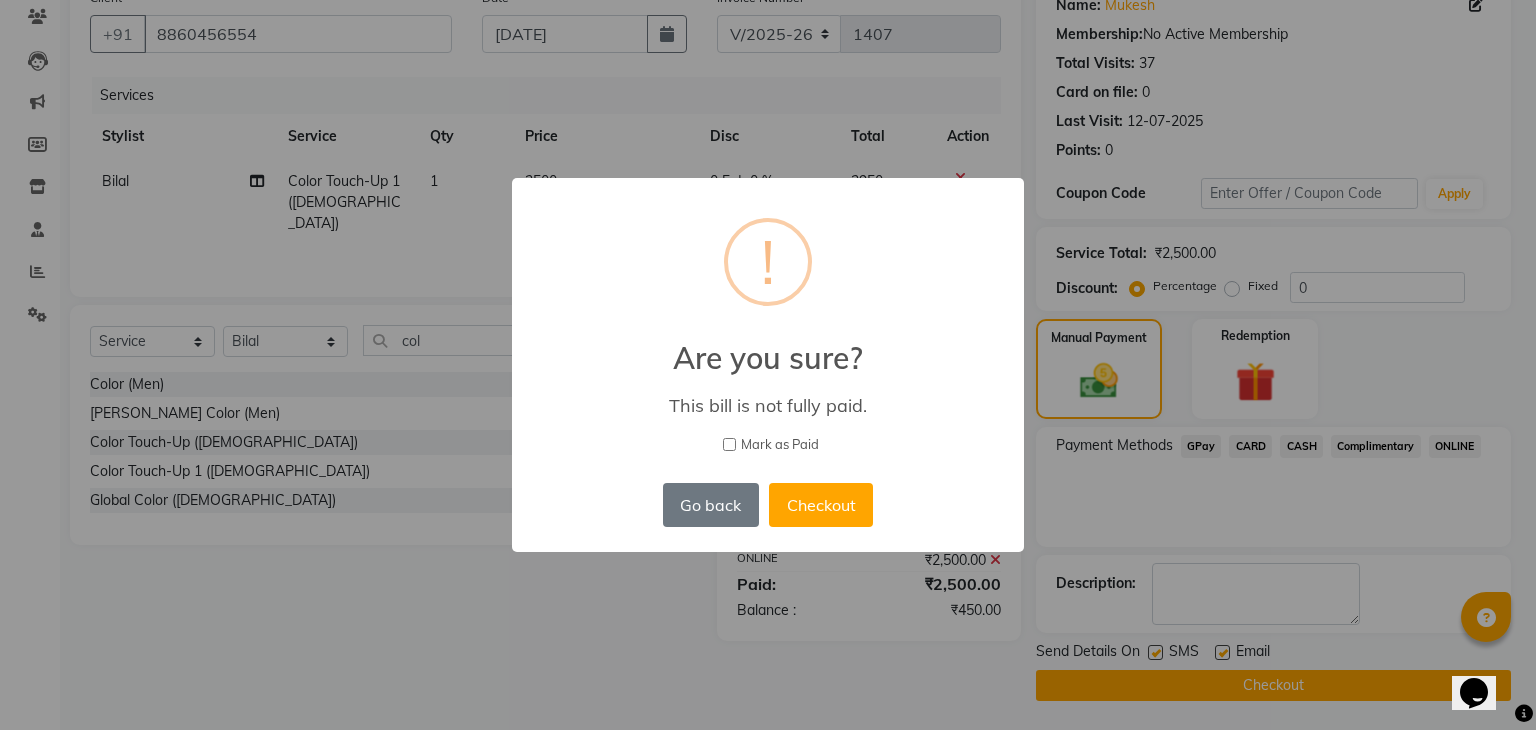 click on "Mark as Paid" at bounding box center [729, 444] 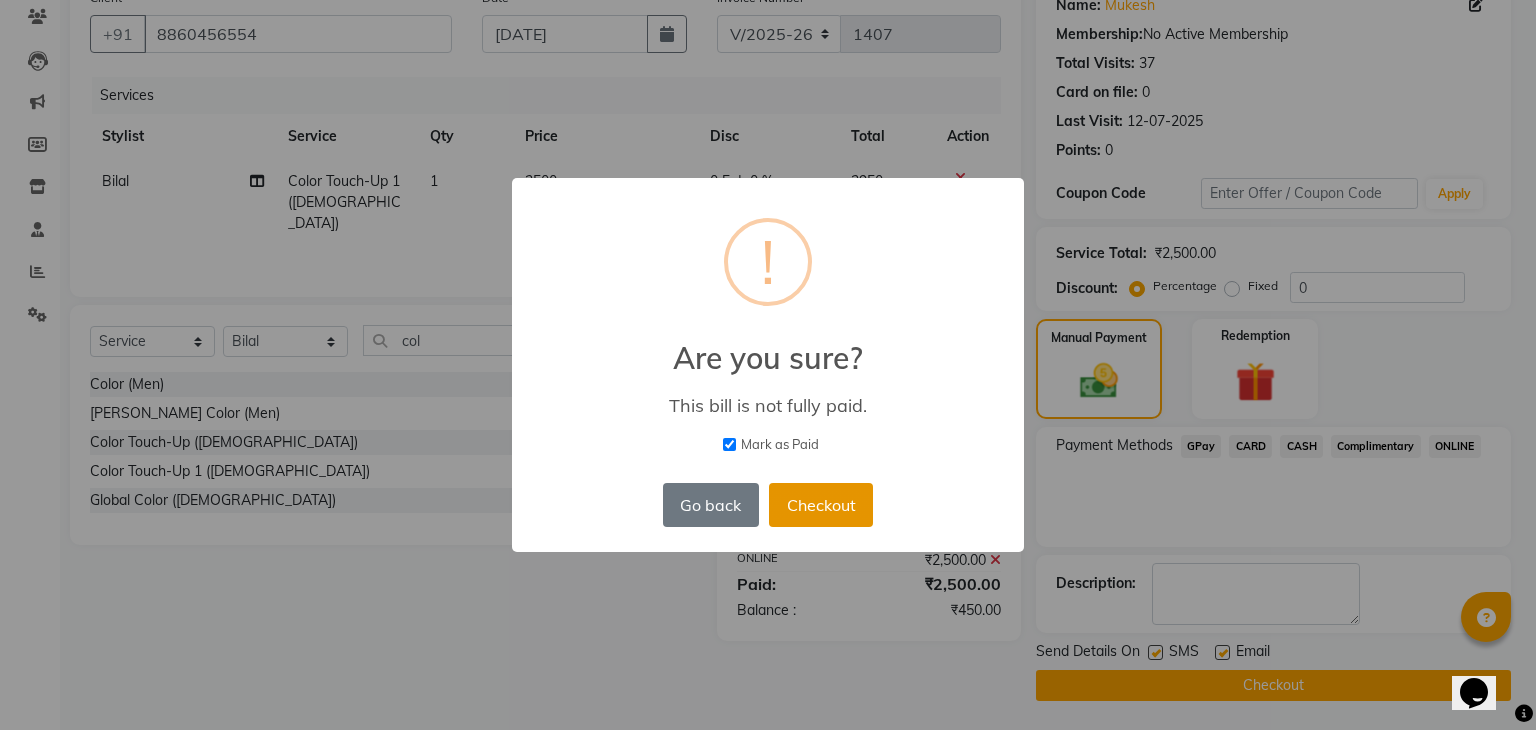 click on "Checkout" at bounding box center [821, 505] 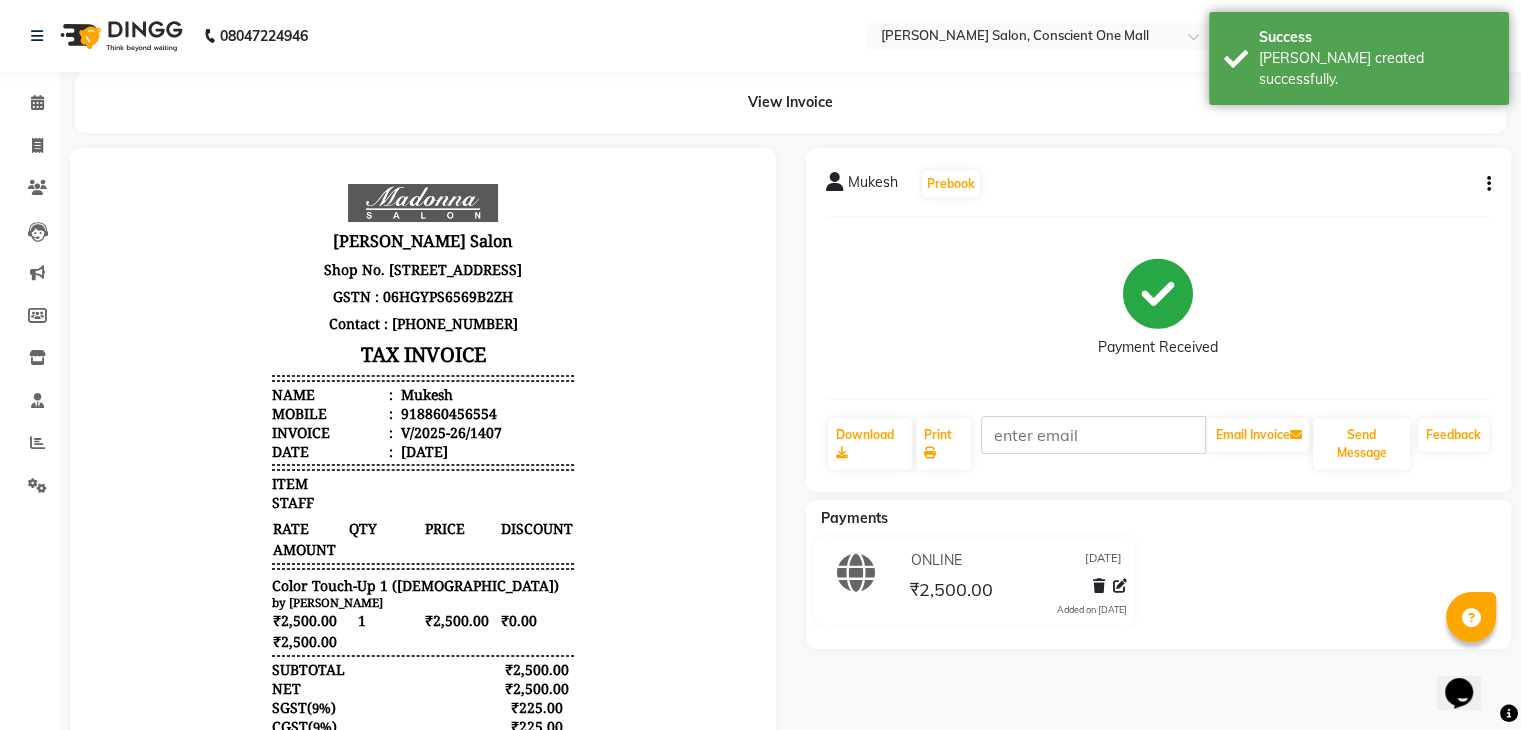 scroll, scrollTop: 0, scrollLeft: 0, axis: both 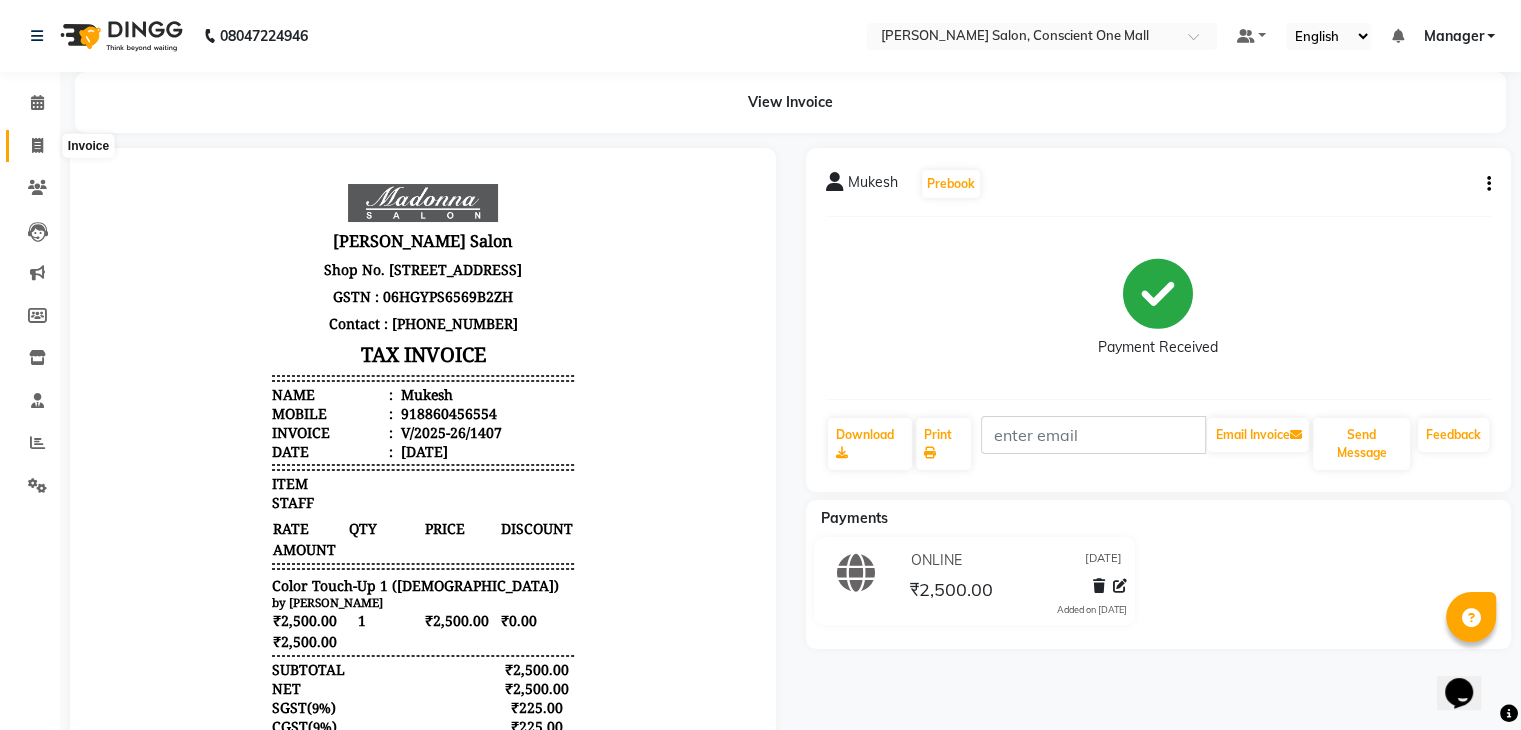 click 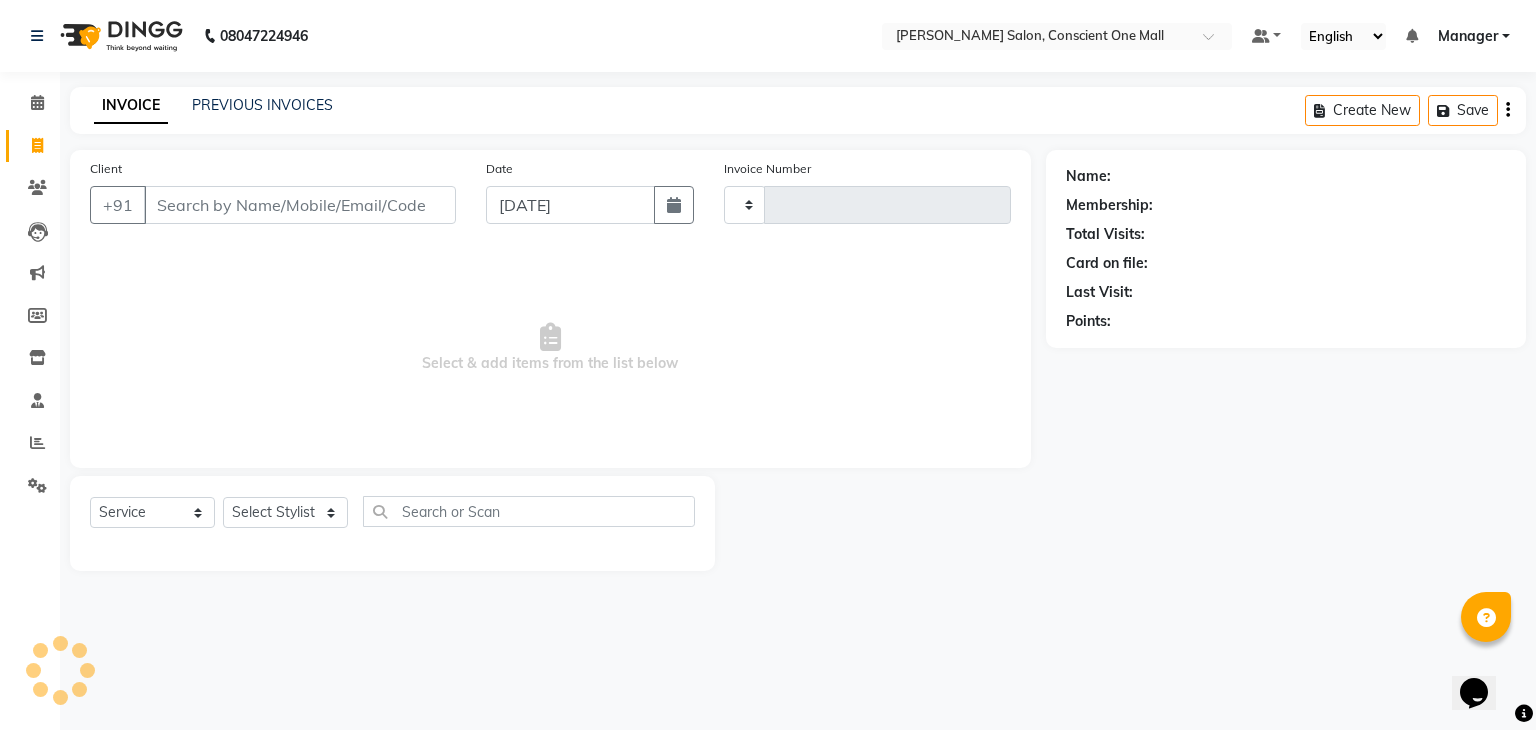 type on "1408" 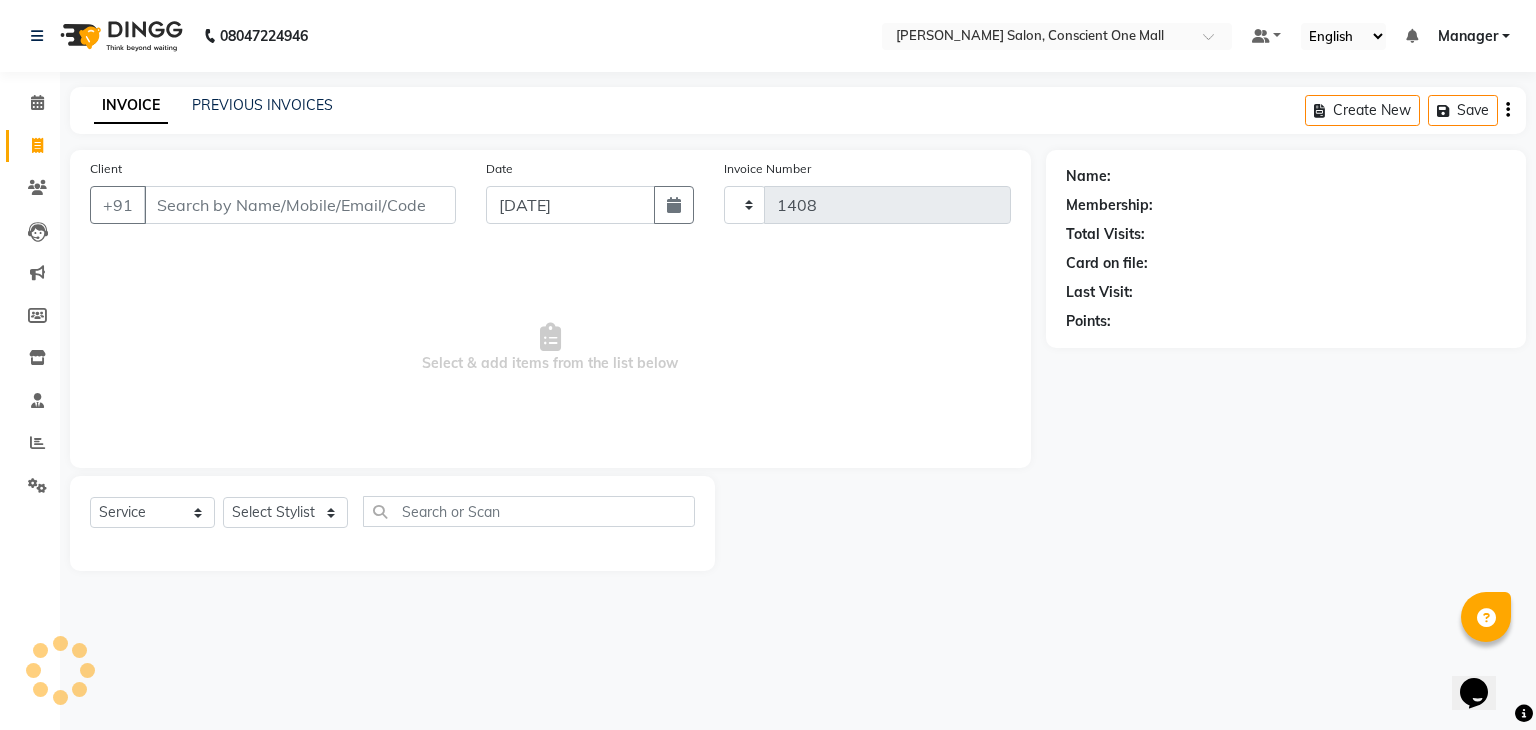 select on "7575" 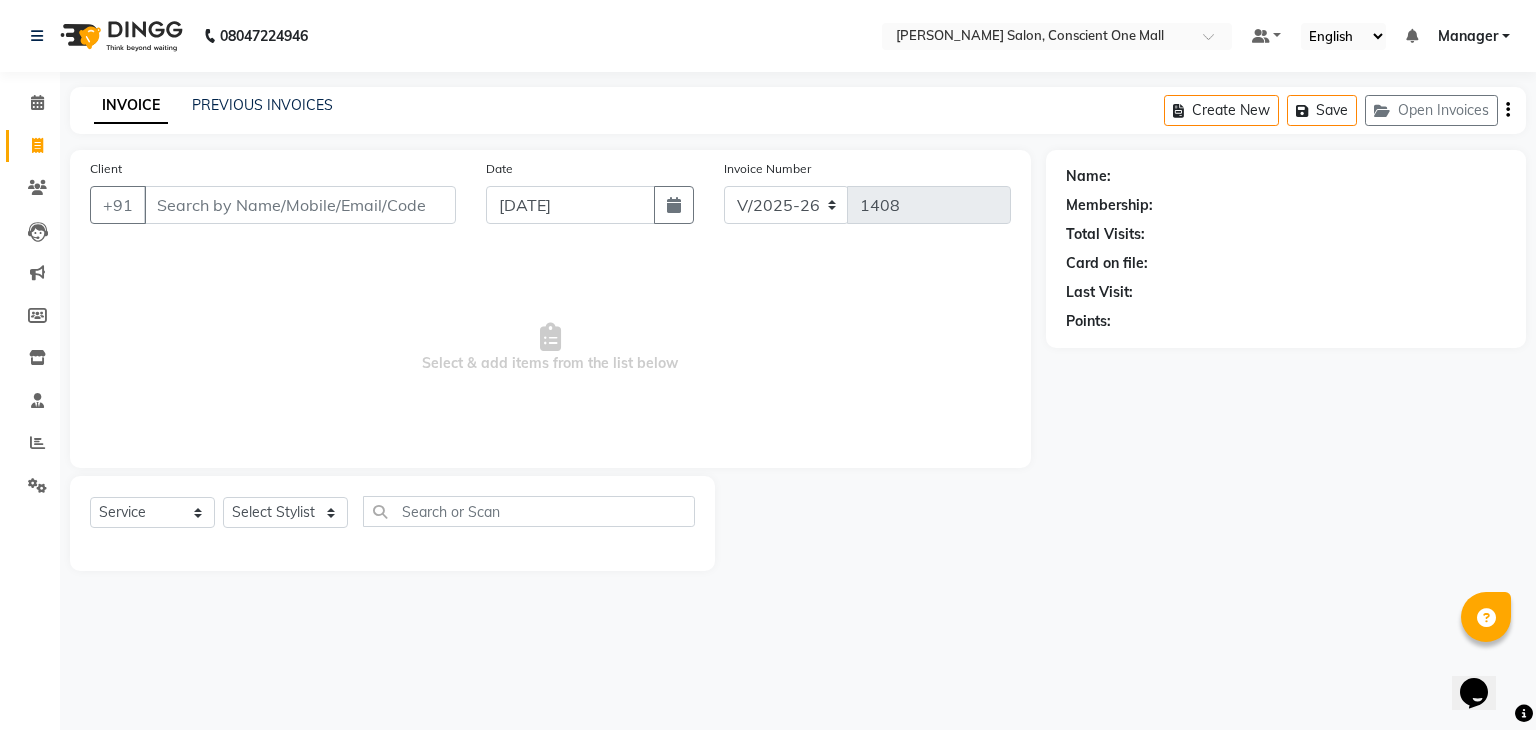 click on "Client" at bounding box center [300, 205] 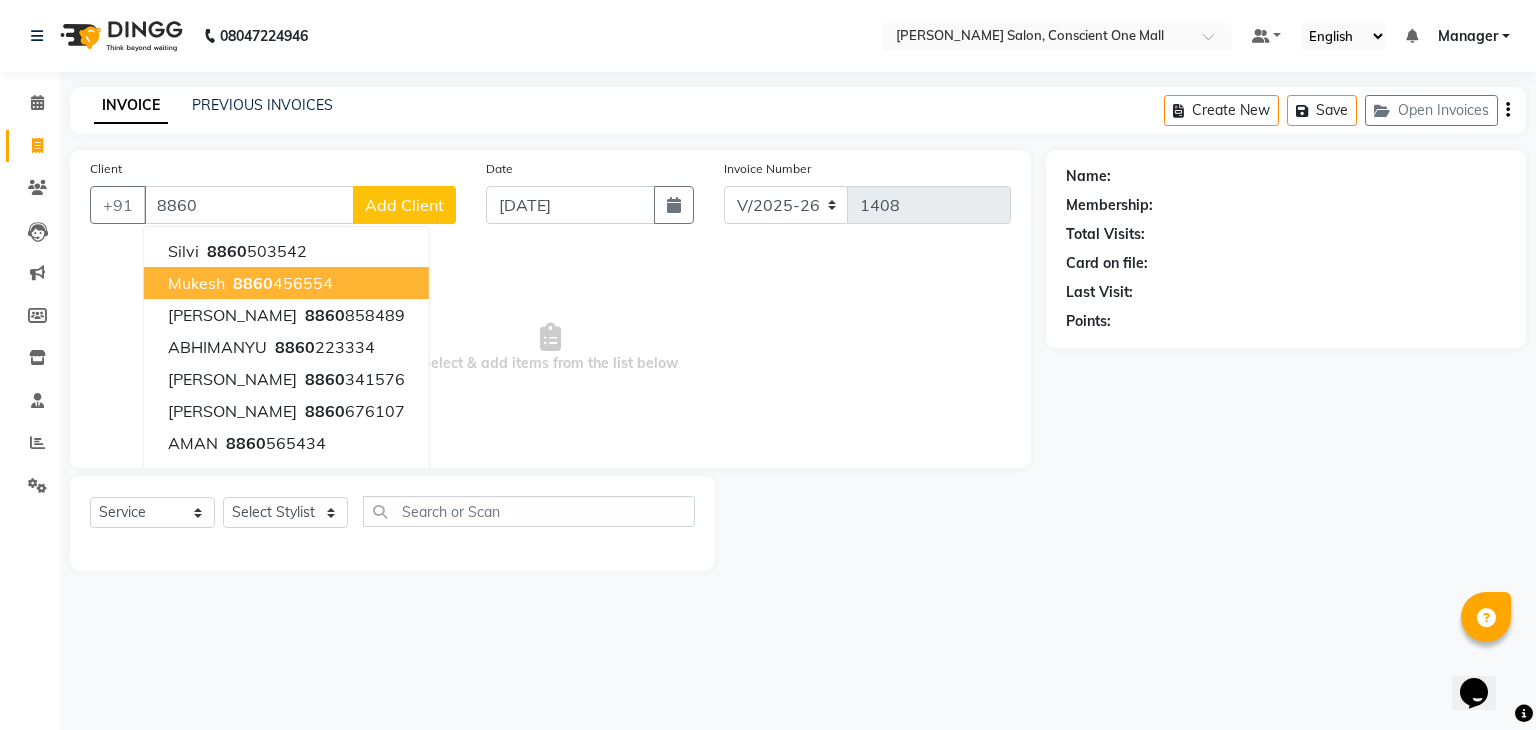 click on "Mukesh" at bounding box center (196, 283) 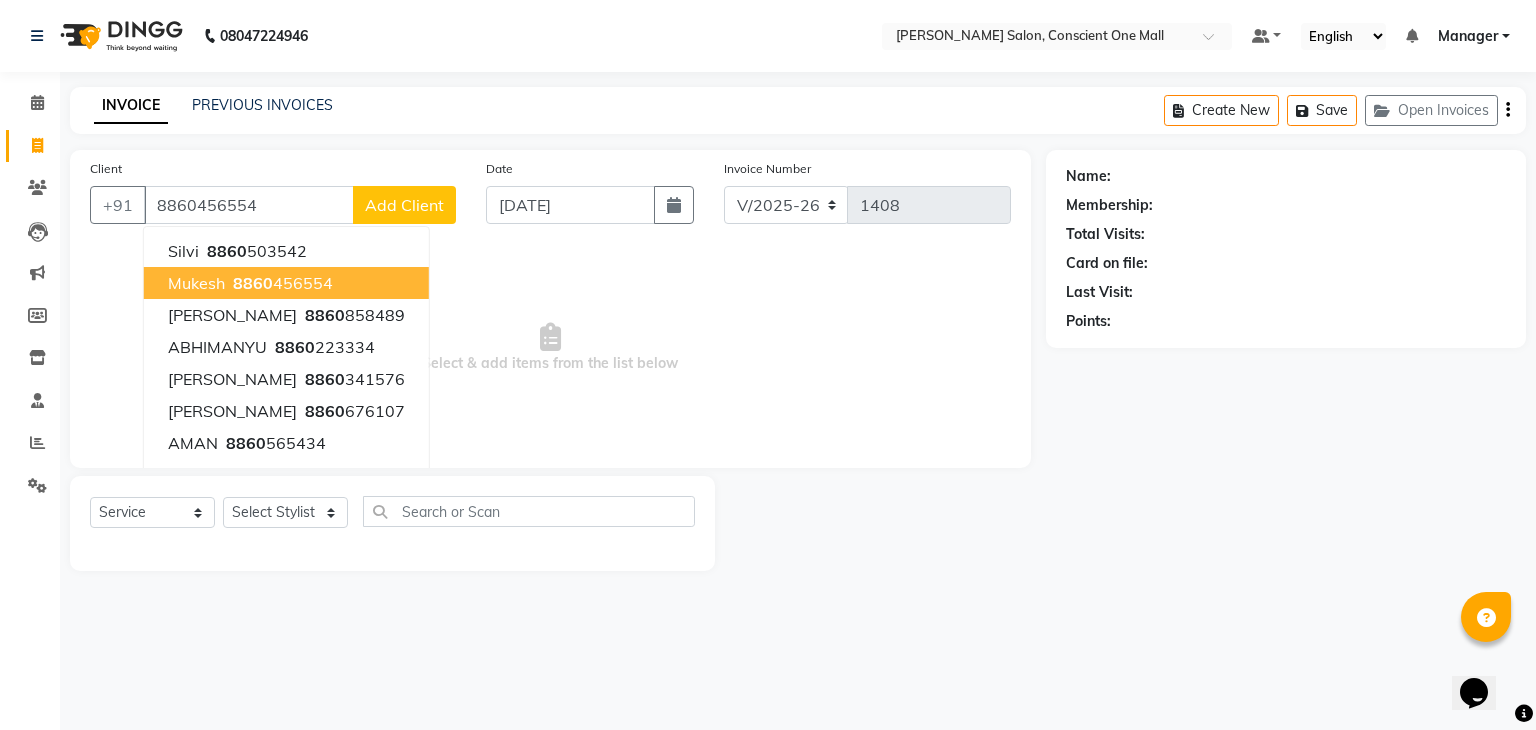 type on "8860456554" 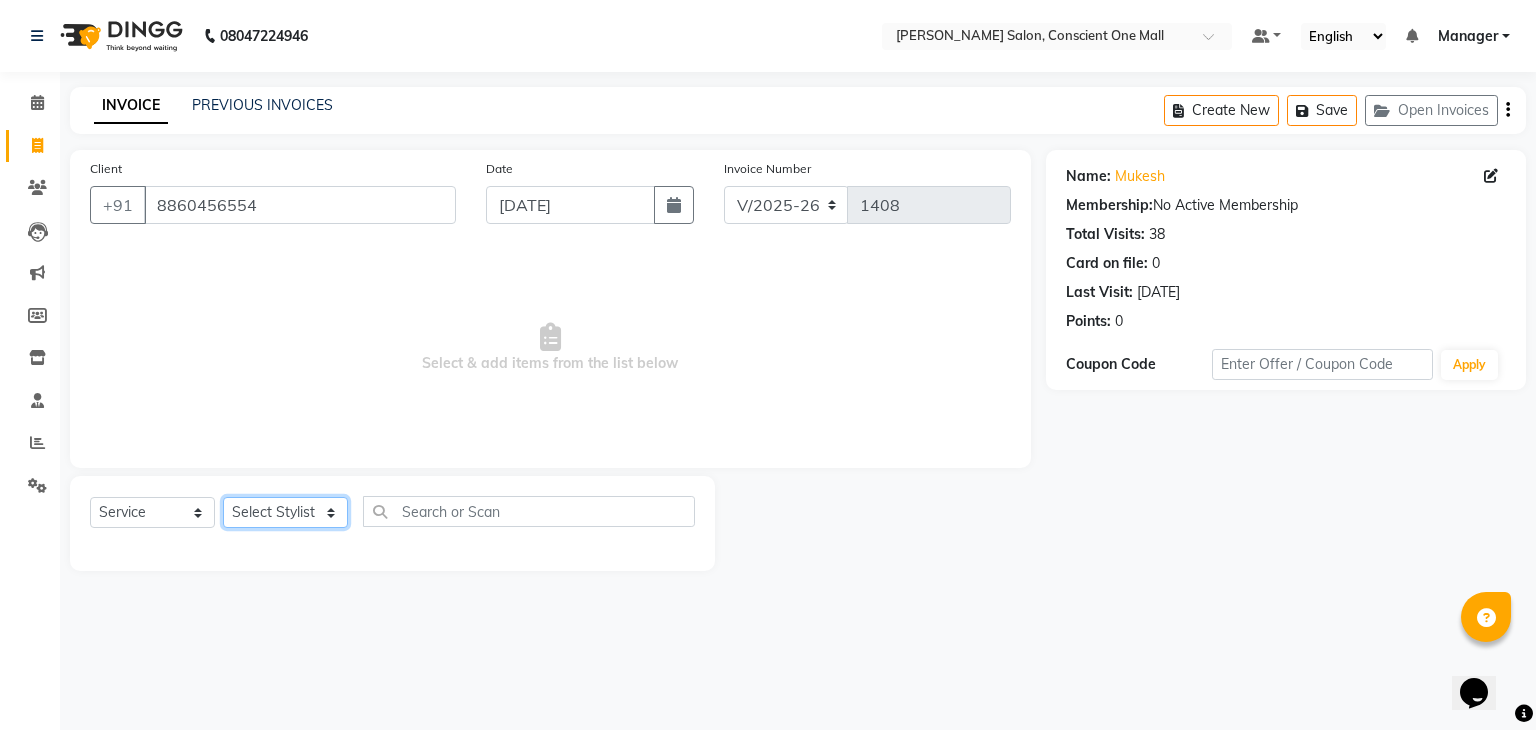 click on "Select Stylist [PERSON_NAME] [PERSON_NAME] [PERSON_NAME] [PERSON_NAME] [PERSON_NAME] [PERSON_NAME] kajal [PERSON_NAME] Manager [PERSON_NAME] [PERSON_NAME] [PERSON_NAME] neha [PERSON_NAME] [PERSON_NAME] Sachin [PERSON_NAME] SAMEER [PERSON_NAME] Saurabh [PERSON_NAME]" 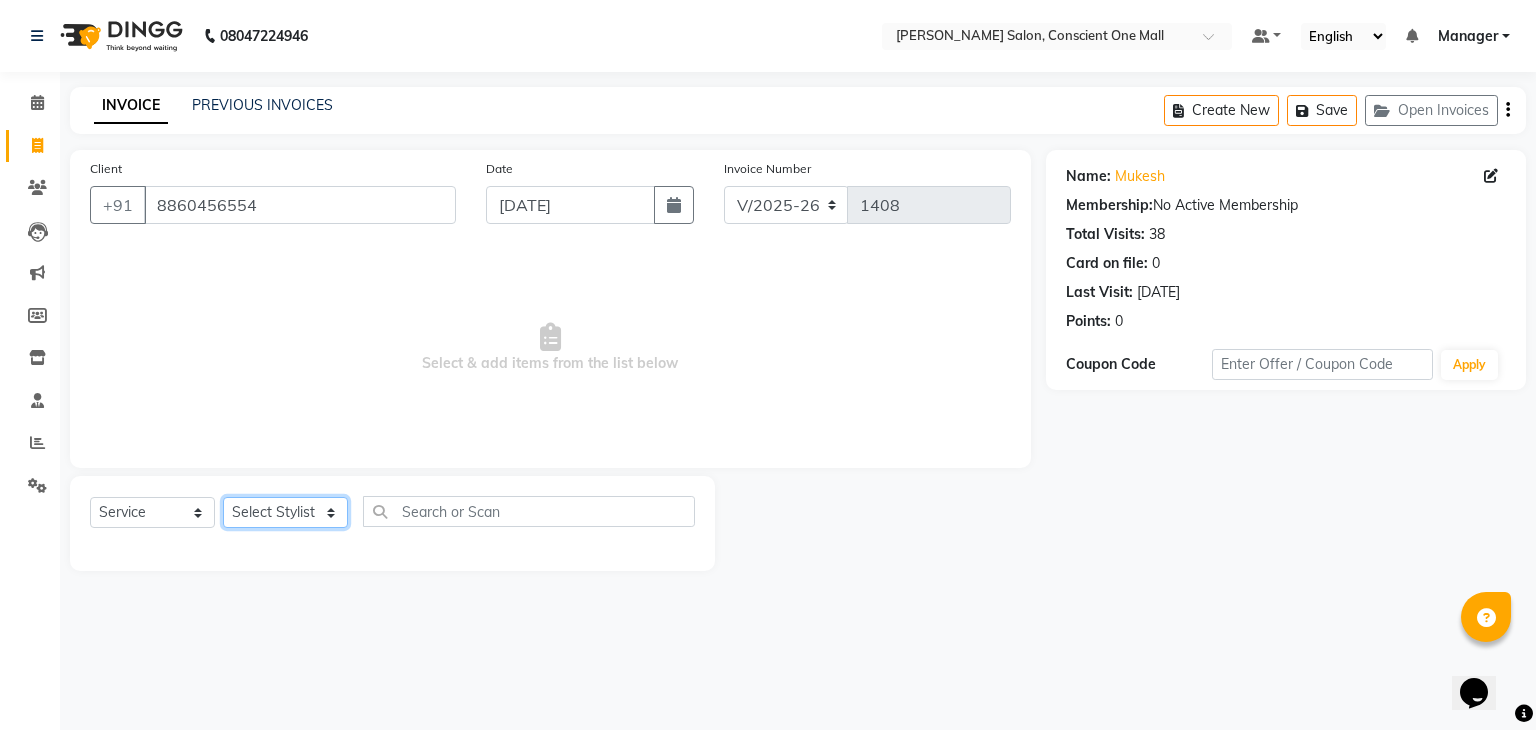 select on "67298" 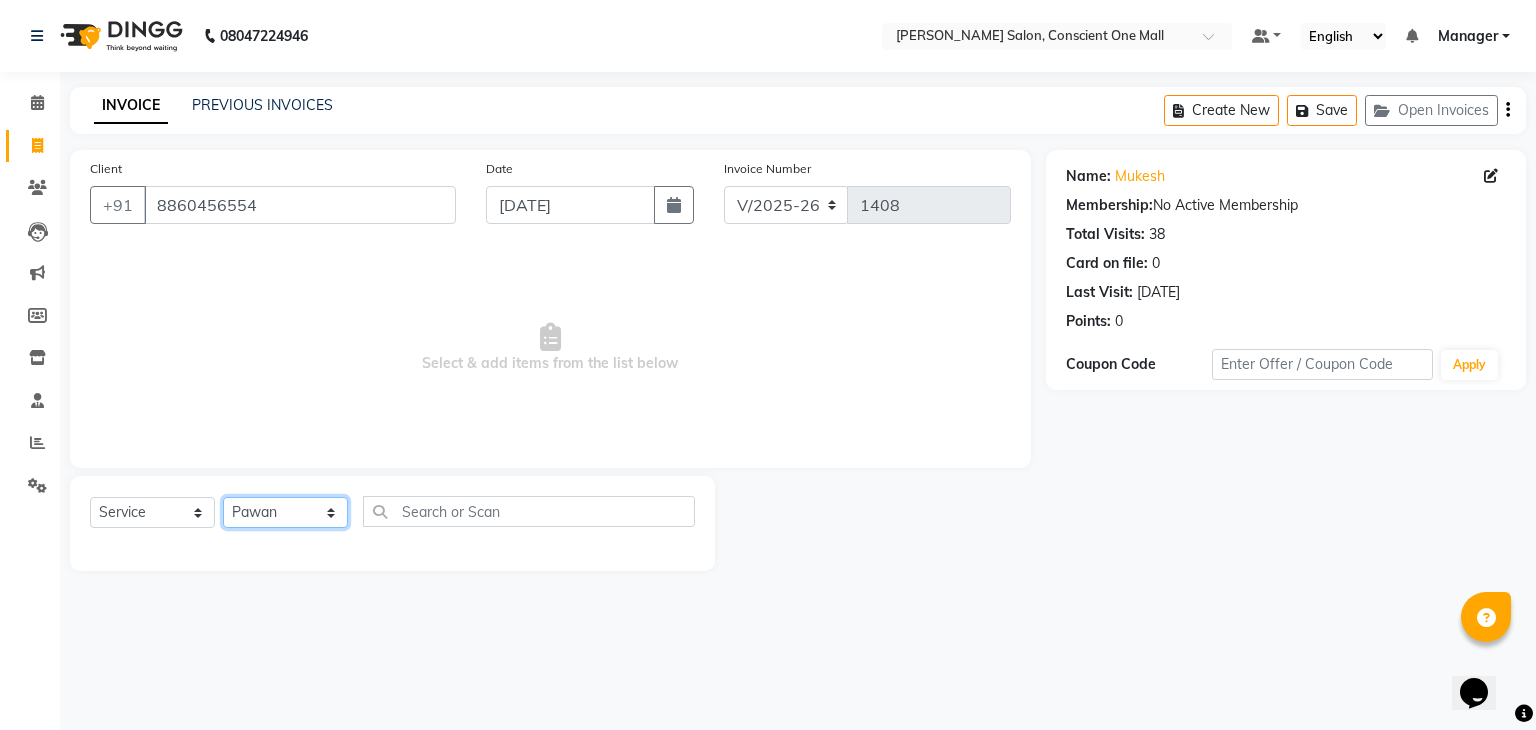 click on "Select Stylist [PERSON_NAME] [PERSON_NAME] [PERSON_NAME] [PERSON_NAME] [PERSON_NAME] [PERSON_NAME] kajal [PERSON_NAME] Manager [PERSON_NAME] [PERSON_NAME] [PERSON_NAME] neha [PERSON_NAME] [PERSON_NAME] Sachin [PERSON_NAME] SAMEER [PERSON_NAME] Saurabh [PERSON_NAME]" 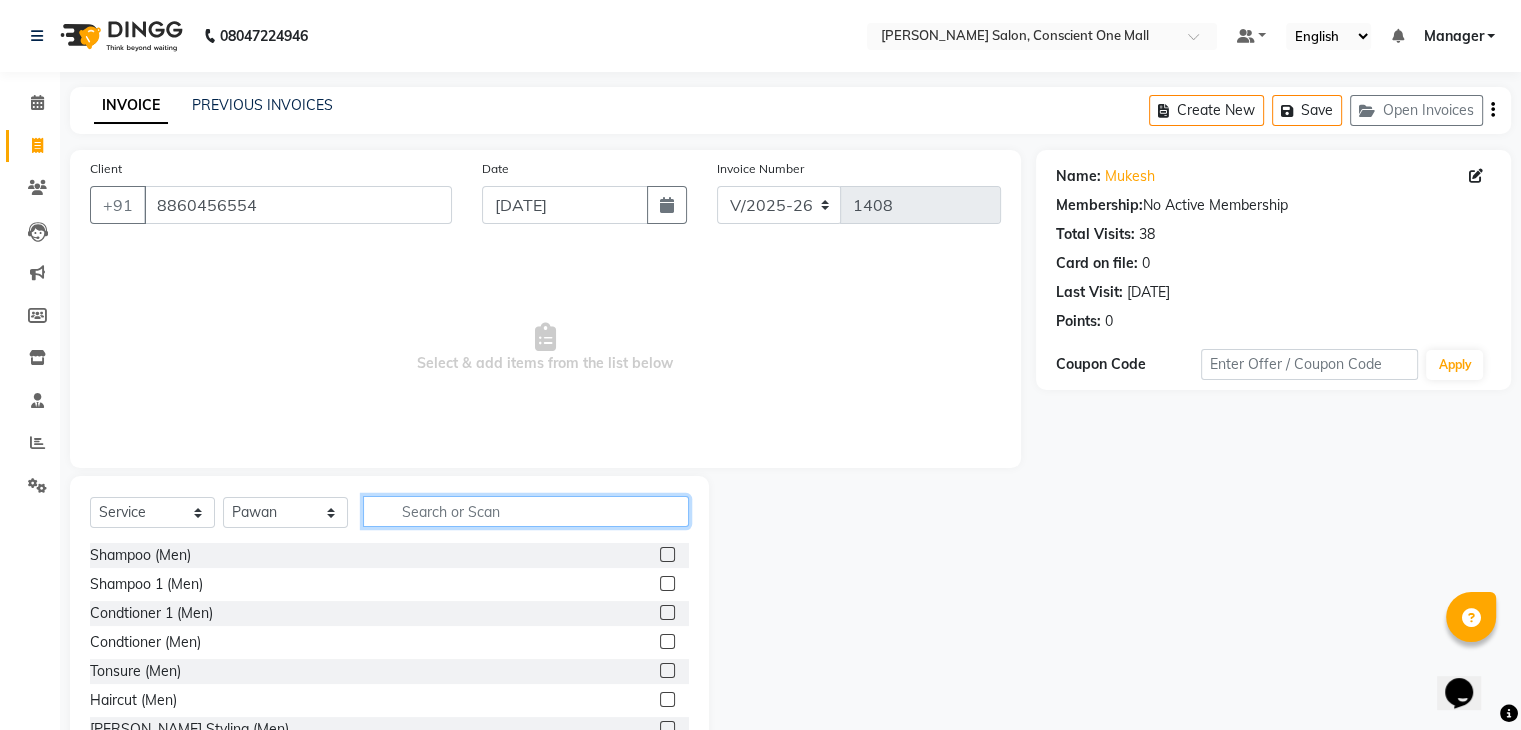 click 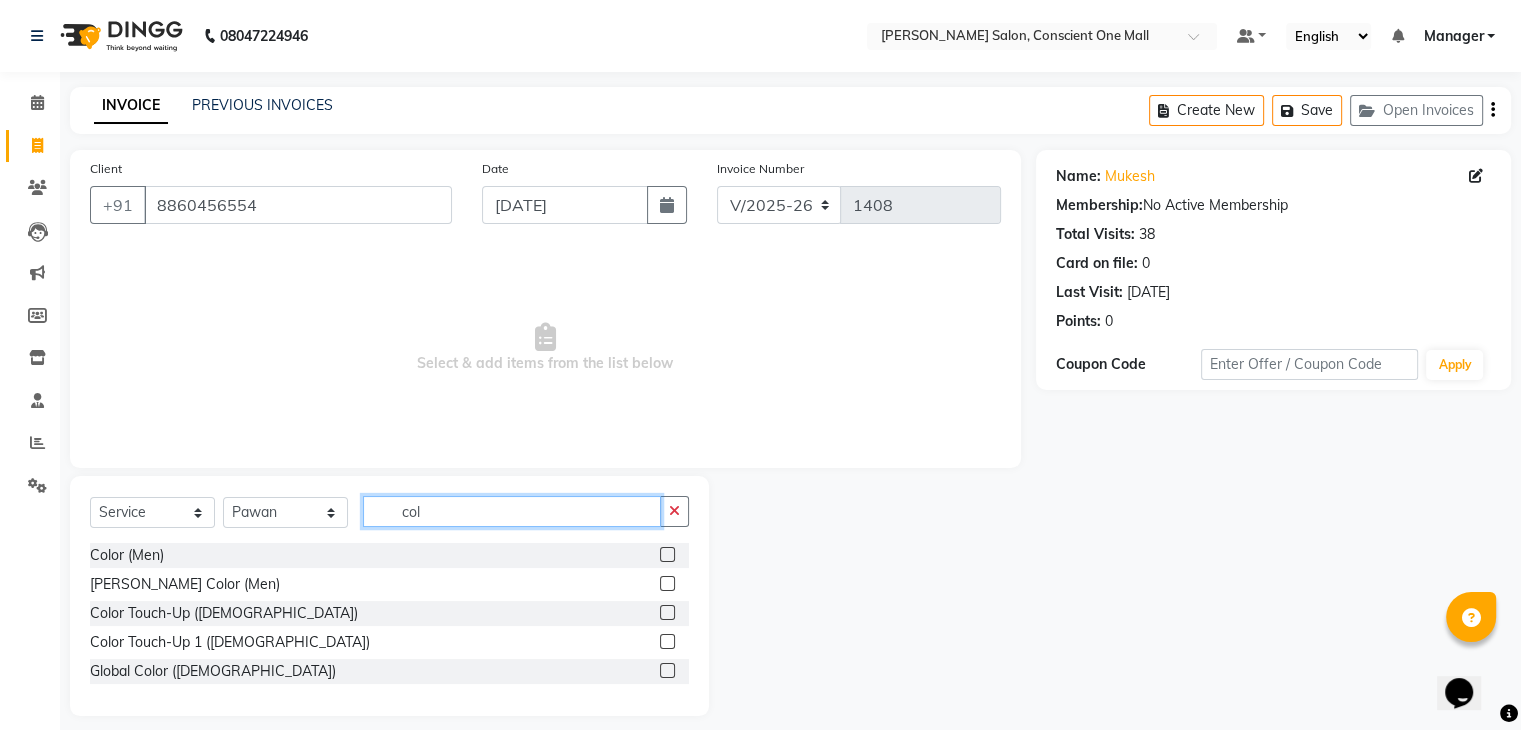 type on "col" 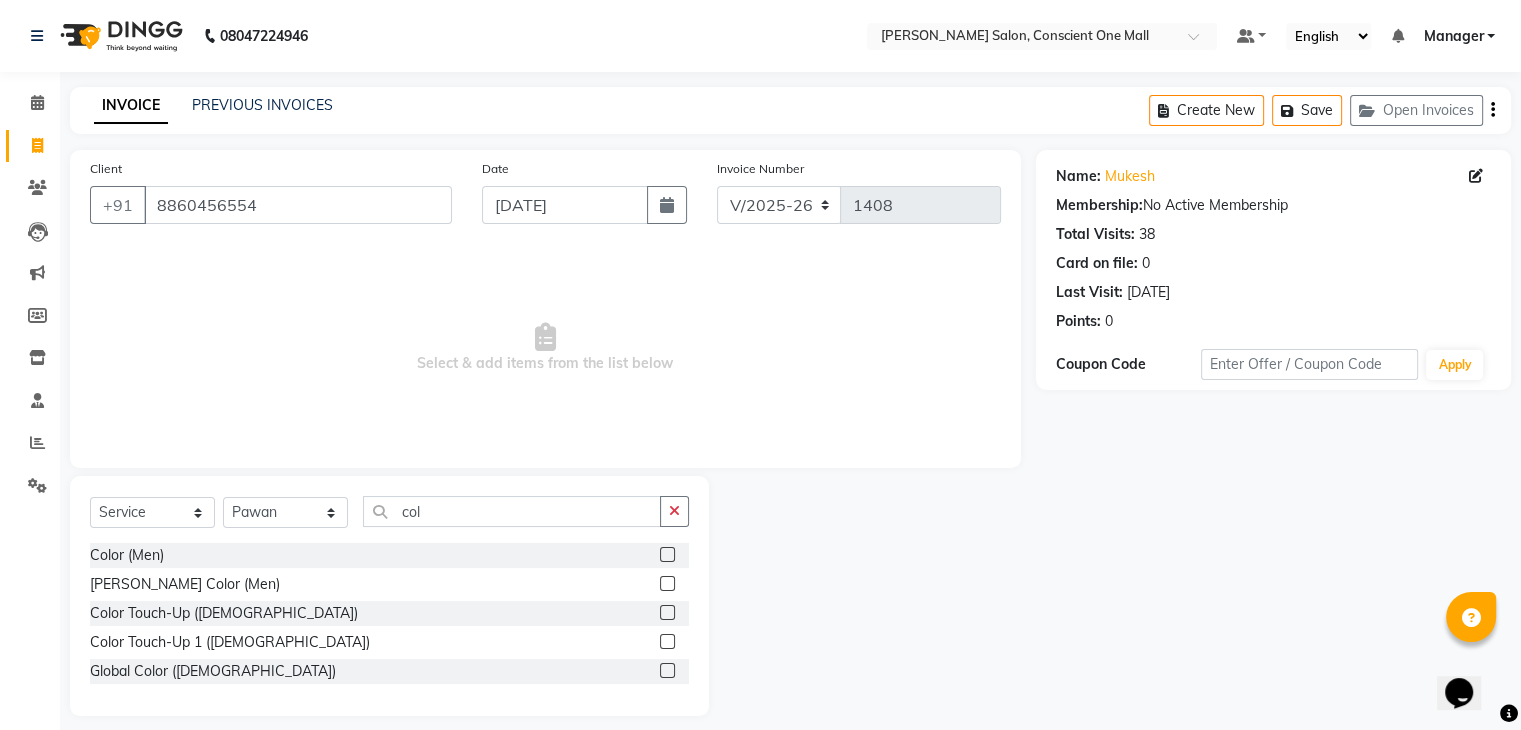 click 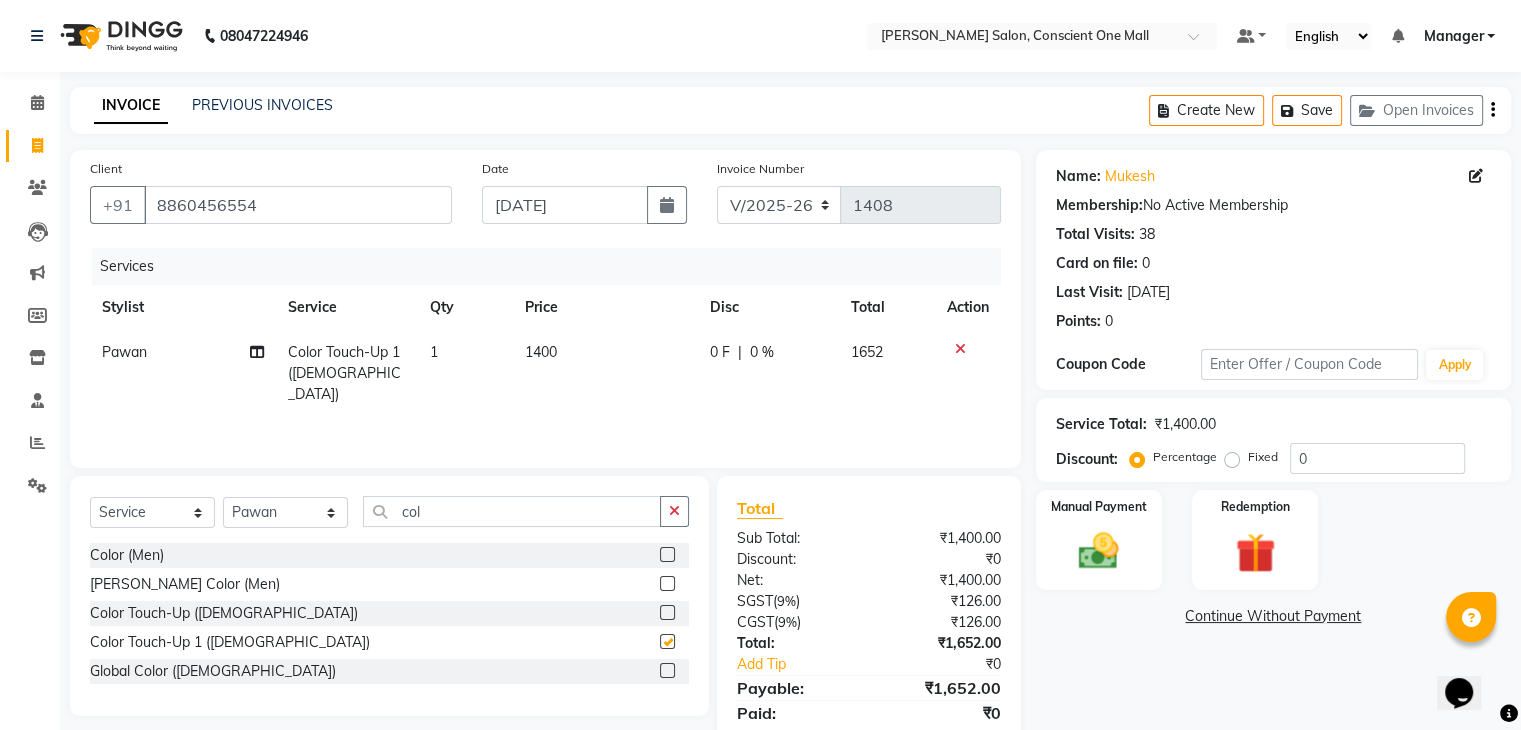 checkbox on "false" 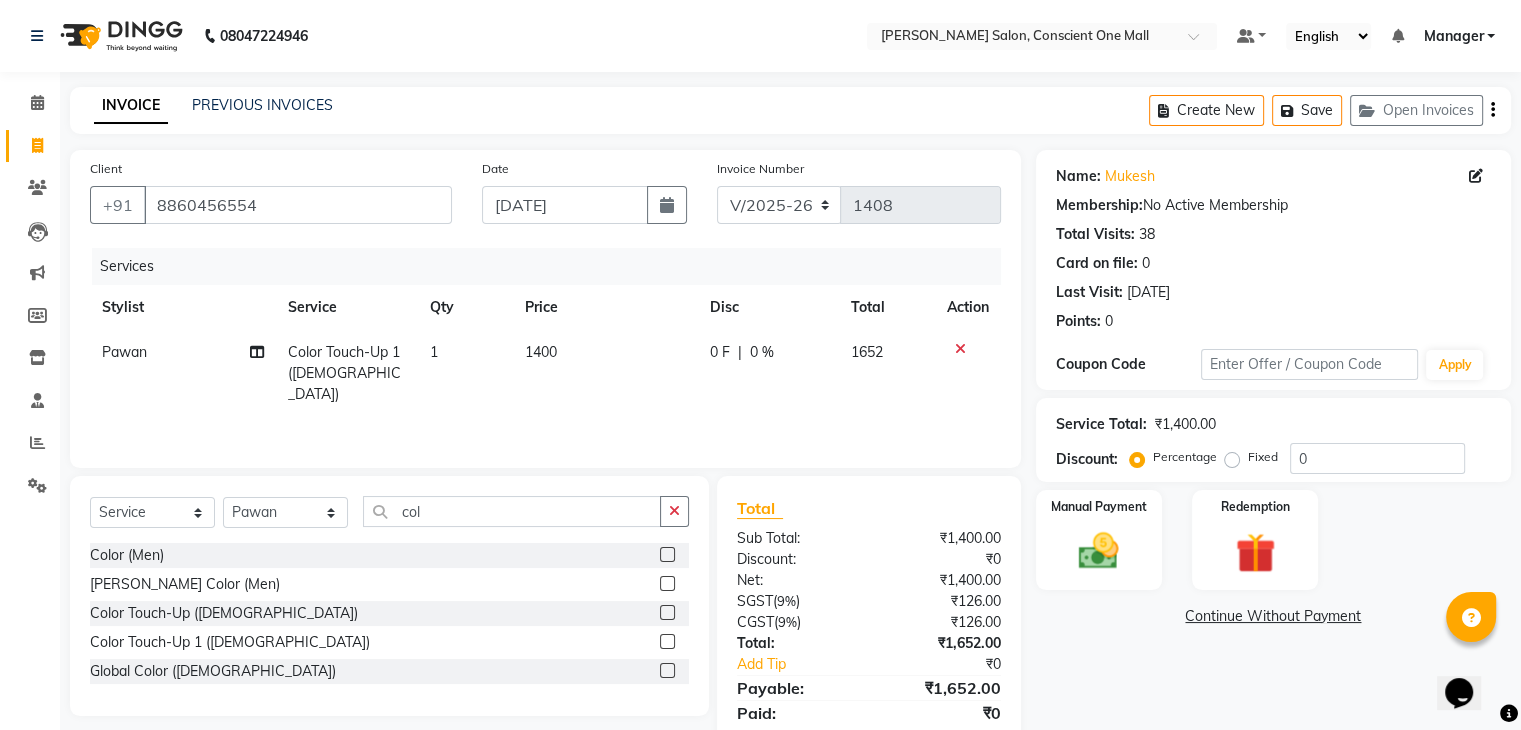click on "1400" 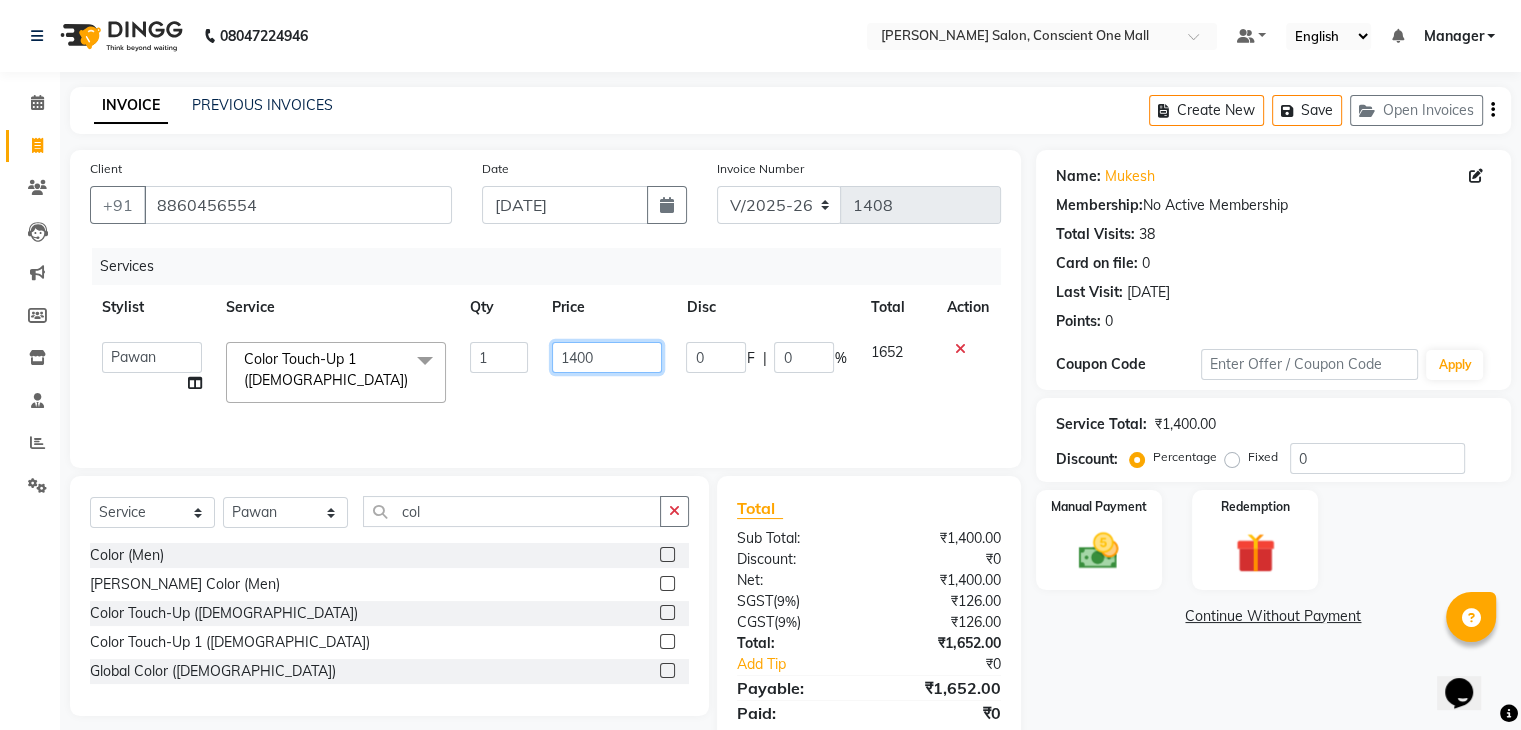 click on "1400" 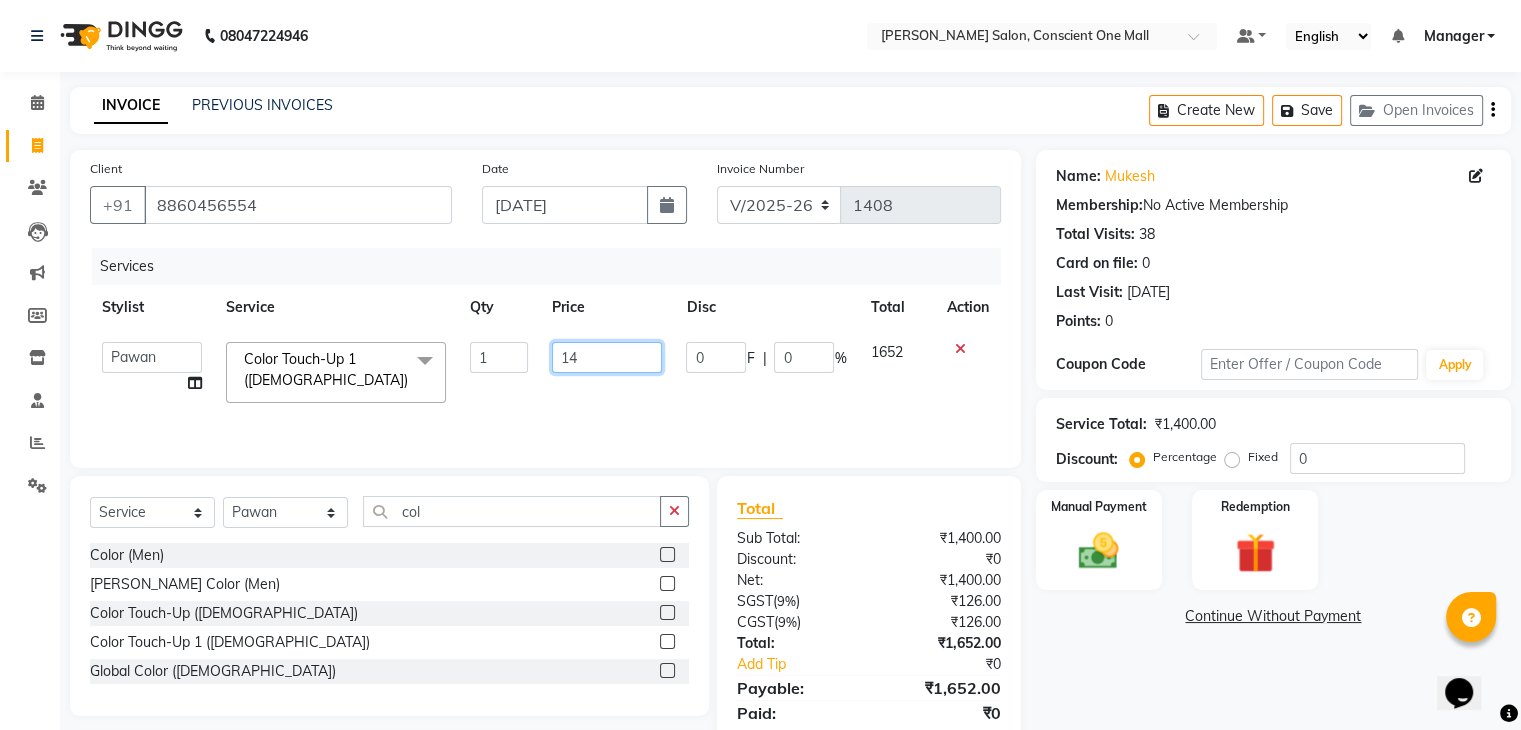 type on "1" 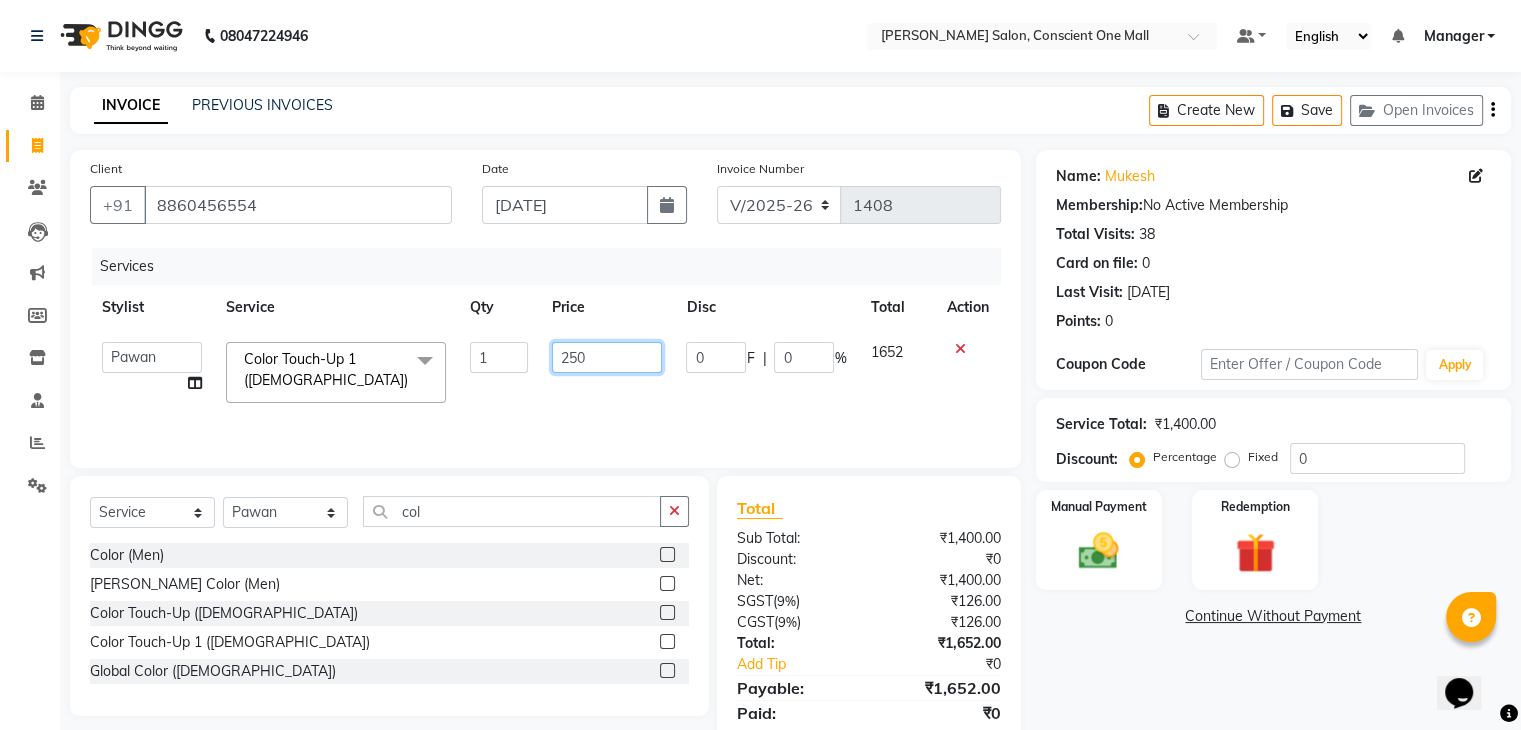 type on "2500" 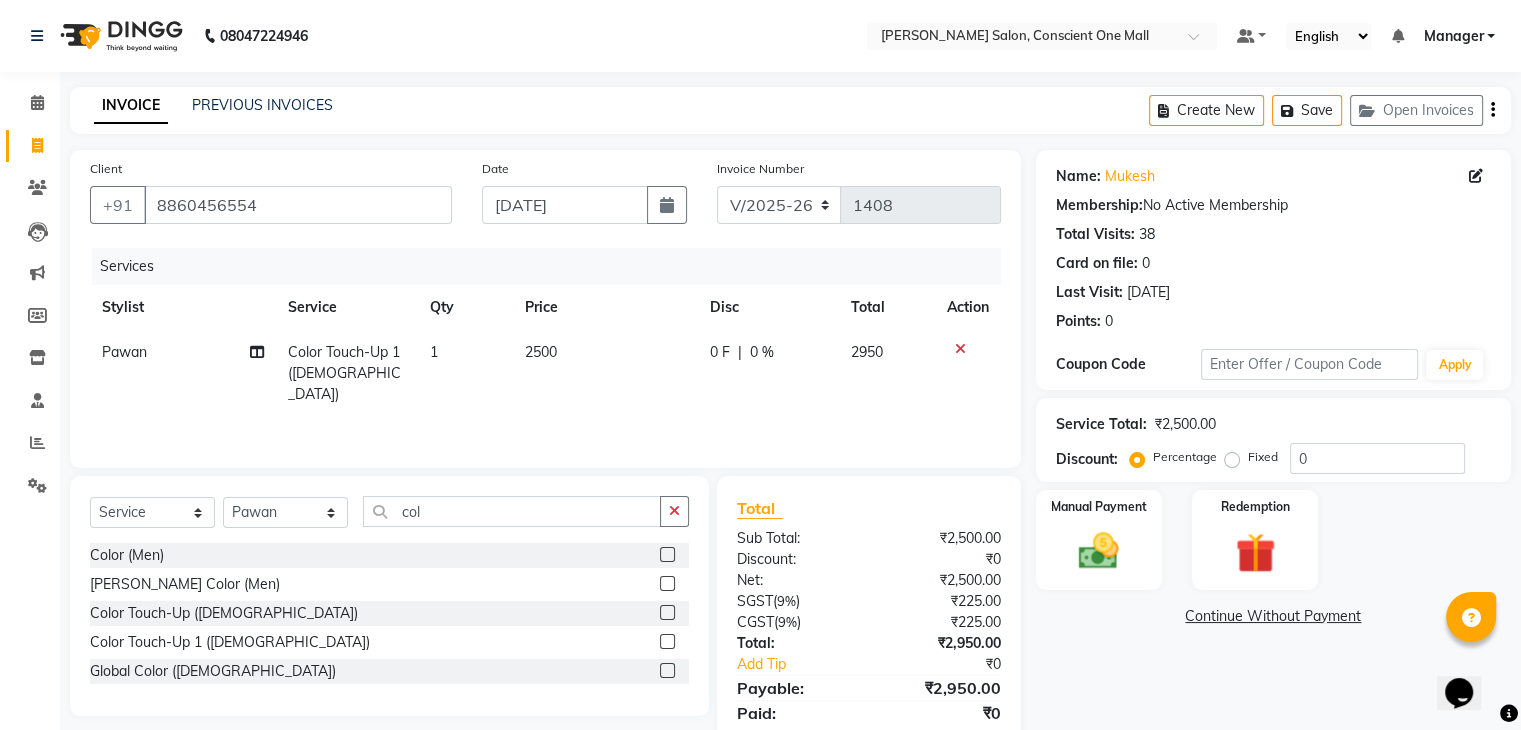 click on "Manual Payment Redemption" 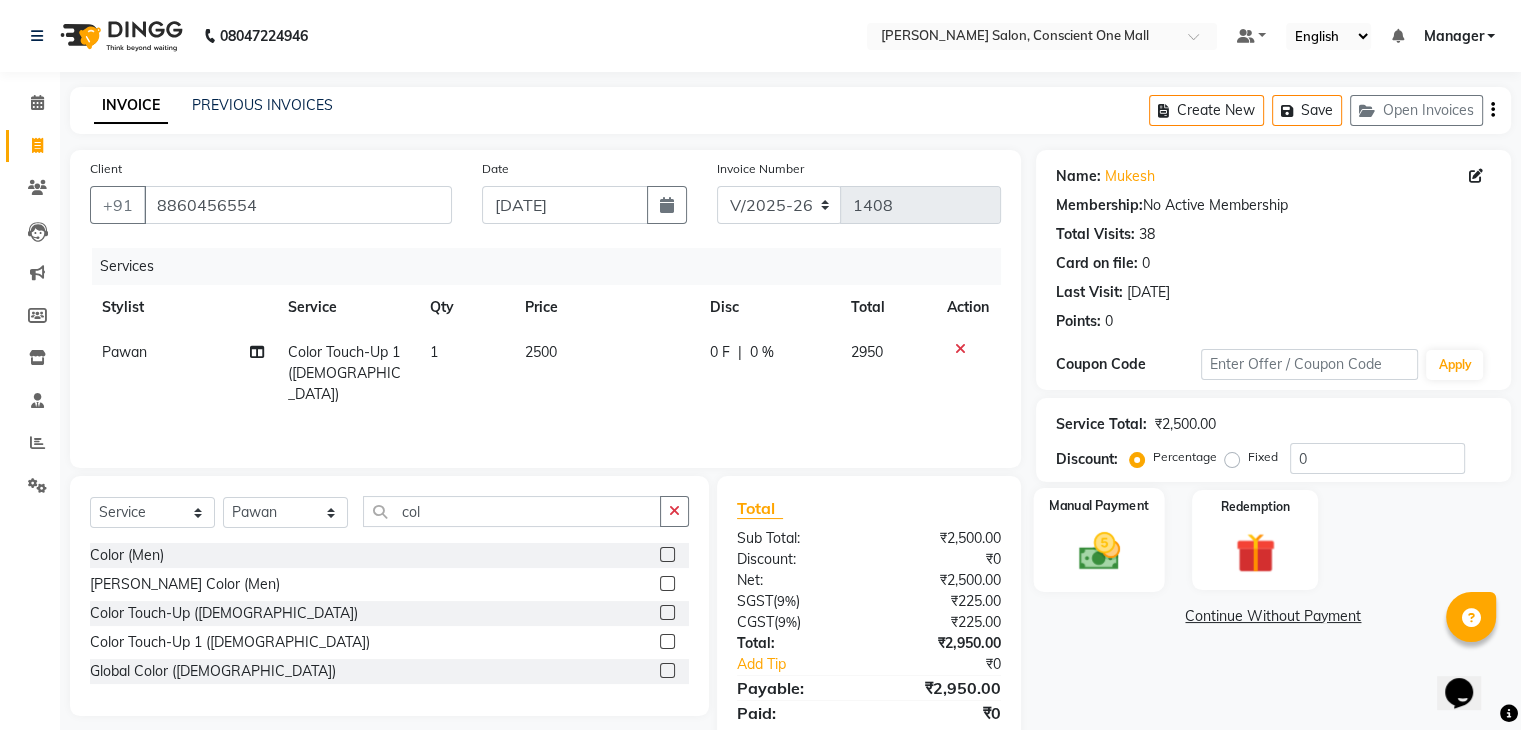 click 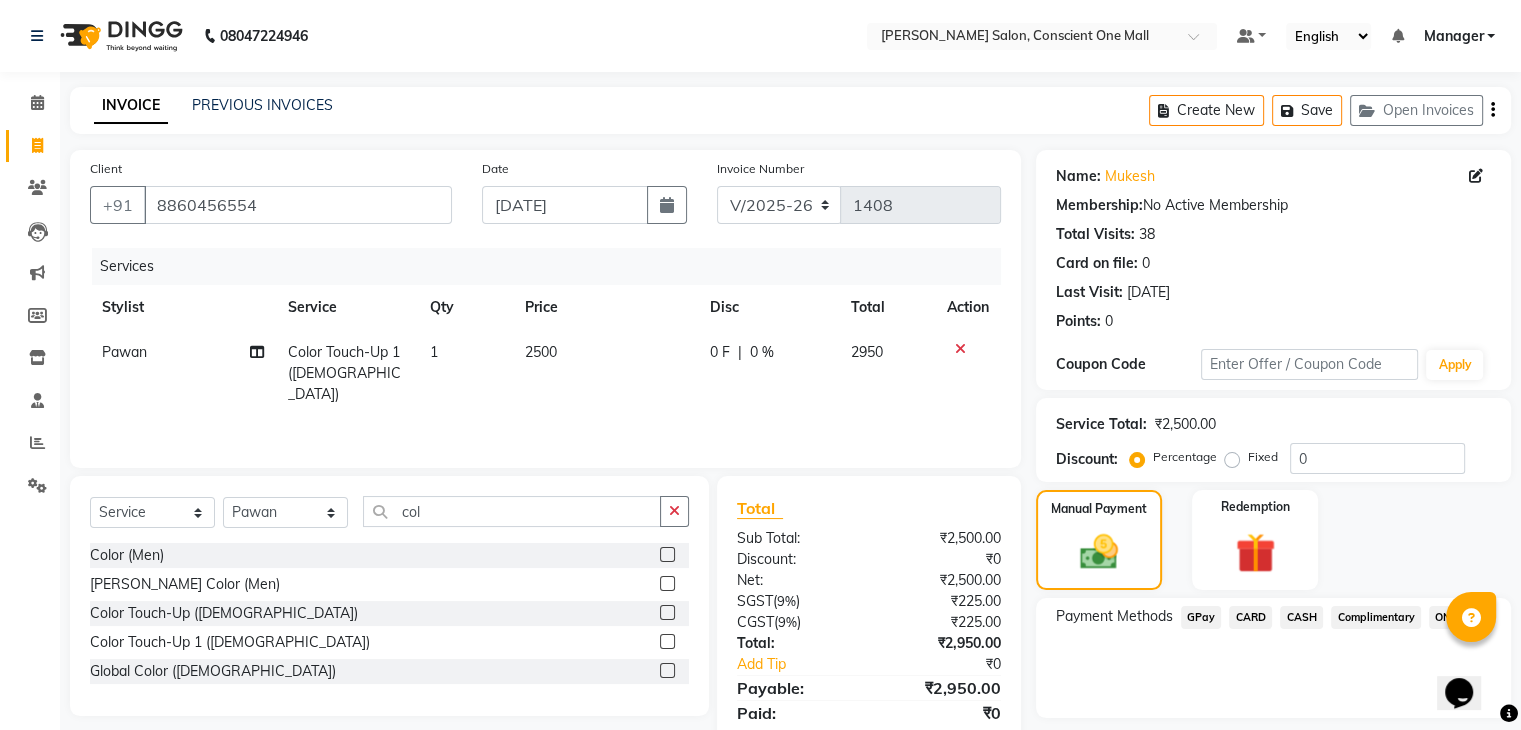 click on "ONLINE" 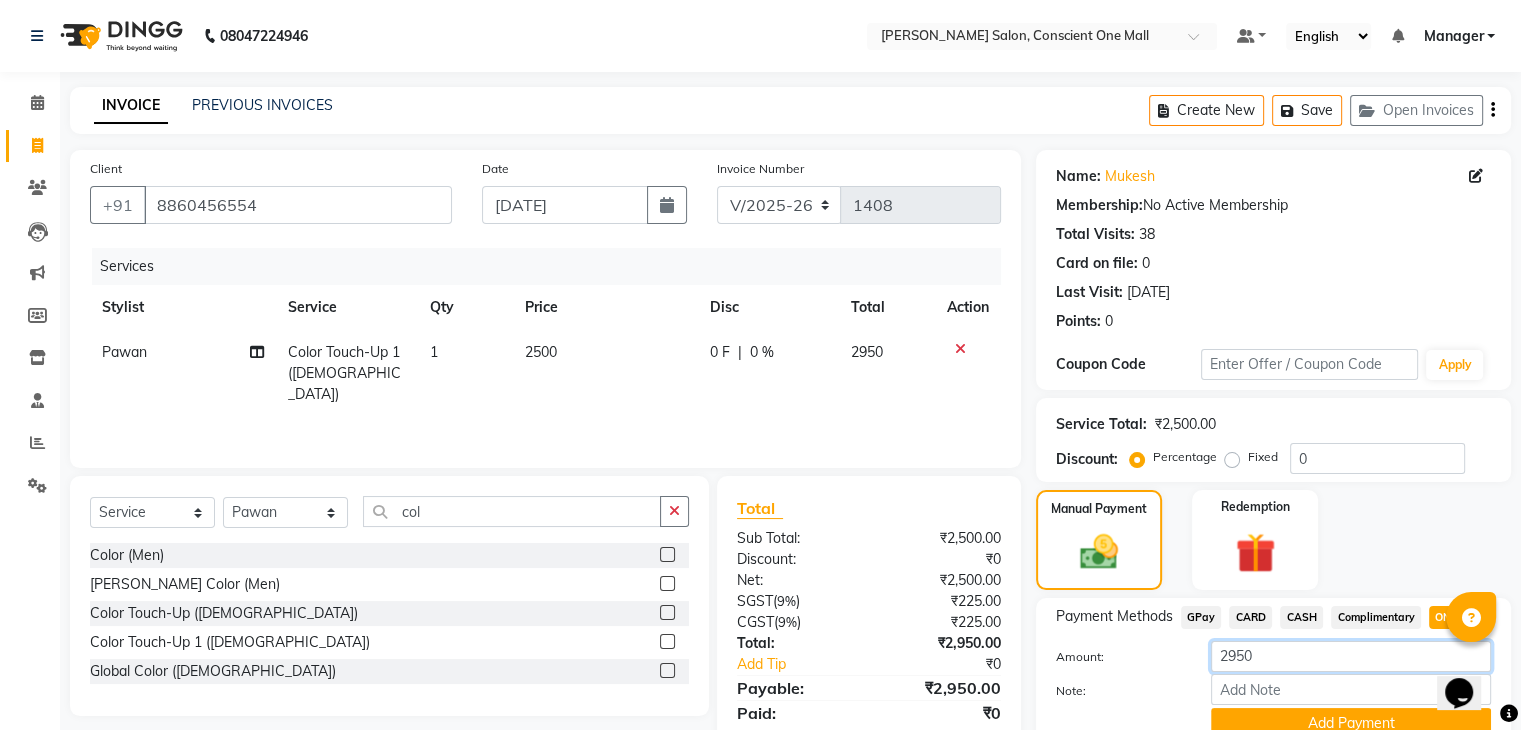 click on "2950" 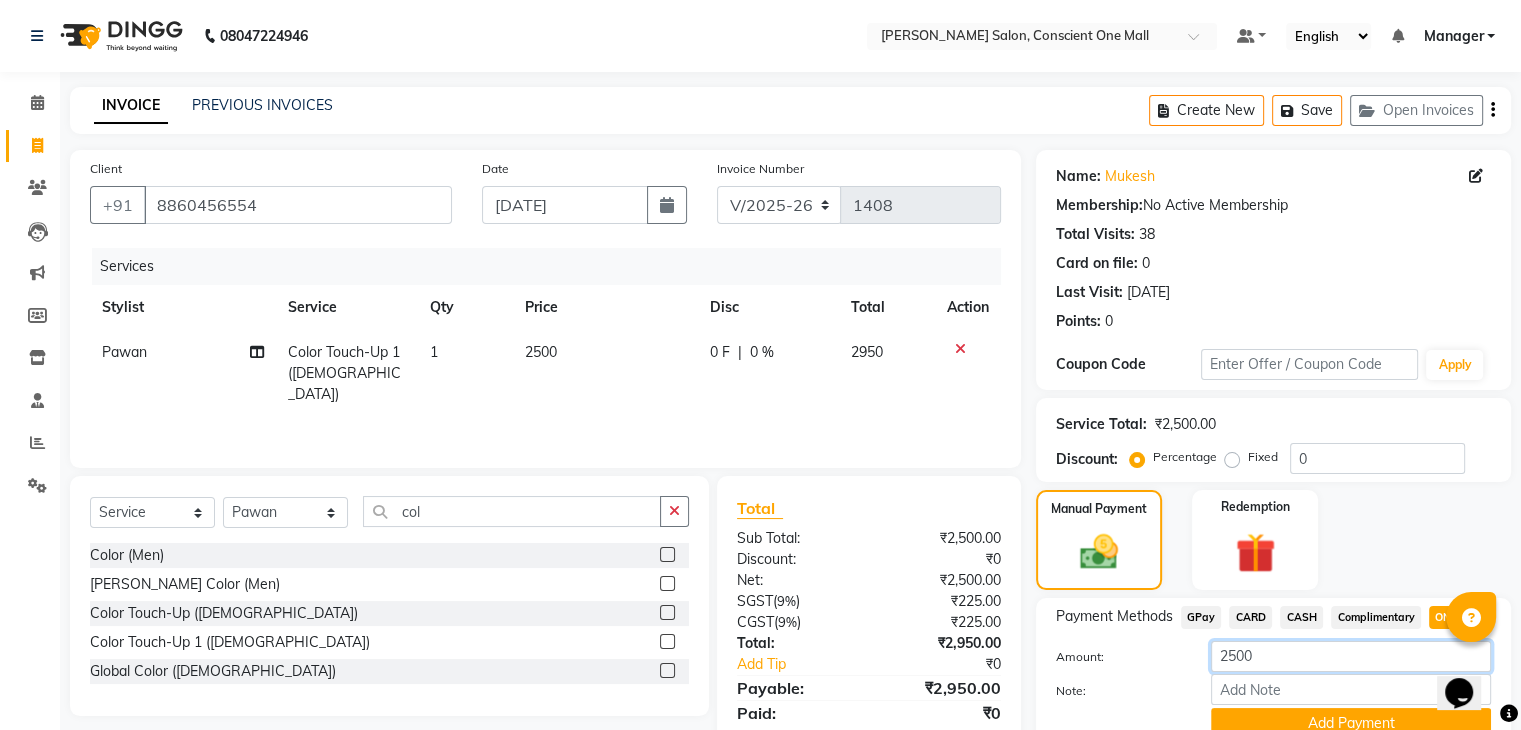 type on "2500" 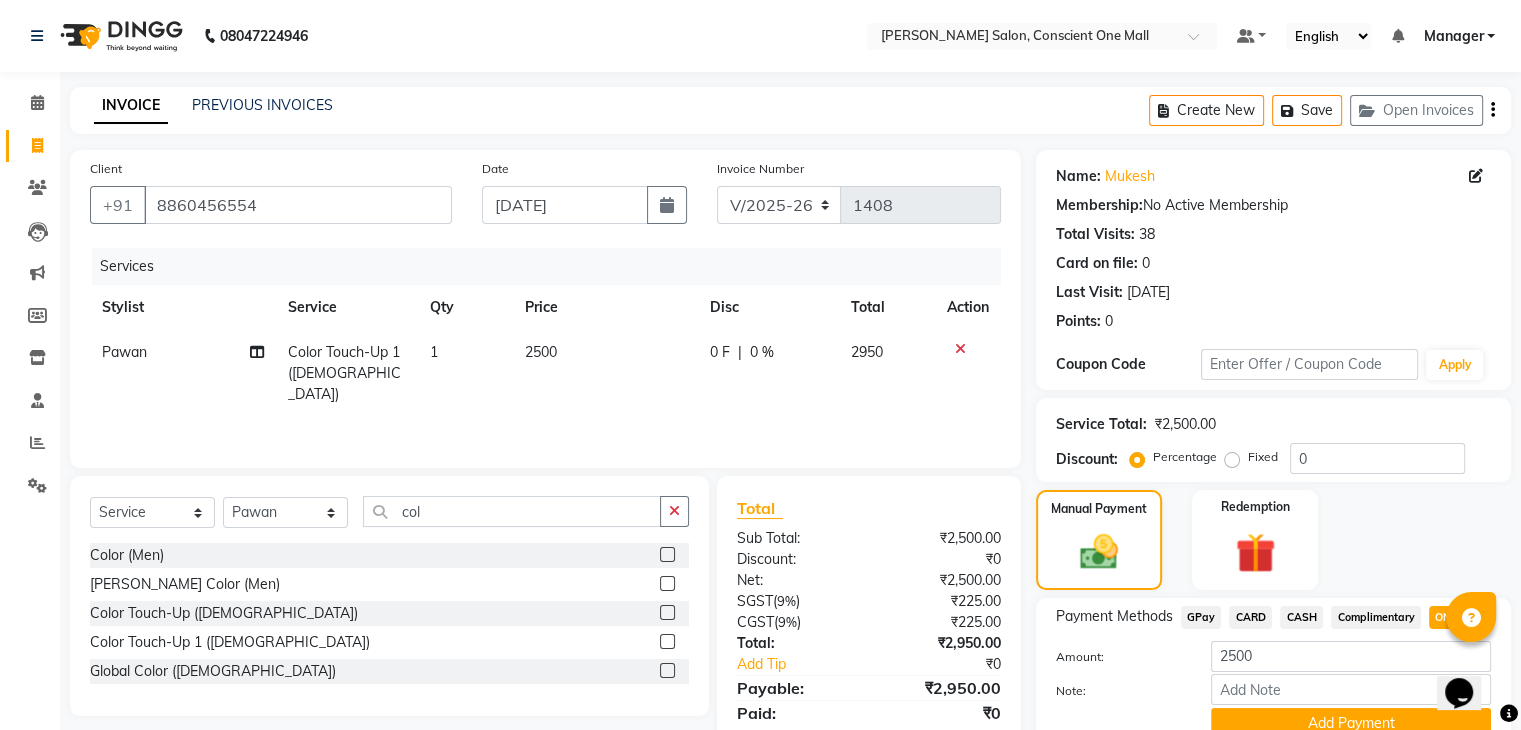 drag, startPoint x: 1516, startPoint y: 517, endPoint x: 1524, endPoint y: 535, distance: 19.697716 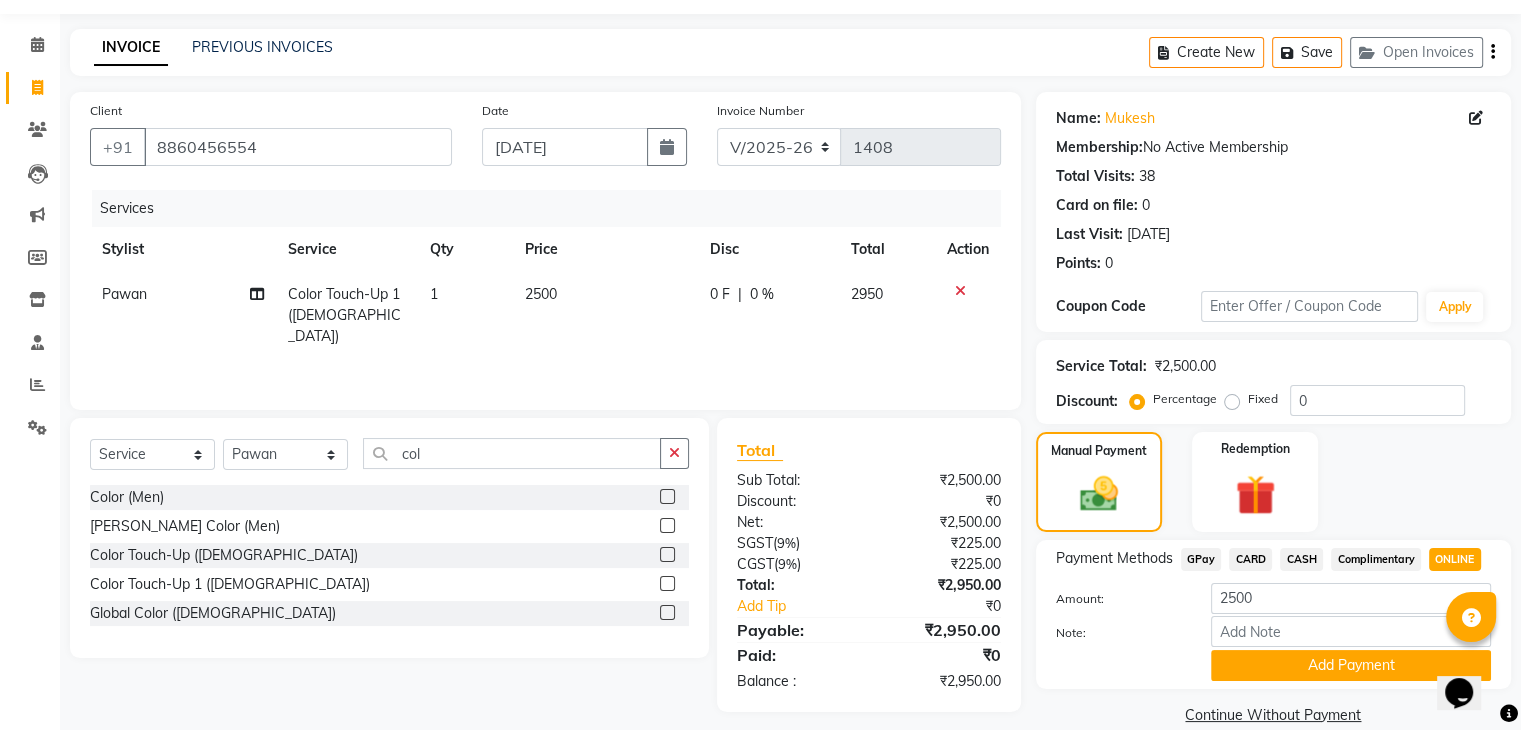 scroll, scrollTop: 89, scrollLeft: 0, axis: vertical 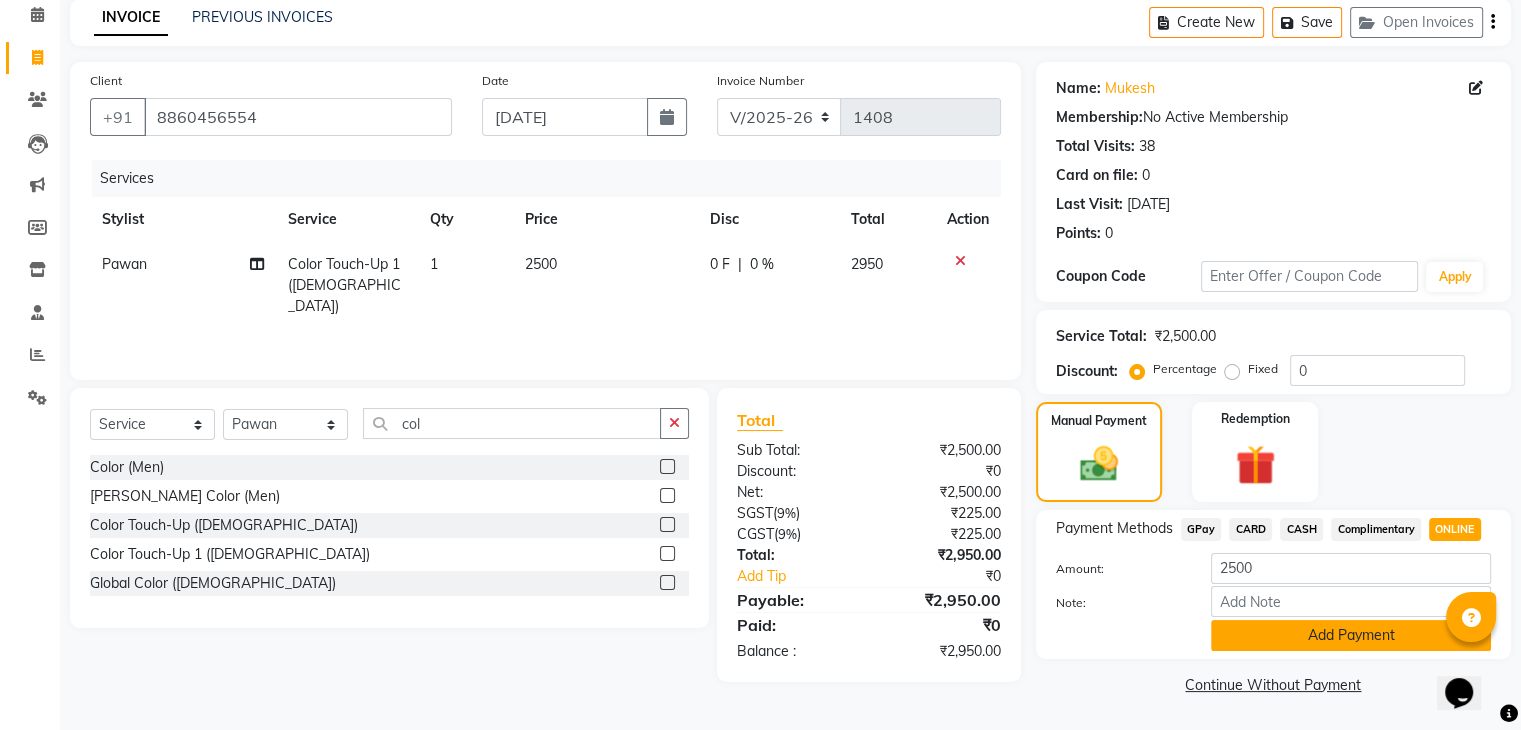 click on "Add Payment" 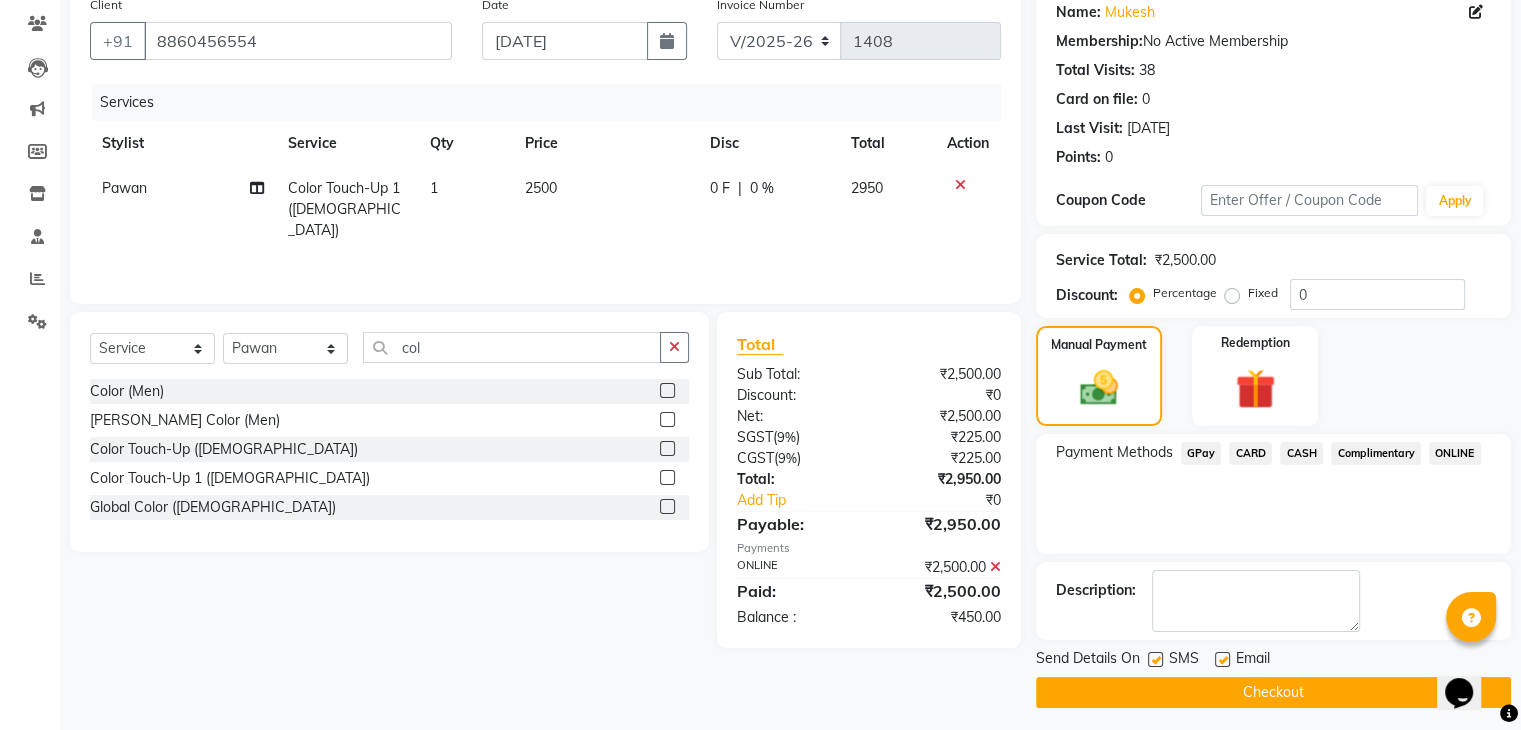 scroll, scrollTop: 171, scrollLeft: 0, axis: vertical 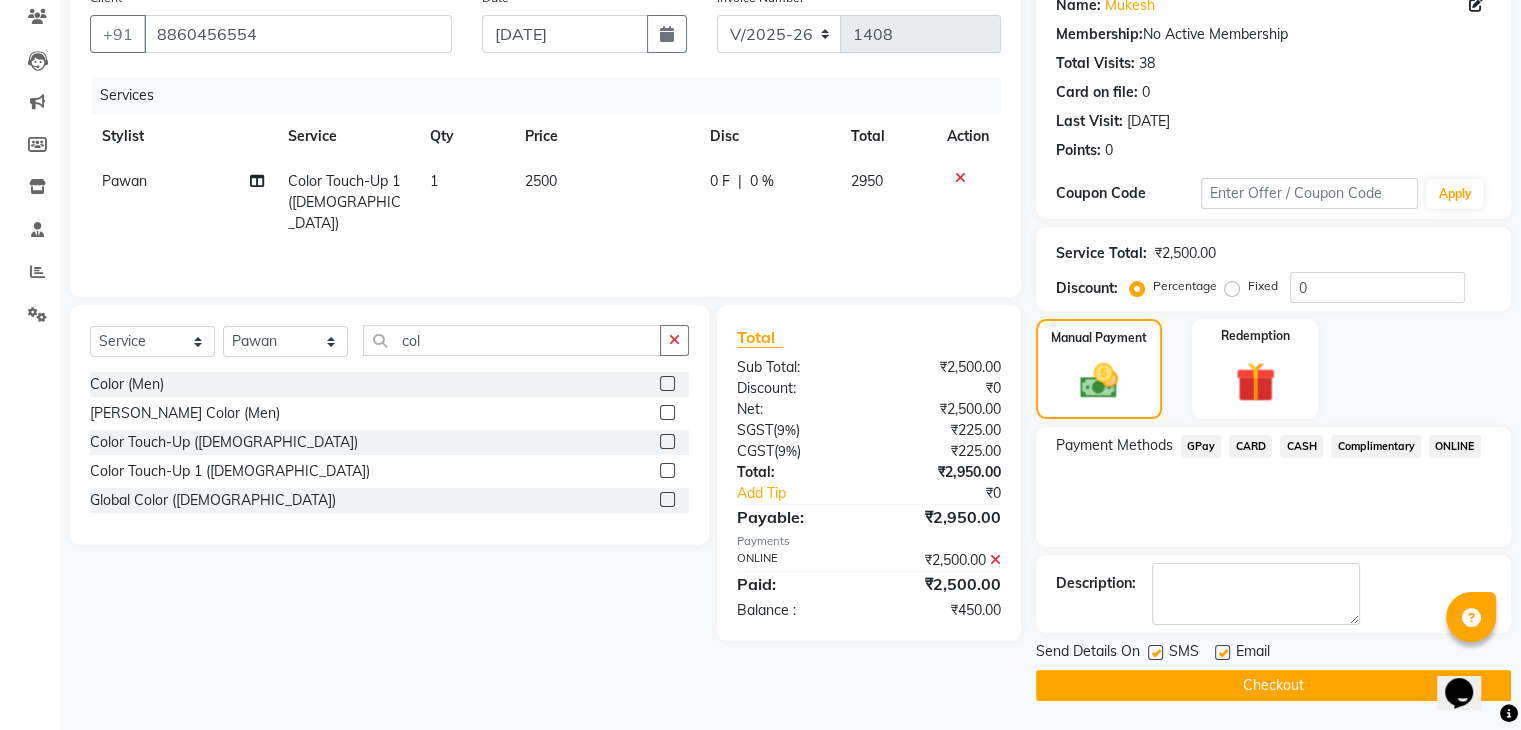 click on "Checkout" 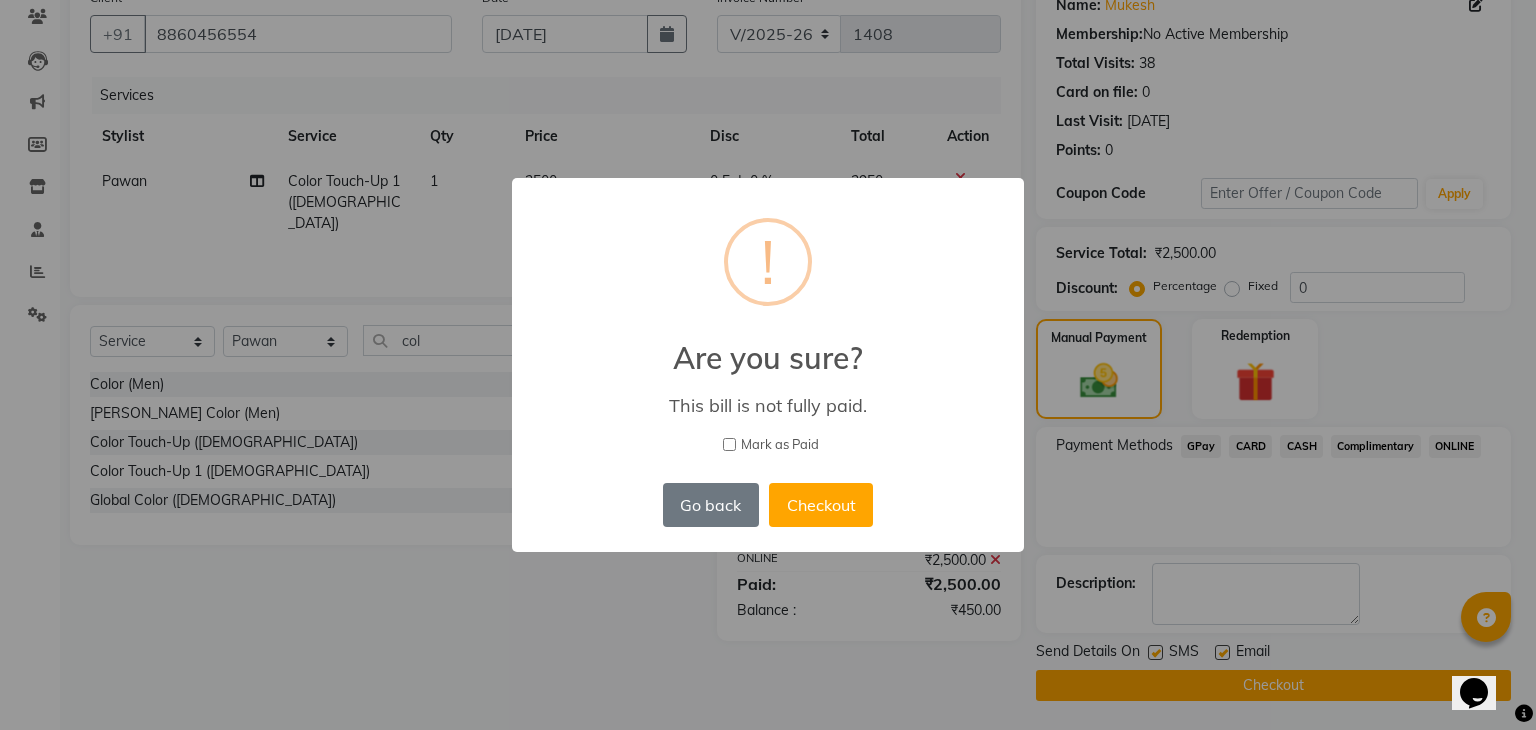 click on "Mark as Paid" at bounding box center [729, 444] 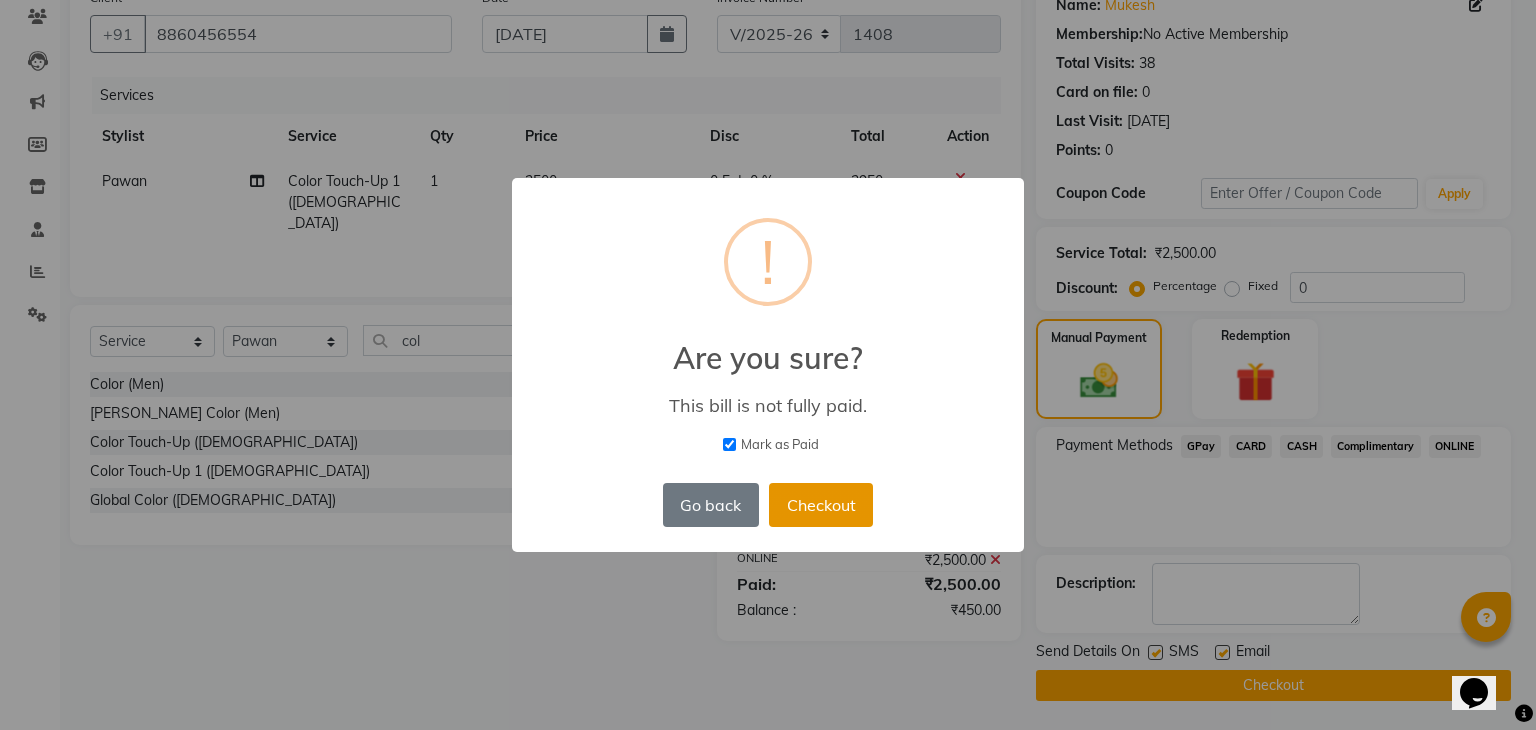 click on "Checkout" at bounding box center (821, 505) 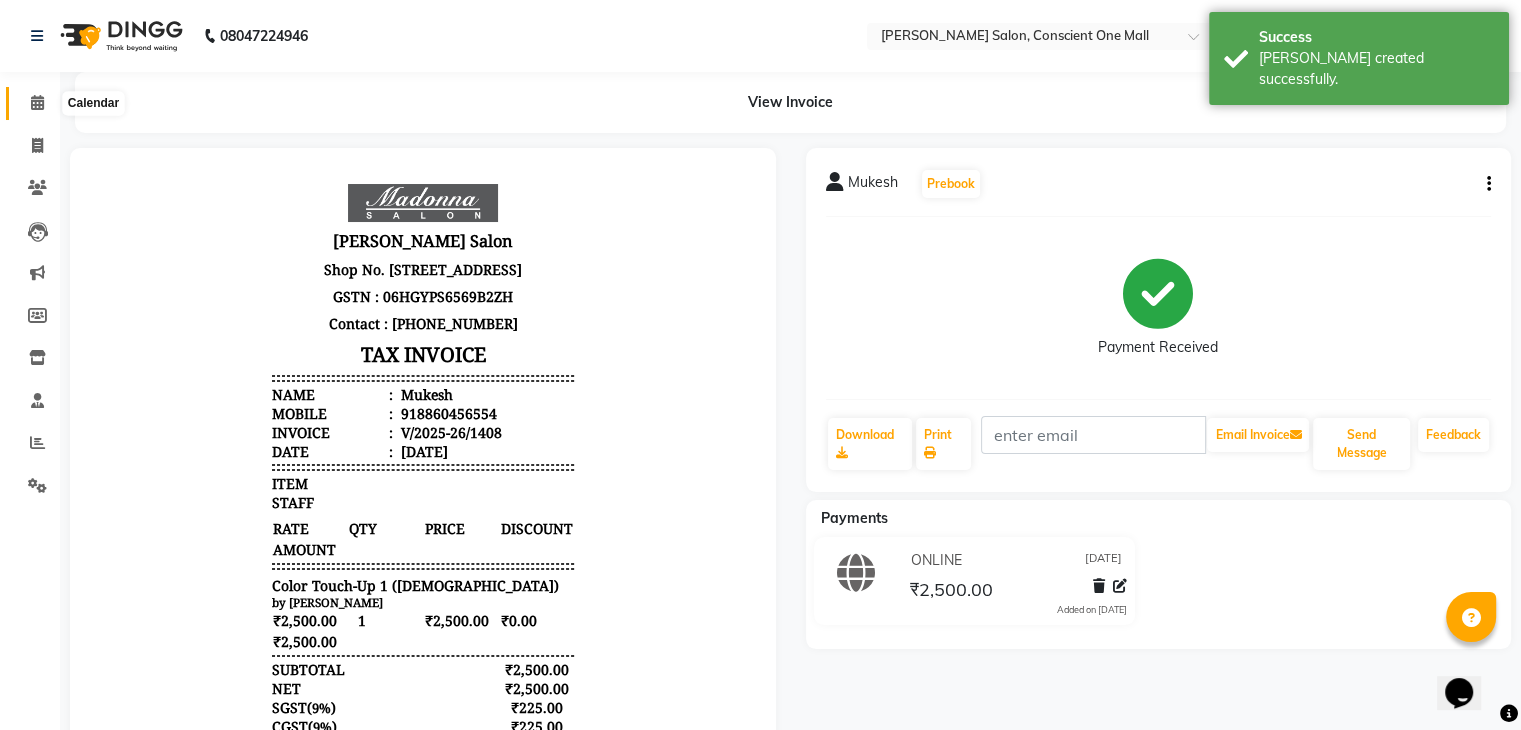 scroll, scrollTop: 0, scrollLeft: 0, axis: both 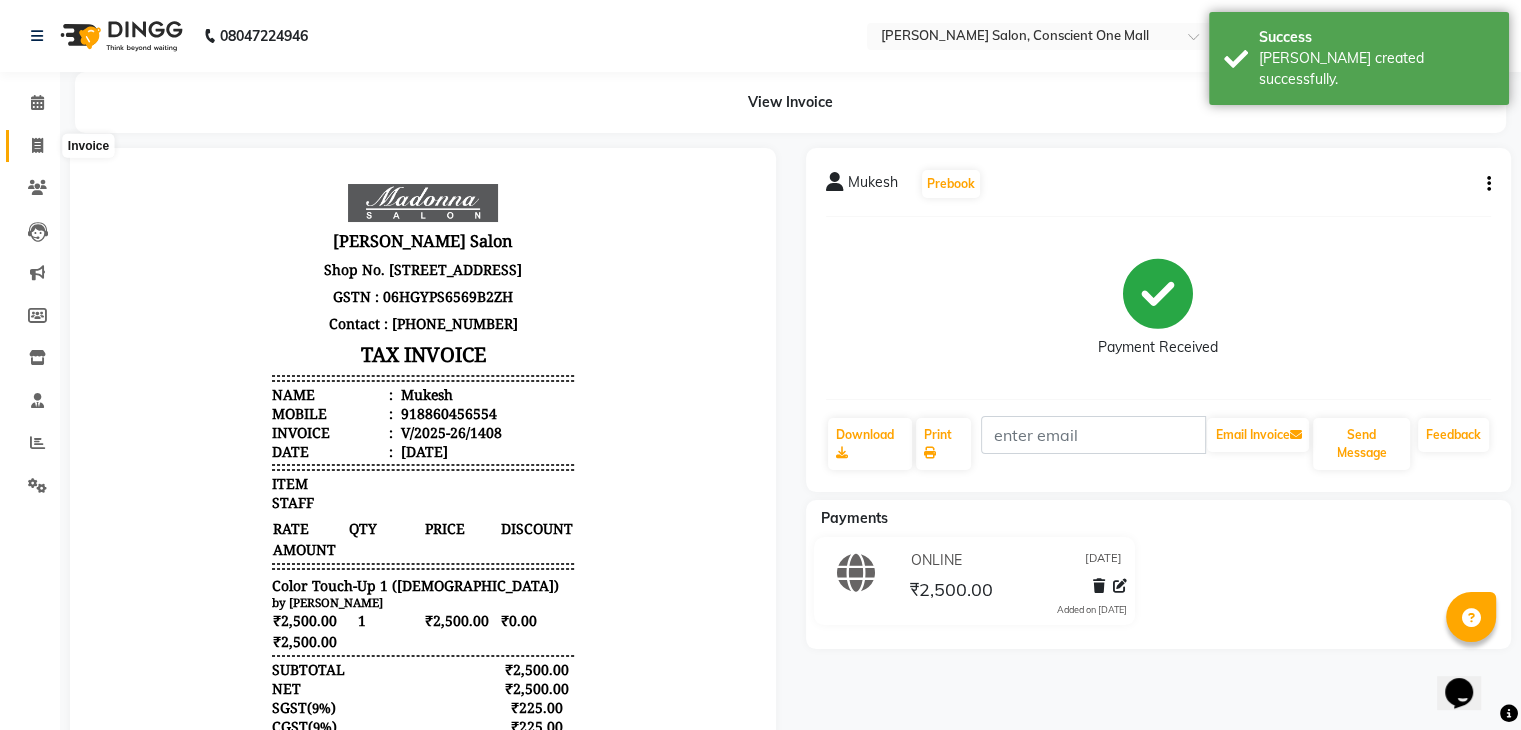 click 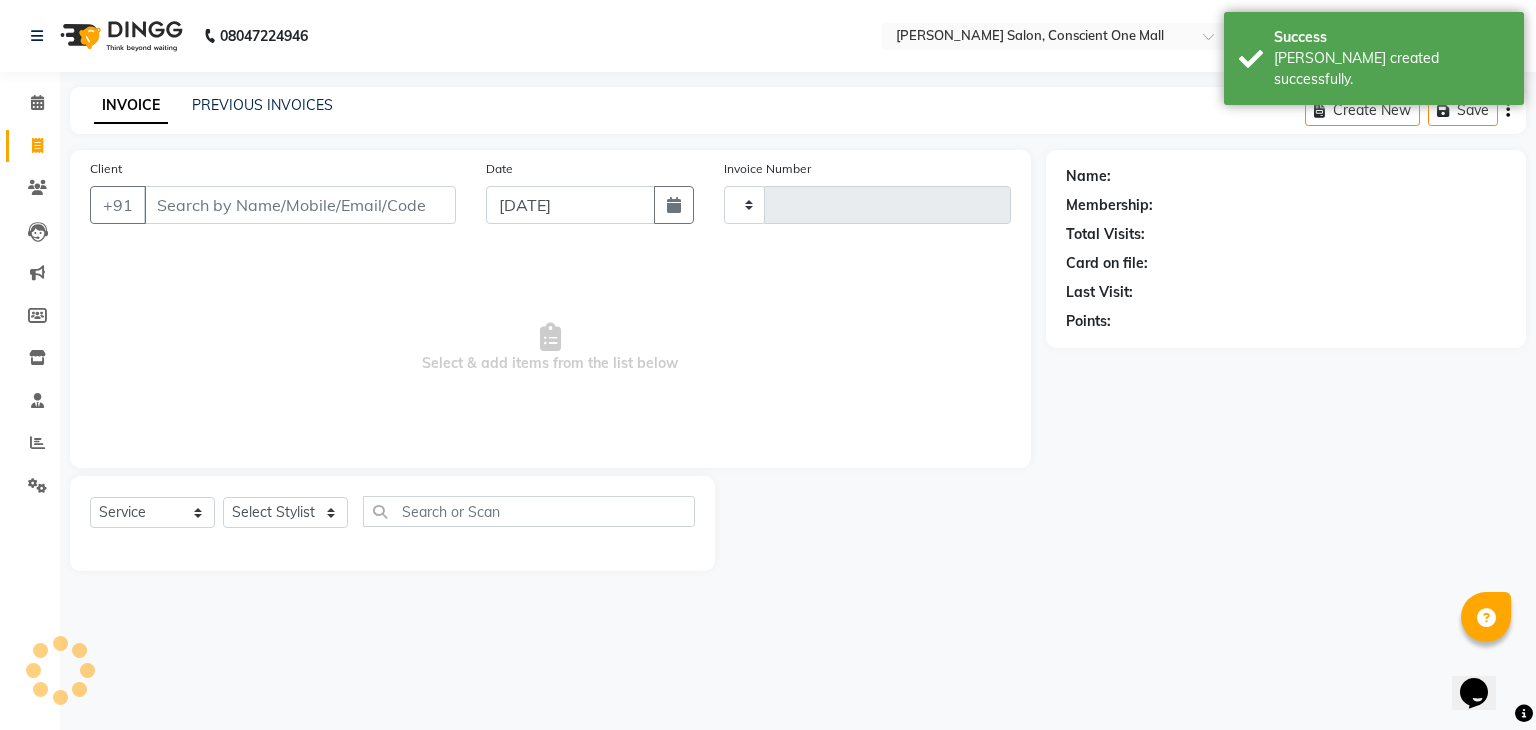 type on "1409" 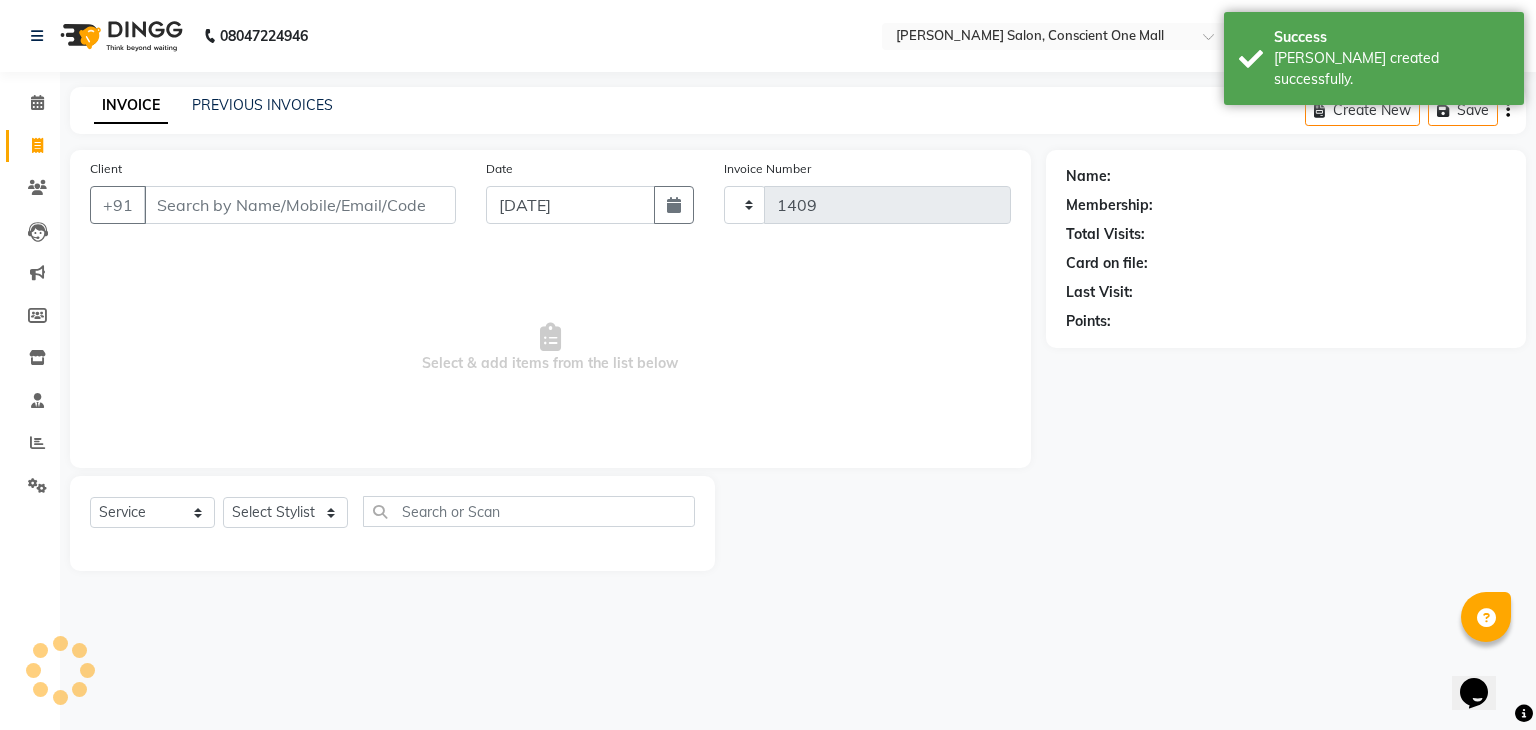 select on "7575" 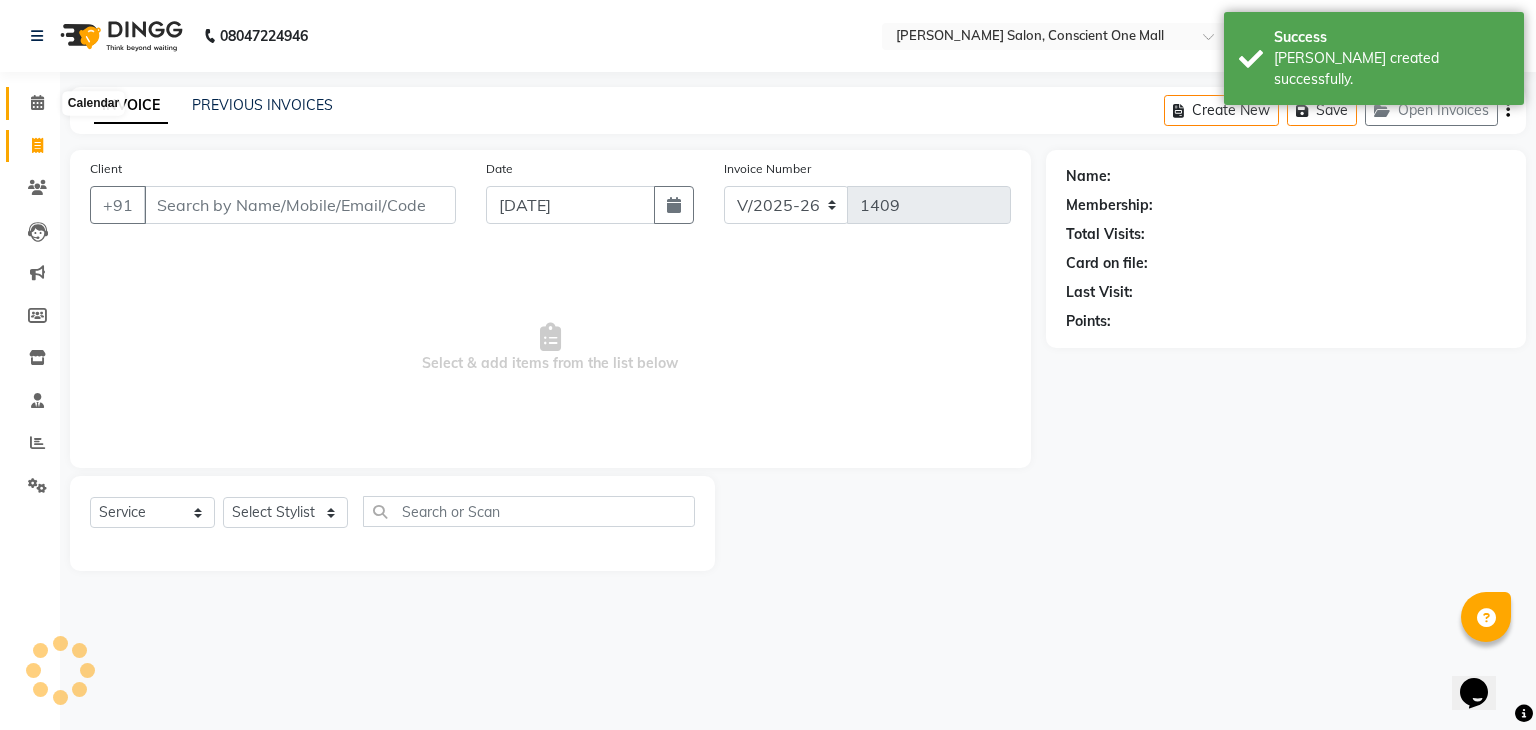 click 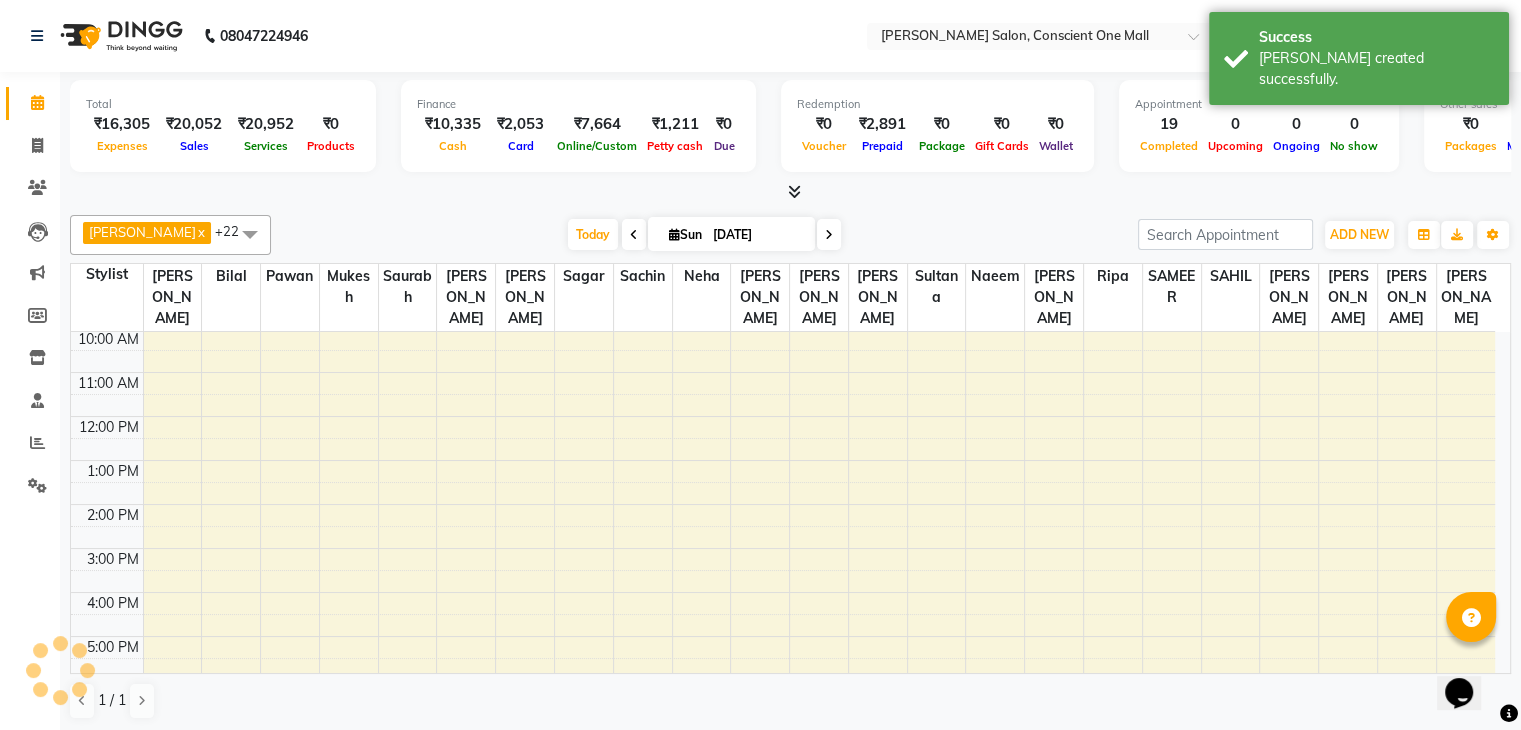 scroll, scrollTop: 0, scrollLeft: 0, axis: both 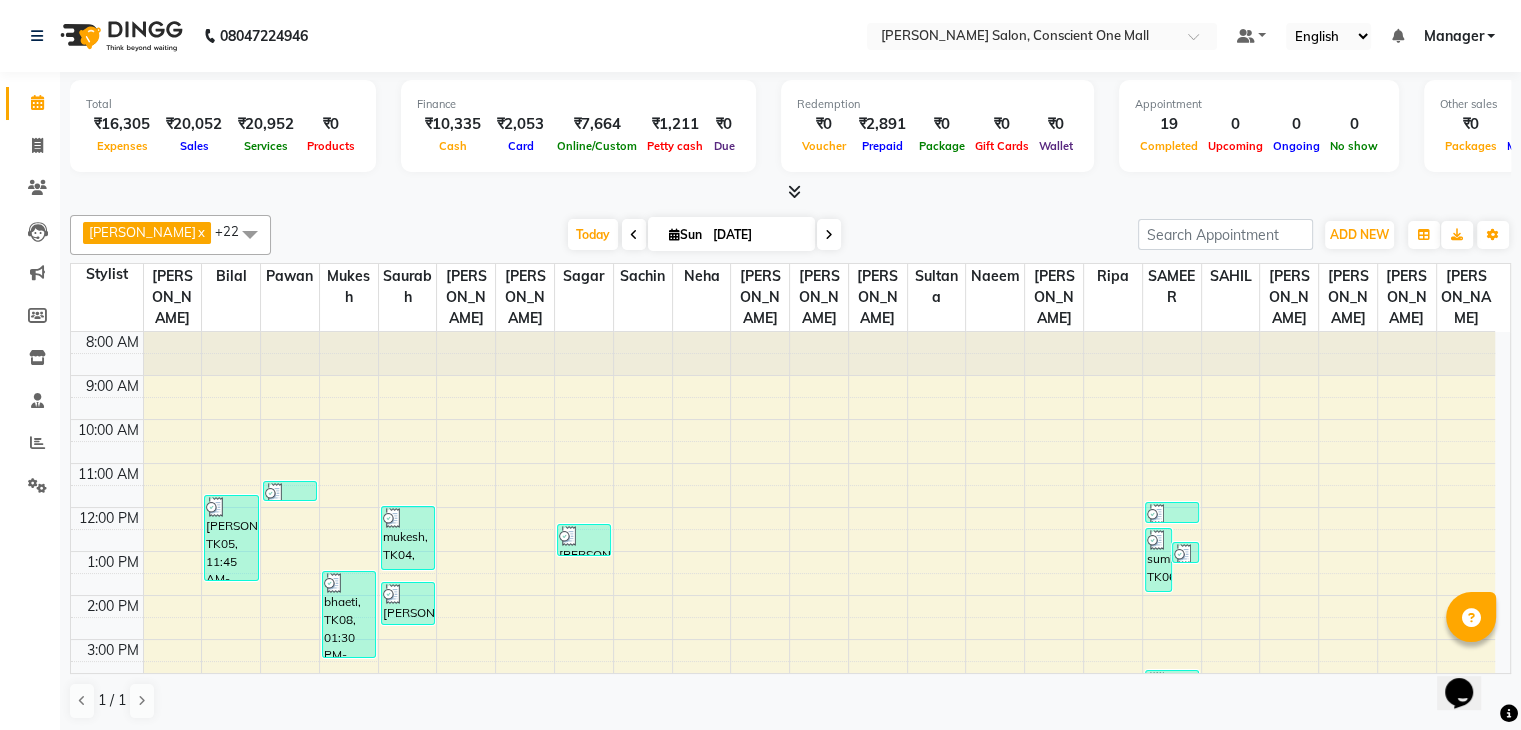 click at bounding box center [794, 191] 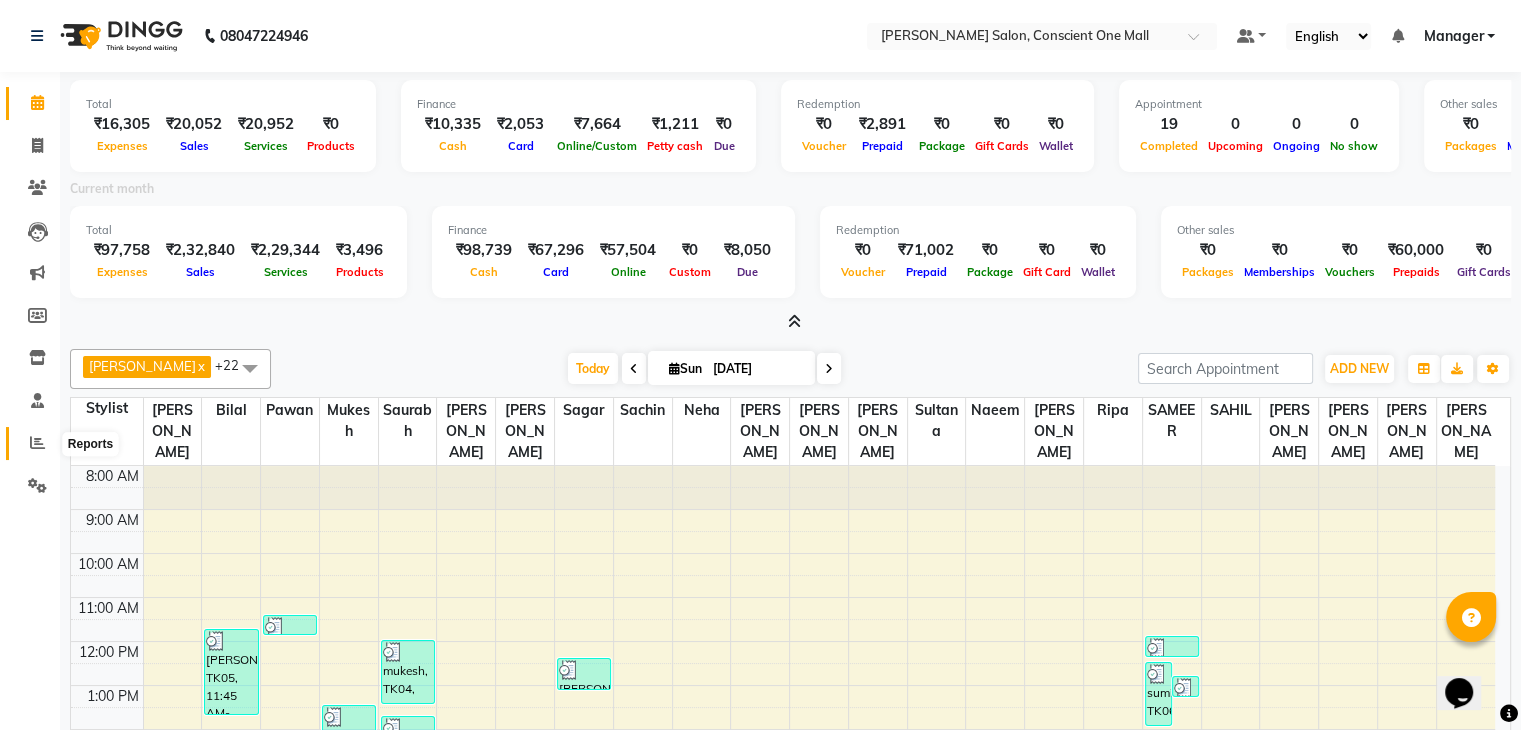 click 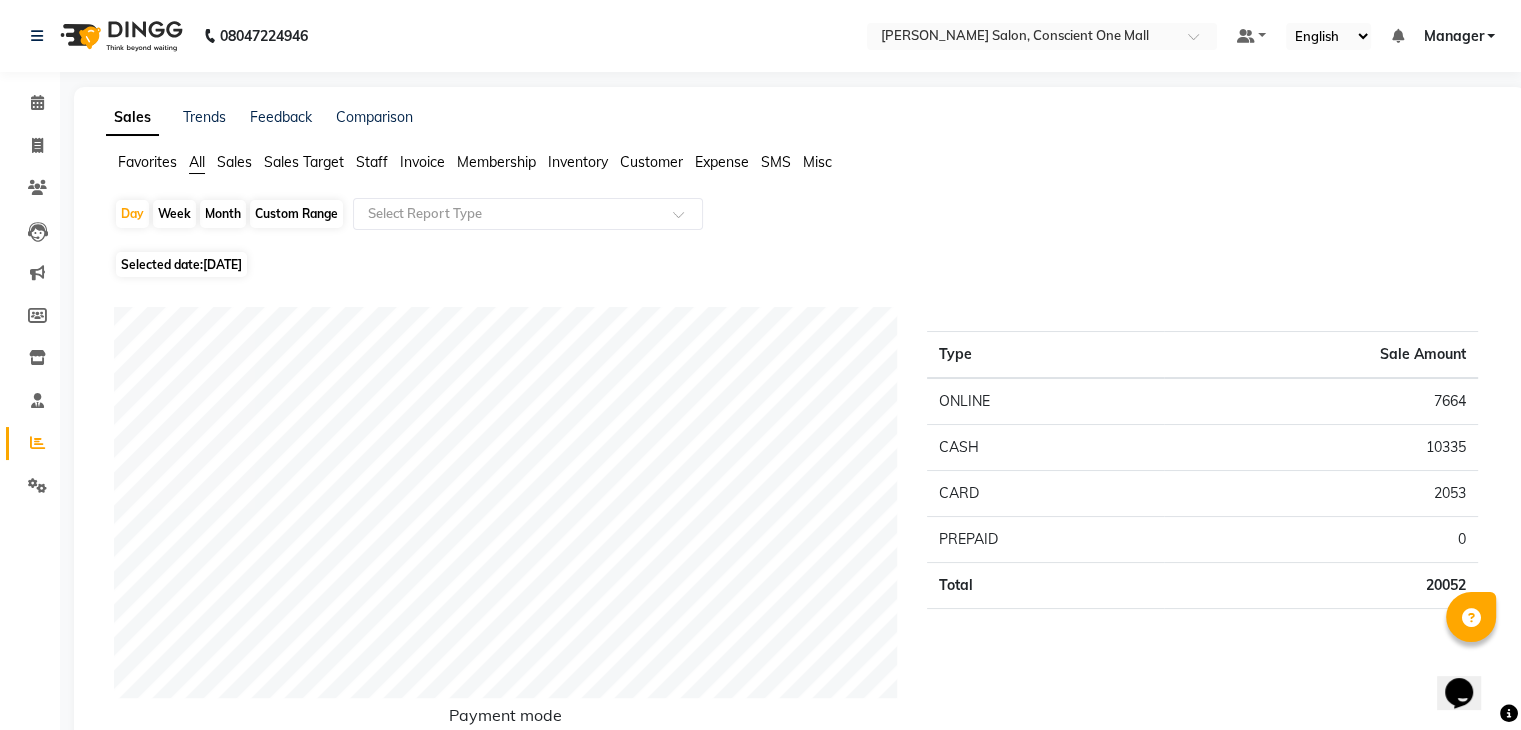 click on "Staff" 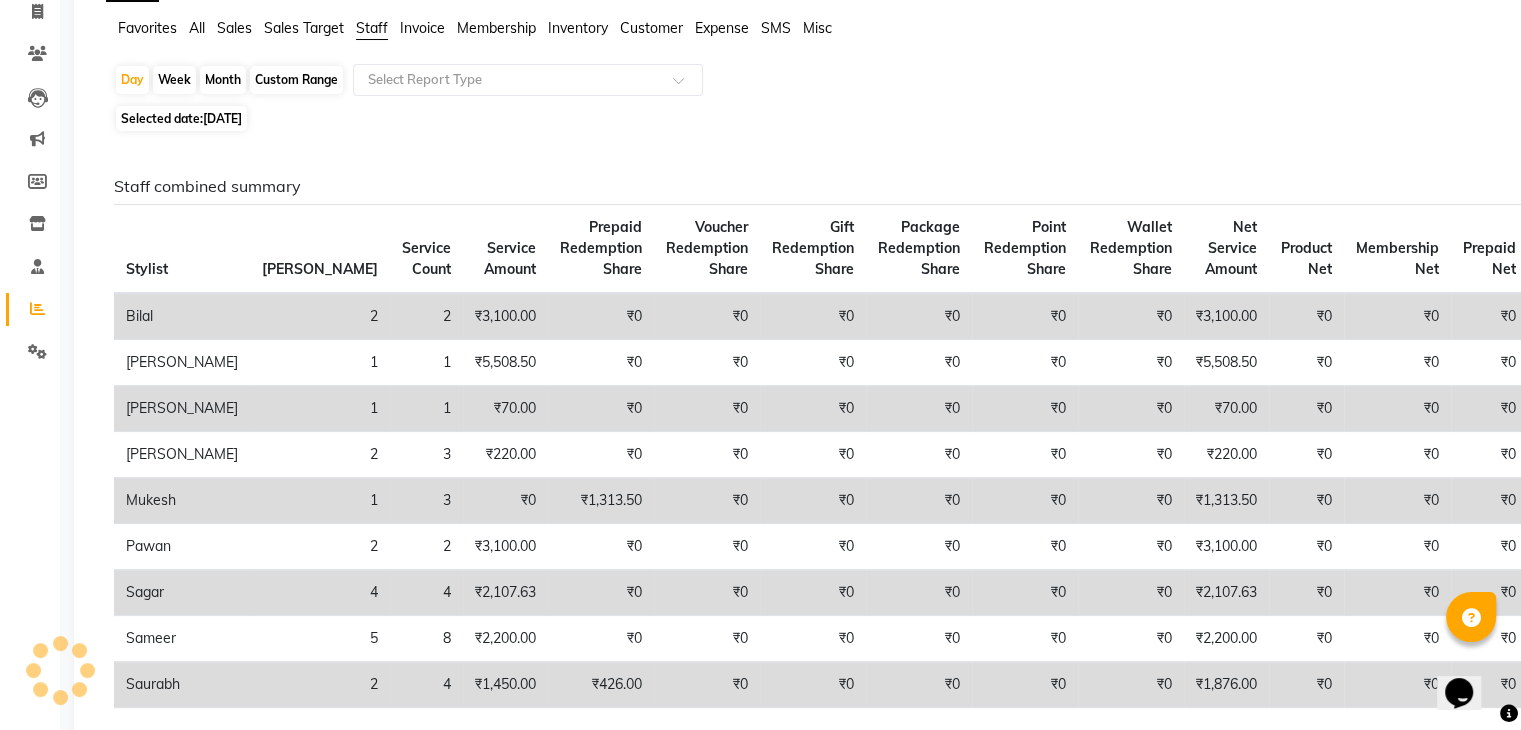 scroll, scrollTop: 156, scrollLeft: 0, axis: vertical 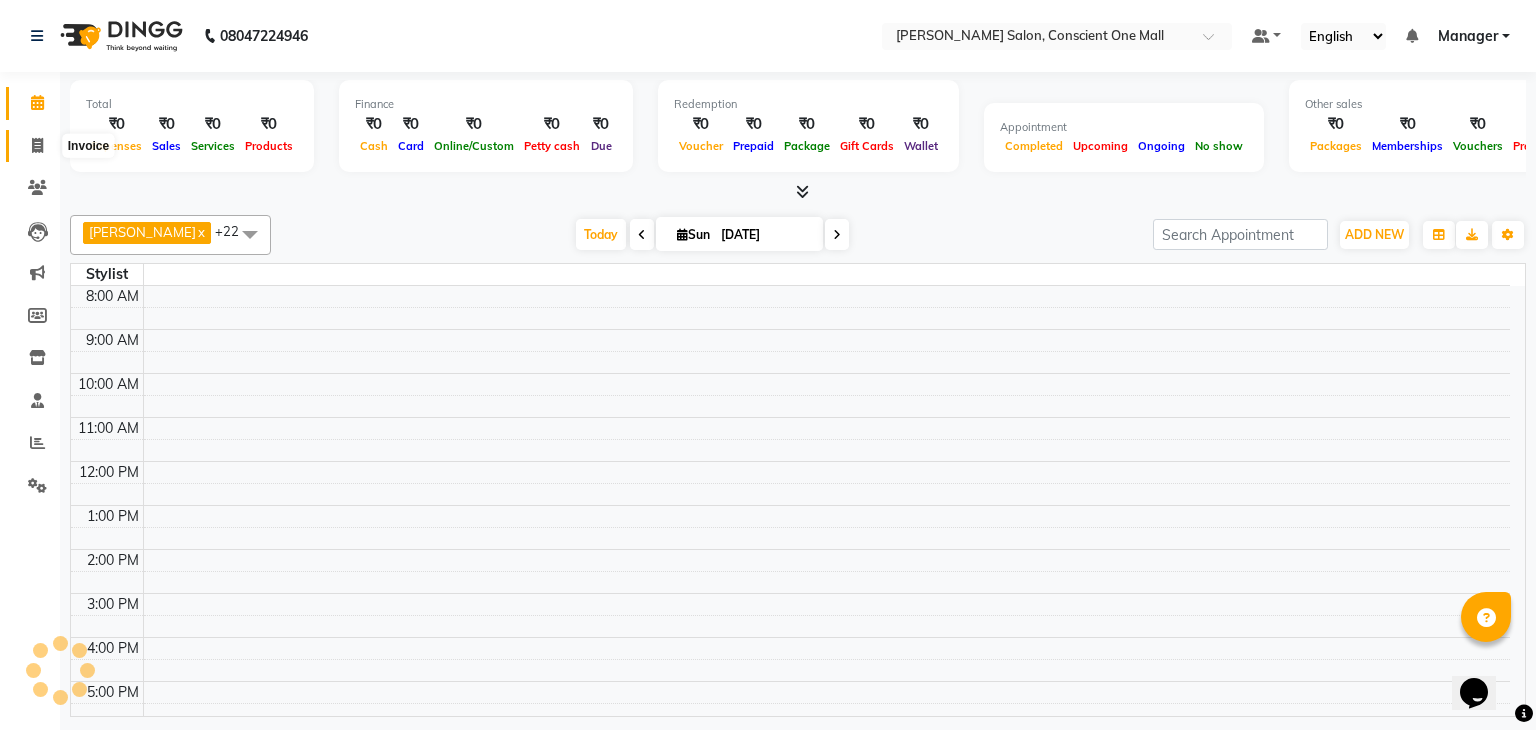 click 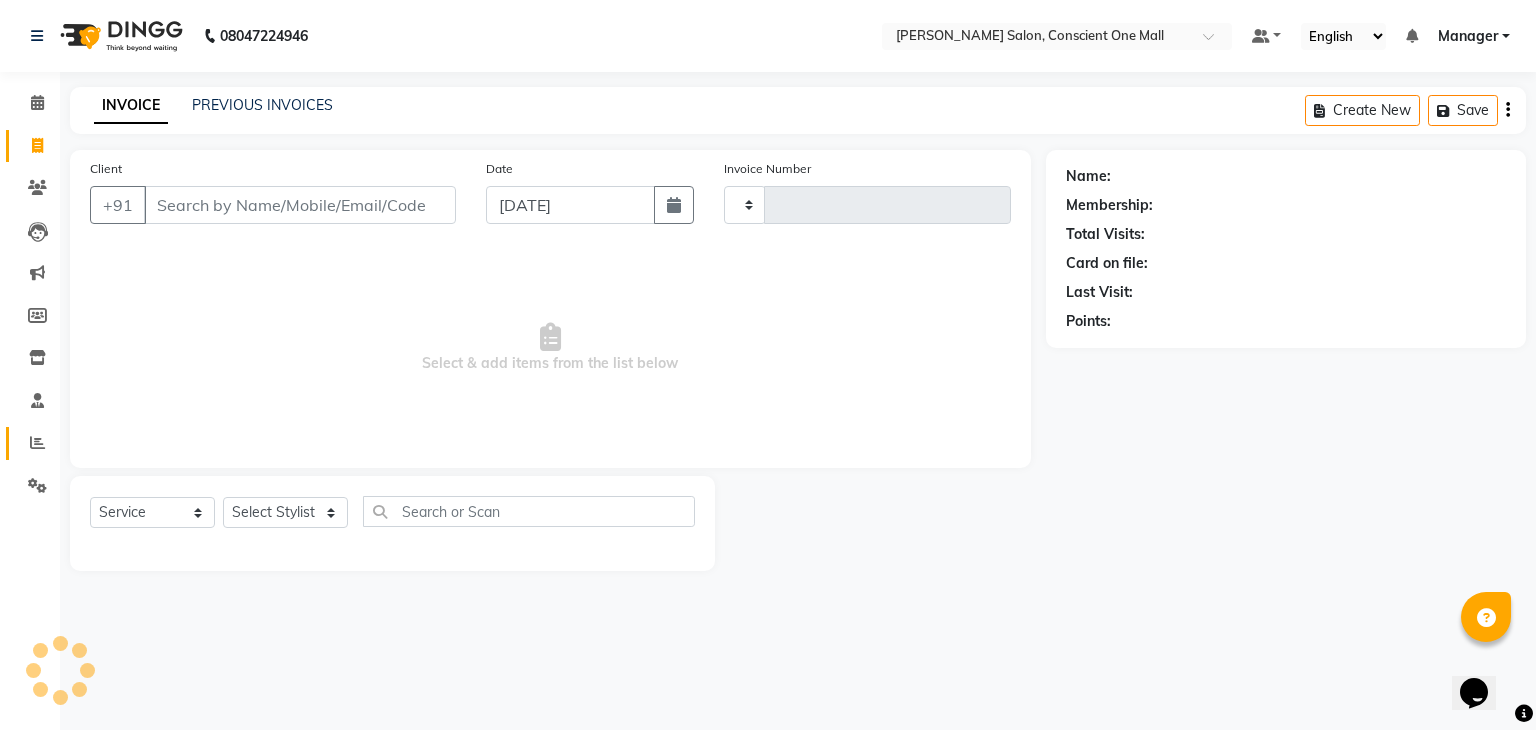 click on "Reports" 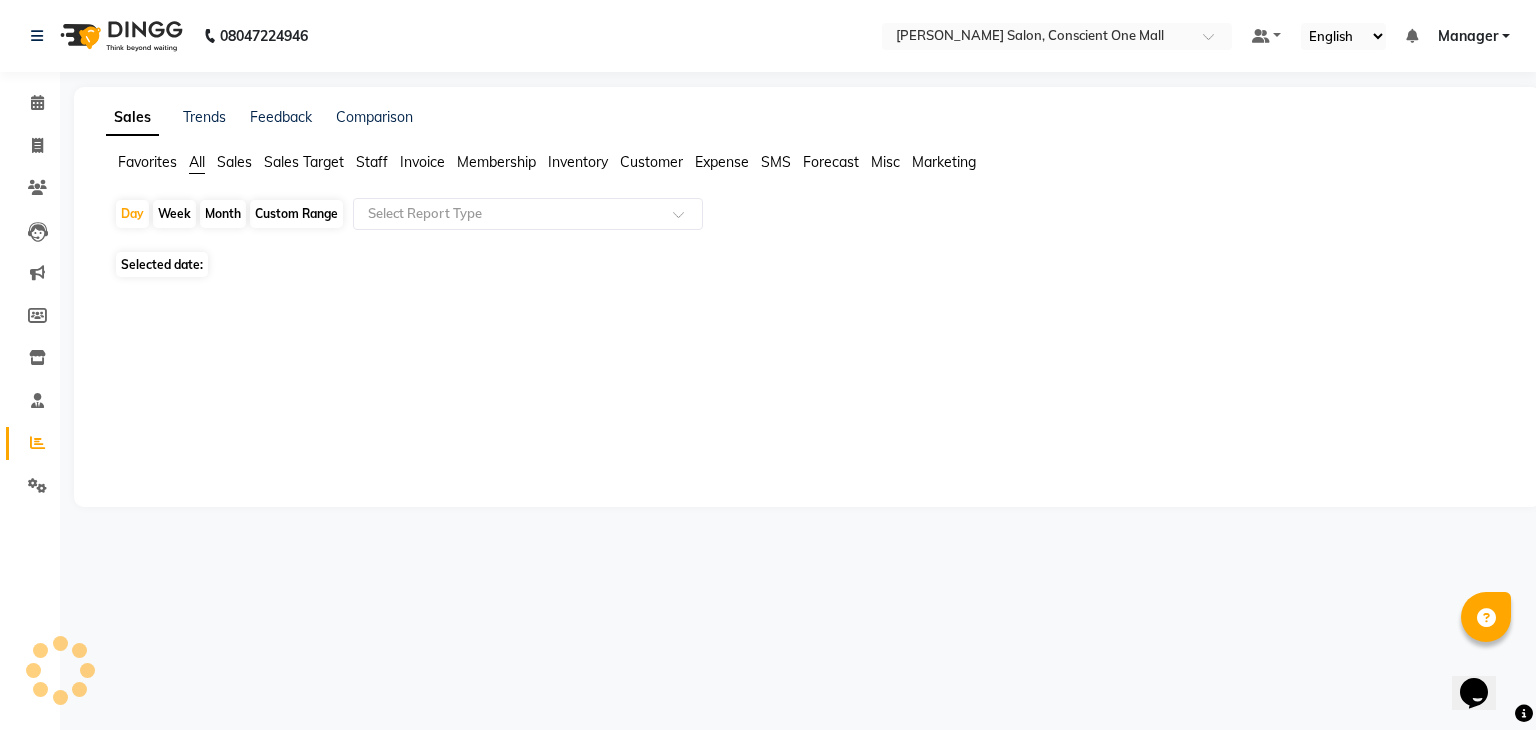 click on "Favorites All Sales Sales Target Staff Invoice Membership Inventory Customer Expense SMS Forecast Misc Marketing" 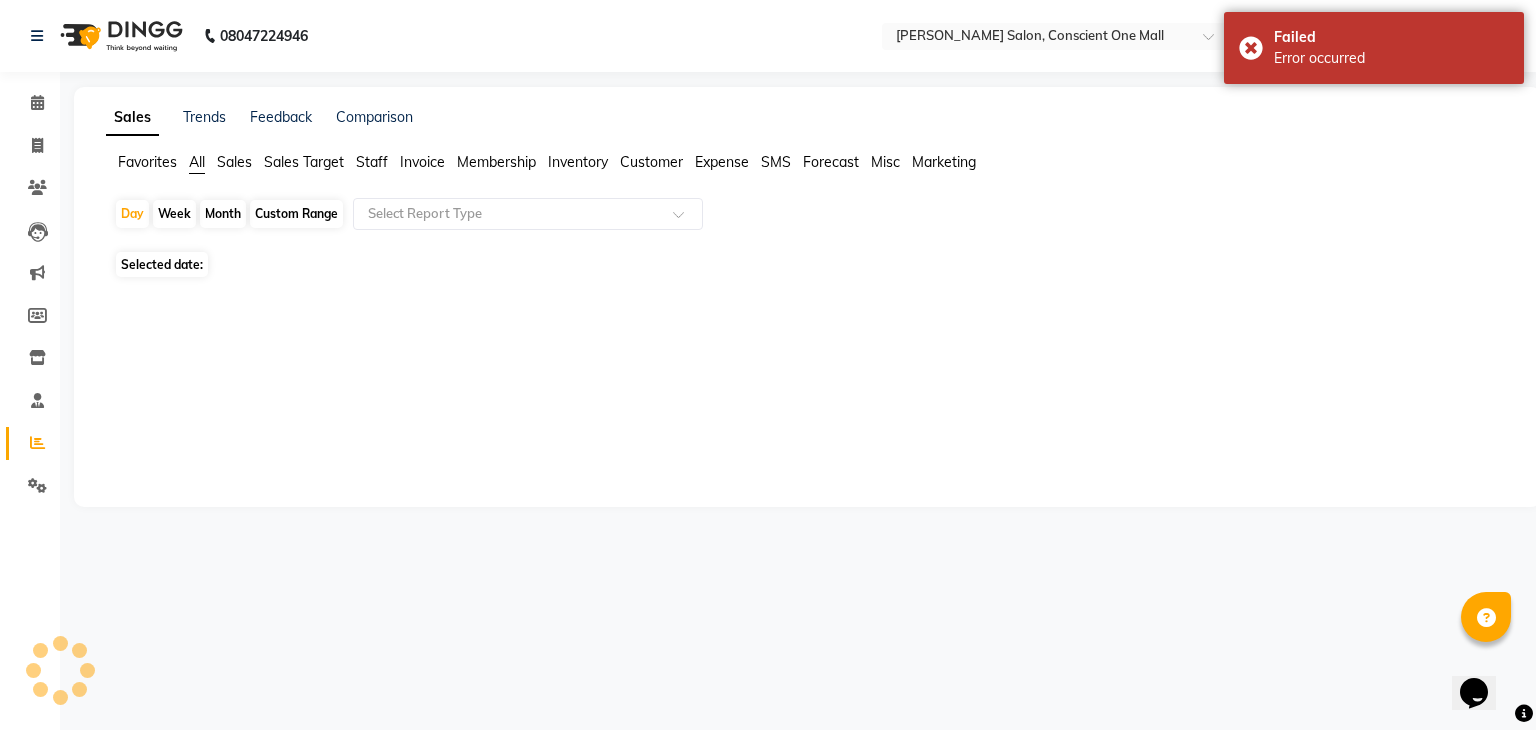 click on "Staff" 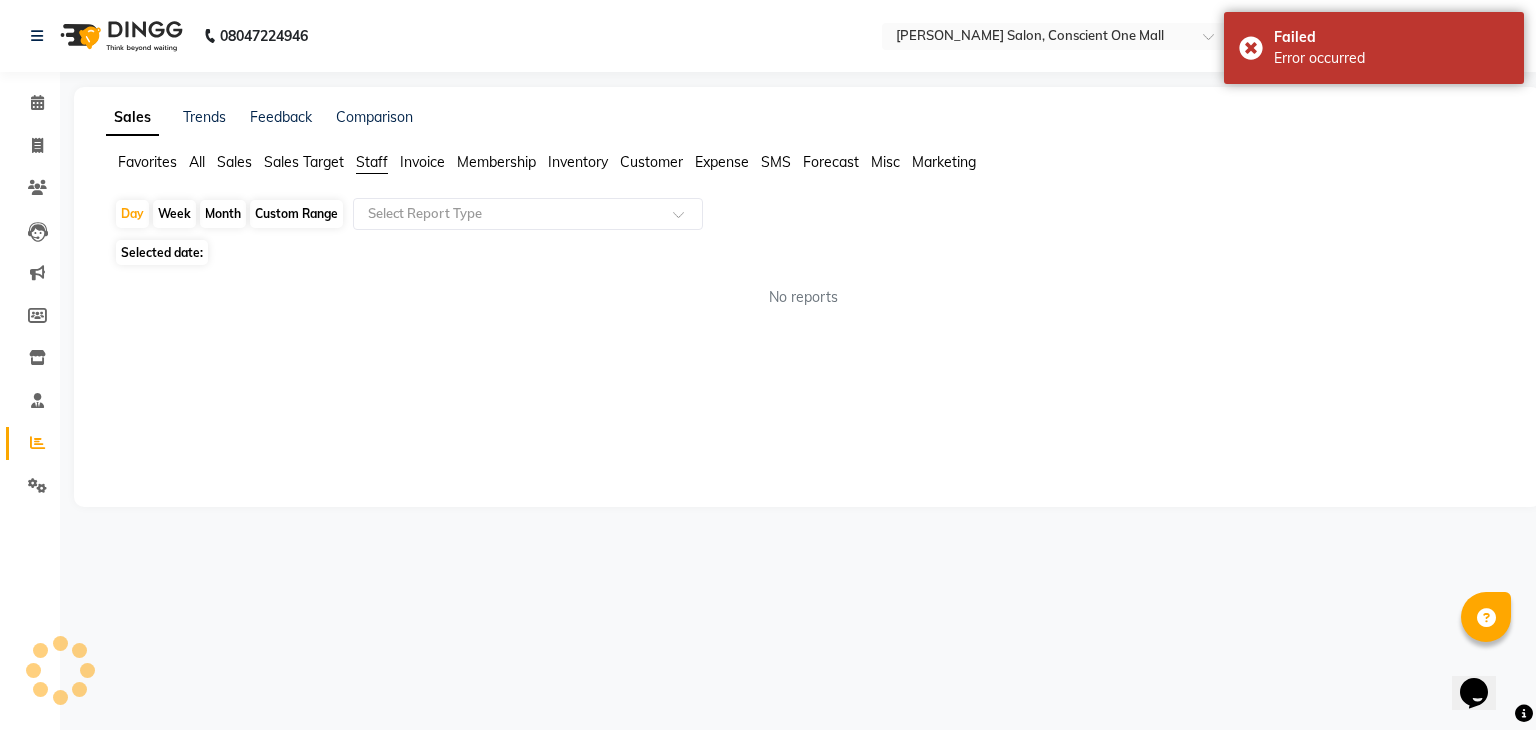 click on "Month" 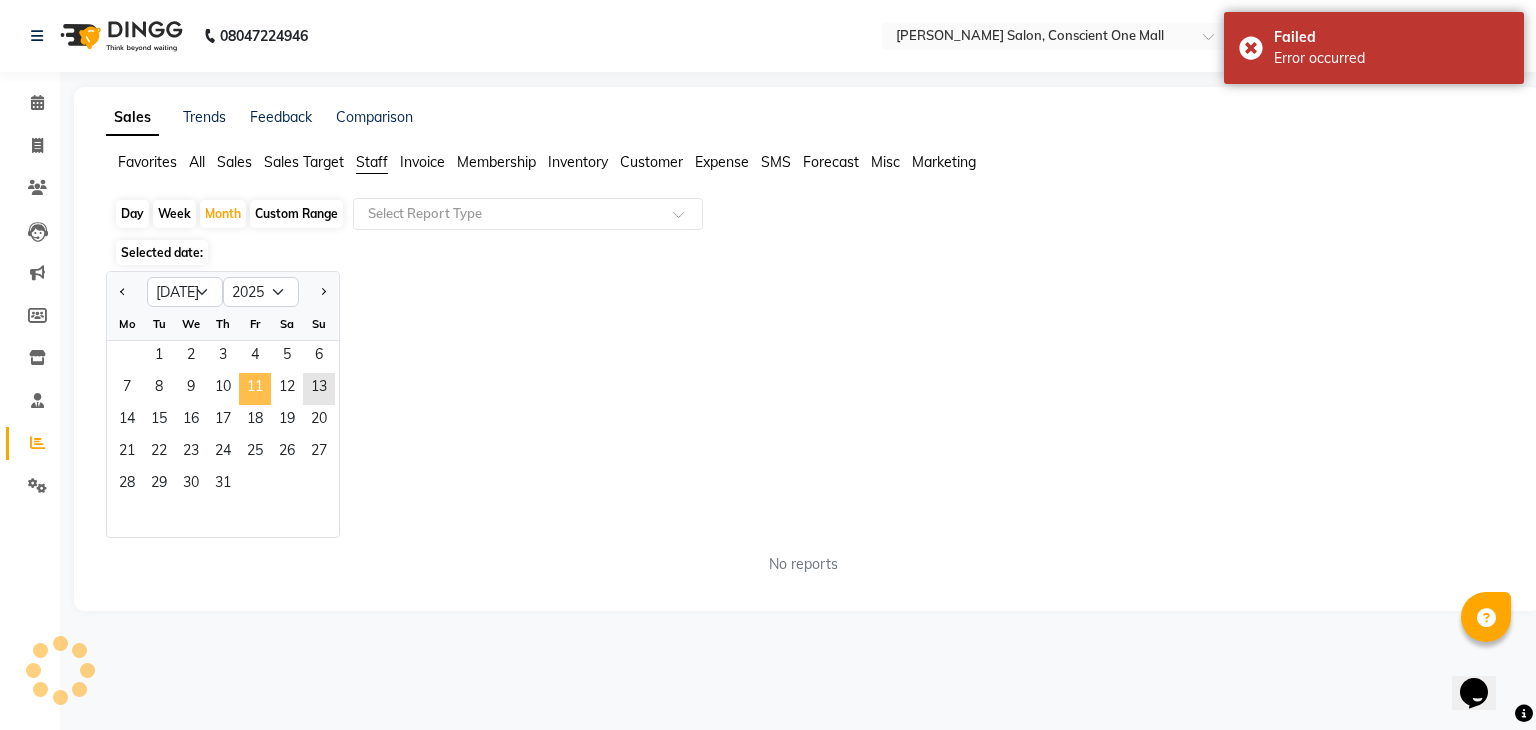 click on "11" 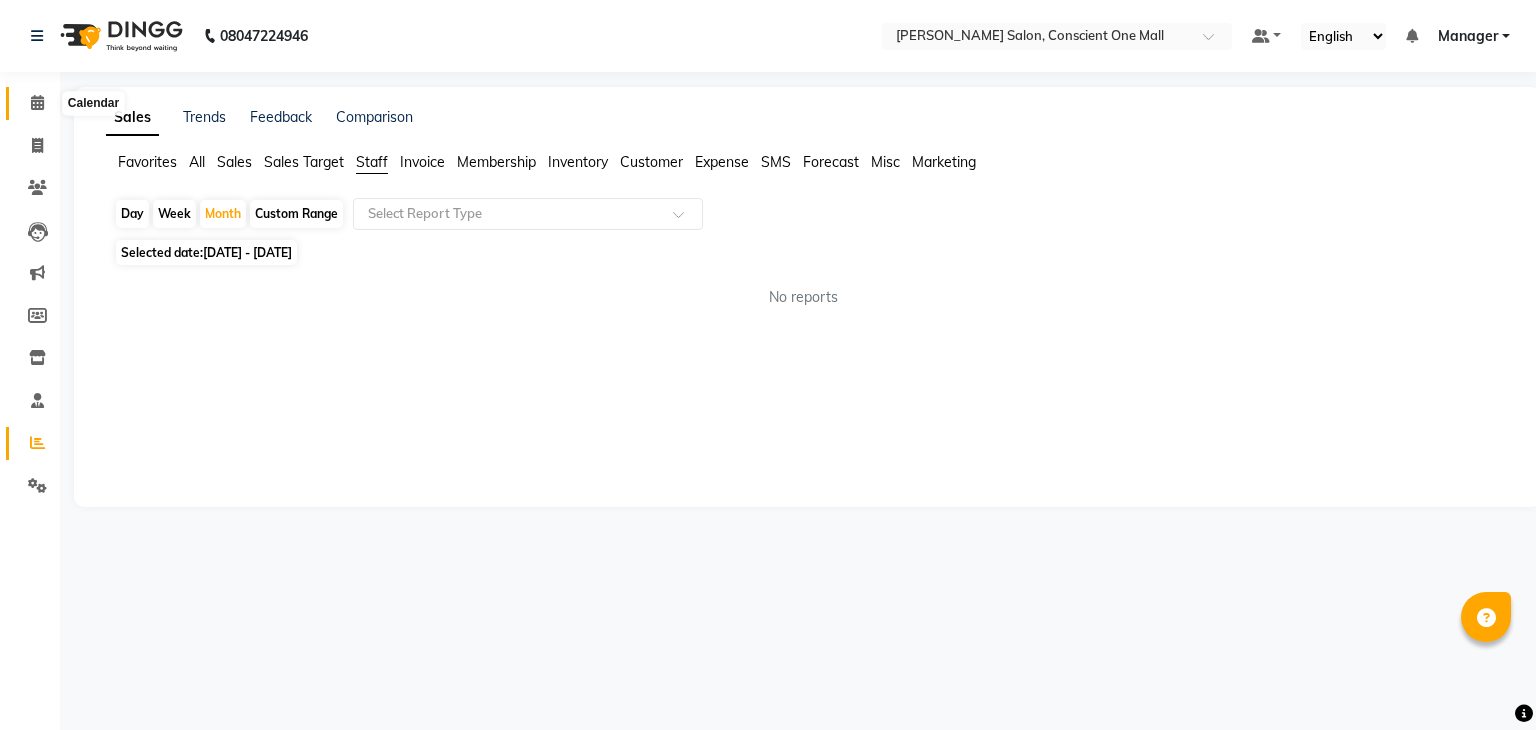 click 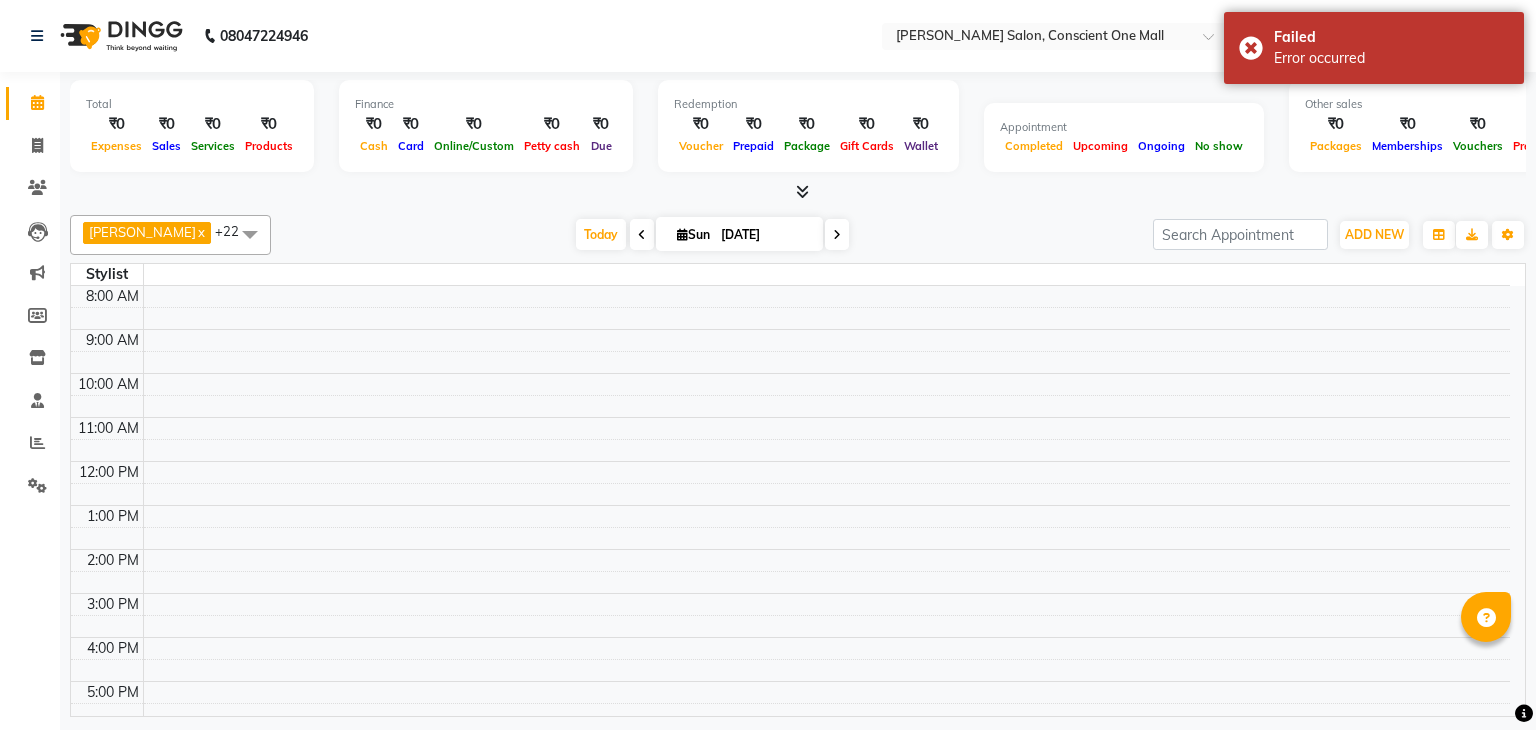 click at bounding box center (802, 191) 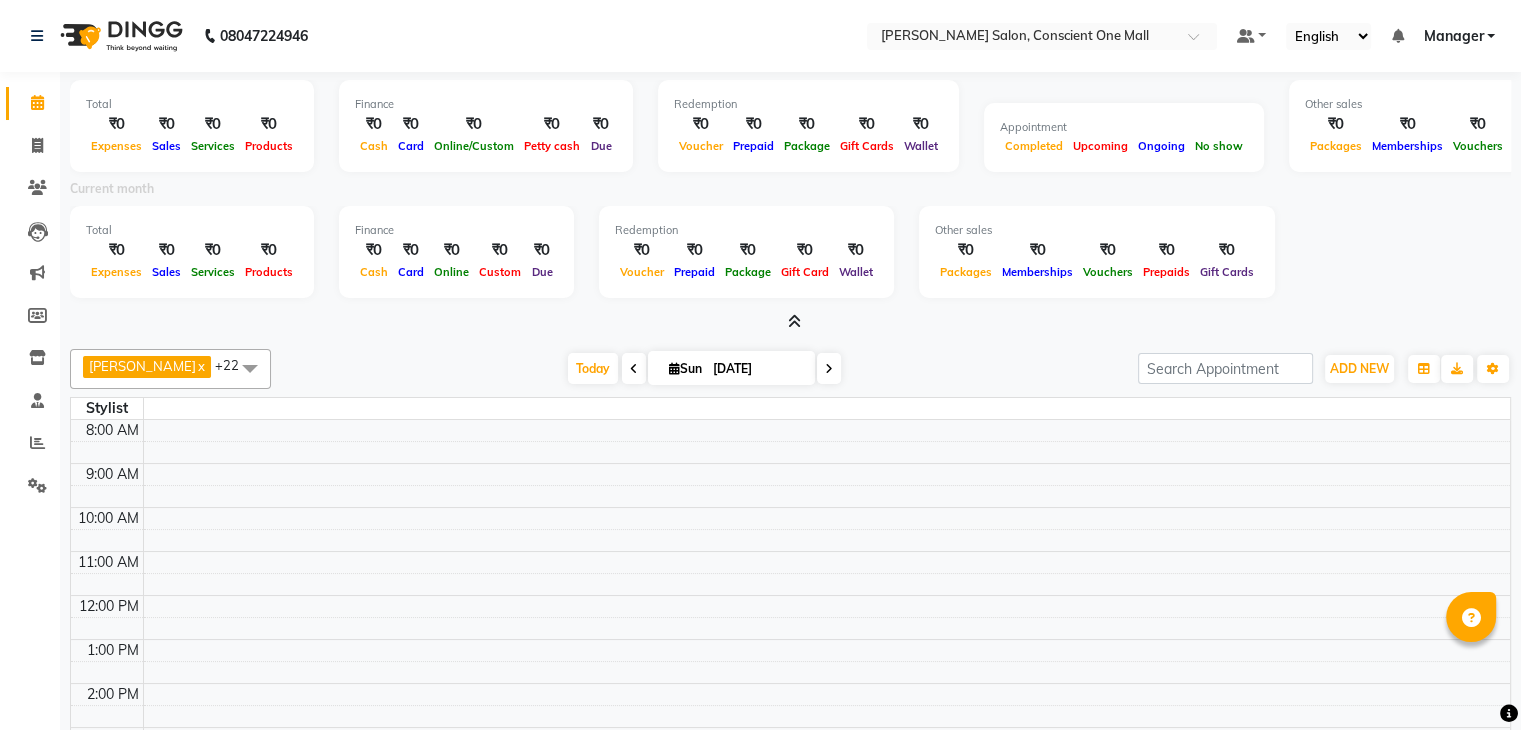 click at bounding box center (794, 321) 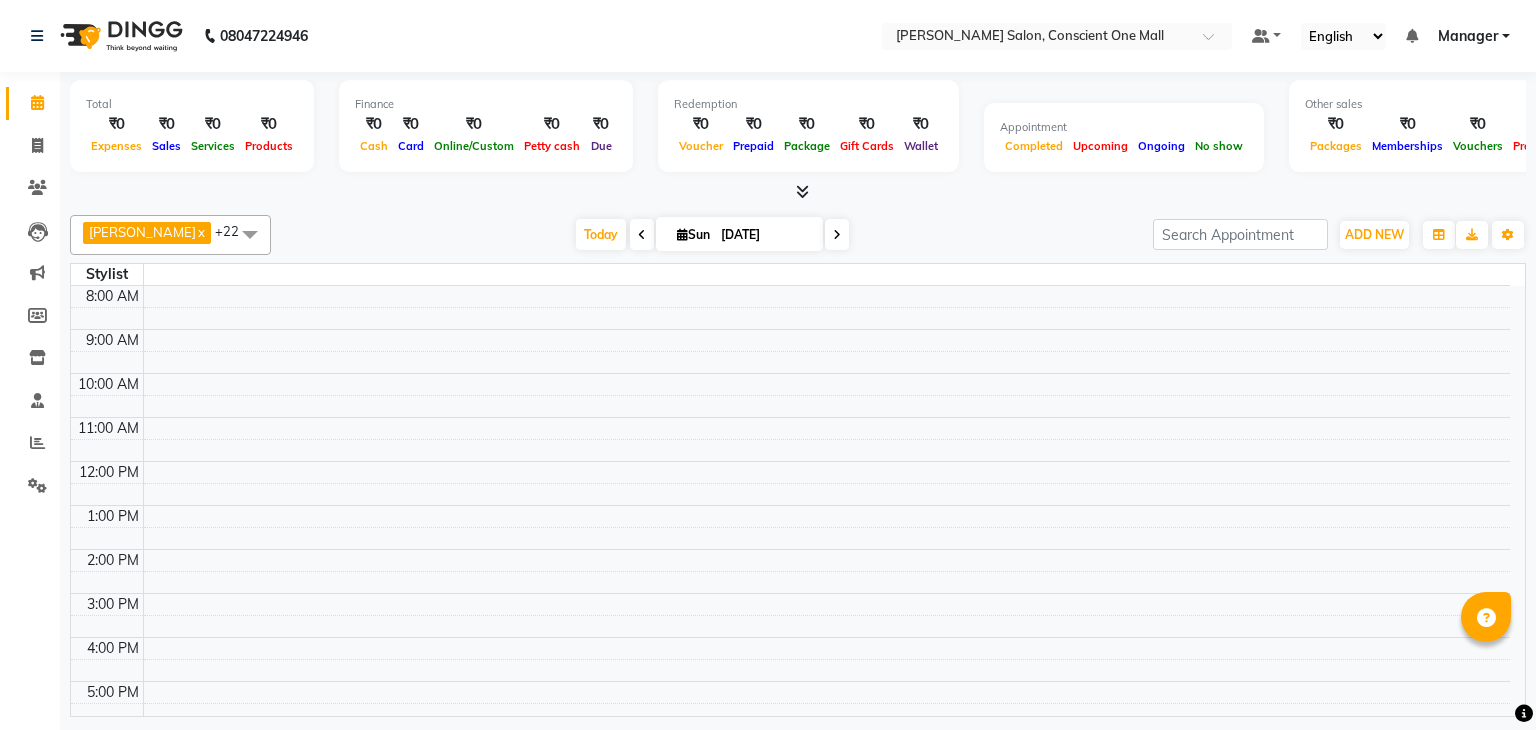 click at bounding box center (802, 191) 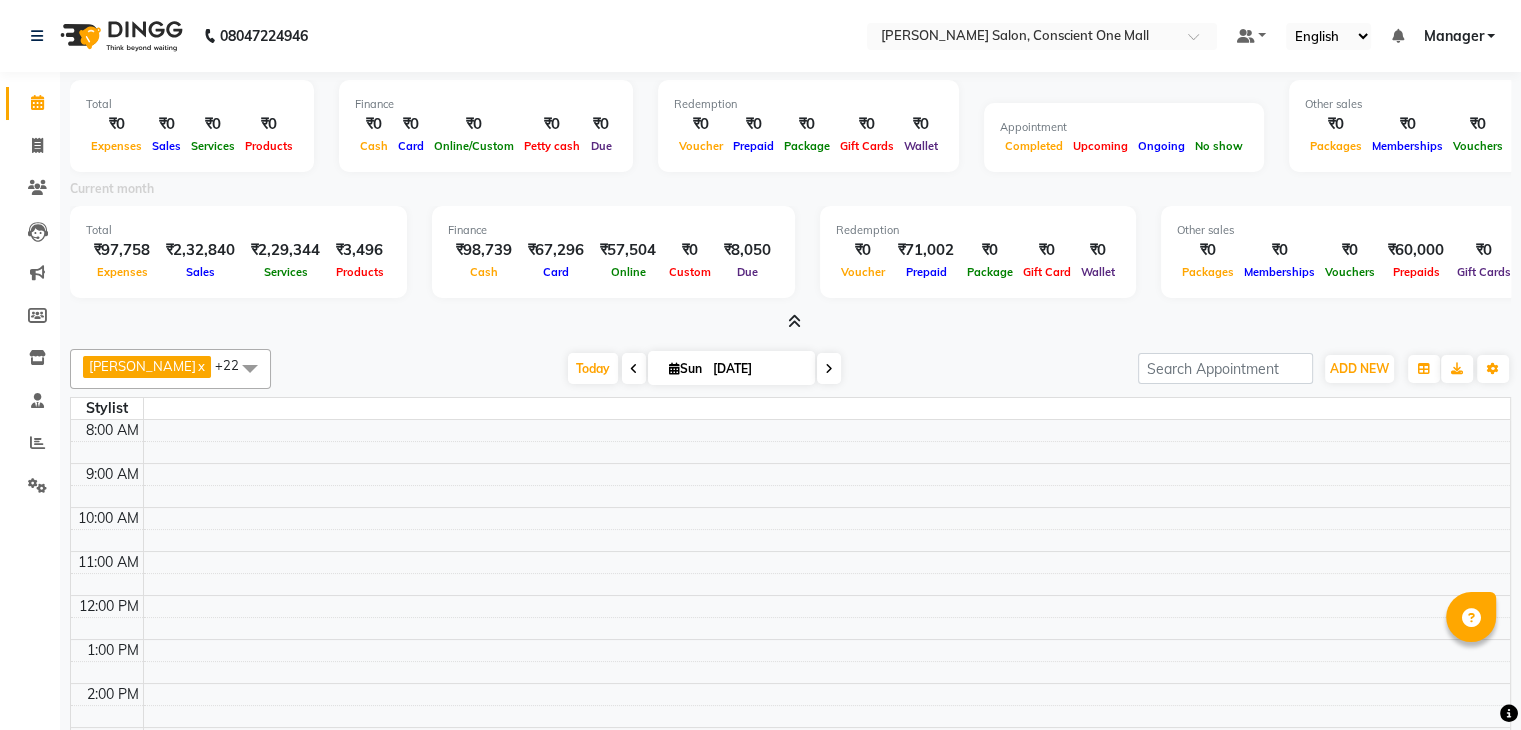 click on "Current month" at bounding box center (790, 192) 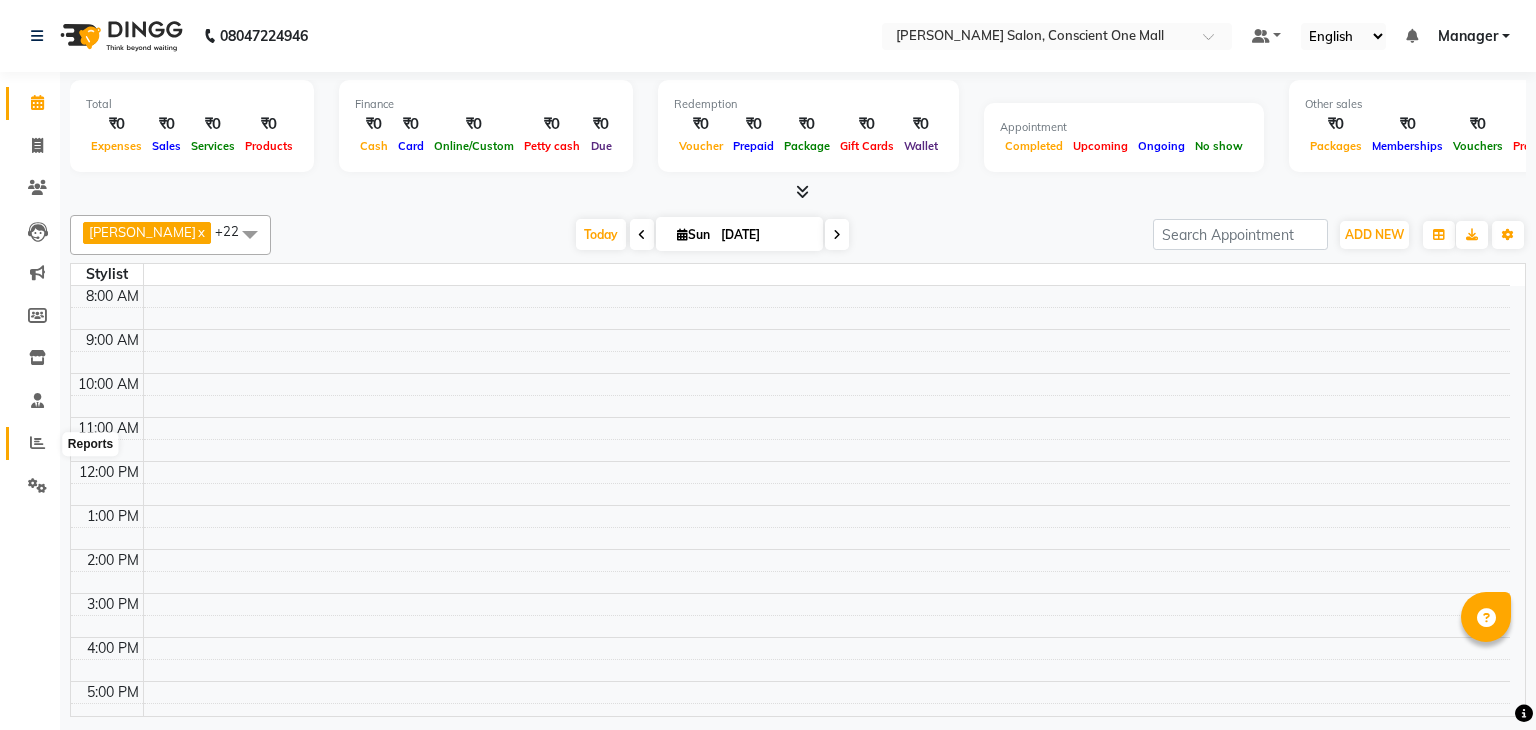 click 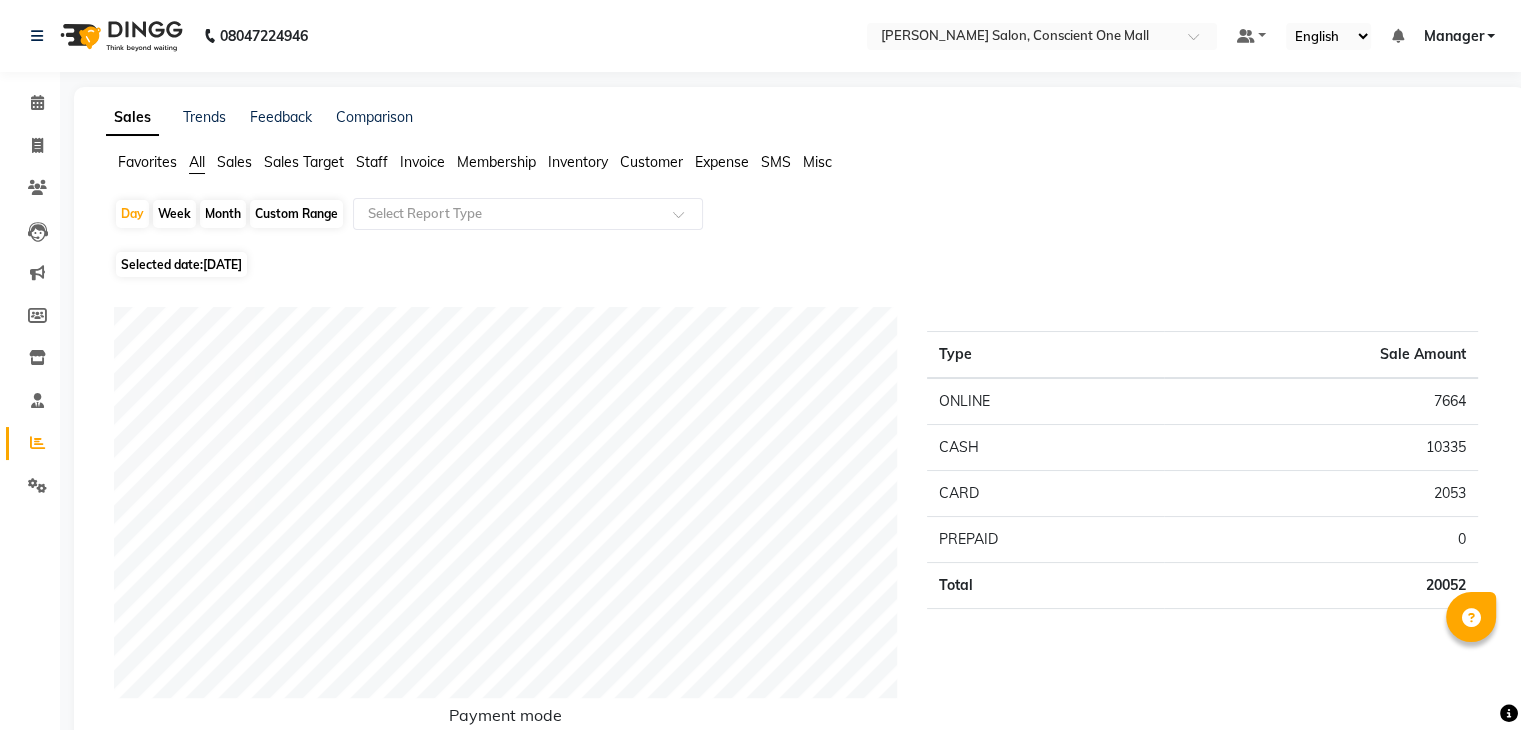 click on "Staff" 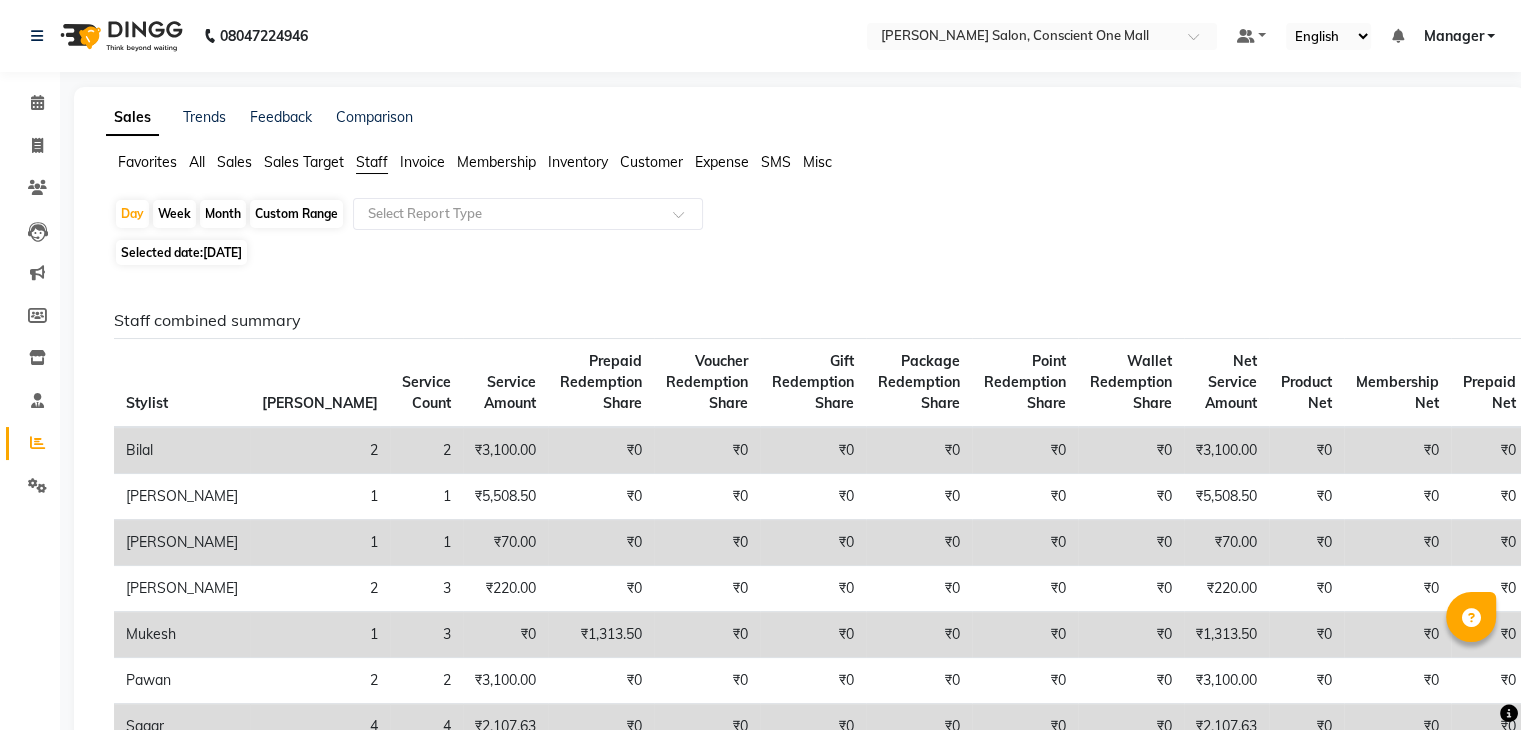 click on "Month" 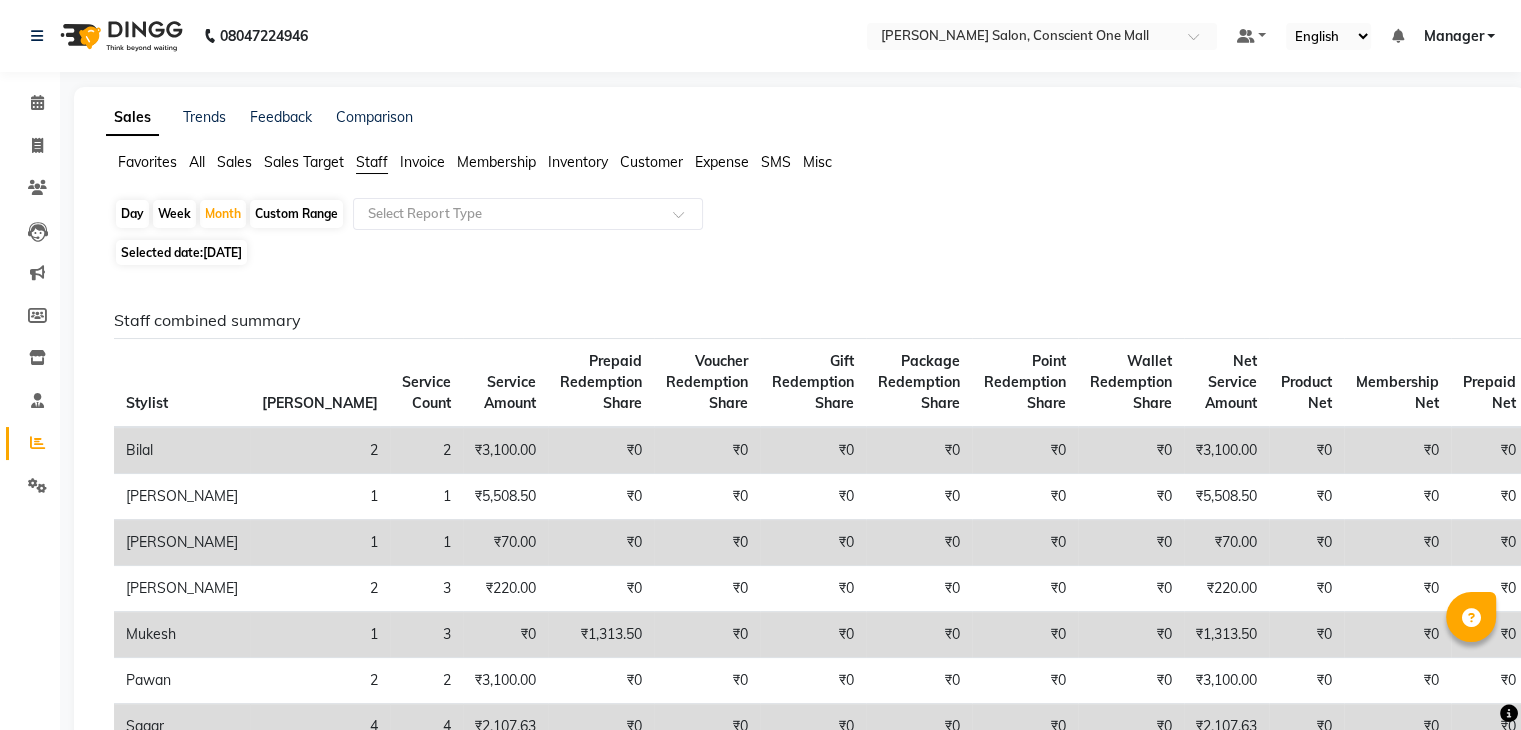 click on "Service Count" 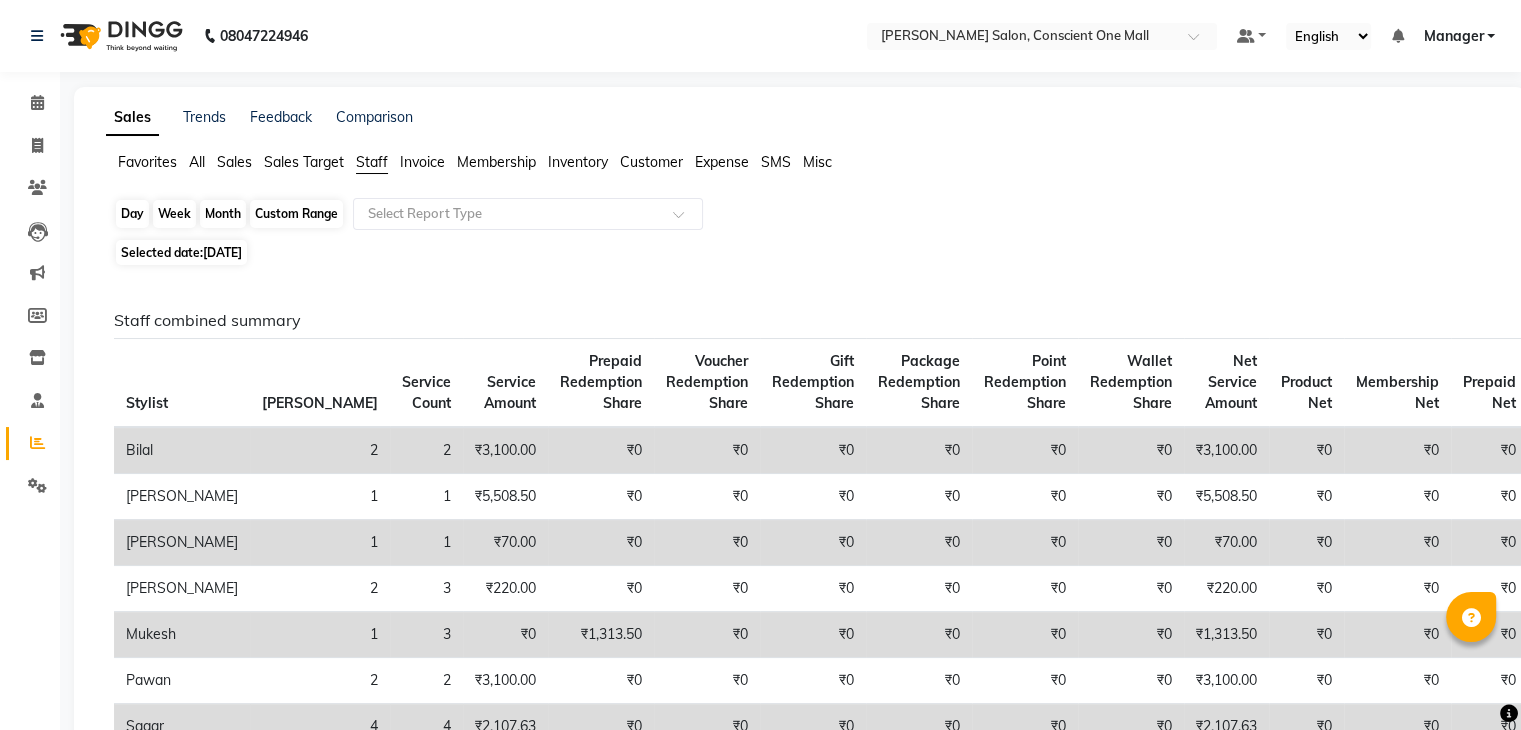 click on "Month" 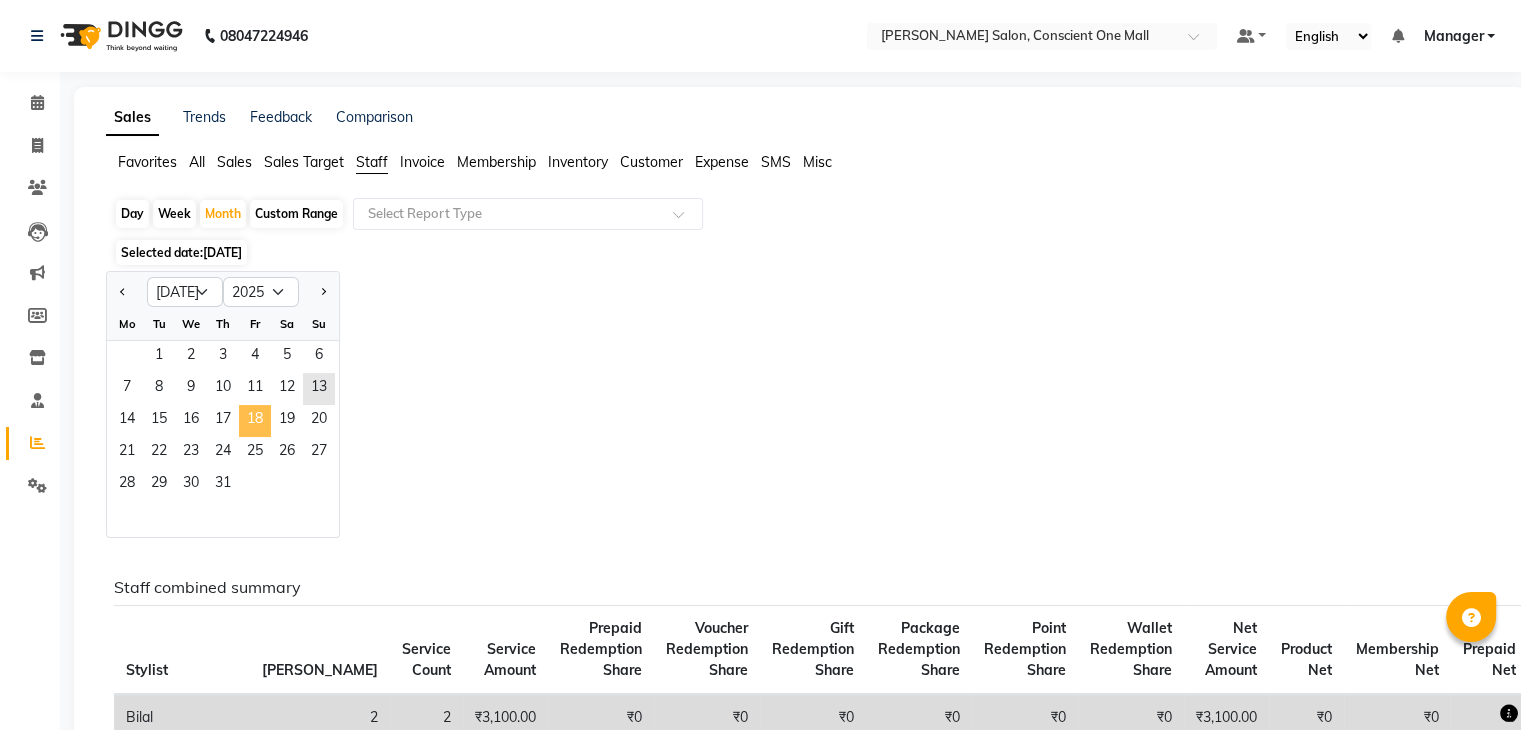 click on "18" 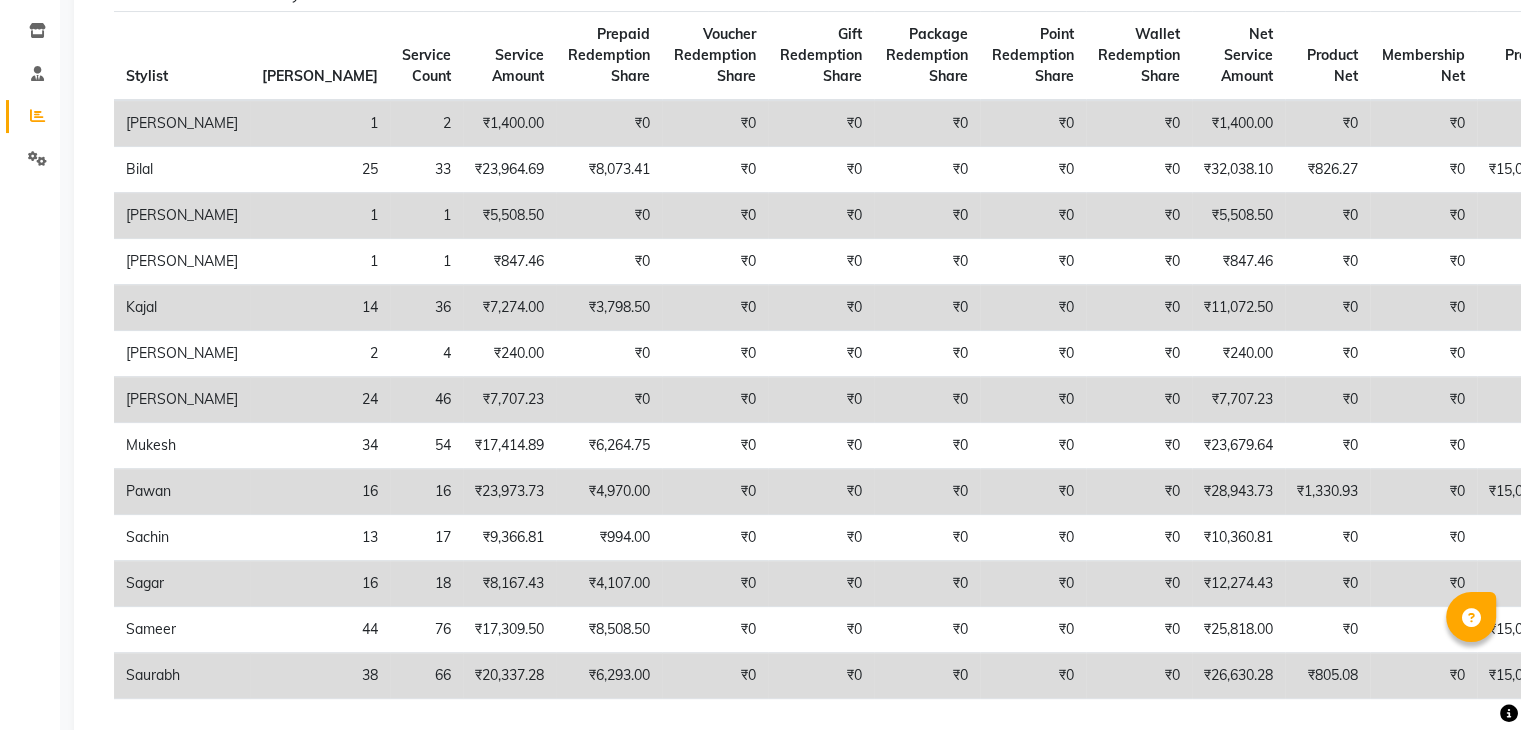 scroll, scrollTop: 339, scrollLeft: 0, axis: vertical 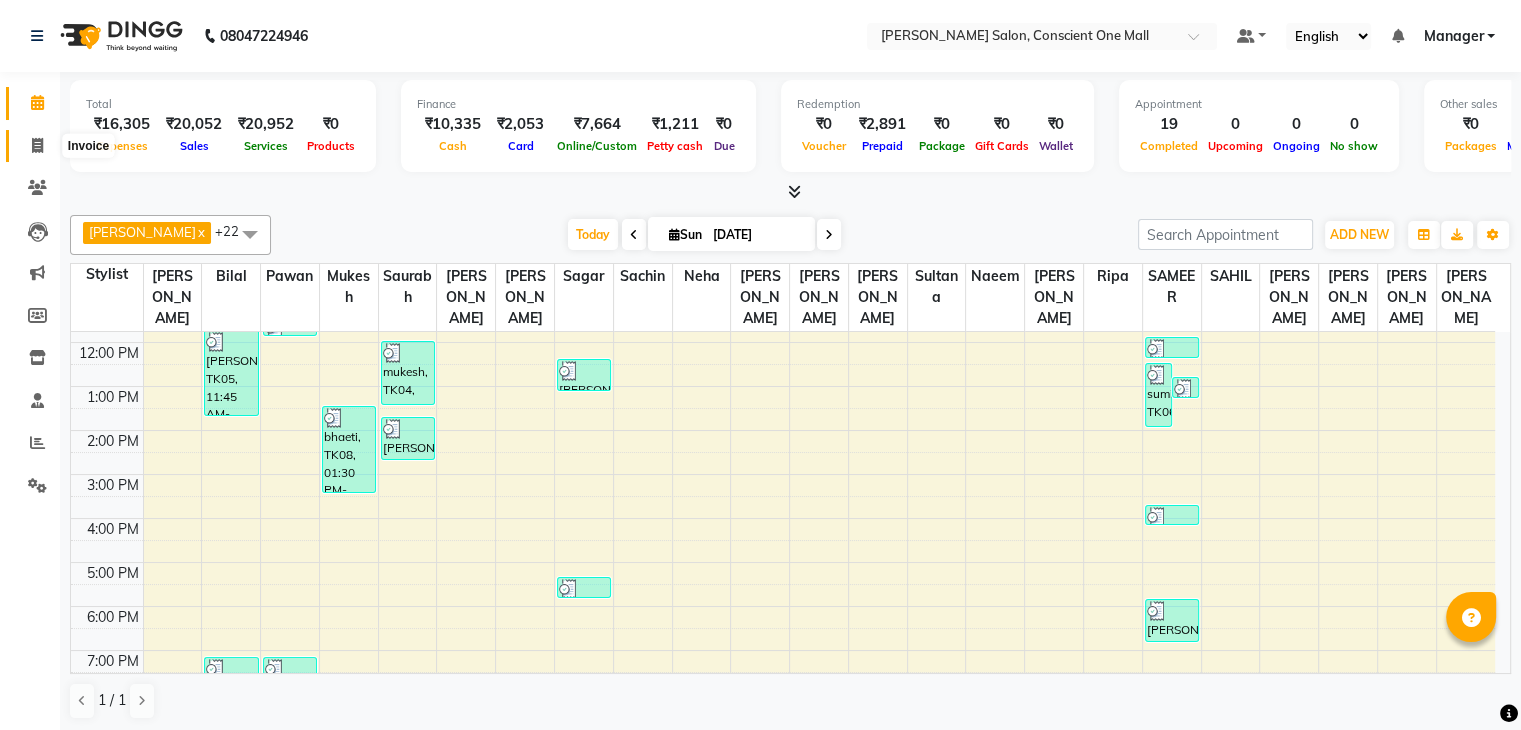 click 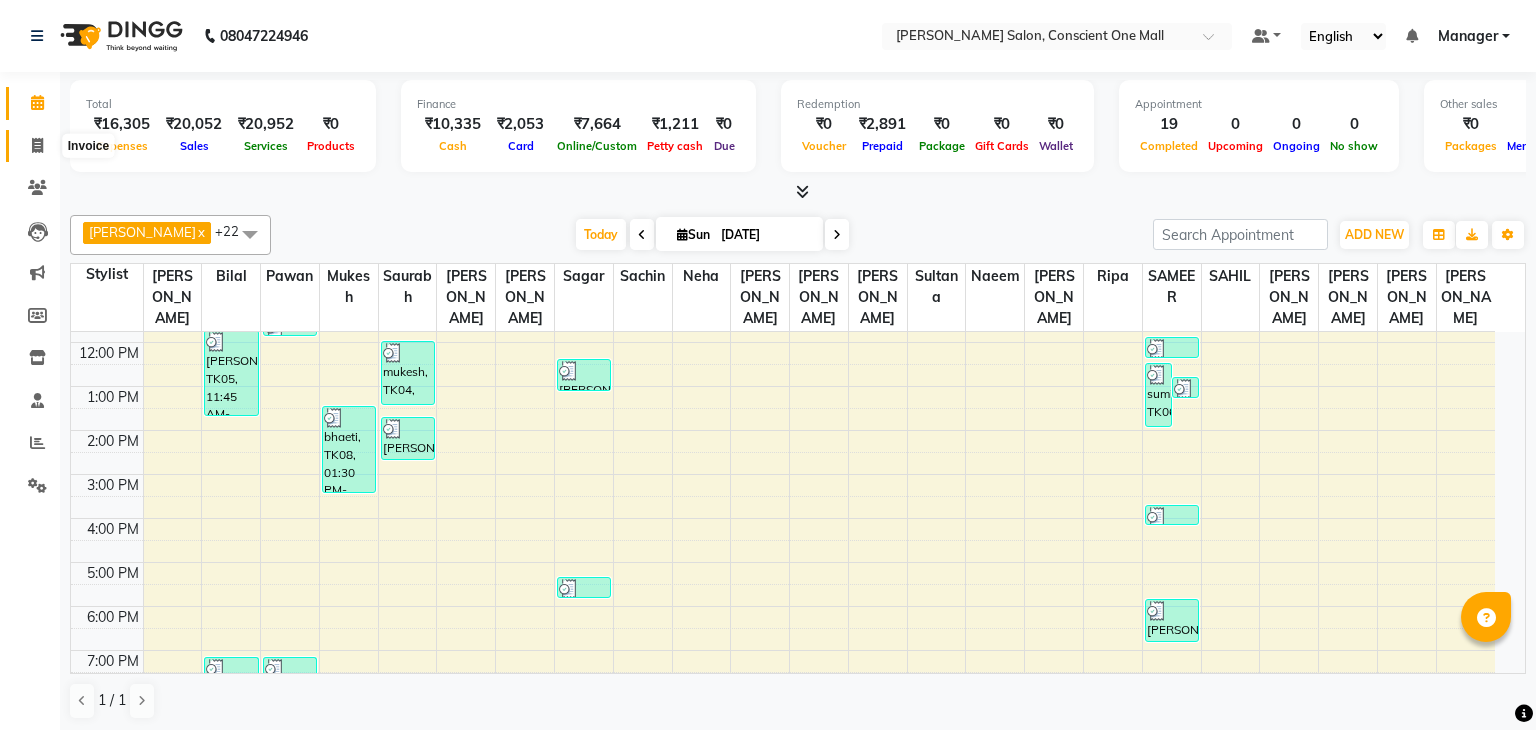 select on "service" 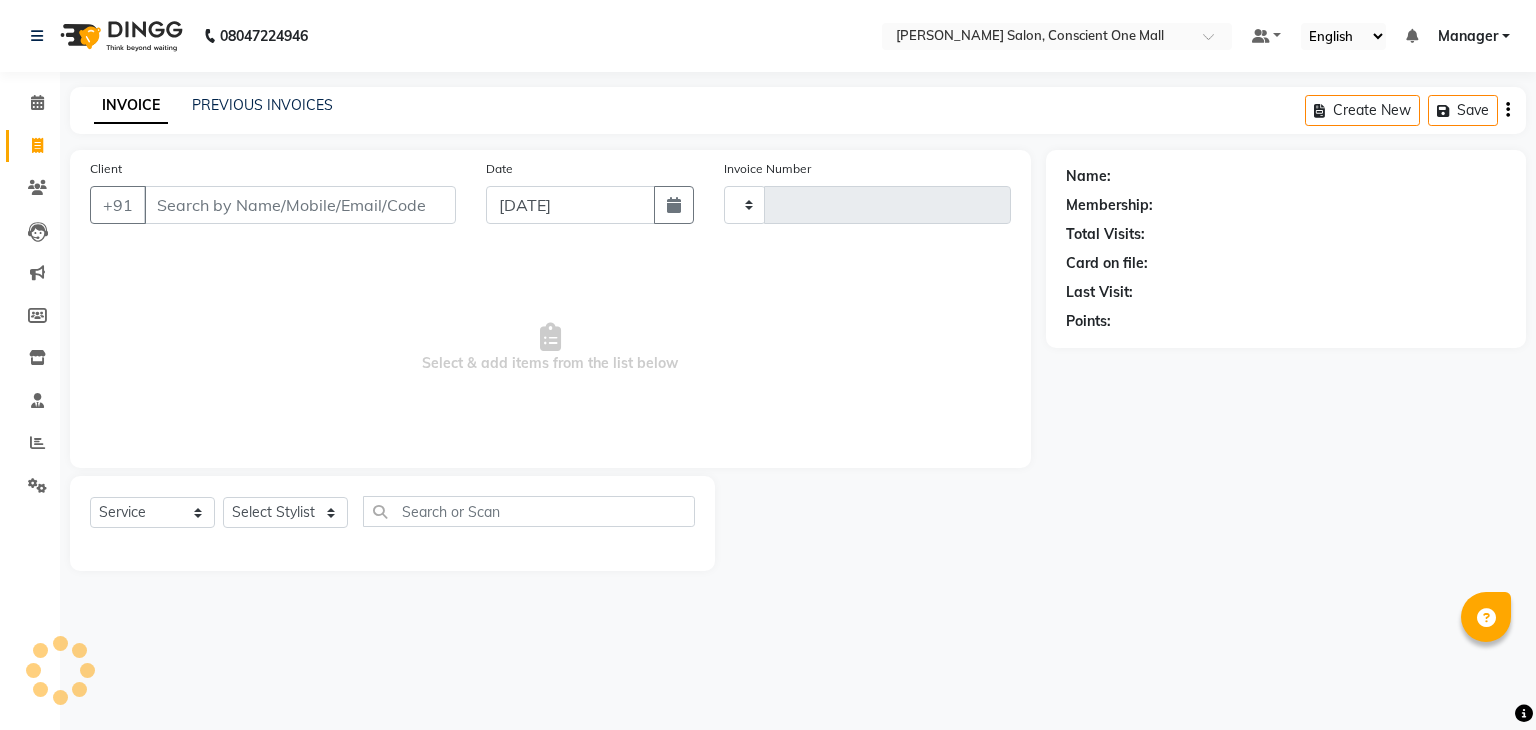 type on "1409" 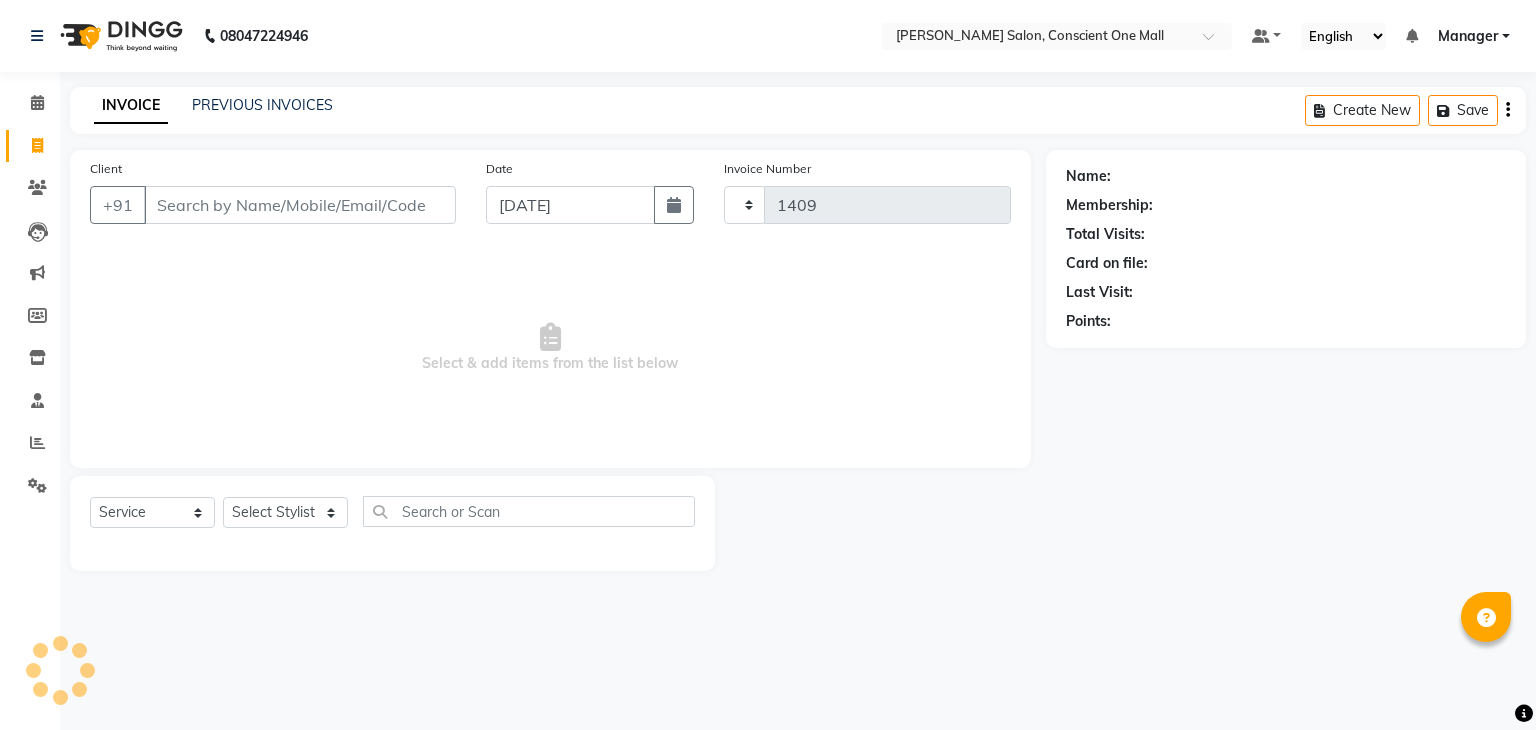 select on "7575" 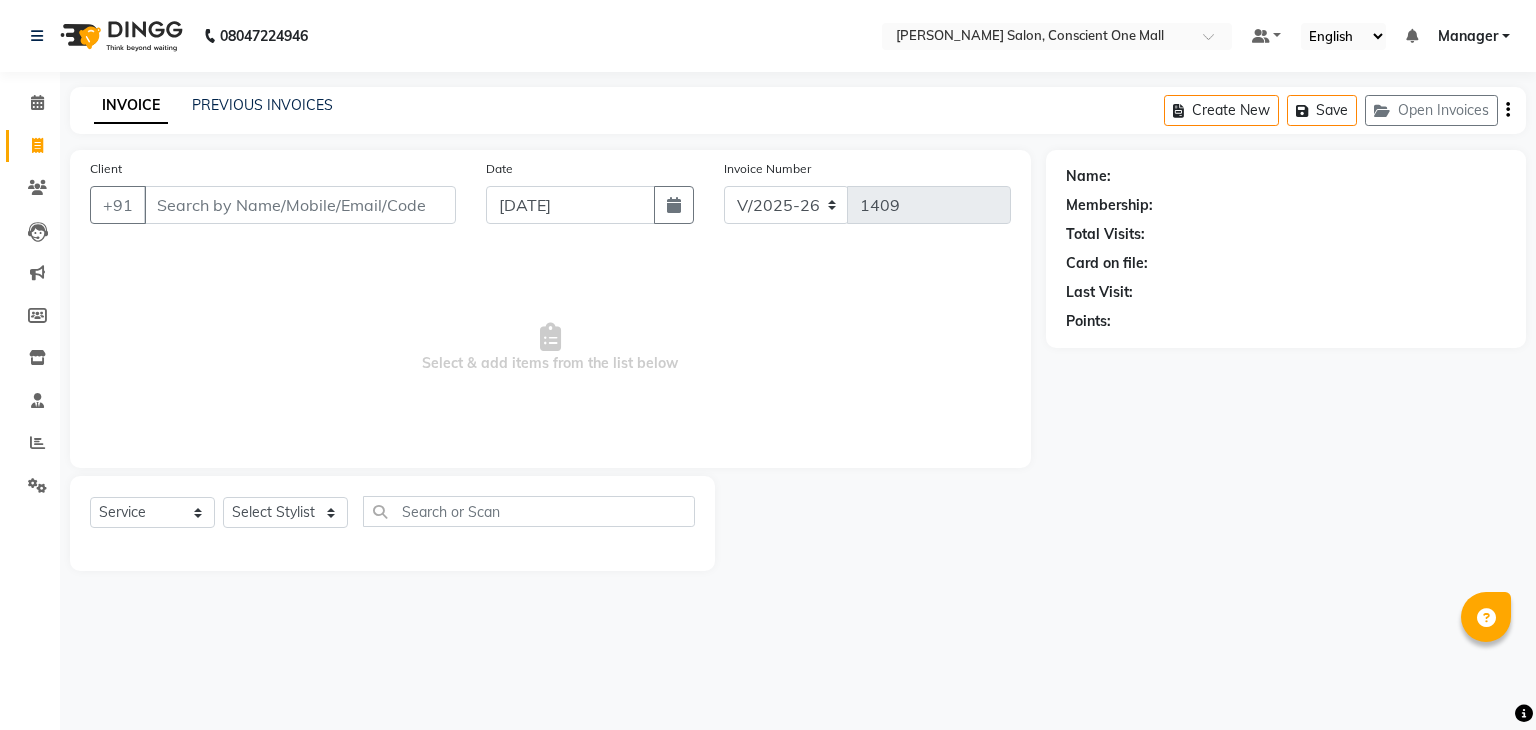 click on "Client" at bounding box center (300, 205) 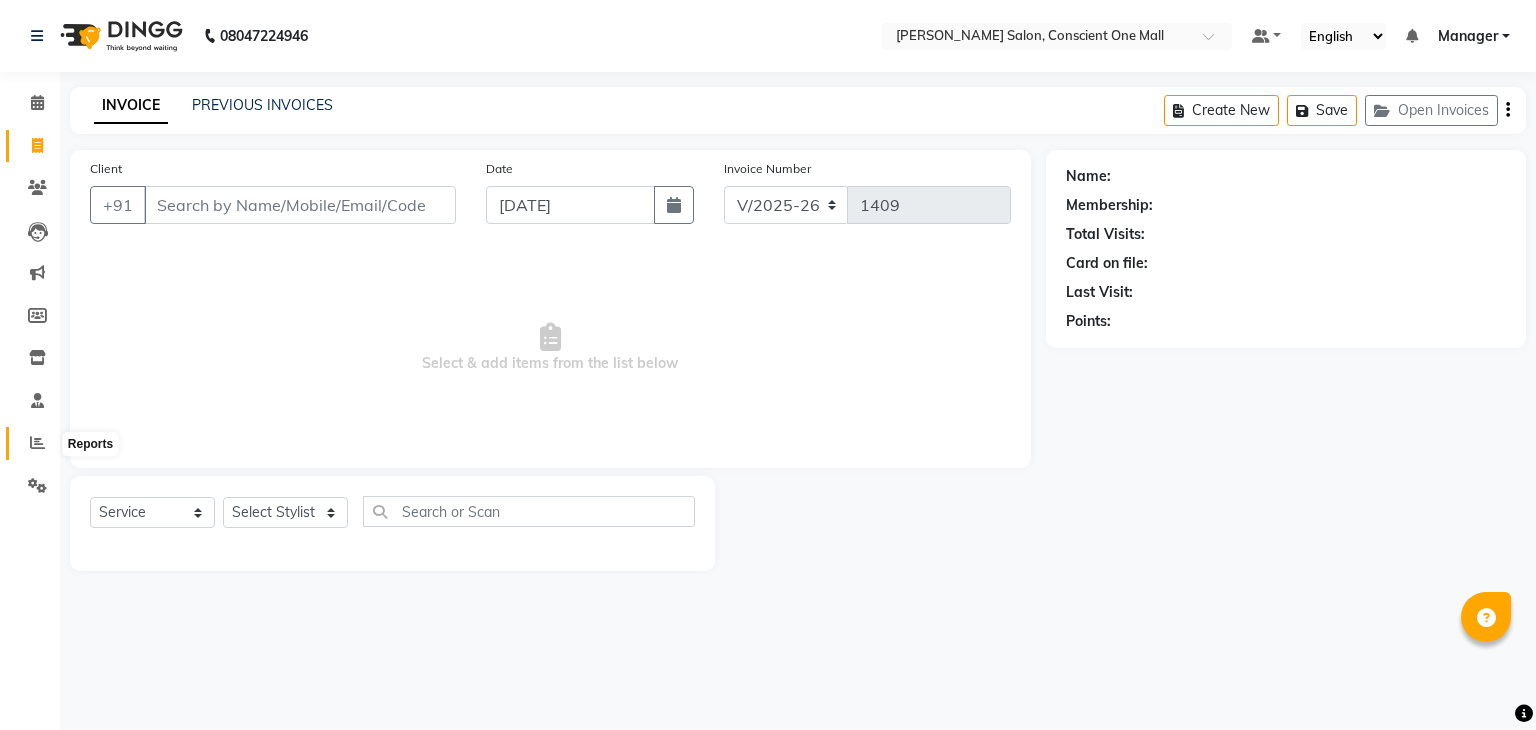 click 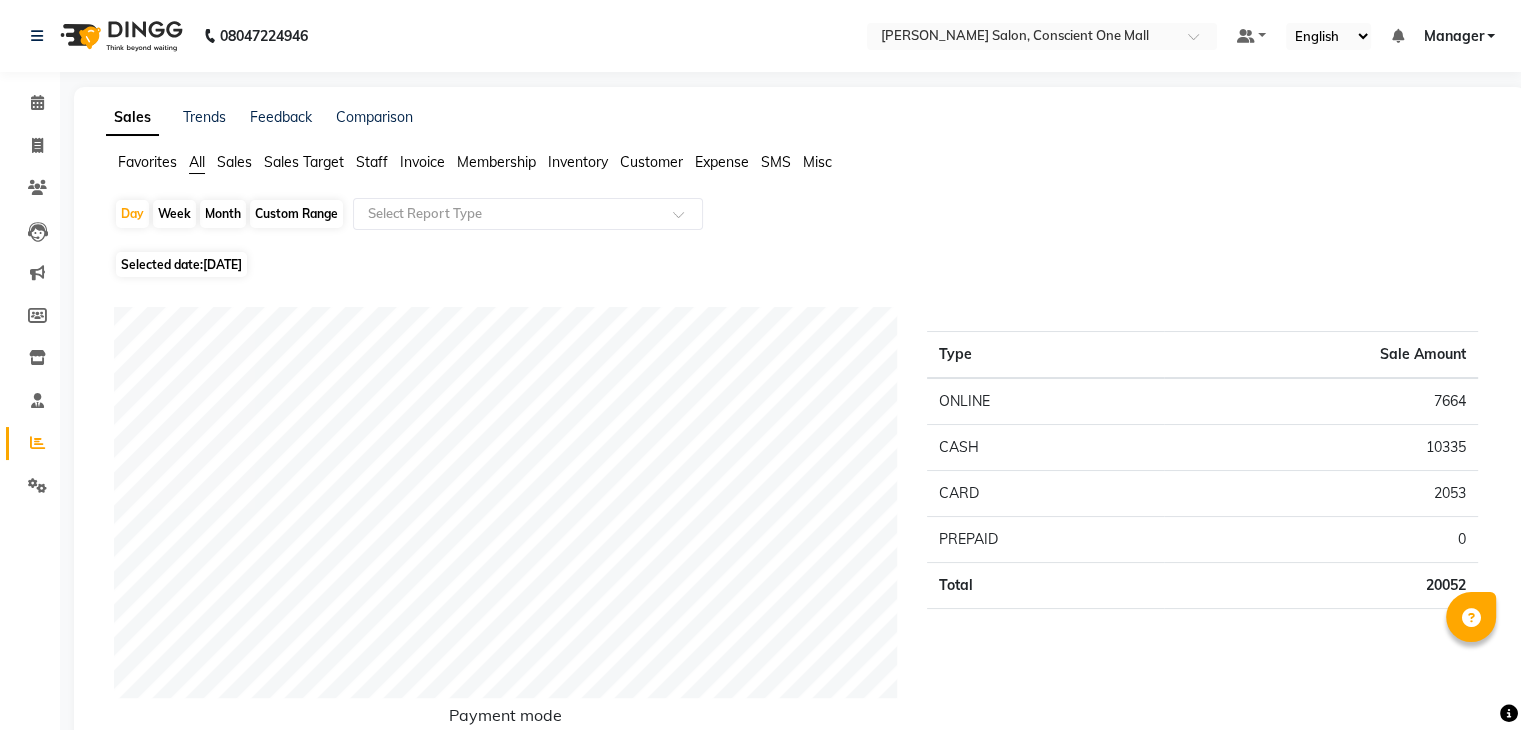 click on "Staff" 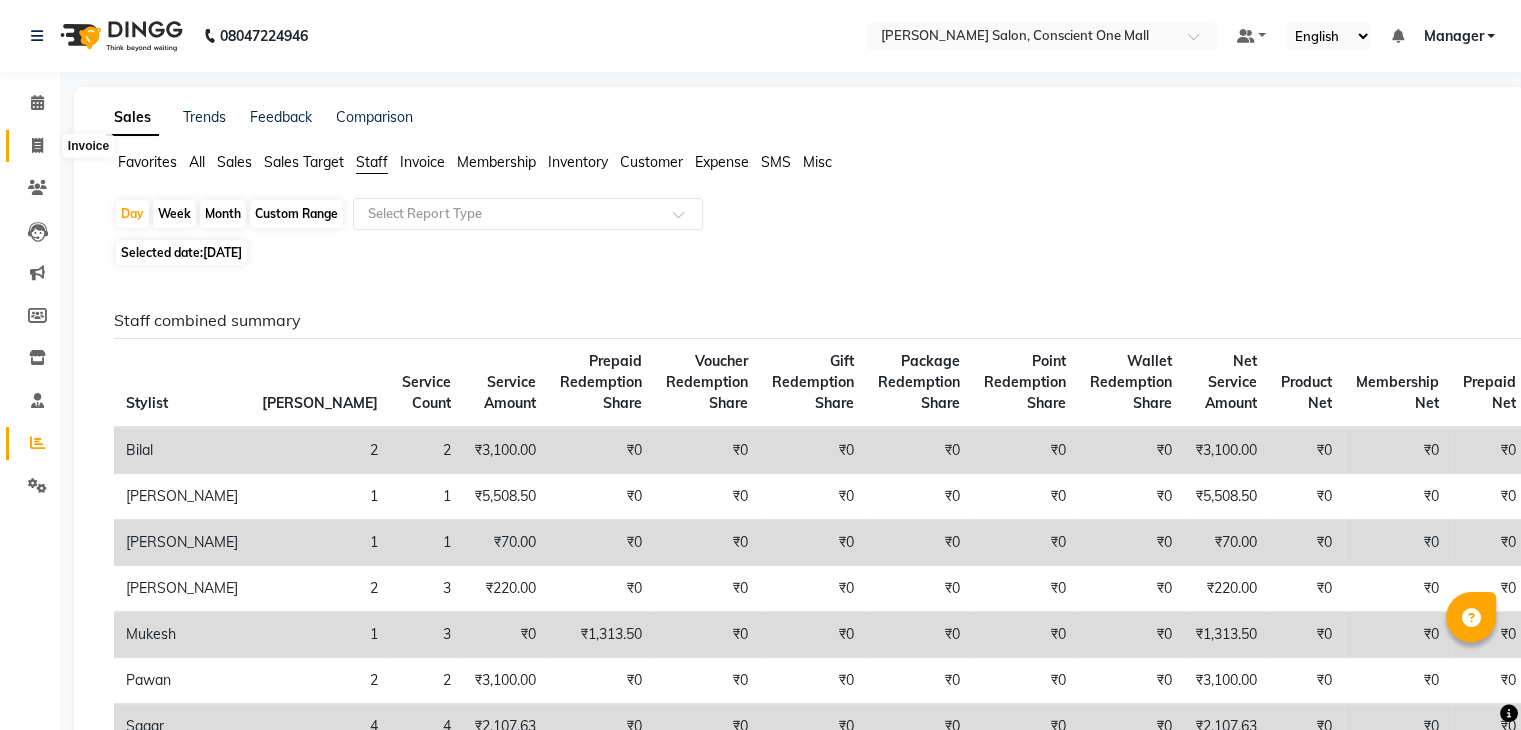 click 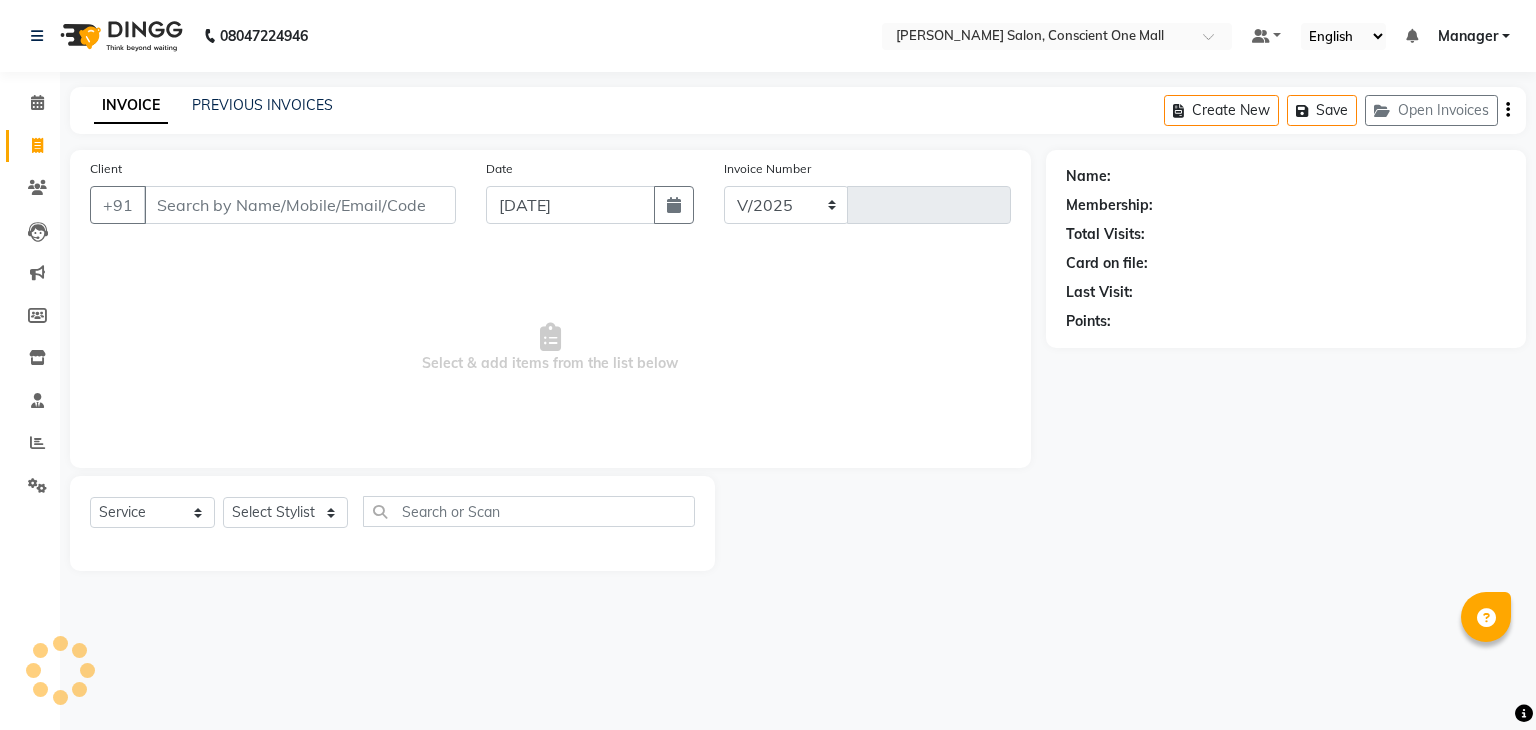 select on "7575" 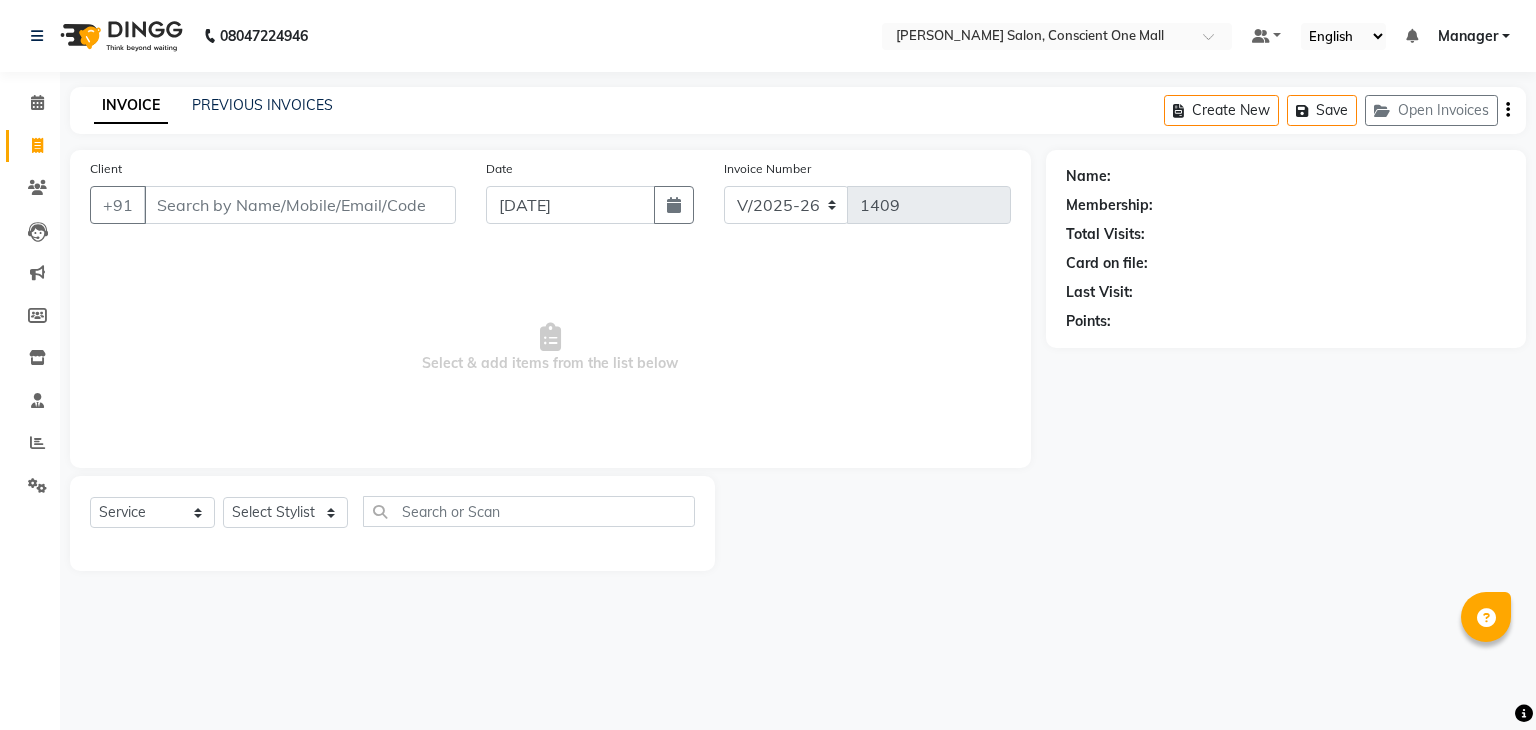 click on "Client" at bounding box center [300, 205] 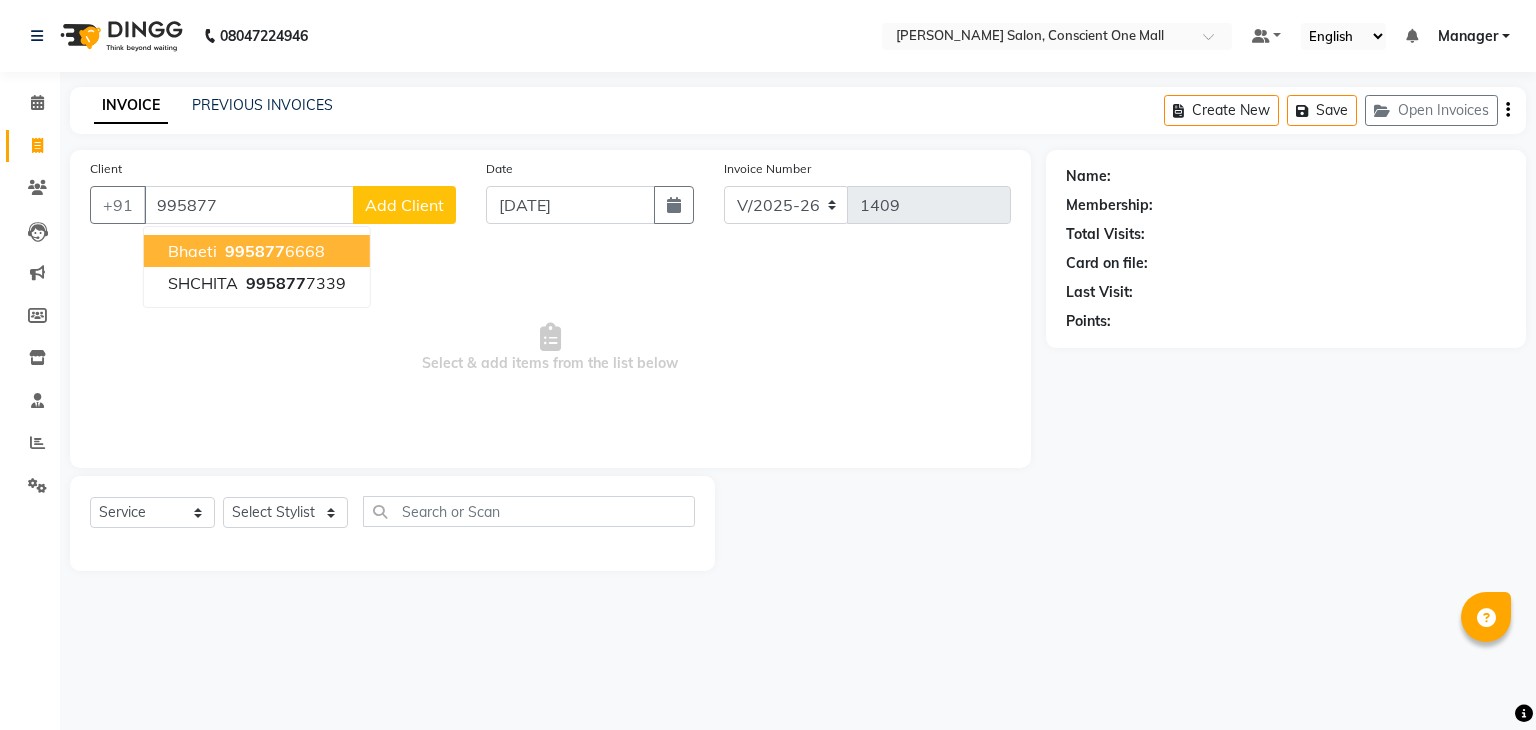 click on "bhaeti" at bounding box center [192, 251] 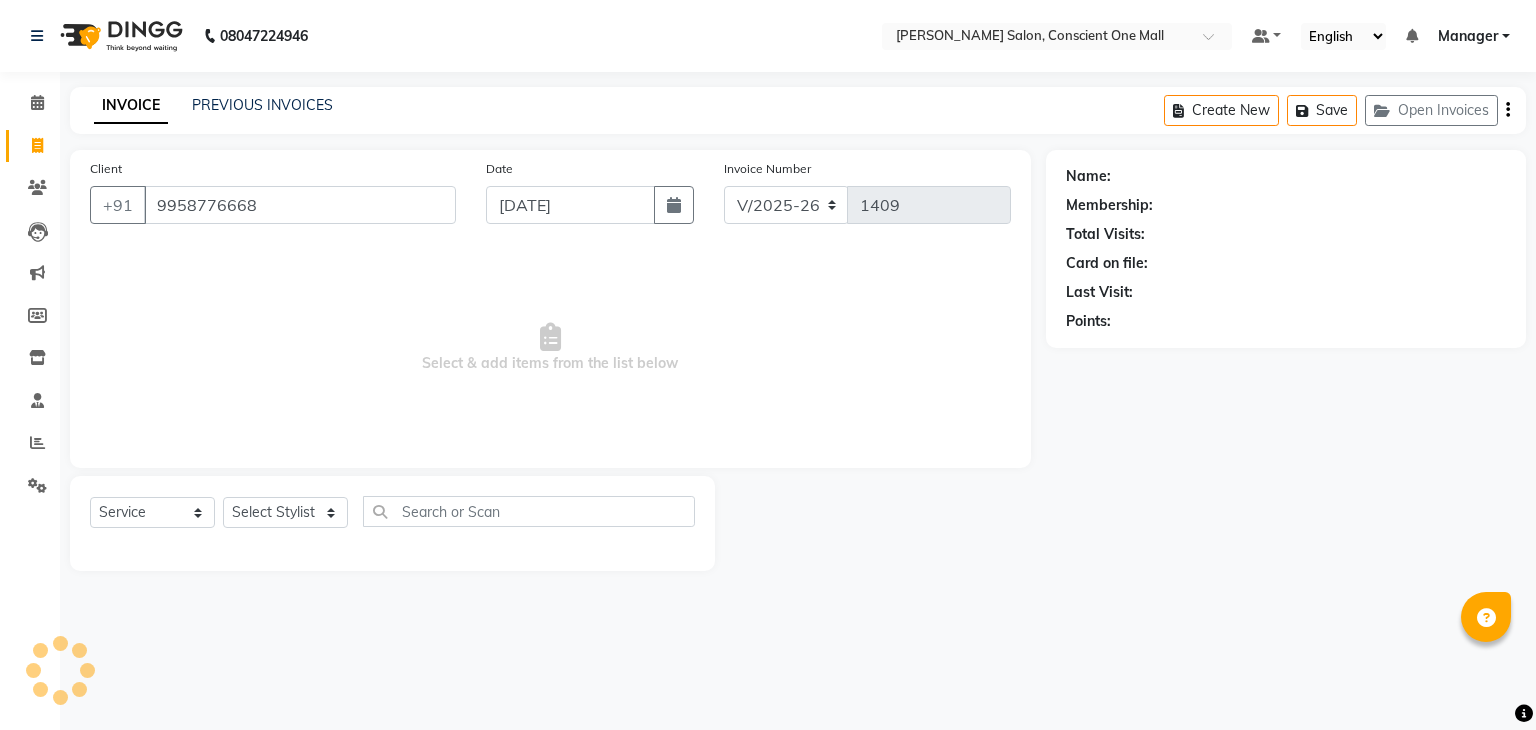 type on "9958776668" 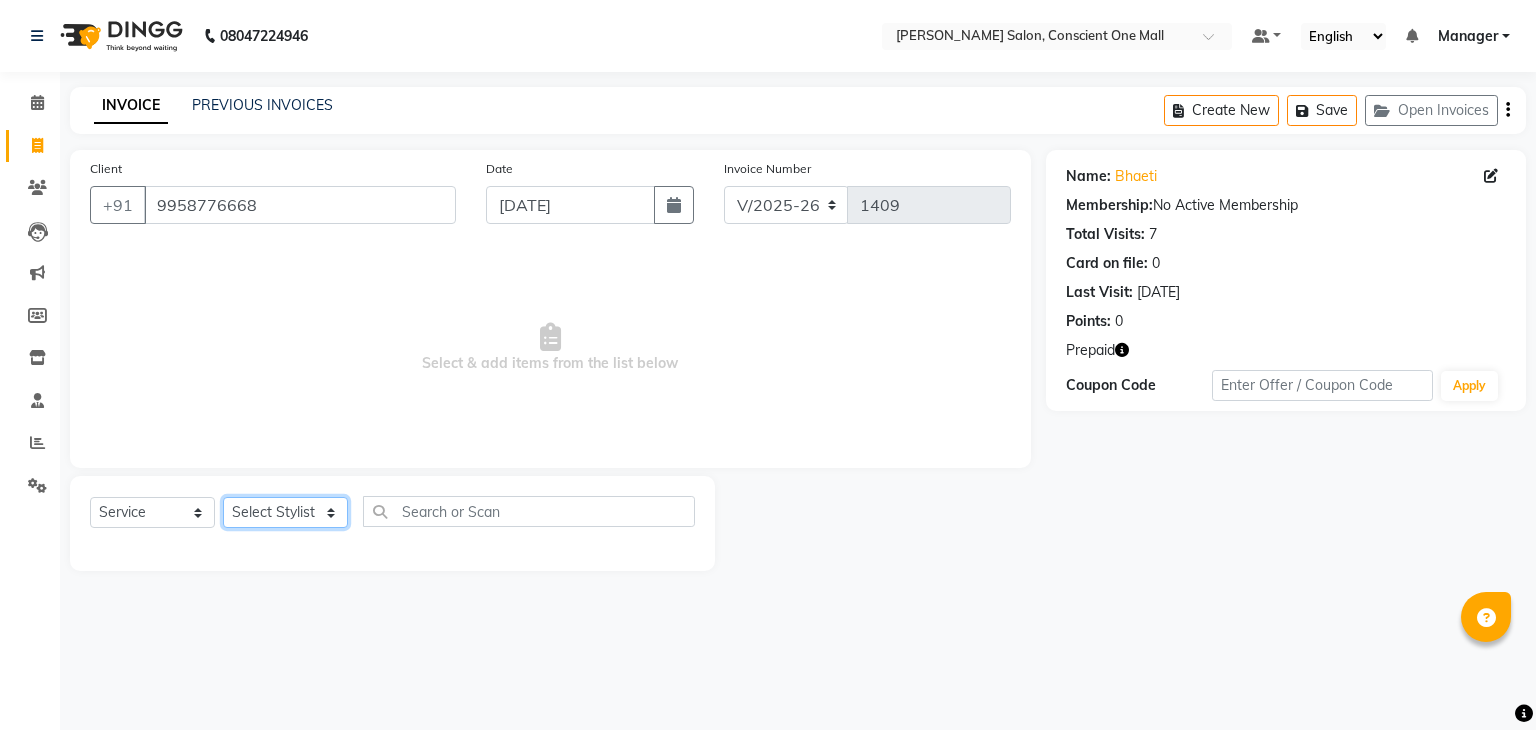 click on "Select Stylist [PERSON_NAME] [PERSON_NAME] [PERSON_NAME] [PERSON_NAME] [PERSON_NAME] [PERSON_NAME] kajal [PERSON_NAME] Manager [PERSON_NAME] [PERSON_NAME] [PERSON_NAME] neha [PERSON_NAME] [PERSON_NAME] Sachin [PERSON_NAME] SAMEER [PERSON_NAME] Saurabh [PERSON_NAME]" 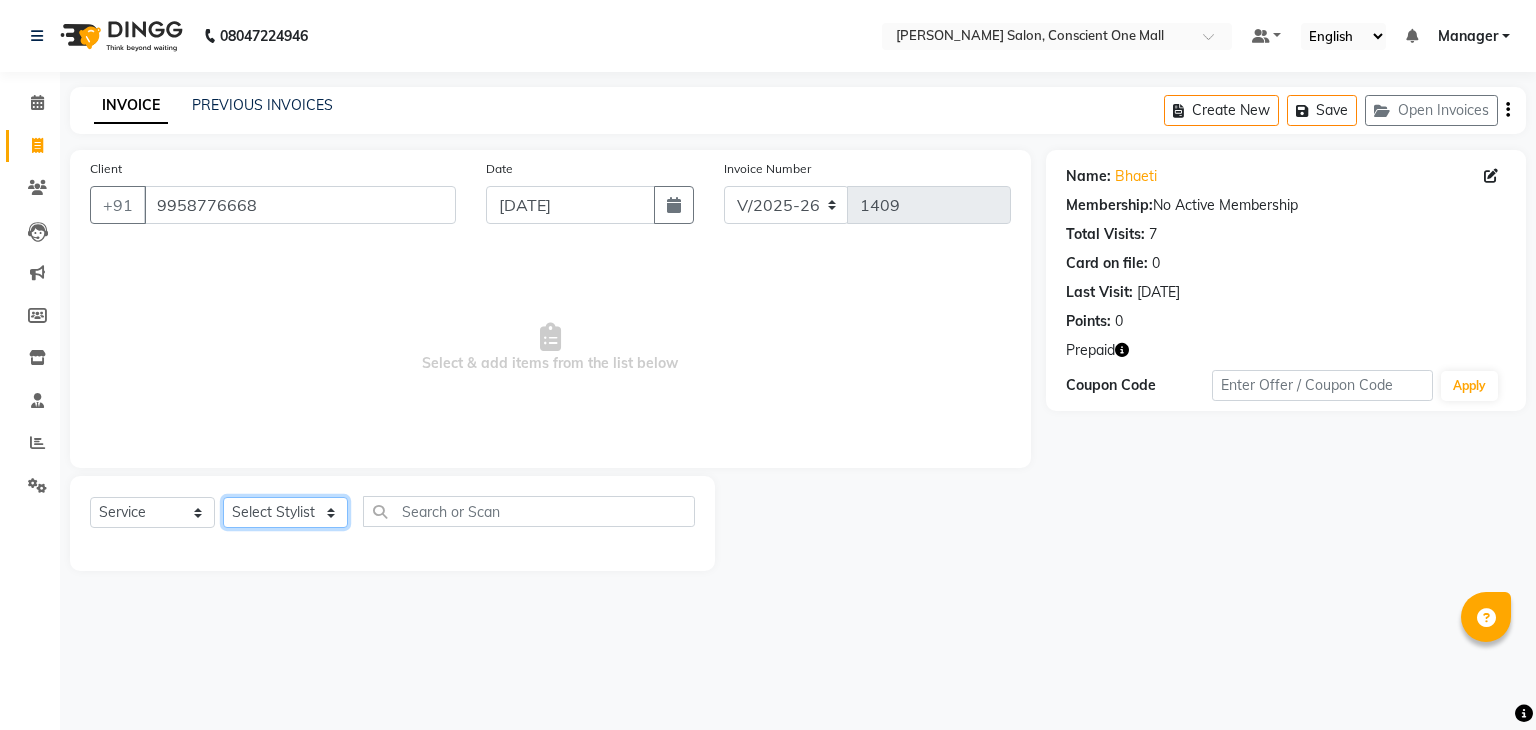 select on "67299" 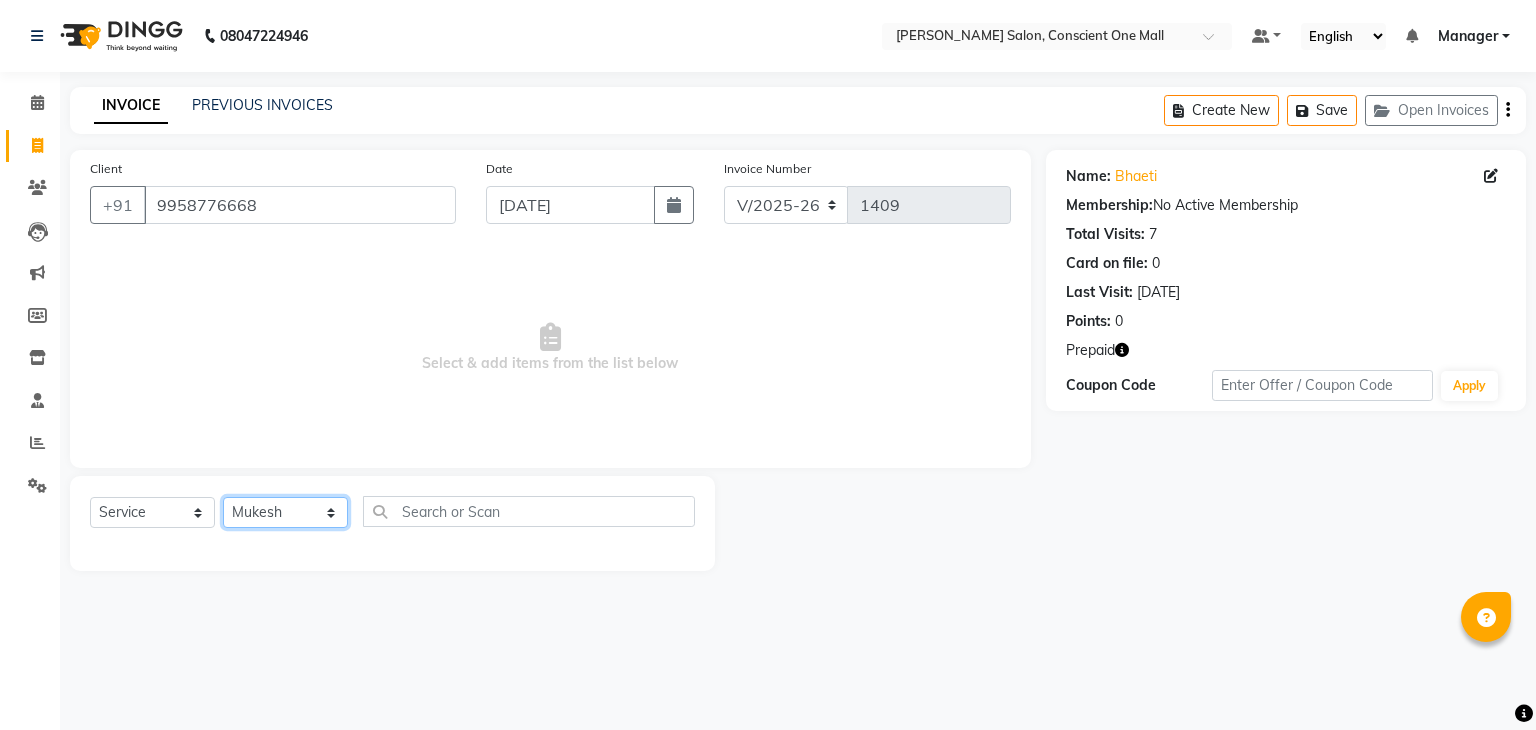 click on "Select Stylist [PERSON_NAME] [PERSON_NAME] [PERSON_NAME] [PERSON_NAME] [PERSON_NAME] [PERSON_NAME] kajal [PERSON_NAME] Manager [PERSON_NAME] [PERSON_NAME] [PERSON_NAME] neha [PERSON_NAME] [PERSON_NAME] Sachin [PERSON_NAME] SAMEER [PERSON_NAME] Saurabh [PERSON_NAME]" 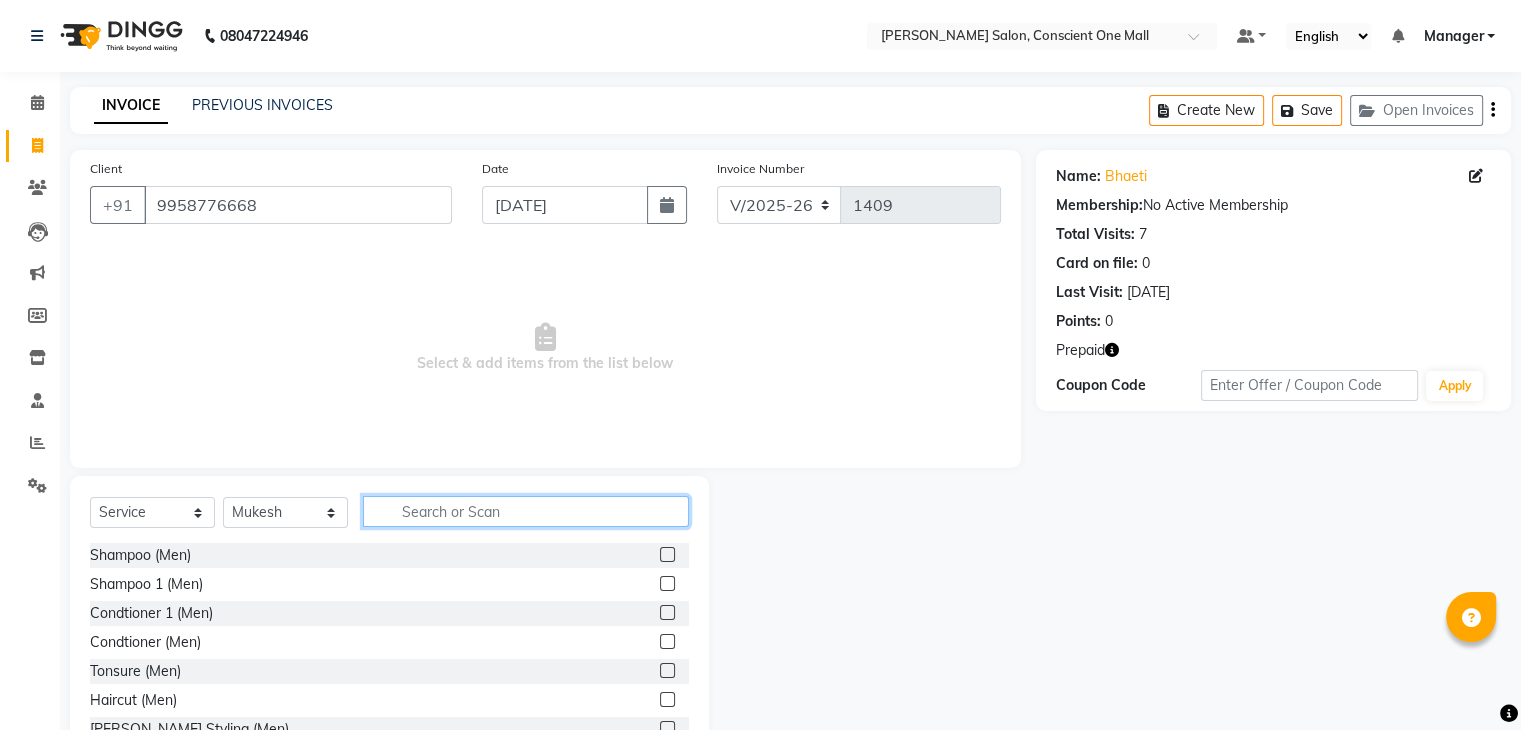 click 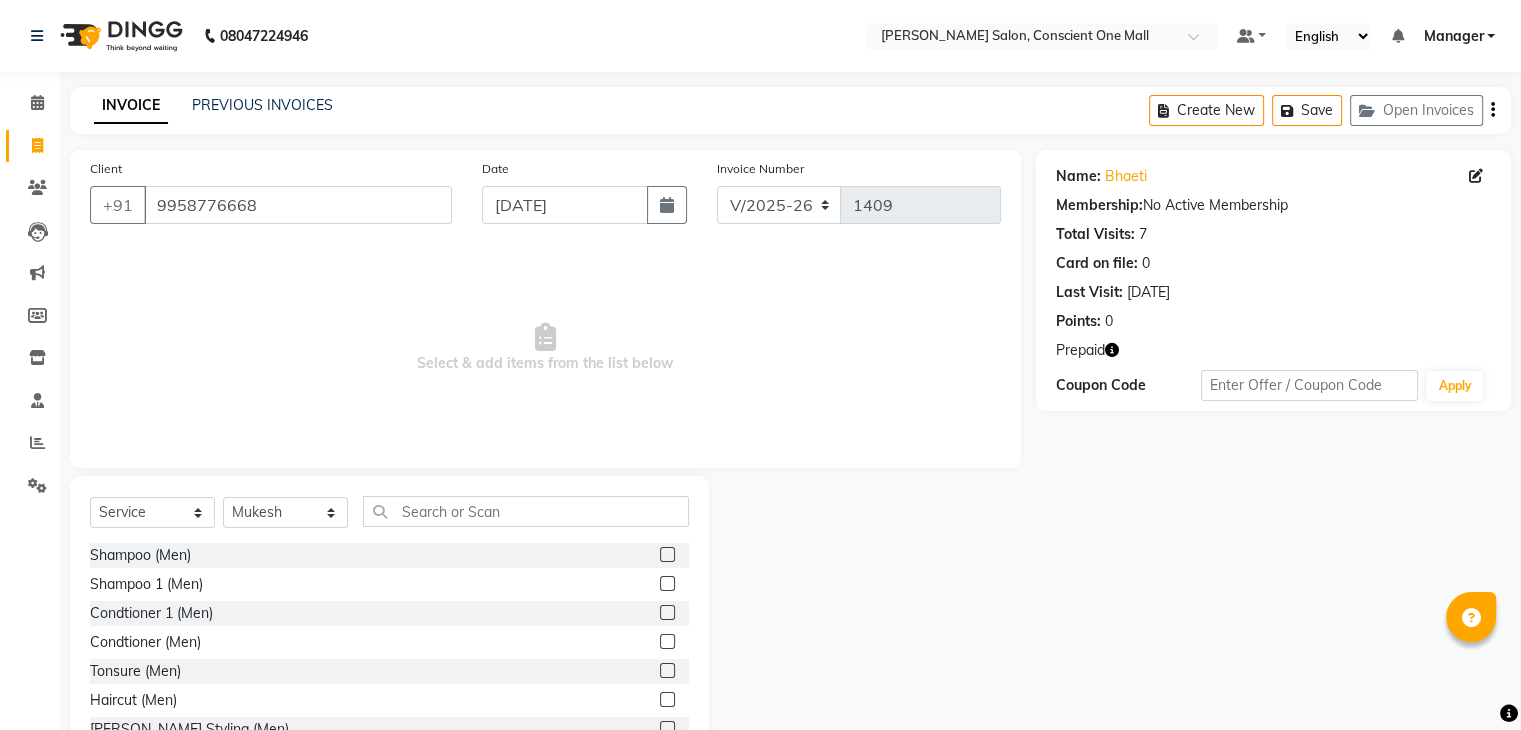click 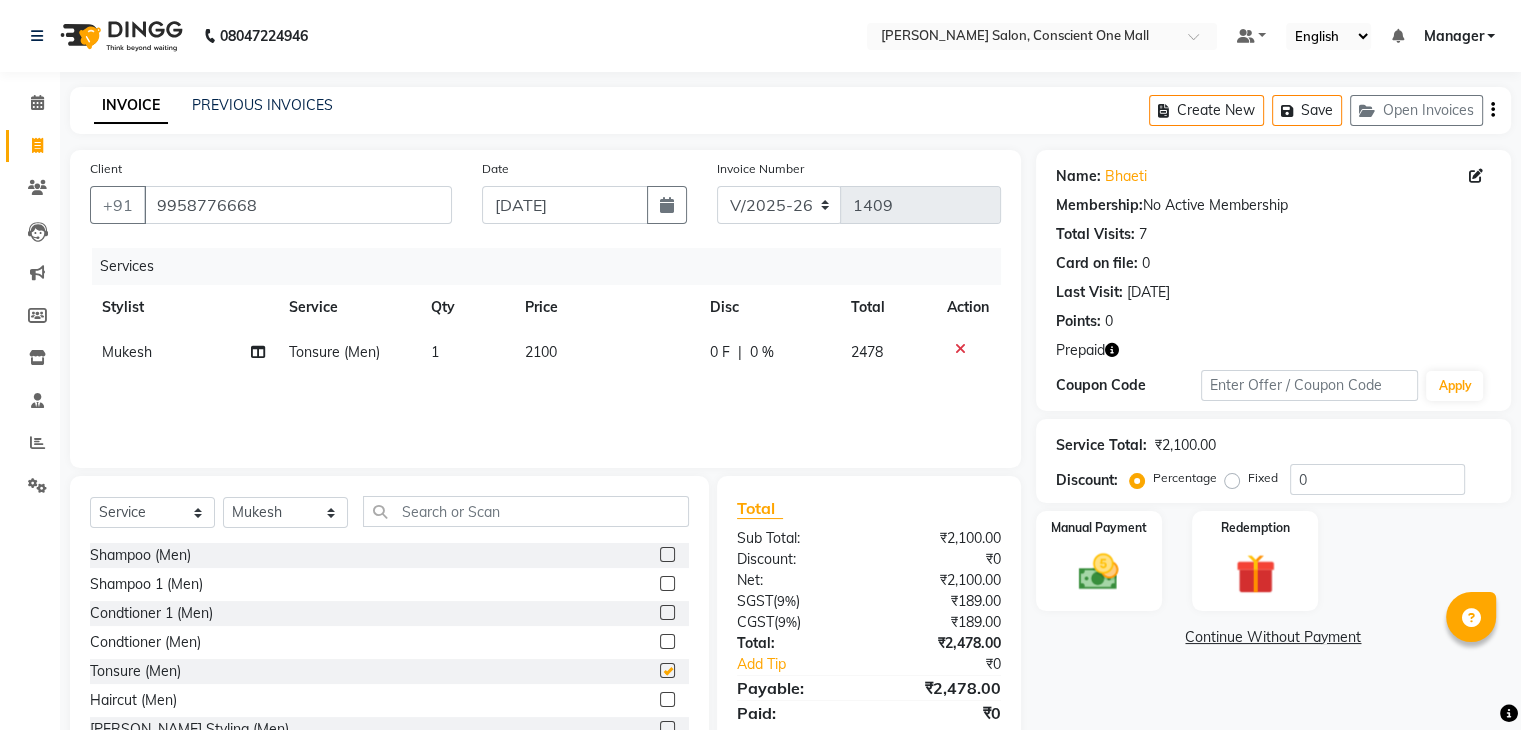 checkbox on "false" 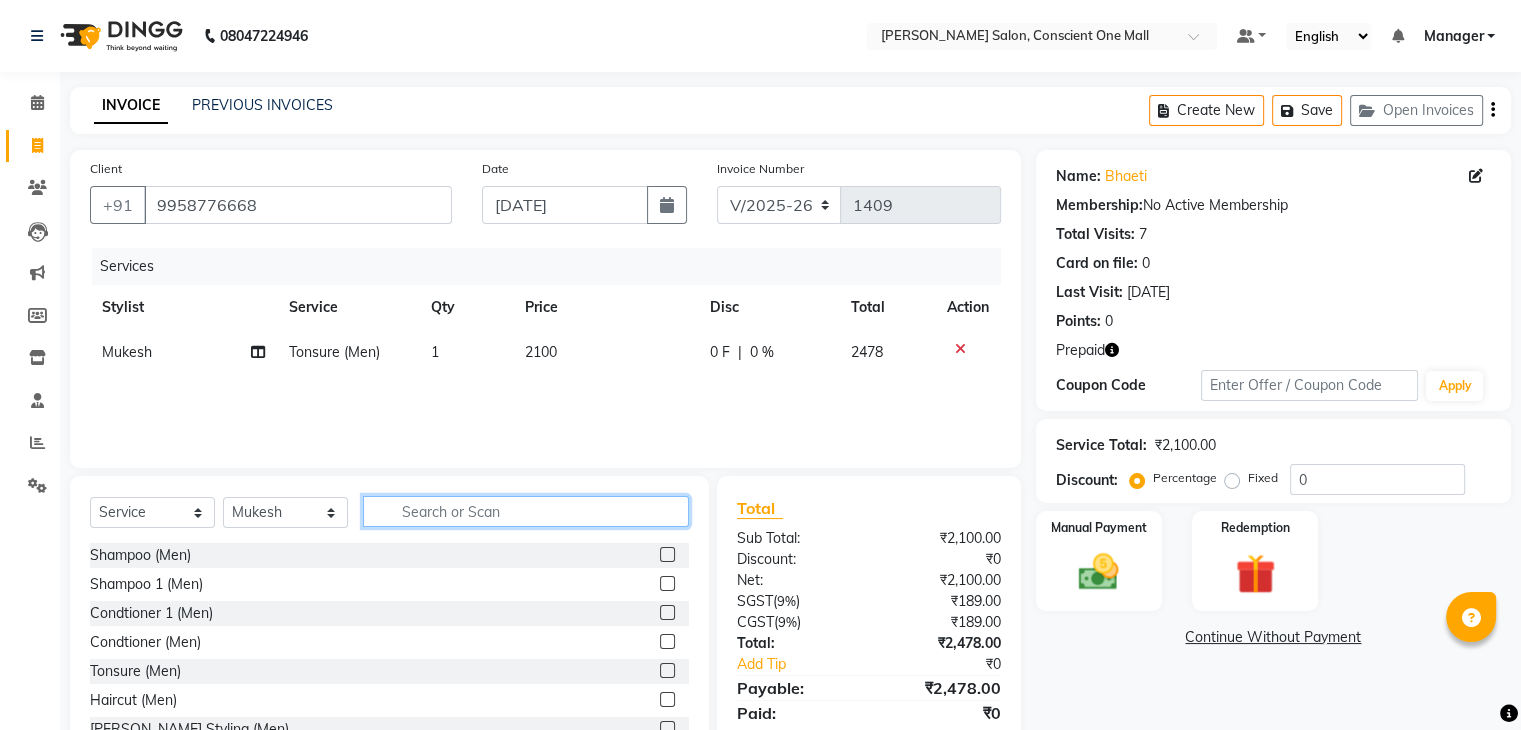 click 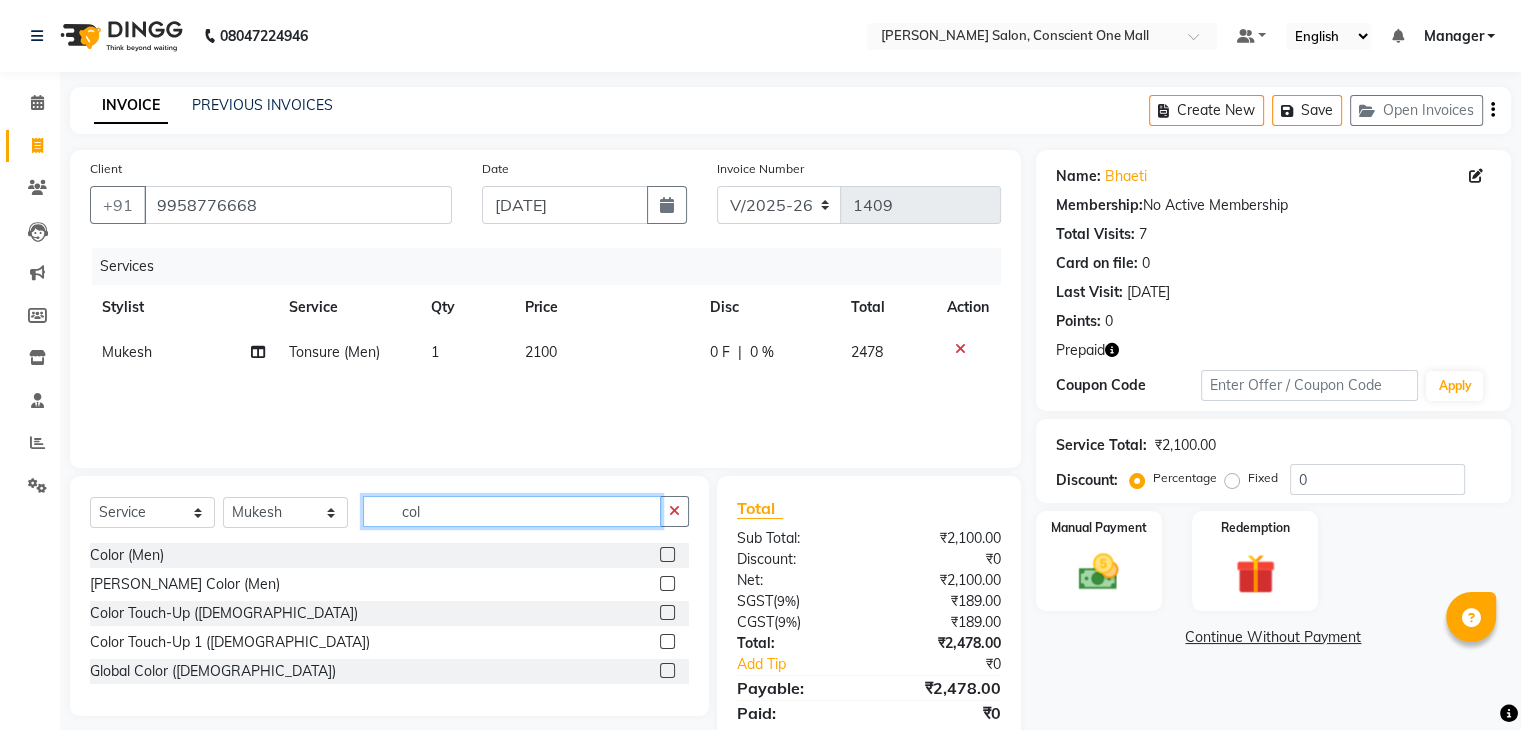 type on "col" 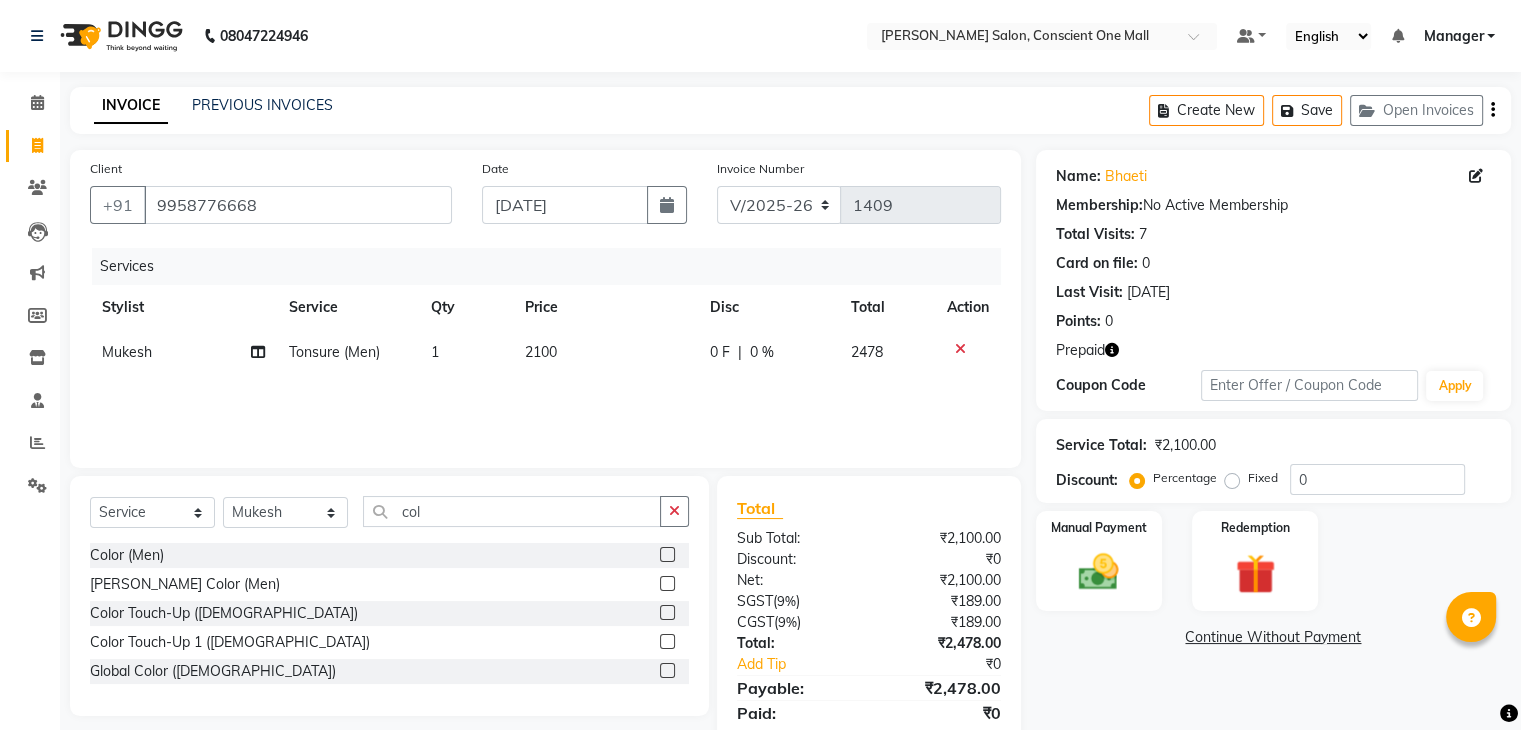 click 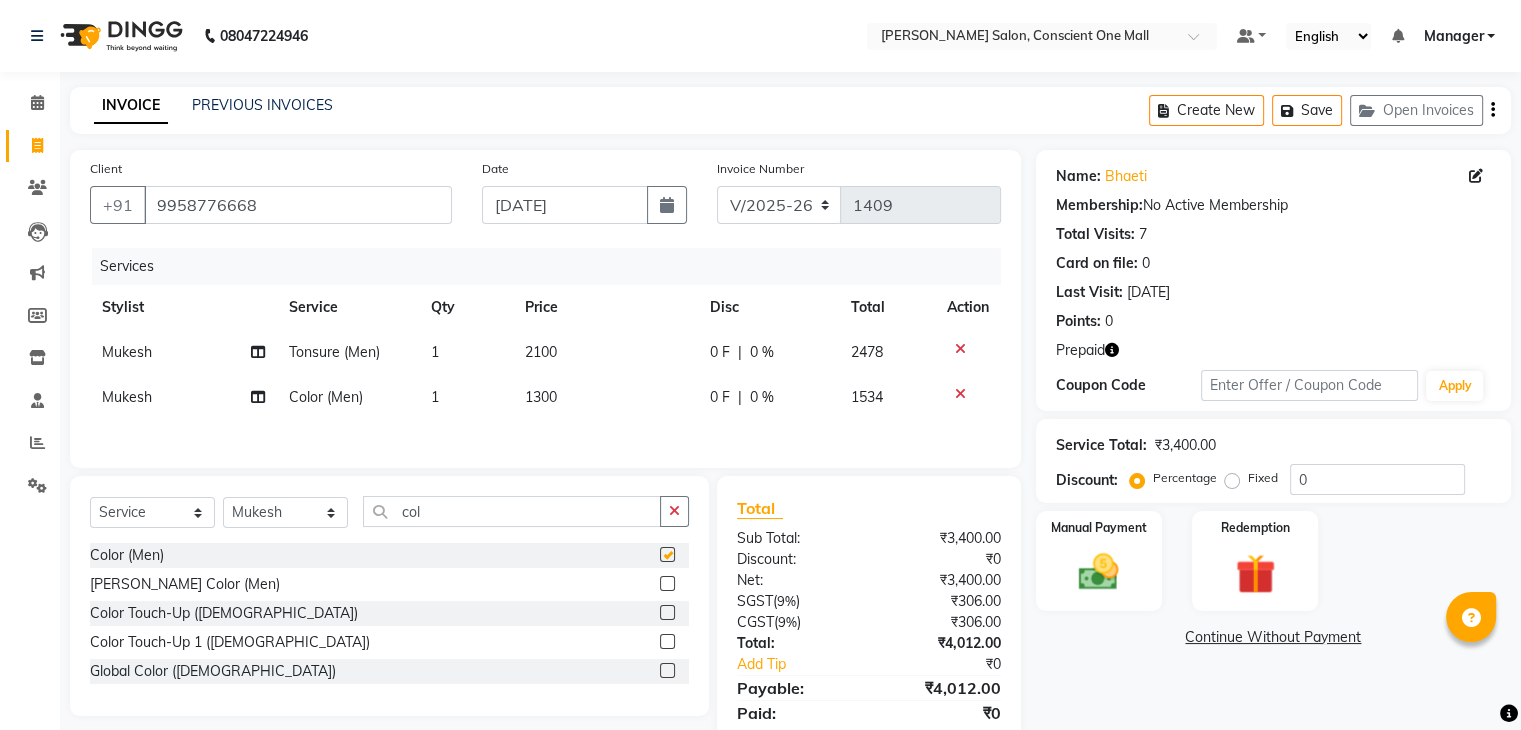 checkbox on "false" 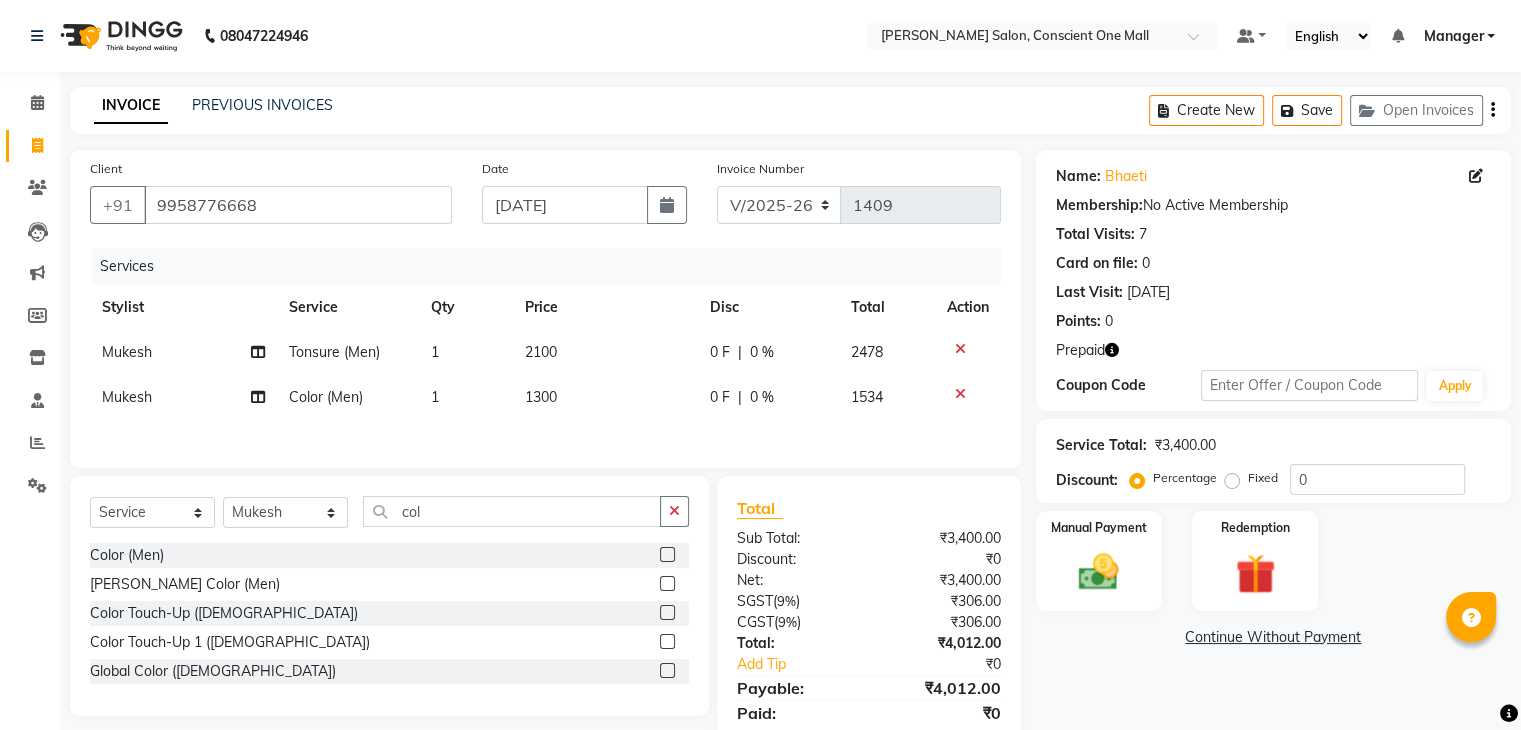 click 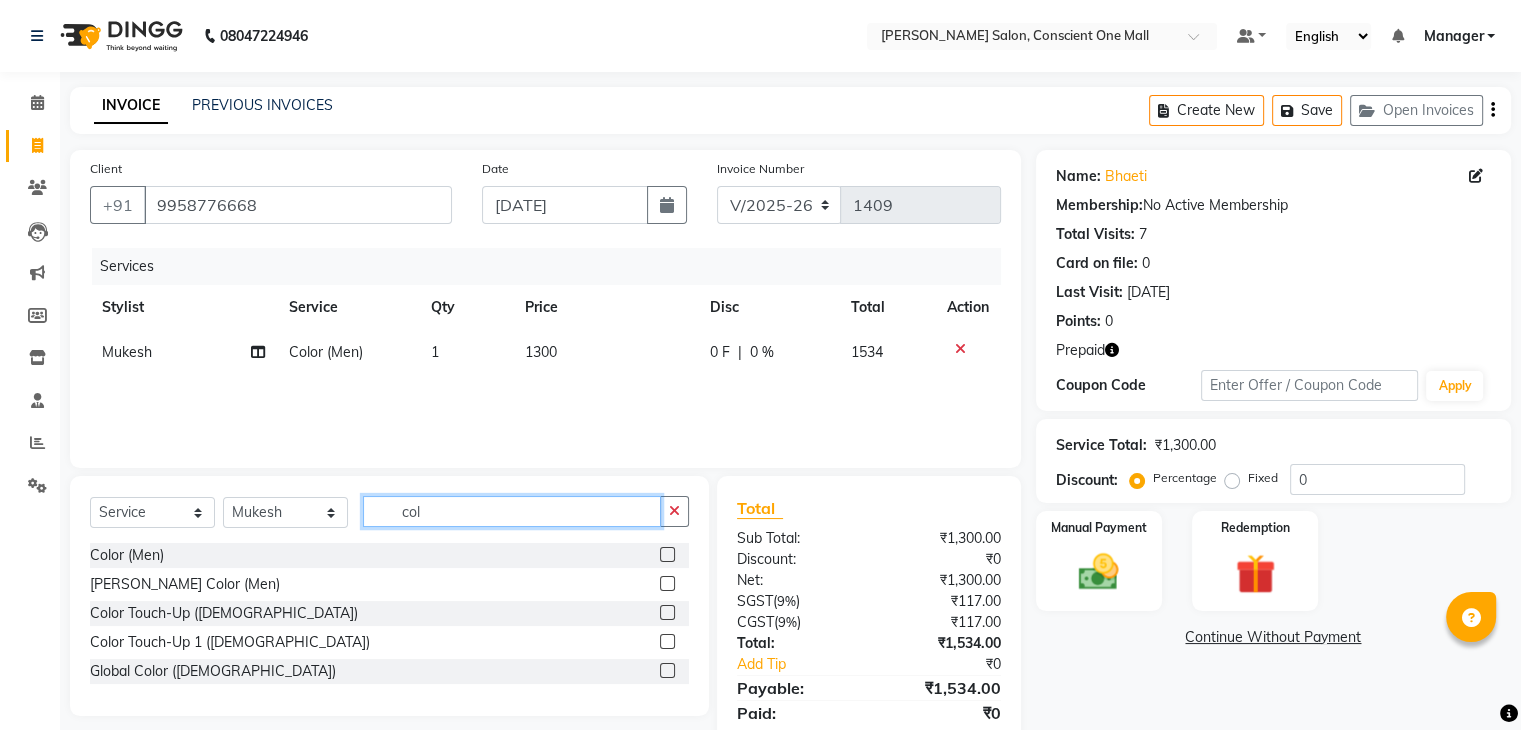 click on "col" 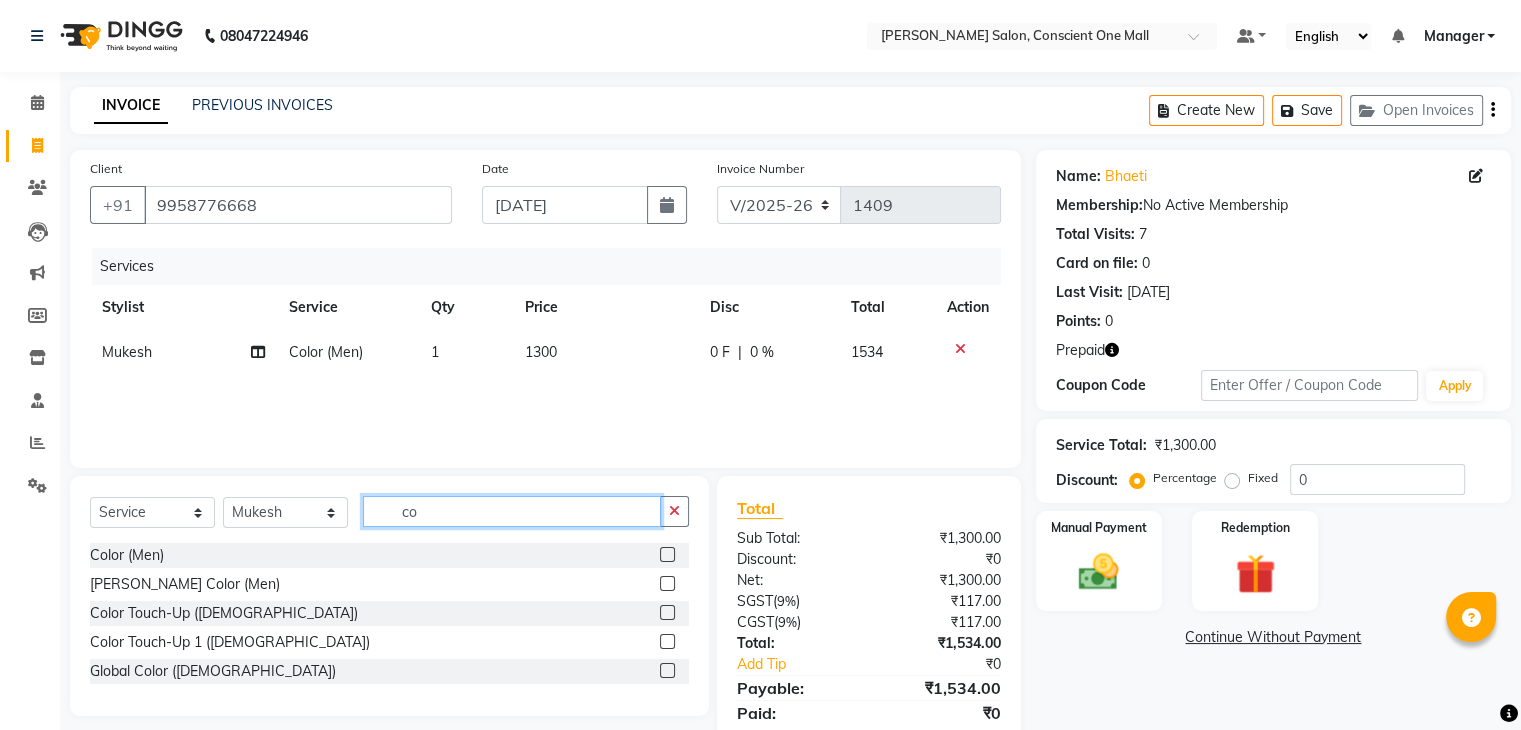 type on "c" 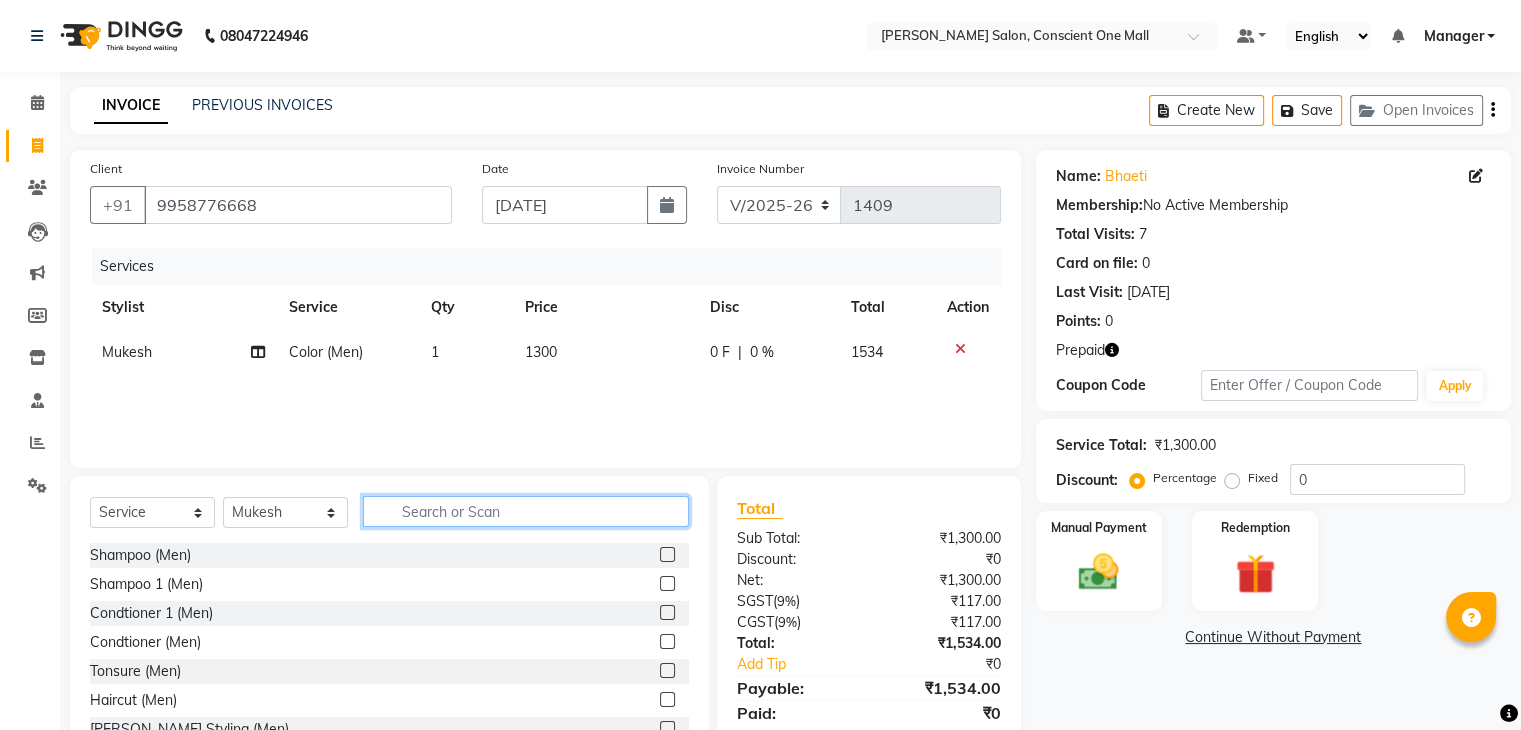 type 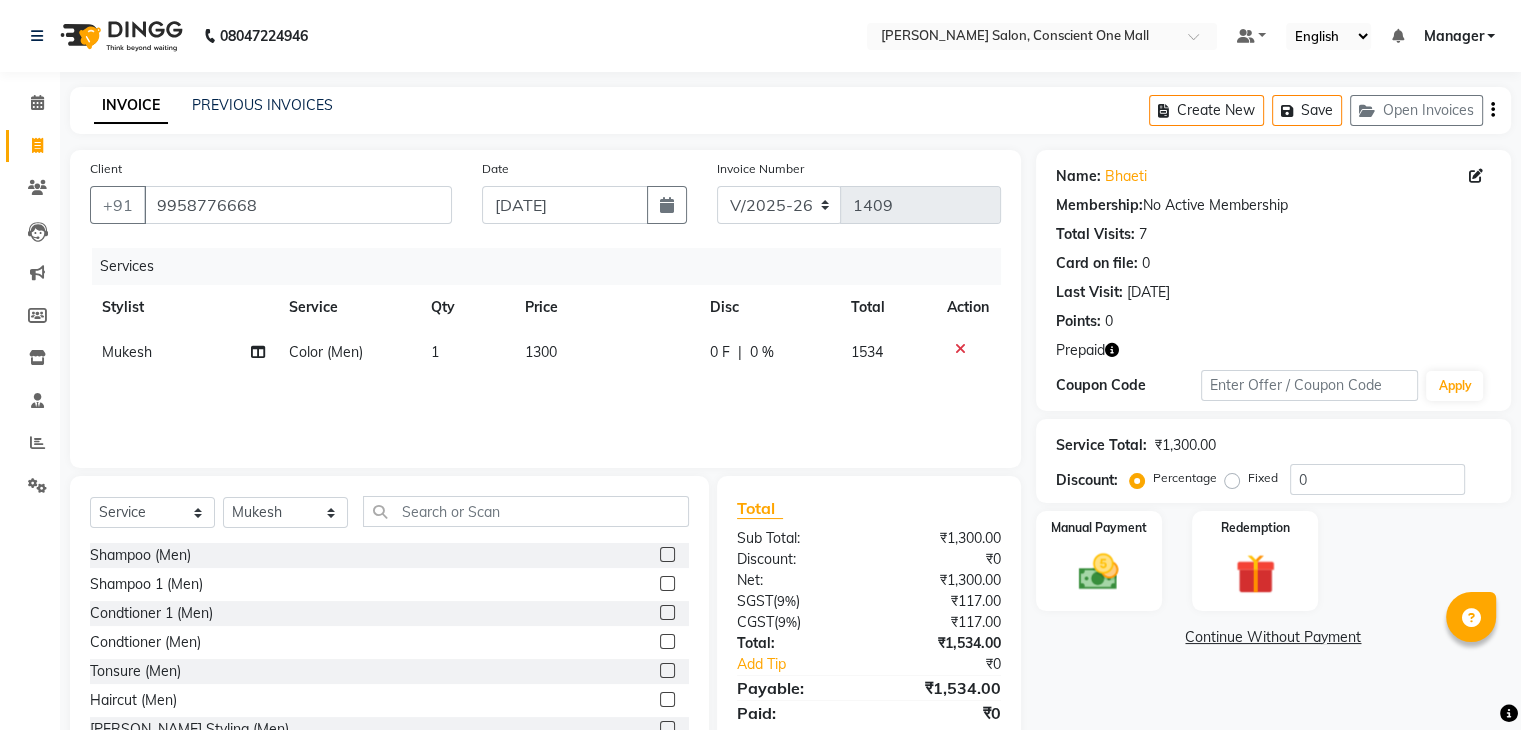 click 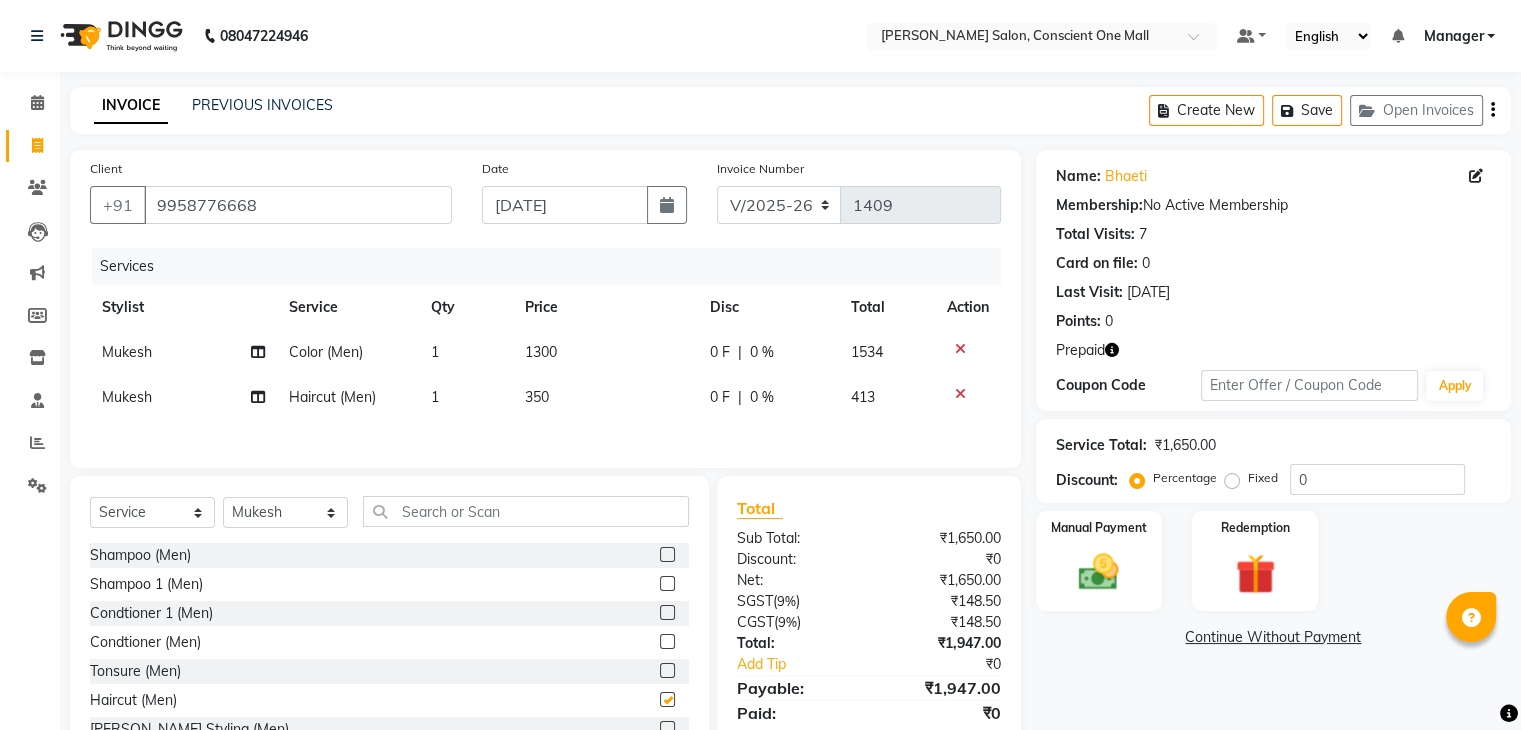 checkbox on "false" 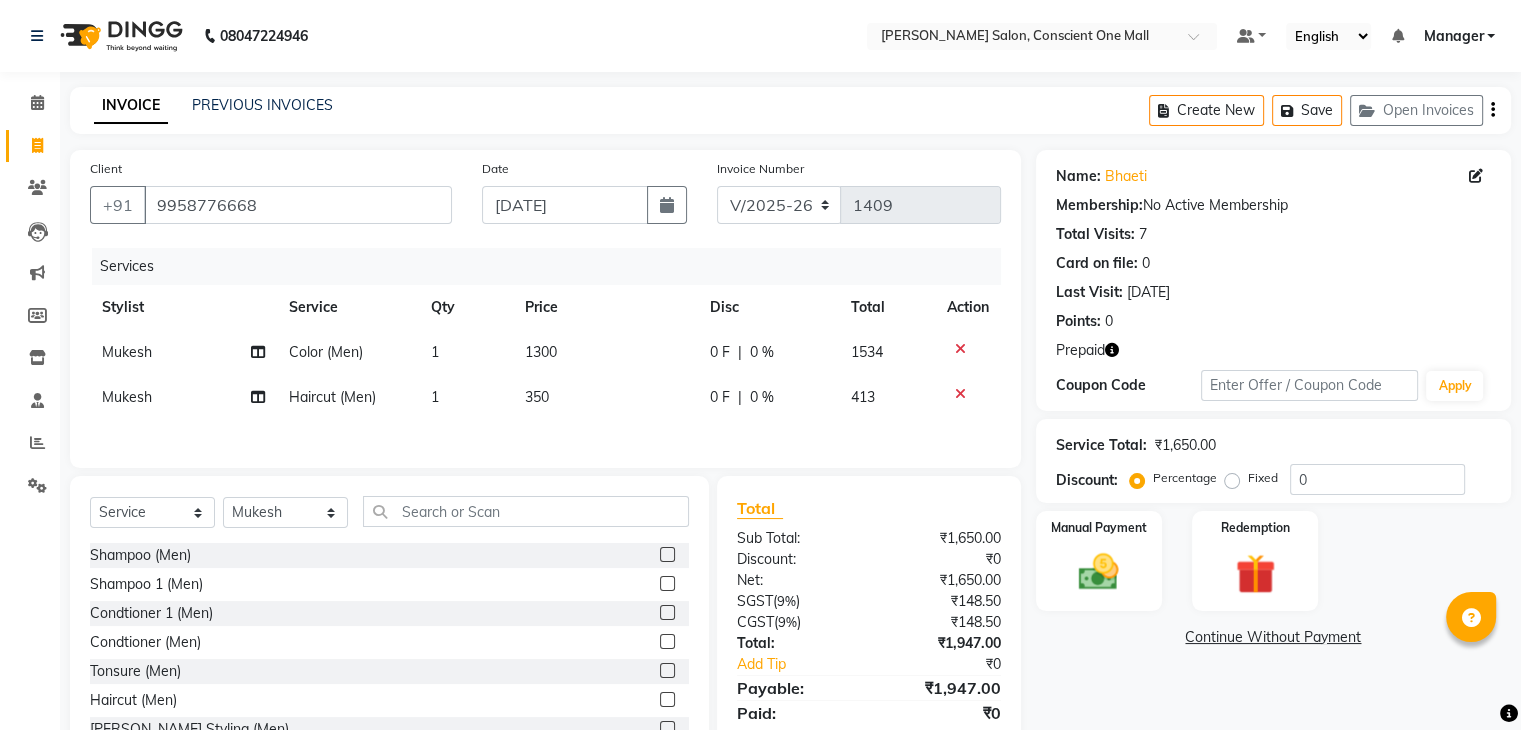 scroll, scrollTop: 75, scrollLeft: 0, axis: vertical 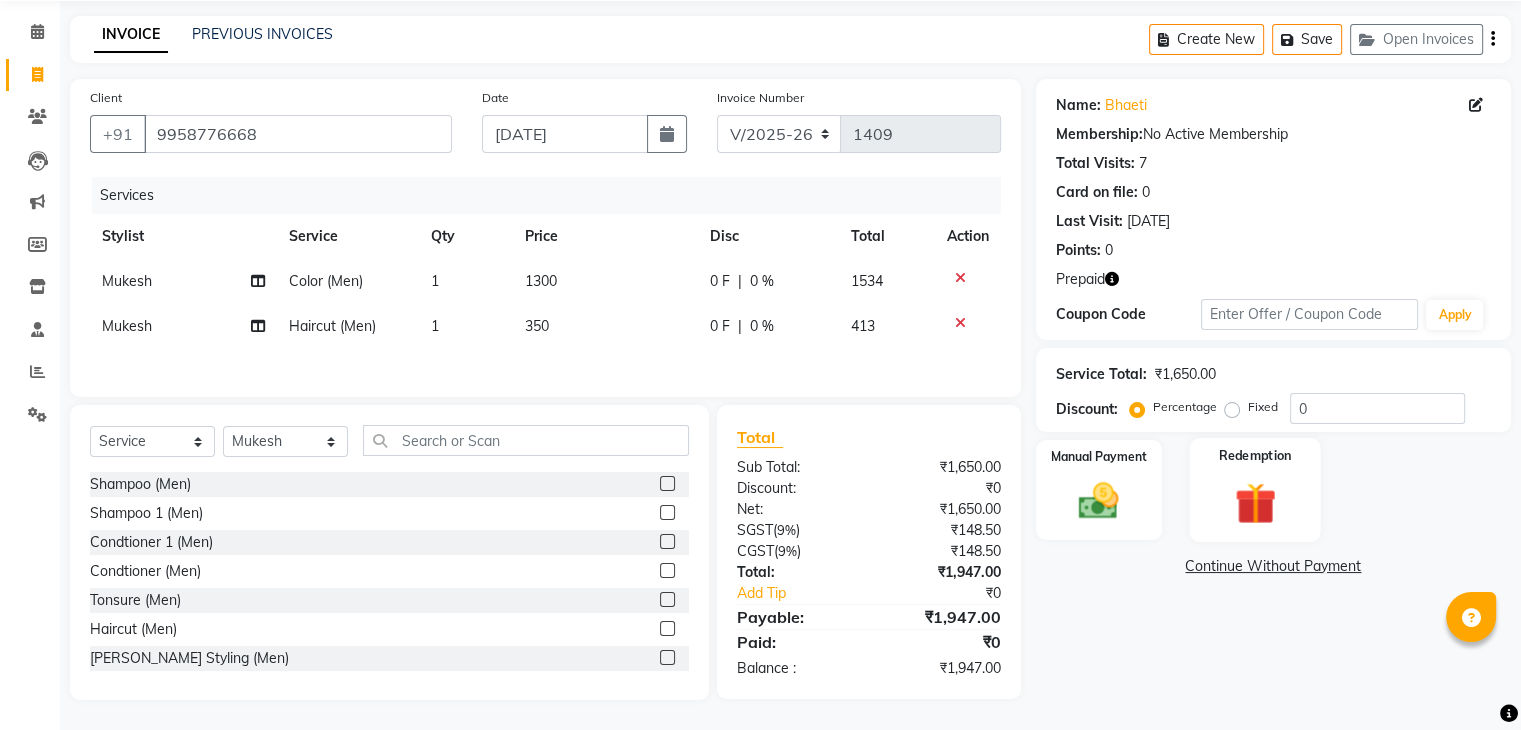 click 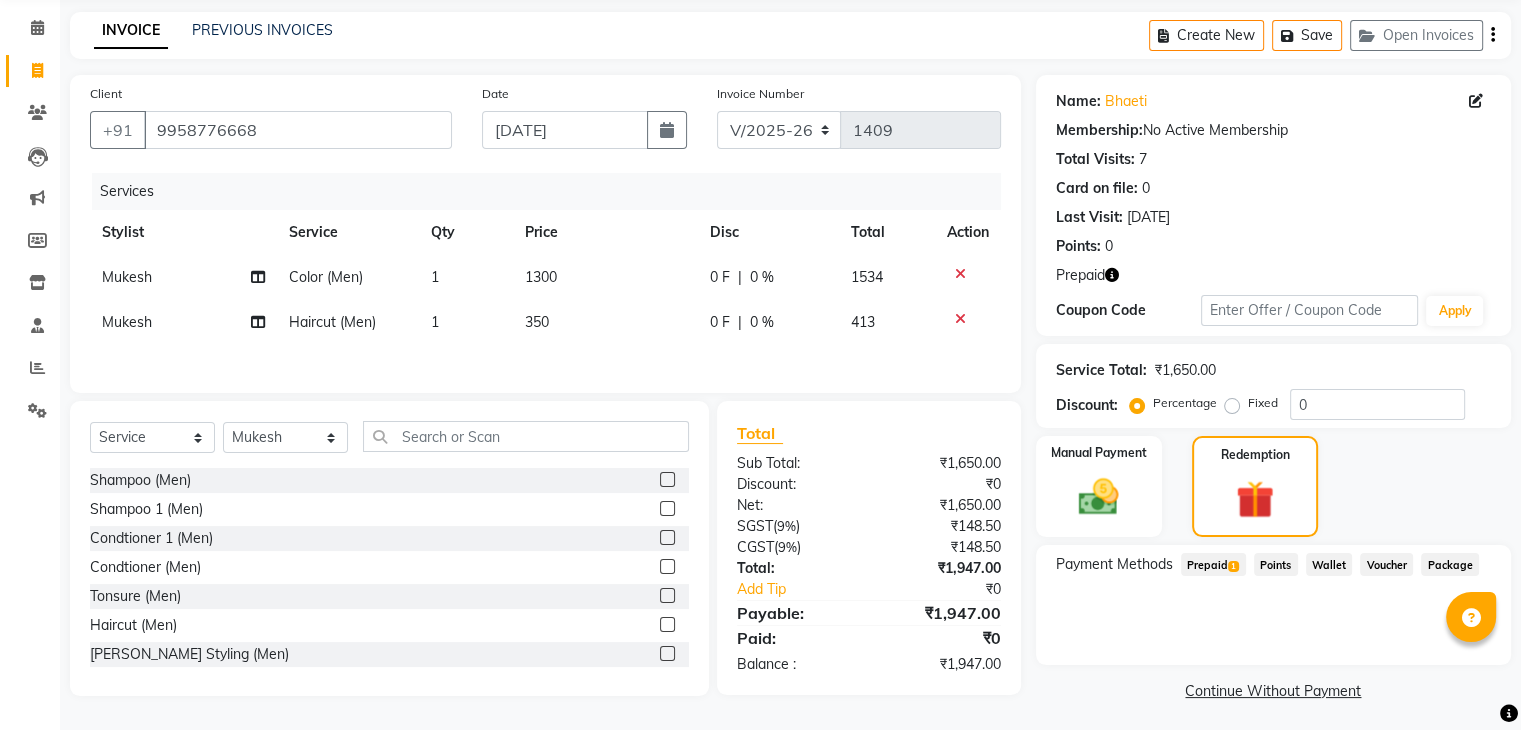 click on "Prepaid  1" 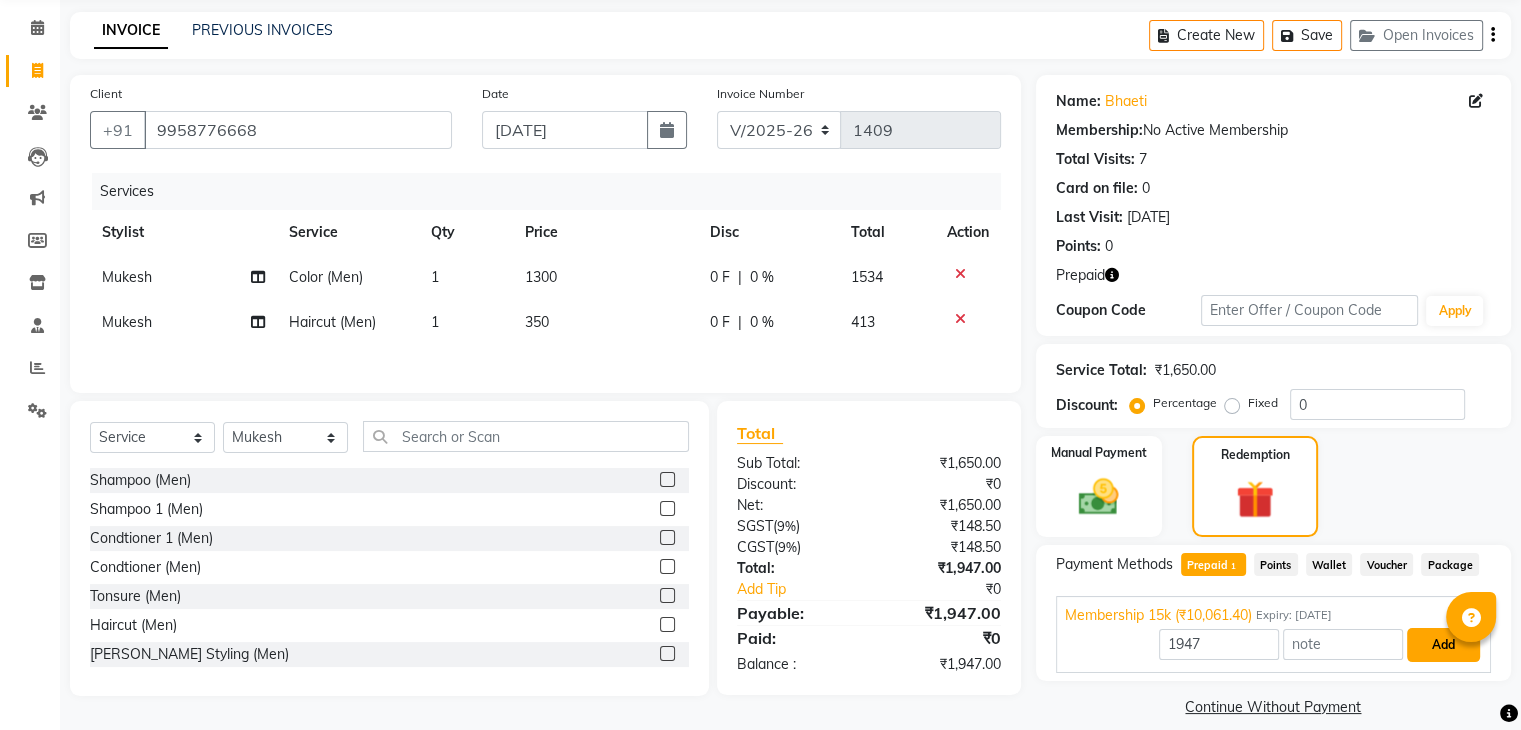 click on "Add" at bounding box center [1443, 645] 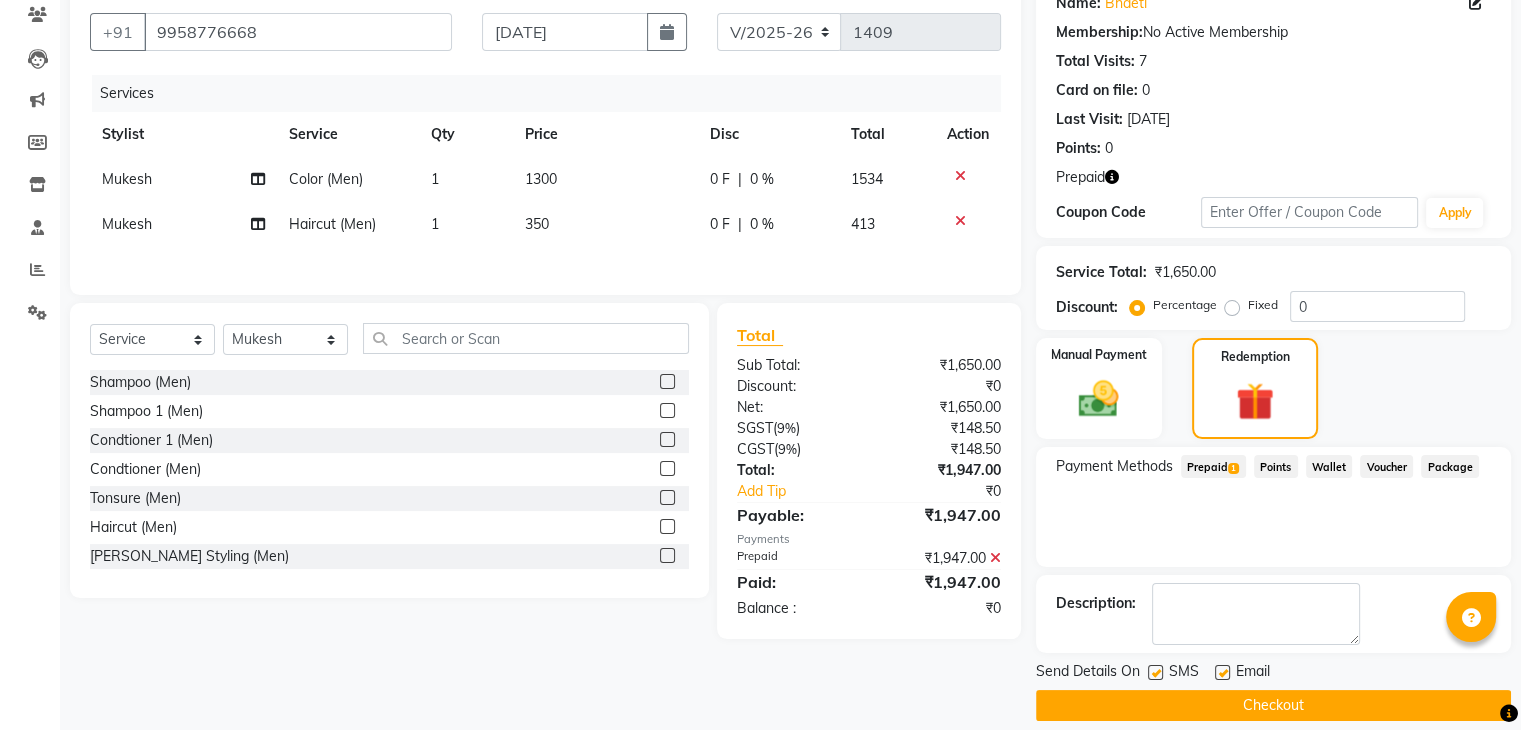 scroll, scrollTop: 193, scrollLeft: 0, axis: vertical 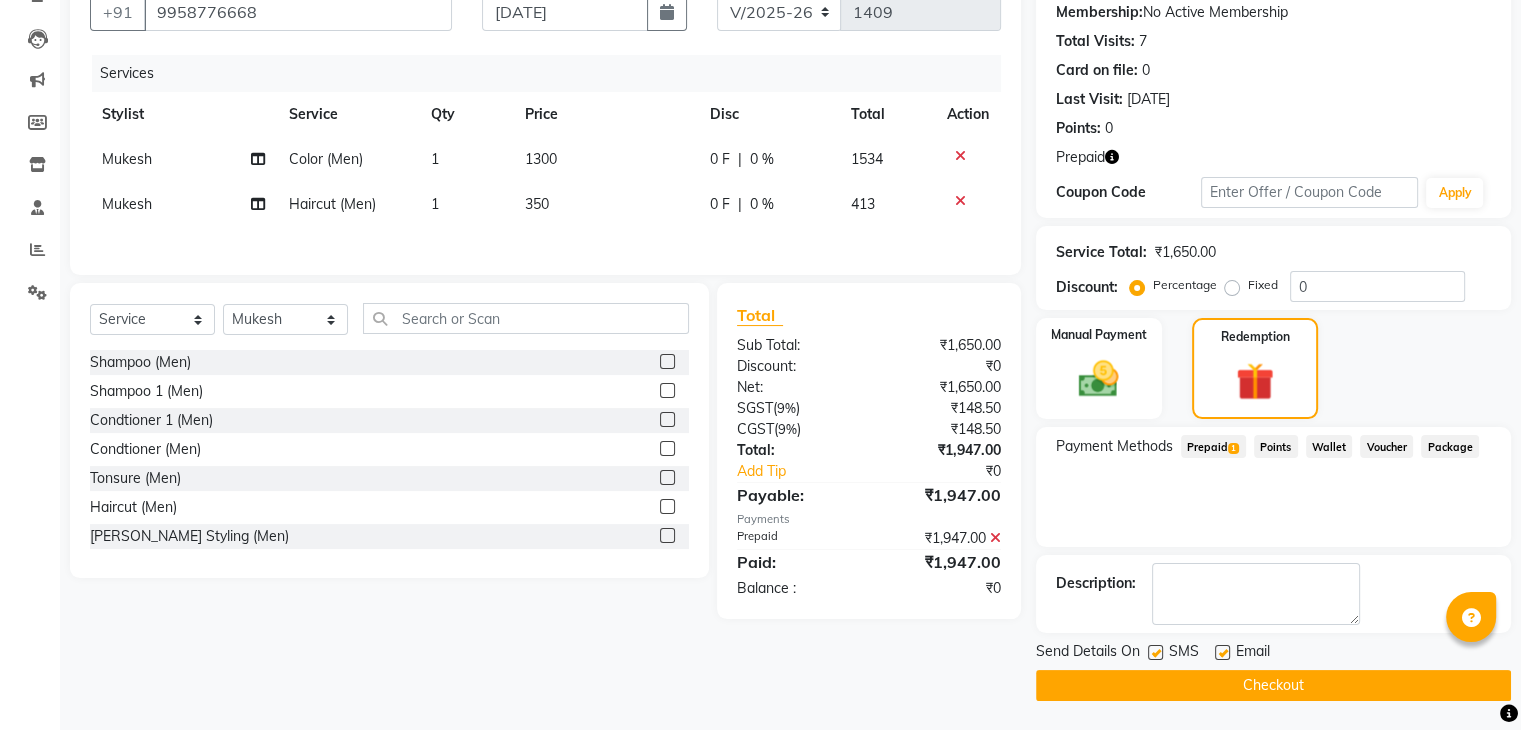 click on "Checkout" 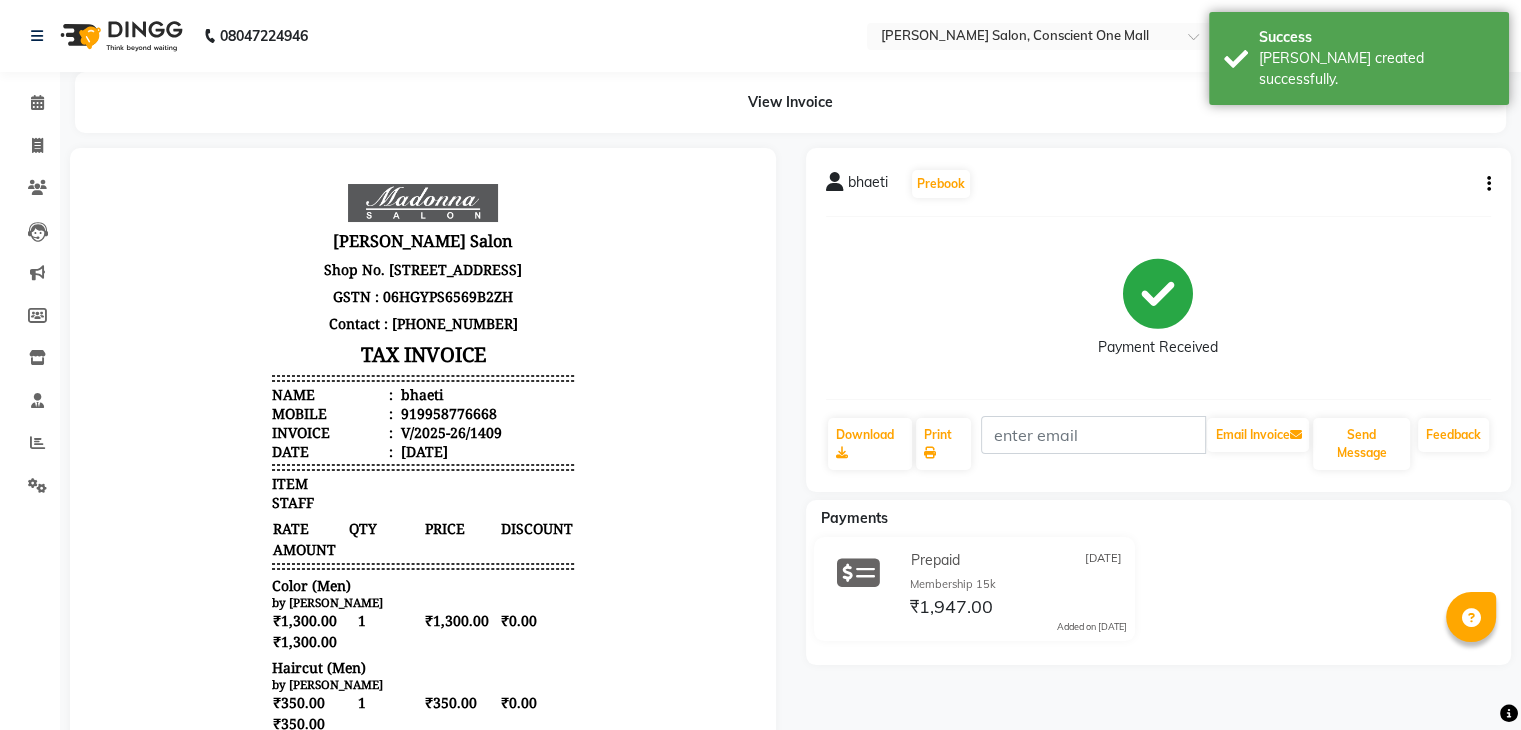 scroll, scrollTop: 0, scrollLeft: 0, axis: both 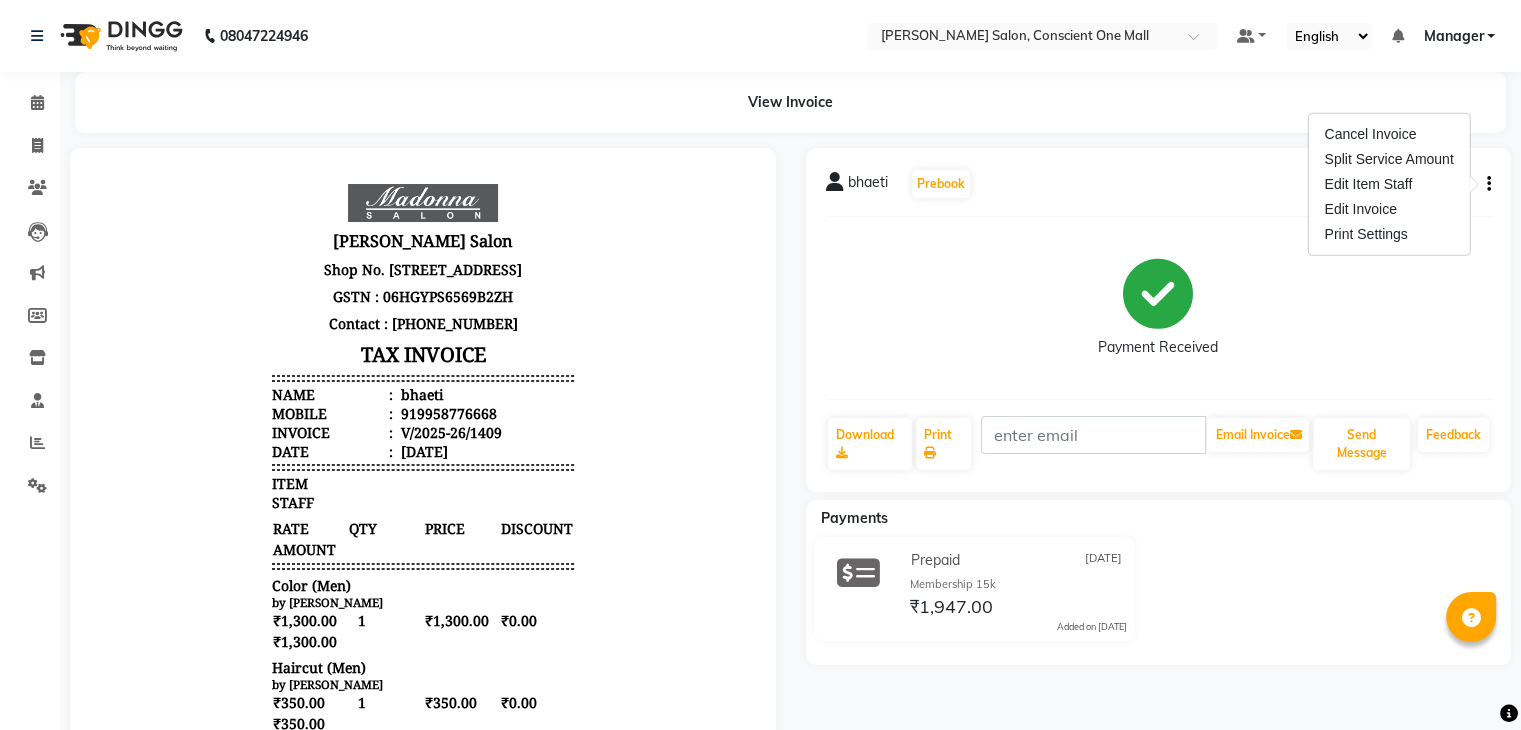 click on "bhaeti" 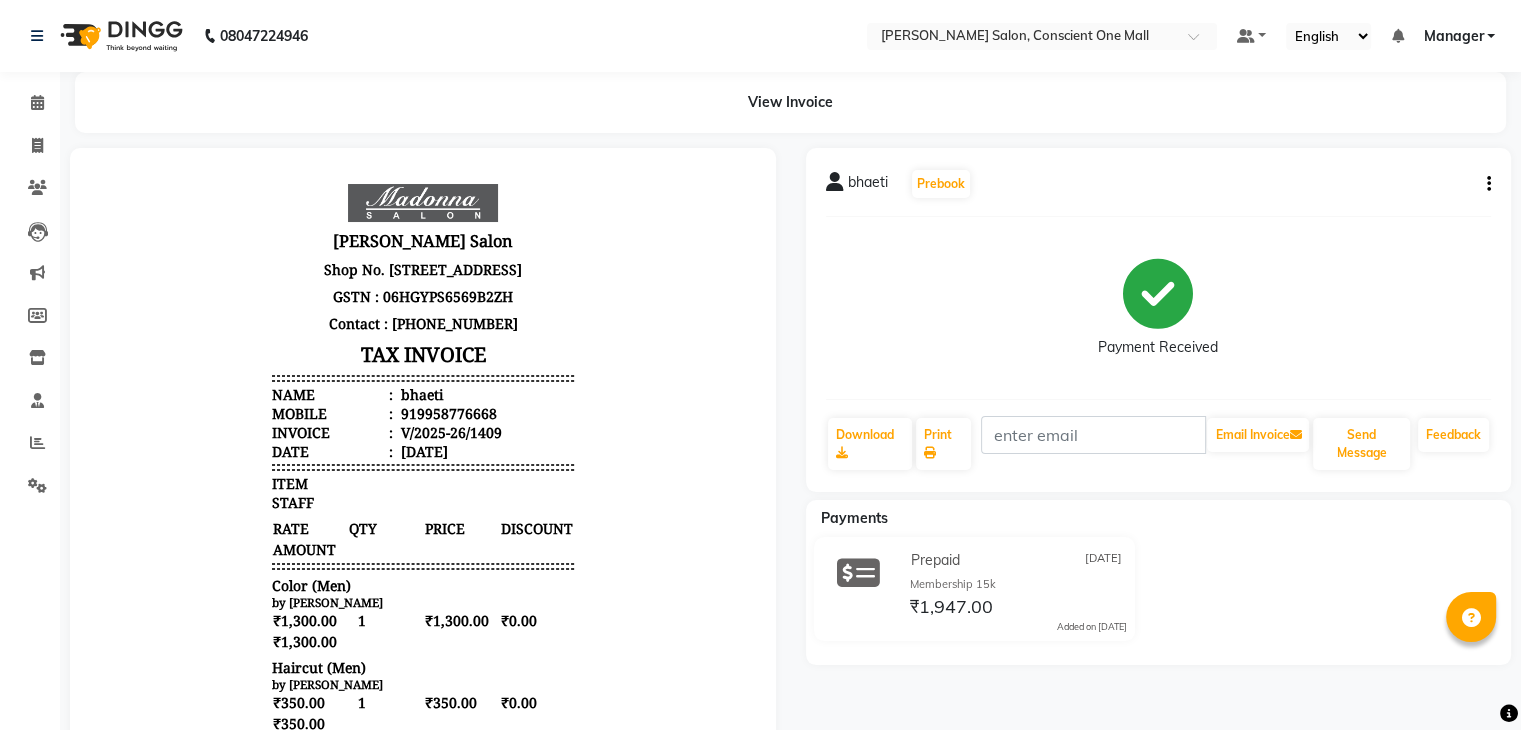 click on "bhaeti" 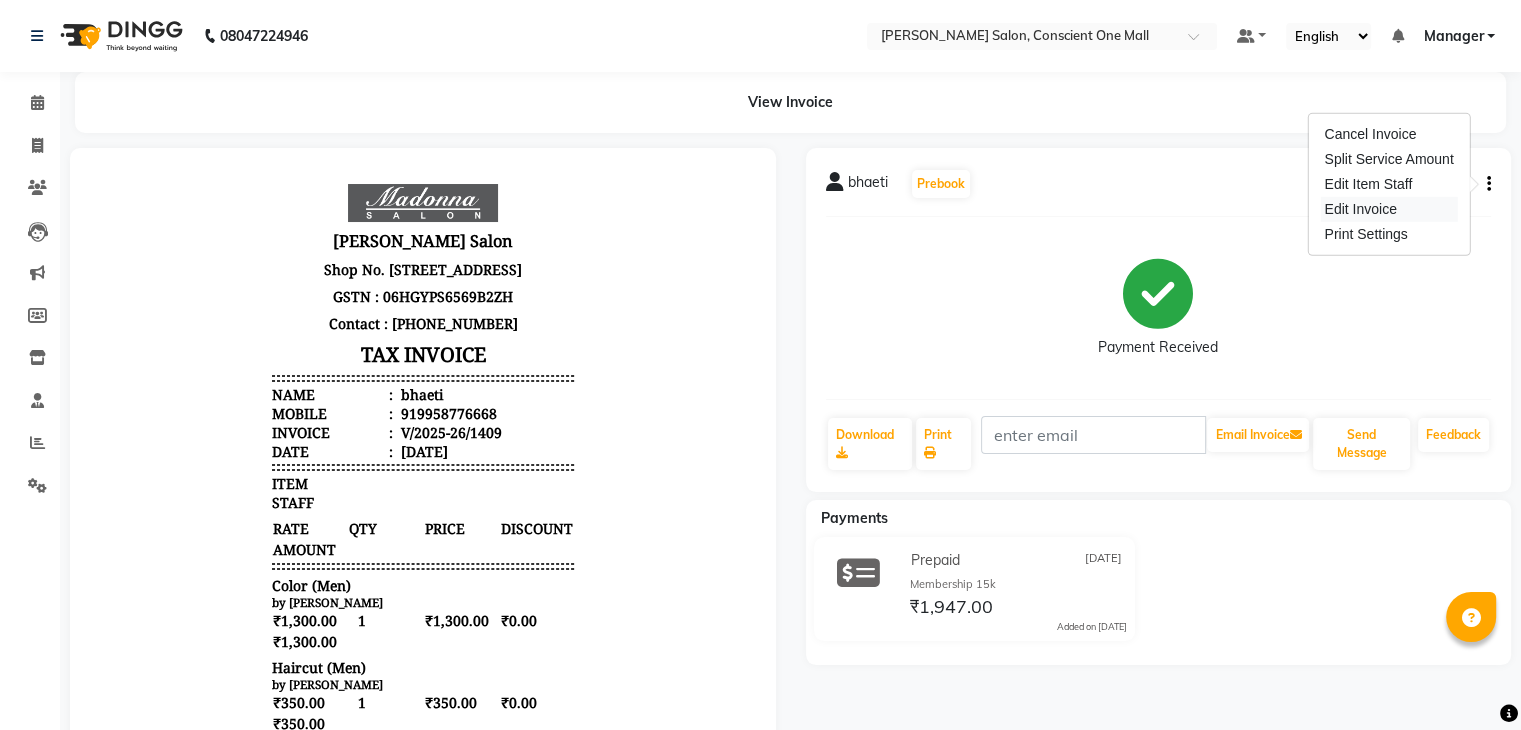 click on "Edit Invoice" at bounding box center (1388, 209) 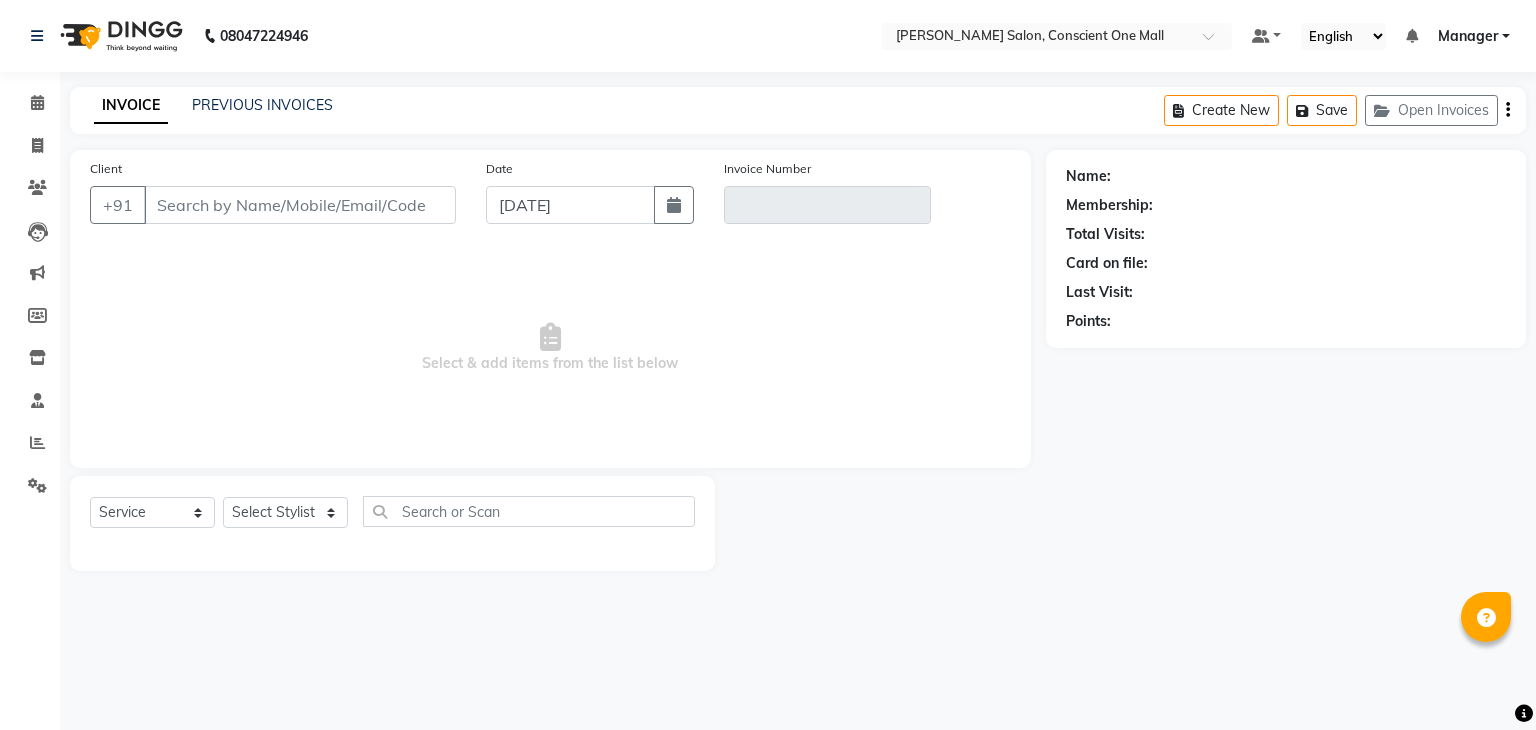 type on "9958776668" 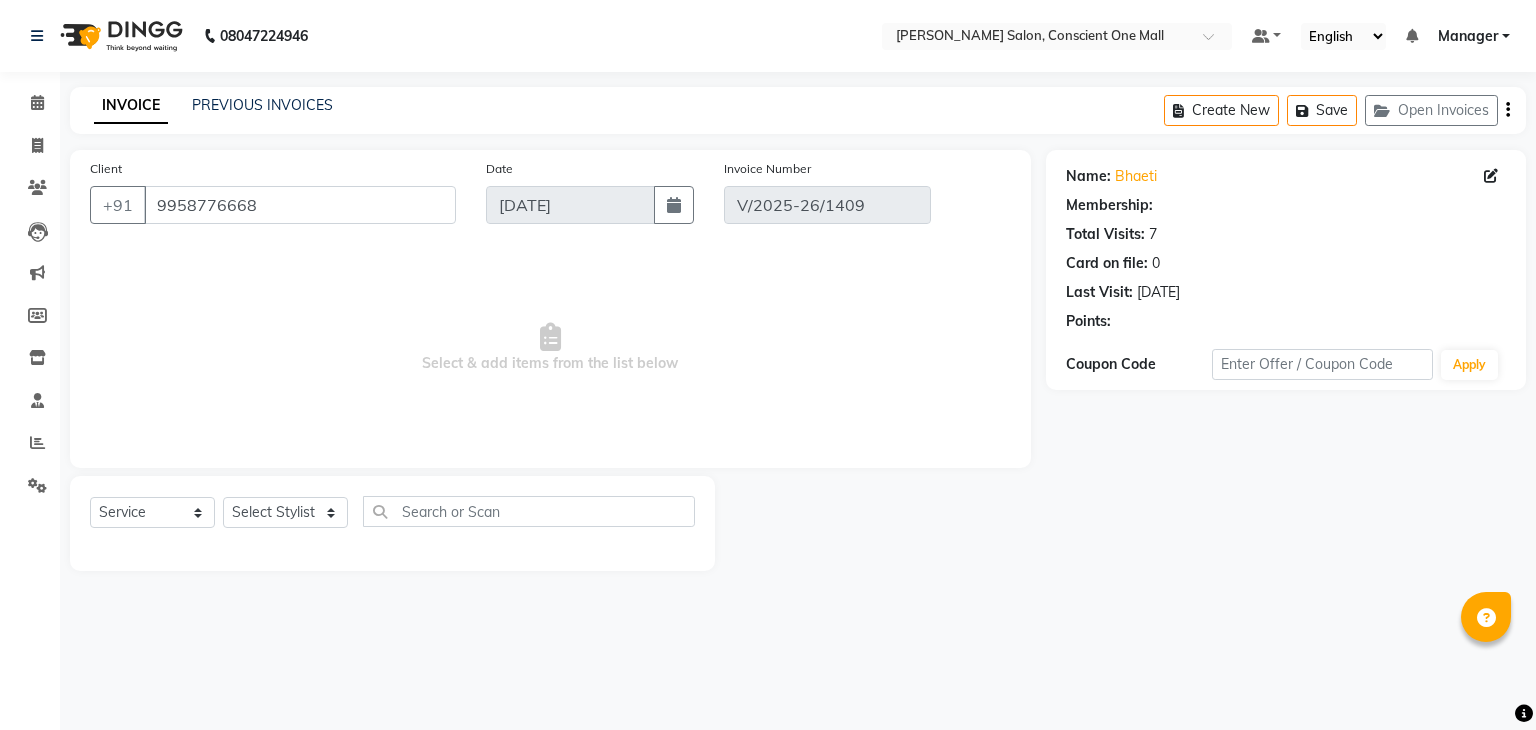 select on "select" 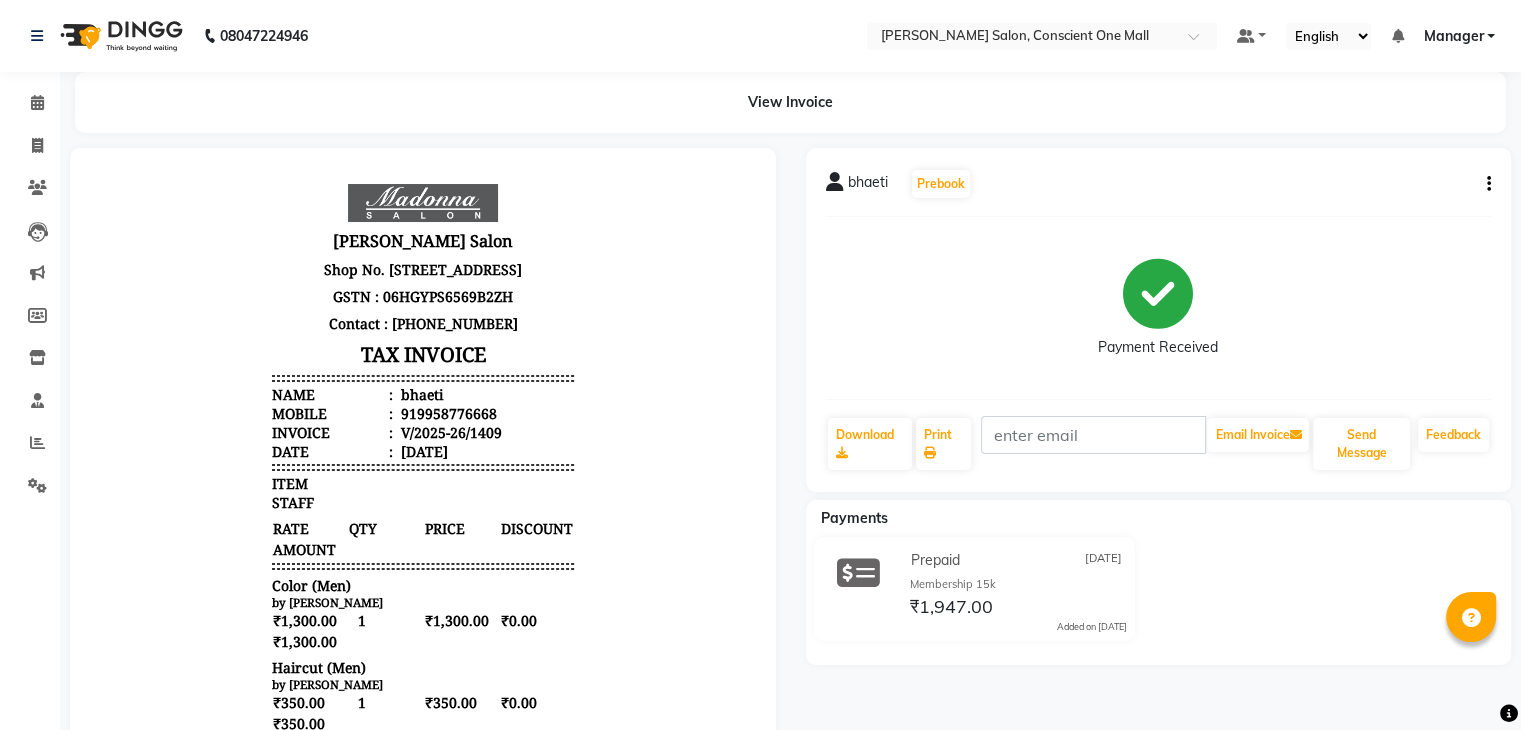 scroll, scrollTop: 0, scrollLeft: 0, axis: both 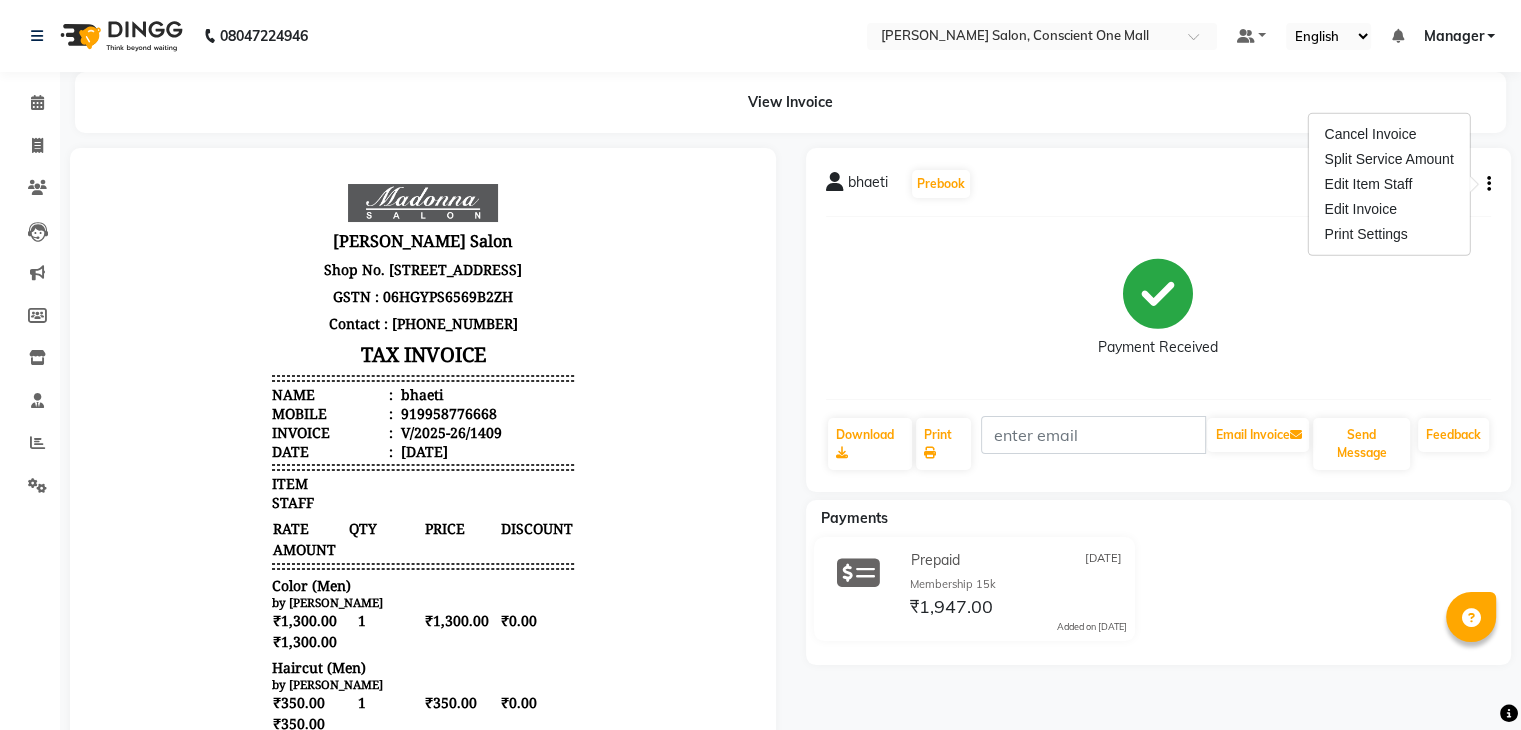 click on "Payment Received" 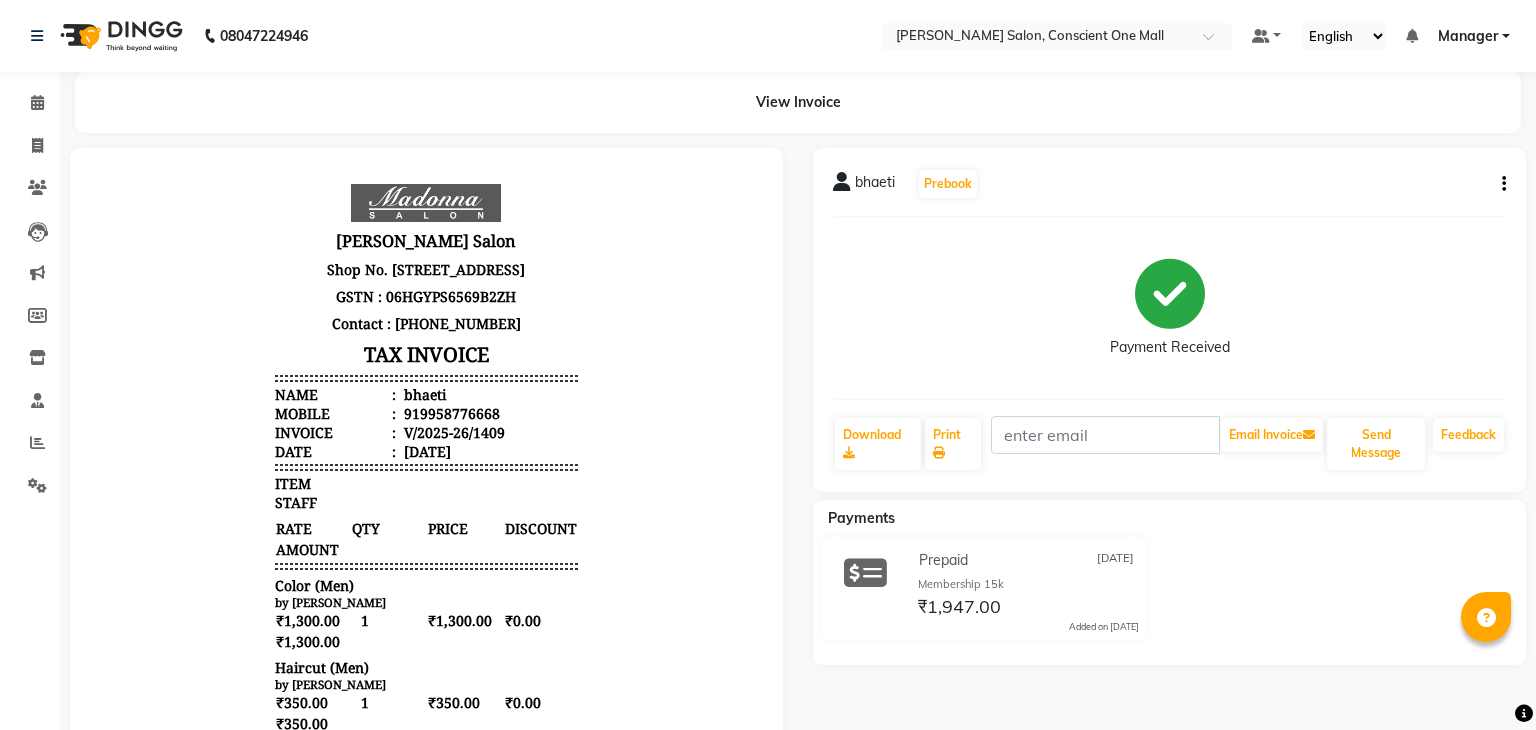 select on "service" 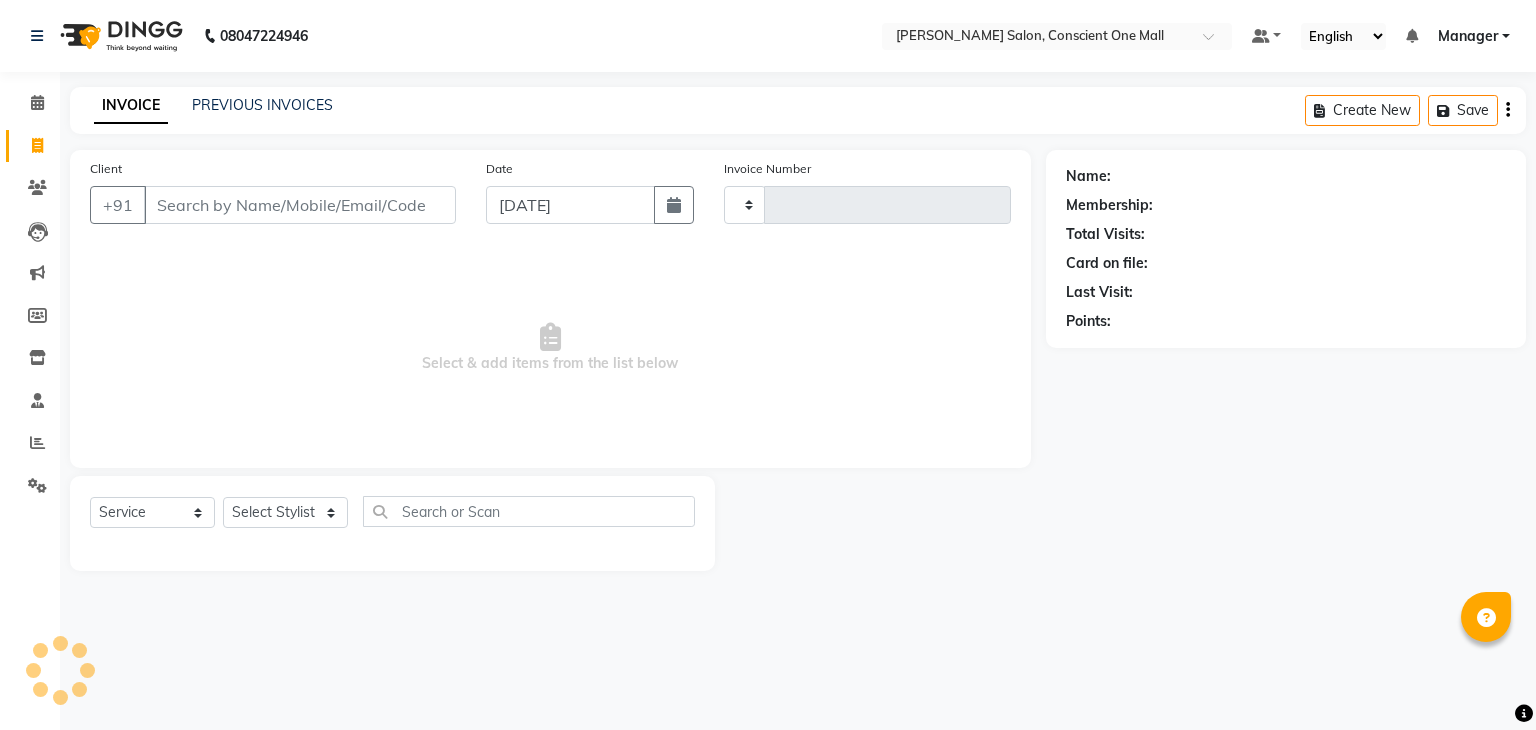 type on "1410" 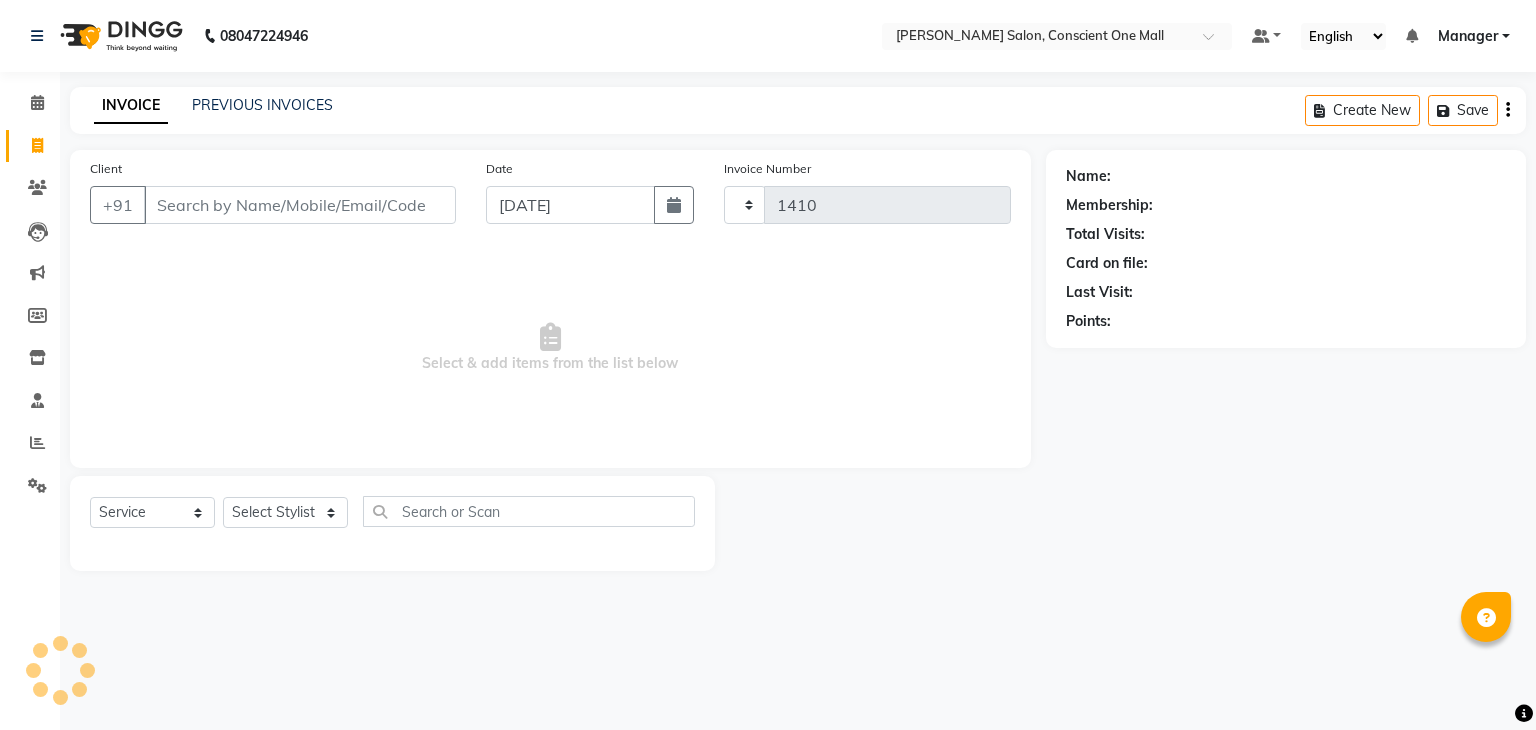 select on "7575" 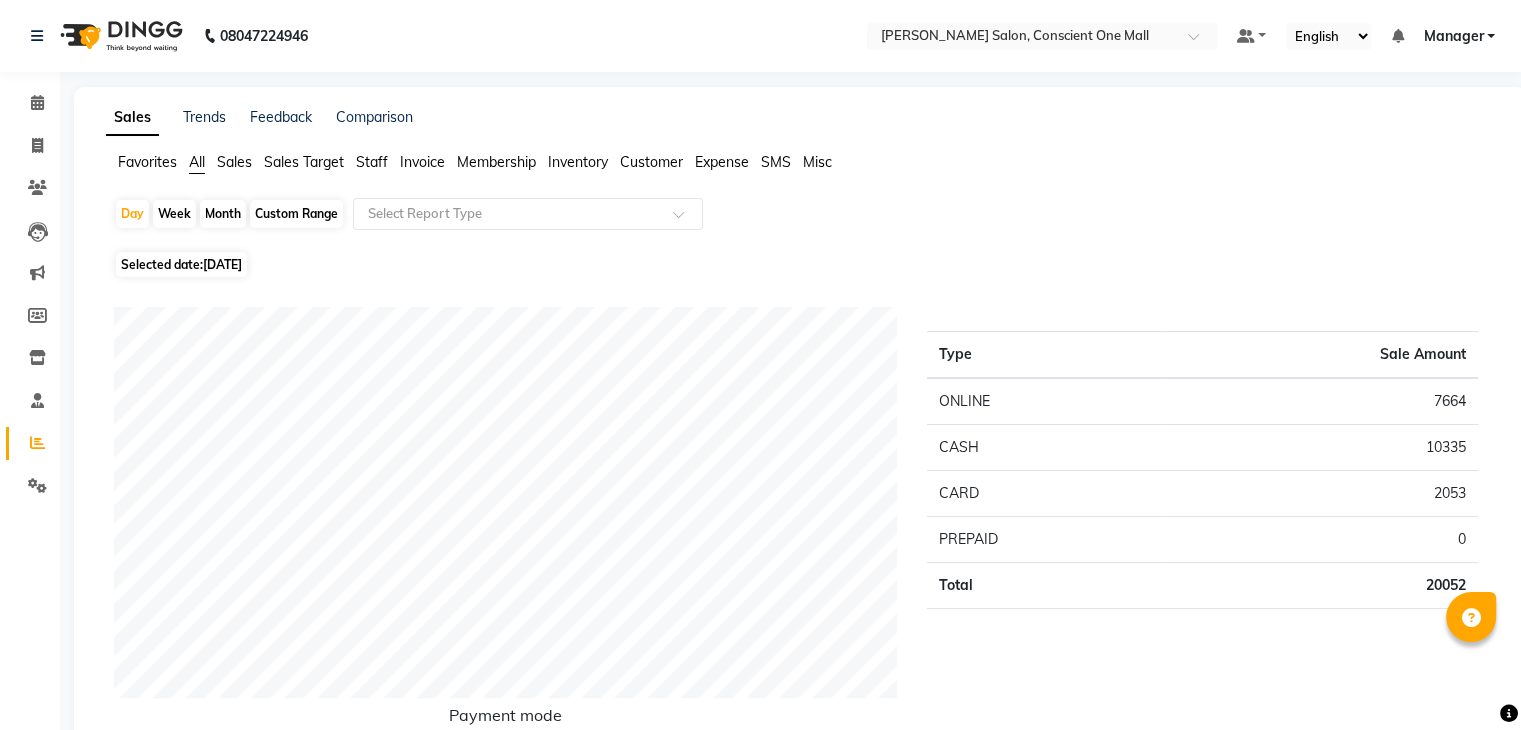 click on "Staff" 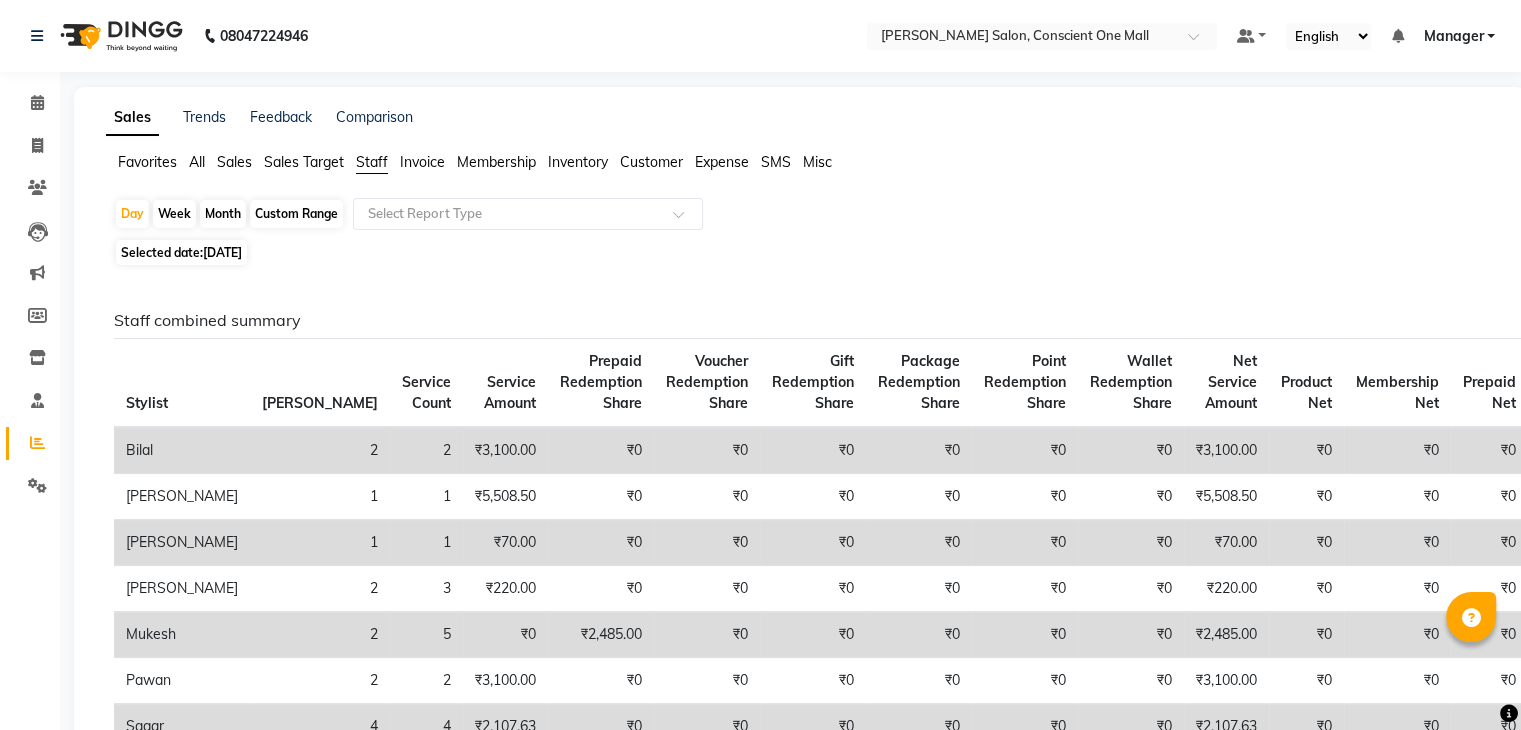click on "Month" 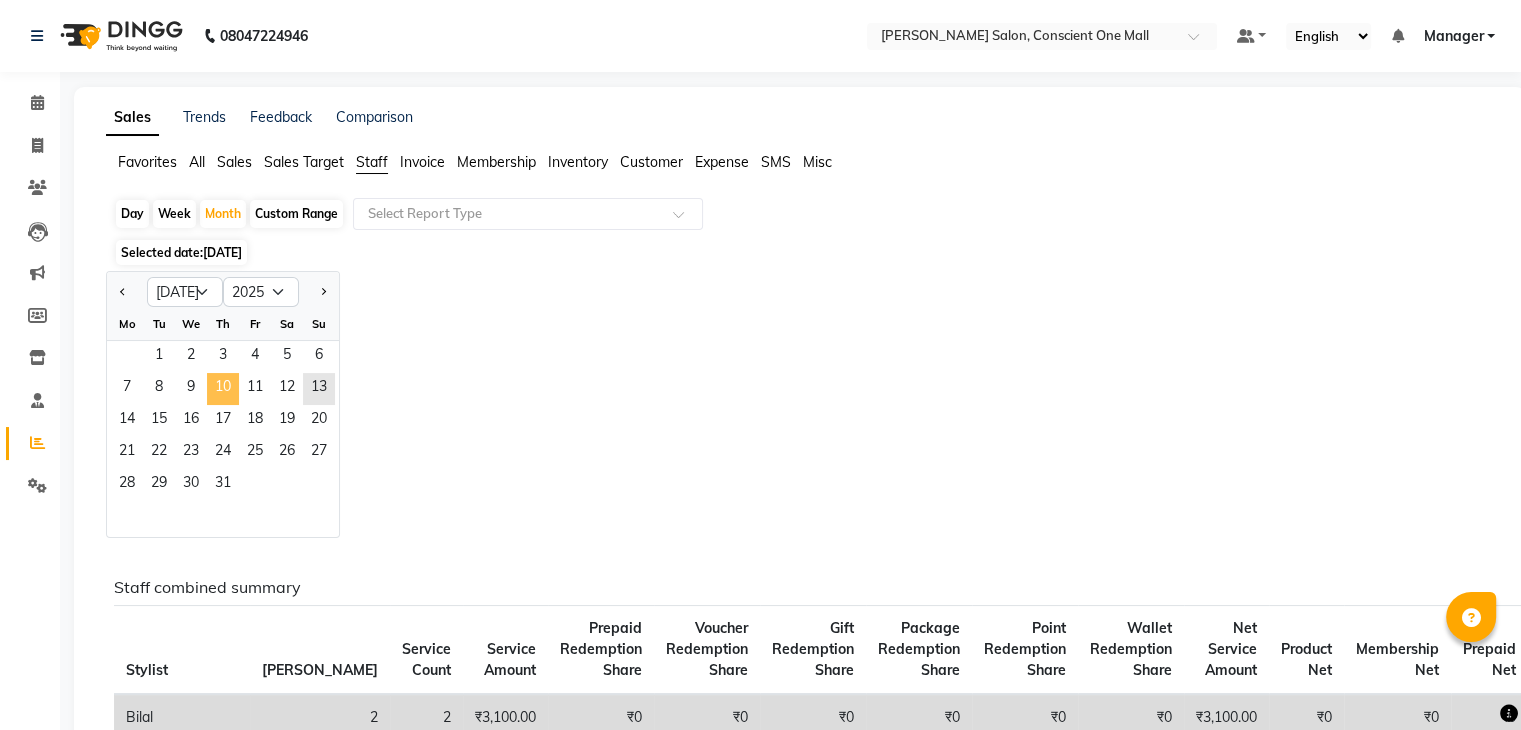 click on "10" 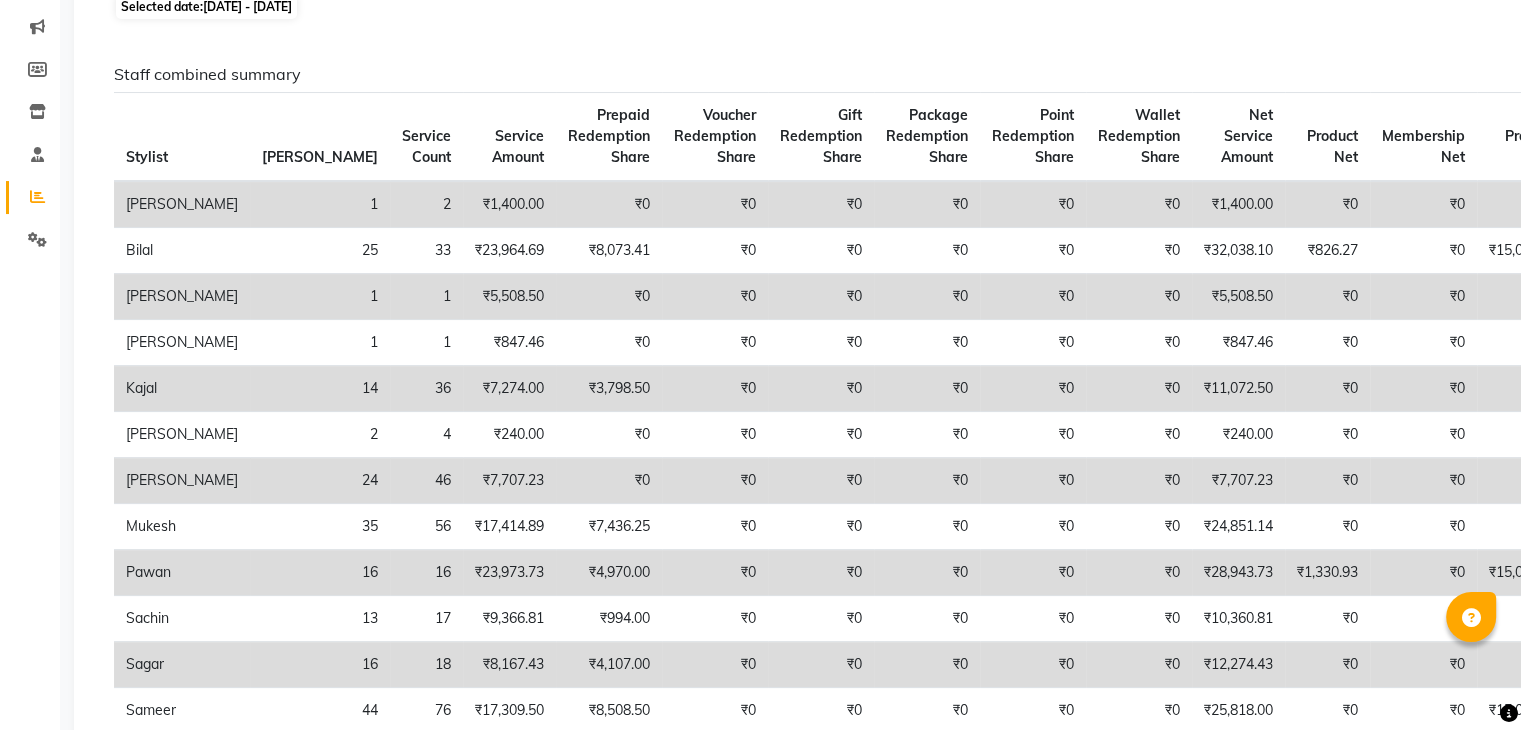 scroll, scrollTop: 262, scrollLeft: 0, axis: vertical 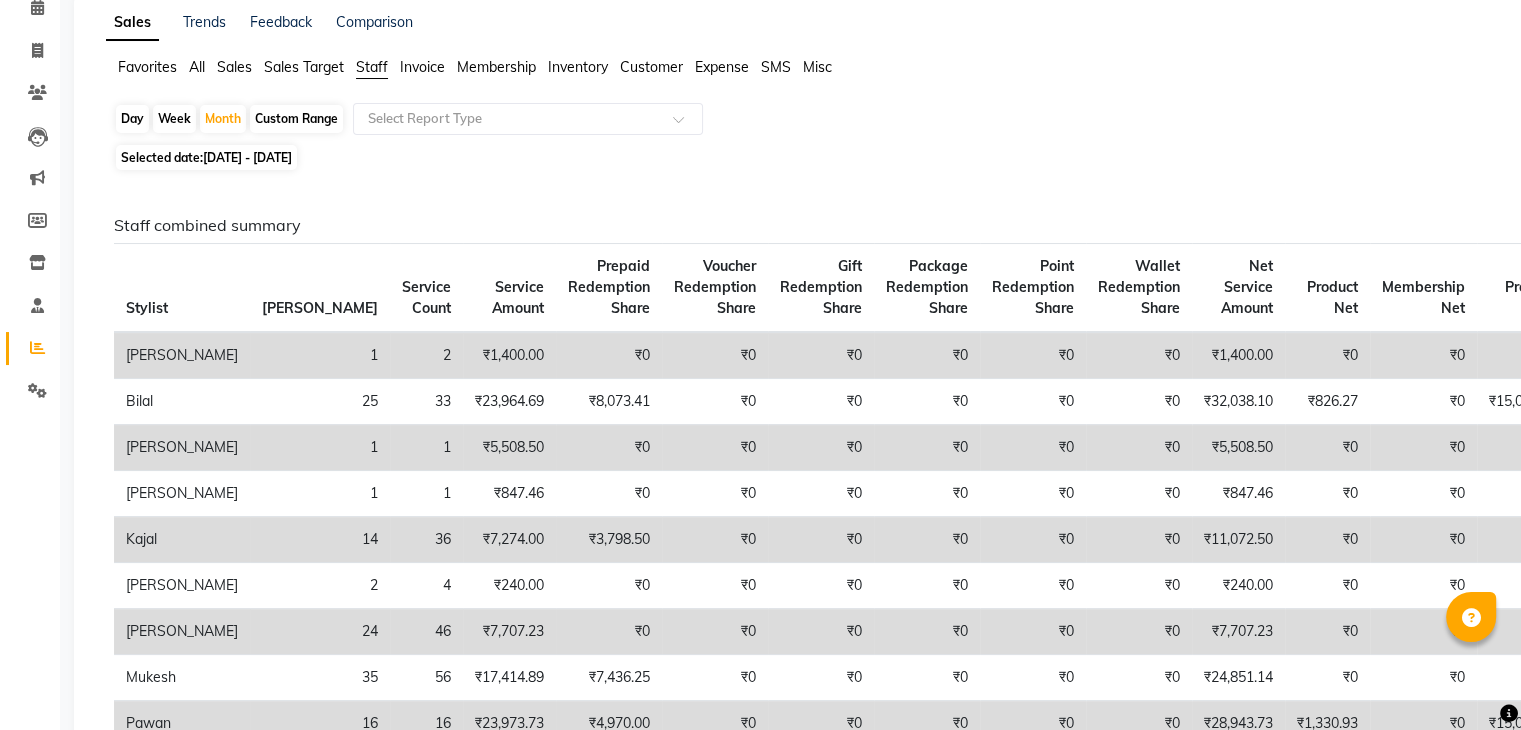 click on "Day" 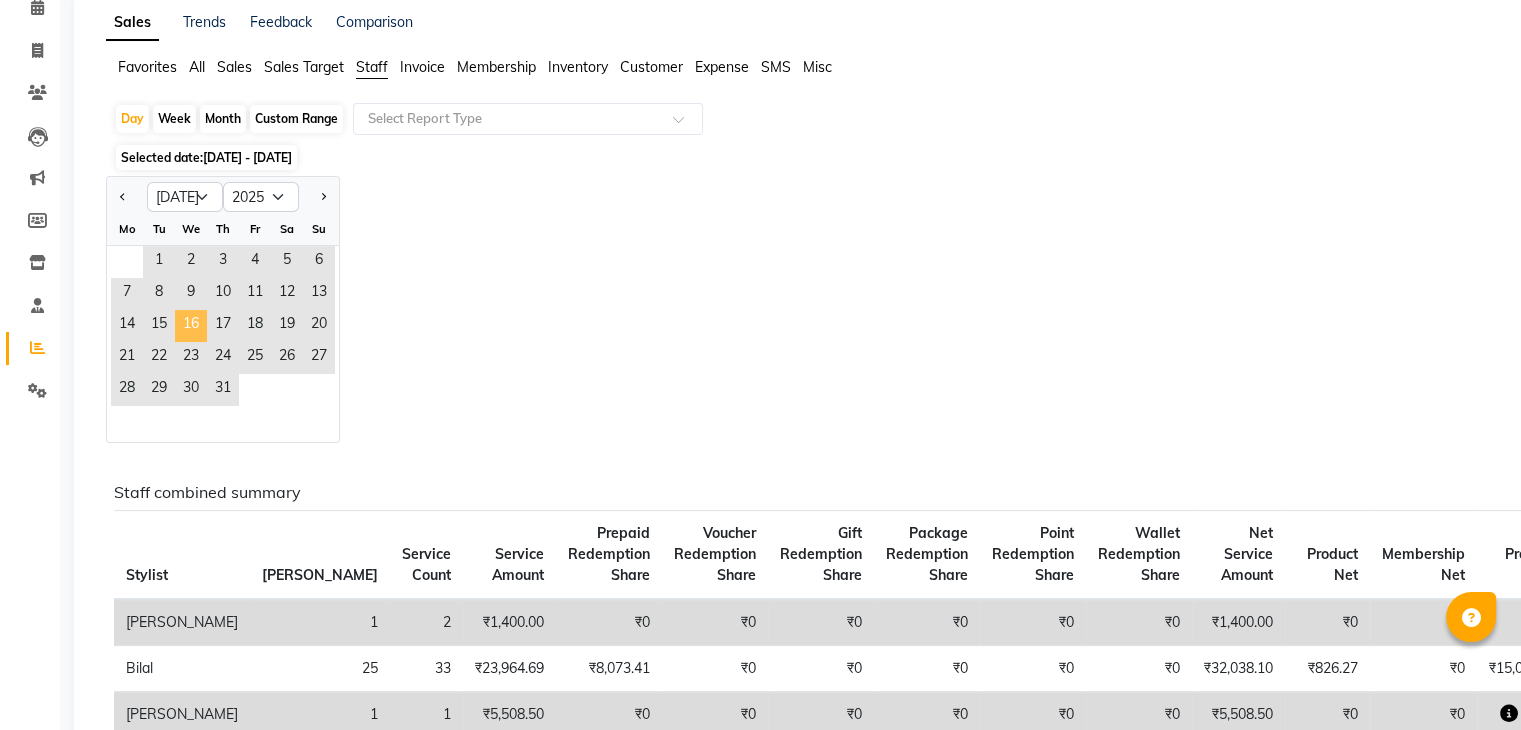 click on "16" 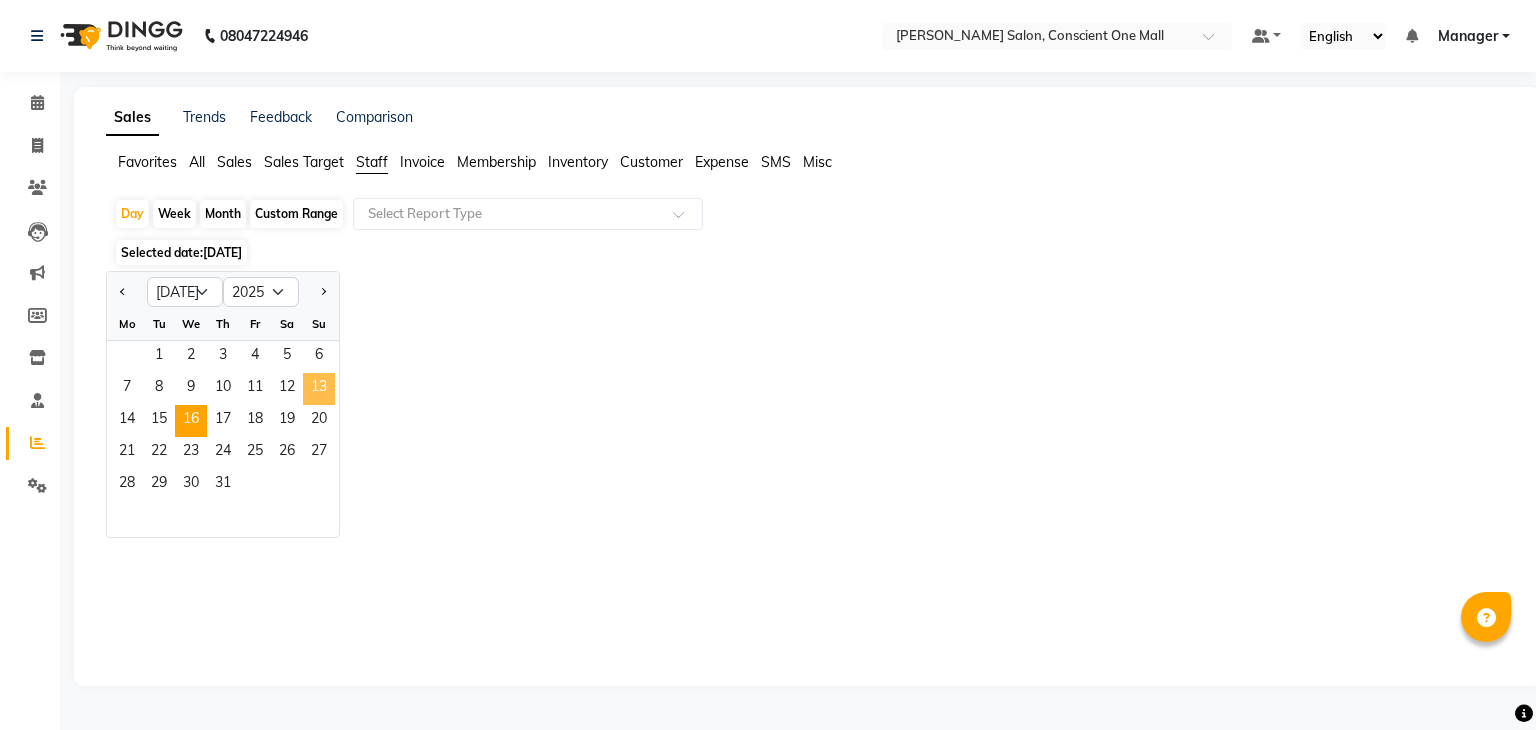 click on "13" 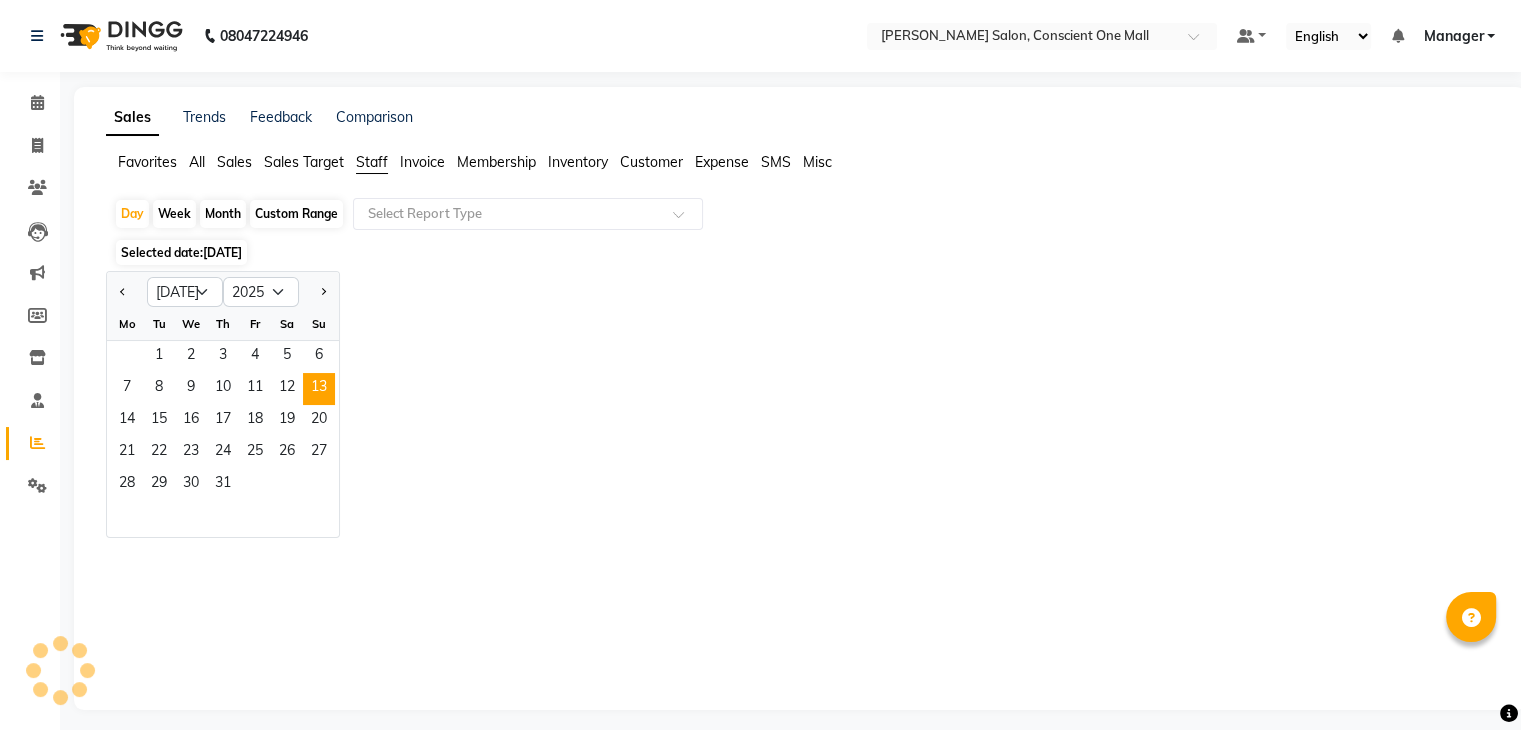 click on "Staff" 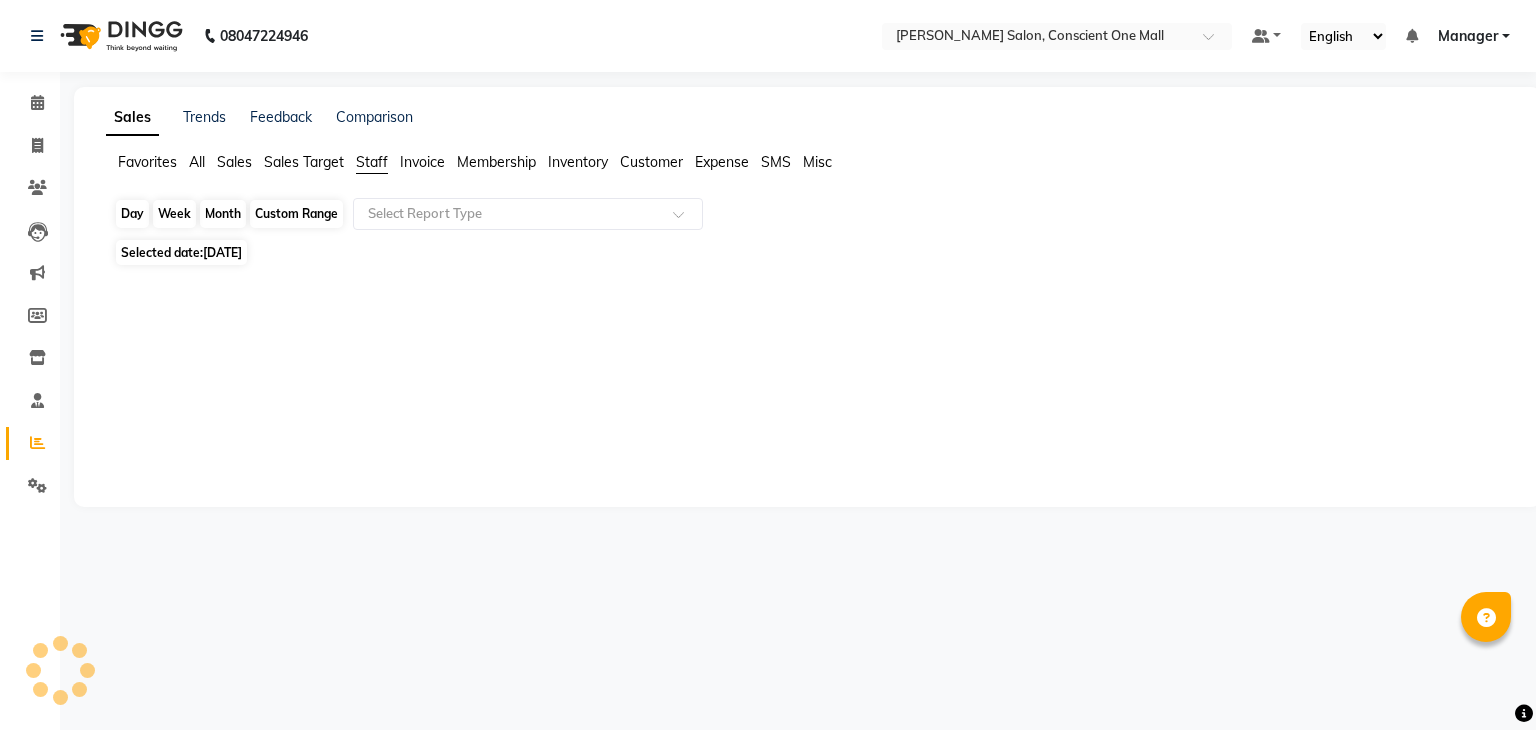 click on "Day" 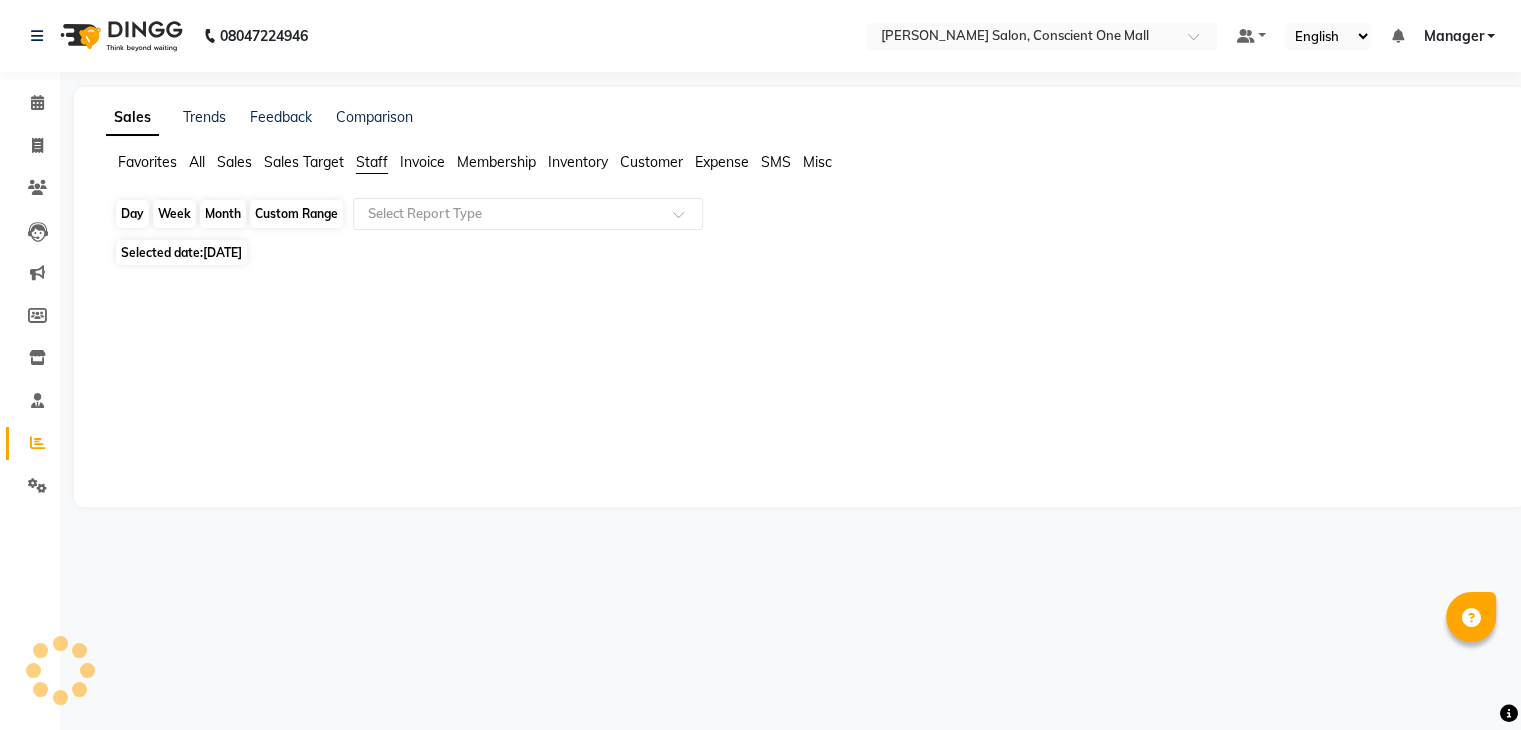 select on "7" 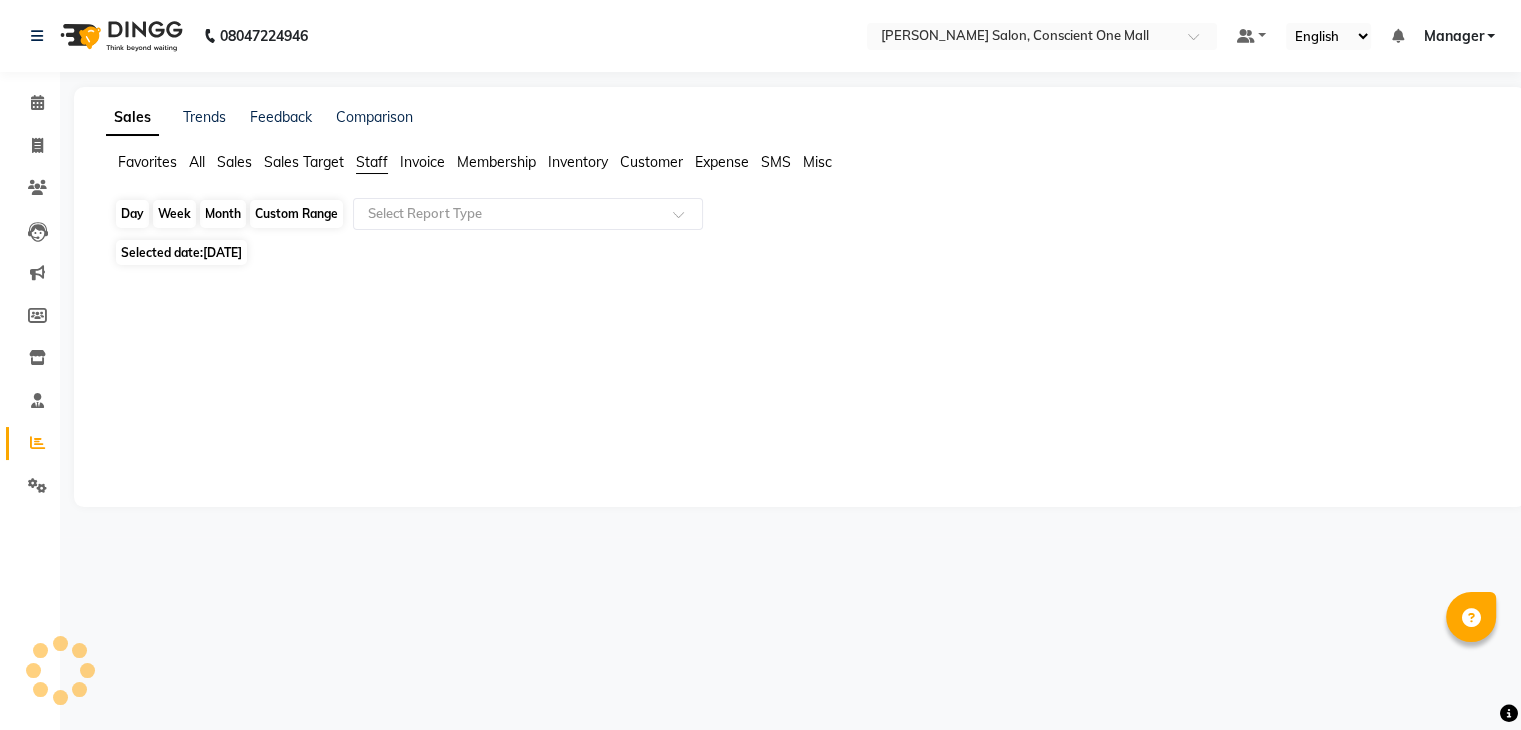 select on "2025" 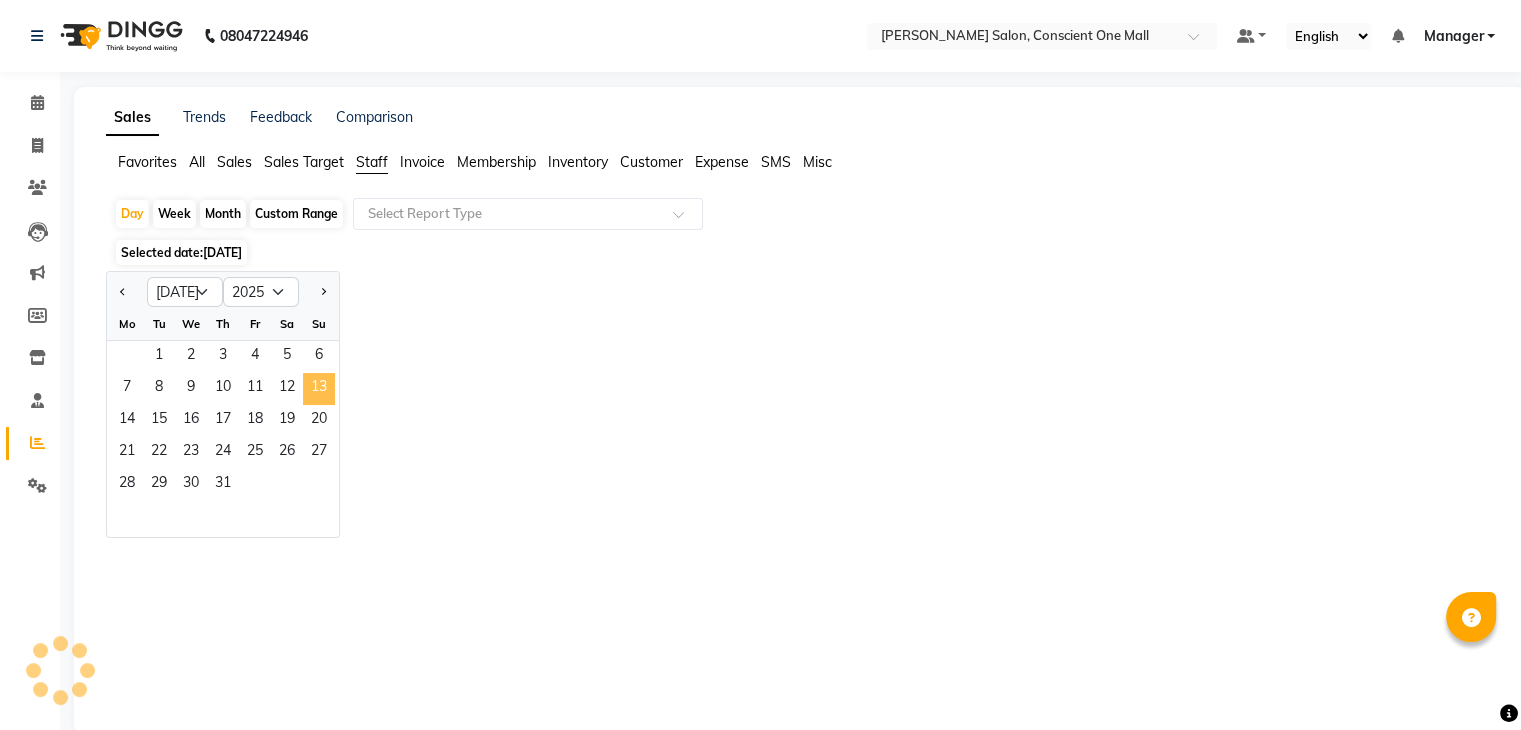 click on "13" 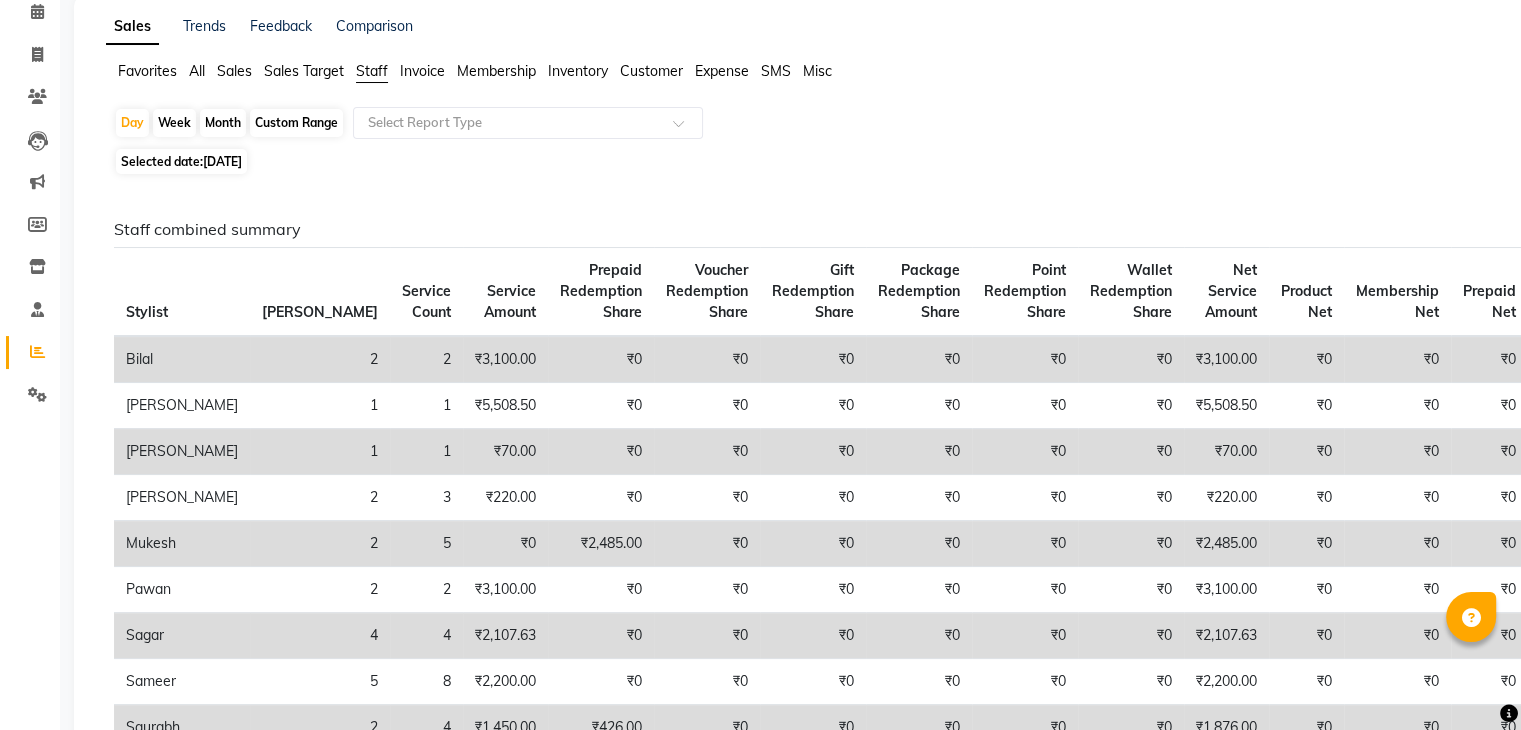scroll, scrollTop: 93, scrollLeft: 0, axis: vertical 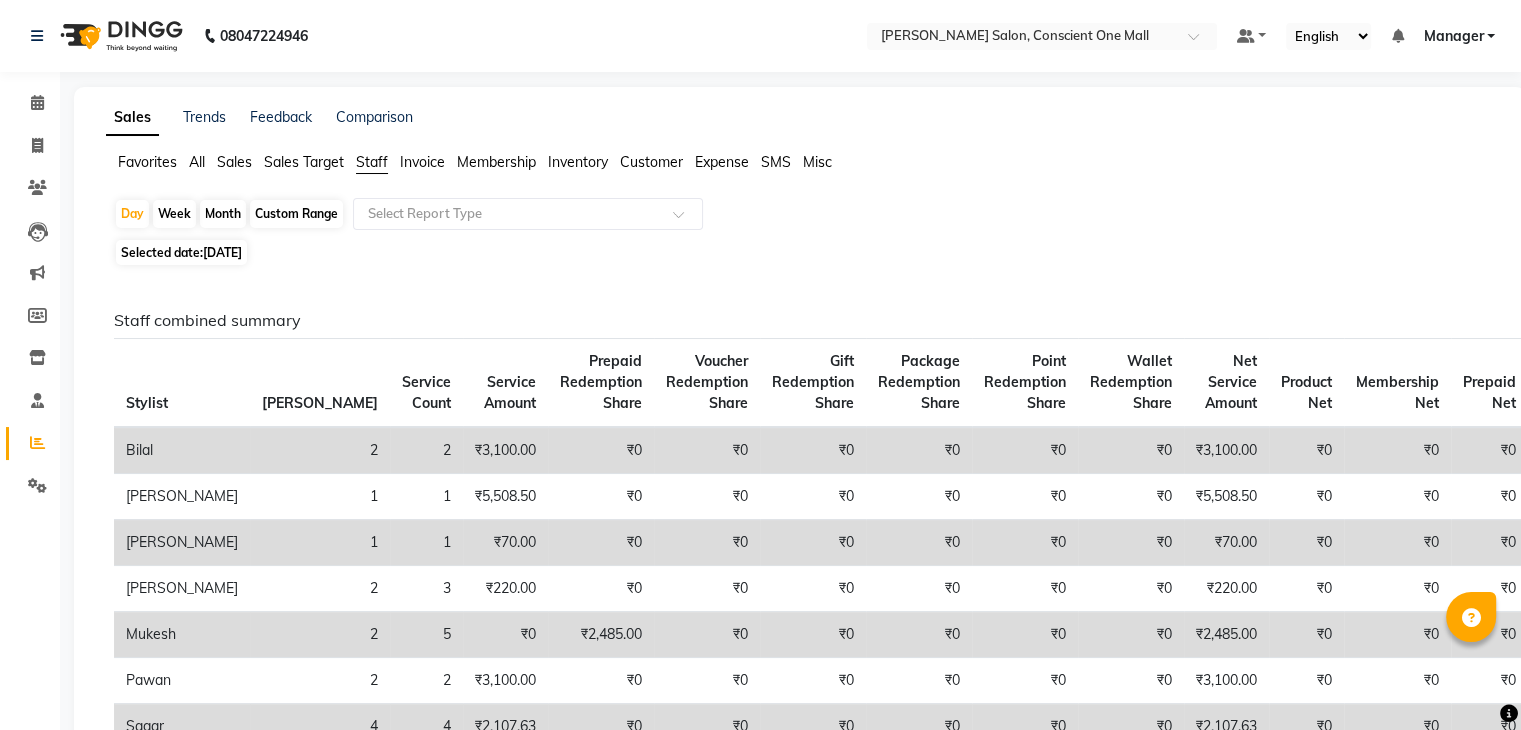 select on "service" 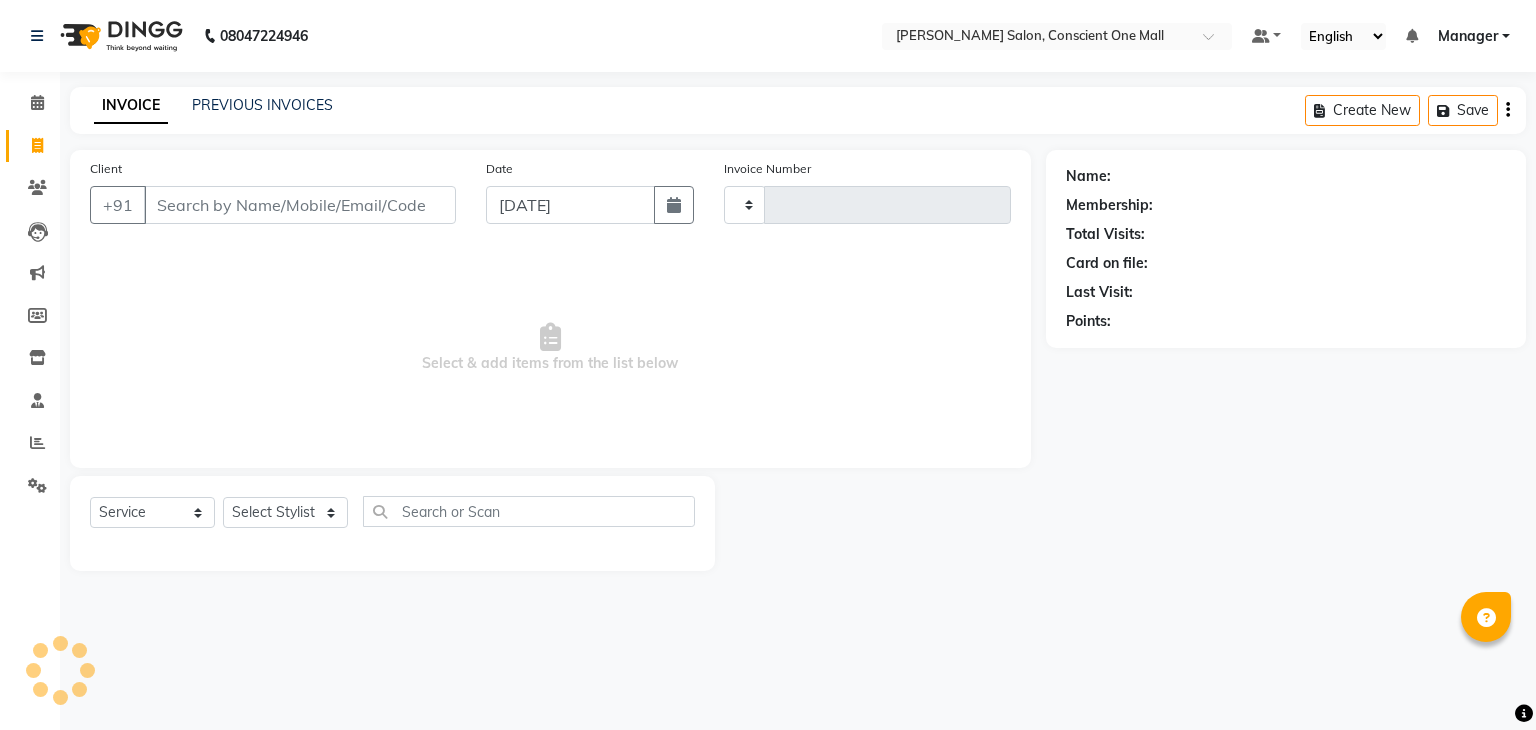 type on "1410" 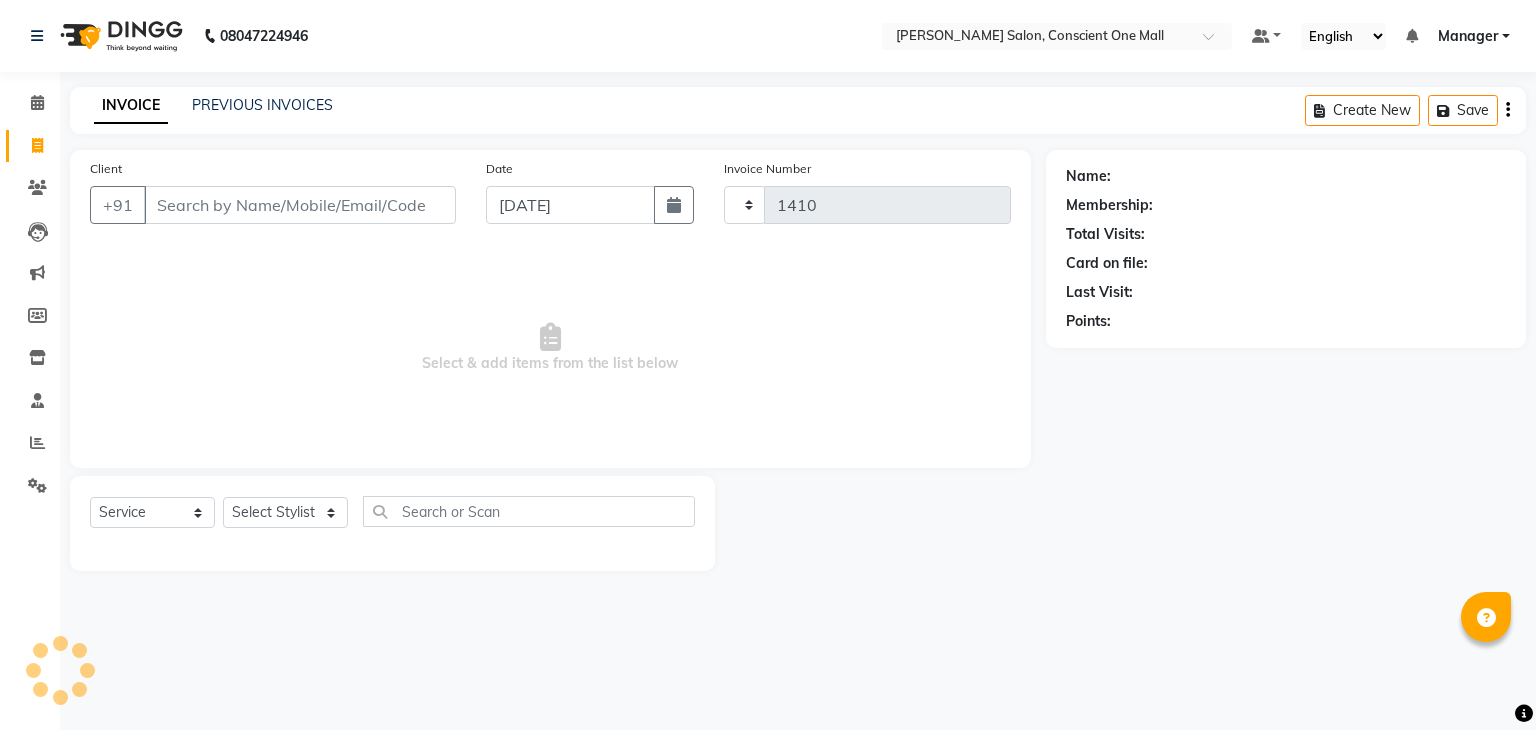 select on "7575" 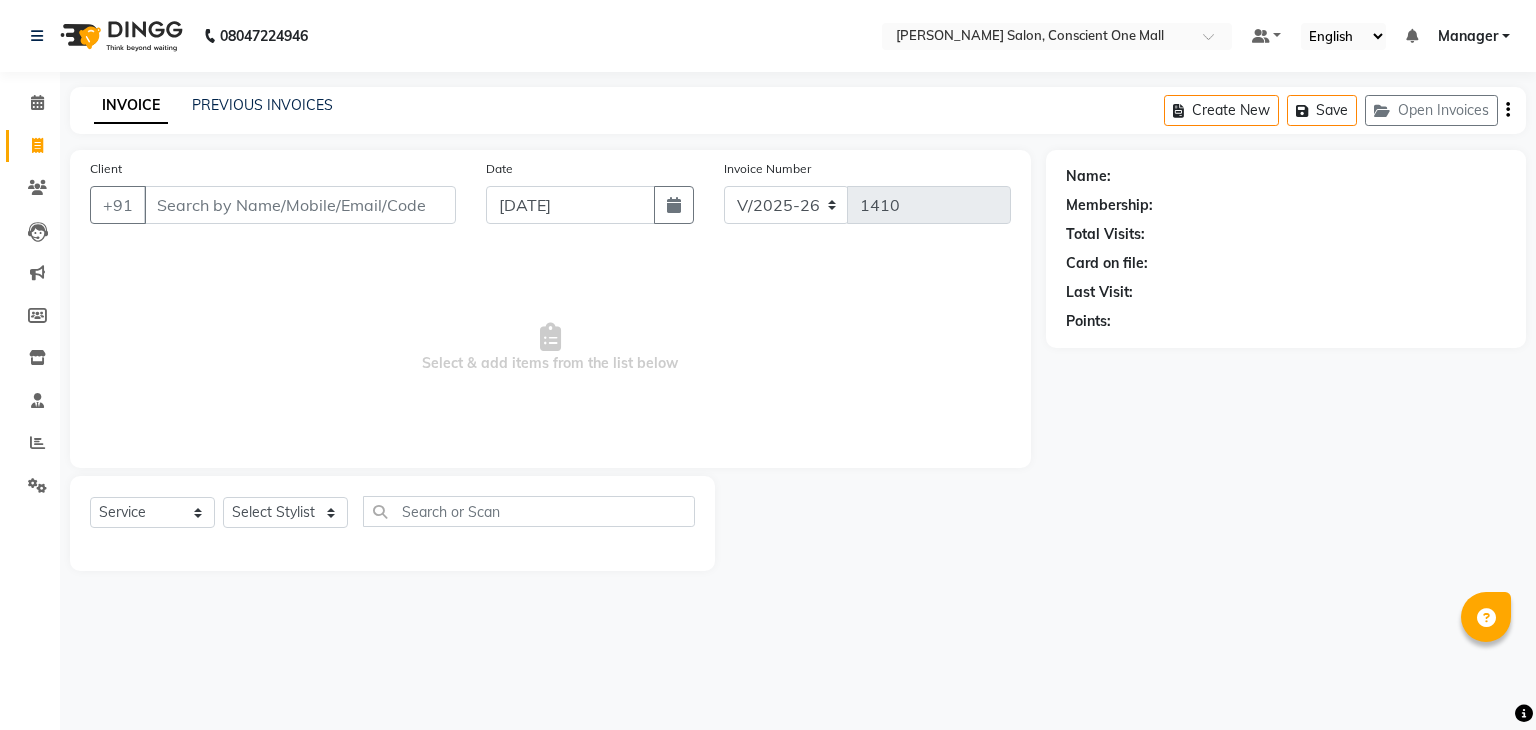 click on "Client" at bounding box center [300, 205] 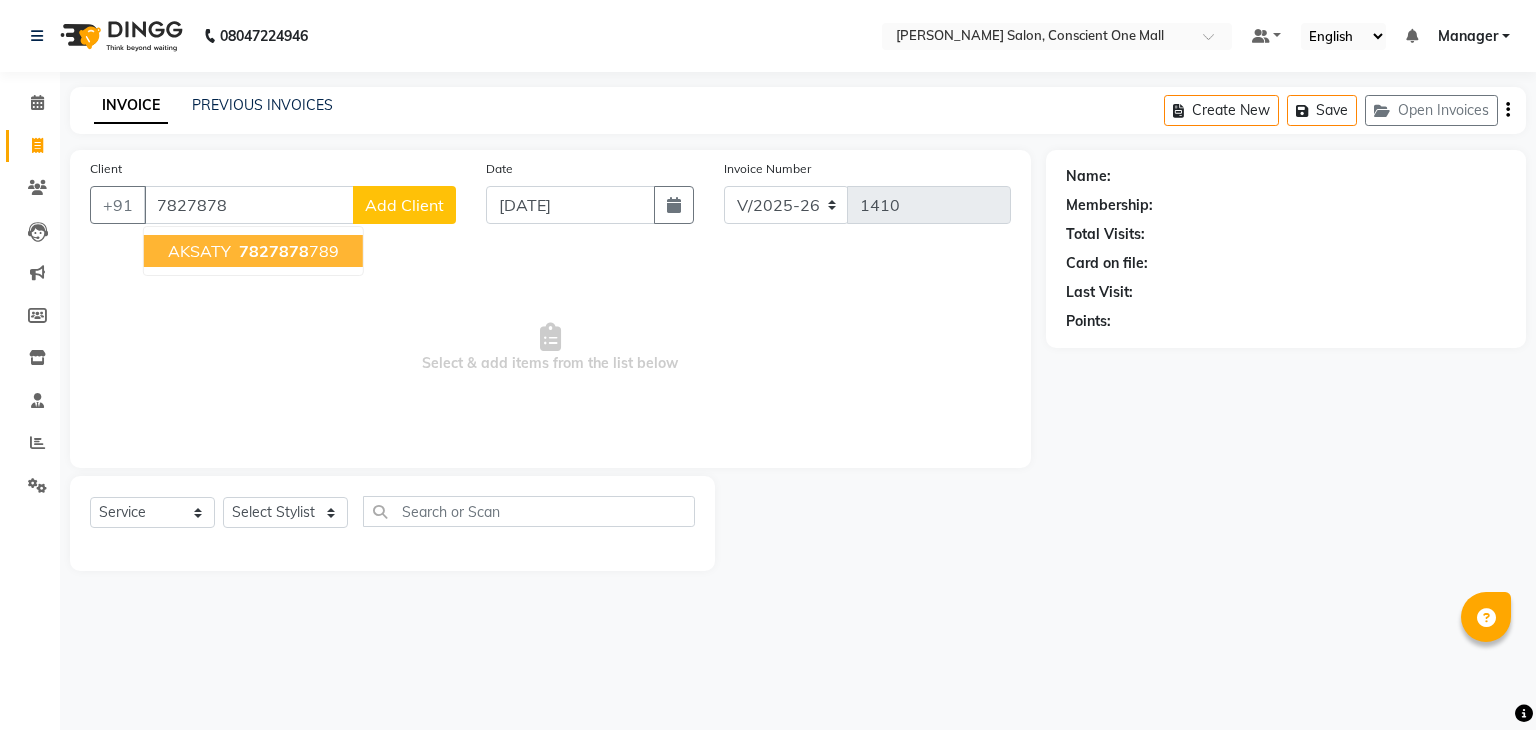 click on "7827878 789" at bounding box center [287, 251] 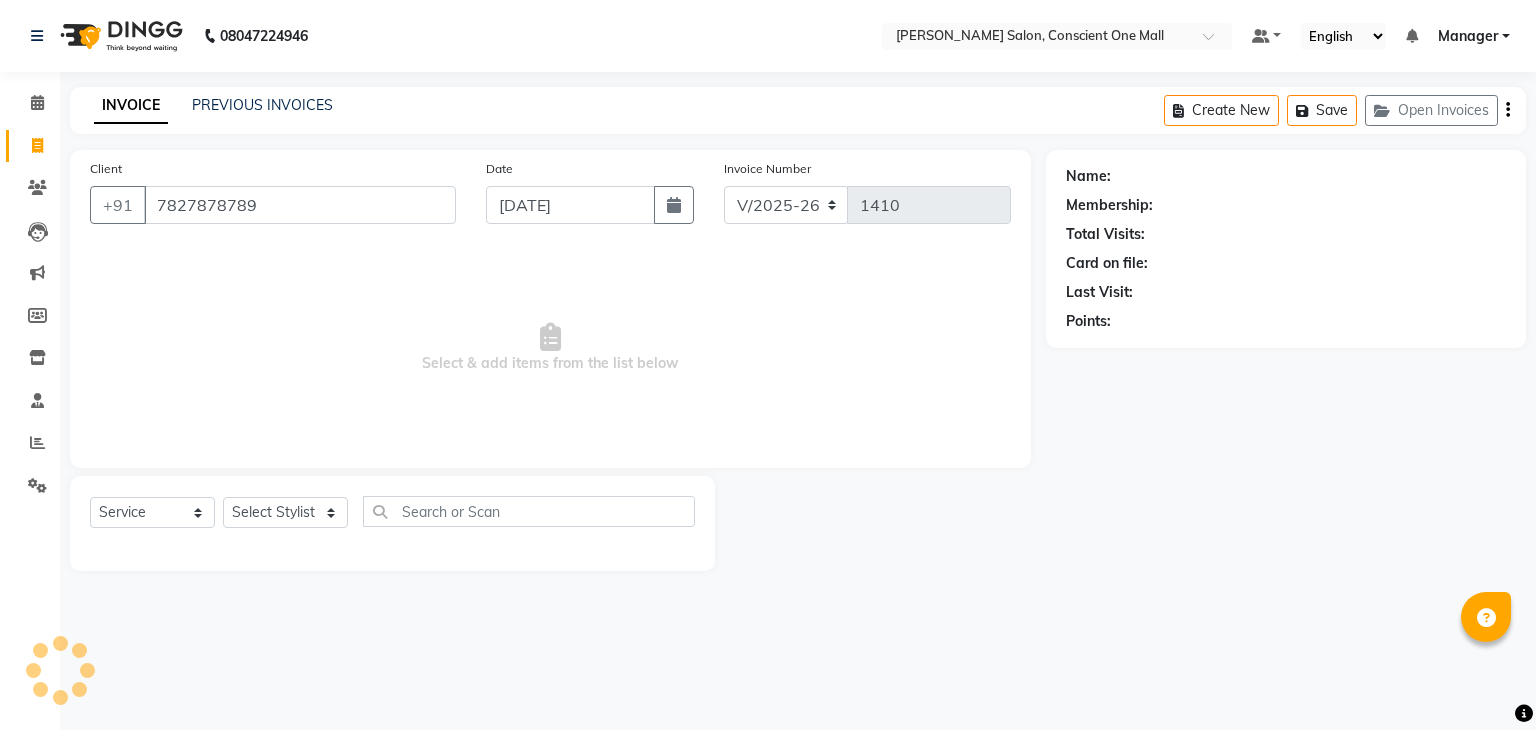 type on "7827878789" 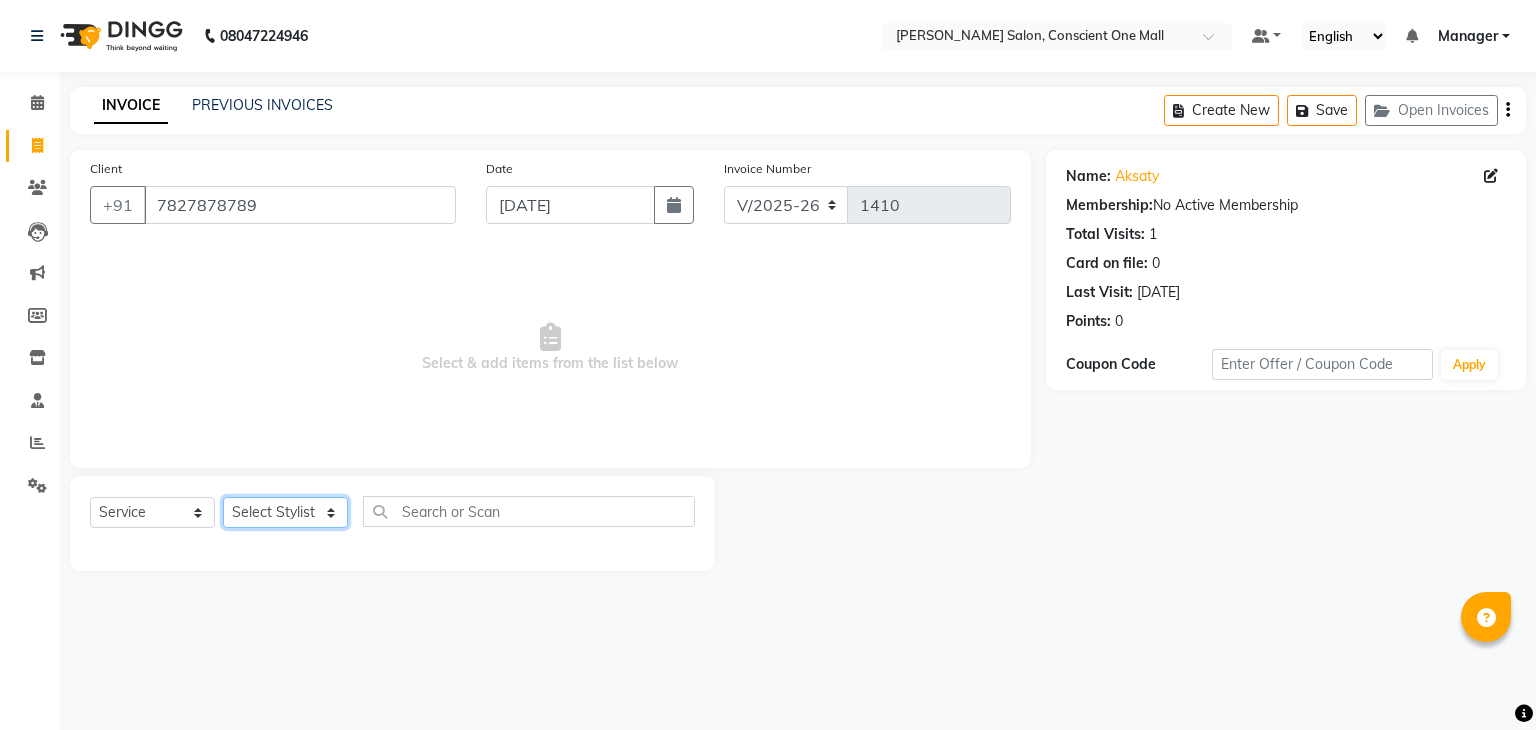 click on "Select Stylist [PERSON_NAME] [PERSON_NAME] [PERSON_NAME] [PERSON_NAME] [PERSON_NAME] [PERSON_NAME] kajal [PERSON_NAME] Manager [PERSON_NAME] [PERSON_NAME] [PERSON_NAME] neha [PERSON_NAME] [PERSON_NAME] Sachin [PERSON_NAME] SAMEER [PERSON_NAME] Saurabh [PERSON_NAME]" 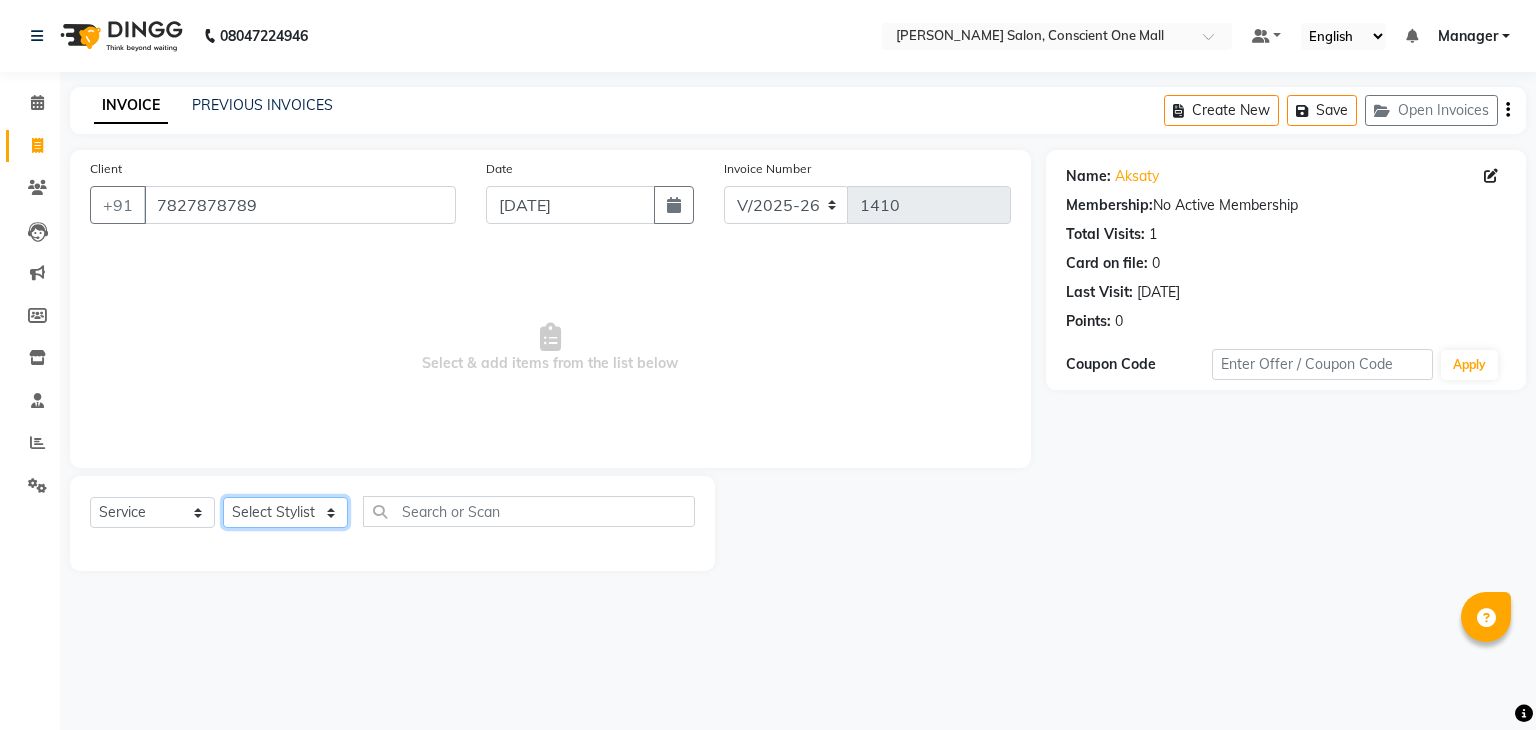 select on "67298" 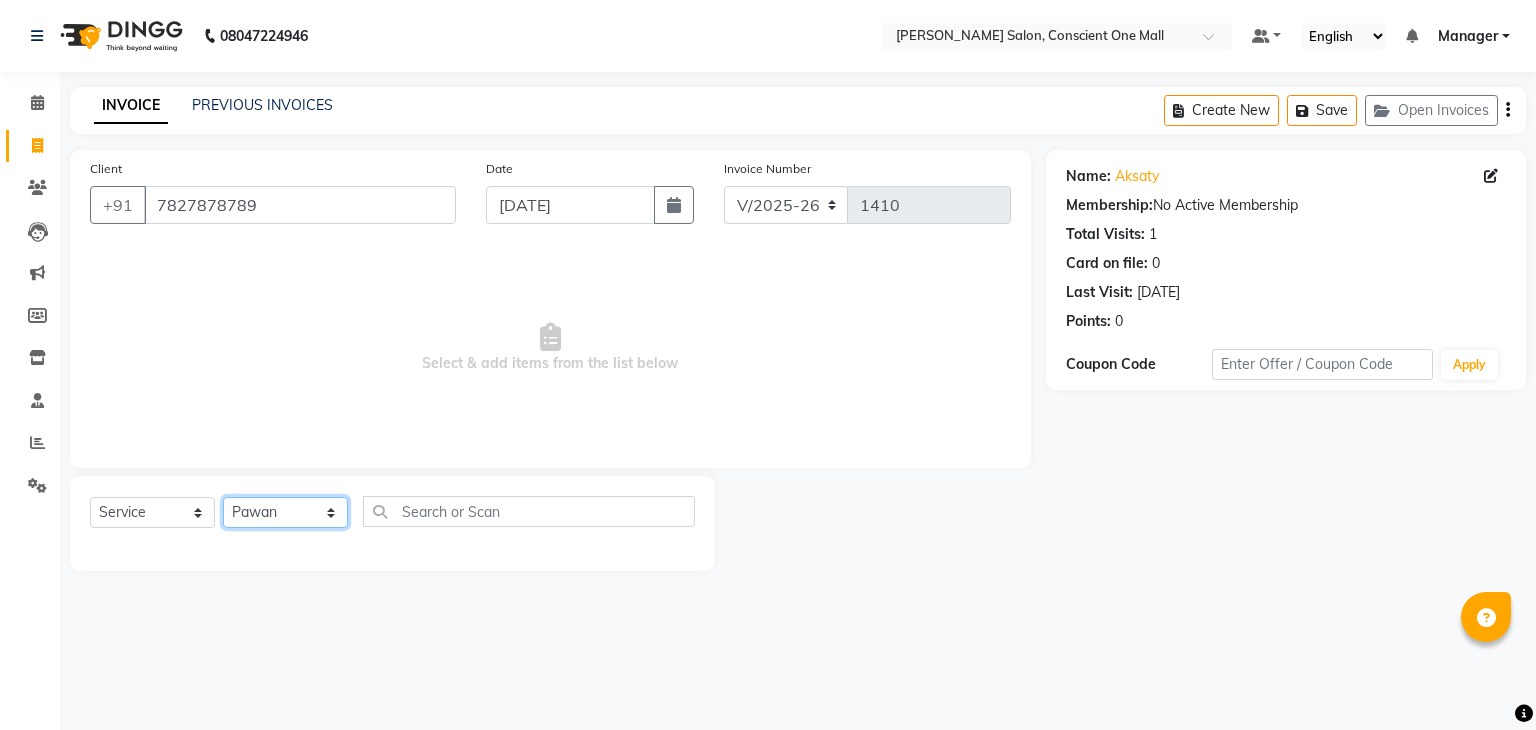 click on "Select Stylist [PERSON_NAME] [PERSON_NAME] [PERSON_NAME] [PERSON_NAME] [PERSON_NAME] [PERSON_NAME] kajal [PERSON_NAME] Manager [PERSON_NAME] [PERSON_NAME] [PERSON_NAME] neha [PERSON_NAME] [PERSON_NAME] Sachin [PERSON_NAME] SAMEER [PERSON_NAME] Saurabh [PERSON_NAME]" 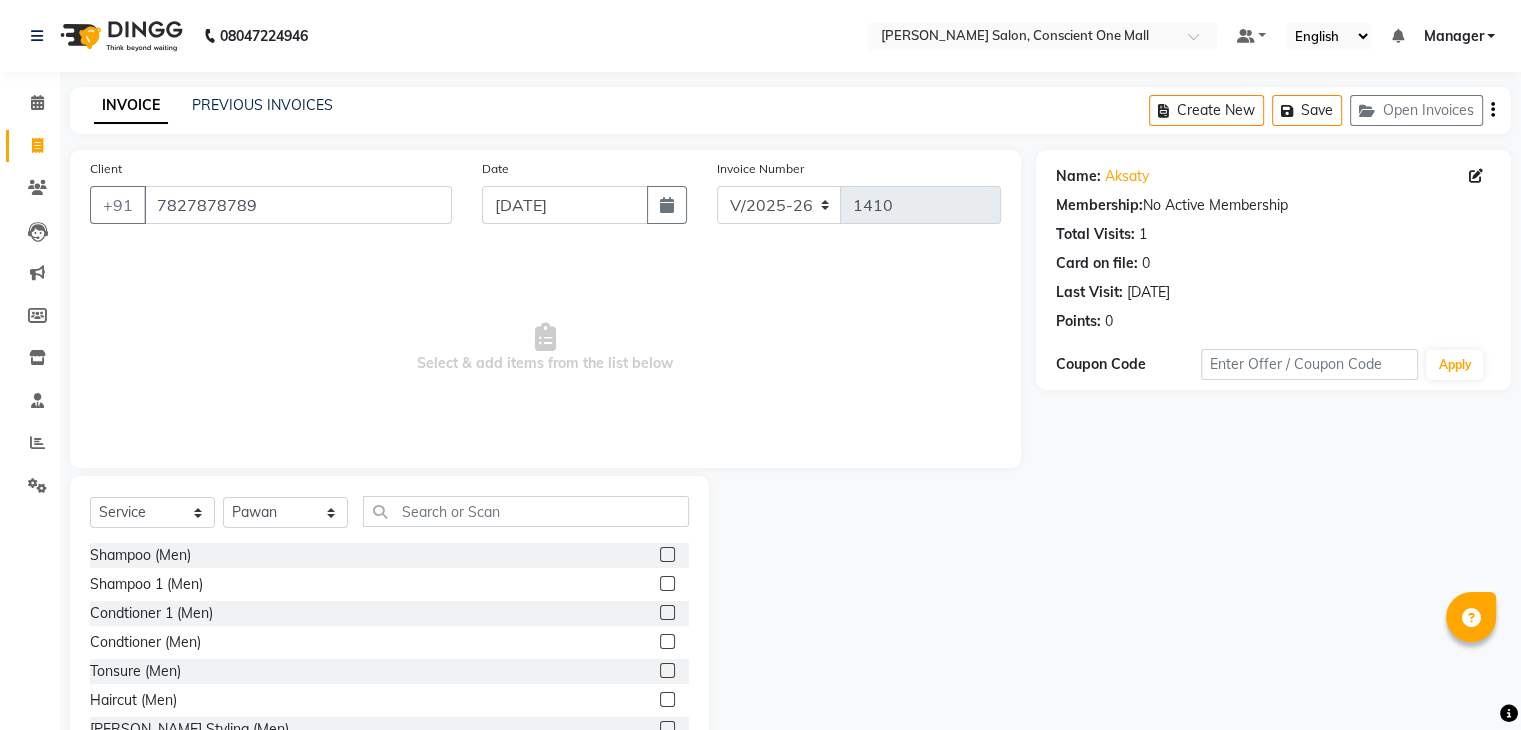 click 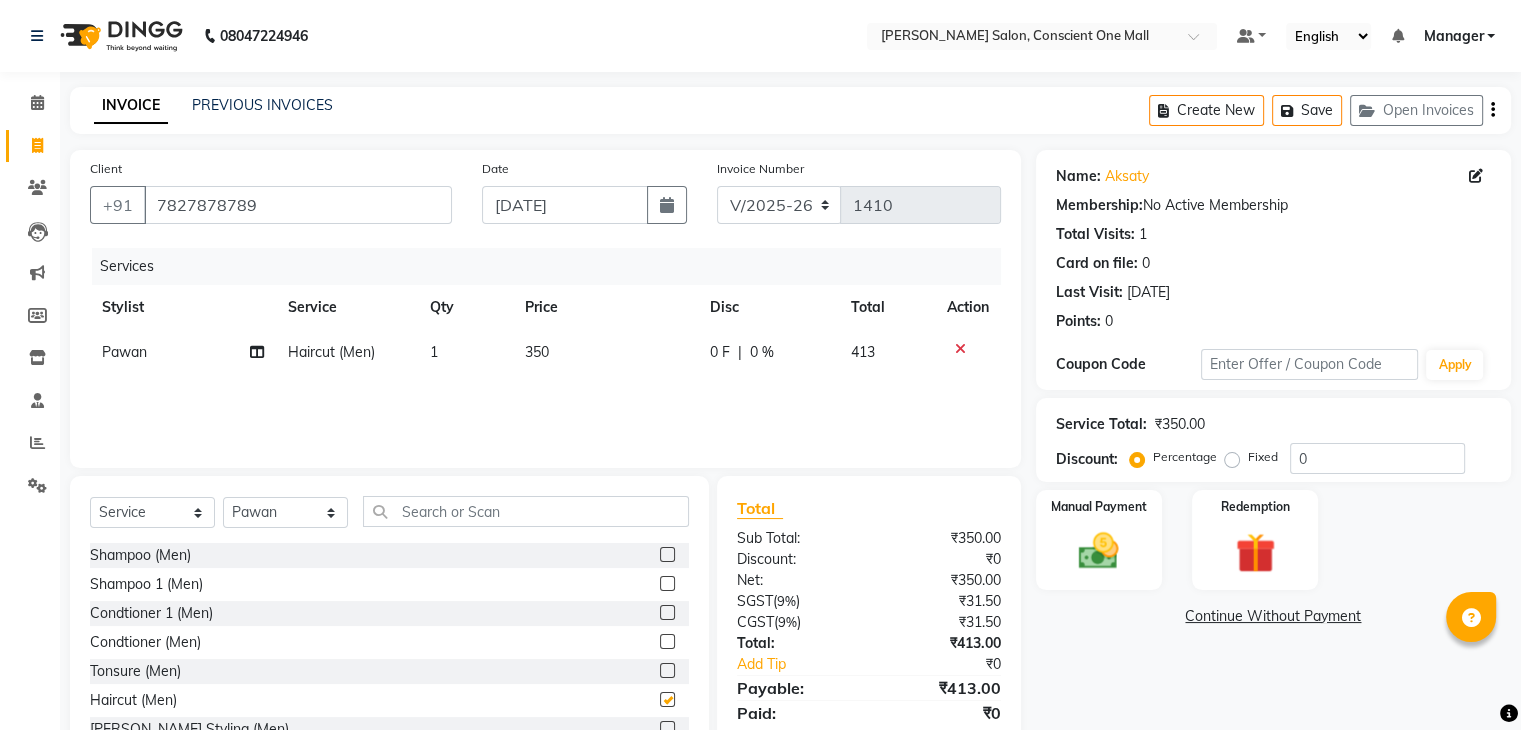 checkbox on "false" 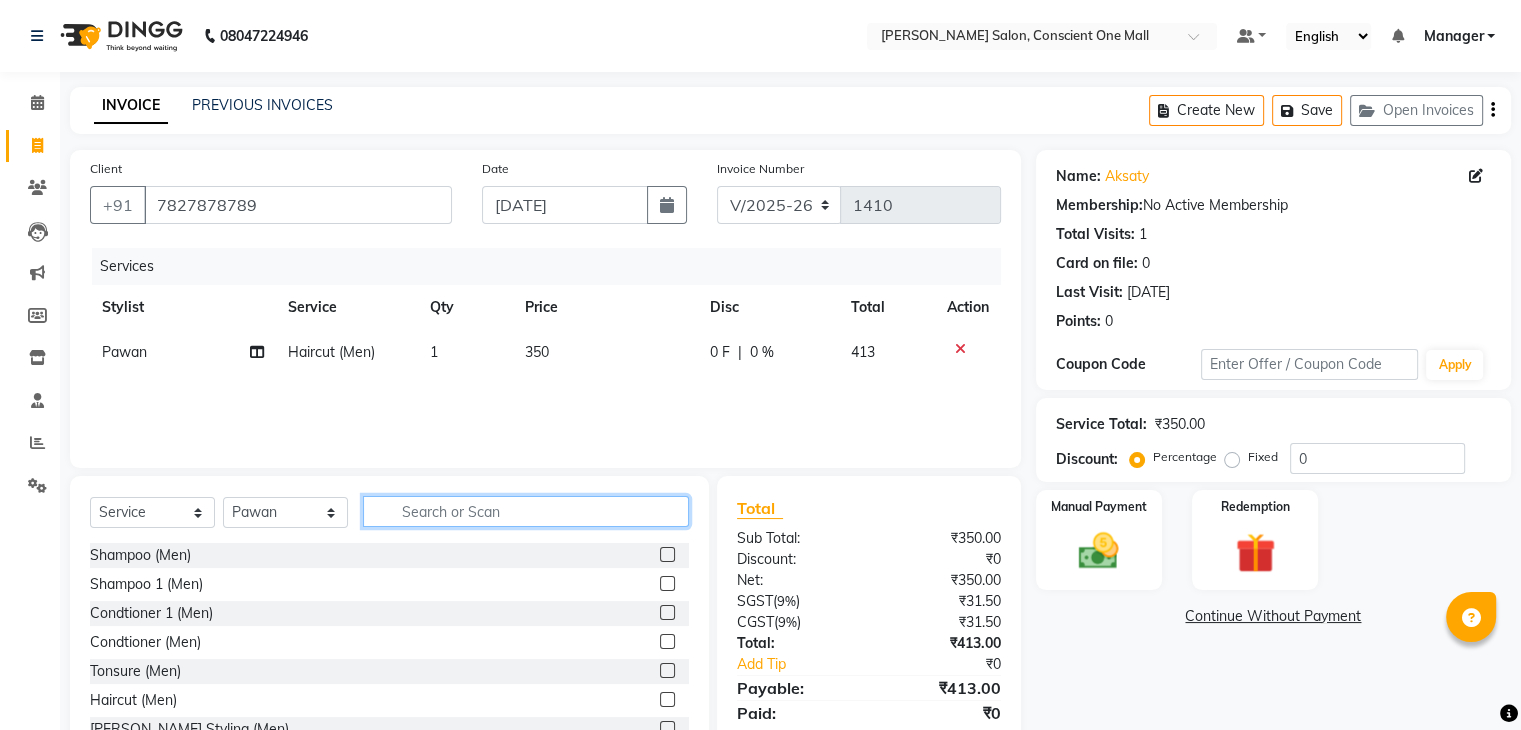 click 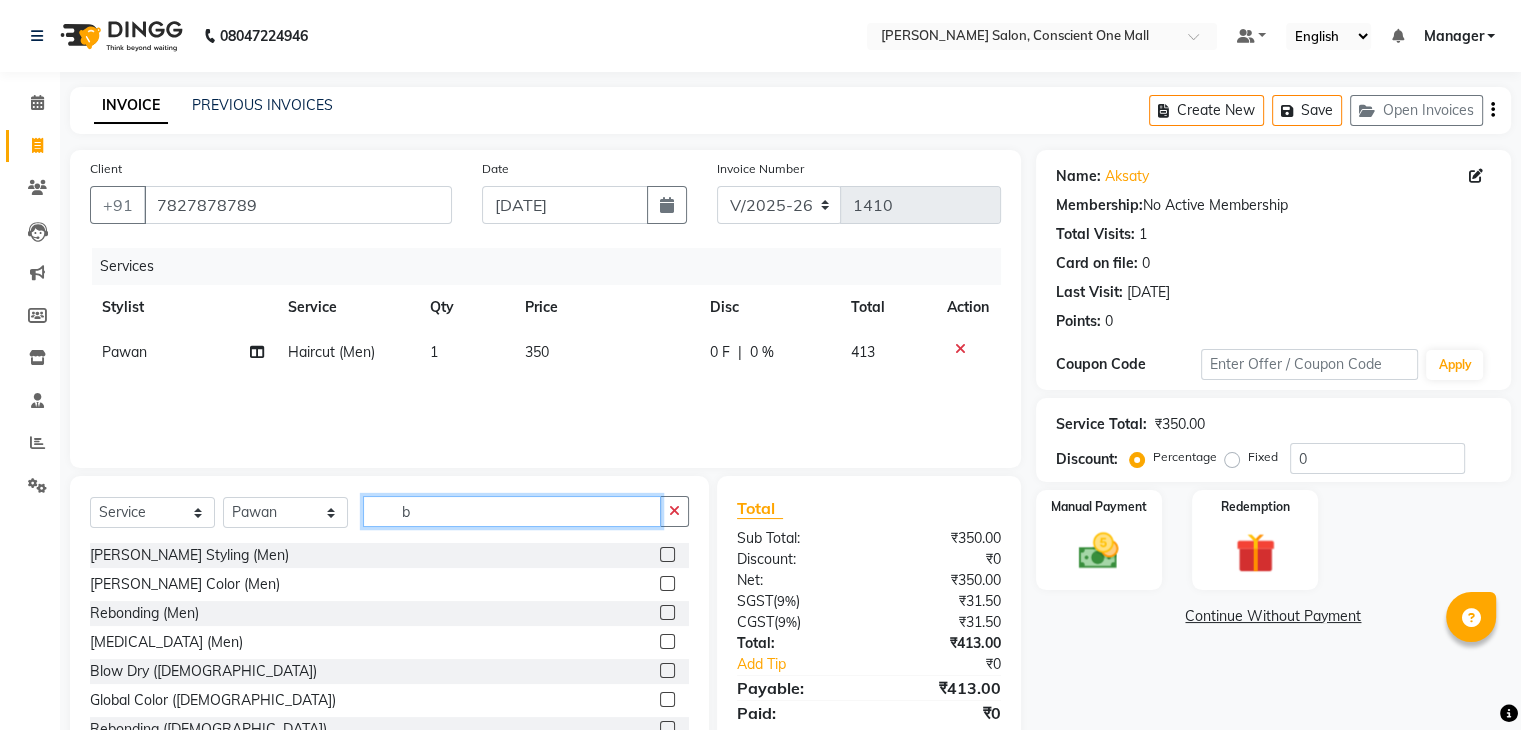 type on "b" 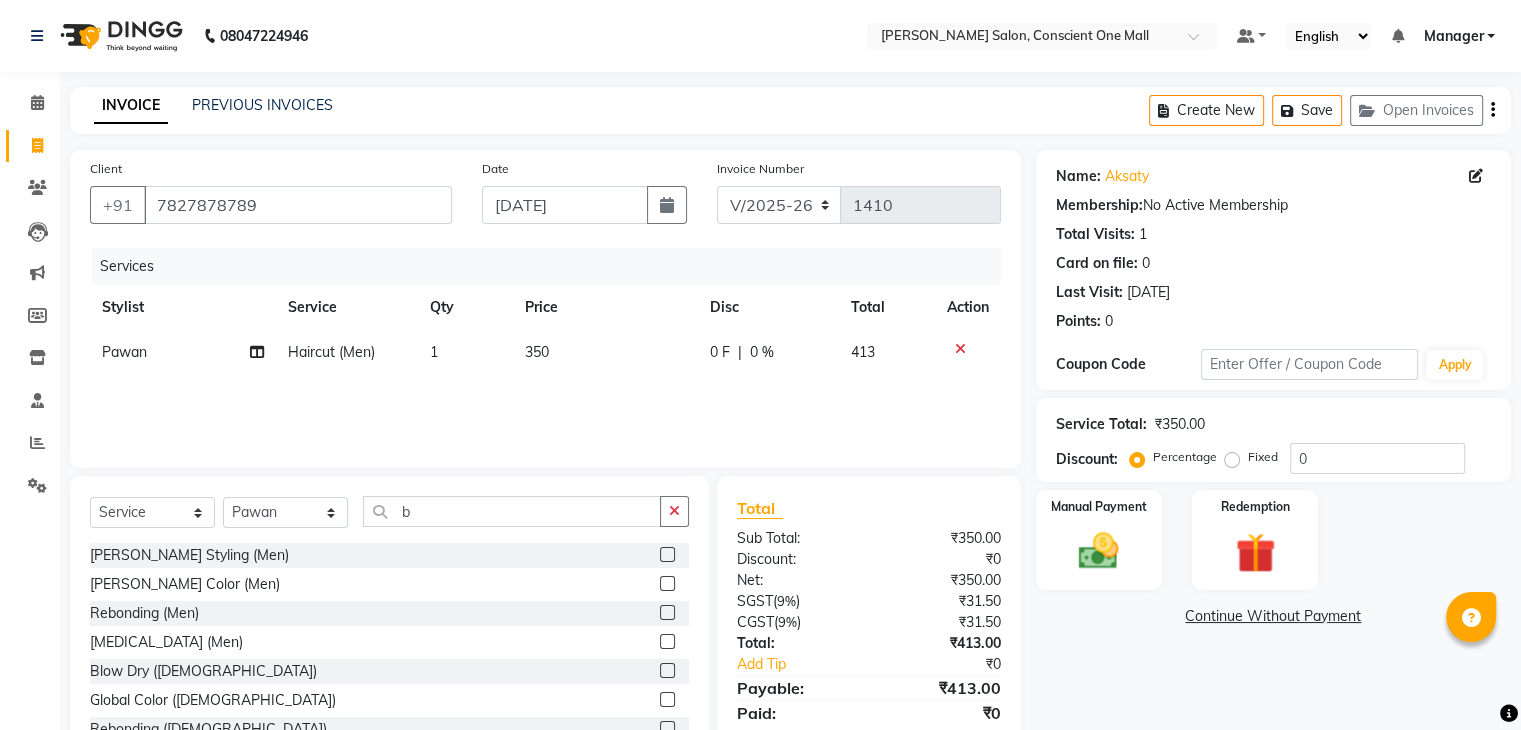 click 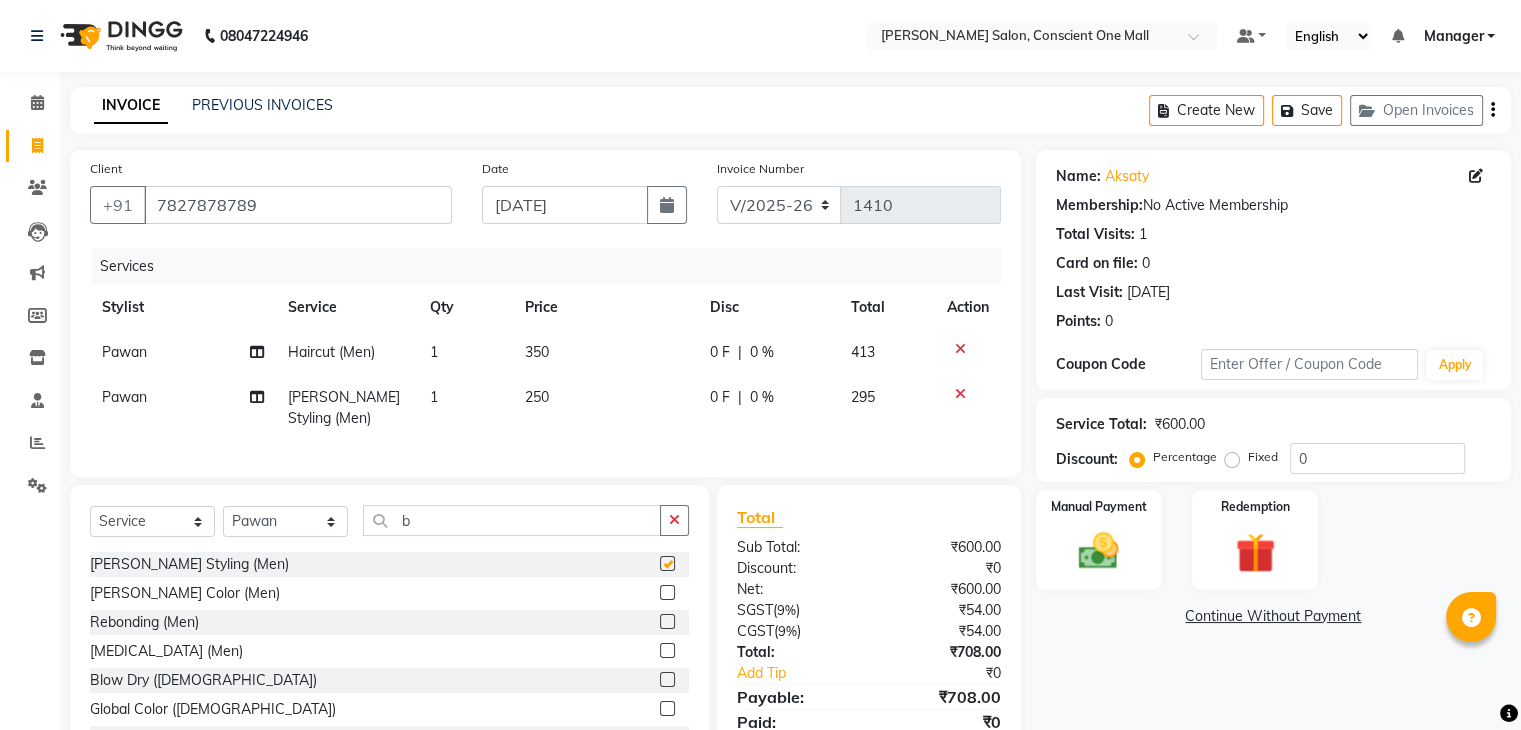 checkbox on "false" 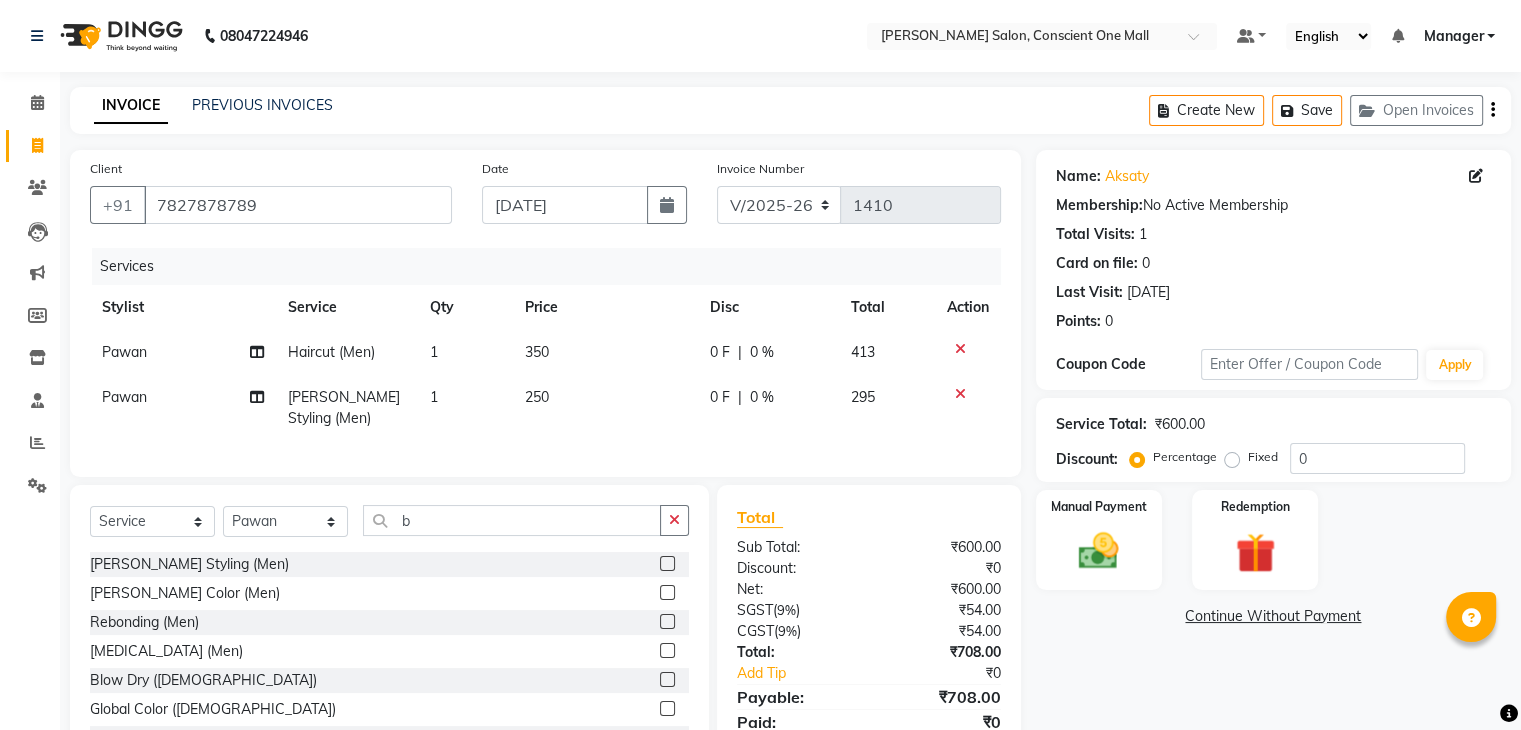 click on "250" 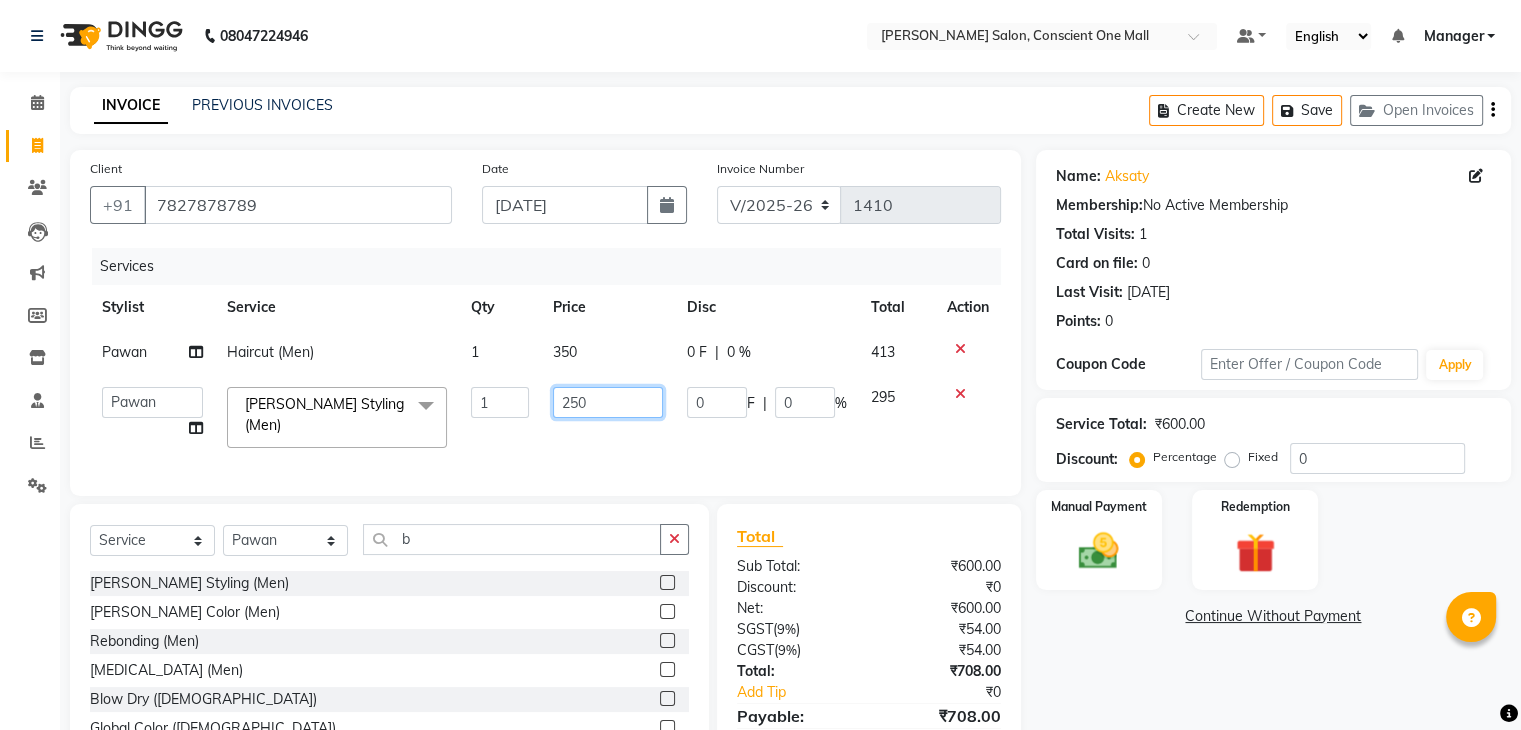 click on "250" 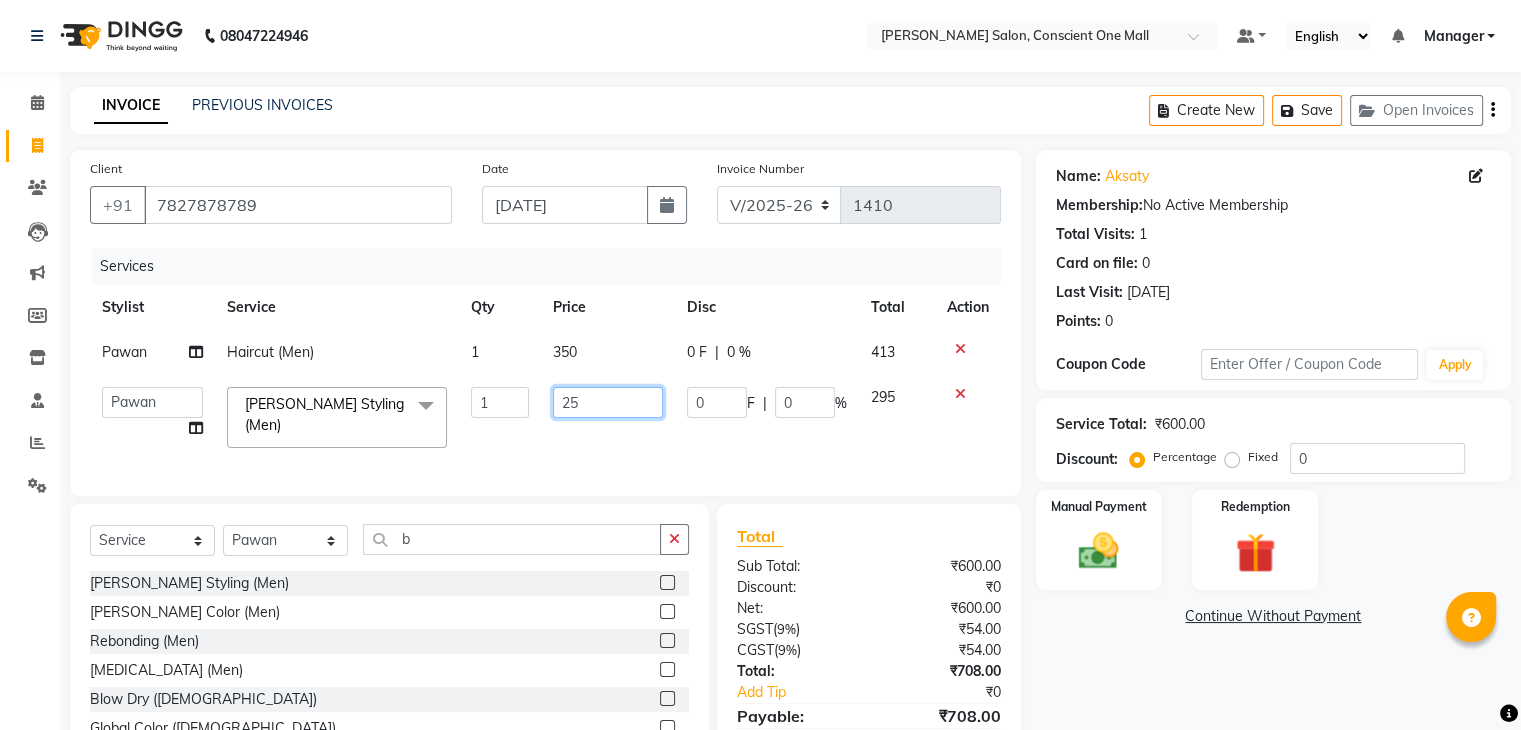 type on "2" 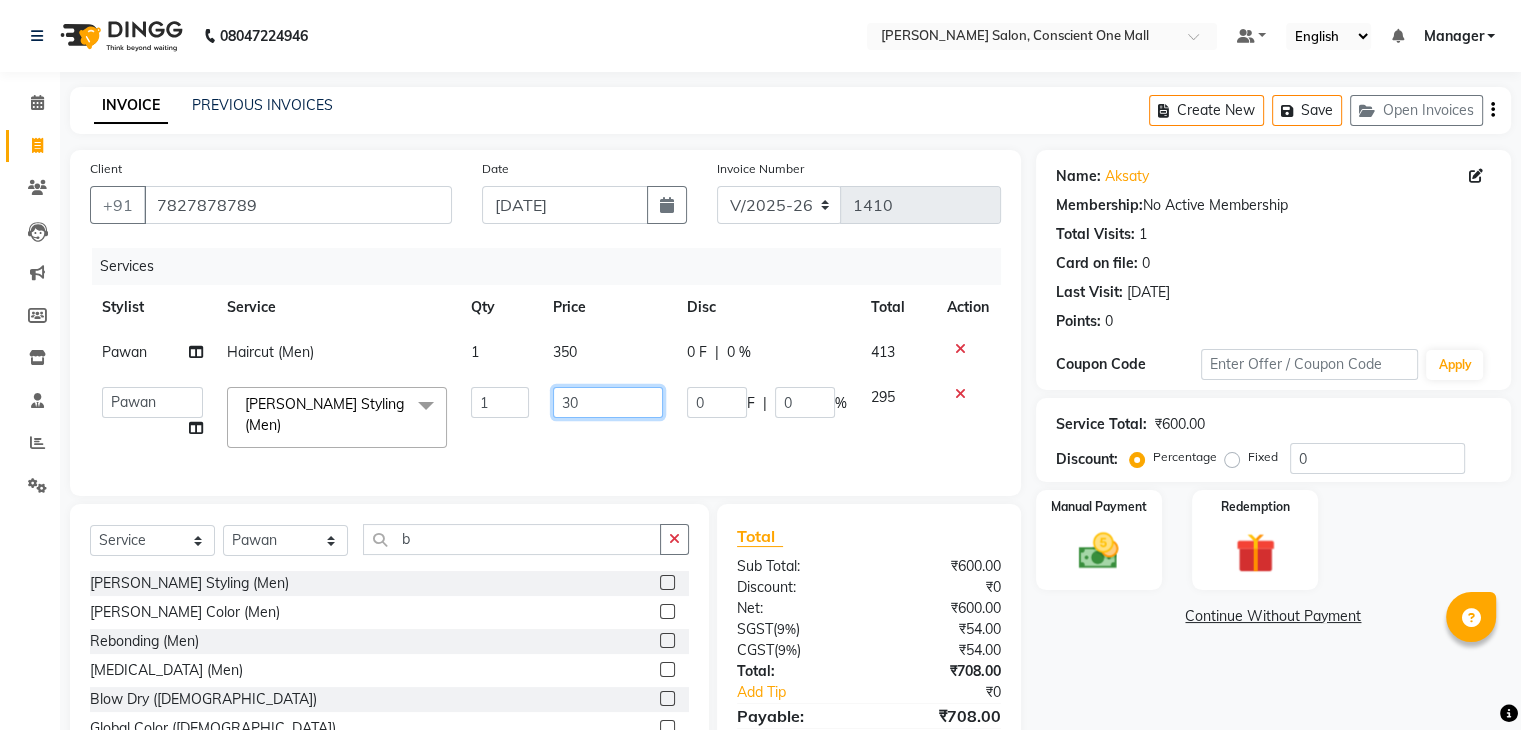 type on "300" 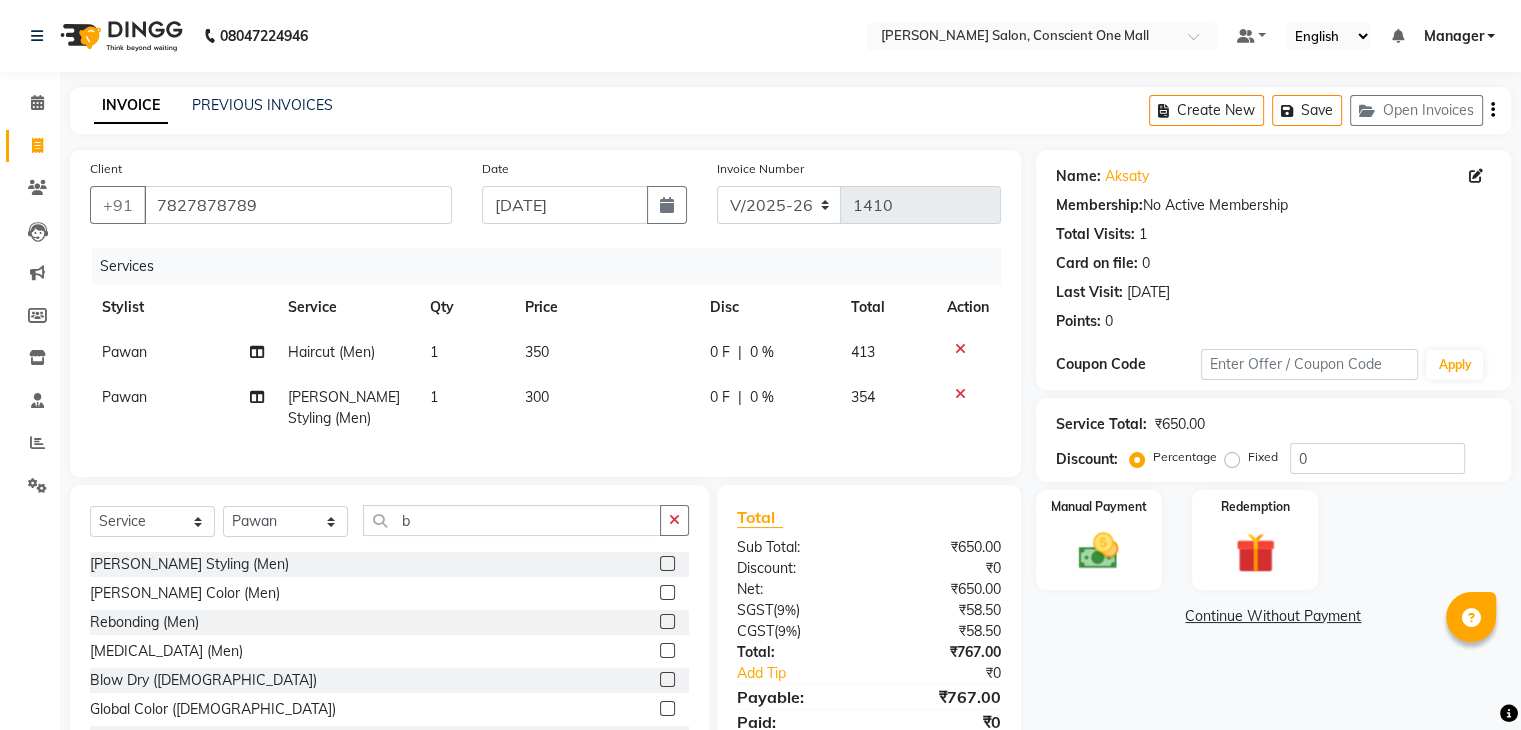 click on "Services Stylist Service Qty Price Disc Total Action Pawan Haircut (Men) 1 350 0 F | 0 % 413 Pawan Beard Styling (Men) 1 300 0 F | 0 % 354" 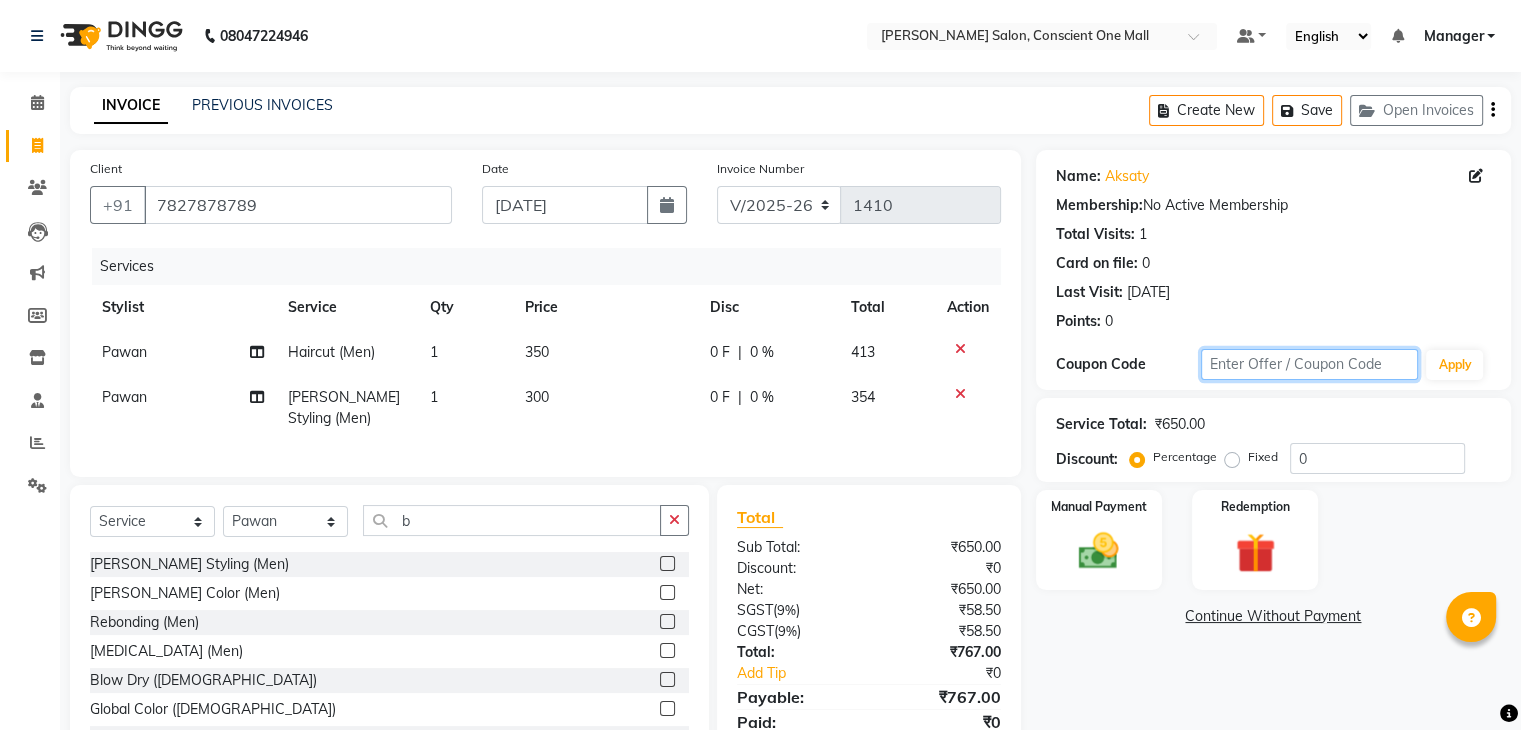 click 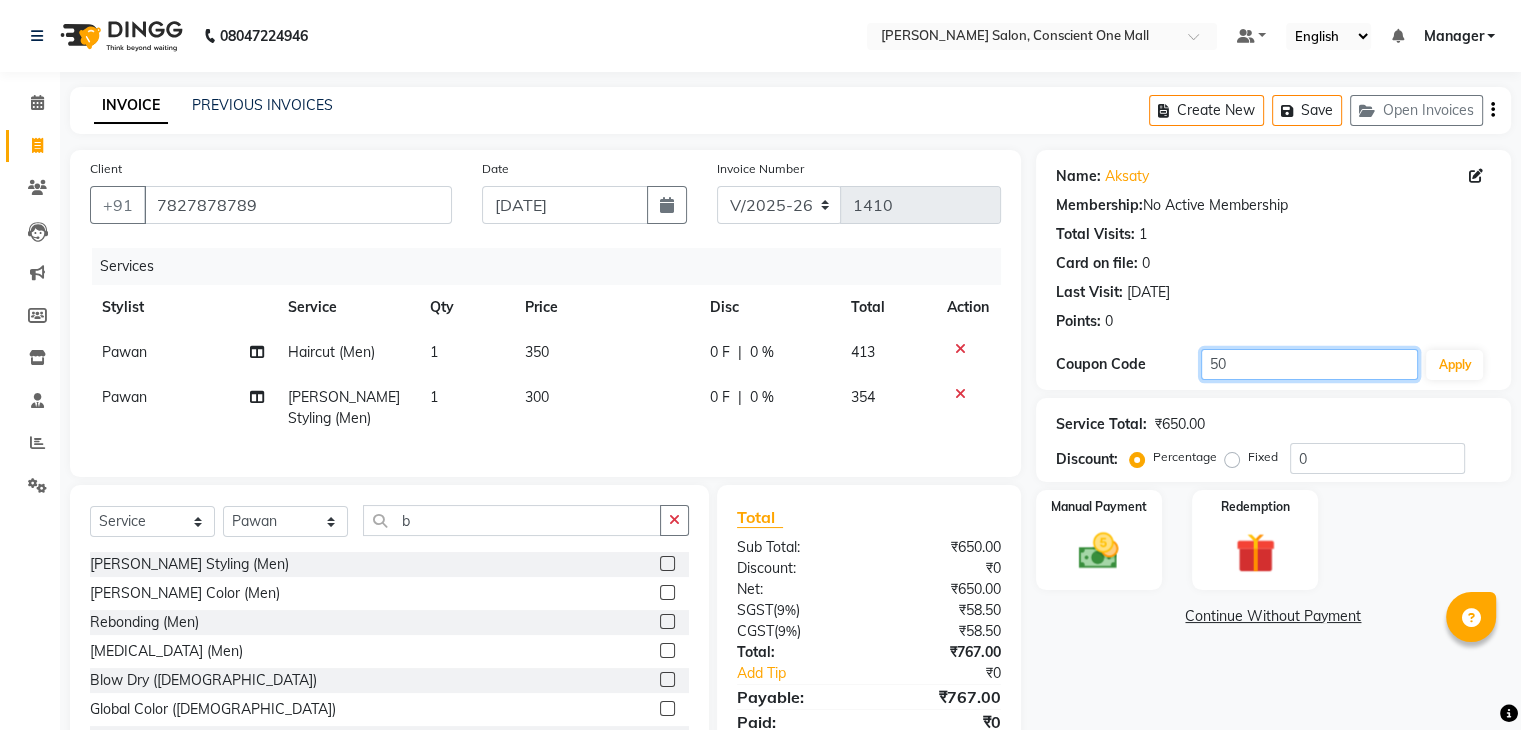 type on "50" 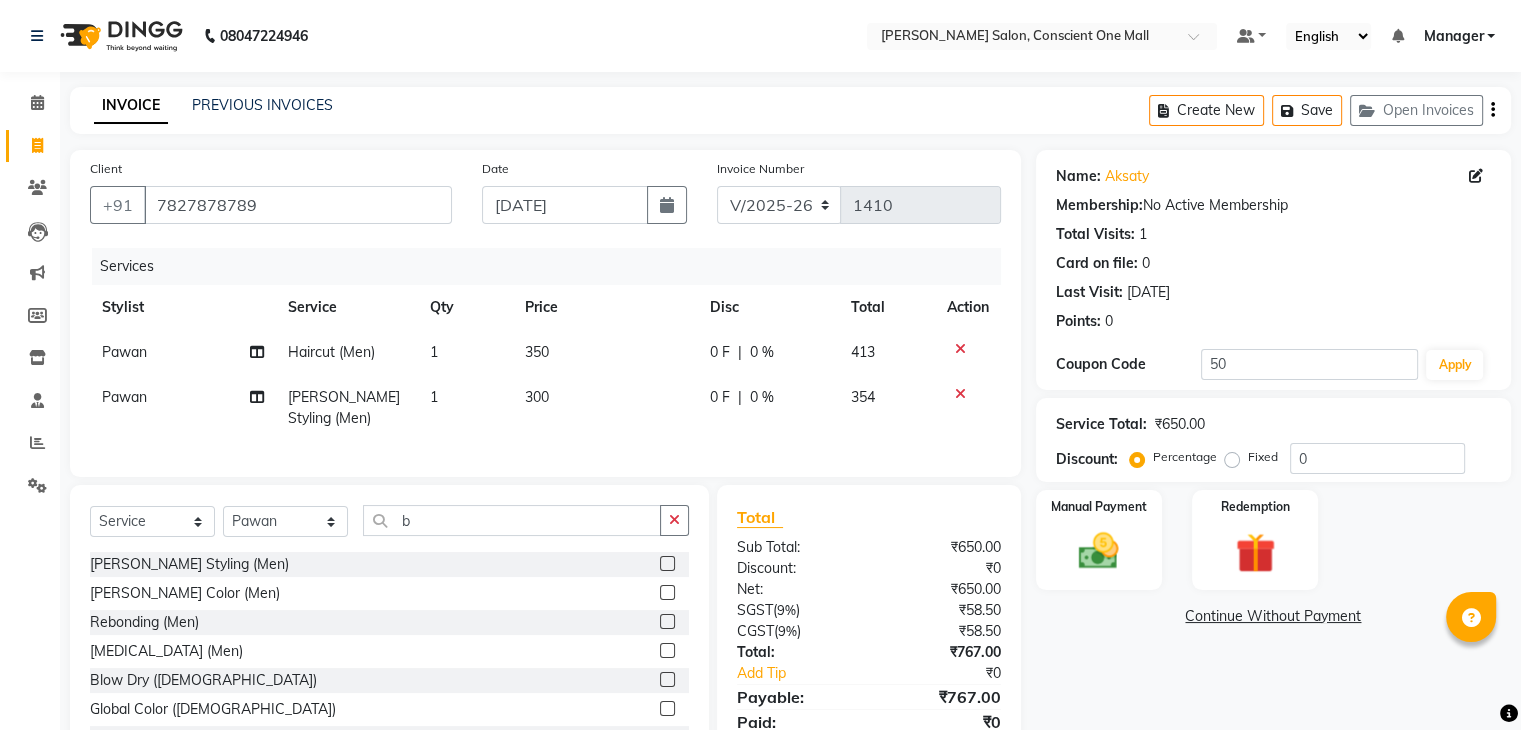 click on "Manual Payment Redemption" 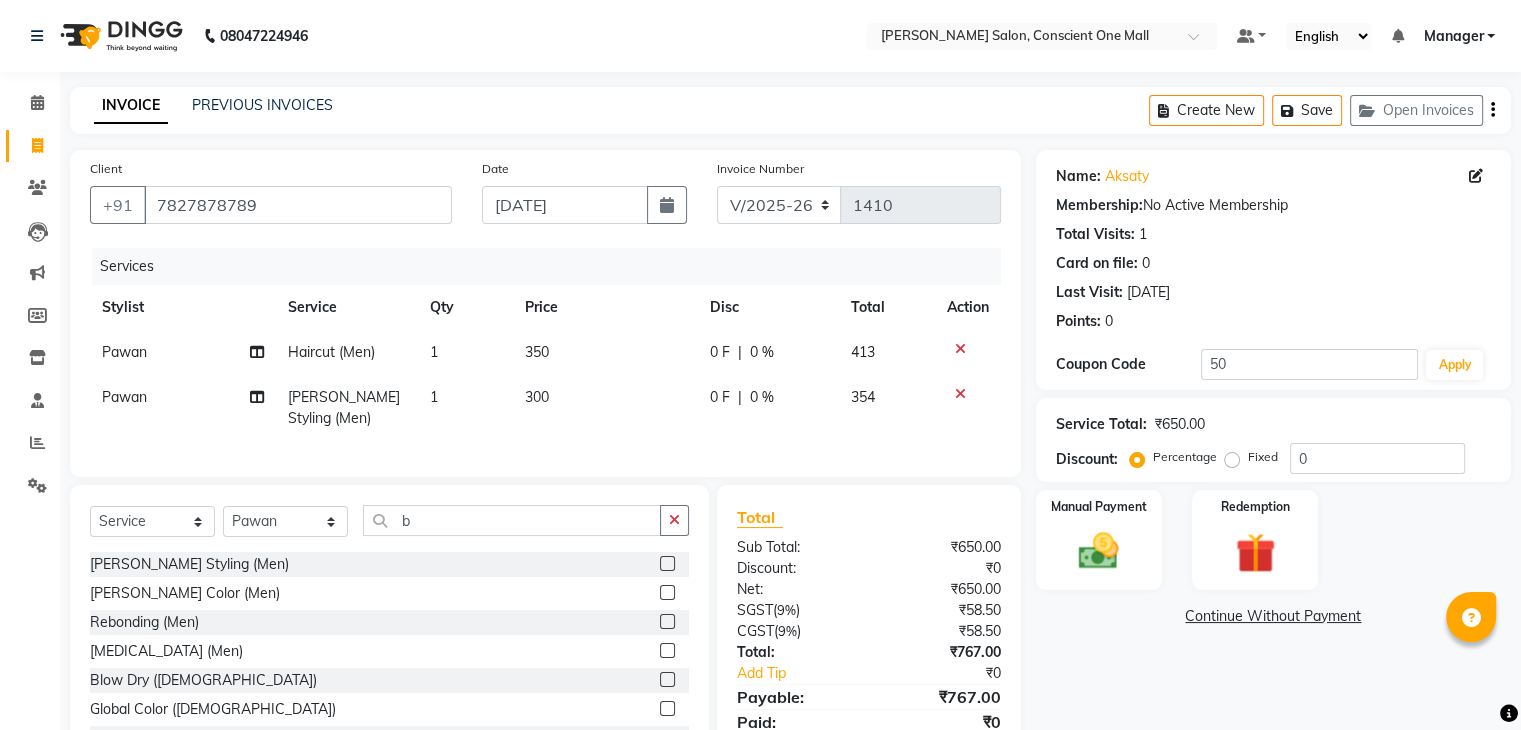 click on "Points:   0" 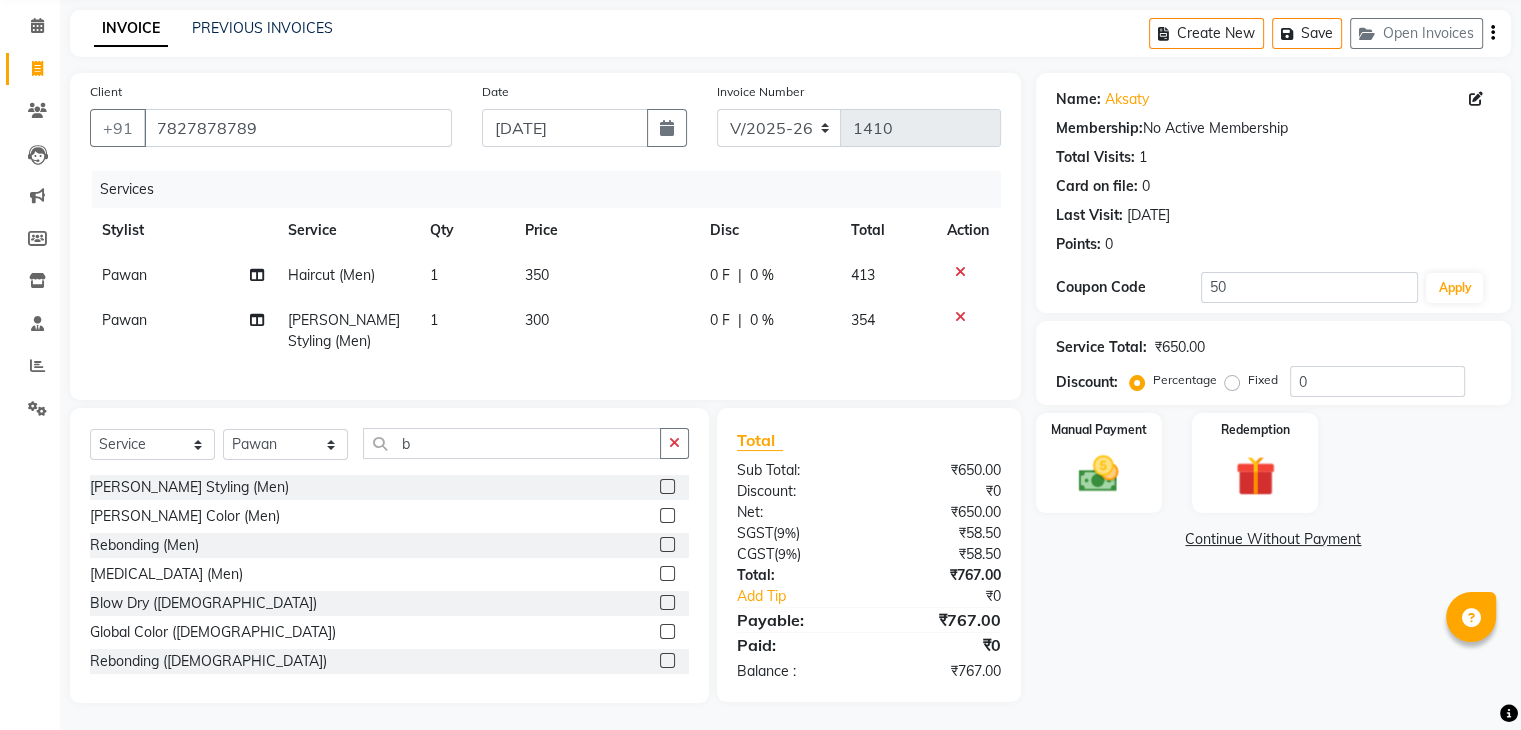 scroll, scrollTop: 88, scrollLeft: 0, axis: vertical 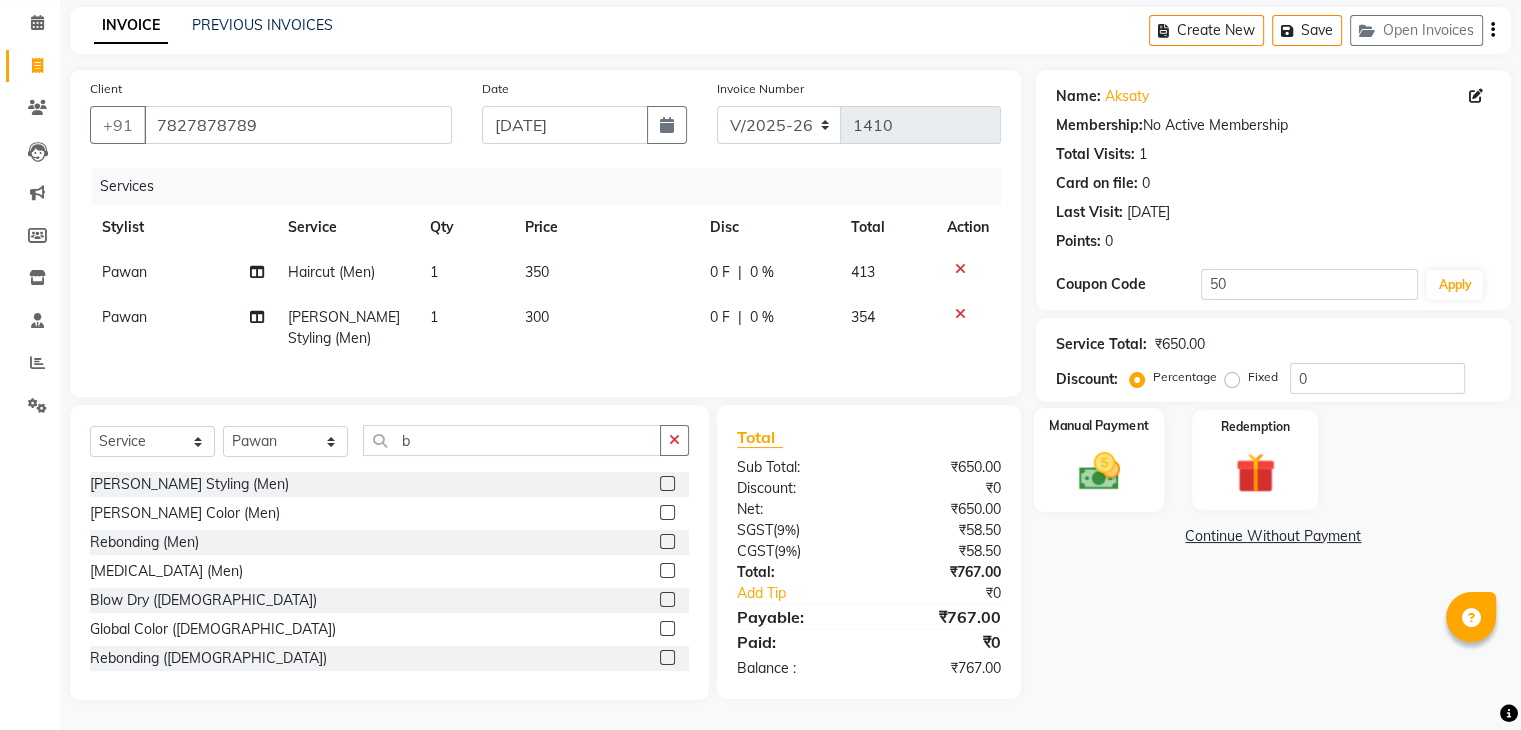 click 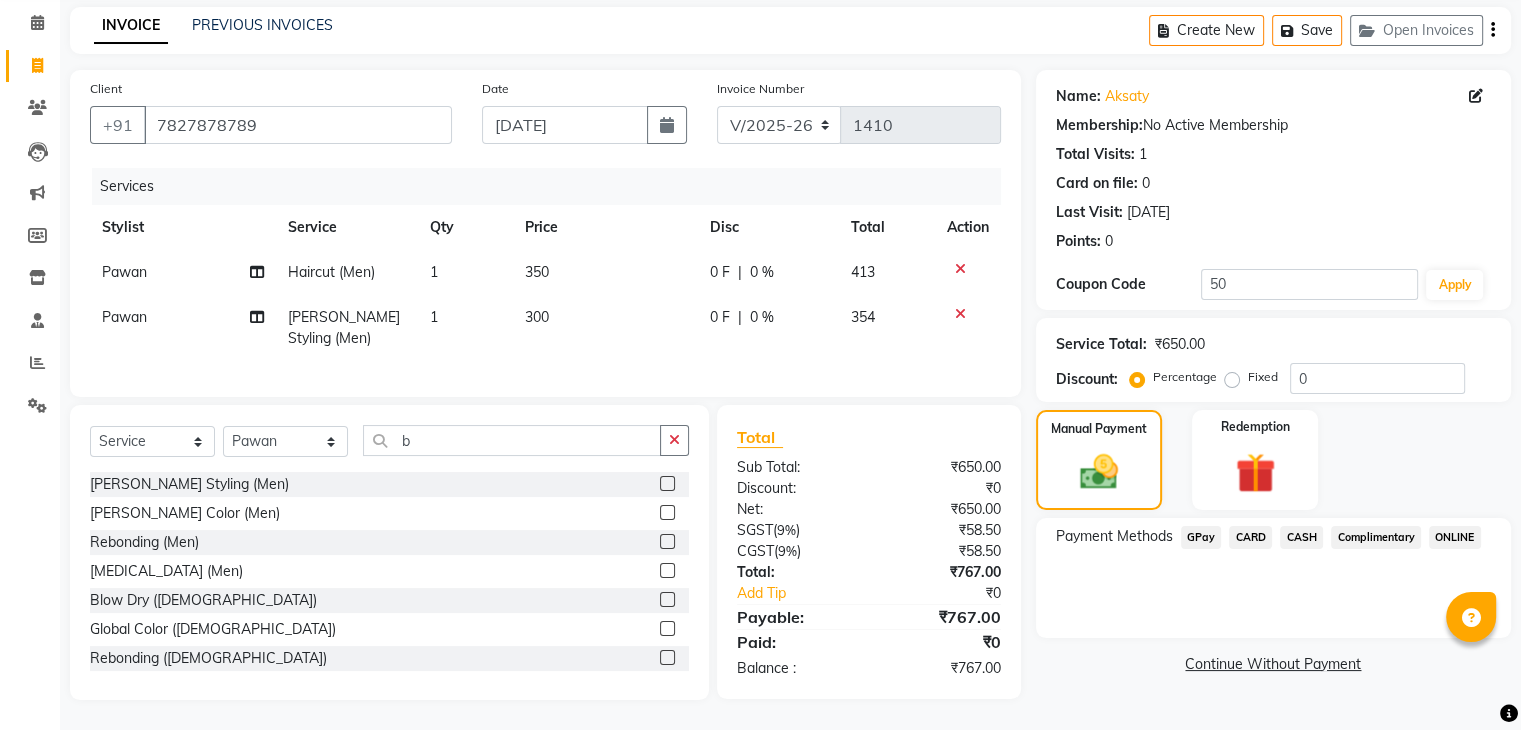 click 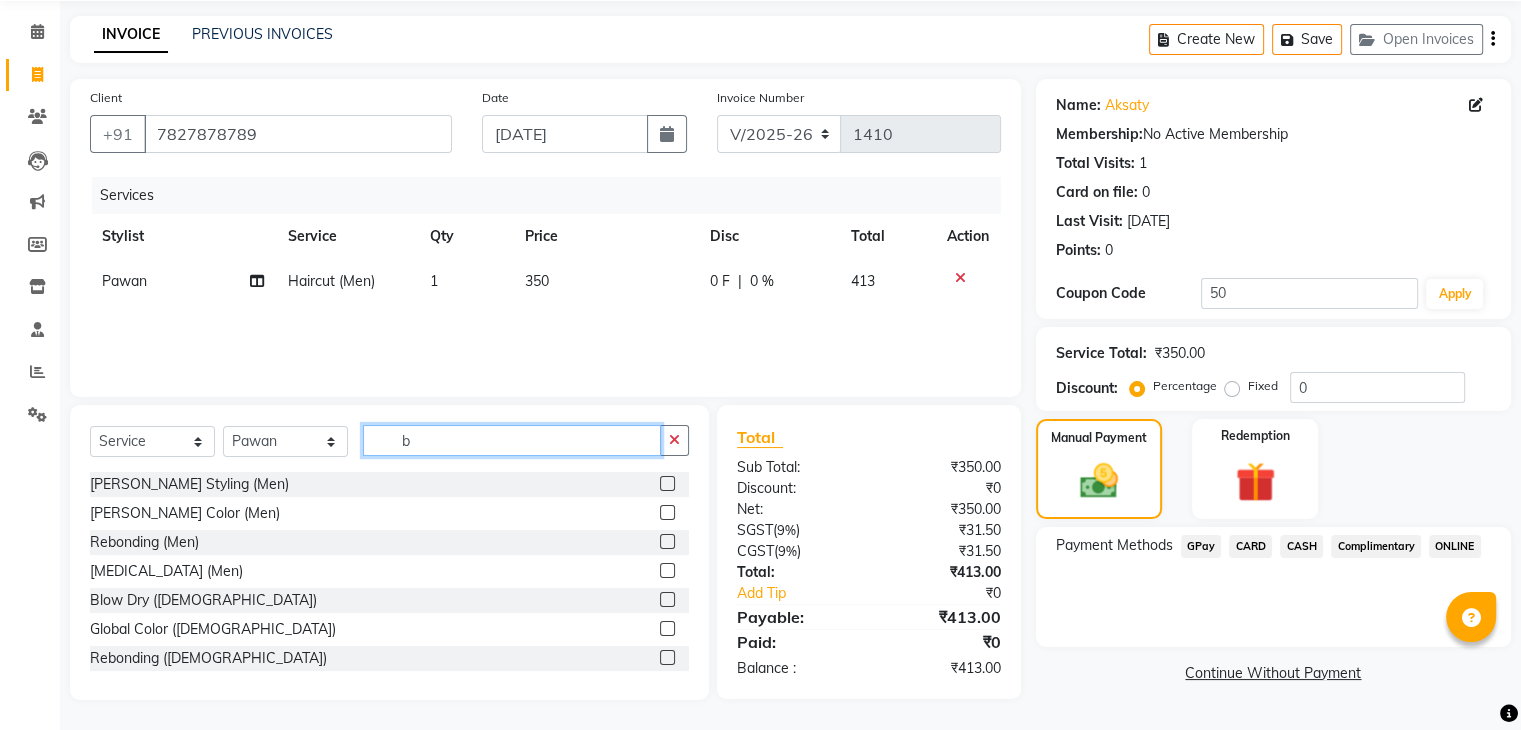 click on "b" 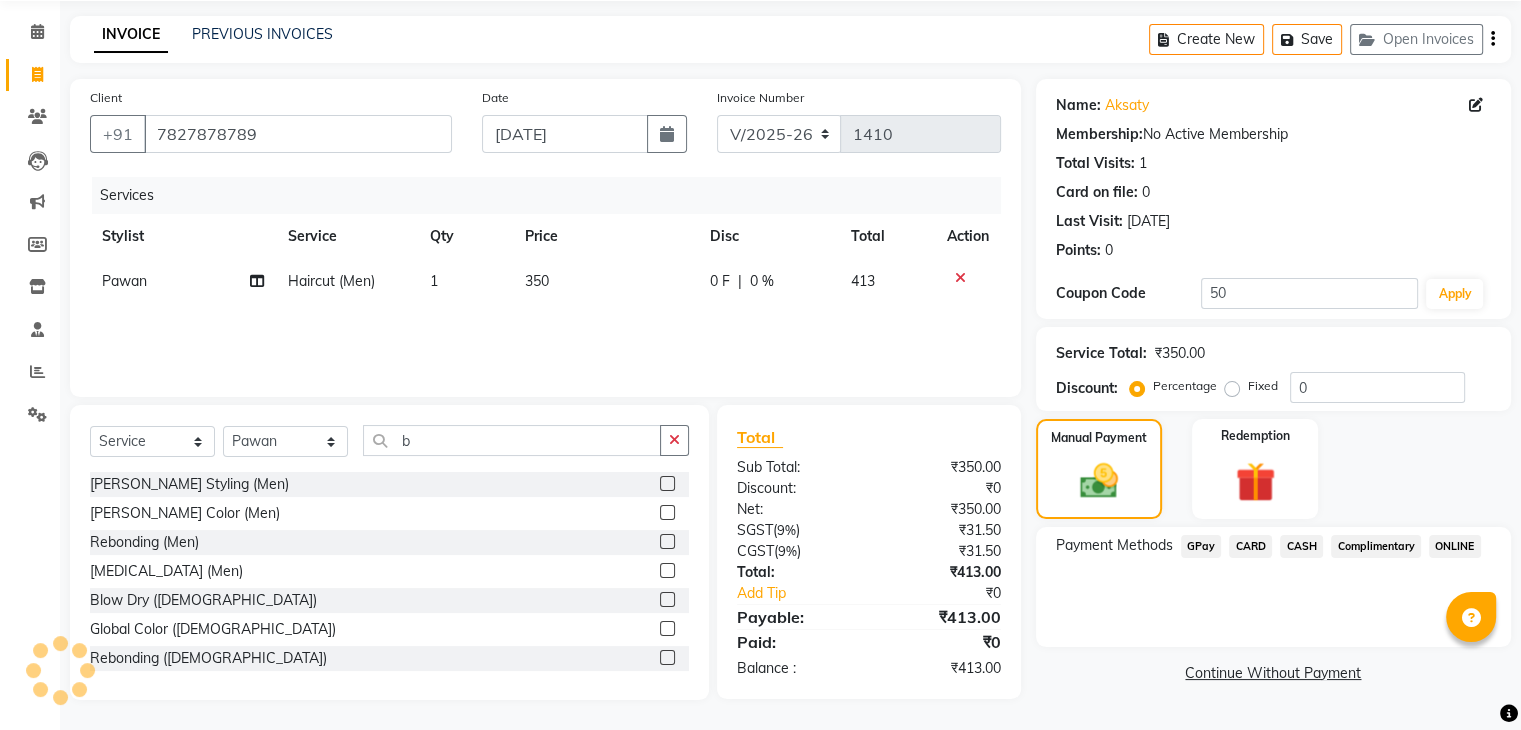click 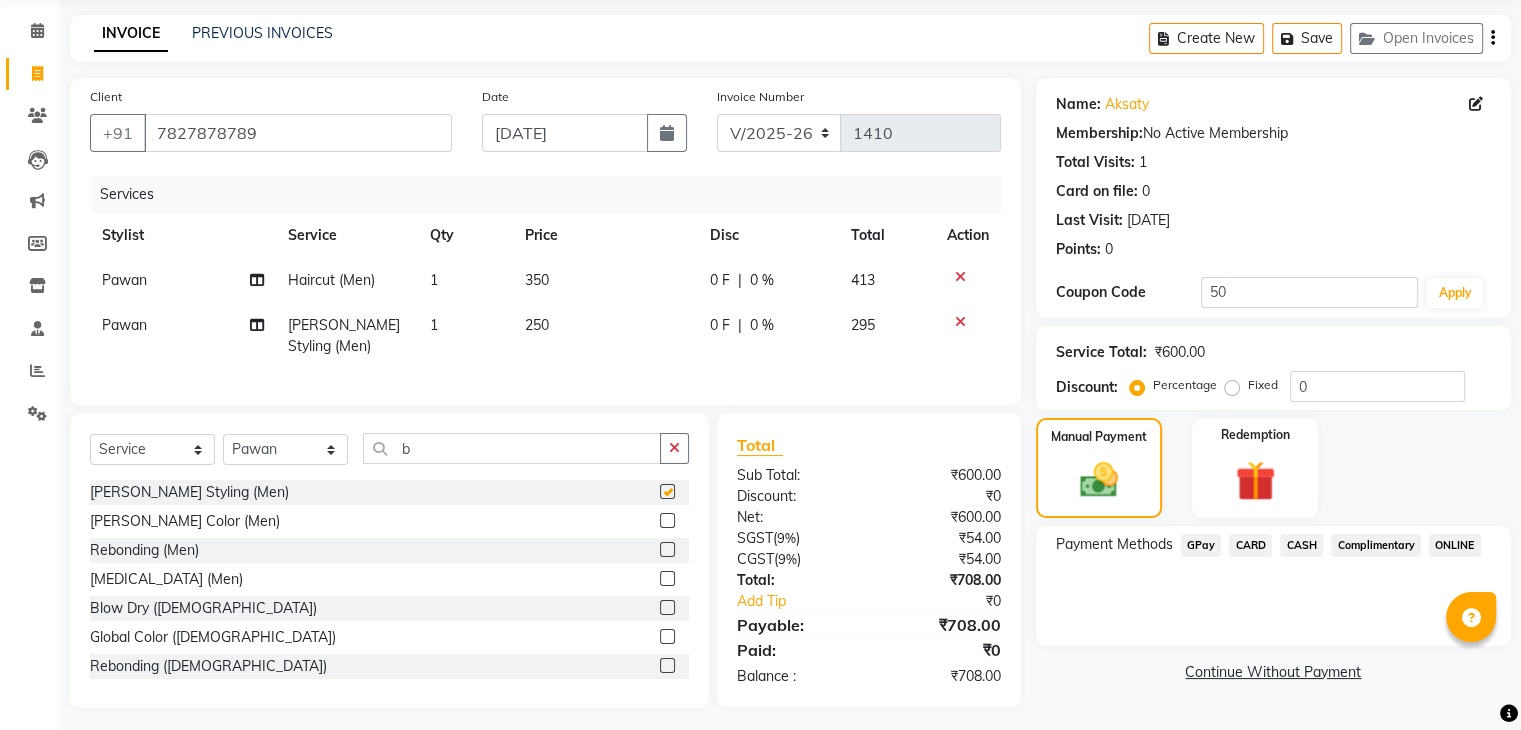 checkbox on "false" 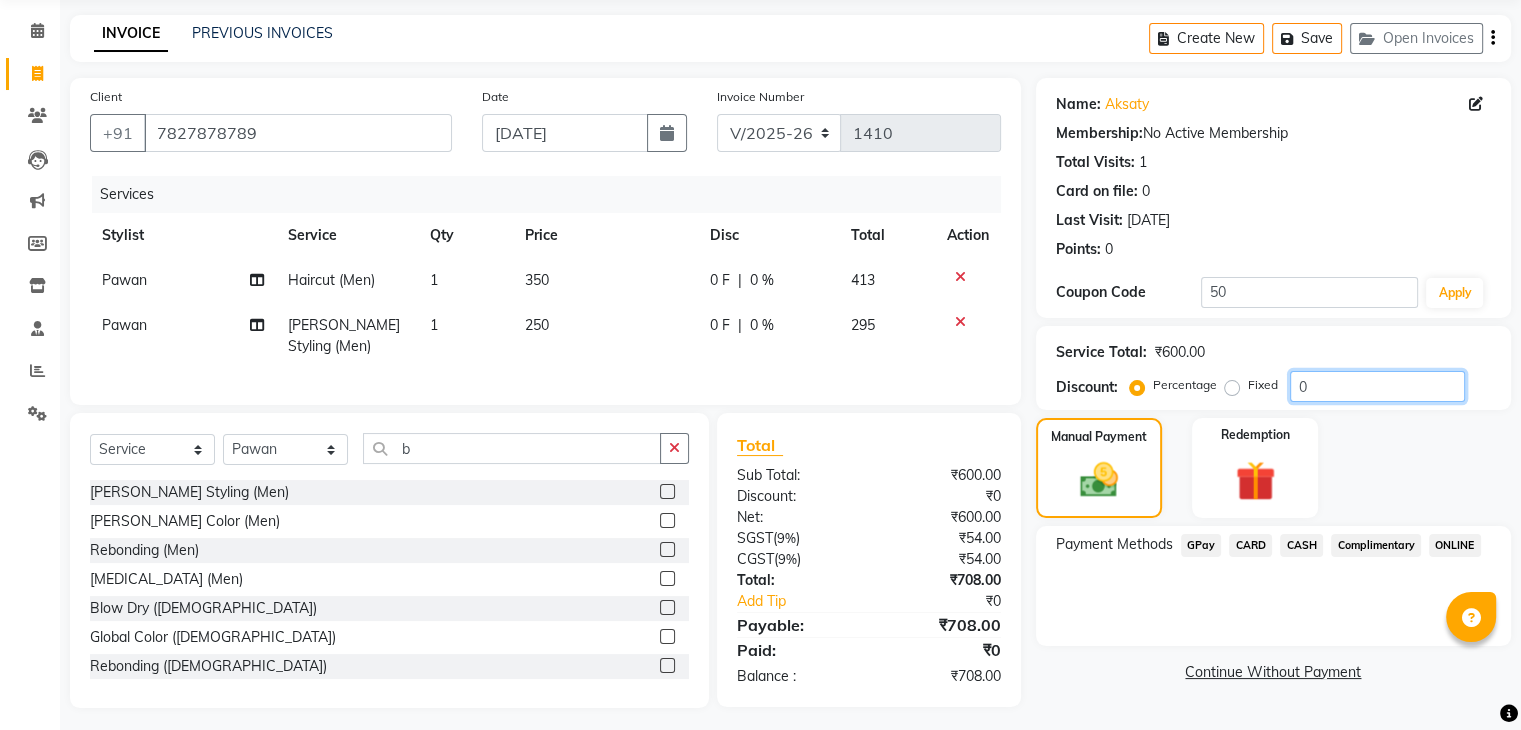 click on "0" 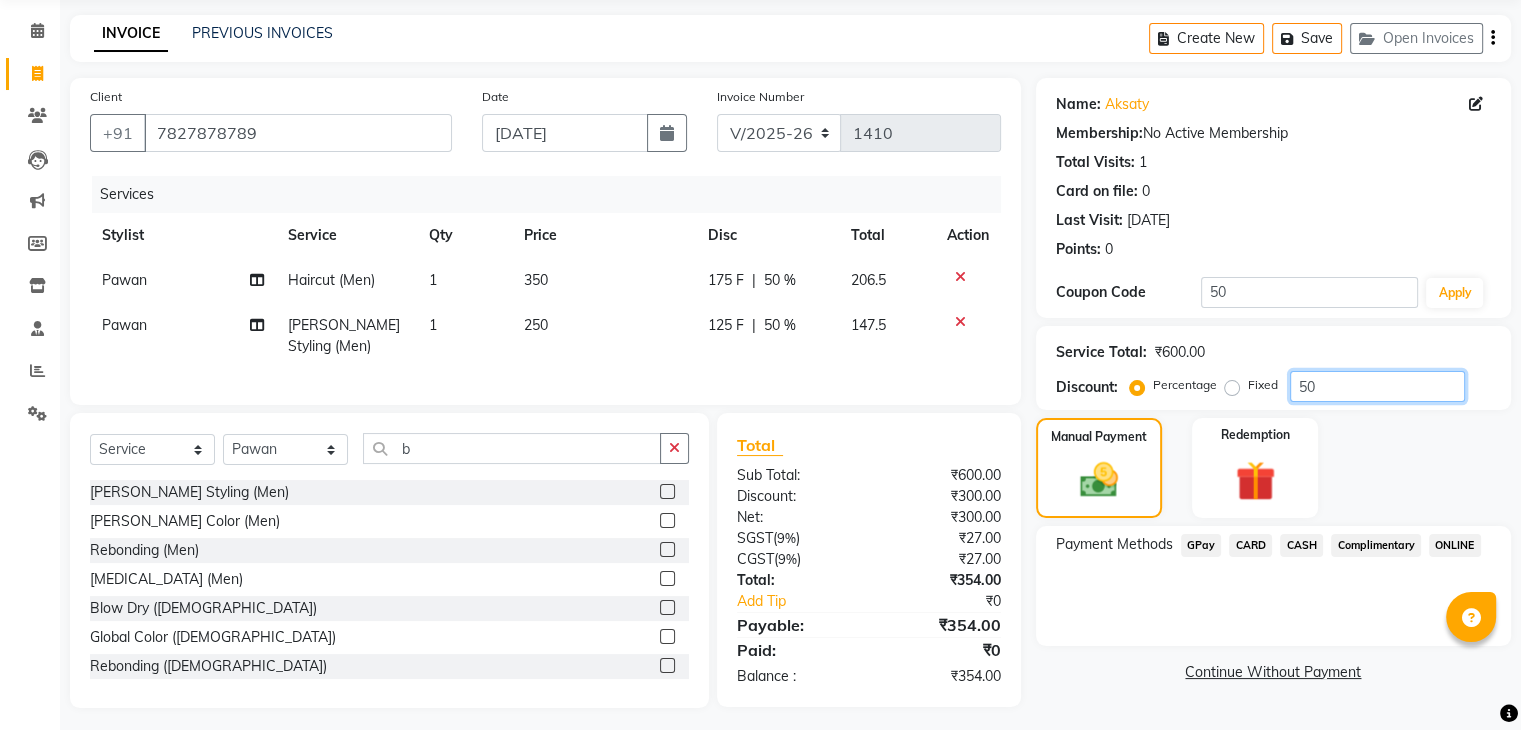 type on "50" 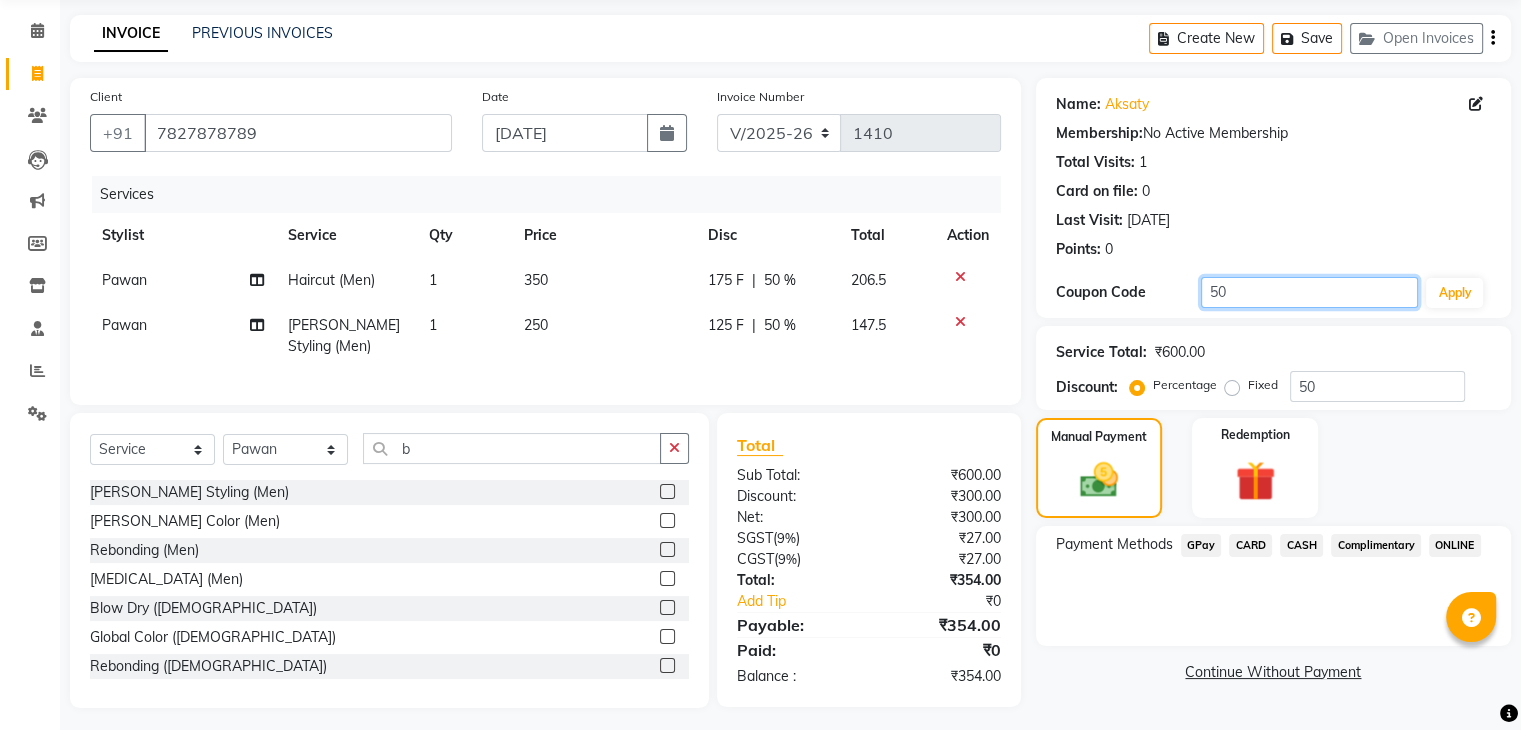 click on "50" 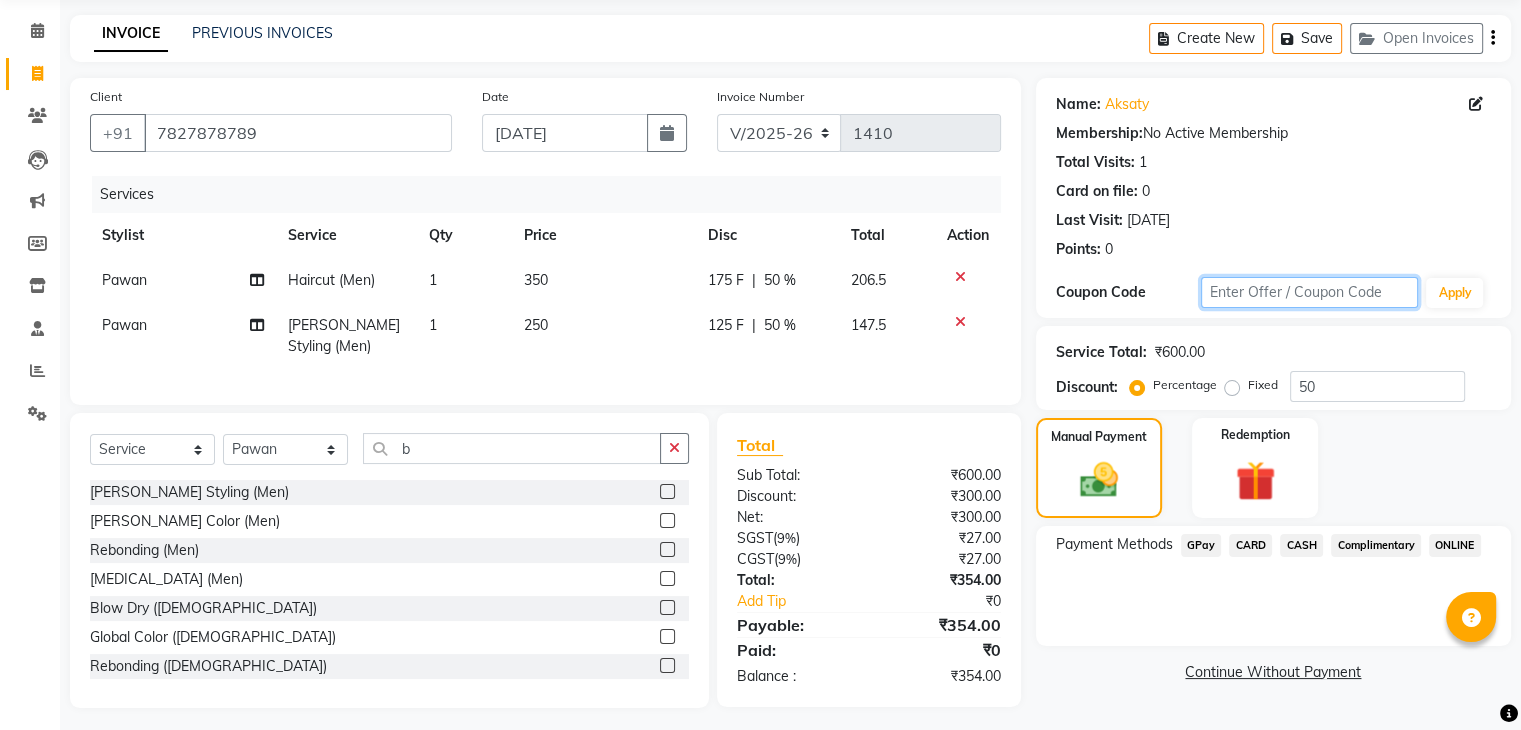 type 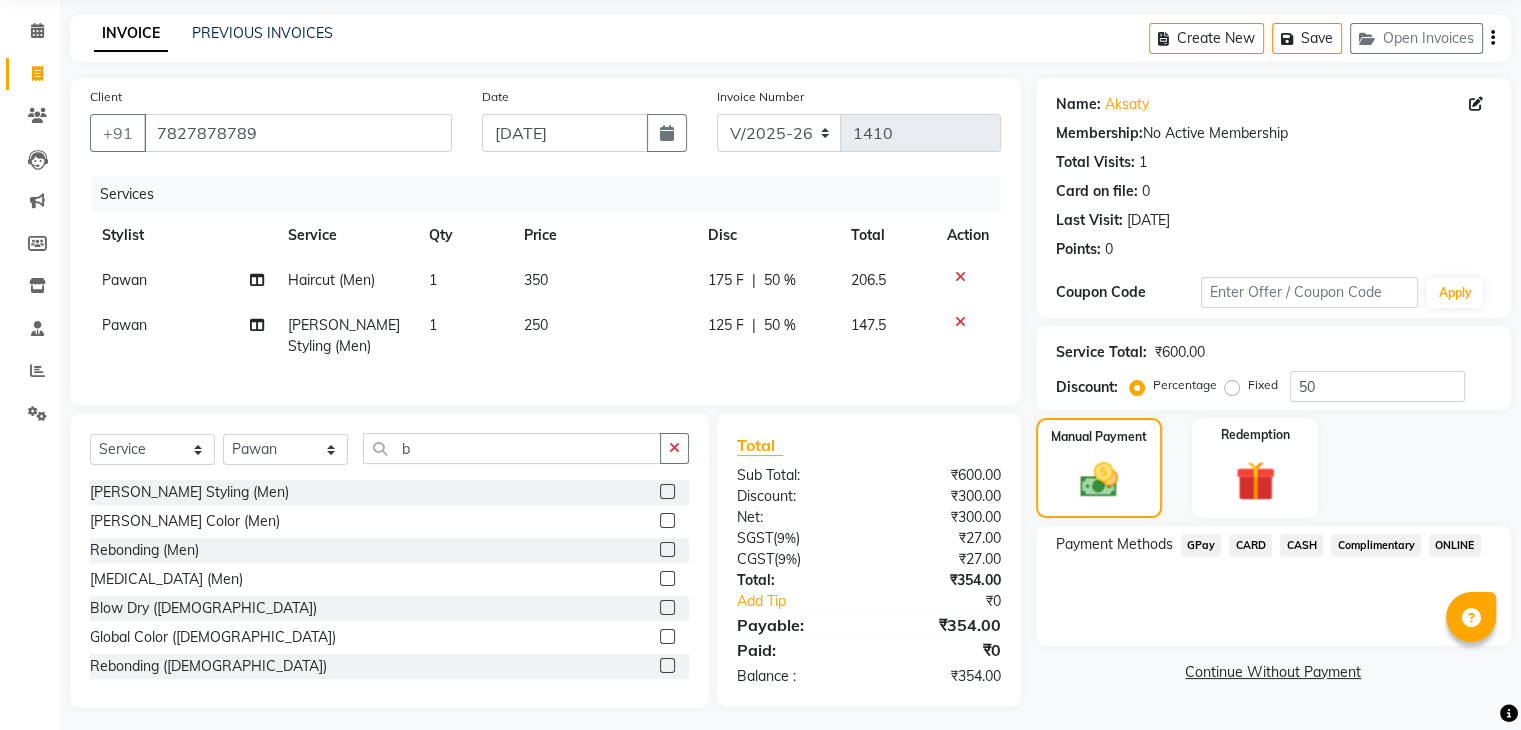 click on "ONLINE" 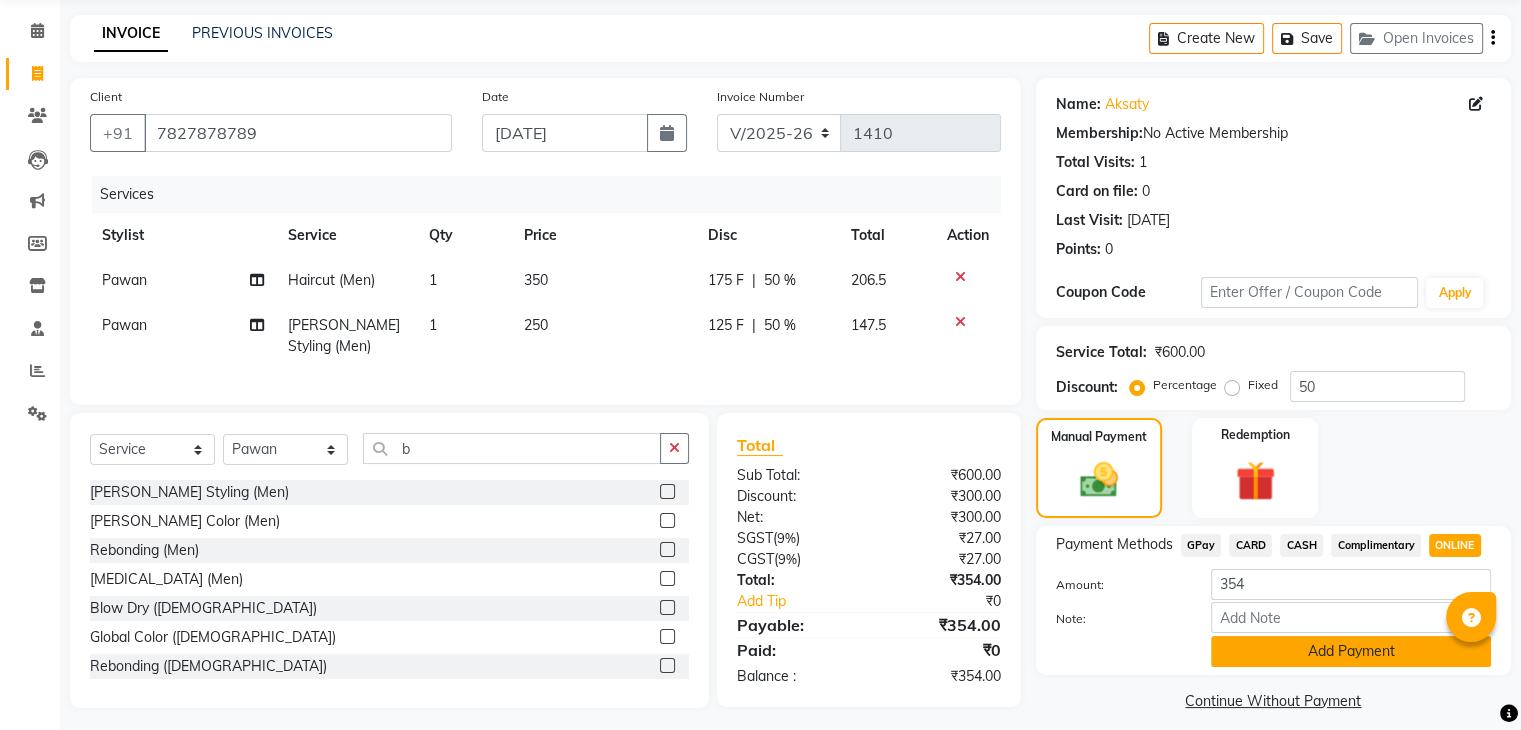 click on "Add Payment" 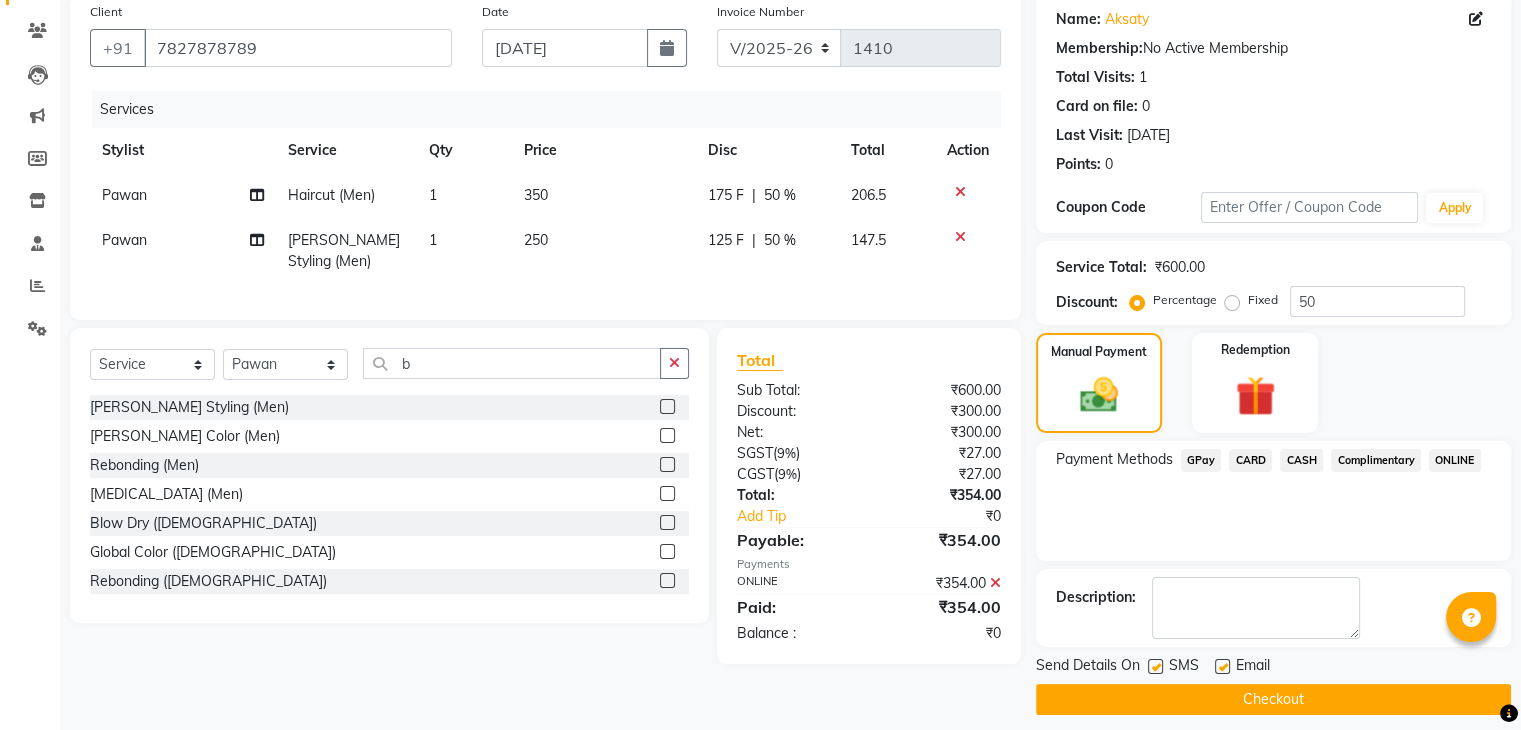 scroll, scrollTop: 171, scrollLeft: 0, axis: vertical 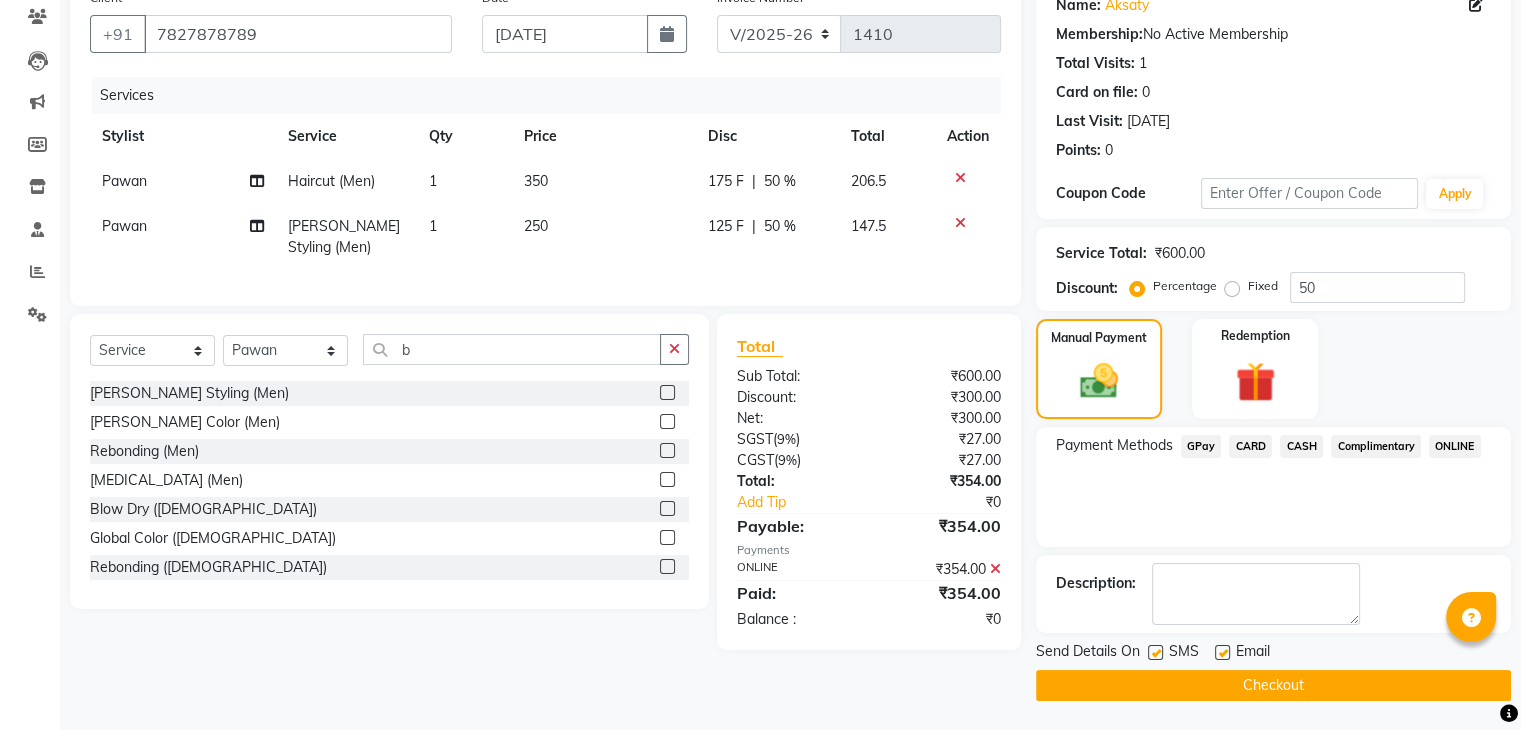 click on "Checkout" 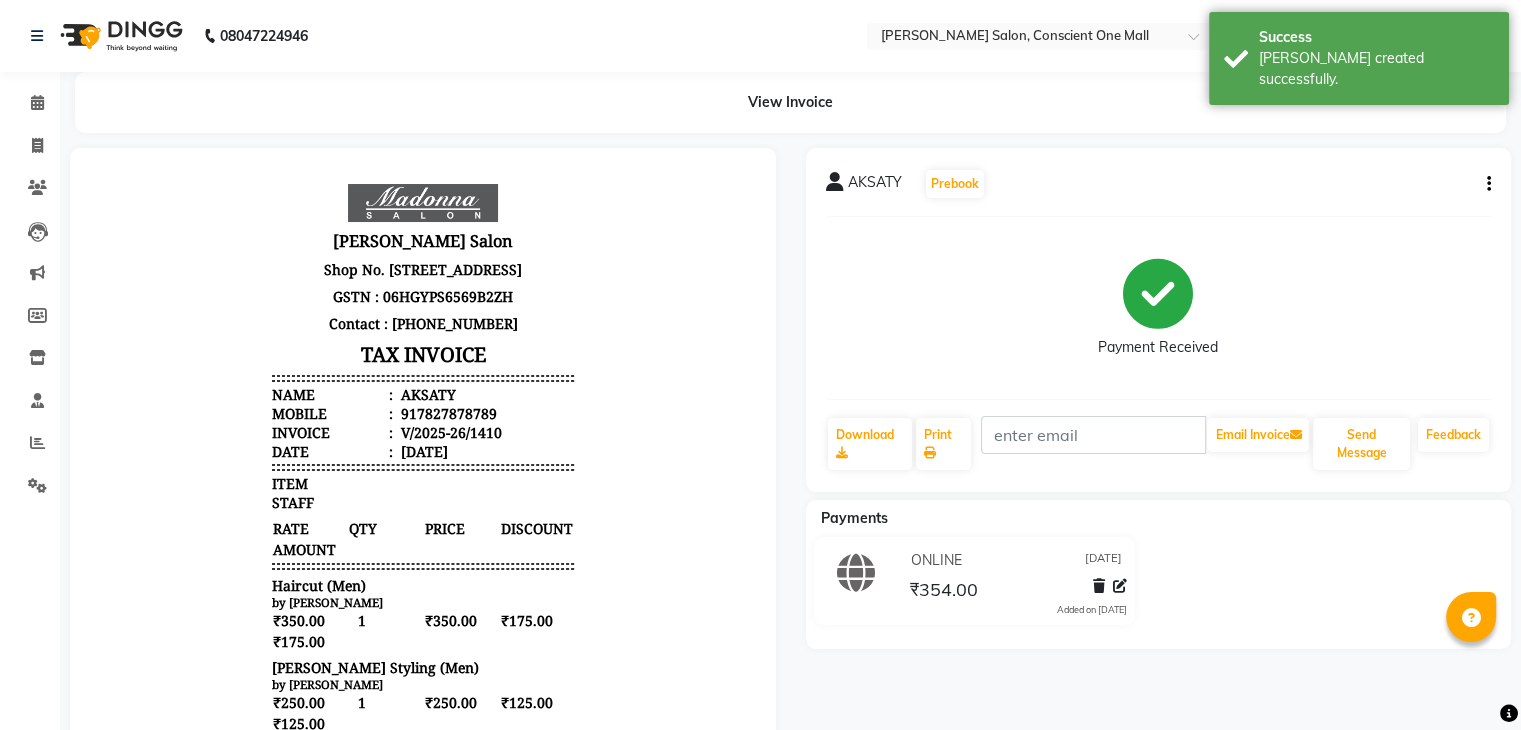 scroll, scrollTop: 0, scrollLeft: 0, axis: both 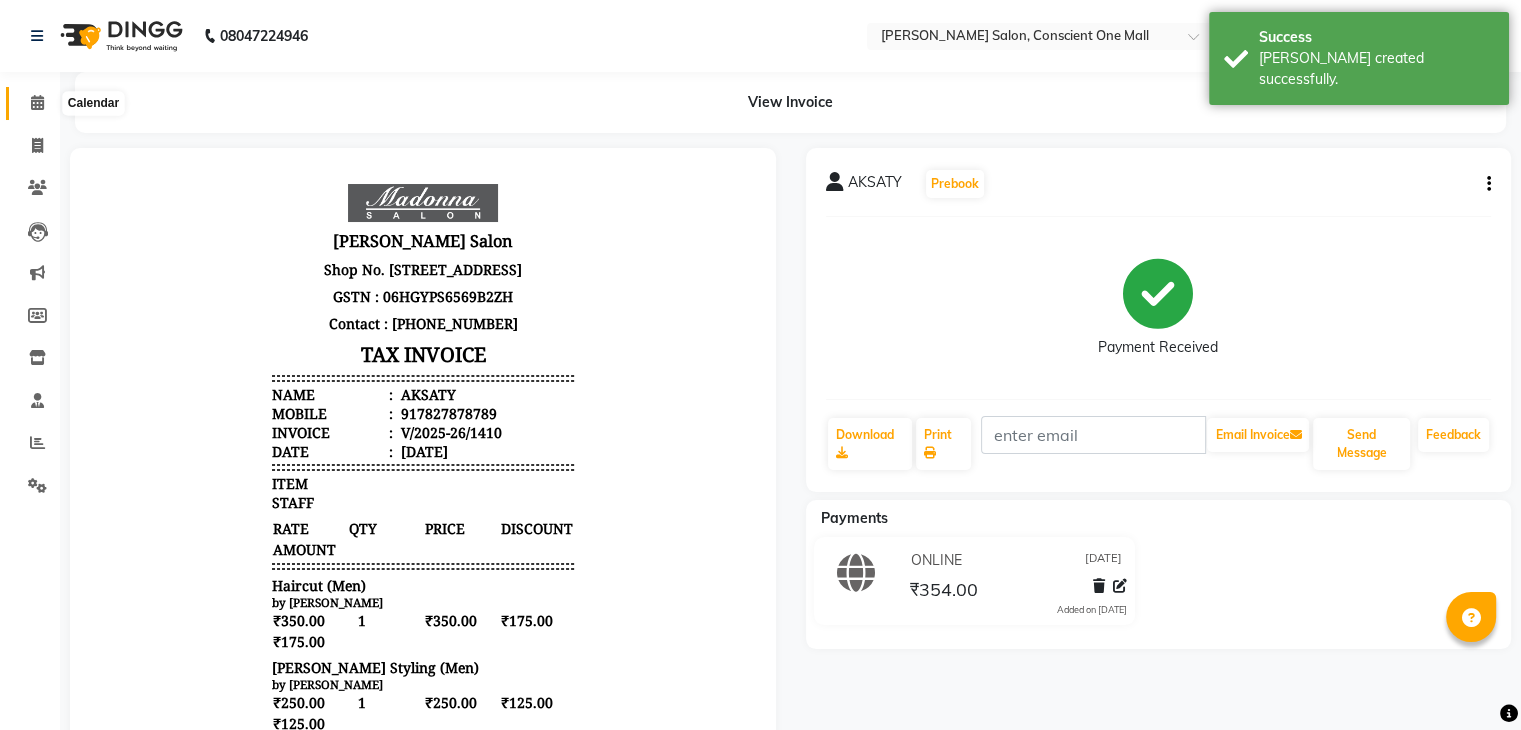 click 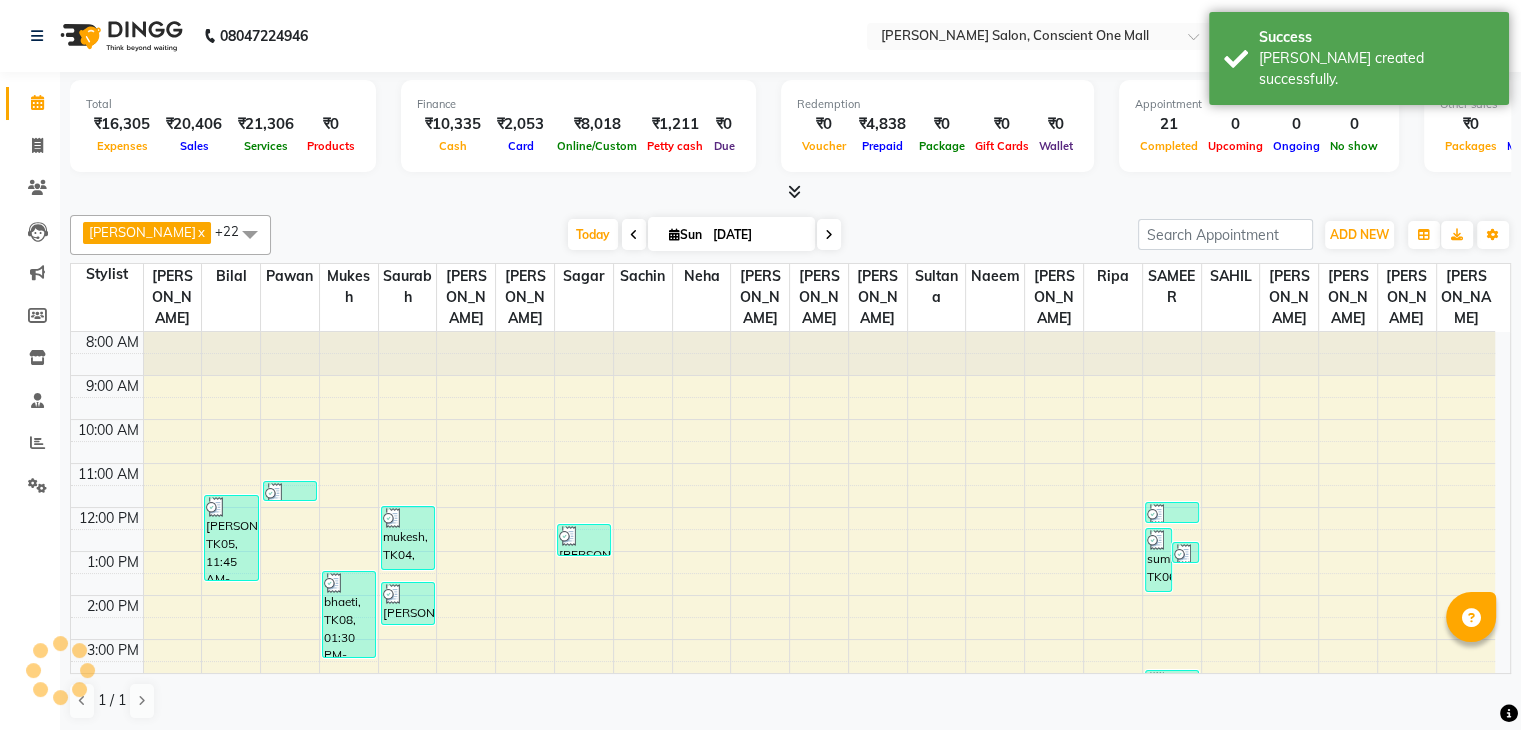 scroll, scrollTop: 0, scrollLeft: 0, axis: both 